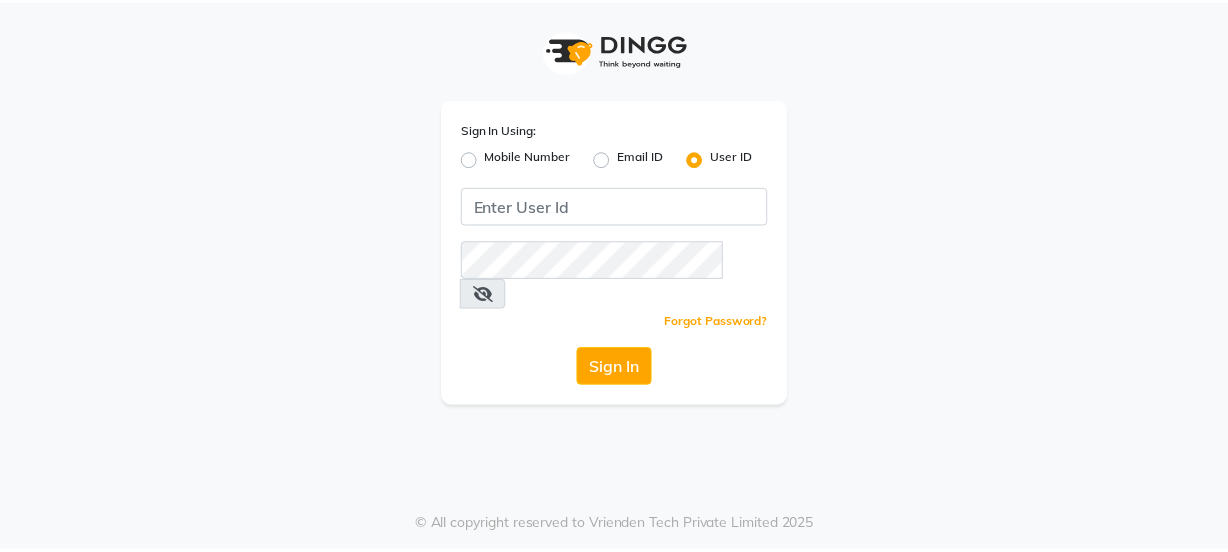 scroll, scrollTop: 0, scrollLeft: 0, axis: both 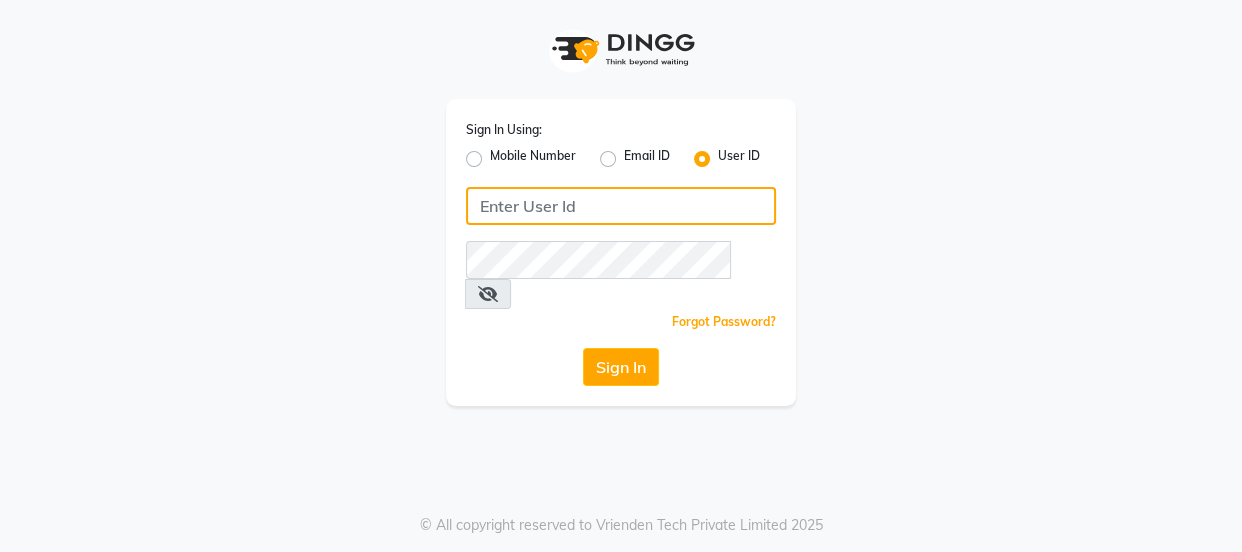 type on "9868279123" 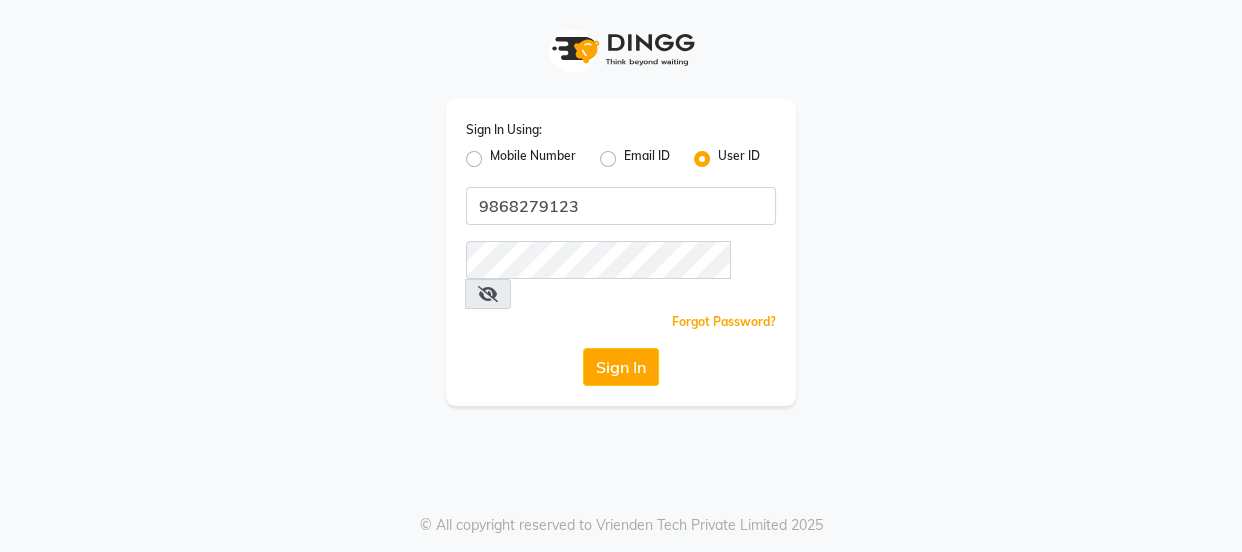 click on "Mobile Number" 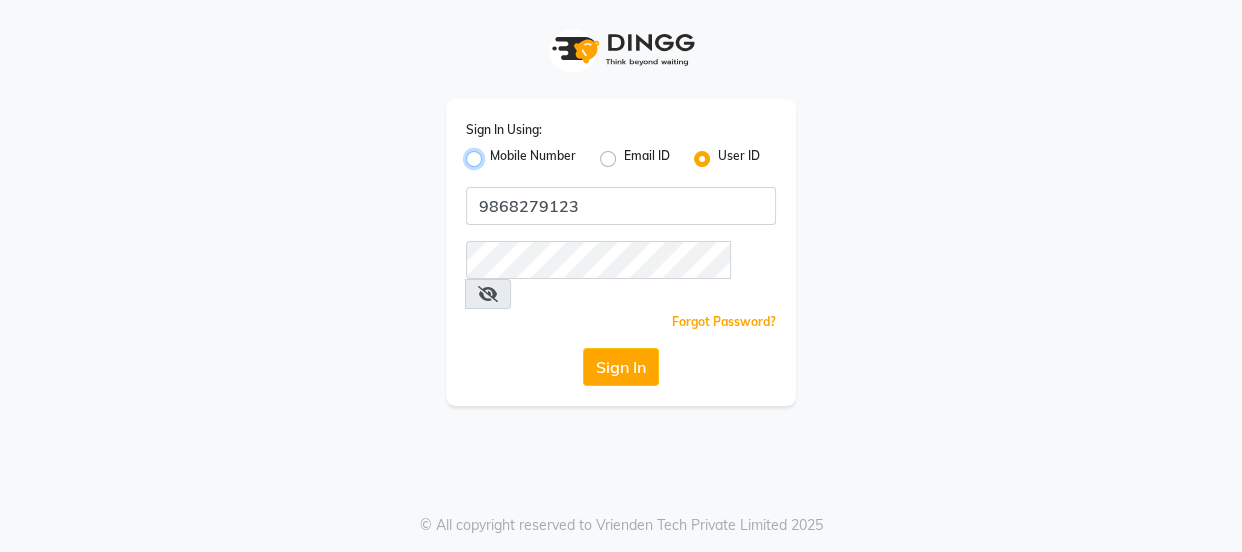 click on "Mobile Number" at bounding box center (496, 153) 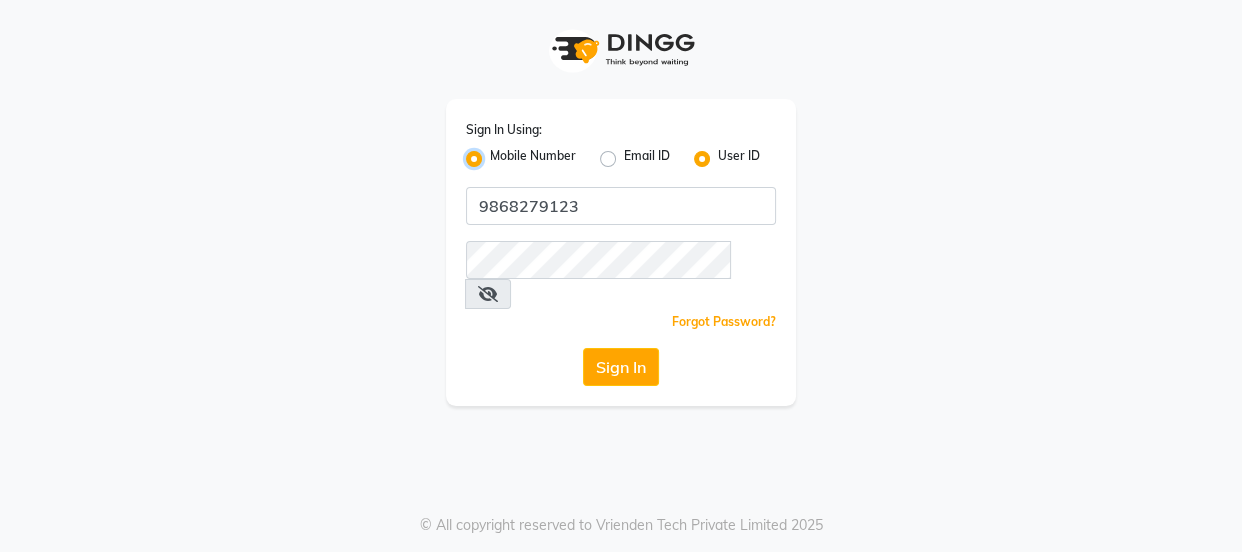 radio on "false" 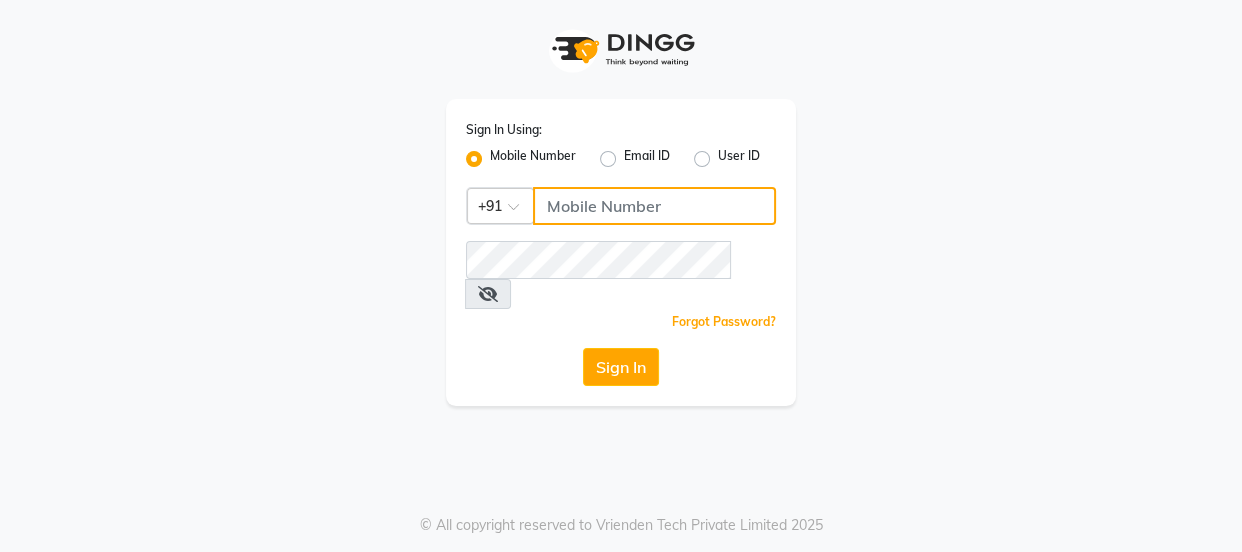 click 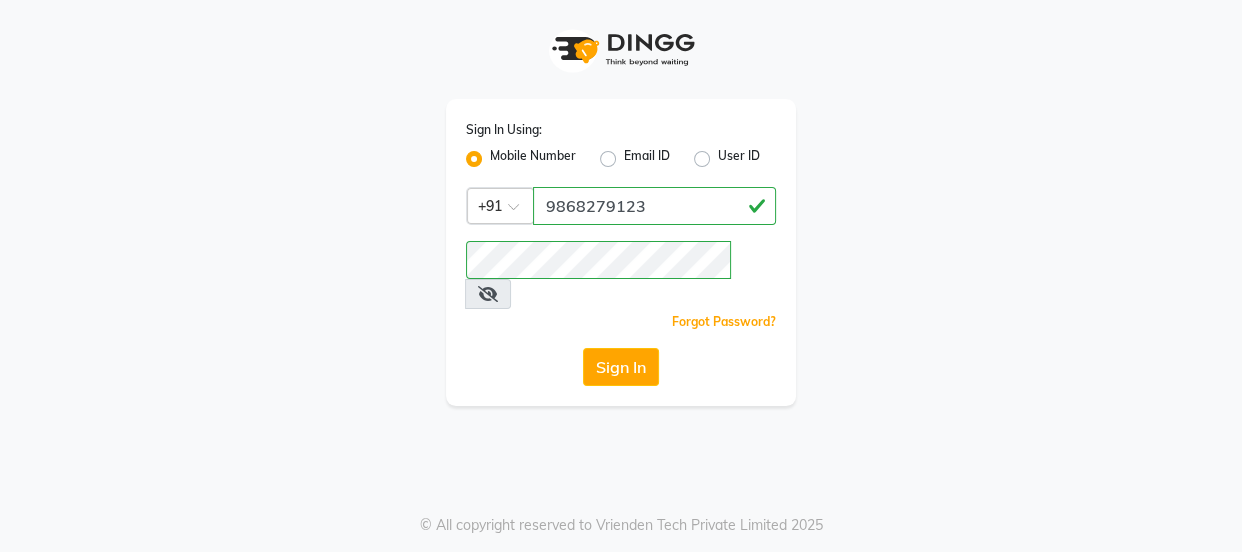 drag, startPoint x: 636, startPoint y: 204, endPoint x: 637, endPoint y: 221, distance: 17.029387 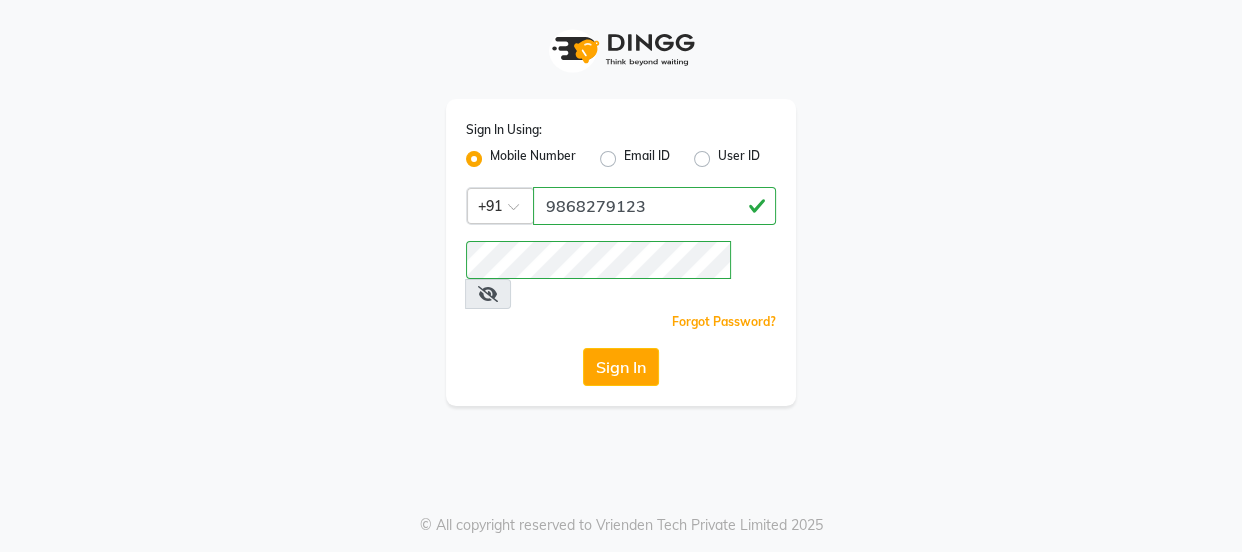 type on "8532836314" 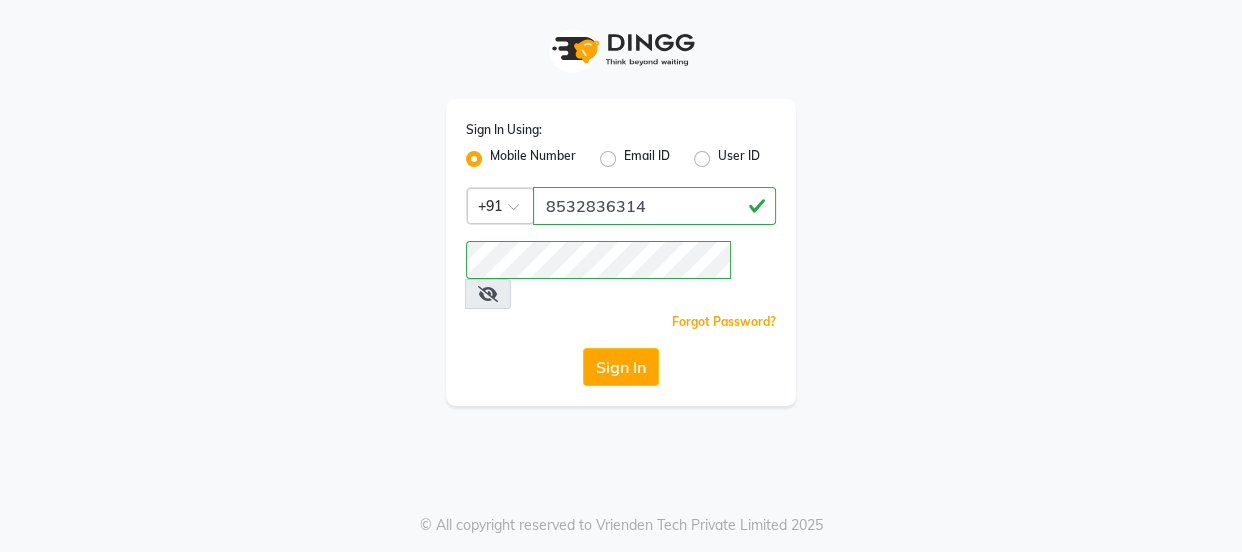 click on "Sign In Using: Mobile Number Email ID User ID Country Code × +91 8532836314  Remember me Forgot Password?  Sign In" 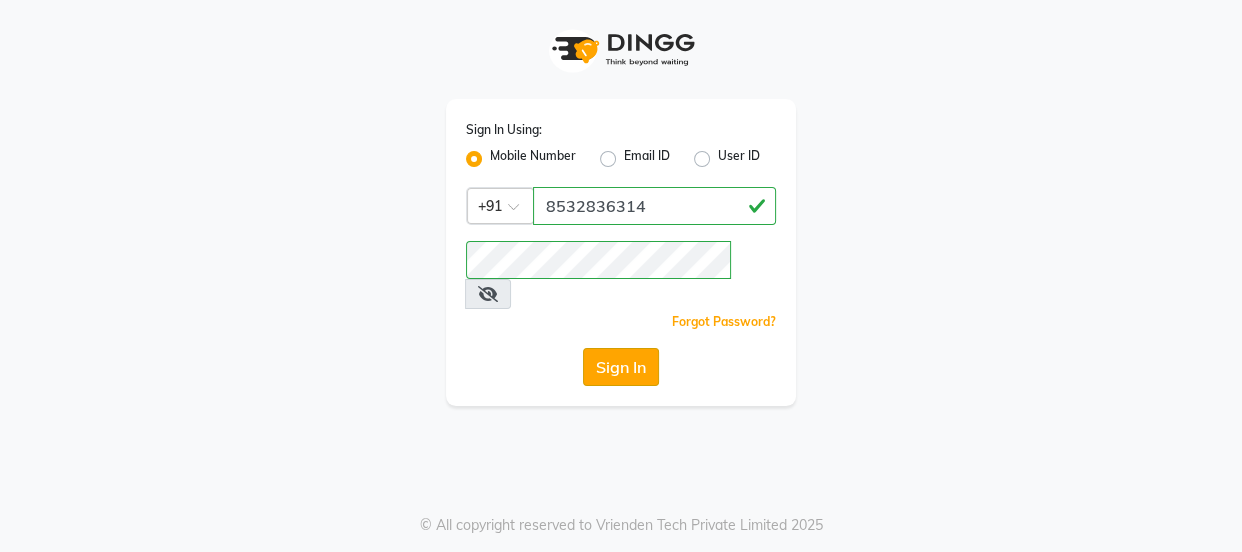 click on "Sign In" 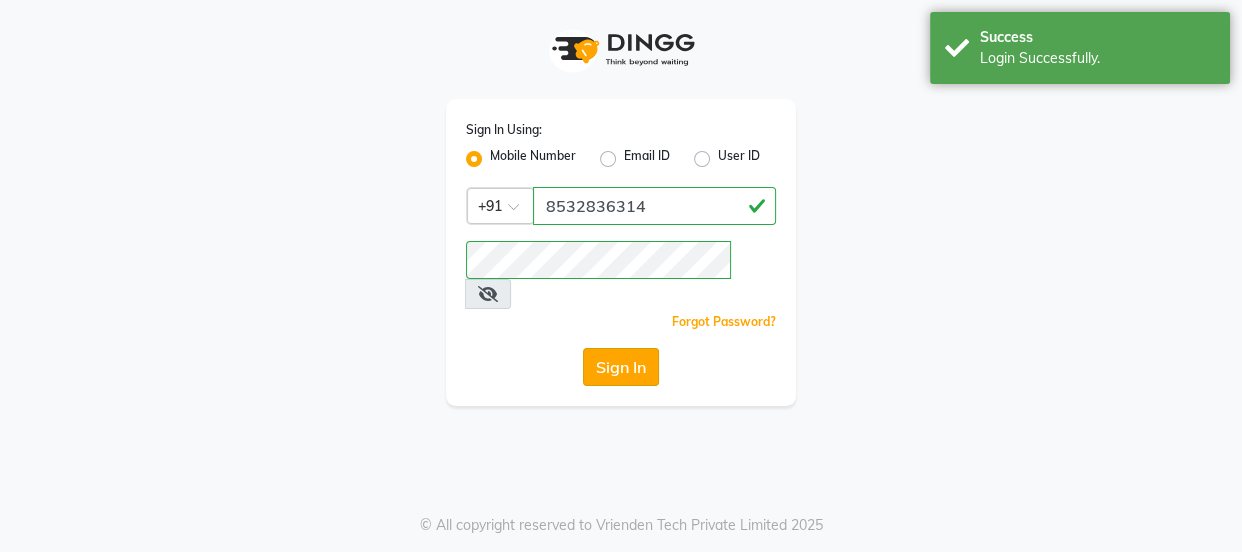 select on "service" 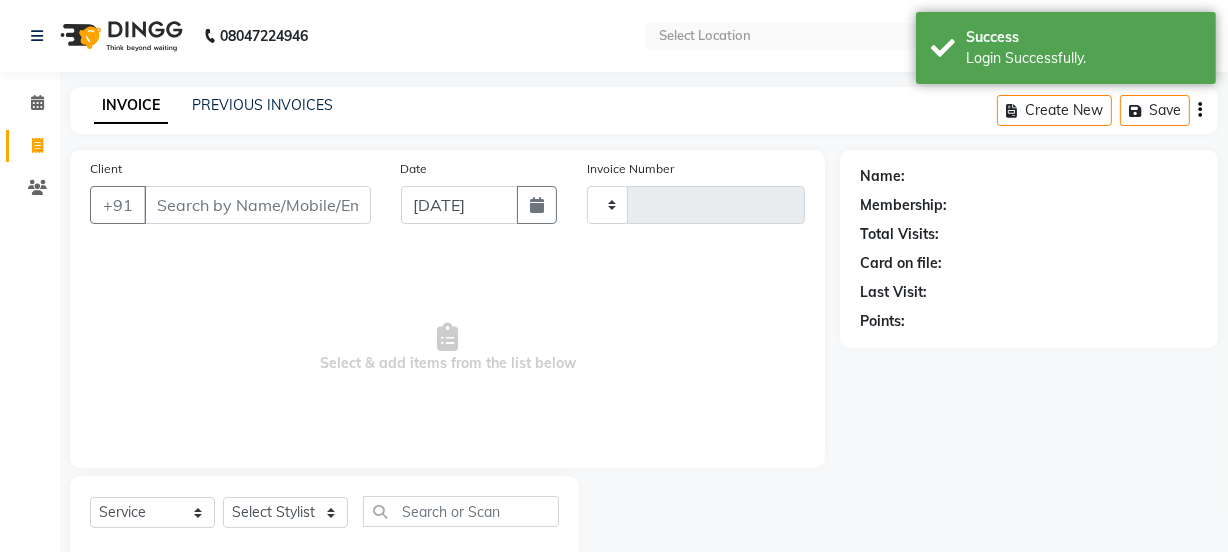 type on "2598" 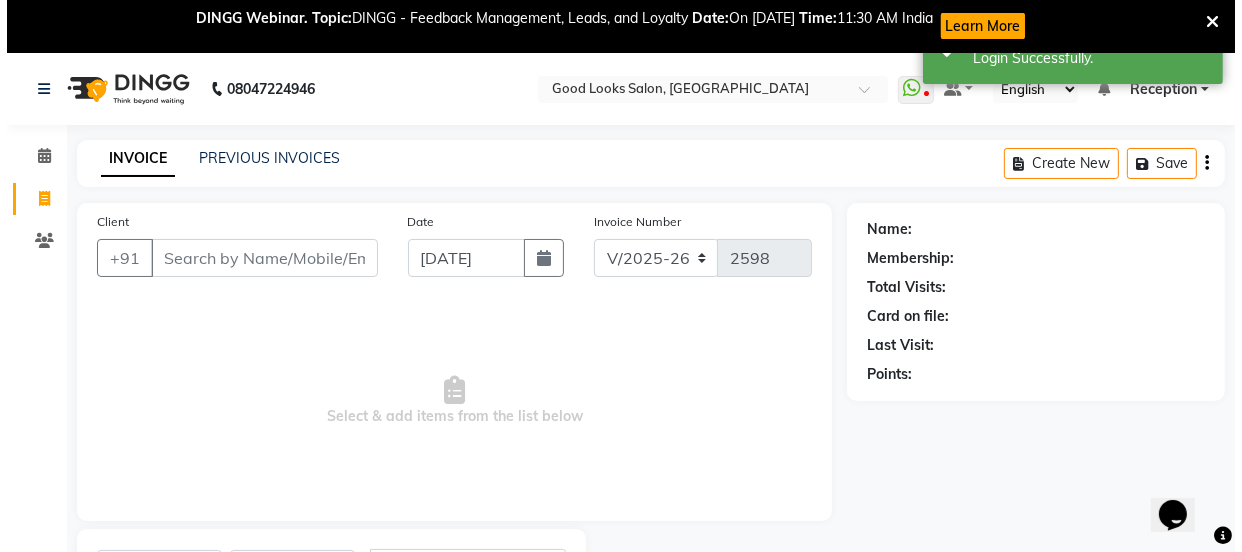 scroll, scrollTop: 0, scrollLeft: 0, axis: both 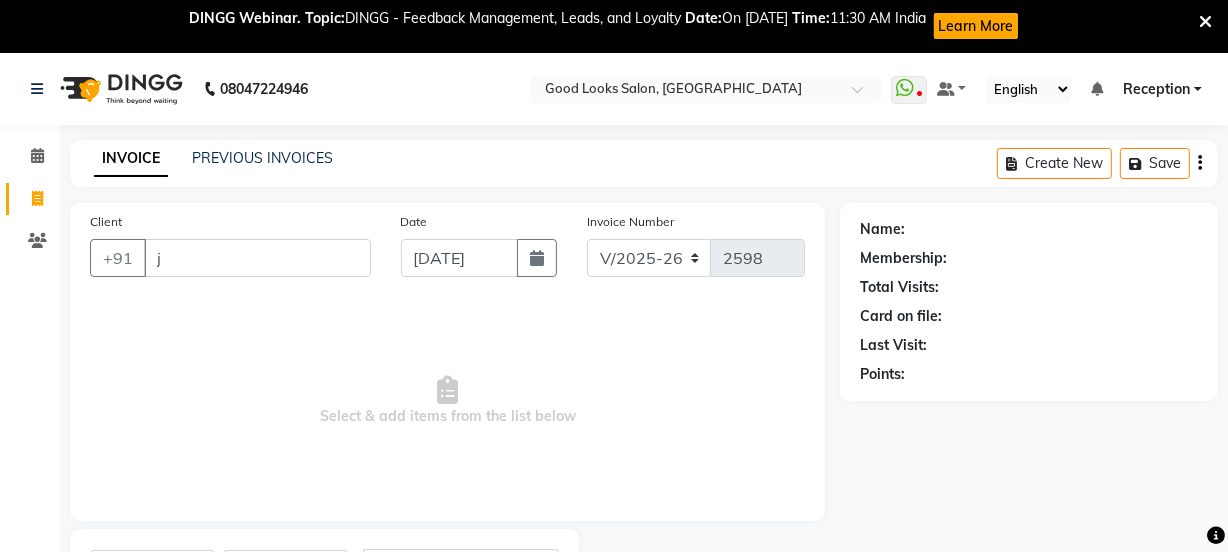 type on "j" 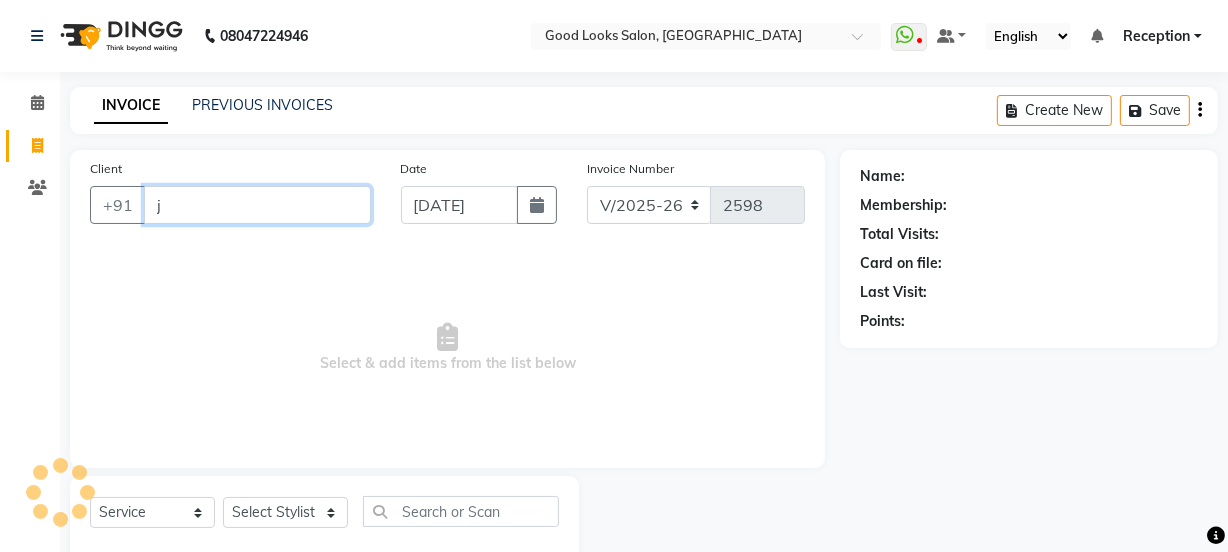 click on "j" at bounding box center (257, 205) 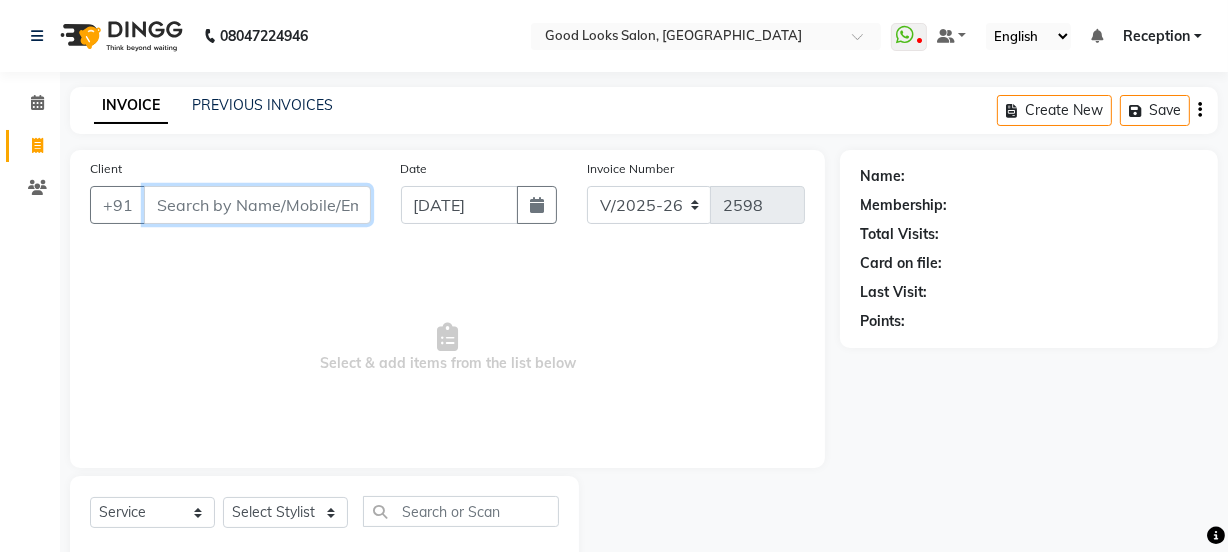 type 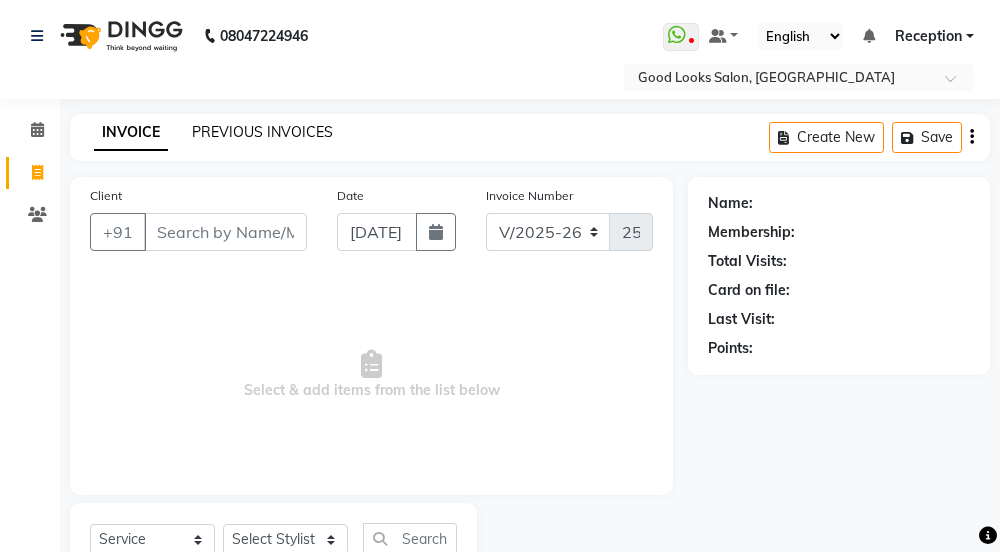 click on "PREVIOUS INVOICES" 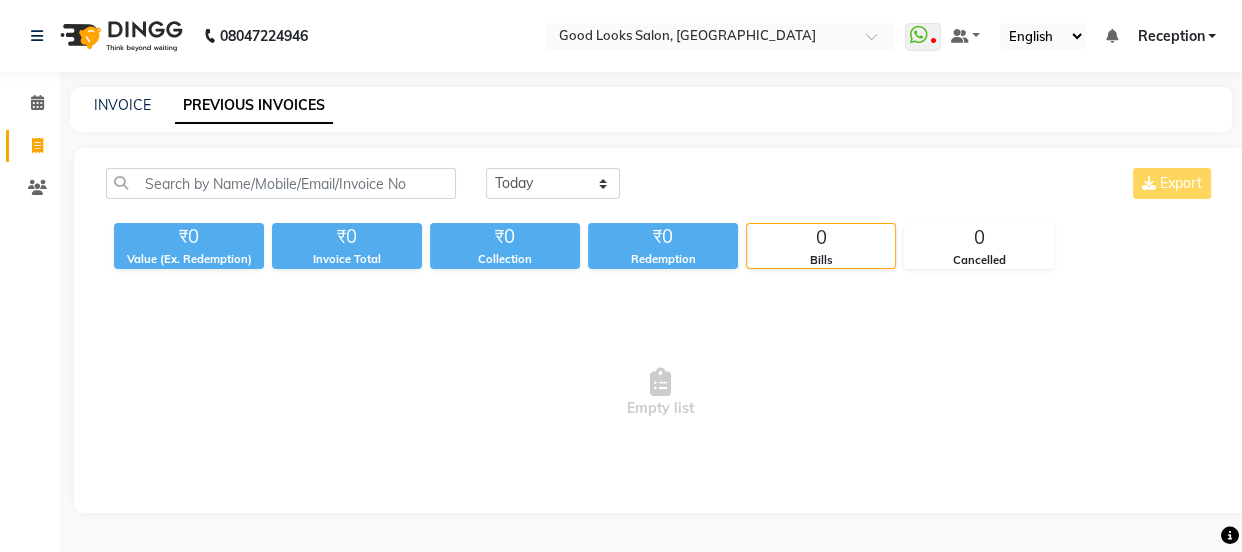 click on "Today Yesterday Custom Range Export" 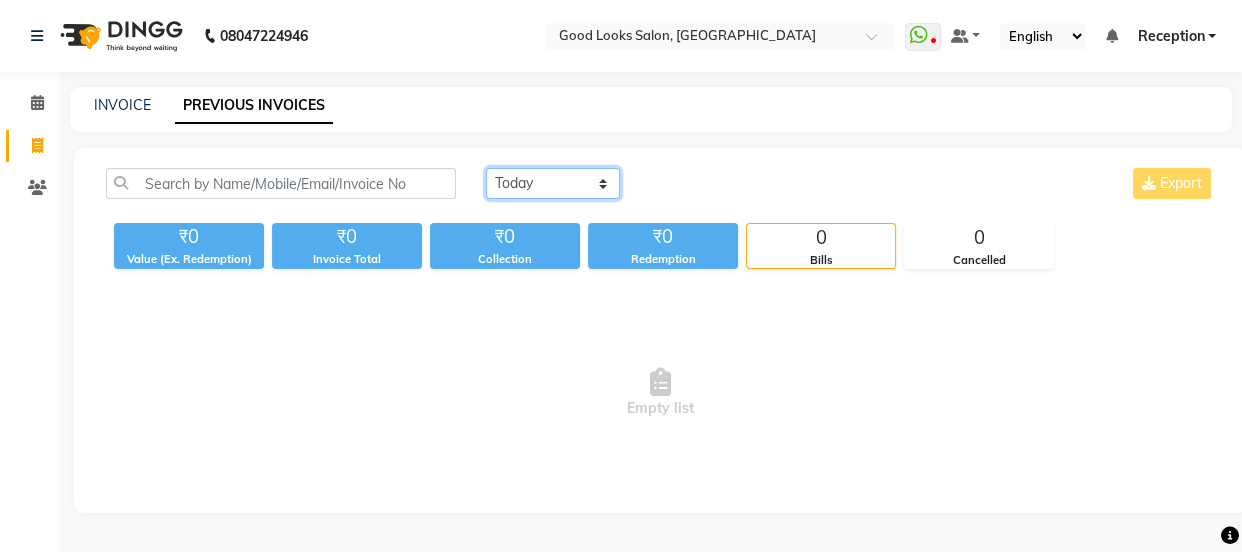 click on "Today Yesterday Custom Range" 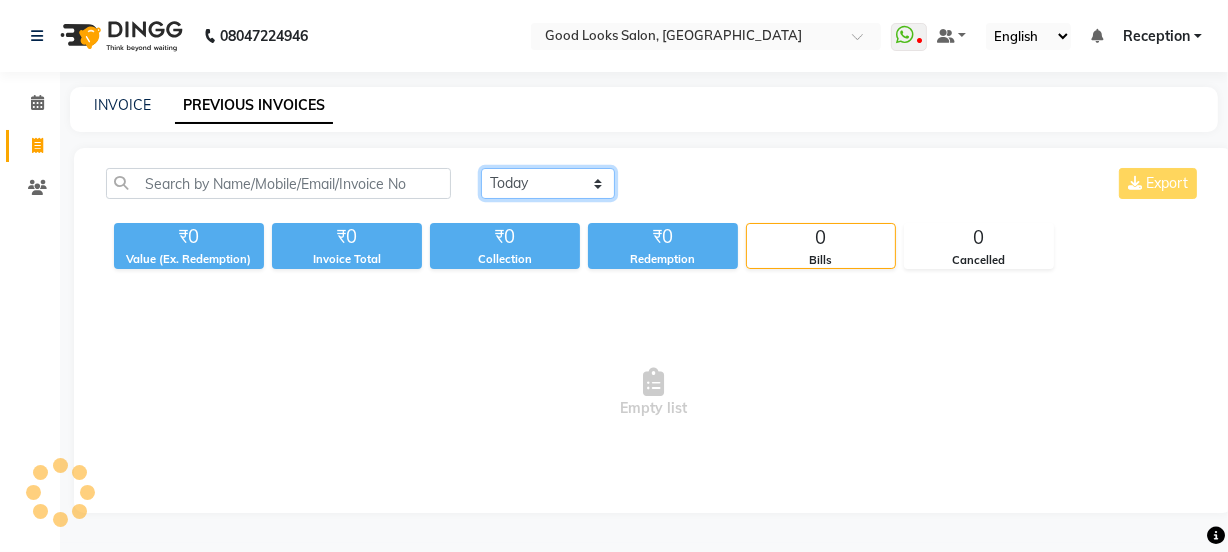 scroll, scrollTop: 0, scrollLeft: 0, axis: both 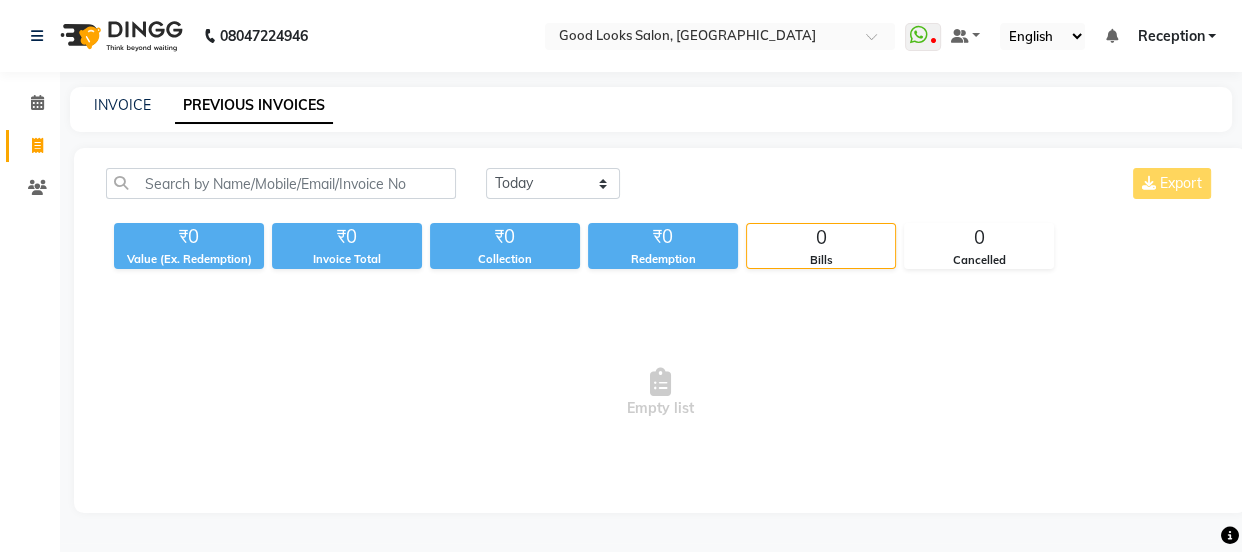 click on "Today Yesterday Custom Range Export ₹0 Value (Ex. Redemption) ₹0 Invoice Total  ₹0 Collection ₹0 Redemption 0 Bills 0 Cancelled  Empty list" 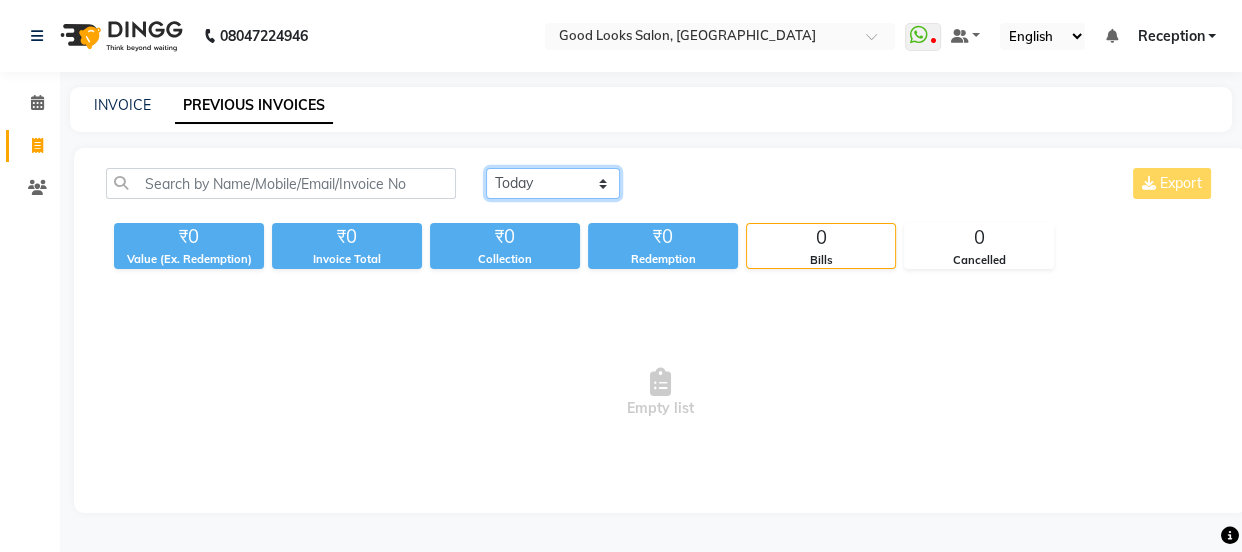 click on "Today Yesterday Custom Range" 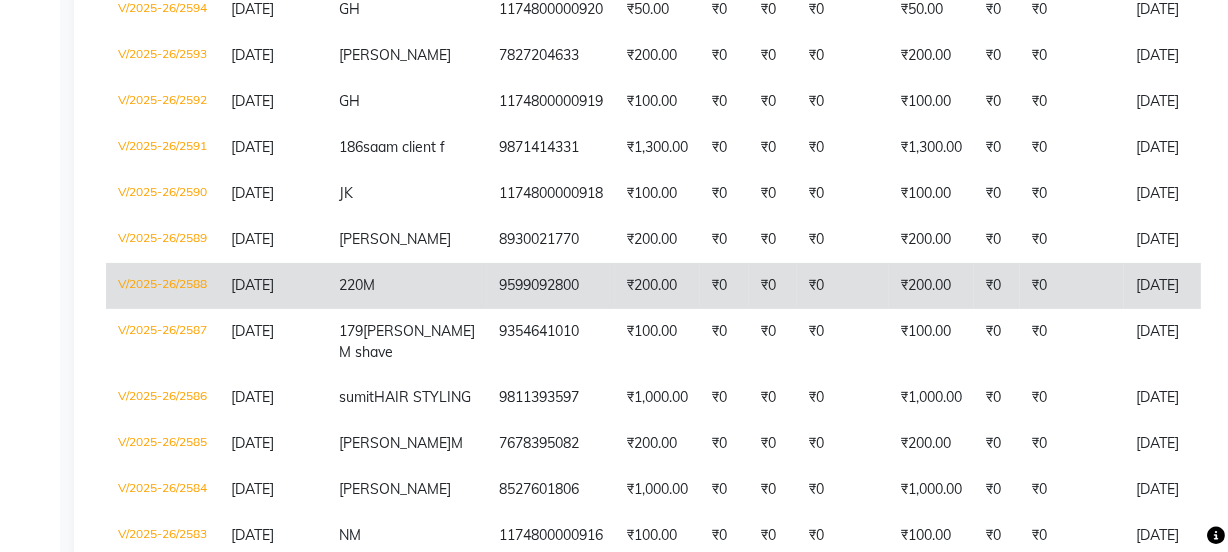 scroll, scrollTop: 0, scrollLeft: 0, axis: both 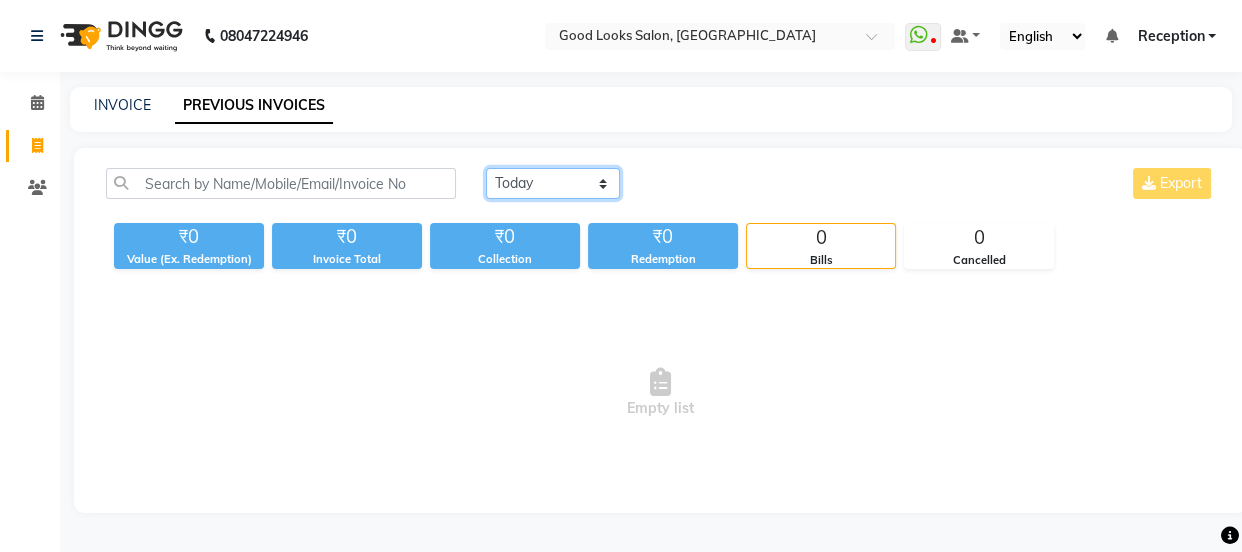 click on "Today Yesterday Custom Range" 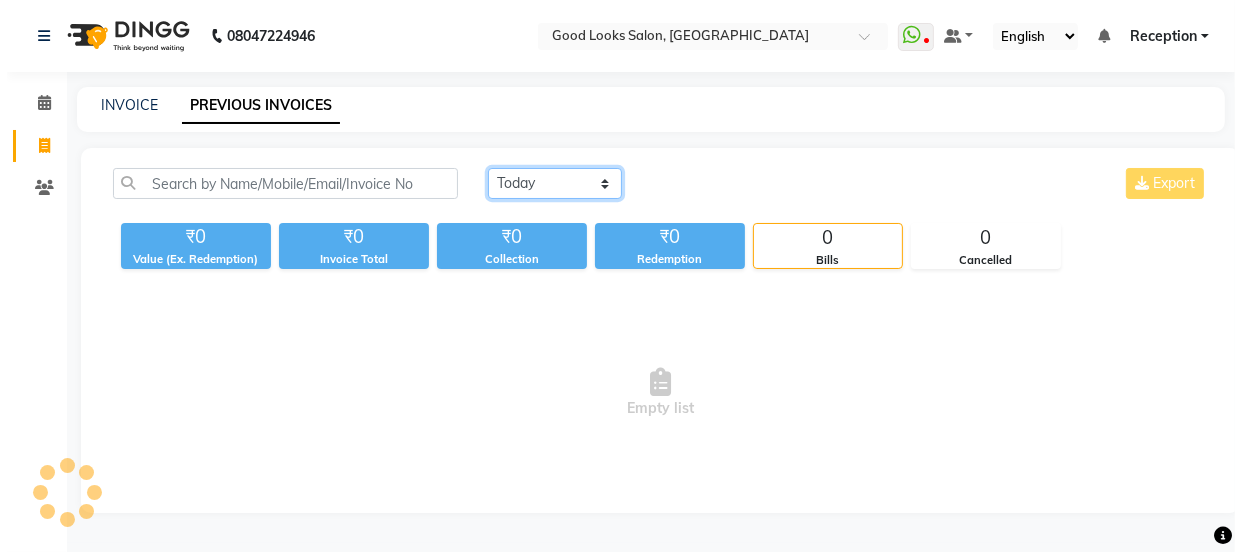 scroll, scrollTop: 0, scrollLeft: 0, axis: both 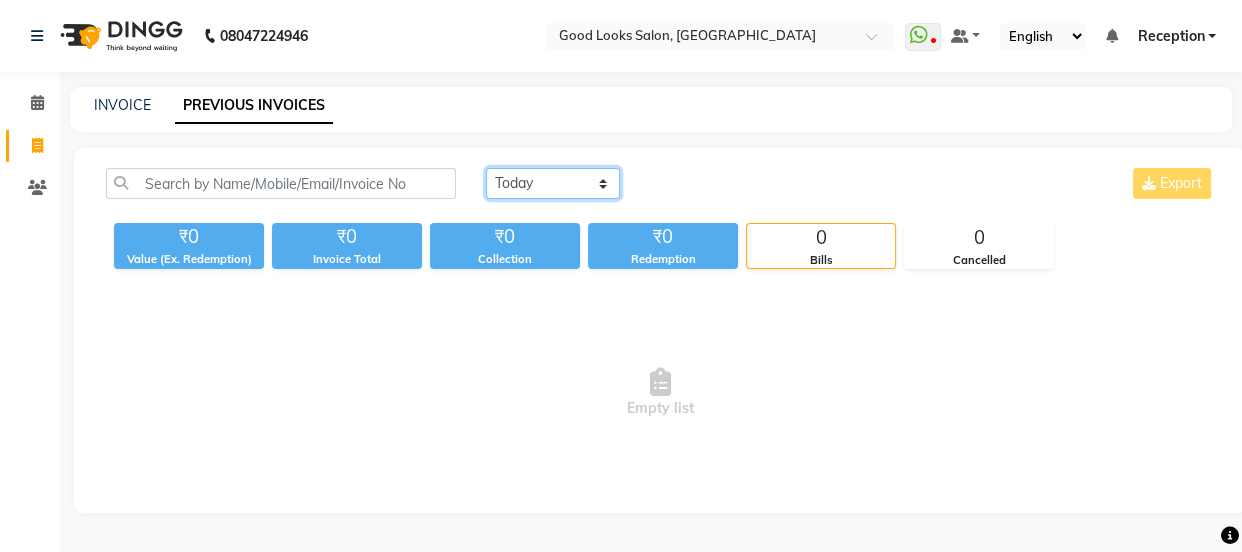 click on "Today Yesterday Custom Range" 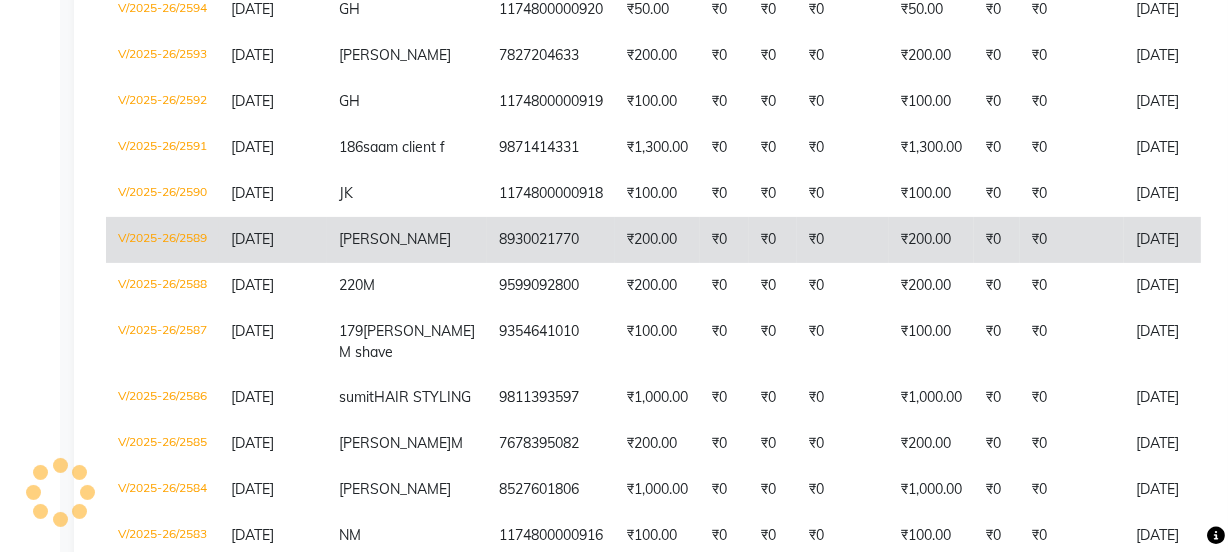 scroll, scrollTop: 0, scrollLeft: 0, axis: both 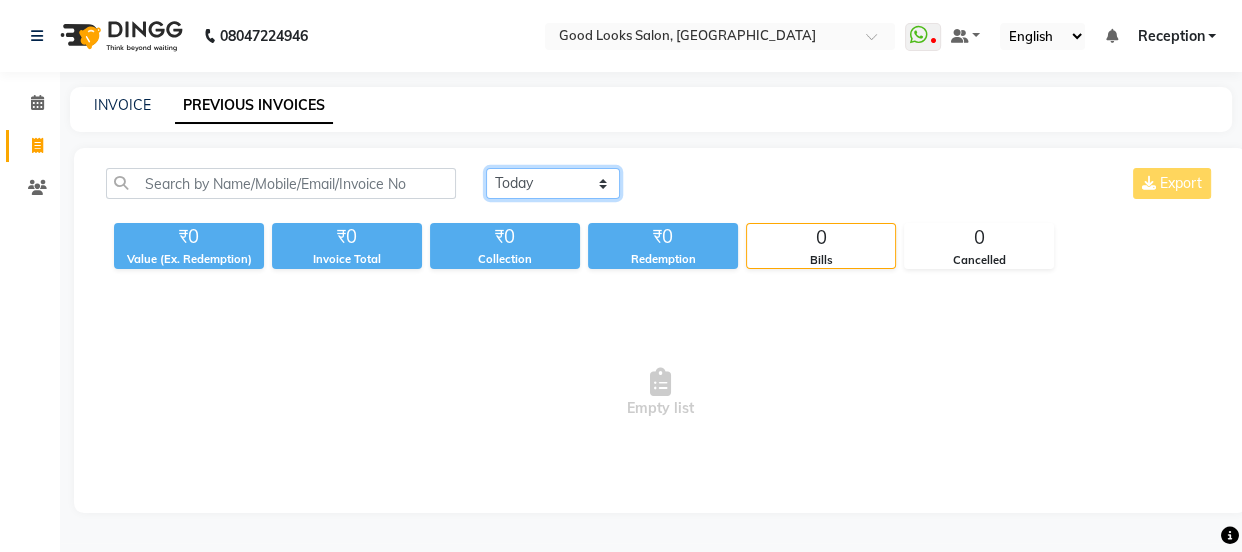 click on "Today Yesterday Custom Range" 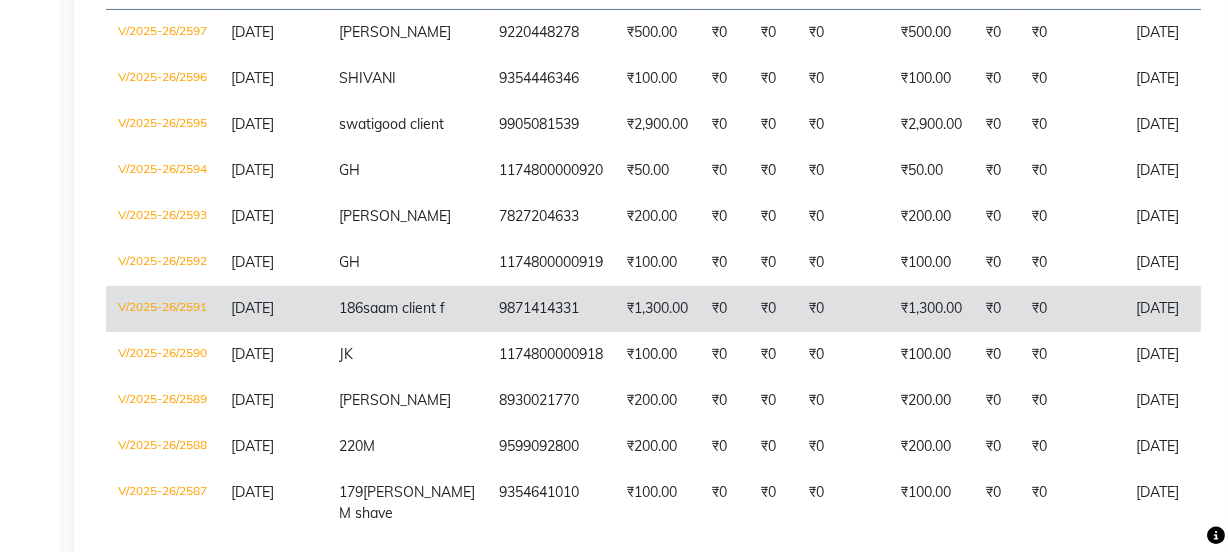 scroll, scrollTop: 545, scrollLeft: 0, axis: vertical 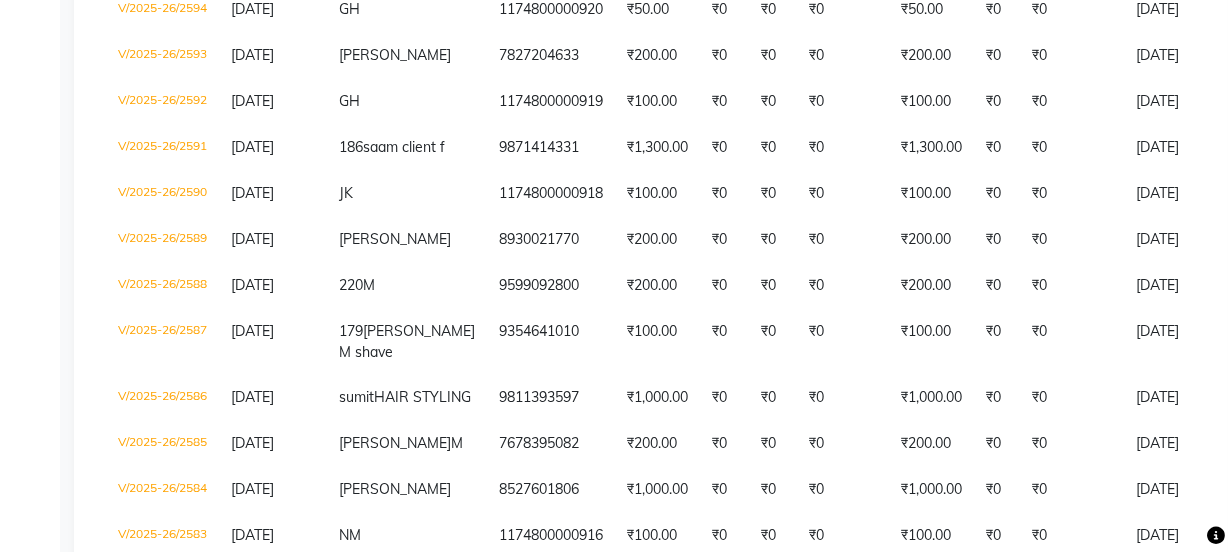 select on "range" 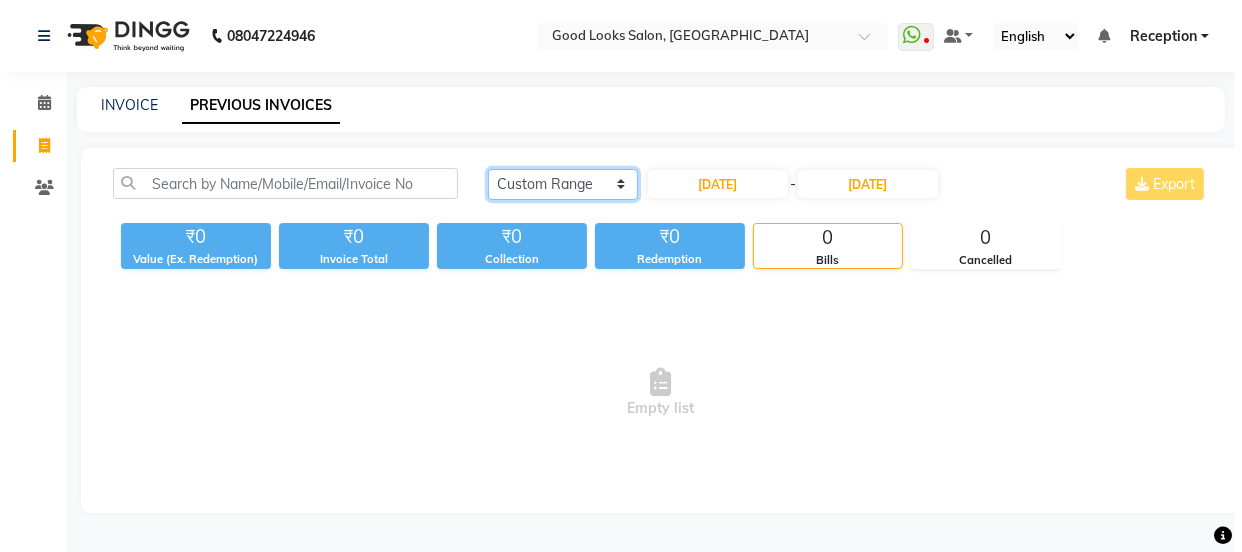 scroll, scrollTop: 0, scrollLeft: 0, axis: both 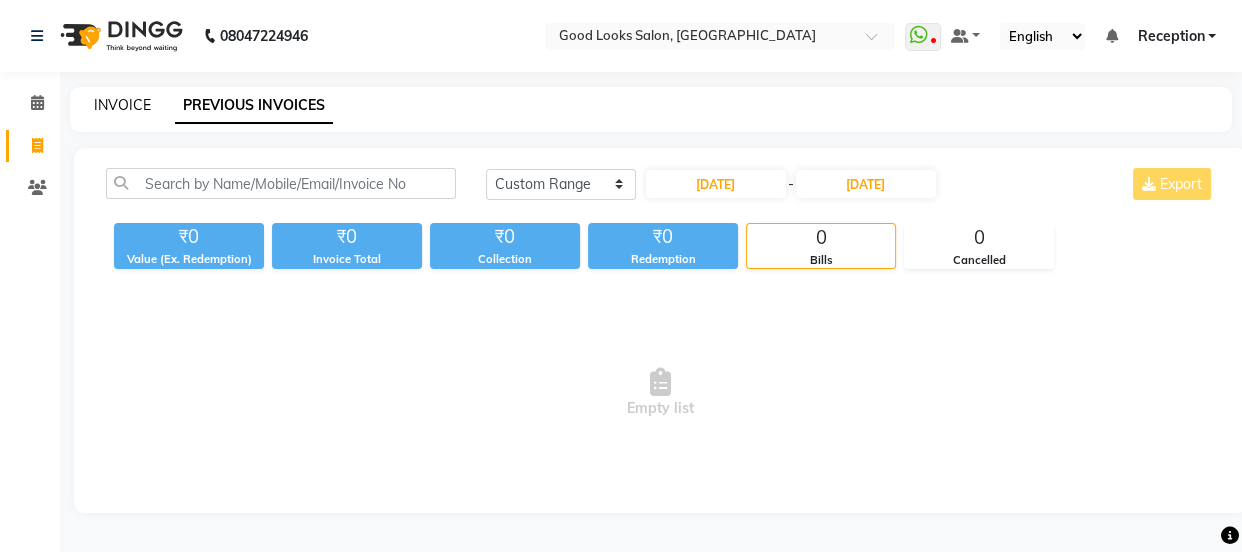 click on "INVOICE" 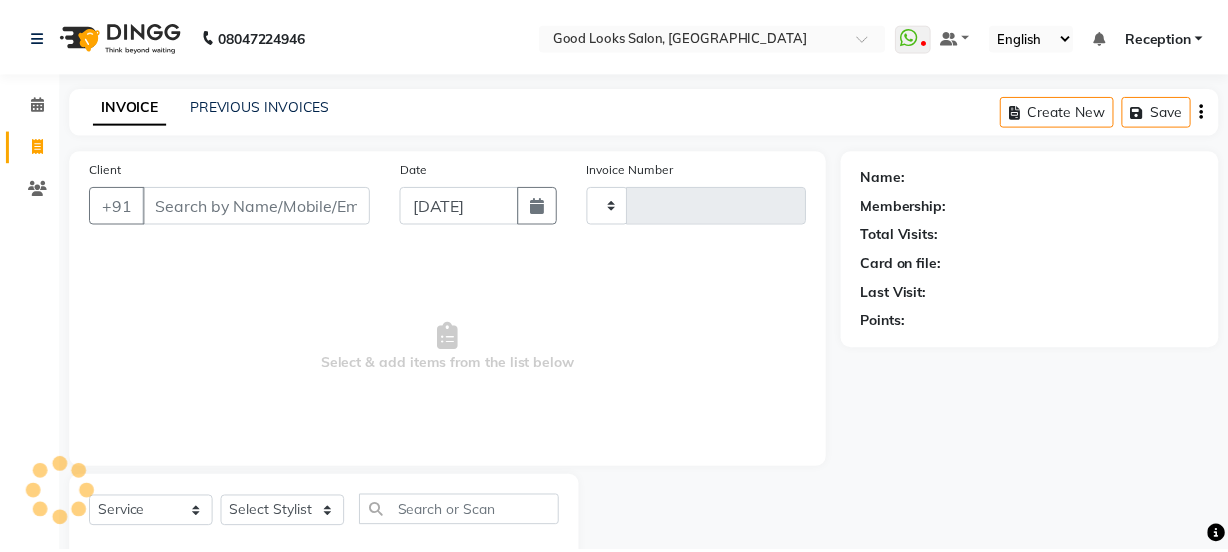 scroll, scrollTop: 50, scrollLeft: 0, axis: vertical 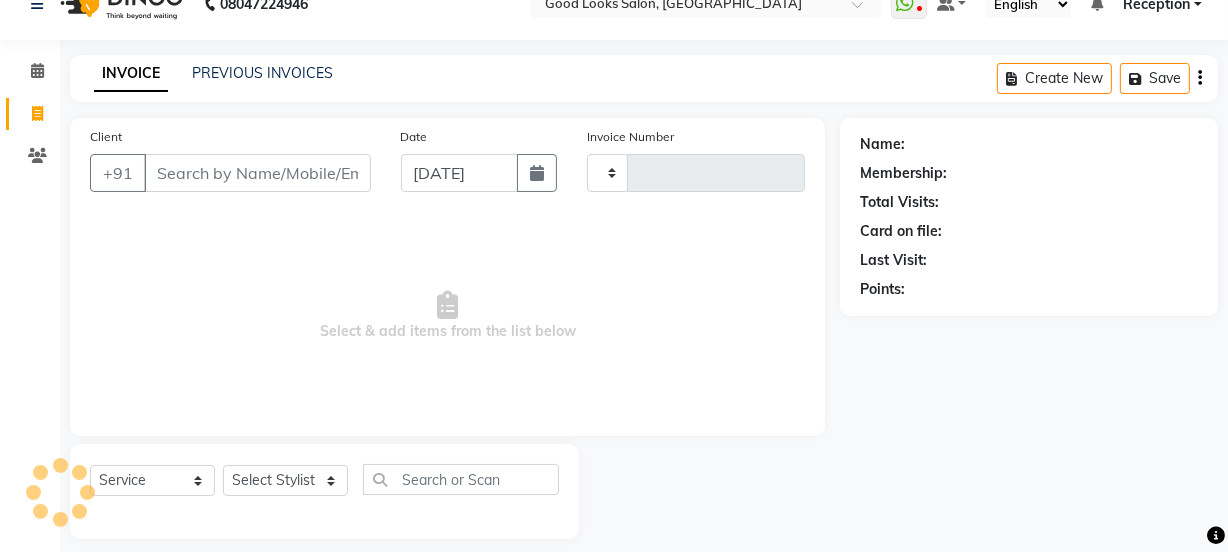 type on "2598" 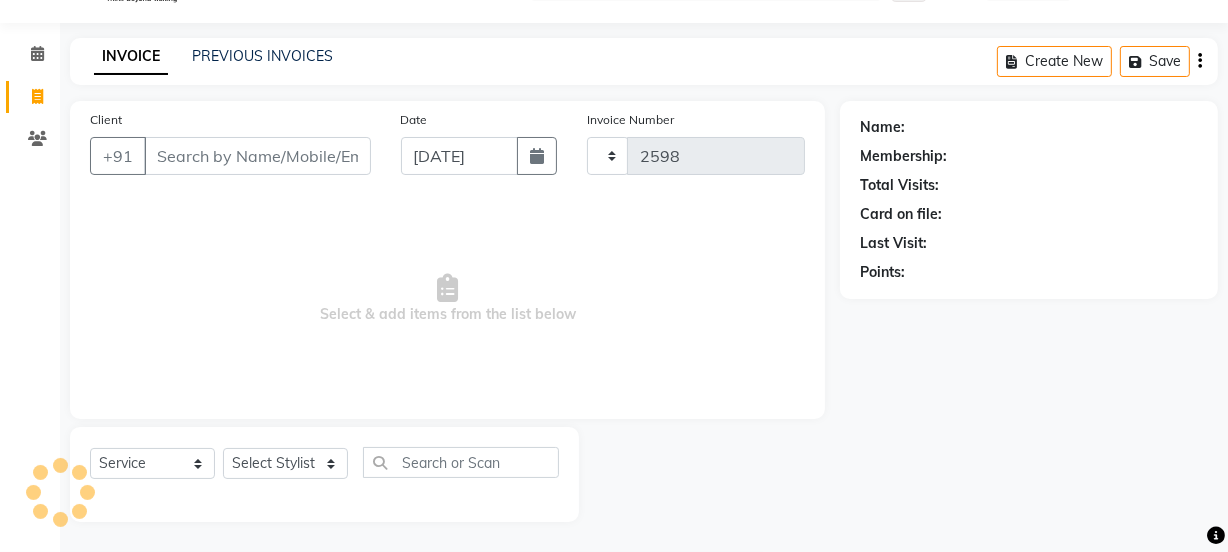 select on "4230" 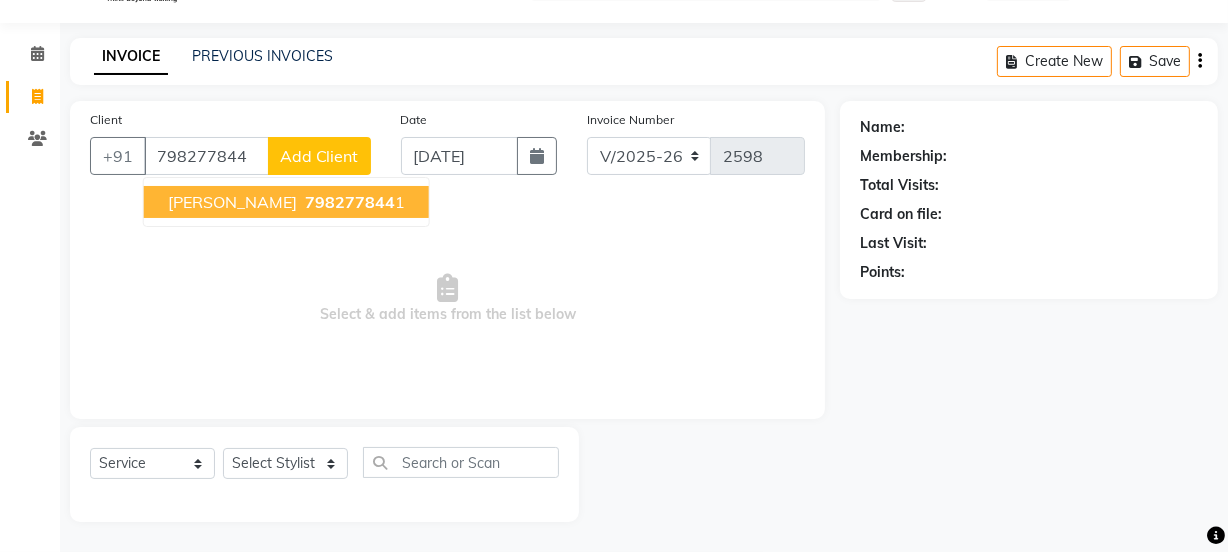 click on "Chirag TYAGI   798277844 1" at bounding box center [286, 202] 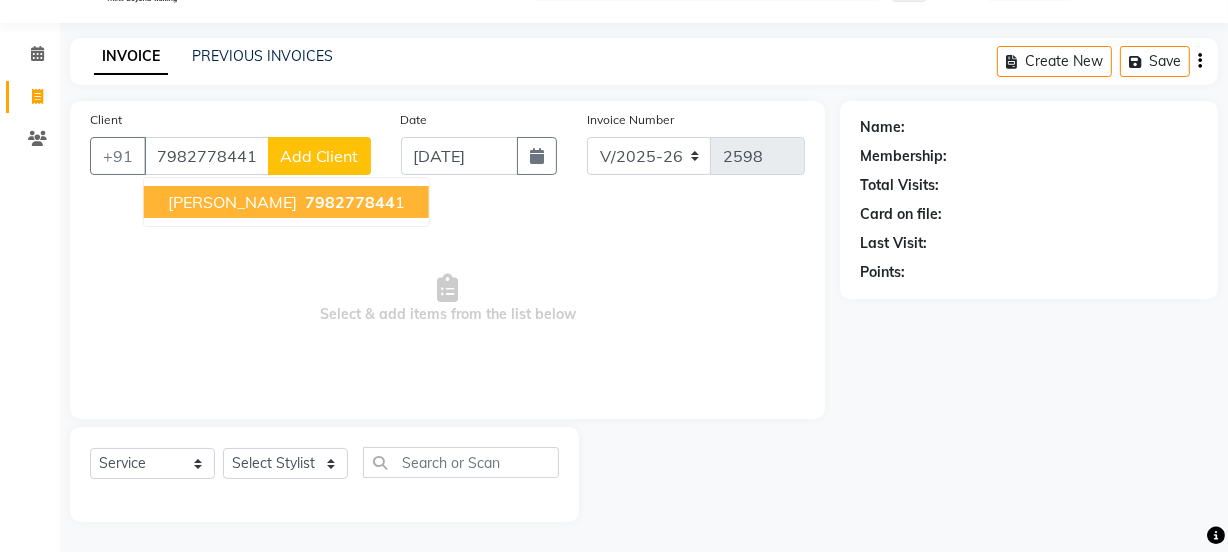 type on "7982778441" 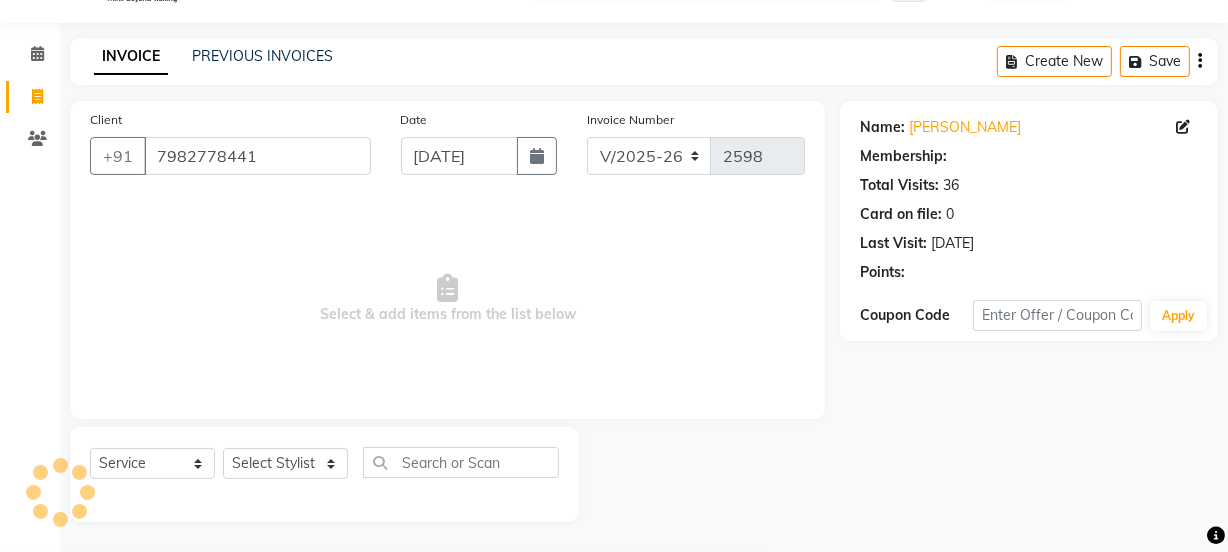 select on "1: Object" 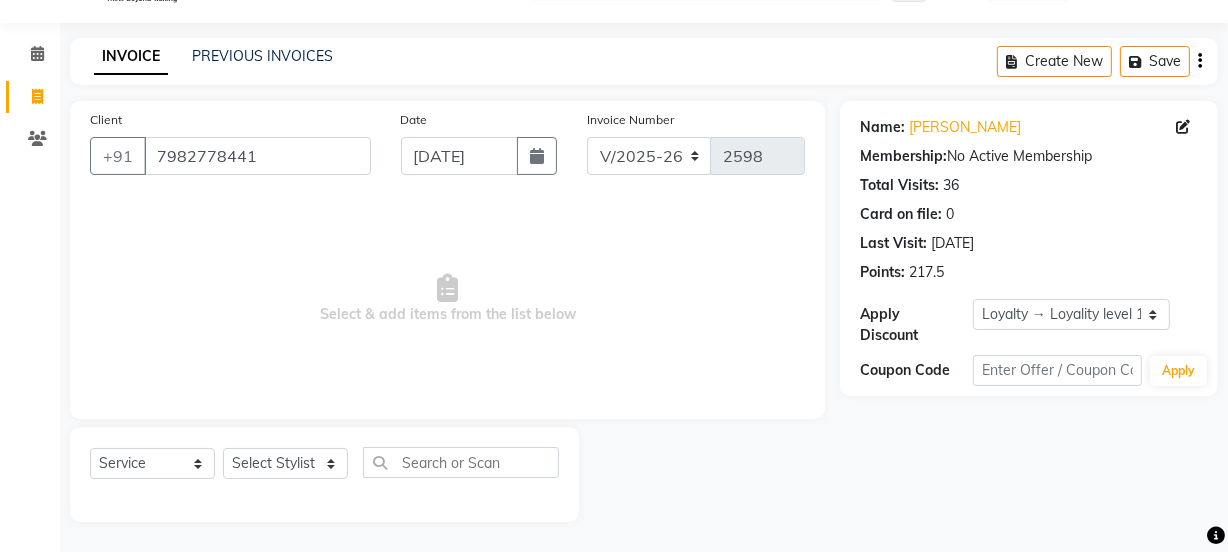 click on "Select  Service  Product  Membership  Package Voucher Prepaid Gift Card  Select Stylist Jyoti kaif Manager Pooja Prachi Raman Raman 2 Reception RIHAN Sameer Shivam simo SUNNY yogita" 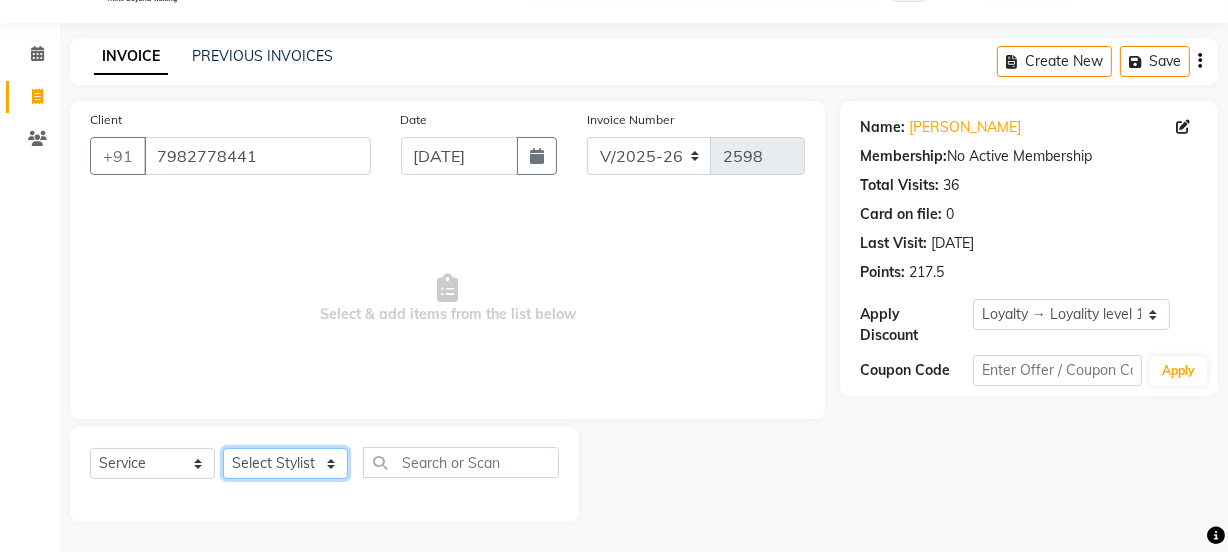 click on "Select Stylist Jyoti kaif Manager Pooja Prachi Raman Raman 2 Reception RIHAN Sameer Shivam simo SUNNY yogita" 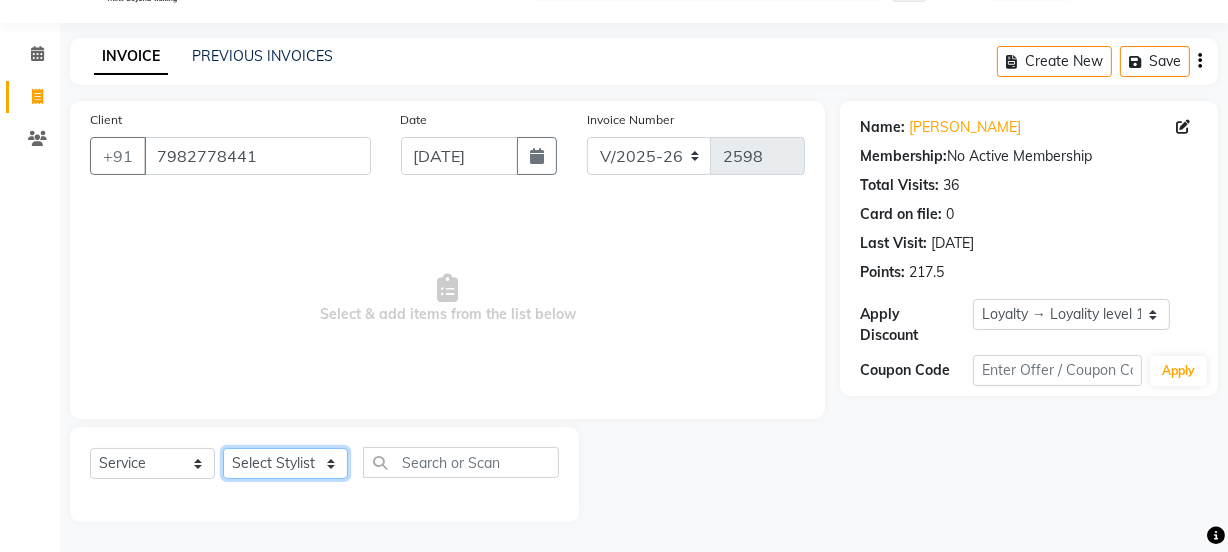 select on "79136" 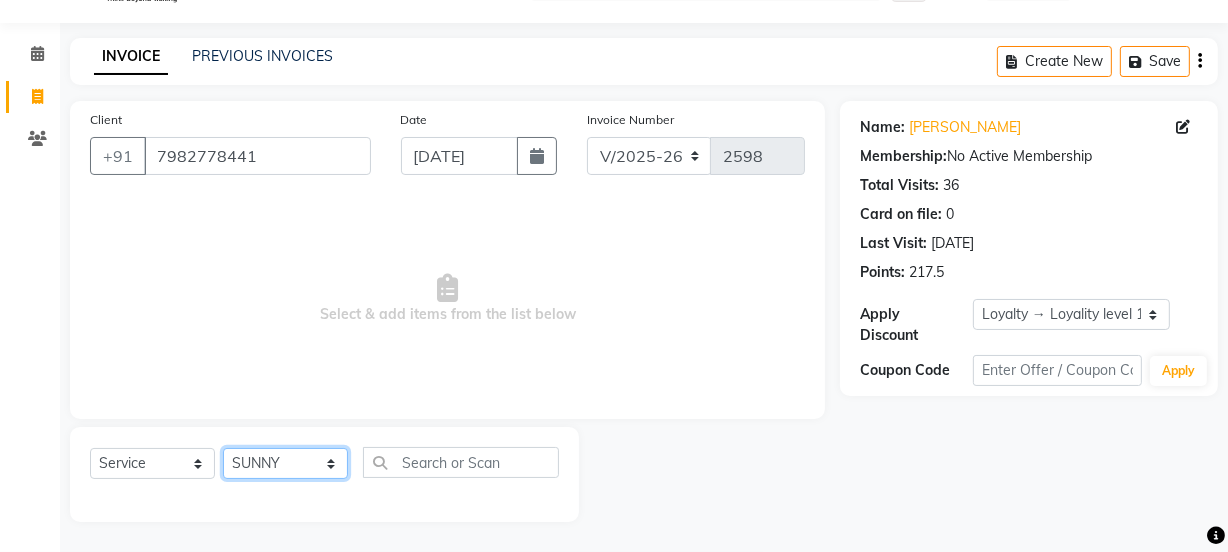 click on "Select Stylist Jyoti kaif Manager Pooja Prachi Raman Raman 2 Reception RIHAN Sameer Shivam simo SUNNY yogita" 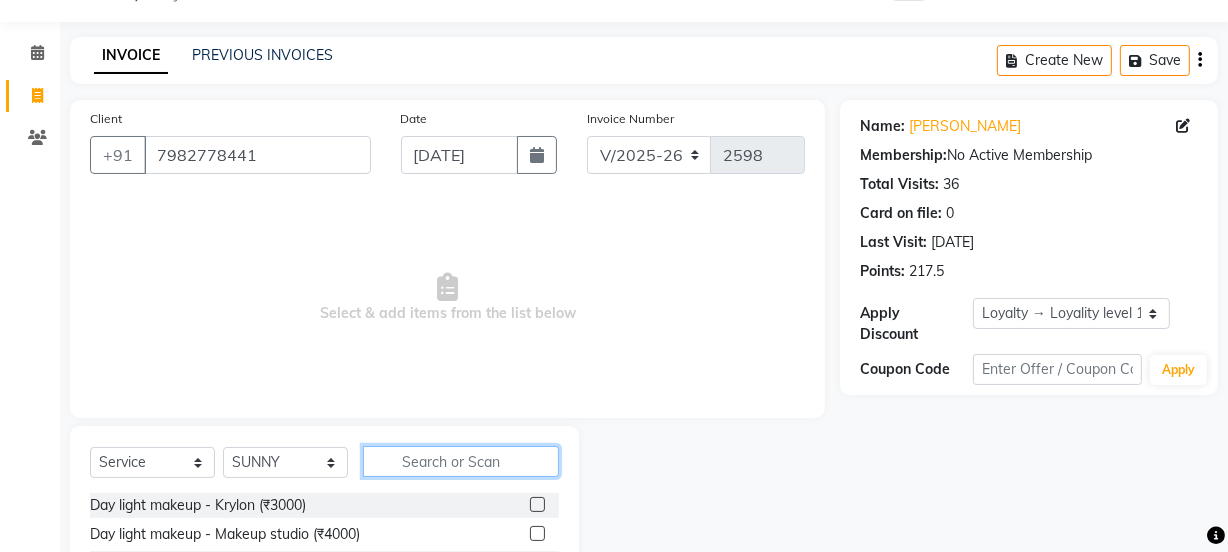 click 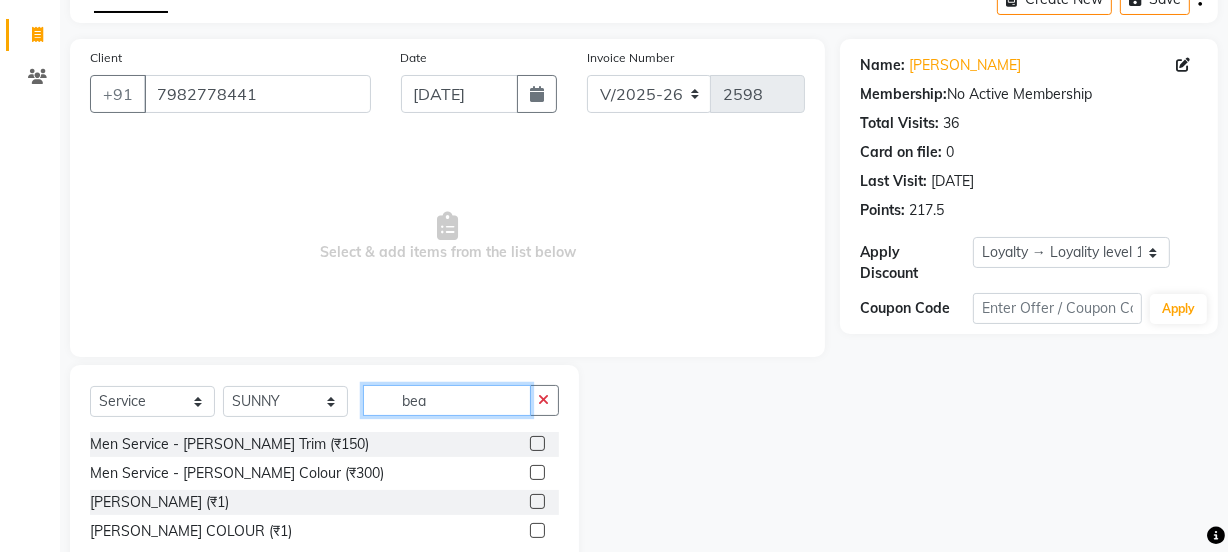 scroll, scrollTop: 165, scrollLeft: 0, axis: vertical 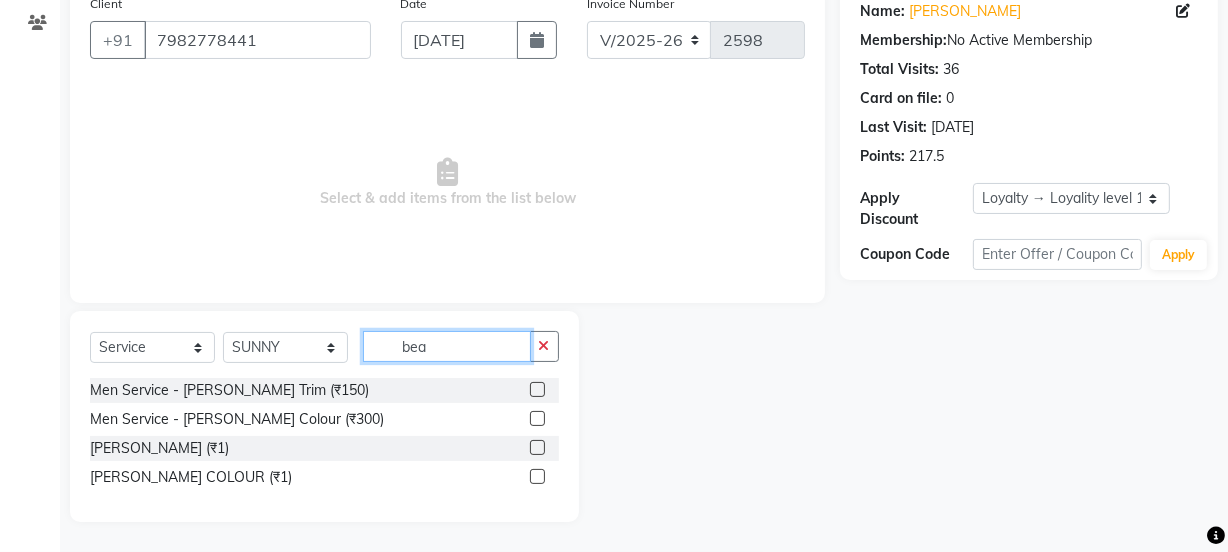 type on "bea" 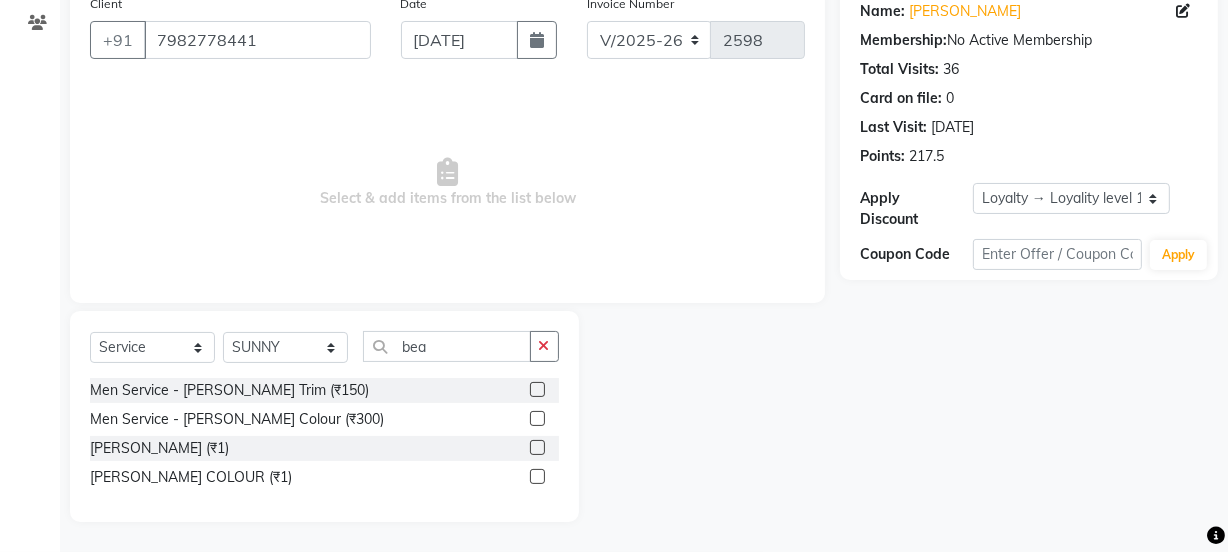 click 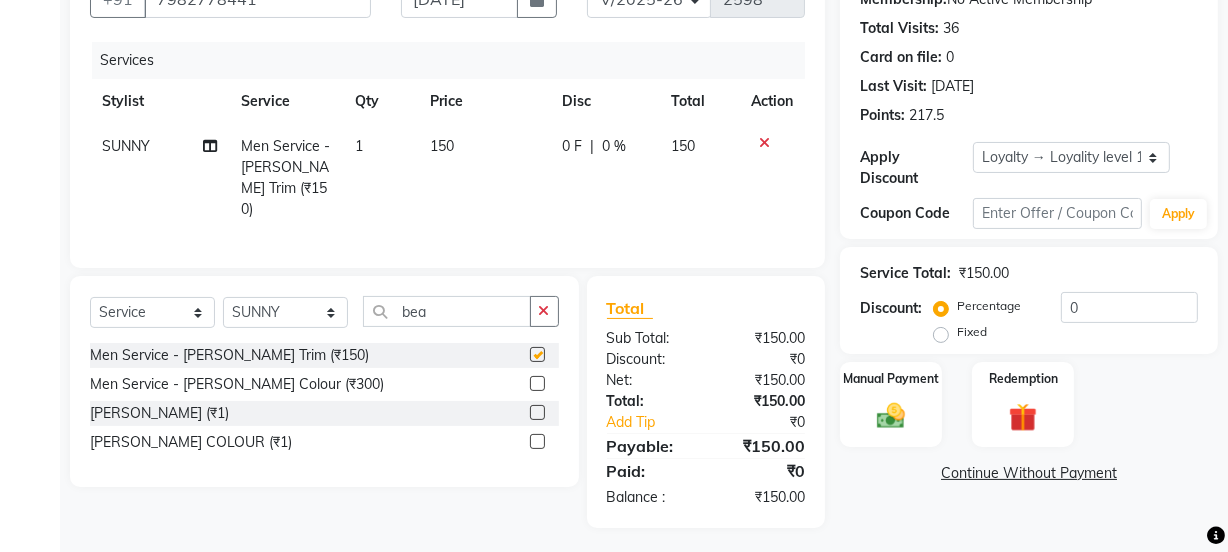 checkbox on "false" 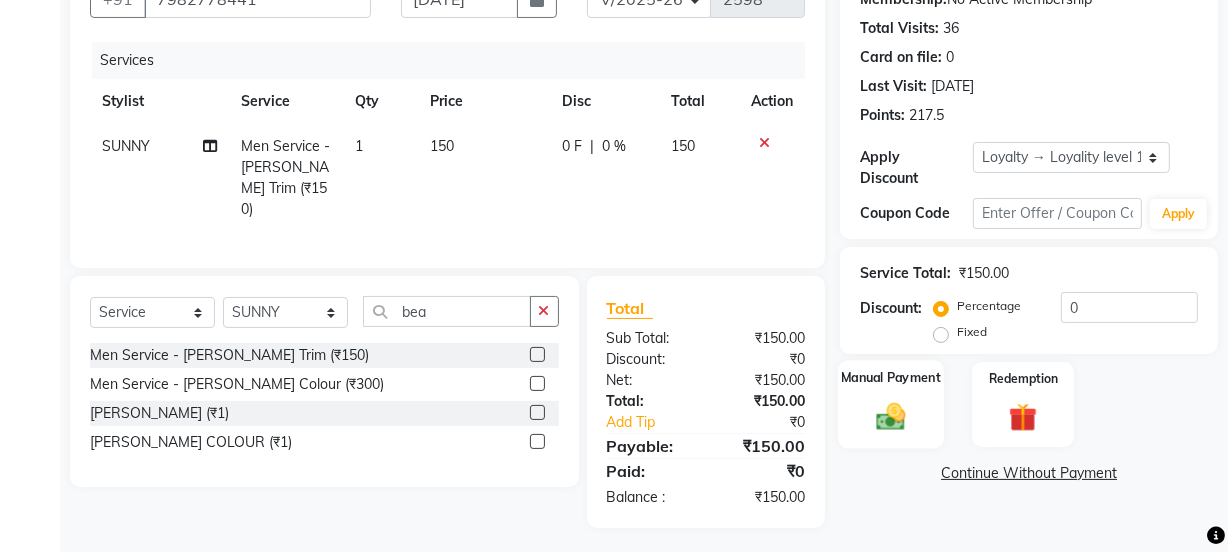 click on "Manual Payment" 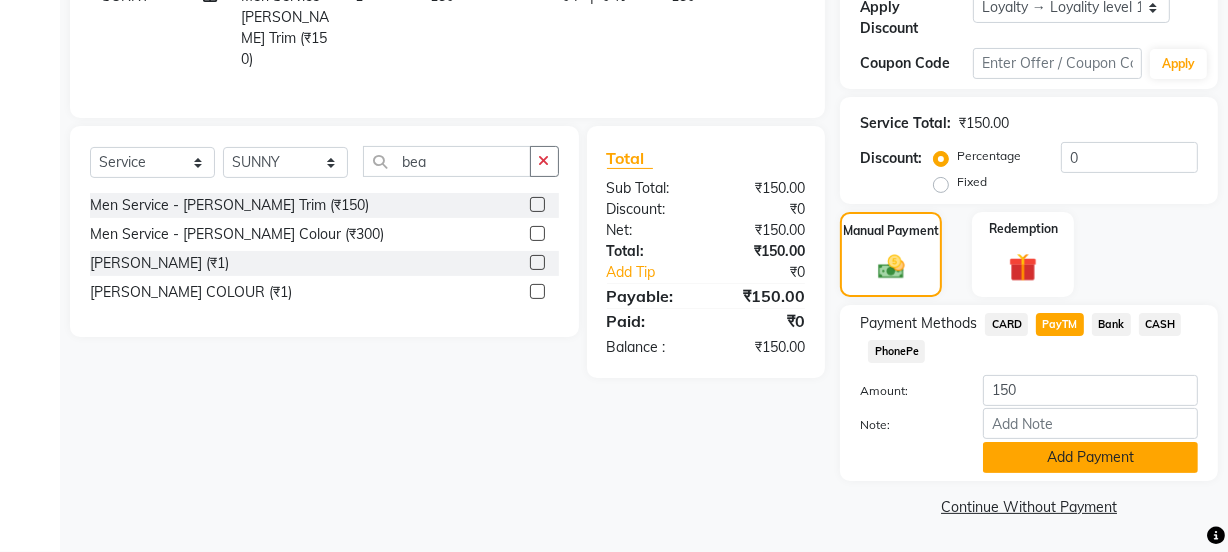 click on "Add Payment" 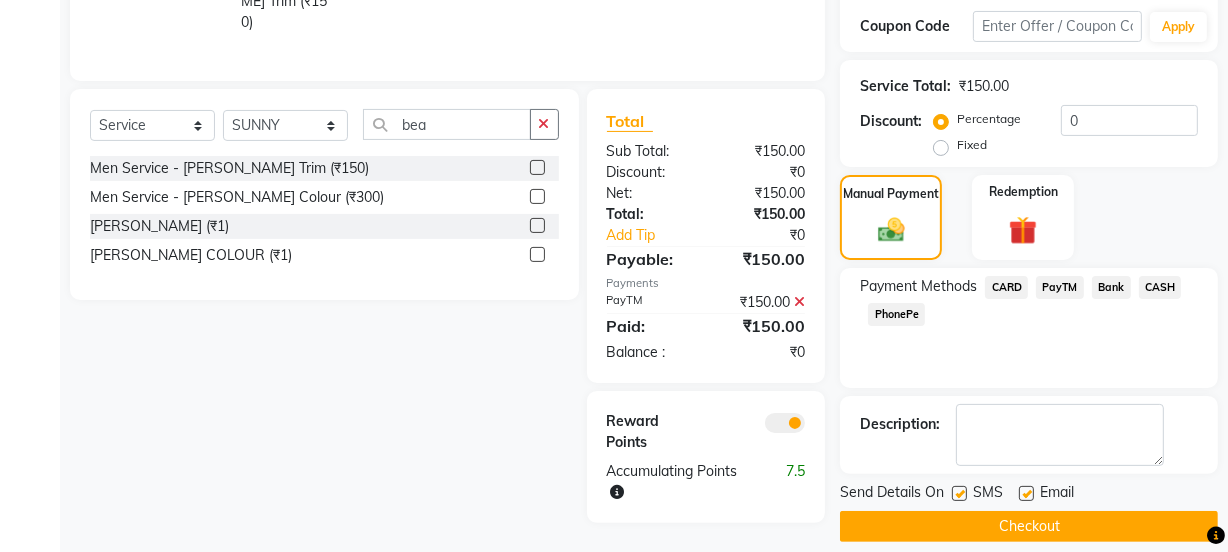 scroll, scrollTop: 412, scrollLeft: 0, axis: vertical 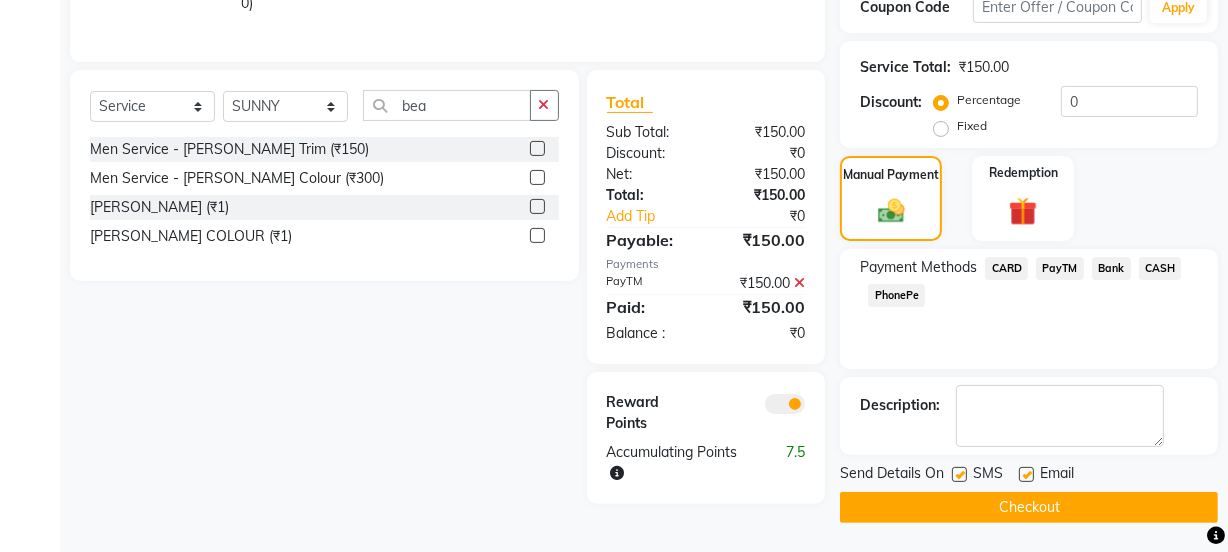 click 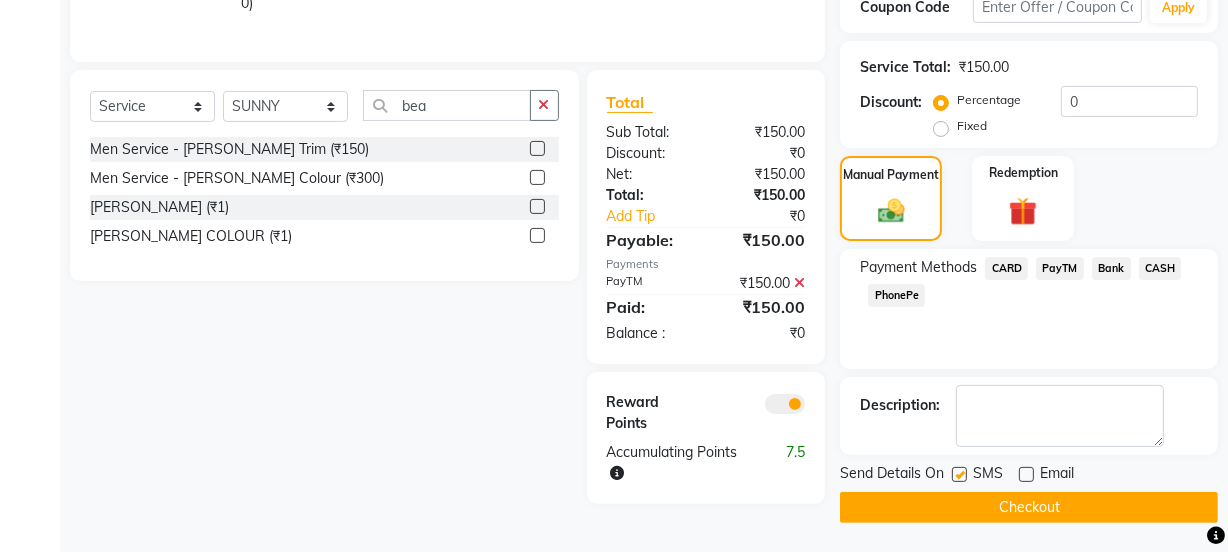 drag, startPoint x: 956, startPoint y: 464, endPoint x: 961, endPoint y: 489, distance: 25.495098 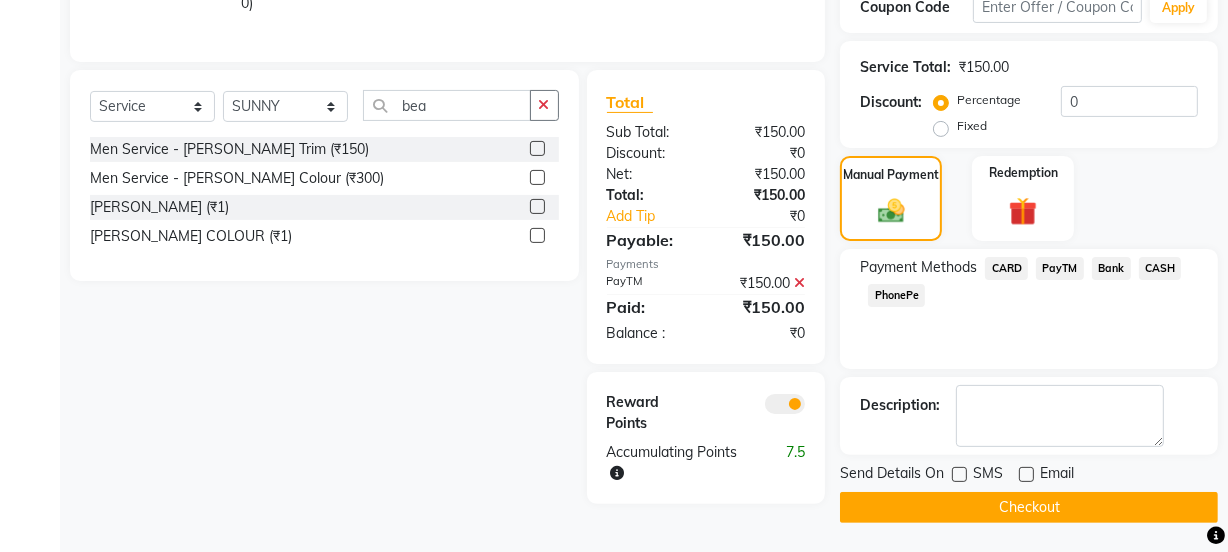click on "Checkout" 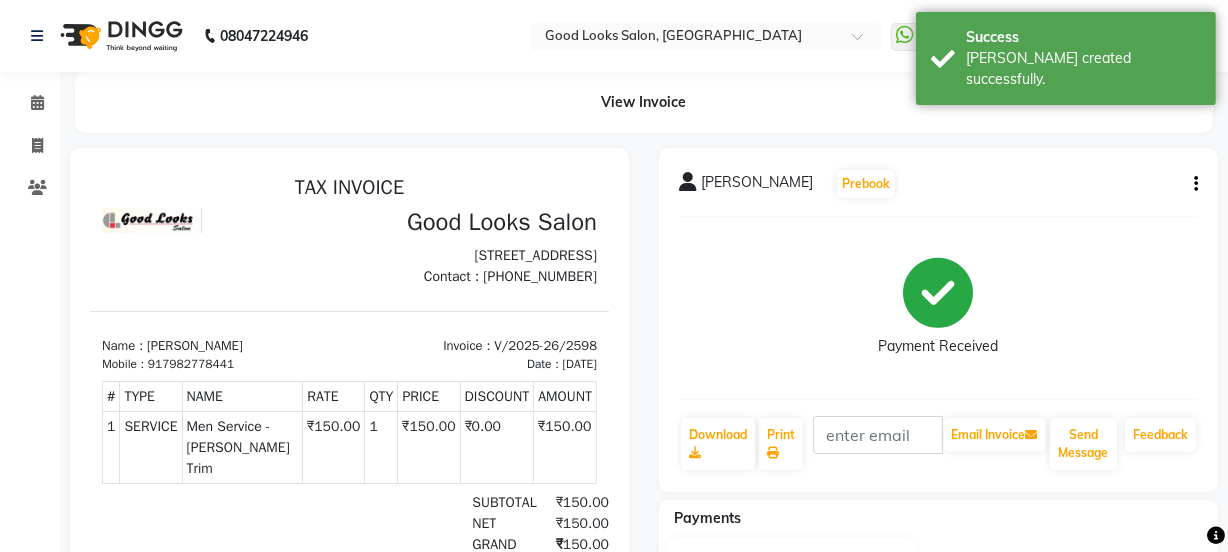 scroll, scrollTop: 0, scrollLeft: 0, axis: both 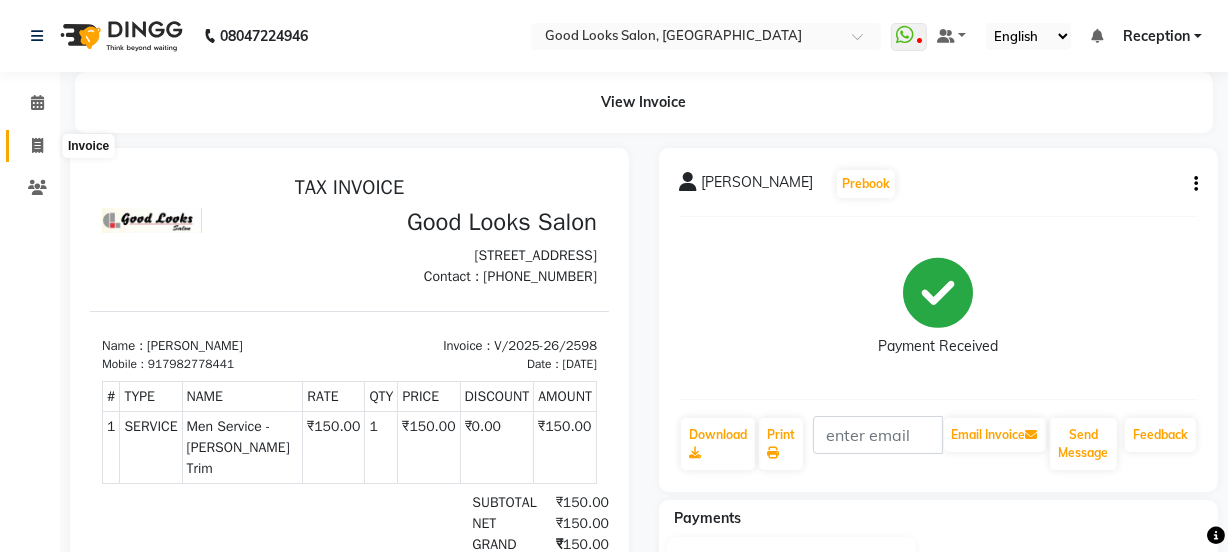 click 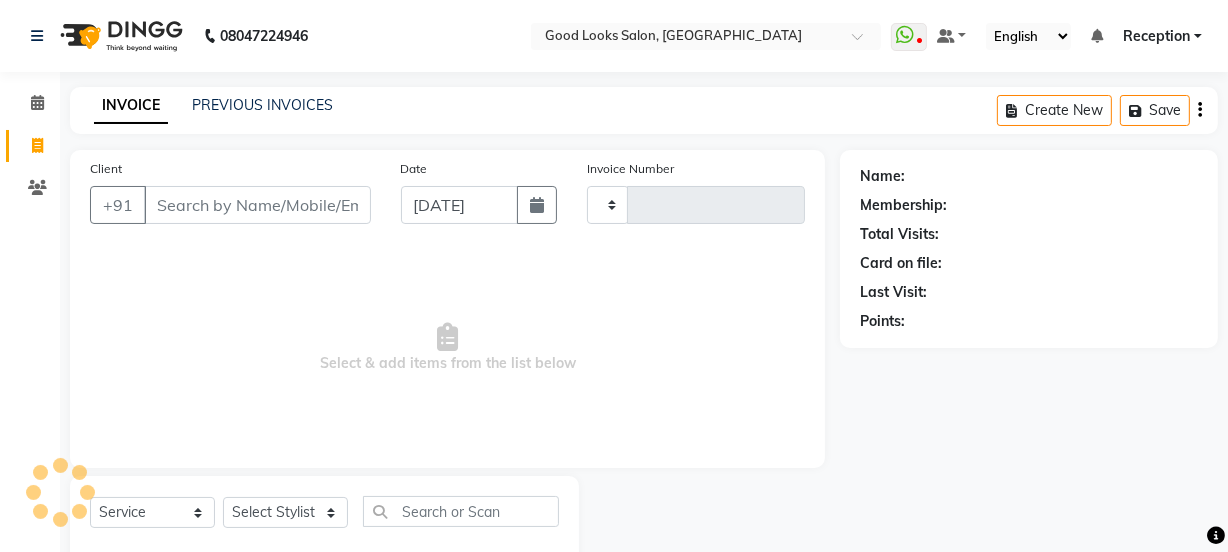 scroll, scrollTop: 50, scrollLeft: 0, axis: vertical 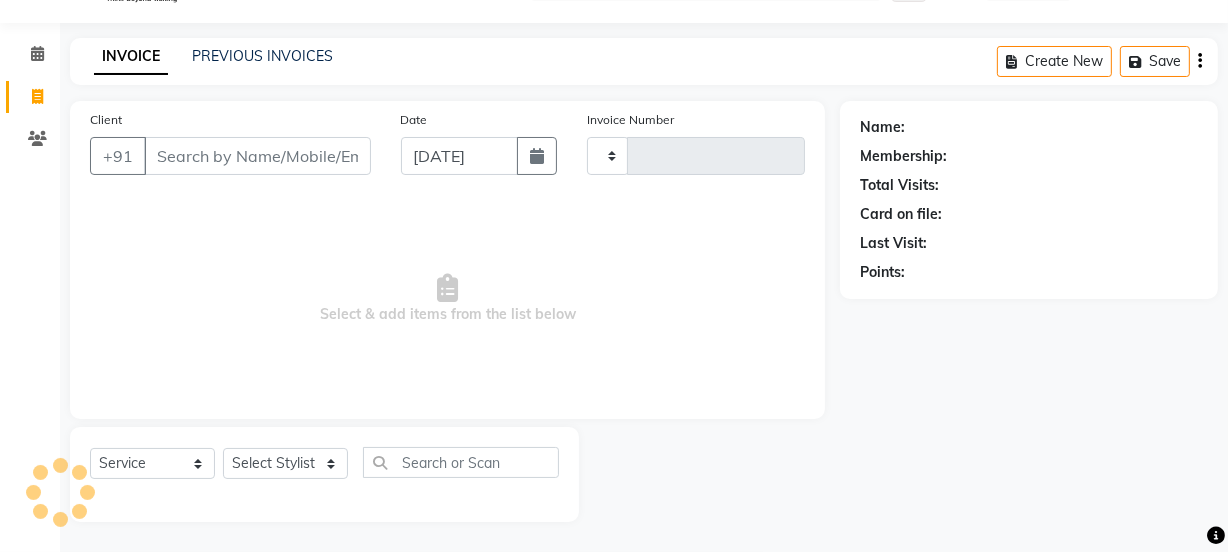 type on "2599" 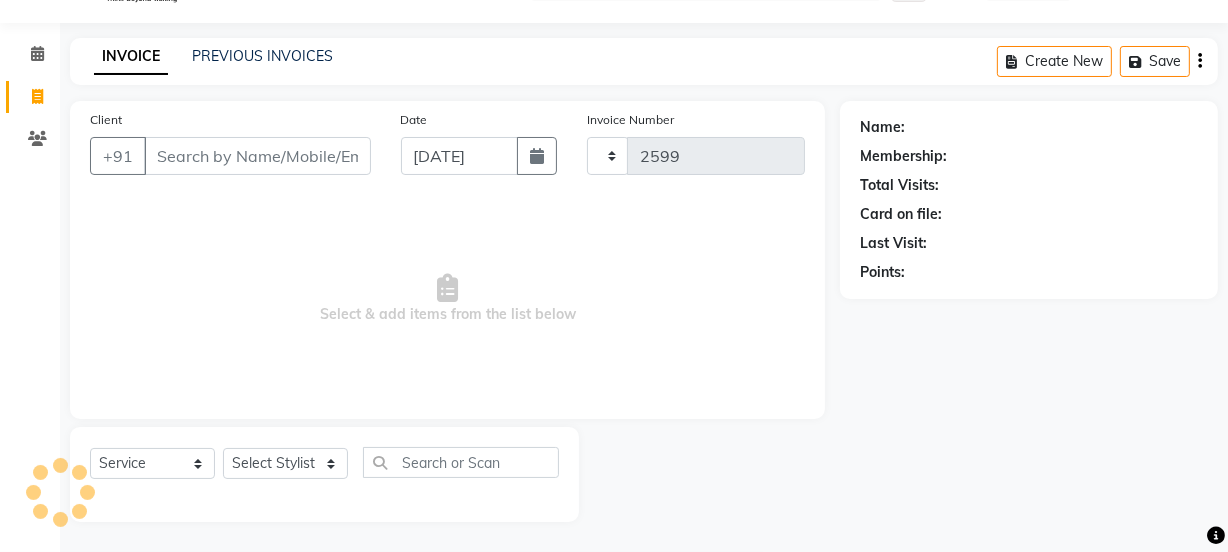 select on "4230" 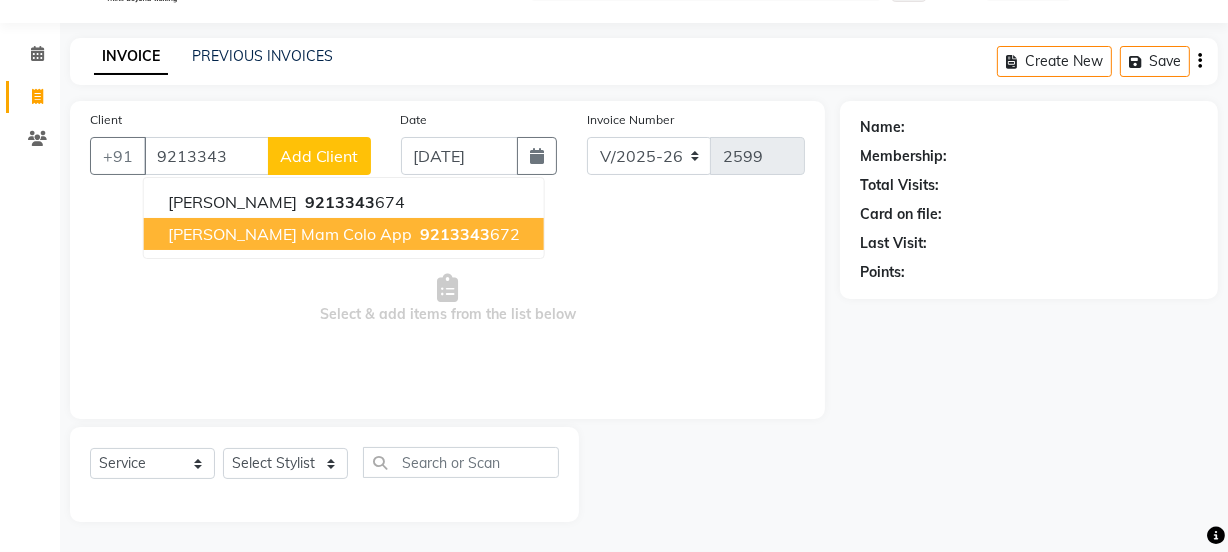 click on "Vimlesh mam colo app   9213343 672" at bounding box center [344, 234] 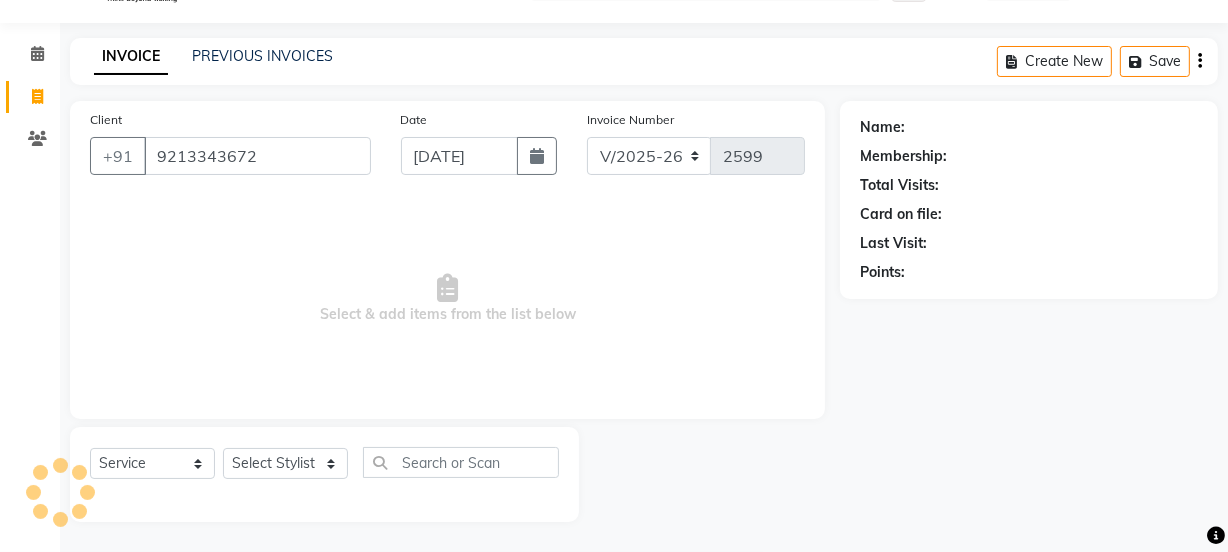 type on "9213343672" 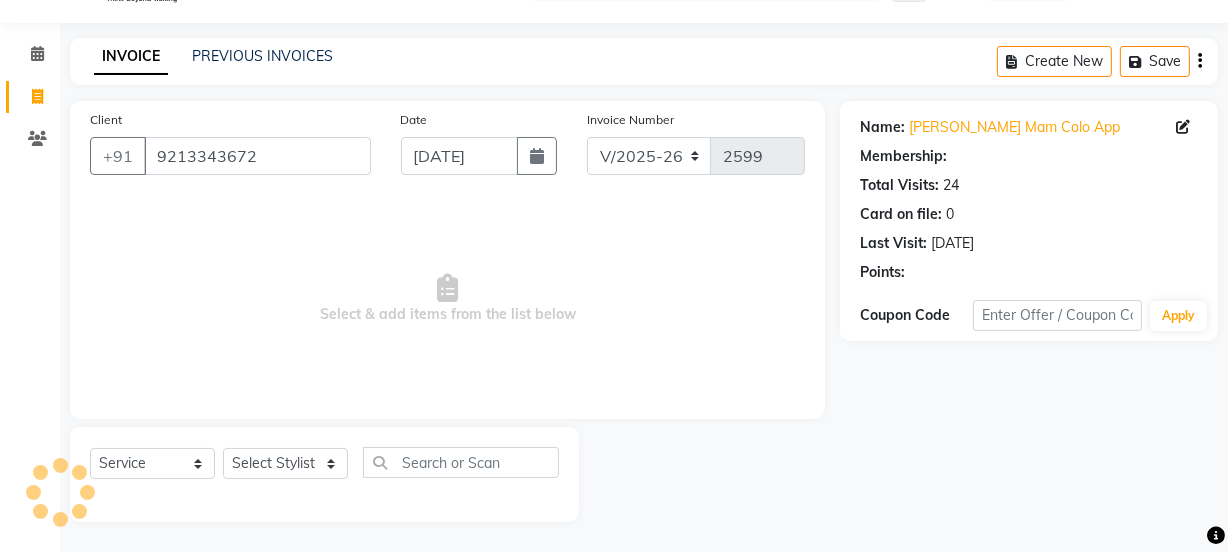 select on "1: Object" 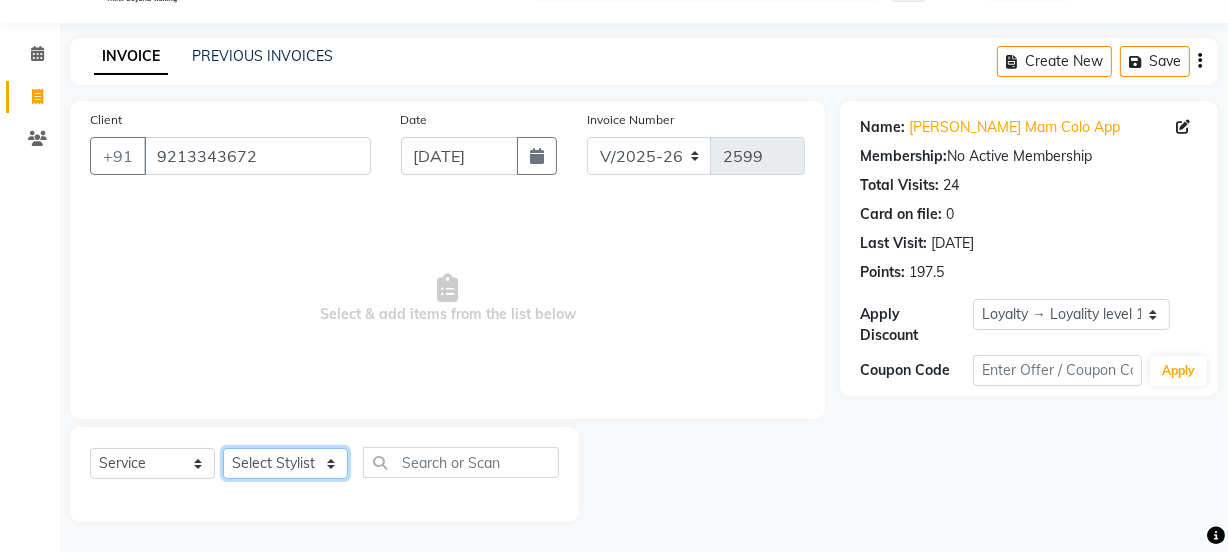 click on "Select Stylist Jyoti kaif Manager Pooja Prachi Raman Raman 2 Reception RIHAN Sameer Shivam simo SUNNY yogita" 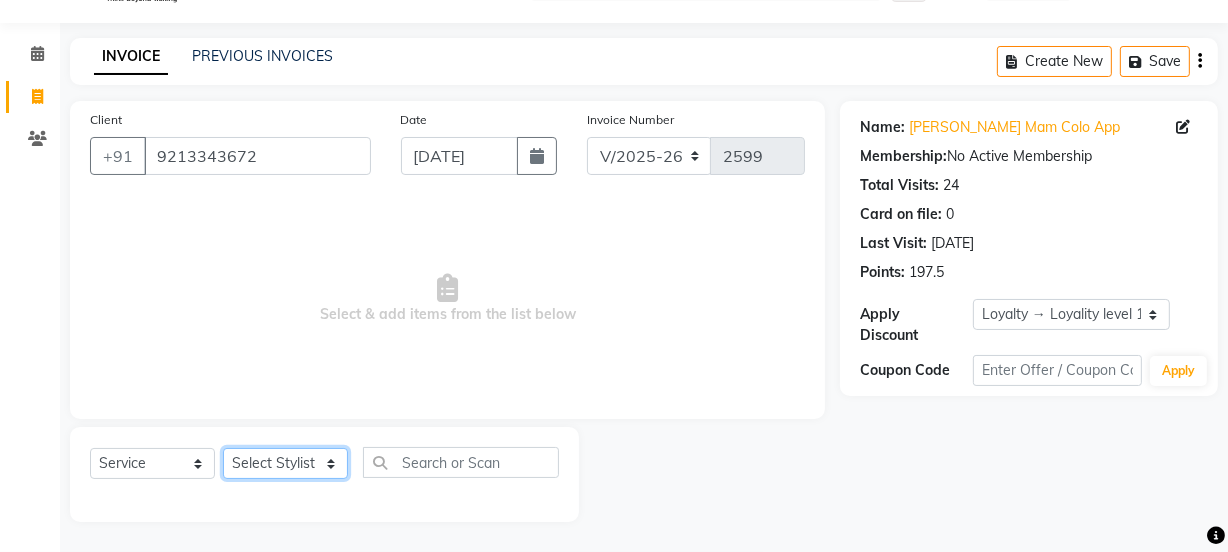 select on "43944" 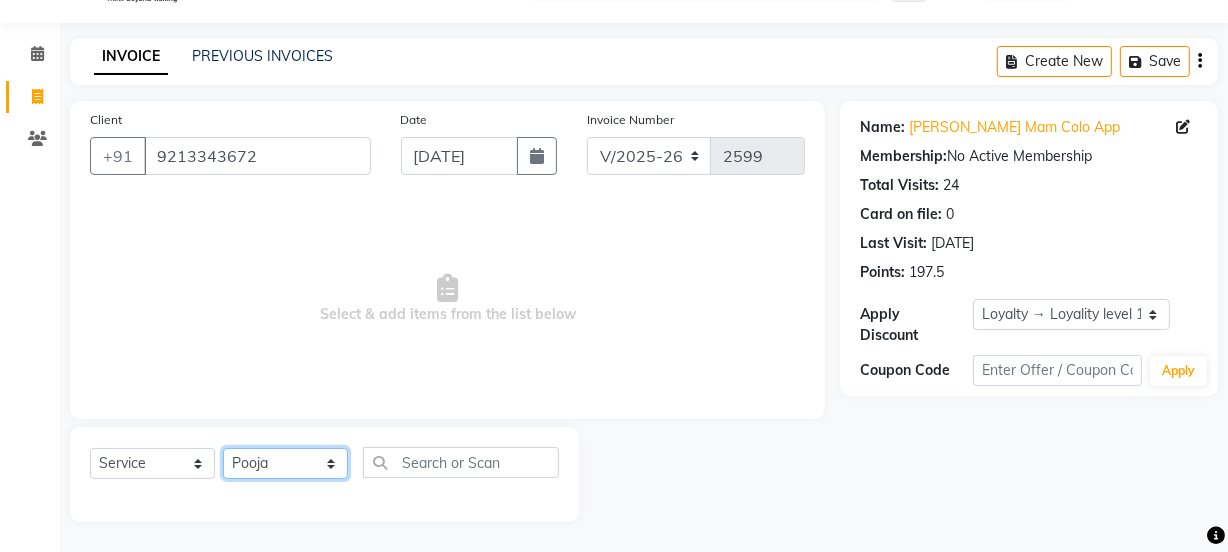 click on "Select Stylist Jyoti kaif Manager Pooja Prachi Raman Raman 2 Reception RIHAN Sameer Shivam simo SUNNY yogita" 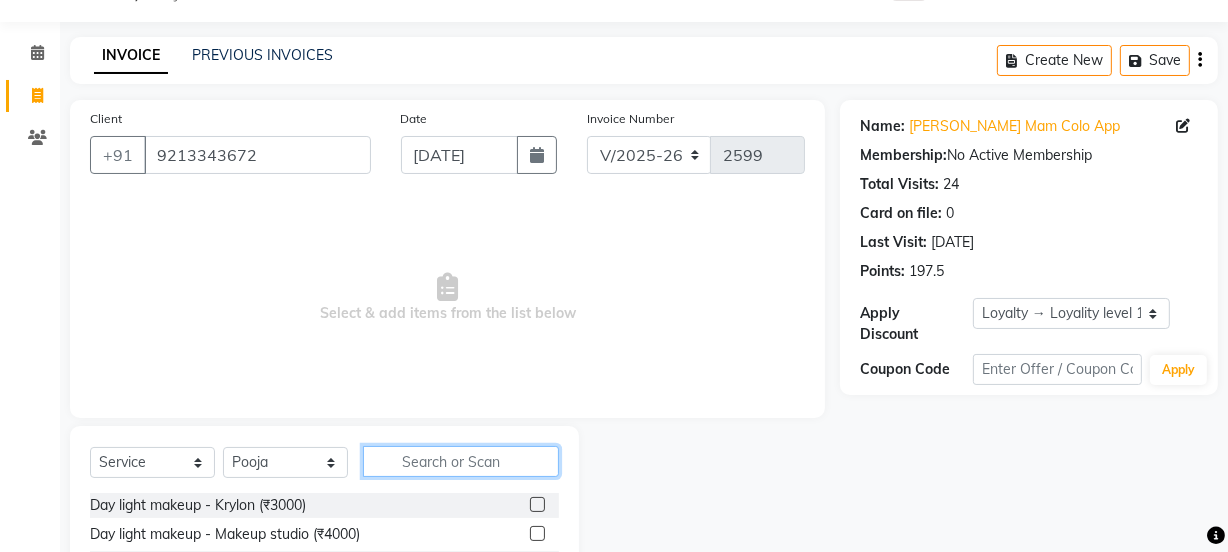 click 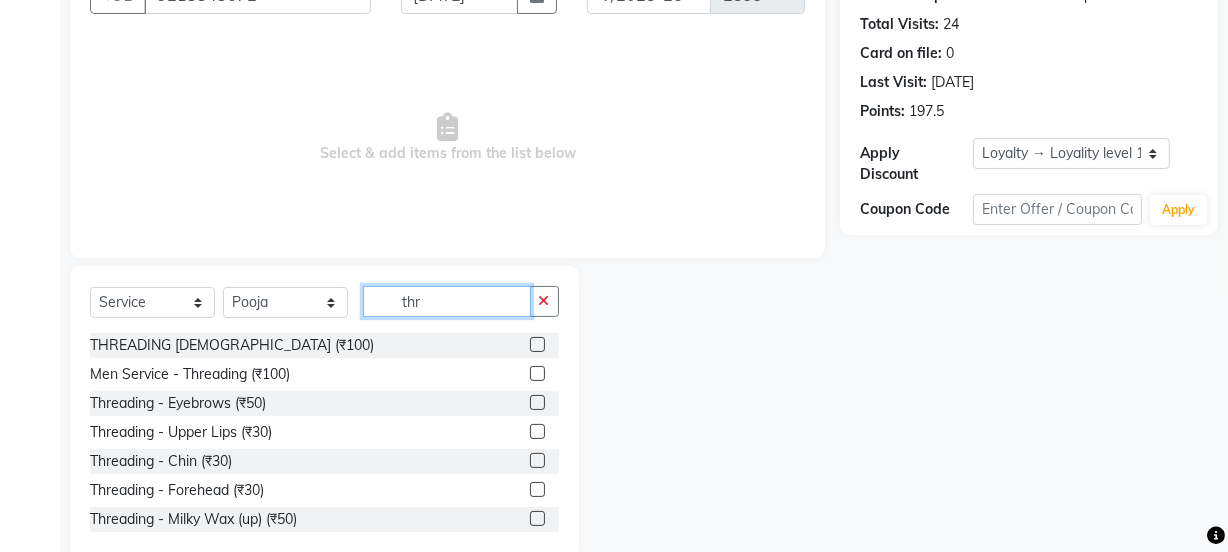scroll, scrollTop: 250, scrollLeft: 0, axis: vertical 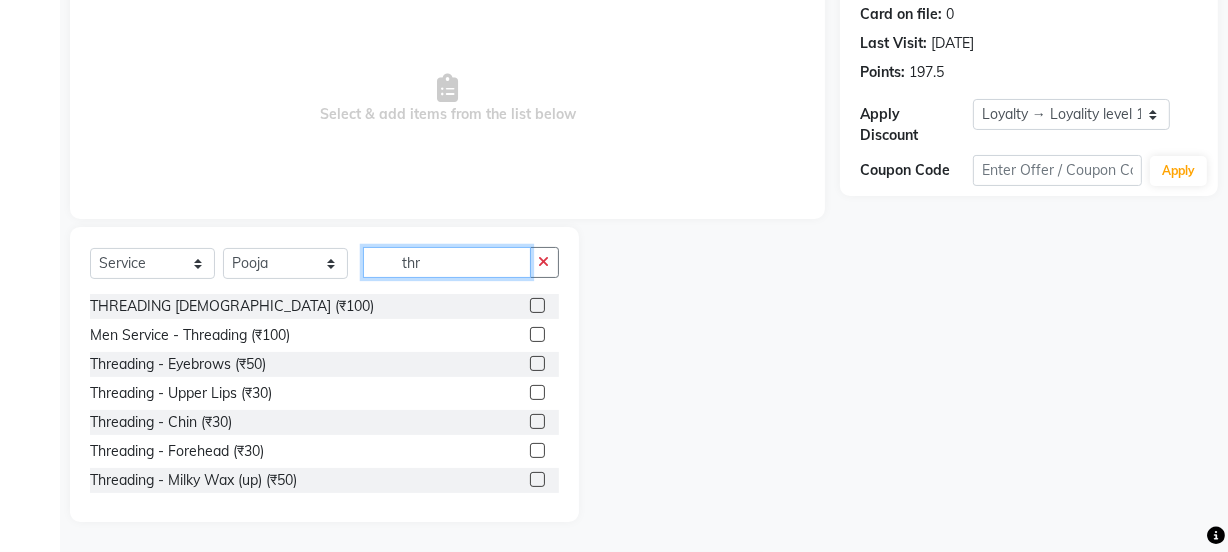 type on "thr" 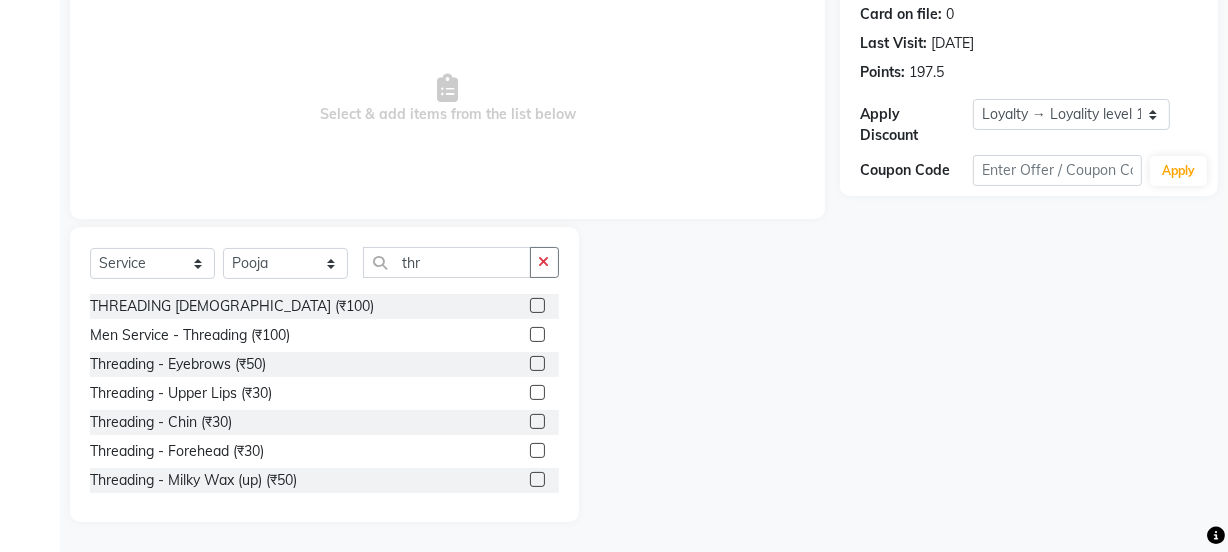 click on "Threading  - Eyebrows (₹50)" 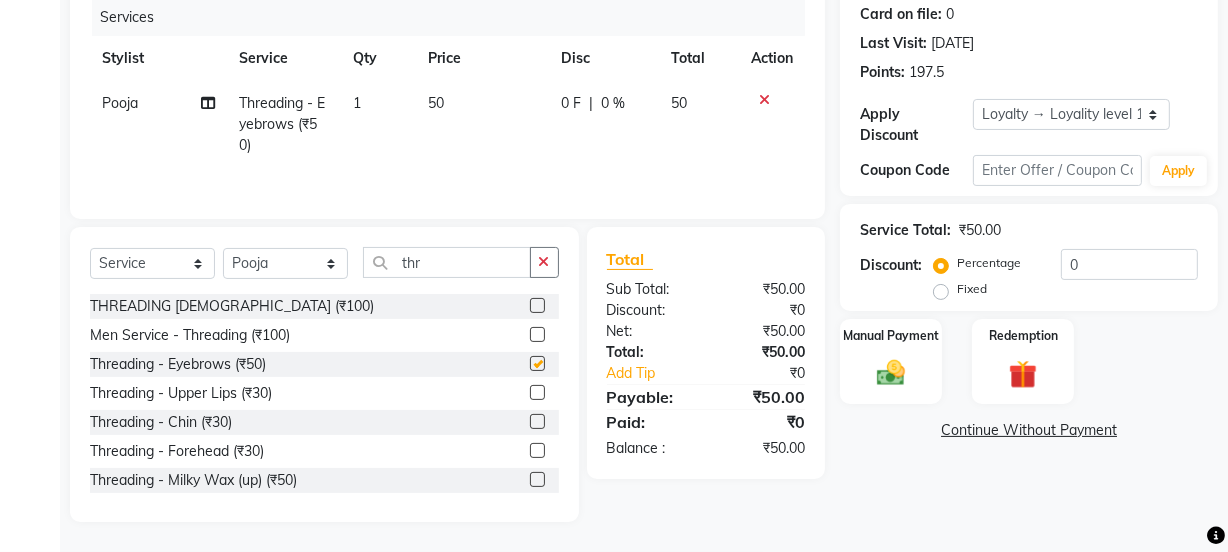 checkbox on "false" 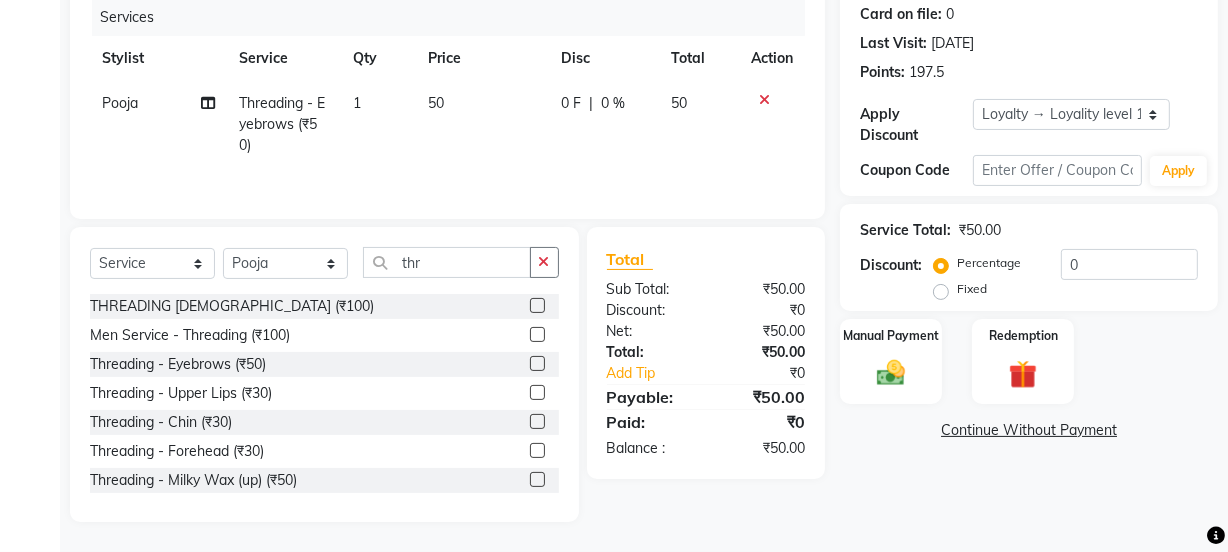 click 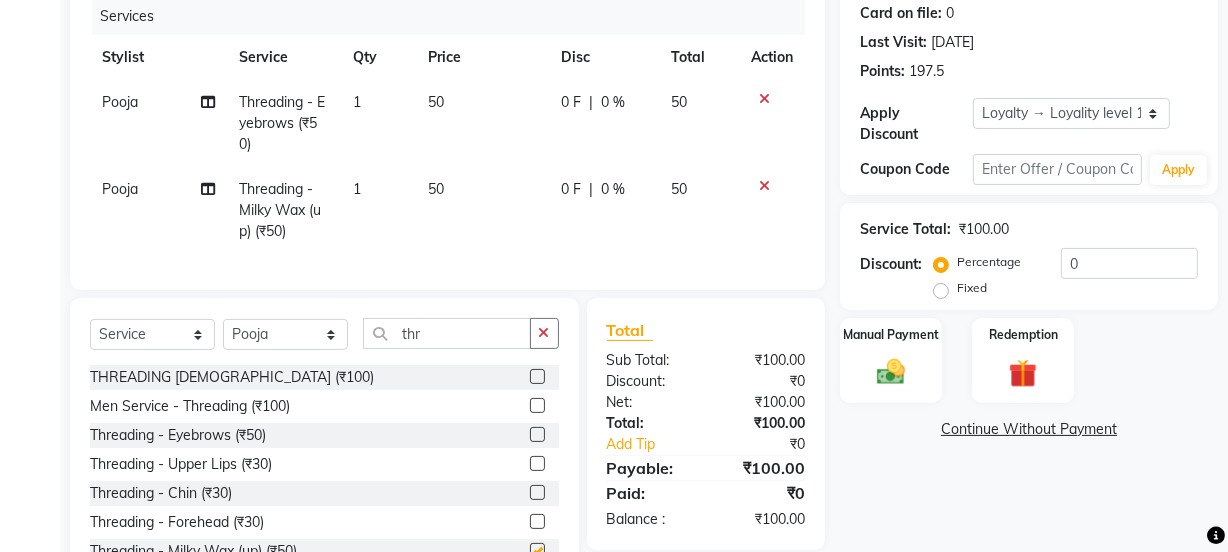checkbox on "false" 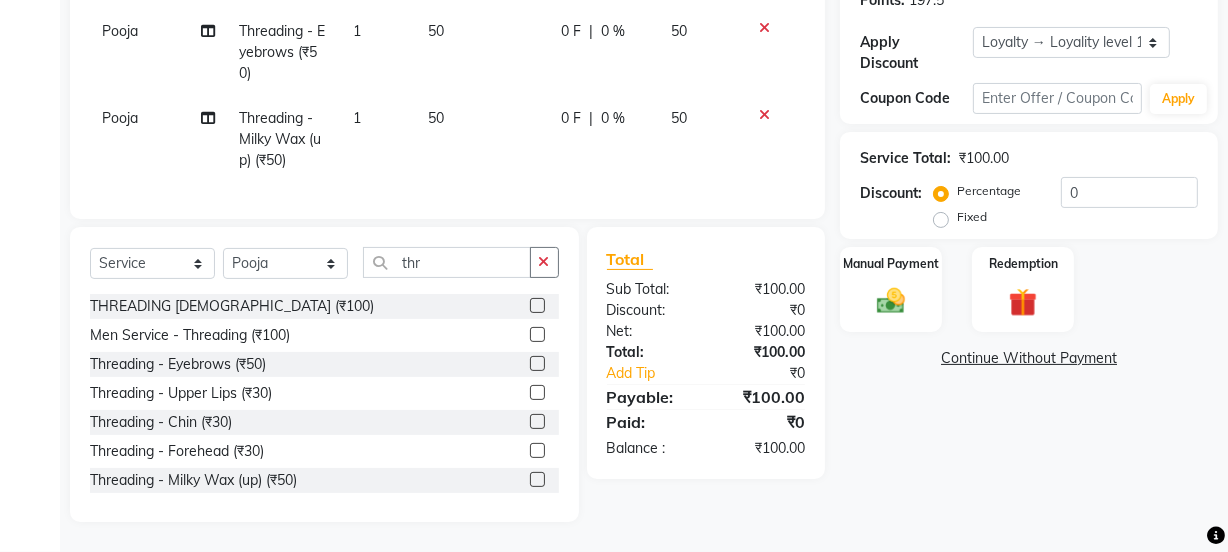 scroll, scrollTop: 335, scrollLeft: 0, axis: vertical 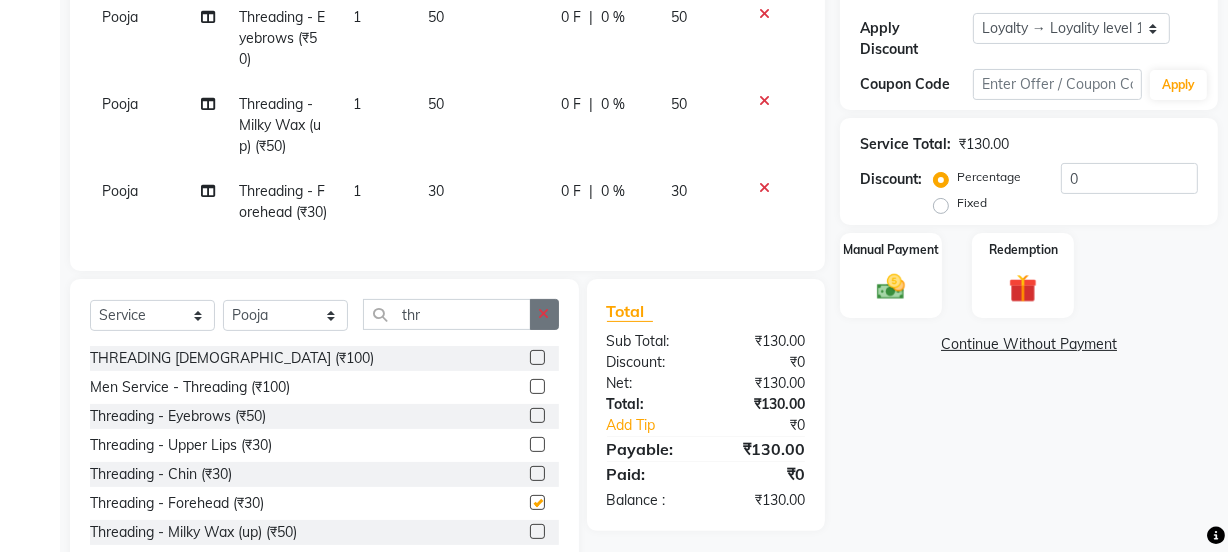 checkbox on "false" 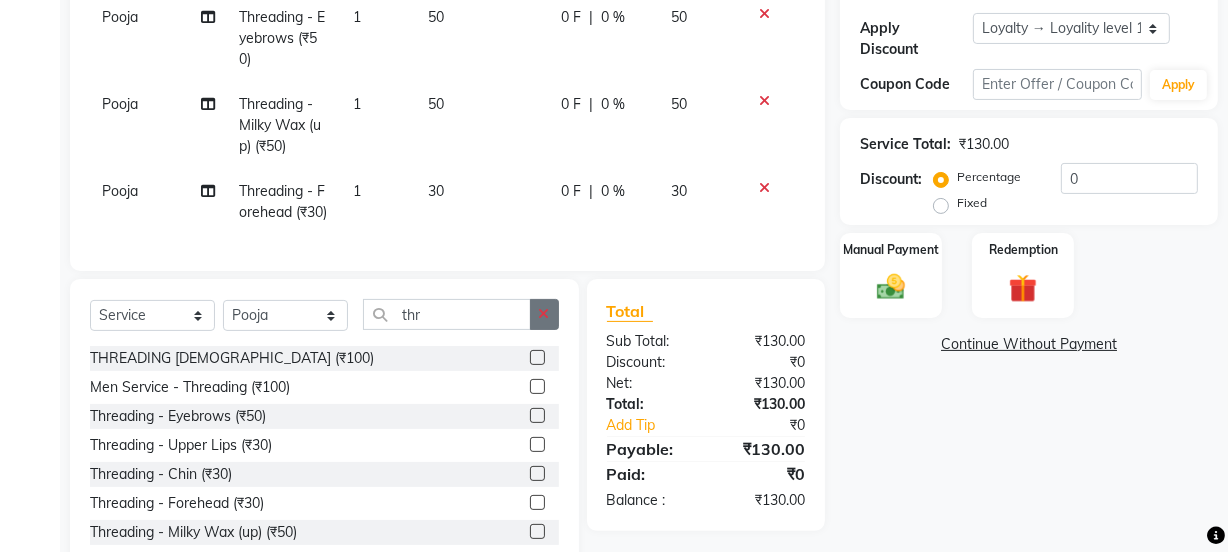 click 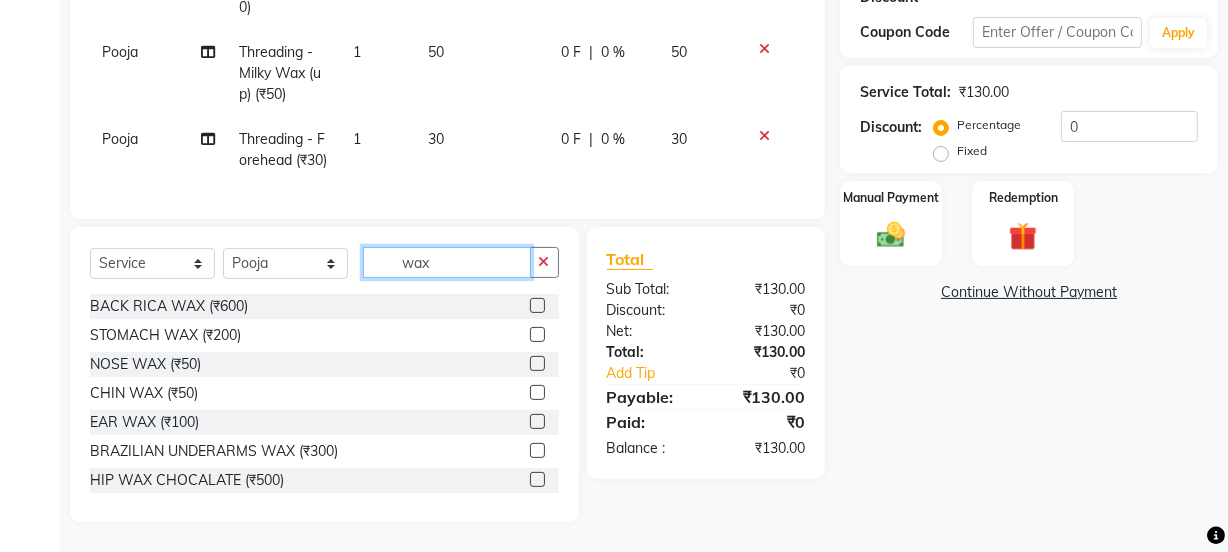 scroll, scrollTop: 422, scrollLeft: 0, axis: vertical 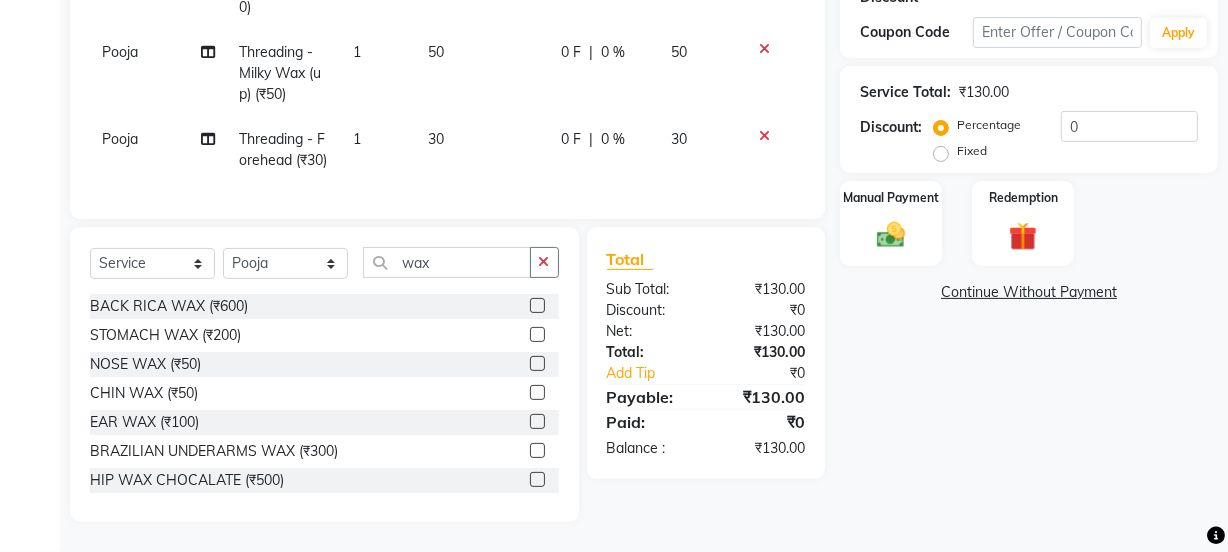 click 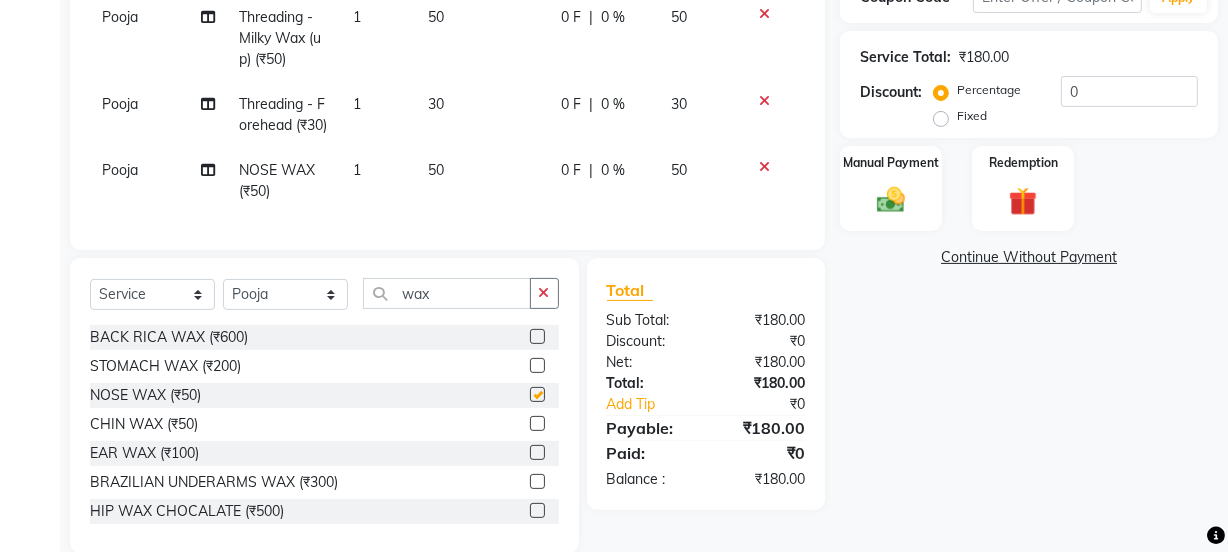checkbox on "false" 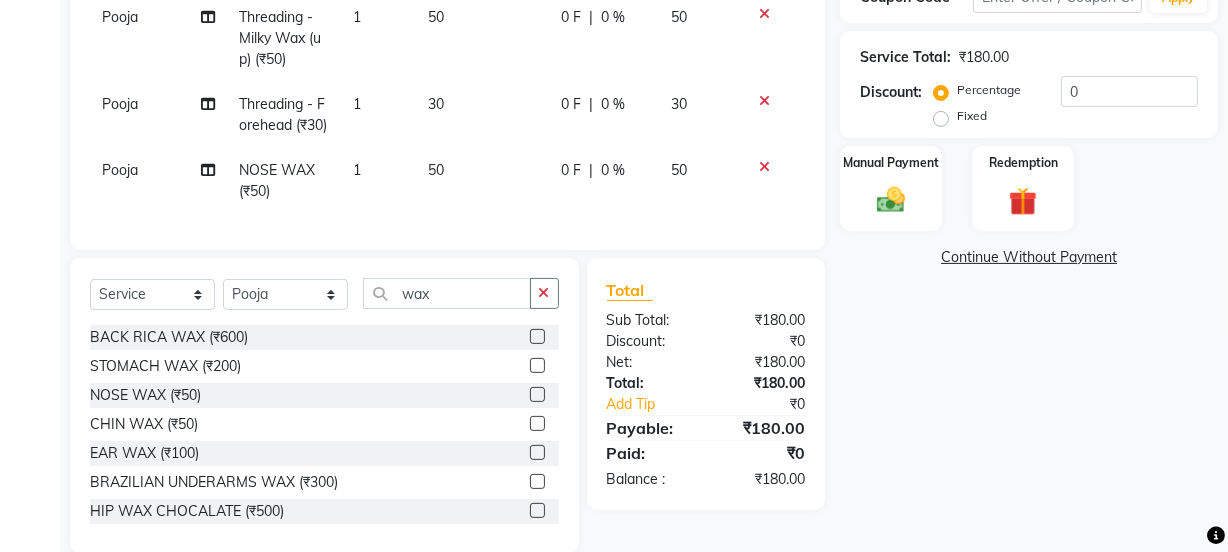 click 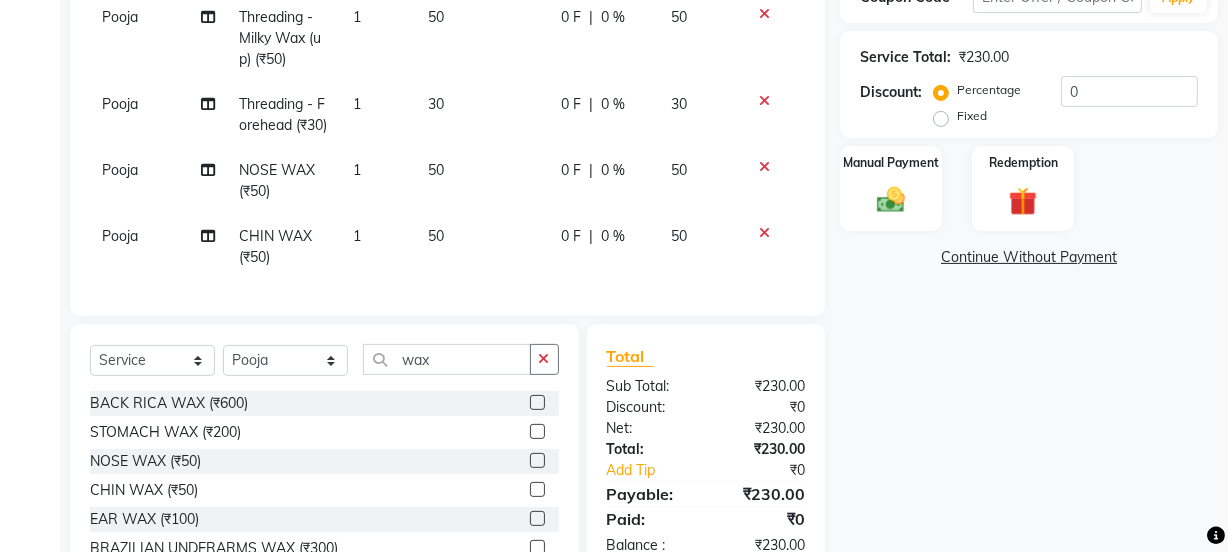 checkbox on "false" 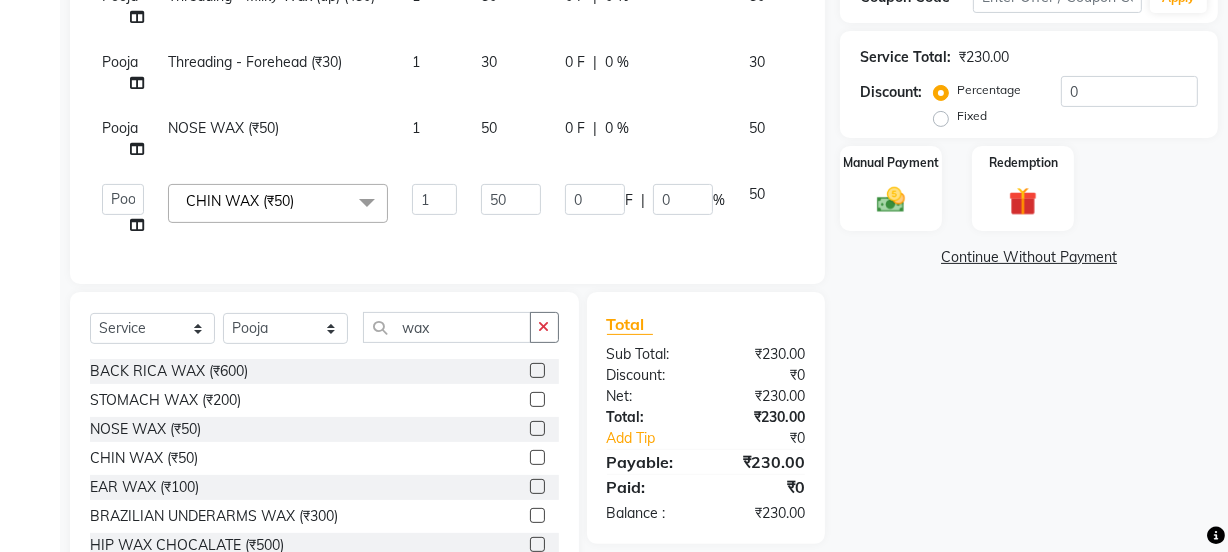 click on "Services Stylist Service Qty Price Disc Total Action Pooja Threading  - Eyebrows (₹50) 1 50 0 F | 0 % 50 Pooja Threading  - Milky Wax (up) (₹50) 1 50 0 F | 0 % 50 Pooja Threading  - Forehead (₹30) 1 30 0 F | 0 % 30 Pooja NOSE WAX (₹50) 1 50 0 F | 0 % 50  Jyoti   kaif   Manager   Pooja   Prachi   Raman   Raman 2   Reception   RIHAN   Sameer   Shivam   simo   SUNNY   yogita  CHIN WAX (₹50)  x Day light makeup  - Krylon (₹3000) Day light makeup  - Makeup studio (₹4000) Day light makeup  - Air brush (₹5000) Frount trimming (₹200) NANO (₹6000) Schwarzkopf root touch (₹1200) Full Arms Bleach (₹500) Bubble gum pedicure (₹1200) Wella bleach (₹700) FACE SCRUB (₹200) EYELESH (₹500) KANPEKI (₹3000) TANINO BOTOX (₹7000) BUBBLE GUM MANICURE (₹1500) TMT MASK (₹8001) MOROCCO SEREM (₹1800) LOREAL GLOBLE COLOUR (₹3000) BACK RICA WAX (₹600) NAIL CUT (₹100) PROTIN SPA G (₹1500) FOOT MASSAGE (₹300) STOMACH WAX (₹200) BACK TRIMMING (₹150) TWACHA FACIAL (₹1500) CON  (₹1)" 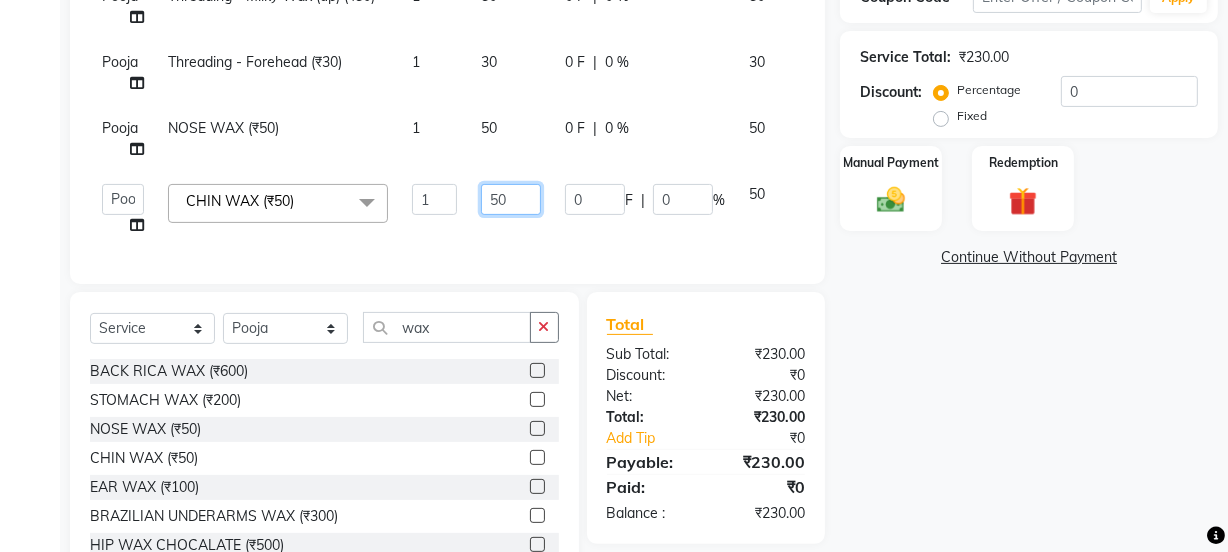 click on "Jyoti   kaif   Manager   Pooja   Prachi   Raman   Raman 2   Reception   RIHAN   Sameer   Shivam   simo   SUNNY   yogita  CHIN WAX (₹50)  x Day light makeup  - Krylon (₹3000) Day light makeup  - Makeup studio (₹4000) Day light makeup  - Air brush (₹5000) Frount trimming (₹200) NANO (₹6000) Schwarzkopf root touch (₹1200) Full Arms Bleach (₹500) Bubble gum pedicure (₹1200) Wella bleach (₹700) FACE SCRUB (₹200) EYELESH (₹500) KANPEKI (₹3000) TANINO BOTOX (₹7000) BUBBLE GUM MANICURE (₹1500) TMT MASK (₹8001) MOROCCO SEREM (₹1800) LOREAL GLOBLE COLOUR (₹3000) BACK RICA WAX (₹600) NAIL CUT (₹100) PROTIN SPA G (₹1500) FOOT MASSAGE (₹300) STOMACH WAX (₹200) BACK TRIMMING (₹150) TWACHA FACIAL (₹1500) MACADAMIA SPA (₹3000) FULL BODY TRIMMING (₹100) THREADING MALE (₹100) BLUETOX (₹6000) lower lips (₹30) NOSE WAX (₹50) CHIN WAX (₹50) UNDER ARMS TRIMMING (₹50) ELBOWS (₹100) MENHDI APPLICATION (₹300) FROUNT BLEACH (₹400) BACK  BLEACH (₹400) 1 50 0 F" 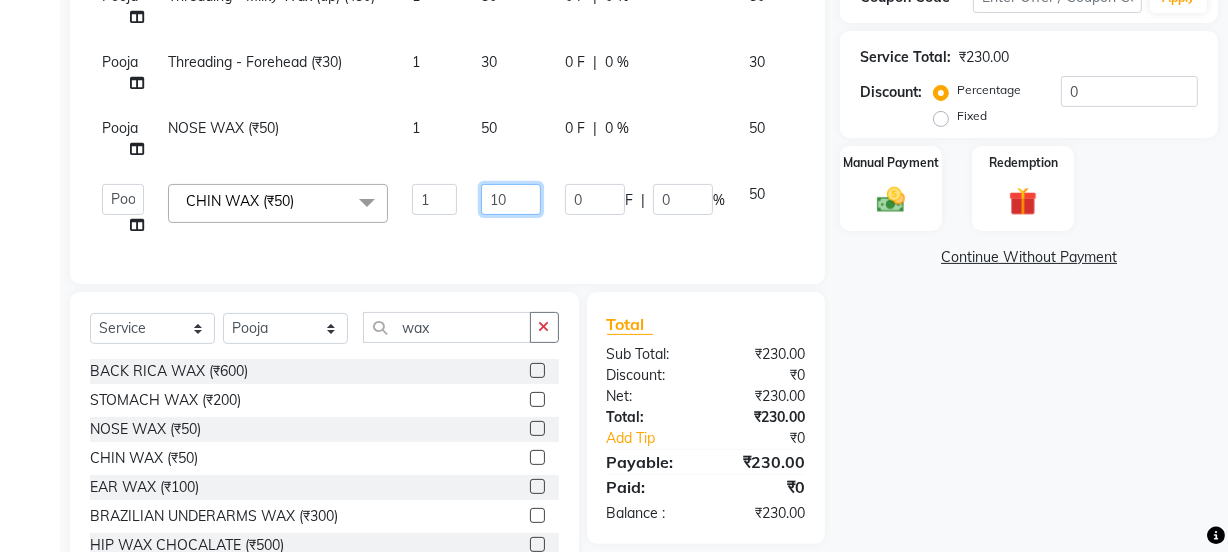 type on "100" 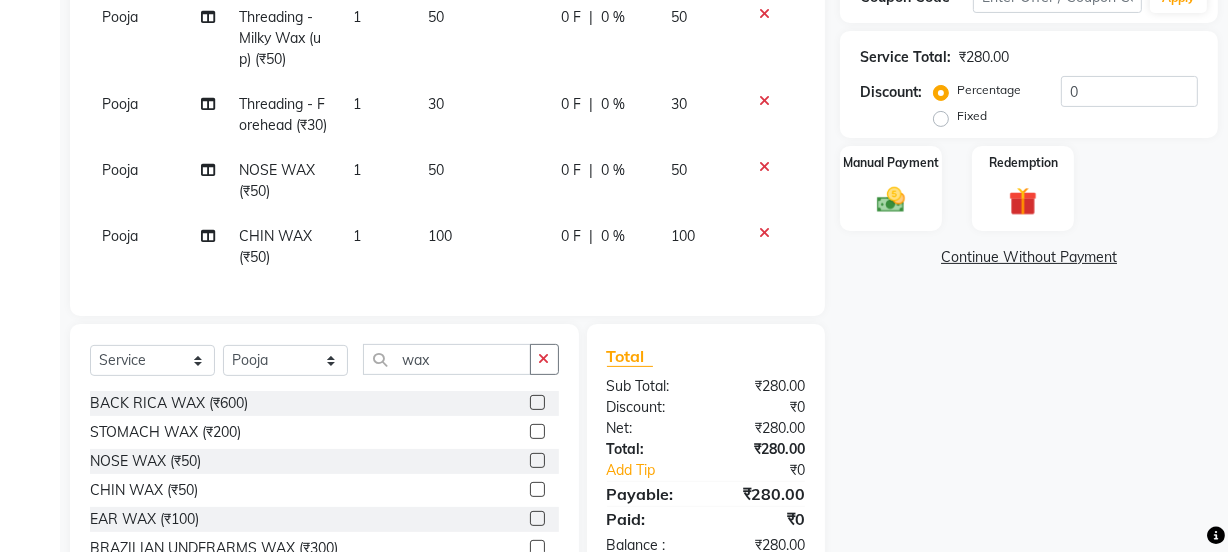 click on "Pooja Threading  - Forehead (₹30) 1 30 0 F | 0 % 30" 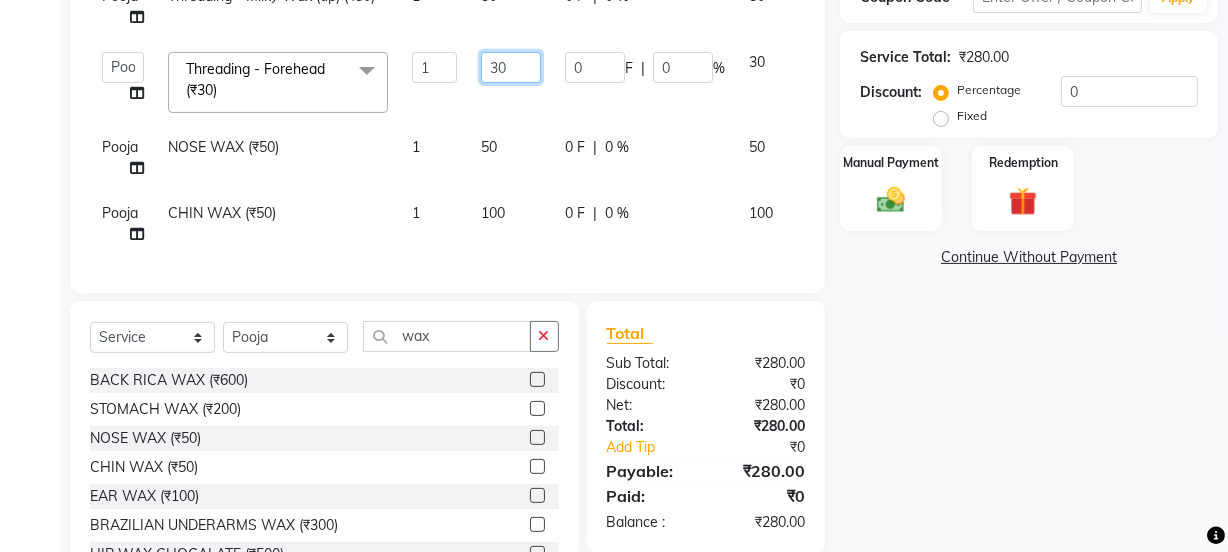 drag, startPoint x: 466, startPoint y: 67, endPoint x: 433, endPoint y: 65, distance: 33.06055 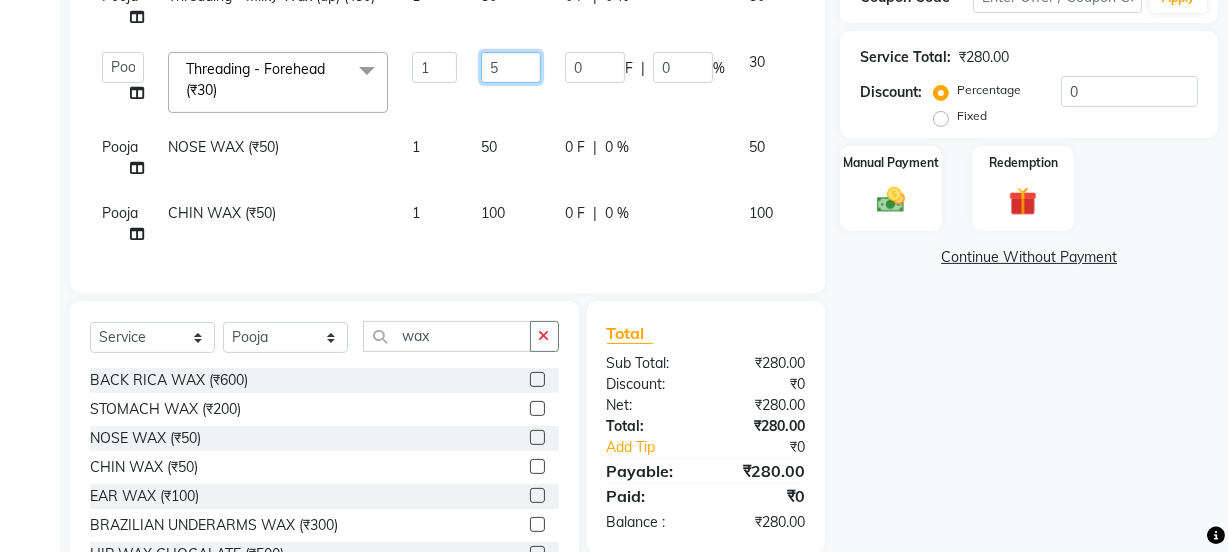 type on "50" 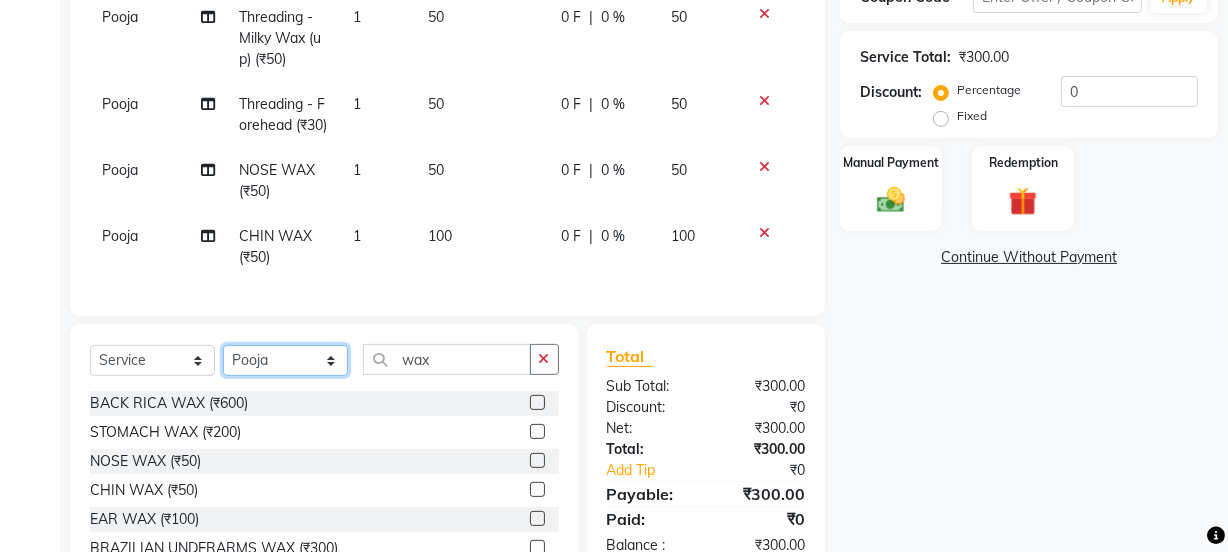 drag, startPoint x: 261, startPoint y: 390, endPoint x: 260, endPoint y: 378, distance: 12.0415945 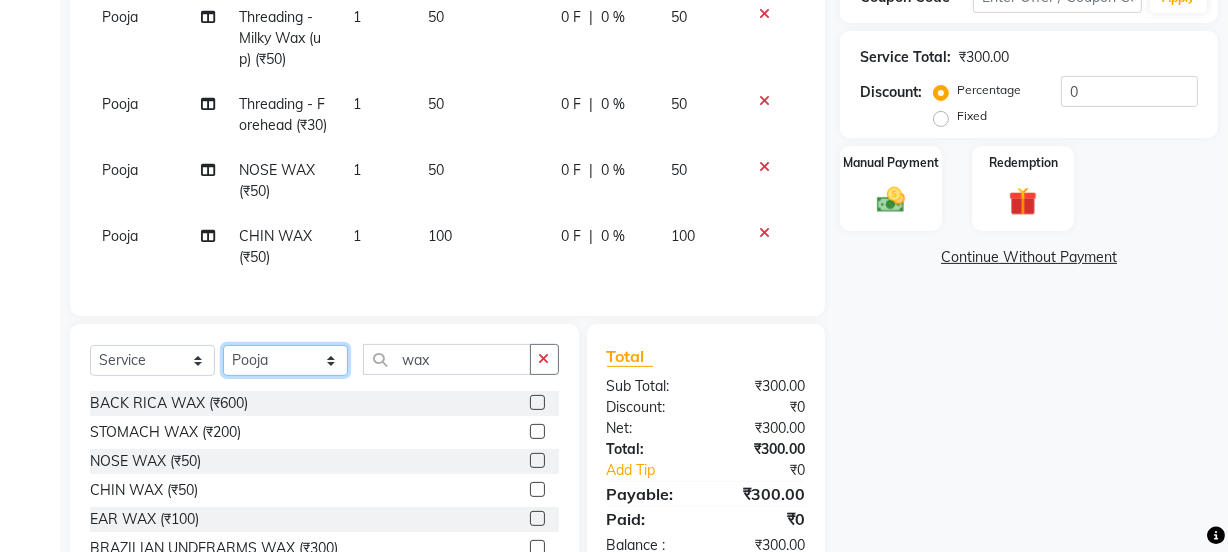select on "85314" 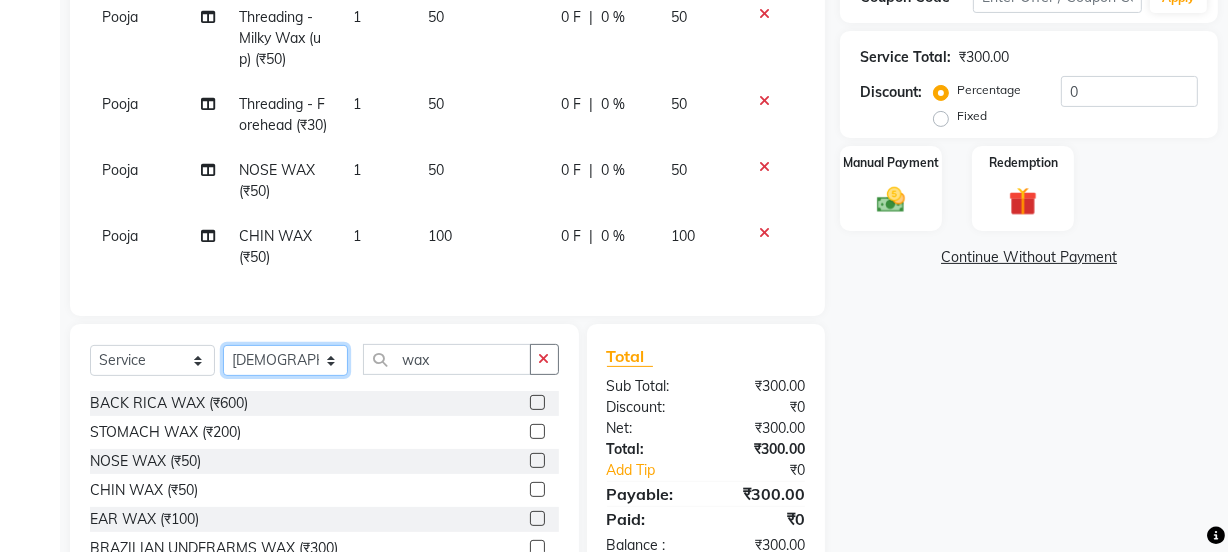 click on "Select Stylist Jyoti kaif Manager Pooja Prachi Raman Raman 2 Reception RIHAN Sameer Shivam simo SUNNY yogita" 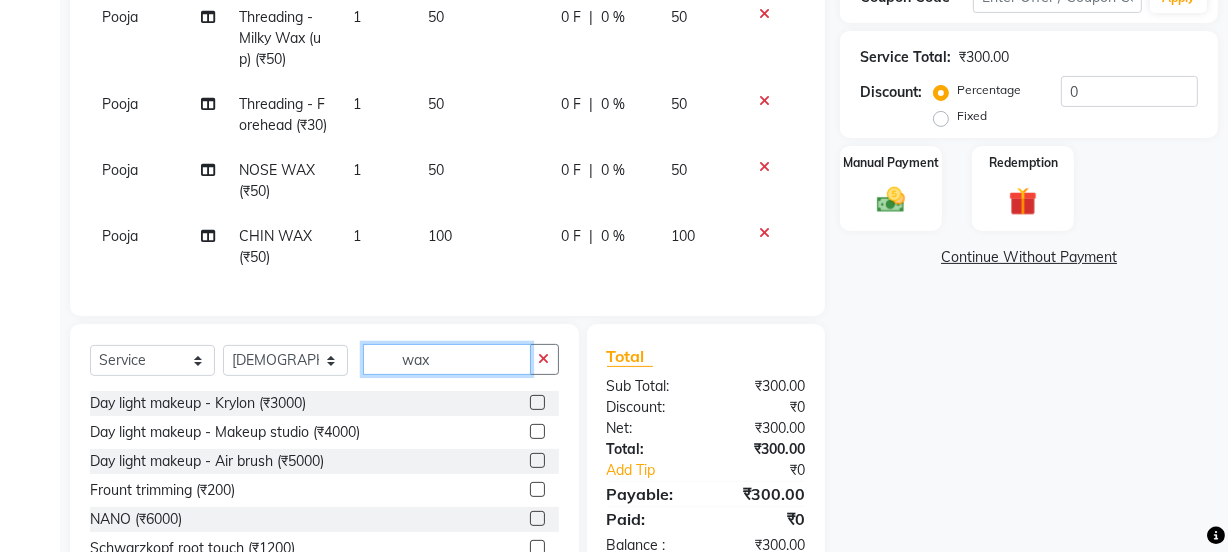 drag, startPoint x: 494, startPoint y: 388, endPoint x: 350, endPoint y: 384, distance: 144.05554 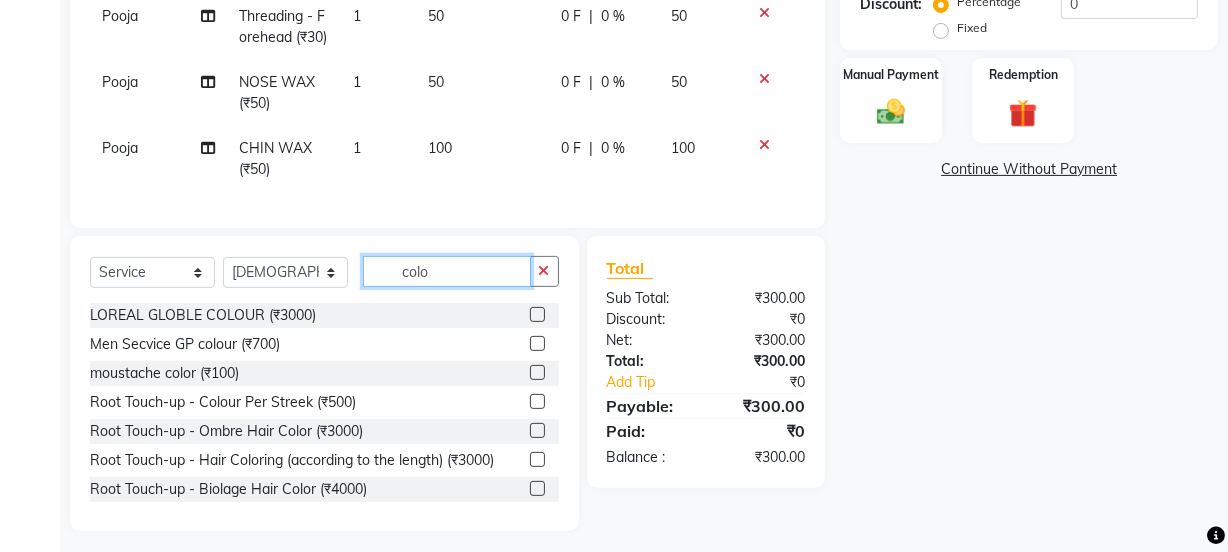 scroll, scrollTop: 550, scrollLeft: 0, axis: vertical 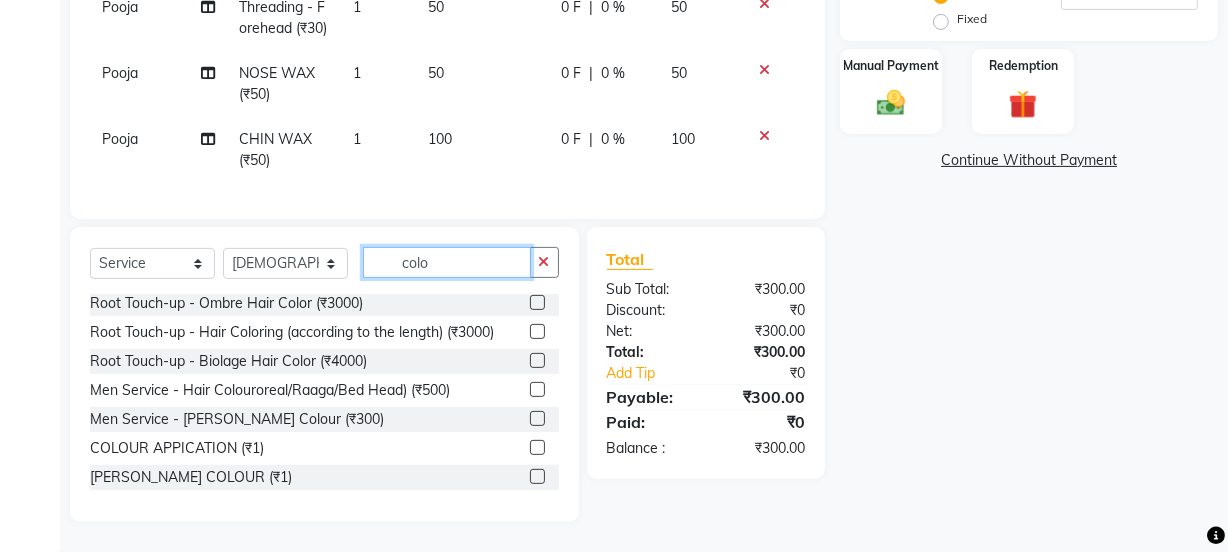 type on "colo" 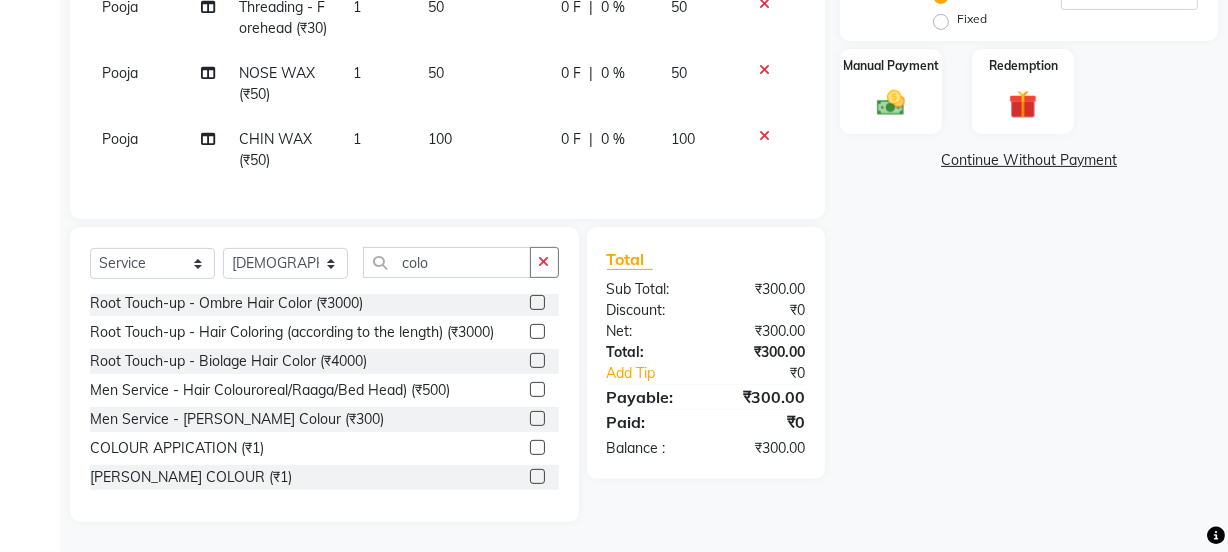click 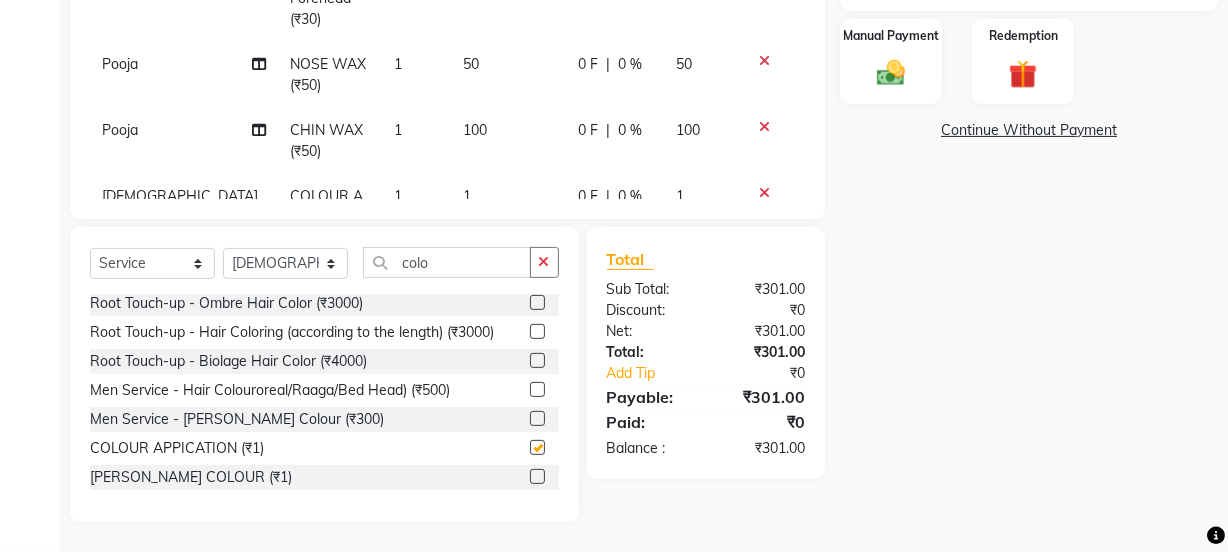 click on "100" 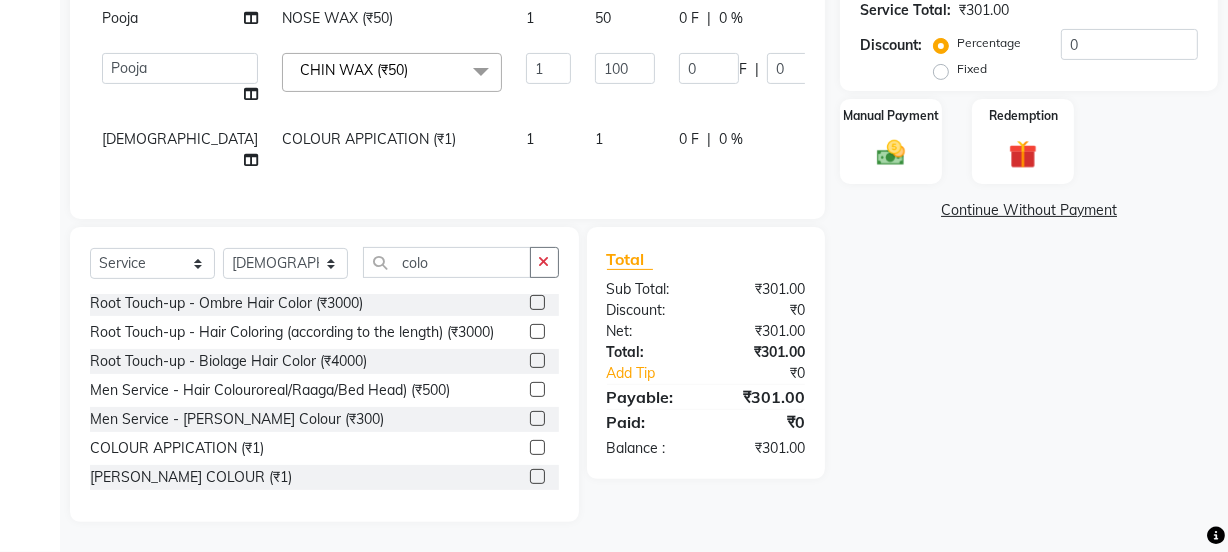checkbox on "false" 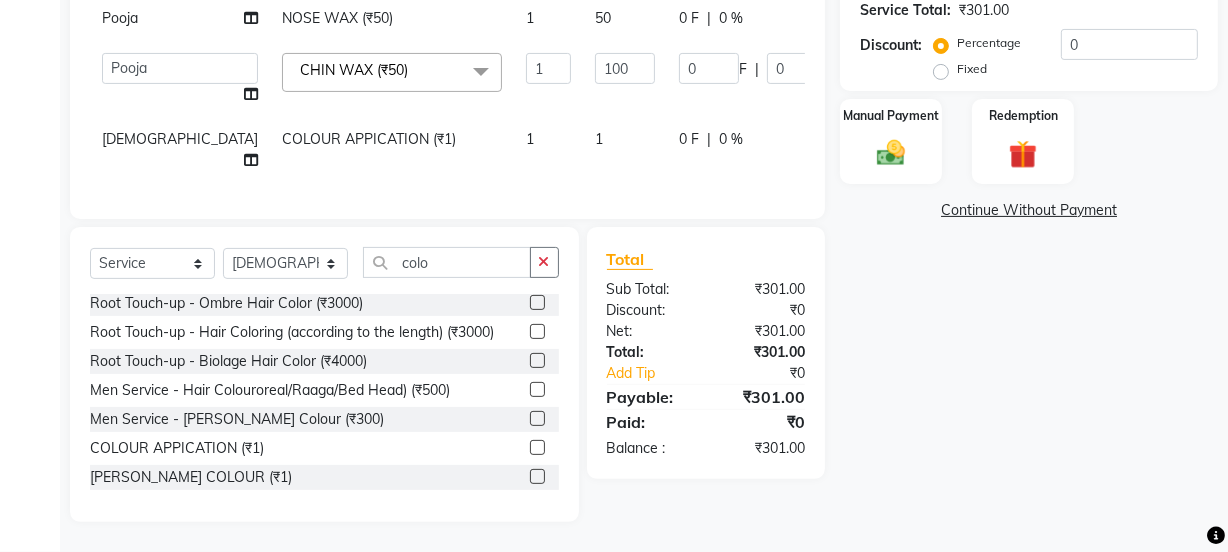 click on "1" 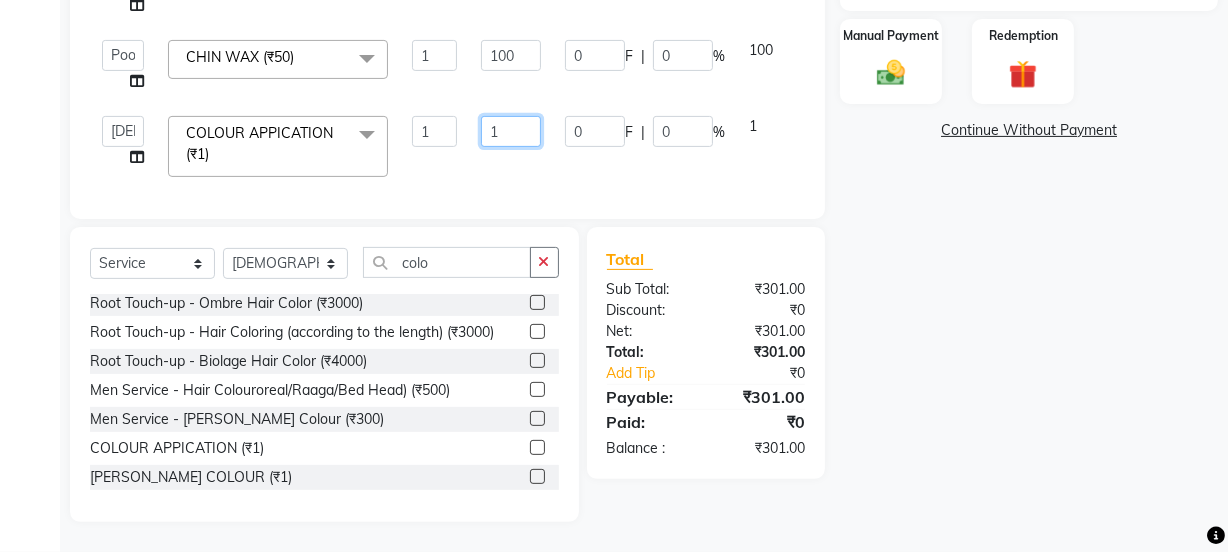 drag, startPoint x: 526, startPoint y: 132, endPoint x: 462, endPoint y: 132, distance: 64 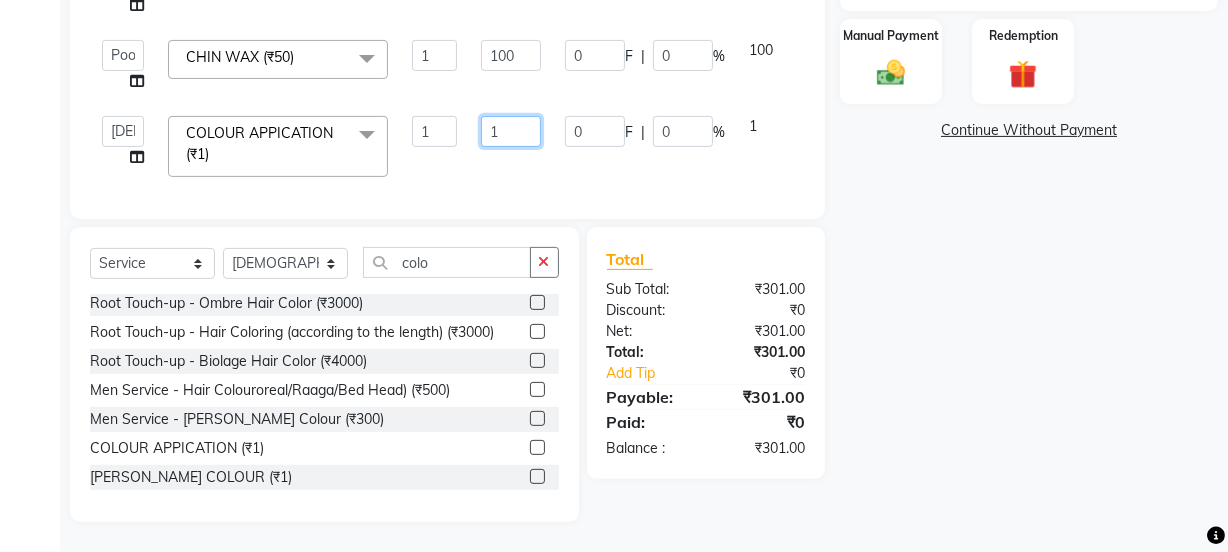 click on "Jyoti   kaif   Manager   Pooja   Prachi   Raman   Raman 2   Reception   RIHAN   Sameer   Shivam   simo   SUNNY   yogita  COLOUR APPICATION (₹1)  x Day light makeup  - Krylon (₹3000) Day light makeup  - Makeup studio (₹4000) Day light makeup  - Air brush (₹5000) Frount trimming (₹200) NANO (₹6000) Schwarzkopf root touch (₹1200) Full Arms Bleach (₹500) Bubble gum pedicure (₹1200) Wella bleach (₹700) FACE SCRUB (₹200) EYELESH (₹500) KANPEKI (₹3000) TANINO BOTOX (₹7000) BUBBLE GUM MANICURE (₹1500) TMT MASK (₹8001) MOROCCO SEREM (₹1800) LOREAL GLOBLE COLOUR (₹3000) BACK RICA WAX (₹600) NAIL CUT (₹100) PROTIN SPA G (₹1500) FOOT MASSAGE (₹300) STOMACH WAX (₹200) BACK TRIMMING (₹150) TWACHA FACIAL (₹1500) MACADAMIA SPA (₹3000) FULL BODY TRIMMING (₹100) THREADING MALE (₹100) BLUETOX (₹6000) lower lips (₹30) NOSE WAX (₹50) CHIN WAX (₹50) UNDER ARMS TRIMMING (₹50) ELBOWS (₹100) MENHDI APPLICATION (₹300) FROUNT BLEACH (₹400) BACK  BLEACH (₹400) 1" 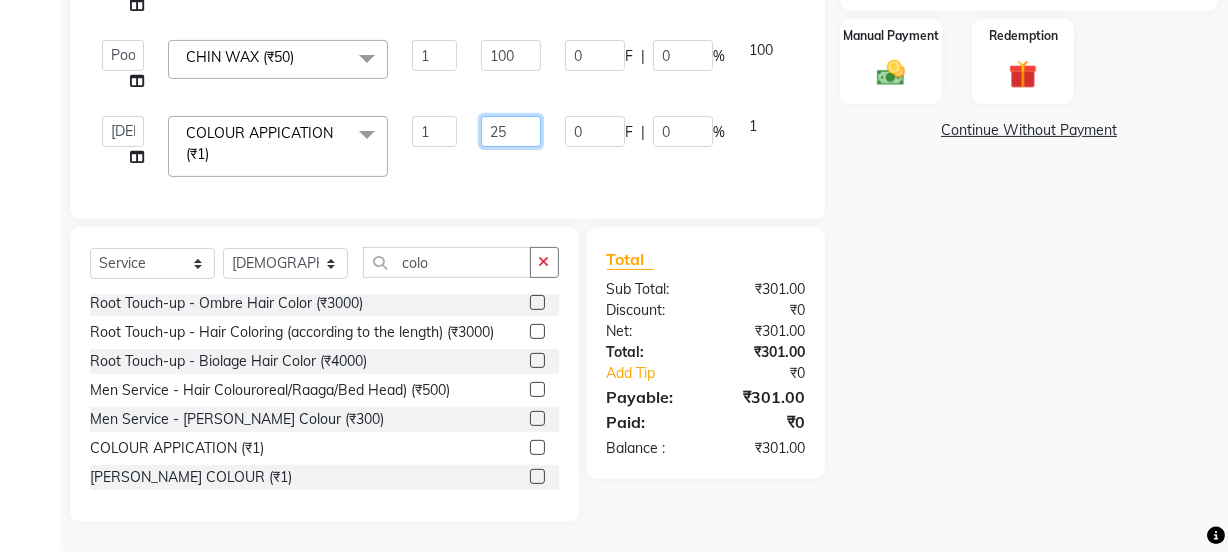 type on "250" 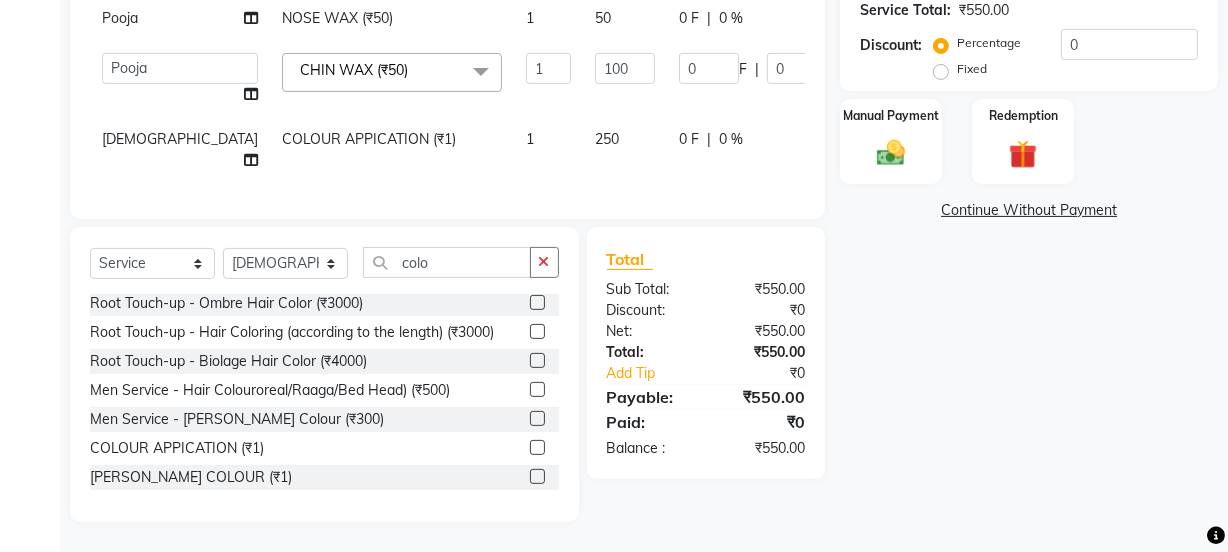 drag, startPoint x: 454, startPoint y: 130, endPoint x: 474, endPoint y: 125, distance: 20.615528 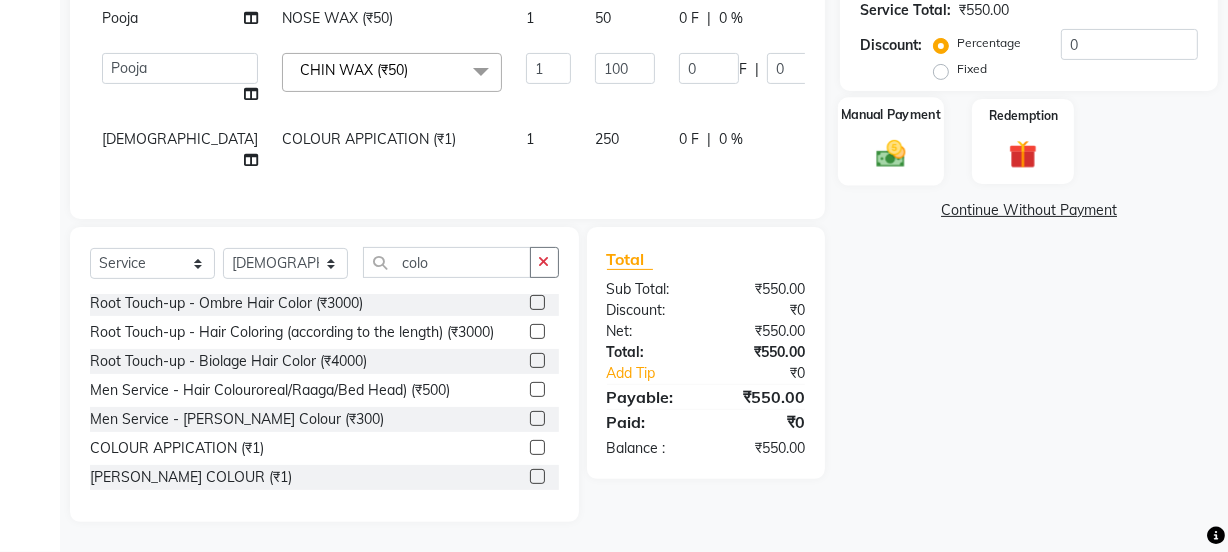 click on "Manual Payment" 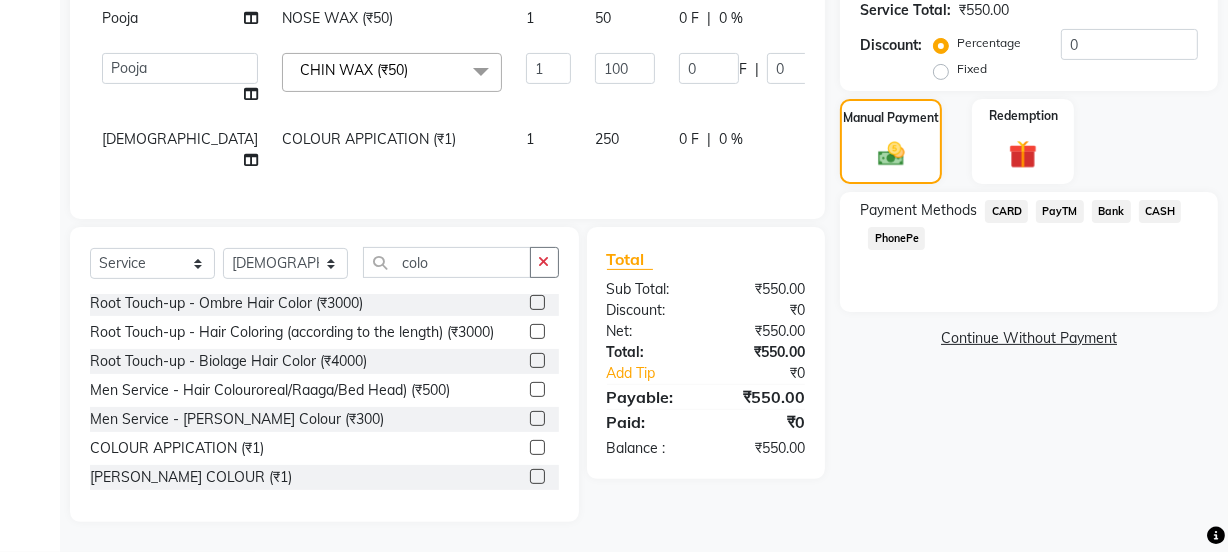 click on "CASH" 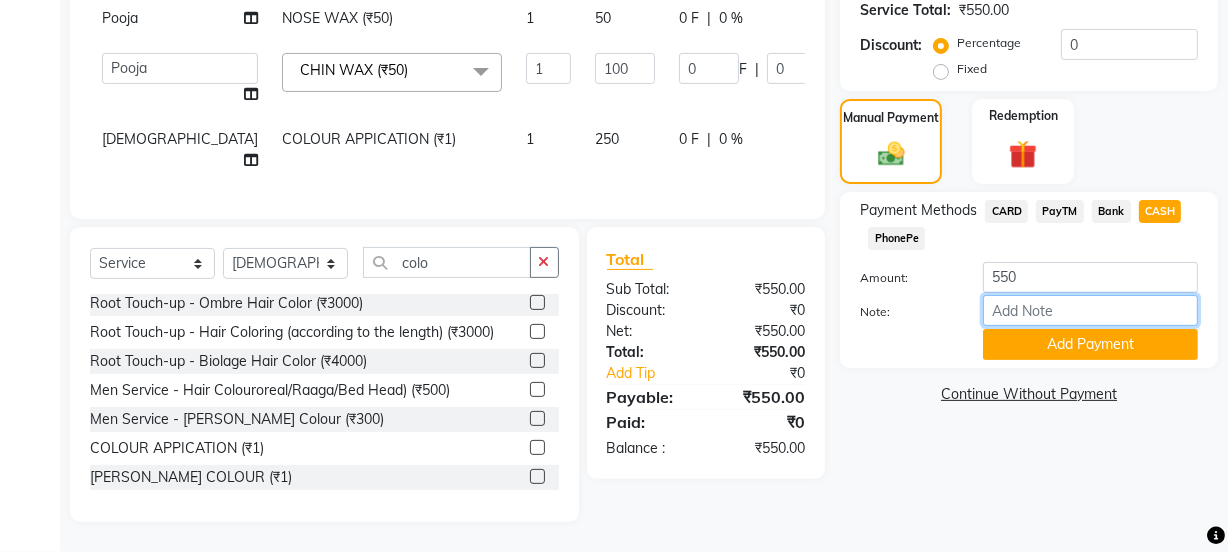 drag, startPoint x: 1044, startPoint y: 243, endPoint x: 1044, endPoint y: 293, distance: 50 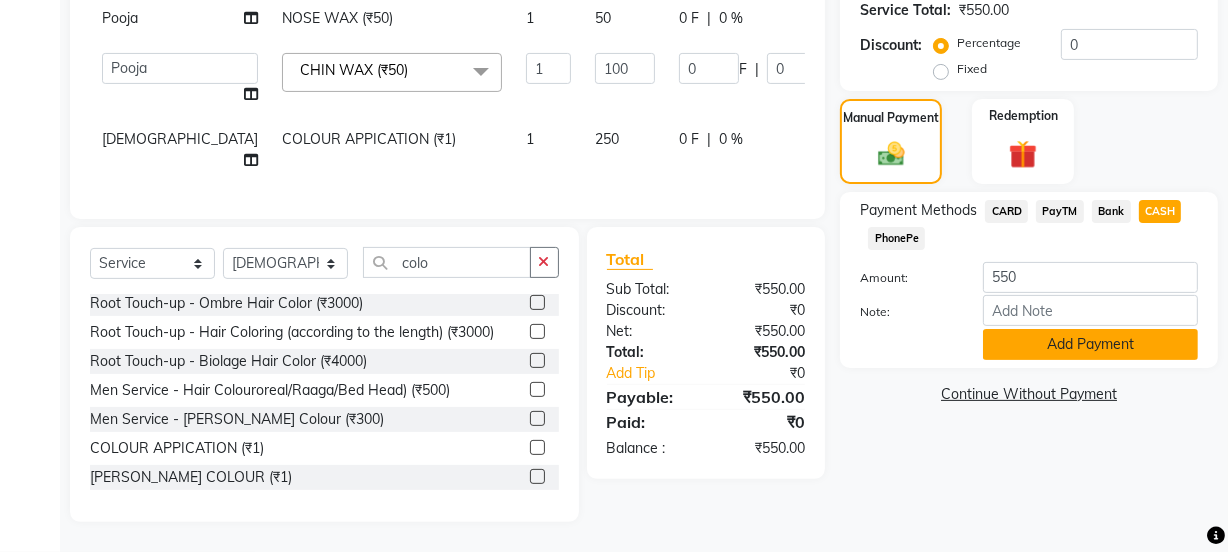 click on "Add Payment" 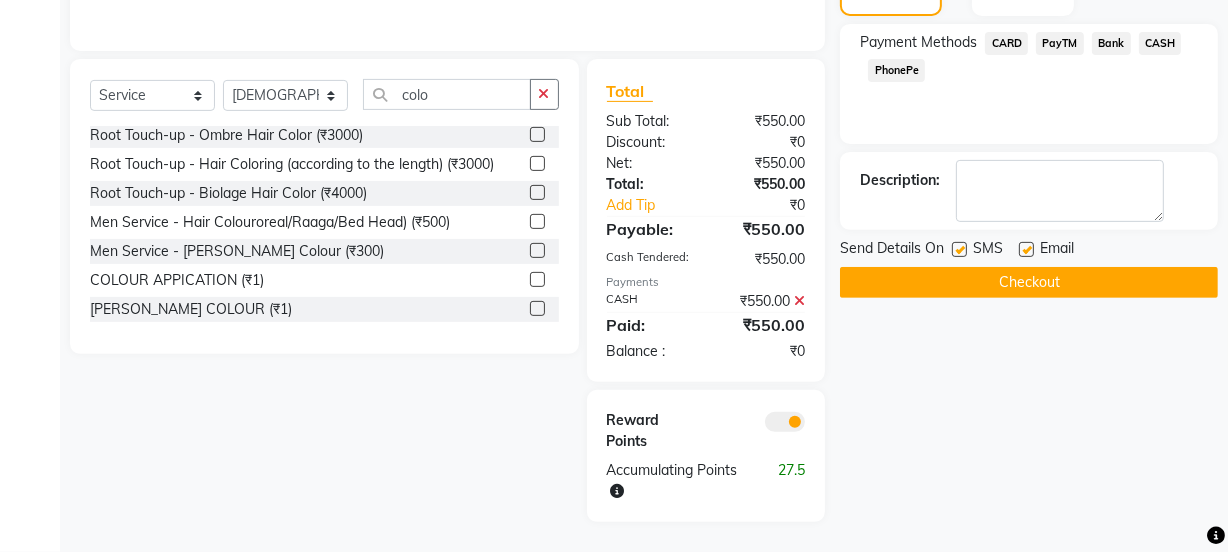 scroll, scrollTop: 738, scrollLeft: 0, axis: vertical 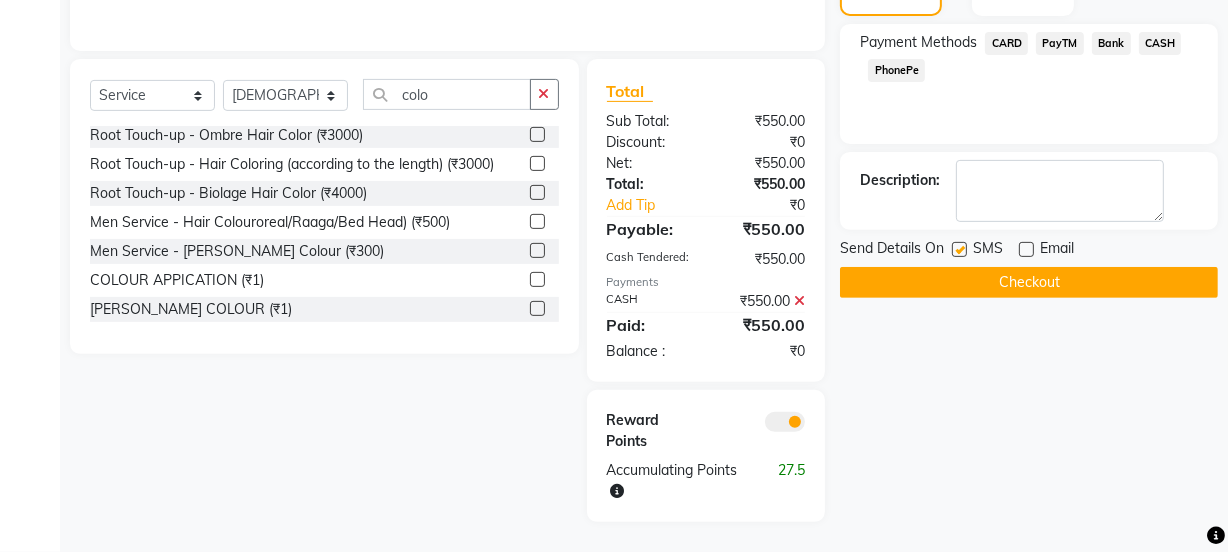 click 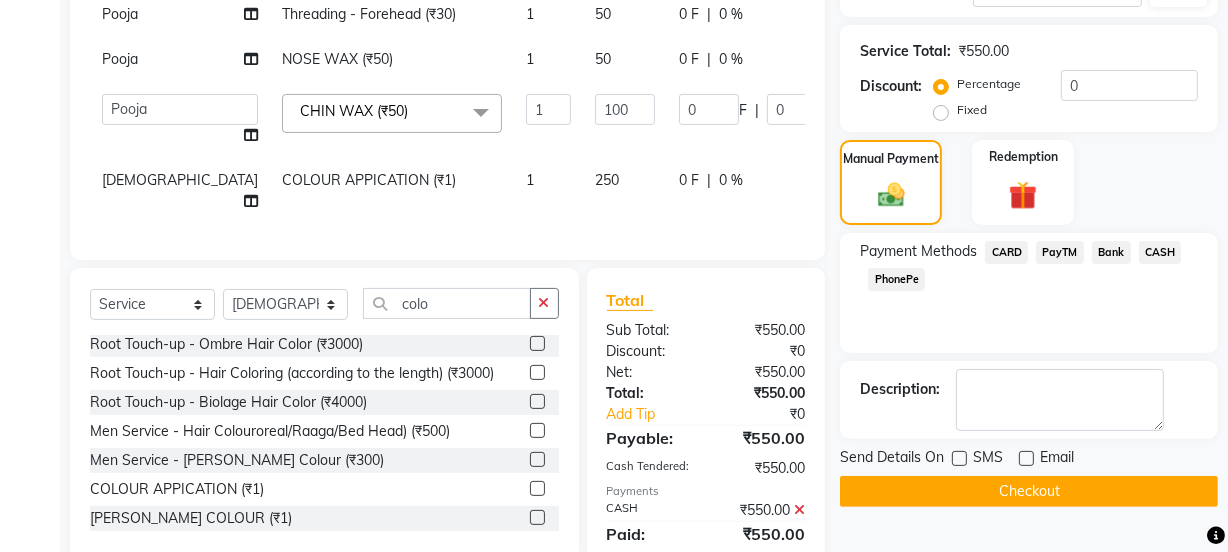 scroll, scrollTop: 465, scrollLeft: 0, axis: vertical 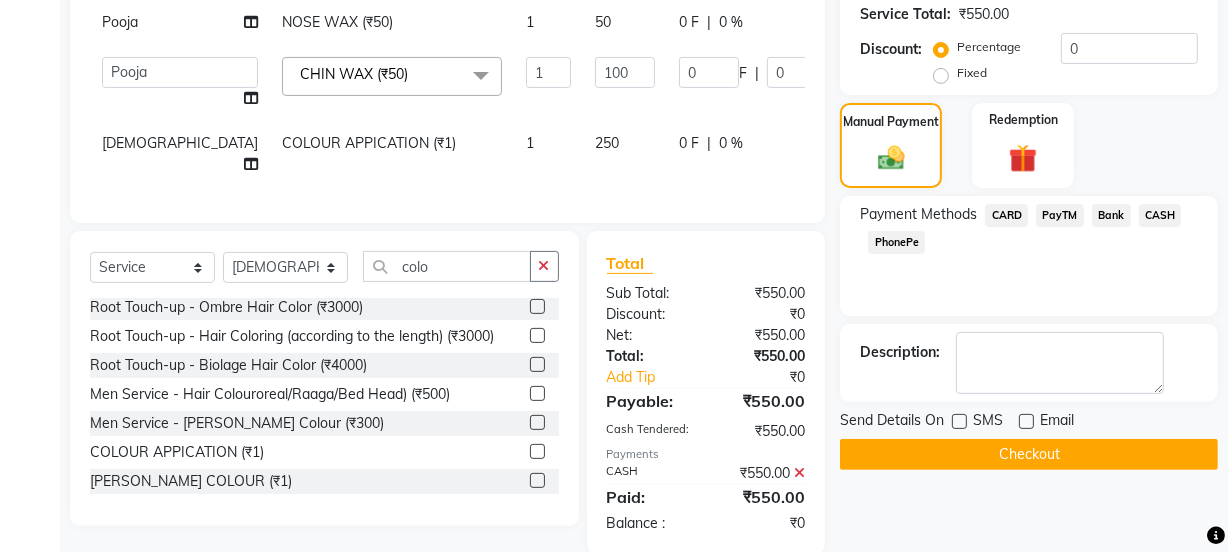 click on "Send Details On SMS Email  Checkout" 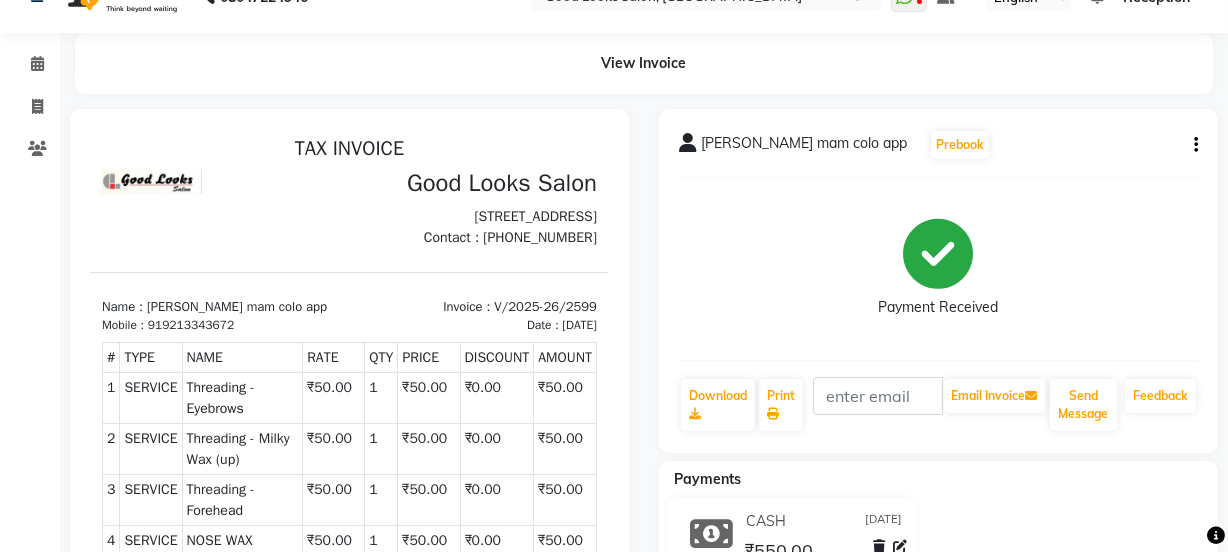 scroll, scrollTop: 0, scrollLeft: 0, axis: both 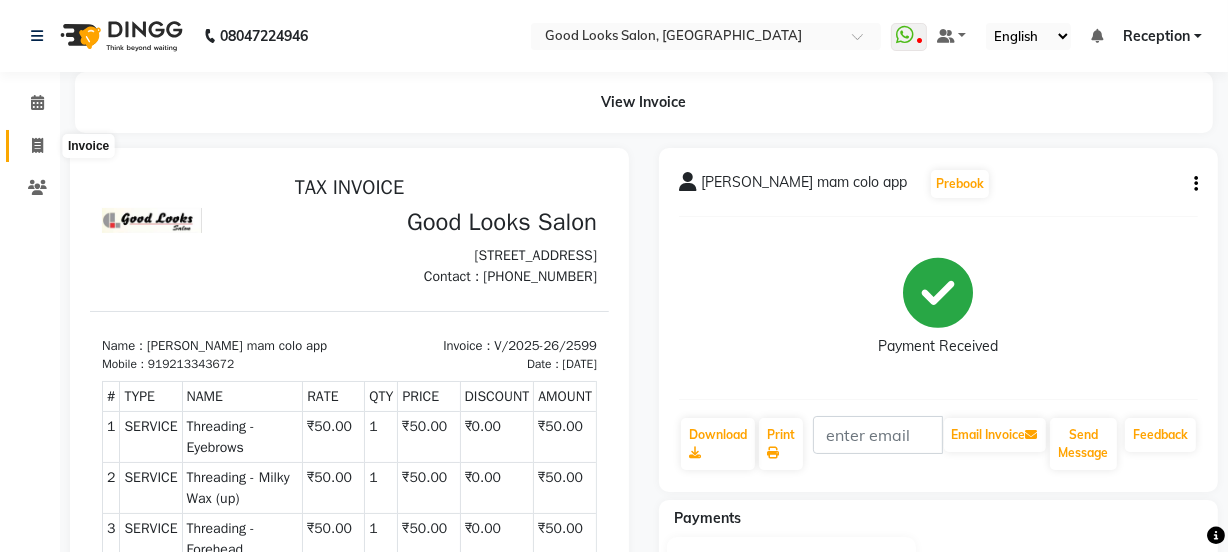 click 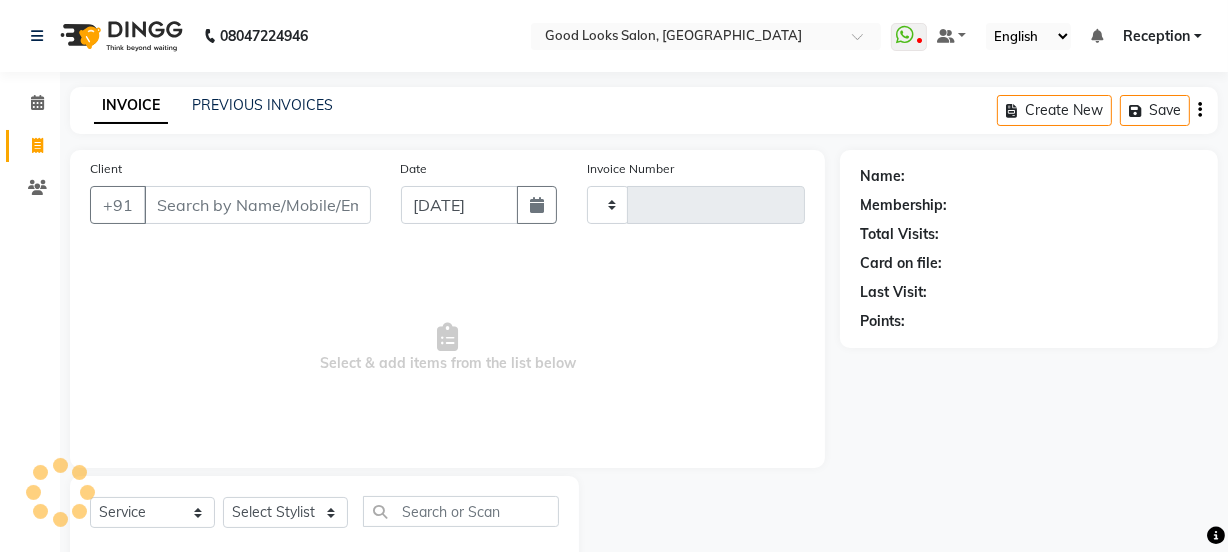 scroll, scrollTop: 50, scrollLeft: 0, axis: vertical 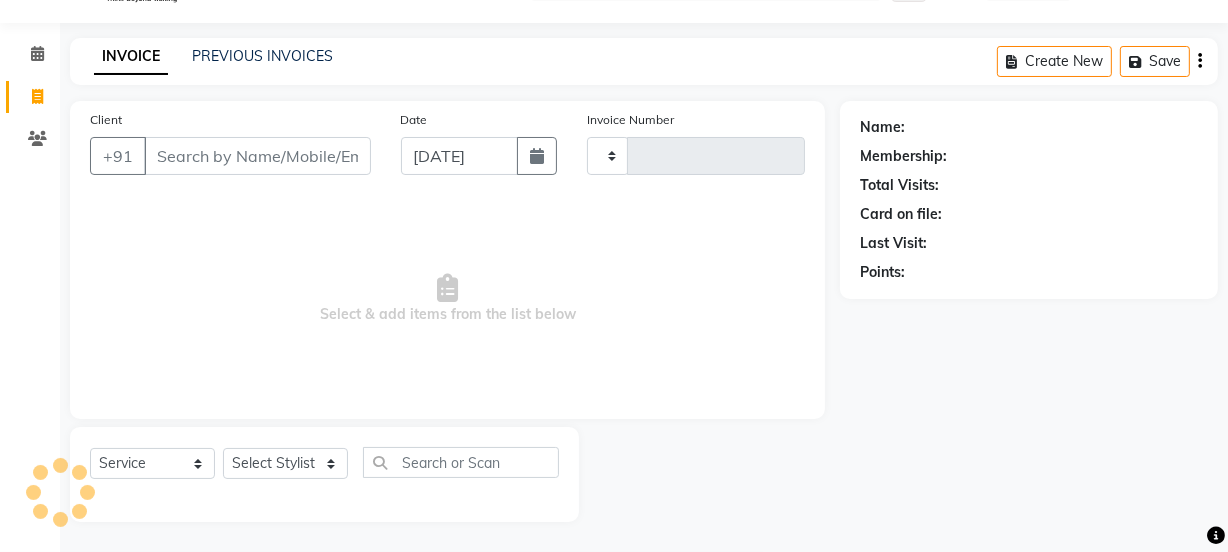 type on "2600" 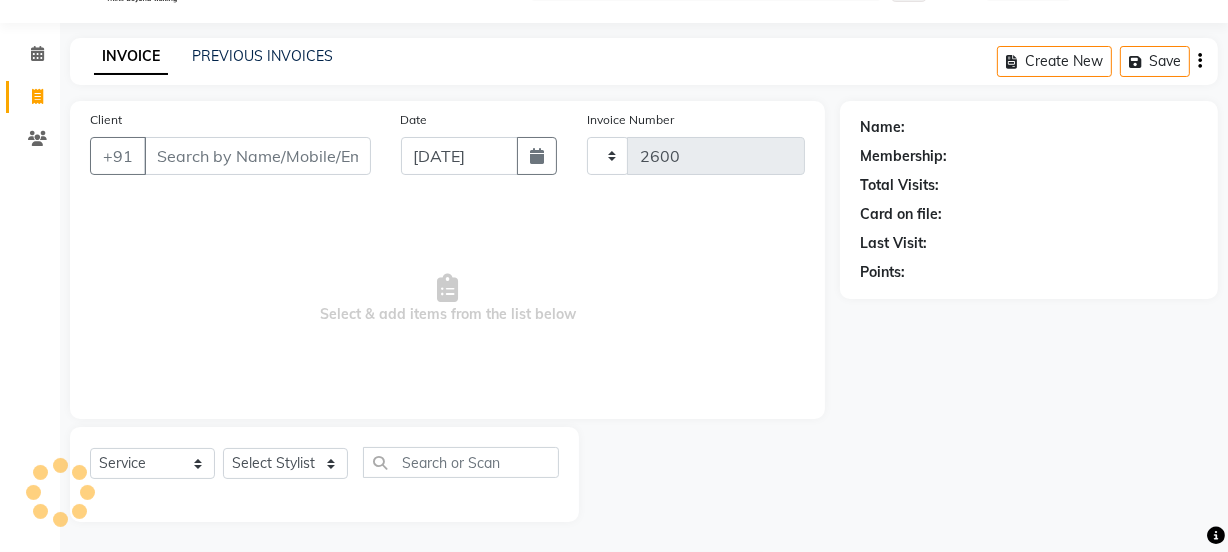select on "4230" 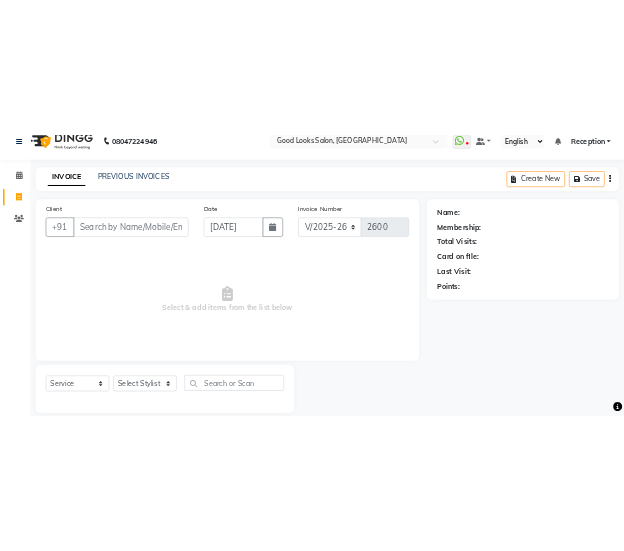scroll, scrollTop: 0, scrollLeft: 0, axis: both 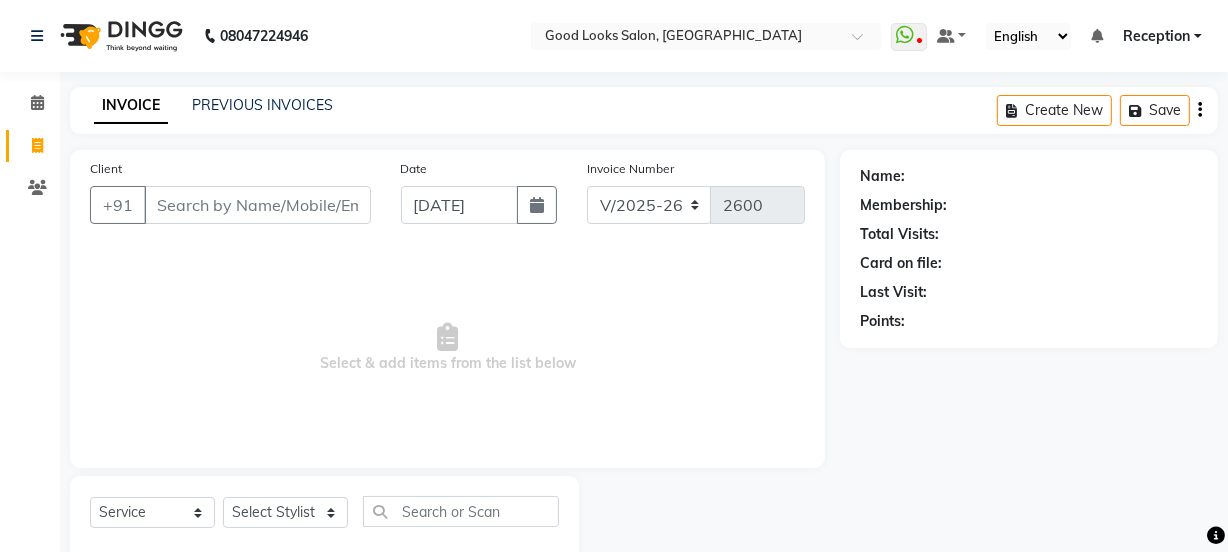 click on "Client" at bounding box center (257, 205) 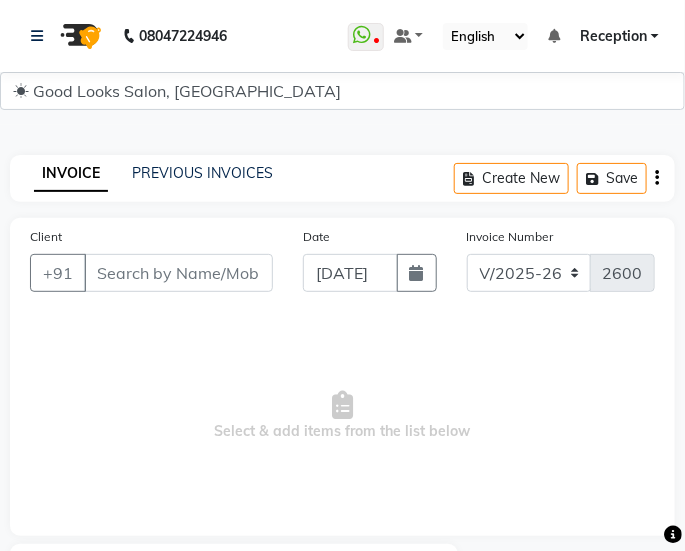 click on "INVOICE PREVIOUS INVOICES Create New   Save  Client +91 Date 11-07-2025 Invoice Number V/2025 V/2025-26 2600  Select & add items from the list below  Select  Service  Product  Membership  Package Voucher Prepaid Gift Card  Select Stylist Jyoti kaif Manager Pooja Prachi Raman Raman 2 Reception RIHAN Sameer Shivam simo SUNNY yogita Name: Membership: Total Visits: Card on file: Last Visit:  Points:" 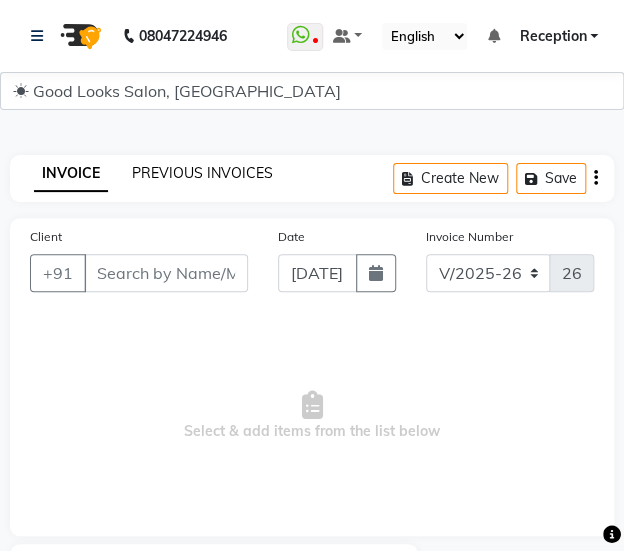 click on "INVOICE PREVIOUS INVOICES" 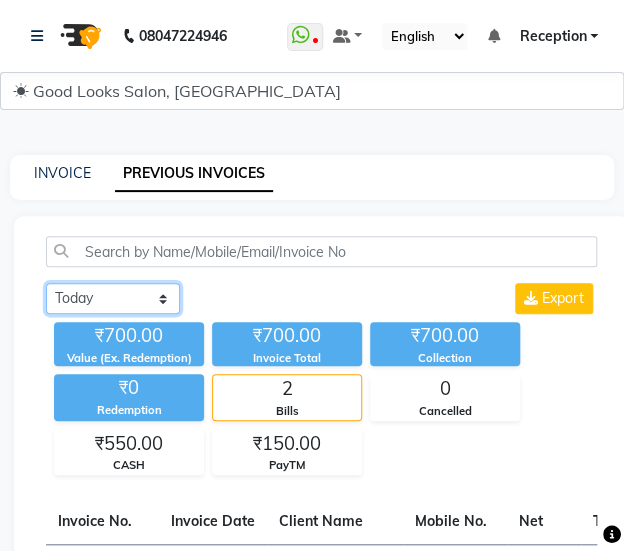 click on "Today Yesterday Custom Range" 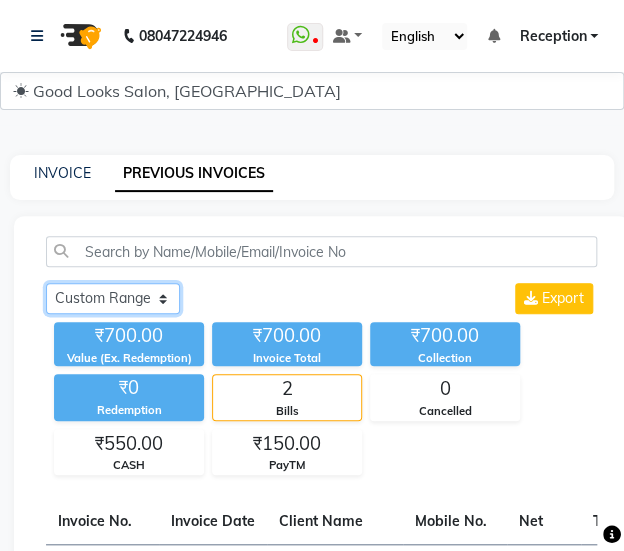 click on "Today Yesterday Custom Range" 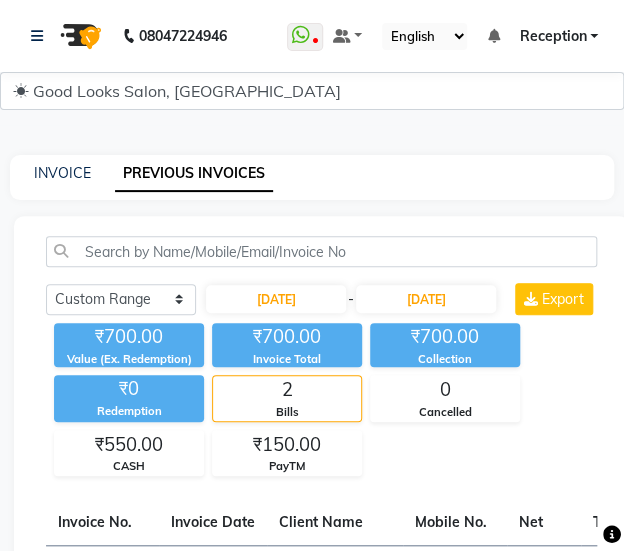 click on "Today Yesterday Custom Range 11-07-2025 - 11-07-2025 Export" 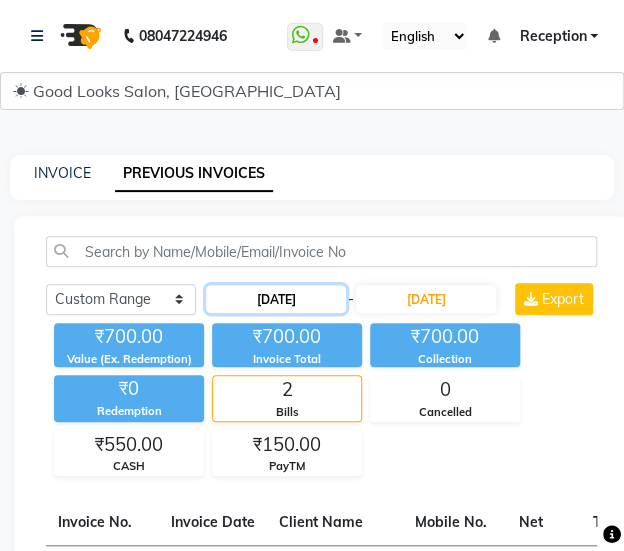click on "11-07-2025" 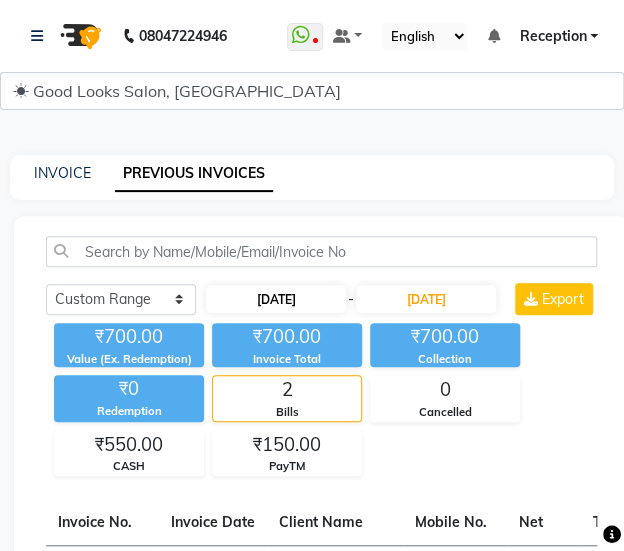 select on "7" 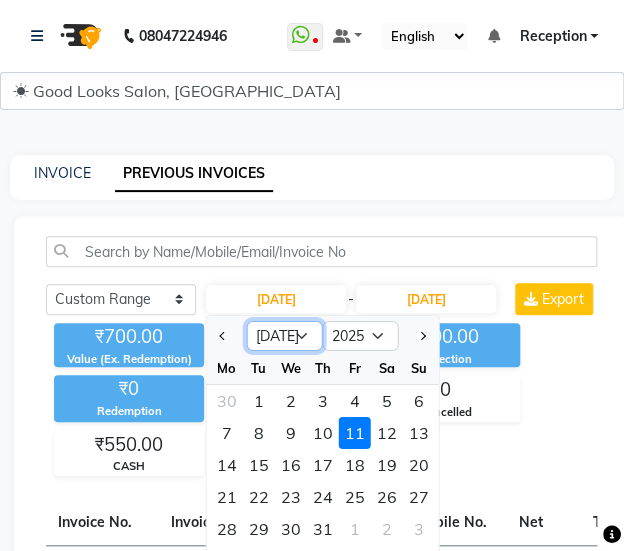 click on "Jan Feb Mar Apr May Jun Jul Aug Sep Oct Nov Dec" 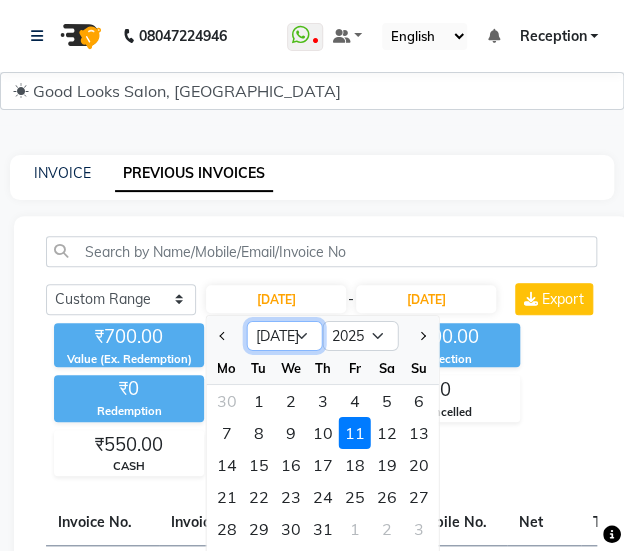 select on "1" 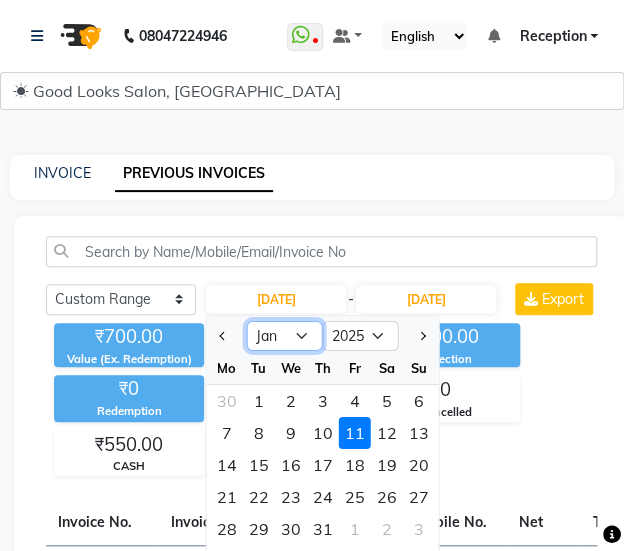 click on "Jan Feb Mar Apr May Jun Jul Aug Sep Oct Nov Dec" 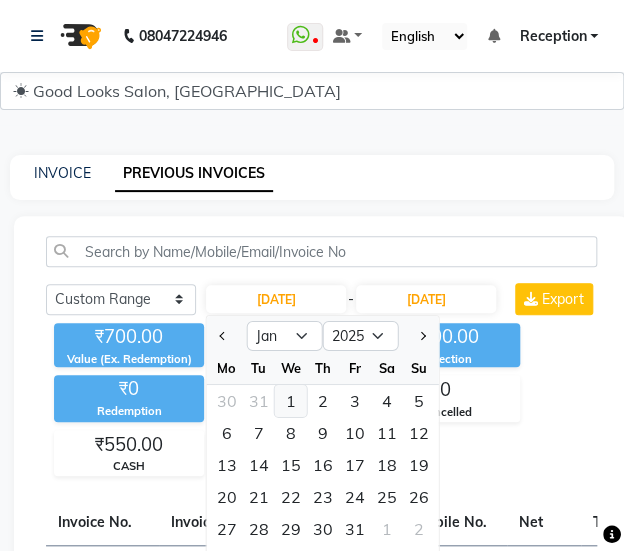 click on "1" 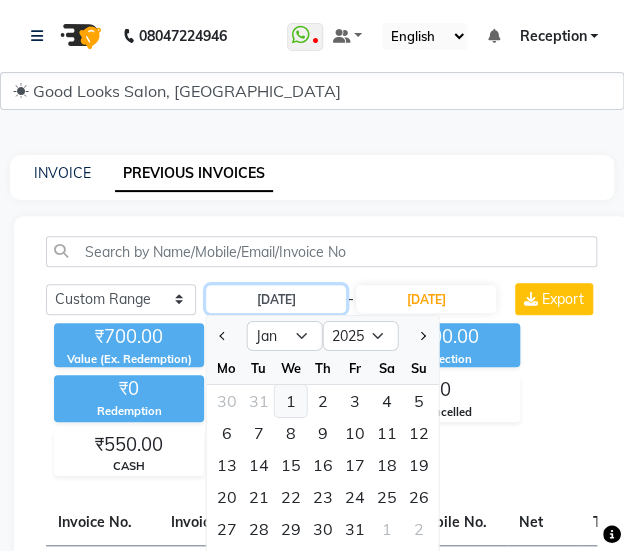 type on "[DATE]" 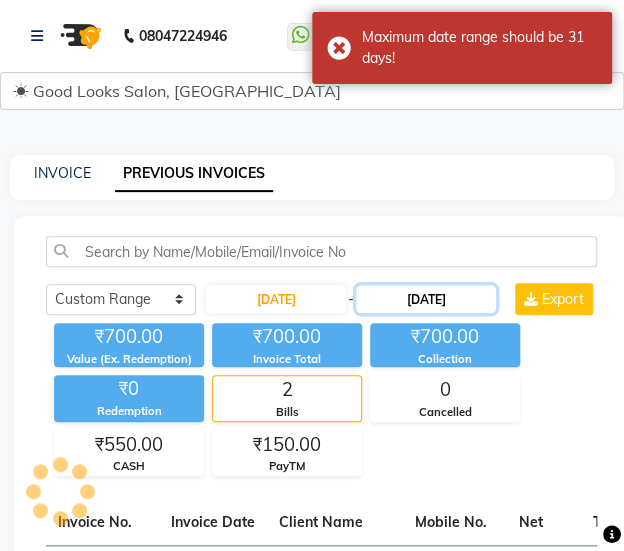 click on "11-07-2025" 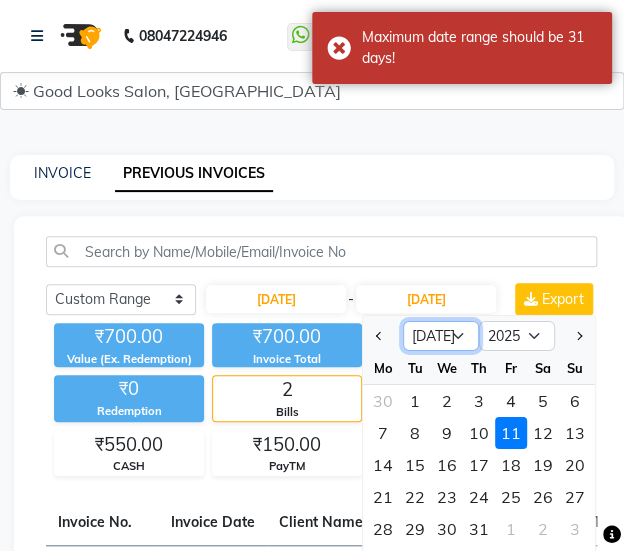 drag, startPoint x: 442, startPoint y: 335, endPoint x: 442, endPoint y: 321, distance: 14 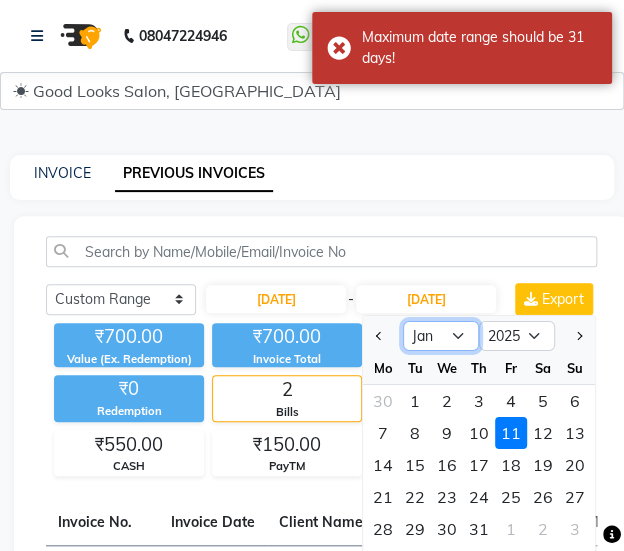 click on "Jan Feb Mar Apr May Jun Jul Aug Sep Oct Nov Dec" 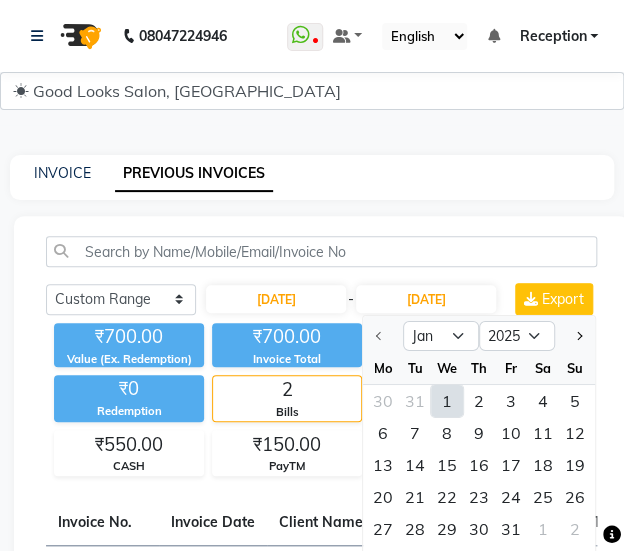 click on "31" 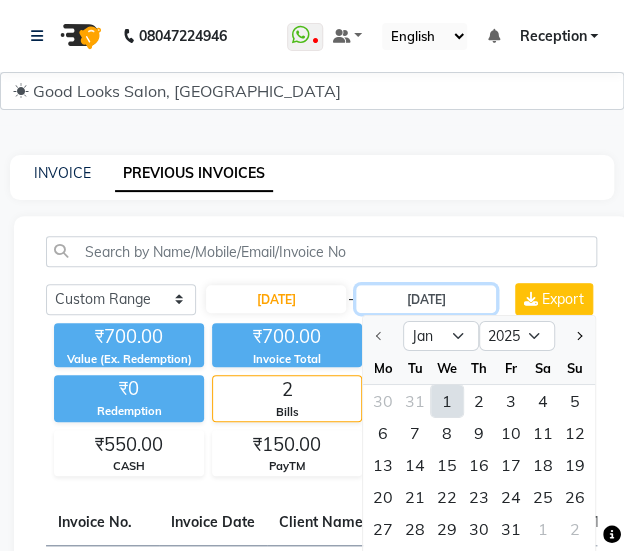 type on "[DATE]" 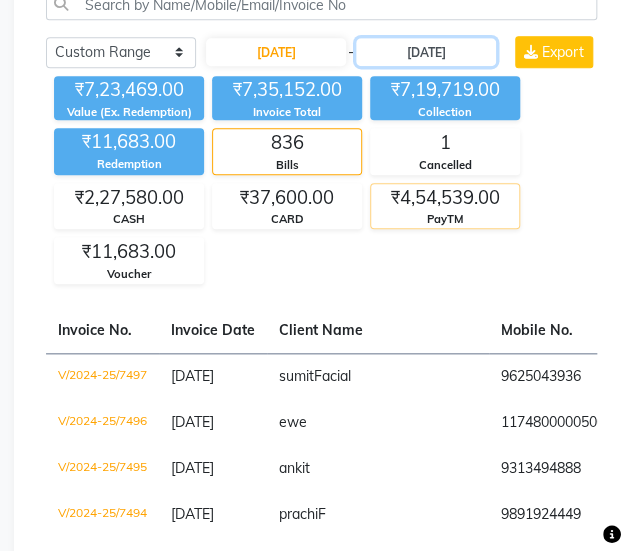 scroll, scrollTop: 272, scrollLeft: 0, axis: vertical 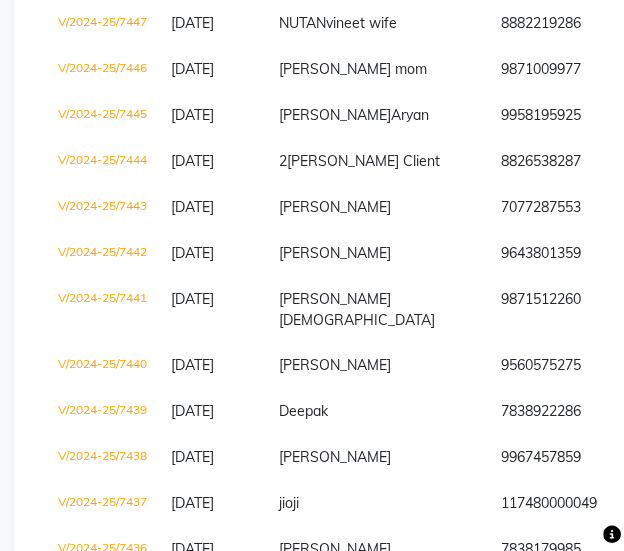 click on "8553118582" 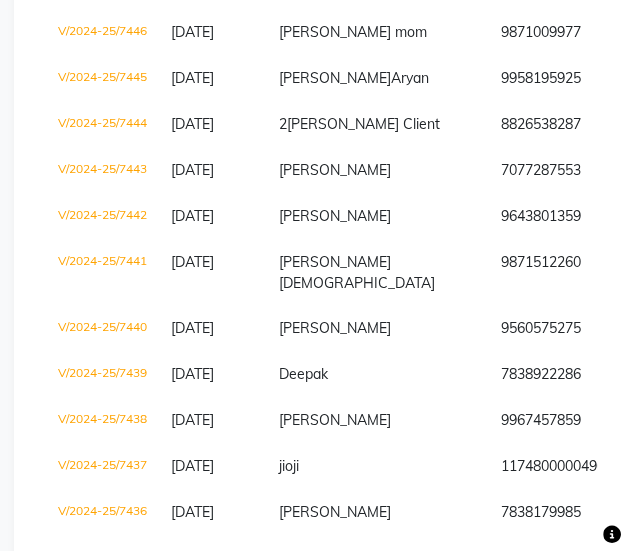 scroll, scrollTop: 3013, scrollLeft: 0, axis: vertical 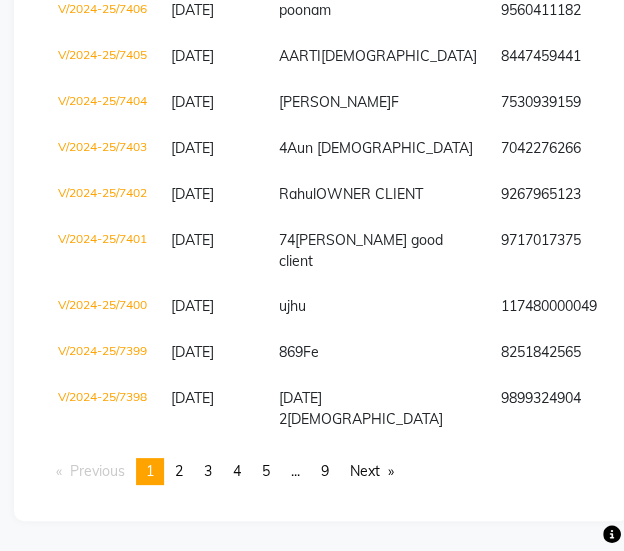 drag, startPoint x: 178, startPoint y: 462, endPoint x: 292, endPoint y: 405, distance: 127.45587 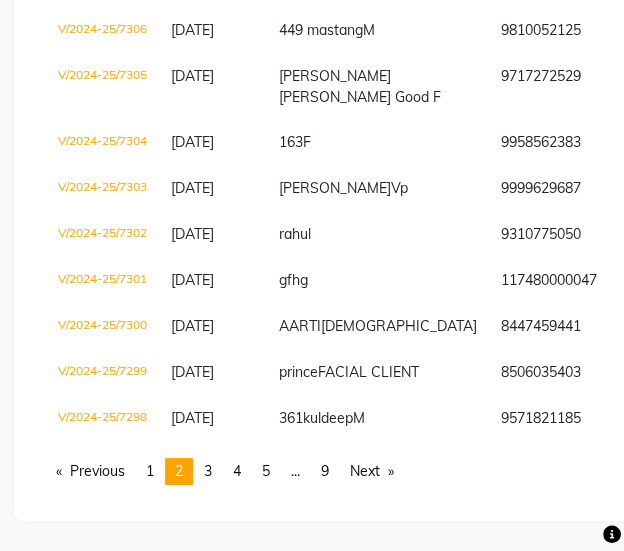 scroll, scrollTop: 170, scrollLeft: 0, axis: vertical 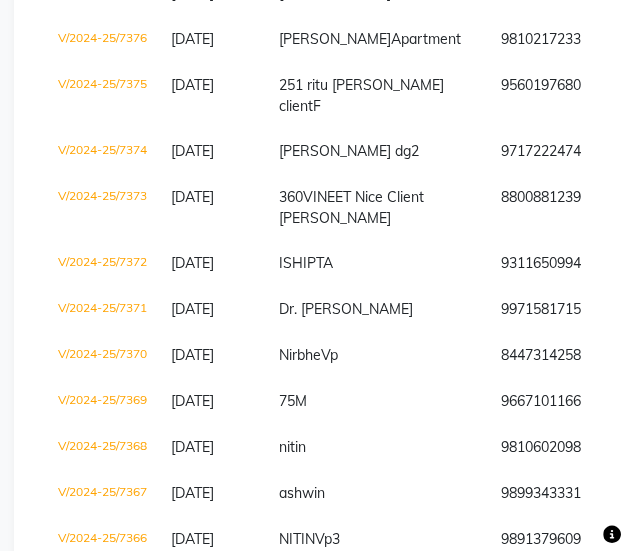 click on "Today Yesterday Custom Range 01-01-2025 - 31-01-2025 Export ₹7,23,469.00 Value (Ex. Redemption) ₹7,35,152.00 Invoice Total  ₹7,19,719.00 Collection ₹11,683.00 Redemption 836 Bills 1 Cancelled ₹2,27,580.00 CASH ₹37,600.00 CARD ₹4,54,539.00 PayTM ₹11,683.00 Voucher  Invoice No.   Invoice Date   Client Name   Mobile No.   Net   Tax   Fee   Round Off   Total   Tip   Current Due   Last Payment Date   Payment Amount   Payment Methods   Cancel Reason   Status   V/2024-25/7397  27-01-2025 SHEETAL   9891290390 ₹1,500.00 ₹0  ₹0  ₹0 ₹1,500.00 ₹0 ₹0 27-01-2025 ₹1,500.00  CASH - PAID  V/2024-25/7396  27-01-2025 76 seema  F 9625024448 ₹50.00 ₹0  ₹0  ₹0 ₹50.00 ₹0 ₹0 27-01-2025 ₹50.00  CASH - PAID  V/2024-25/7395  27-01-2025 trehan   7042014858 ₹1,000.00 ₹0  ₹0  ₹0 ₹1,000.00 ₹0 ₹0 27-01-2025 ₹1,000.00  CASH - PAID  V/2024-25/7394  27-01-2025 Saksham   9958615738 ₹200.00 ₹0  ₹0  ₹0 ₹200.00 ₹0 ₹0 27-01-2025 ₹200.00  CASH - PAID  V/2024-25/7393  1 -" 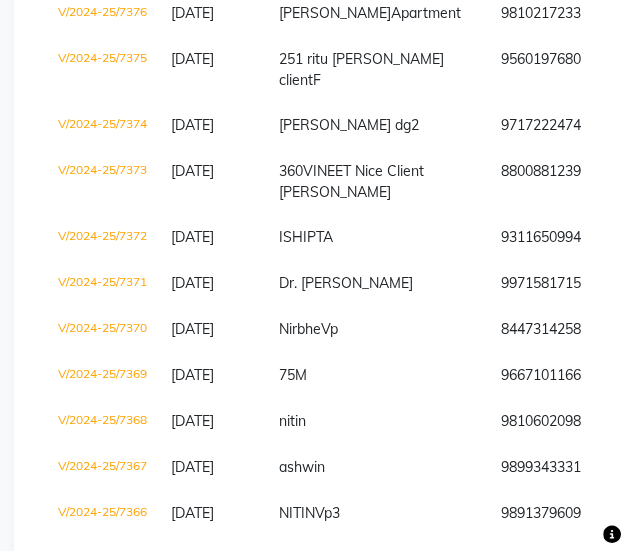 scroll, scrollTop: 1607, scrollLeft: 0, axis: vertical 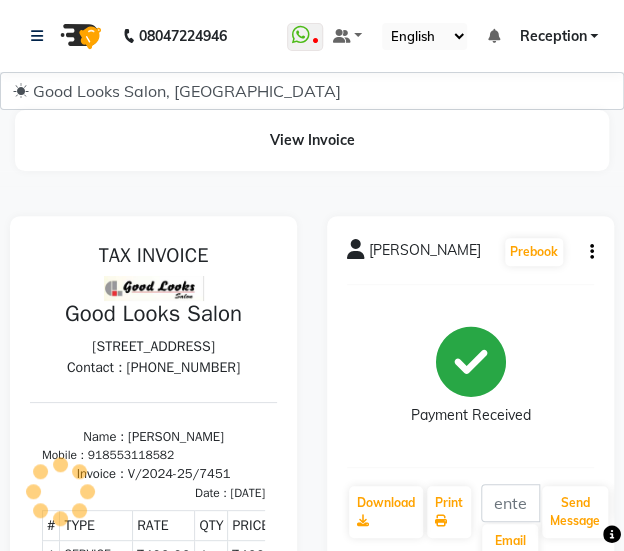 click at bounding box center (153, 642) 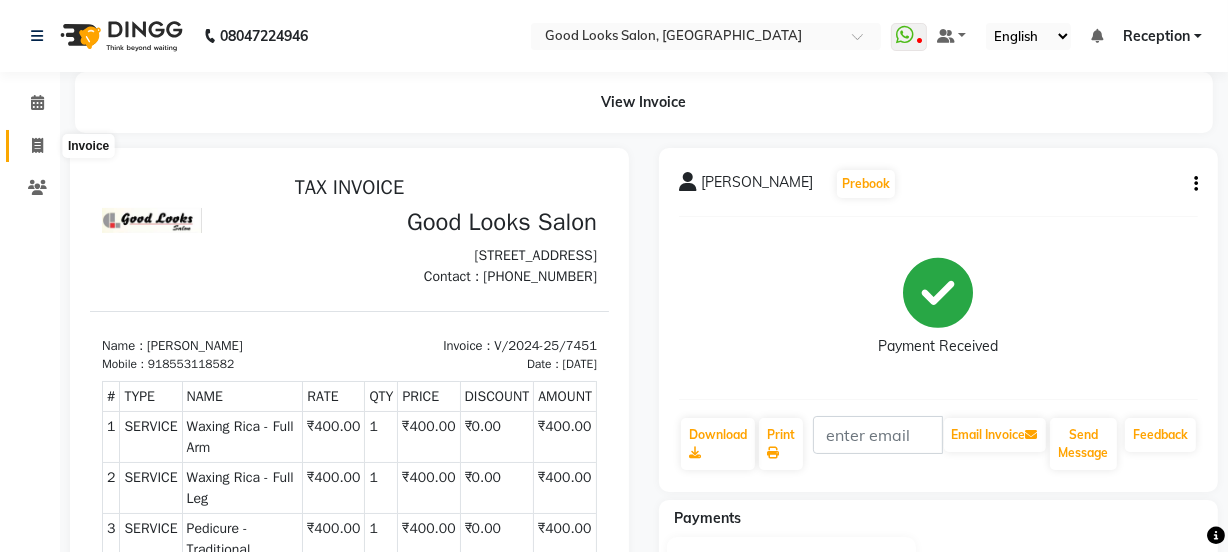 click 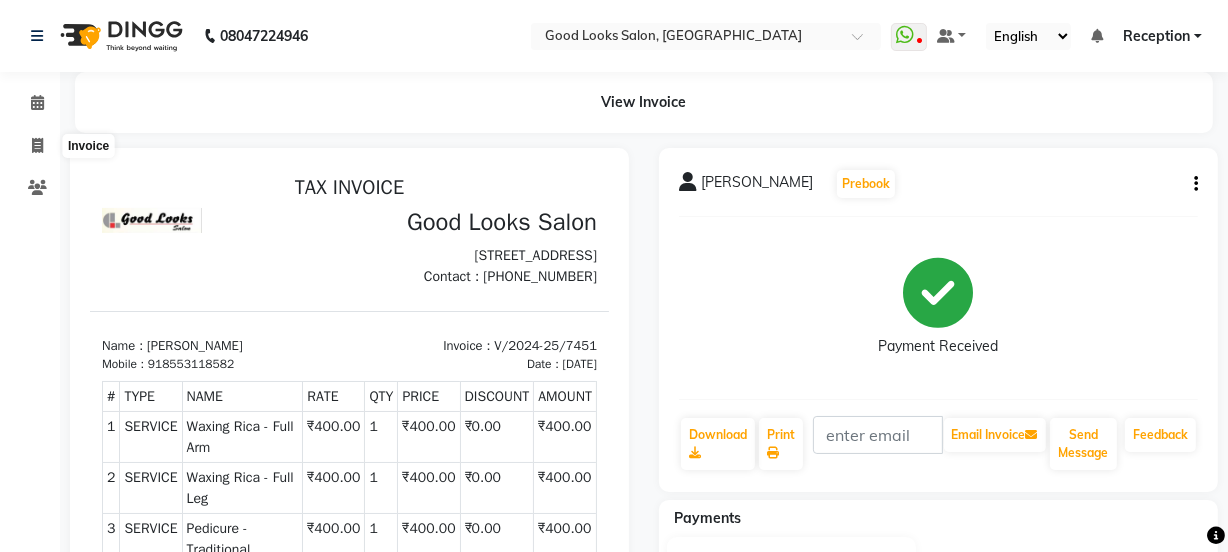 select on "service" 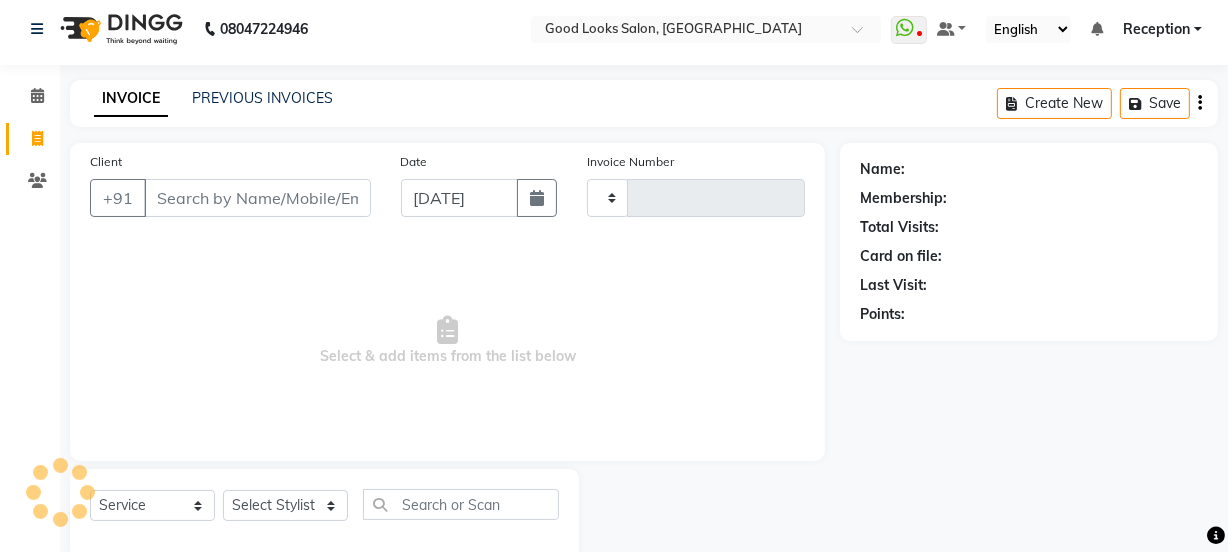 scroll, scrollTop: 50, scrollLeft: 0, axis: vertical 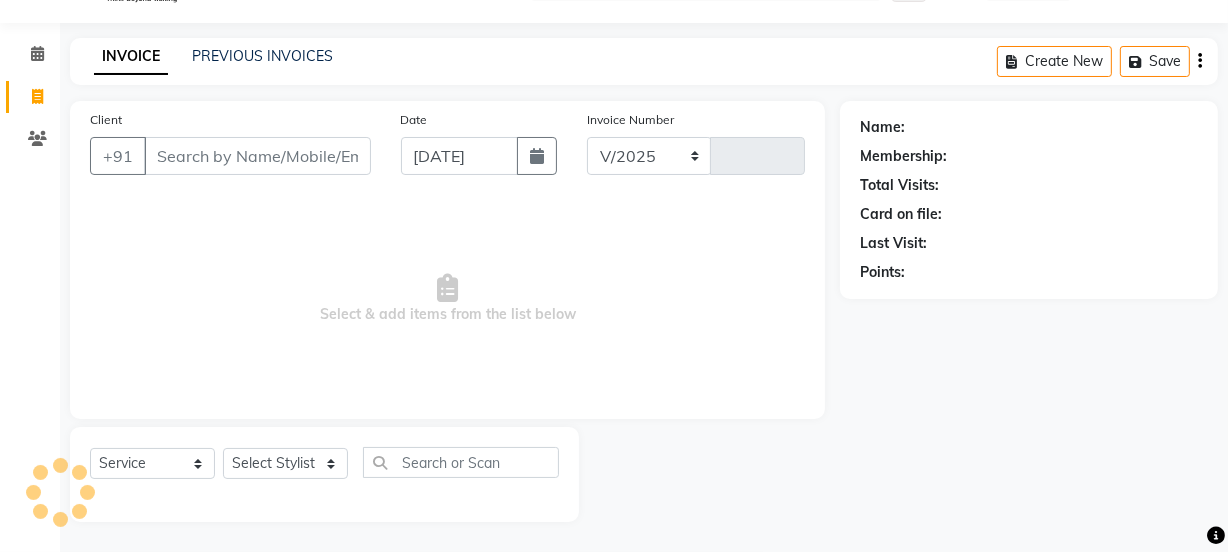 select on "4230" 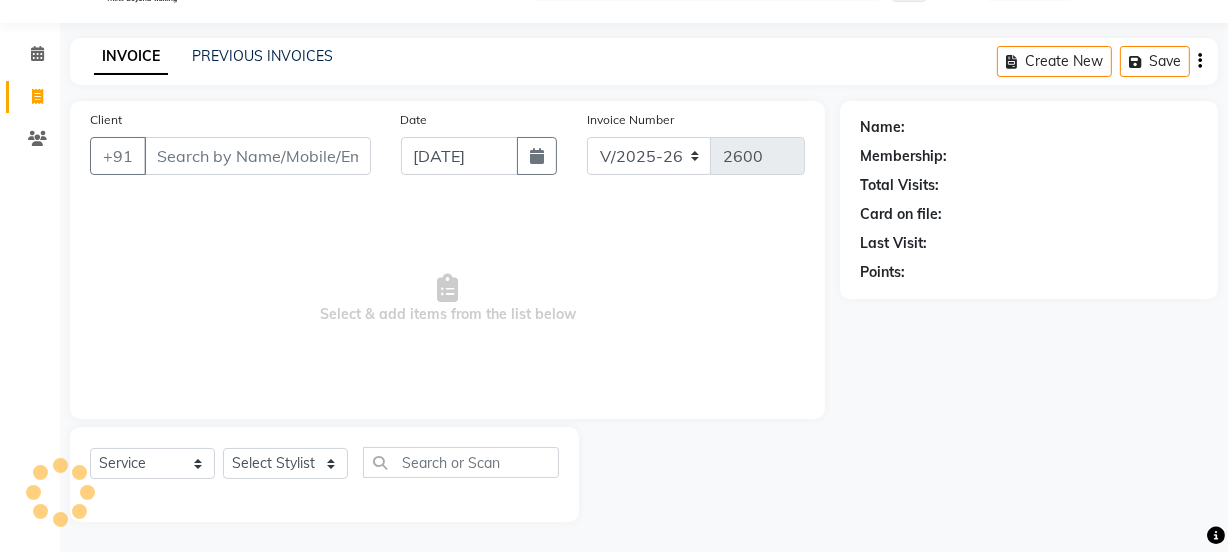 click on "Client" at bounding box center (257, 156) 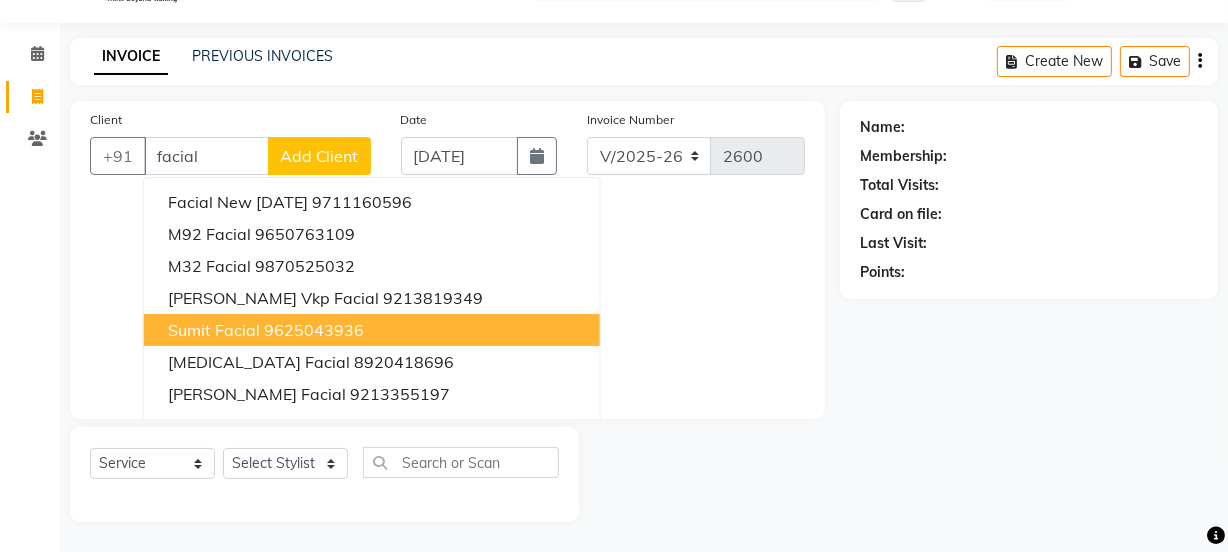 click on "sumit Facial  9625043936" at bounding box center (372, 330) 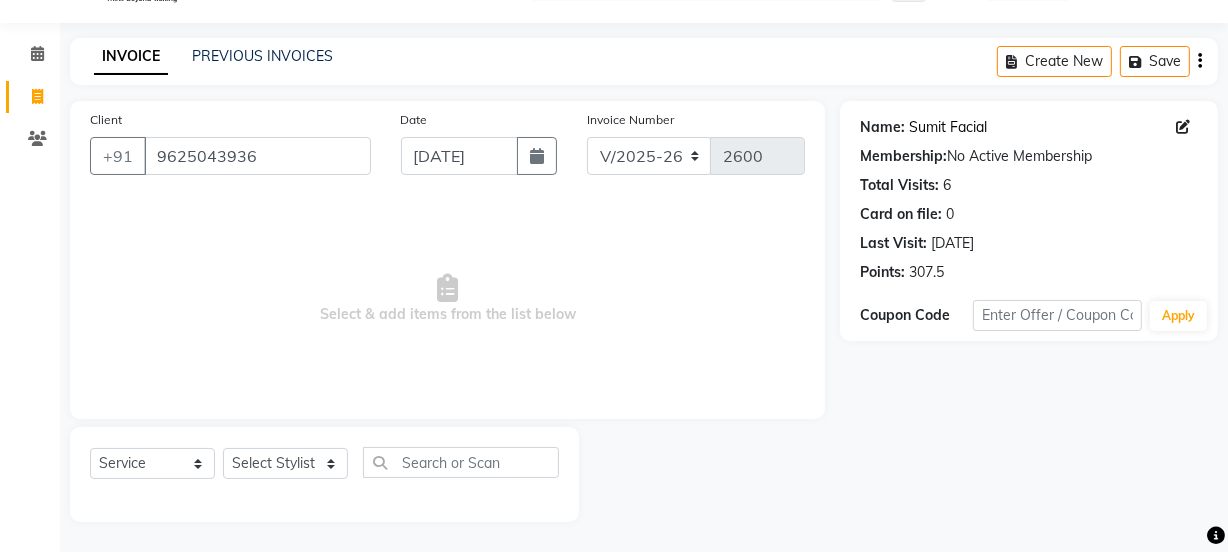click on "Sumit Facial" 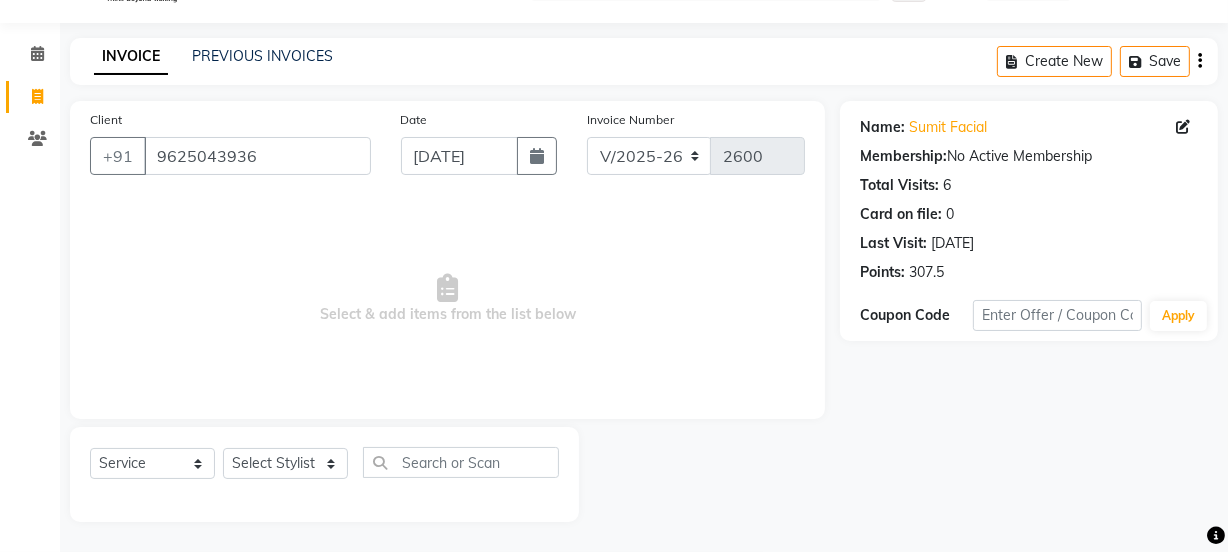 drag, startPoint x: 280, startPoint y: 129, endPoint x: 192, endPoint y: 150, distance: 90.47099 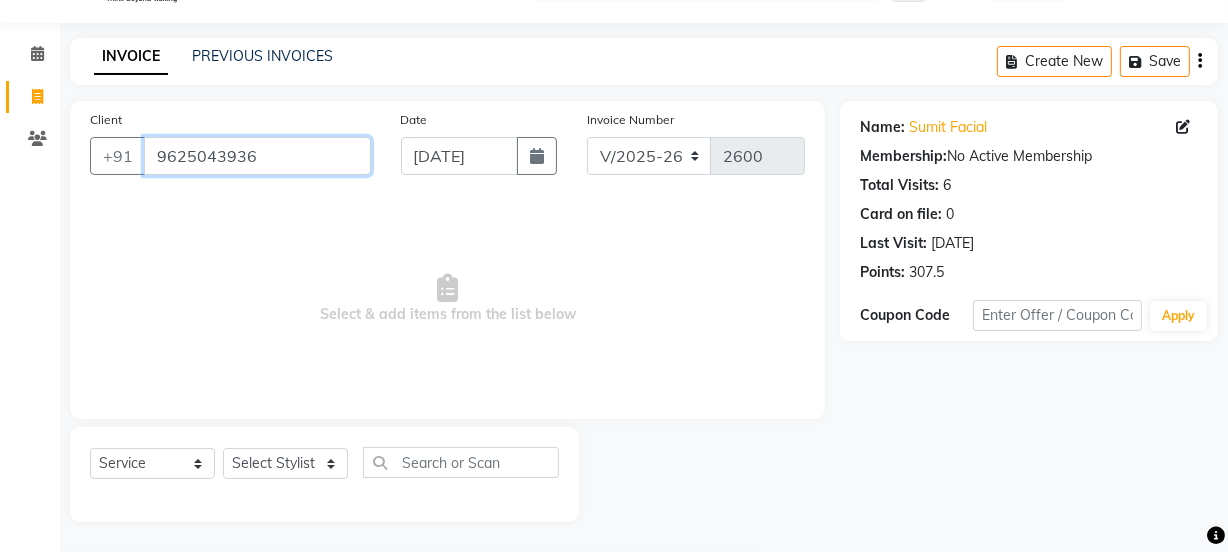 click on "9625043936" at bounding box center [257, 156] 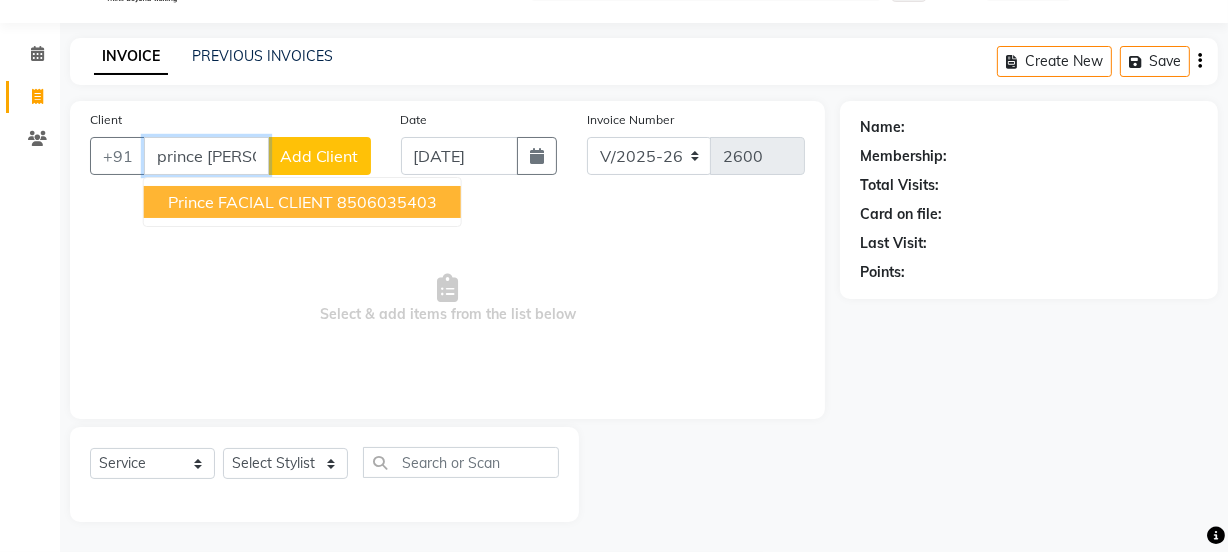 click on "prince FACIAL CLIENT" at bounding box center [250, 202] 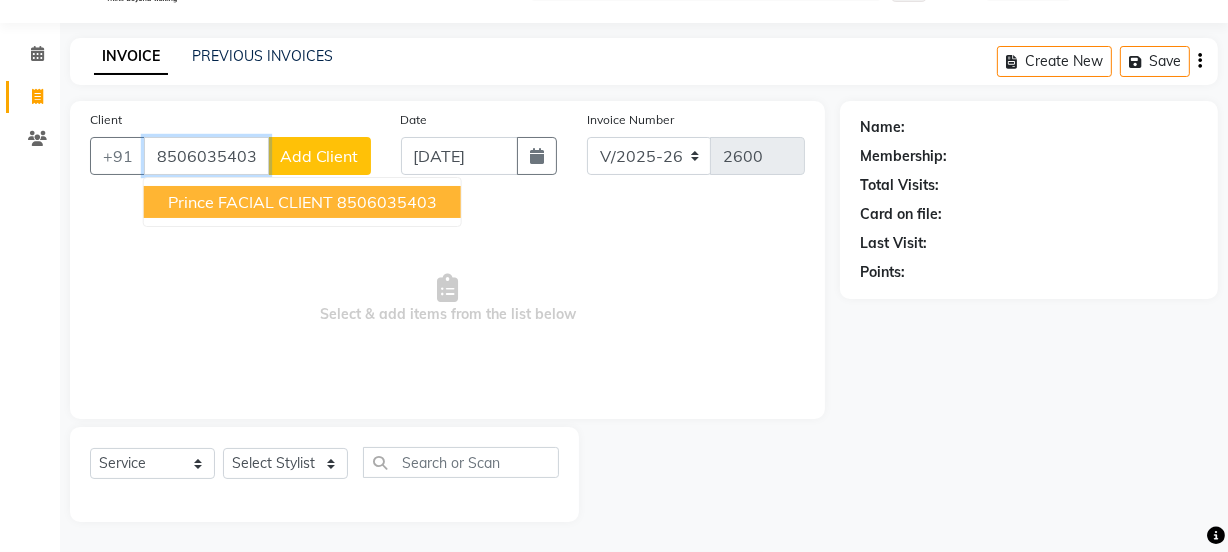 type on "8506035403" 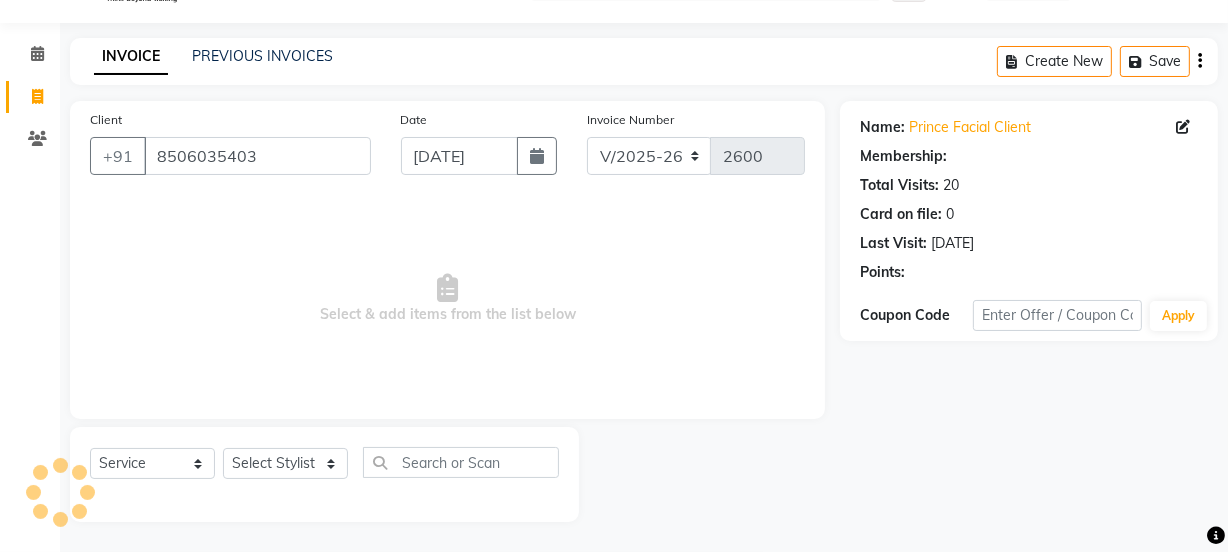 select on "1: Object" 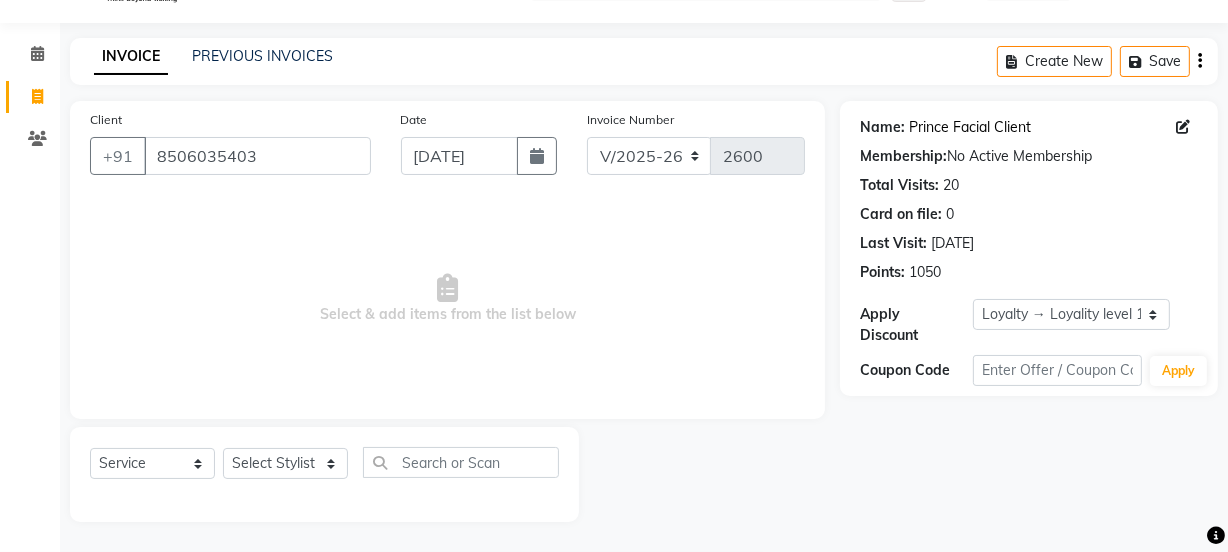 click on "Prince Facial Client" 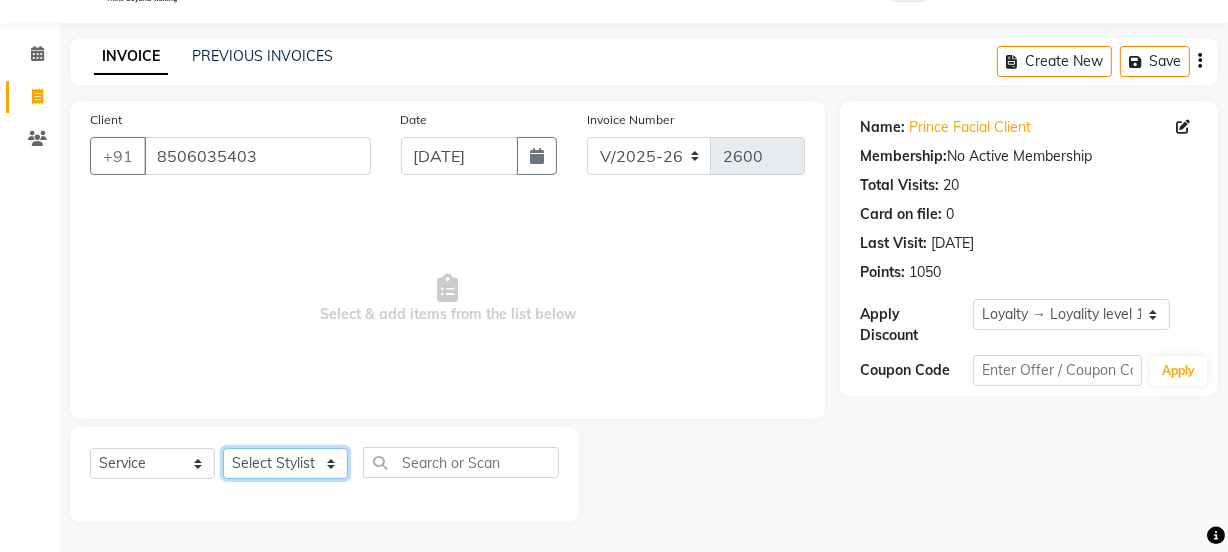 click on "Select Stylist Jyoti kaif Manager Pooja Prachi Raman Raman 2 Reception RIHAN Sameer Shivam simo SUNNY yogita" 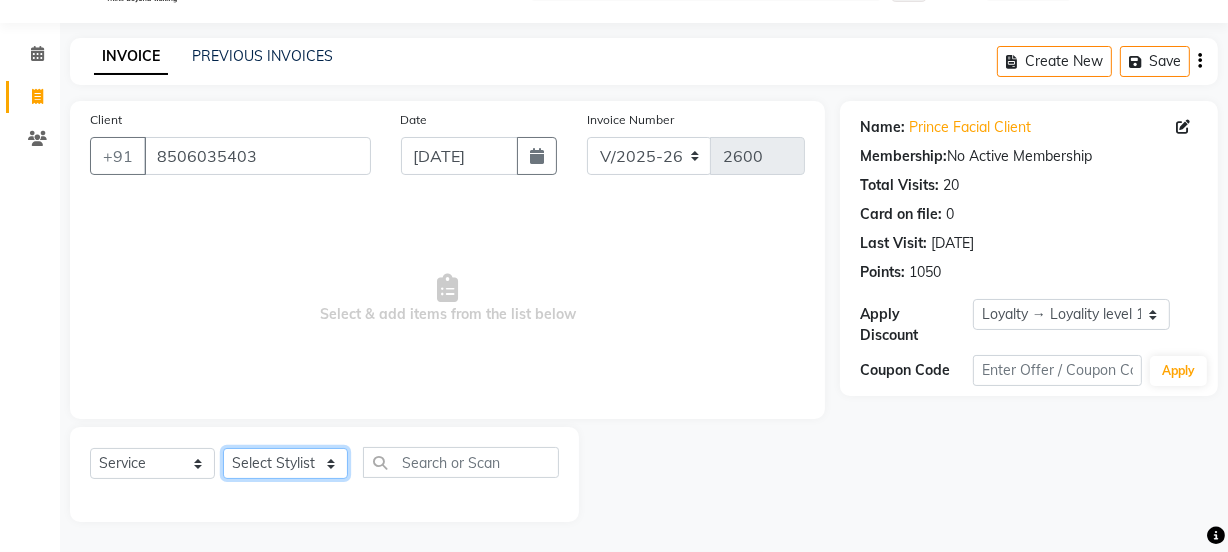 click on "Select Stylist Jyoti kaif Manager Pooja Prachi Raman Raman 2 Reception RIHAN Sameer Shivam simo SUNNY yogita" 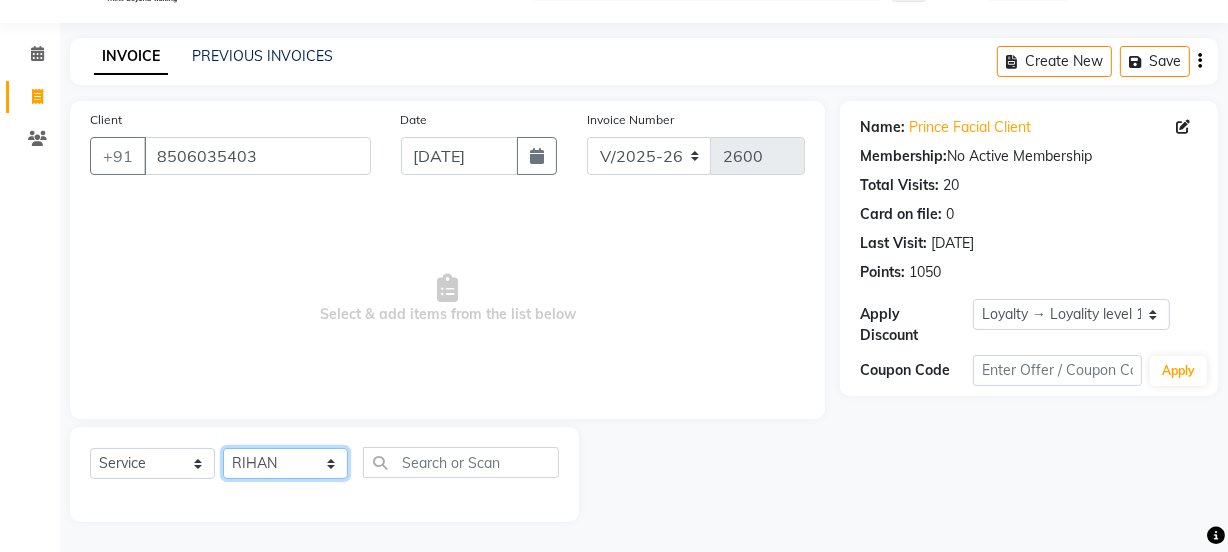 click on "Select Stylist Jyoti kaif Manager Pooja Prachi Raman Raman 2 Reception RIHAN Sameer Shivam simo SUNNY yogita" 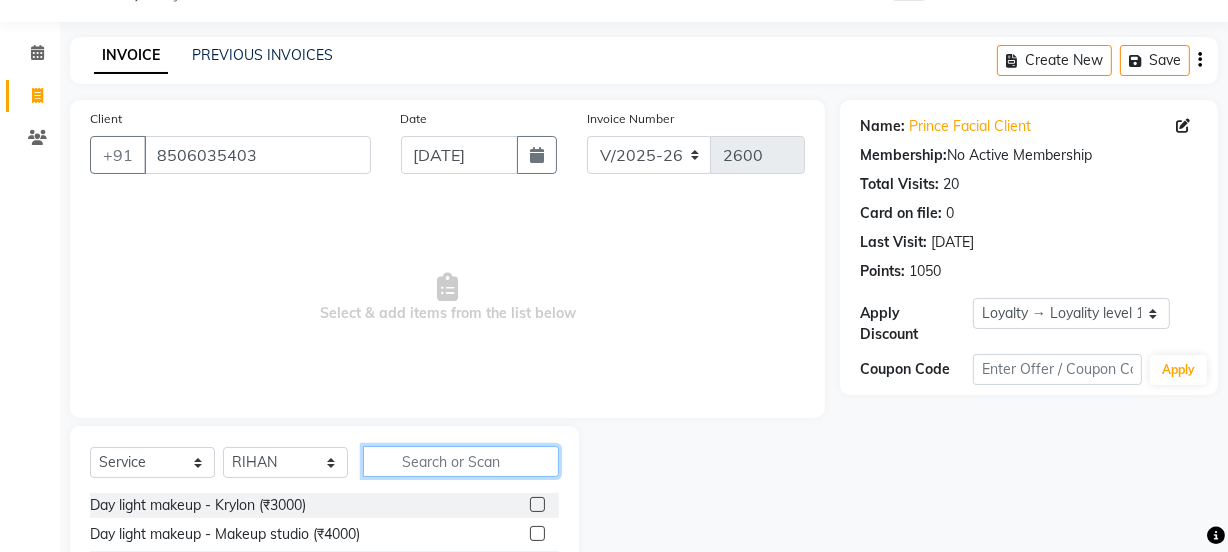drag, startPoint x: 474, startPoint y: 449, endPoint x: 467, endPoint y: 472, distance: 24.04163 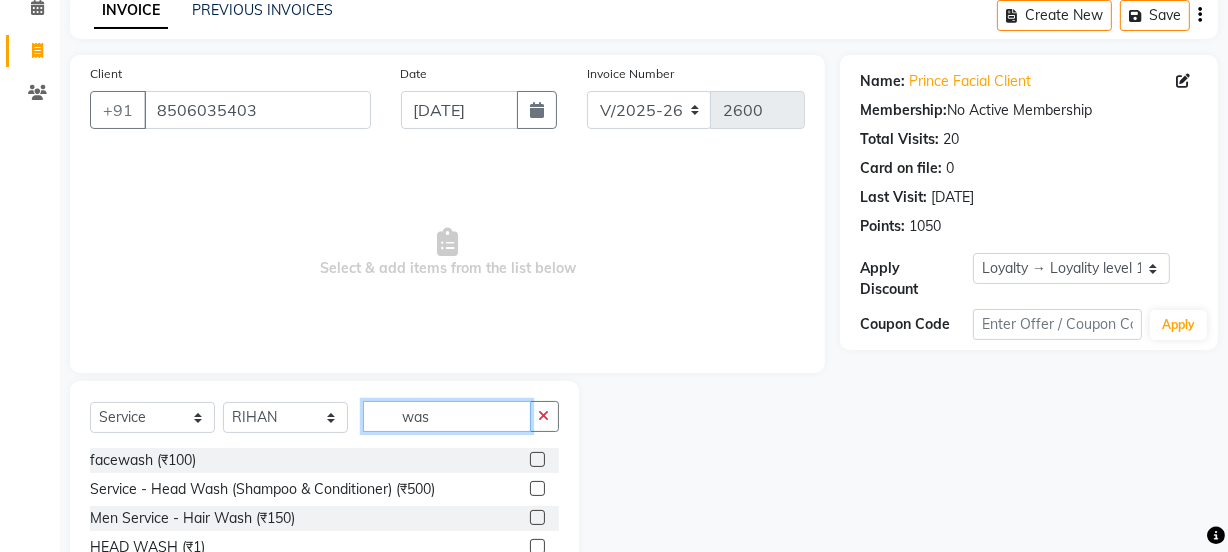 scroll, scrollTop: 165, scrollLeft: 0, axis: vertical 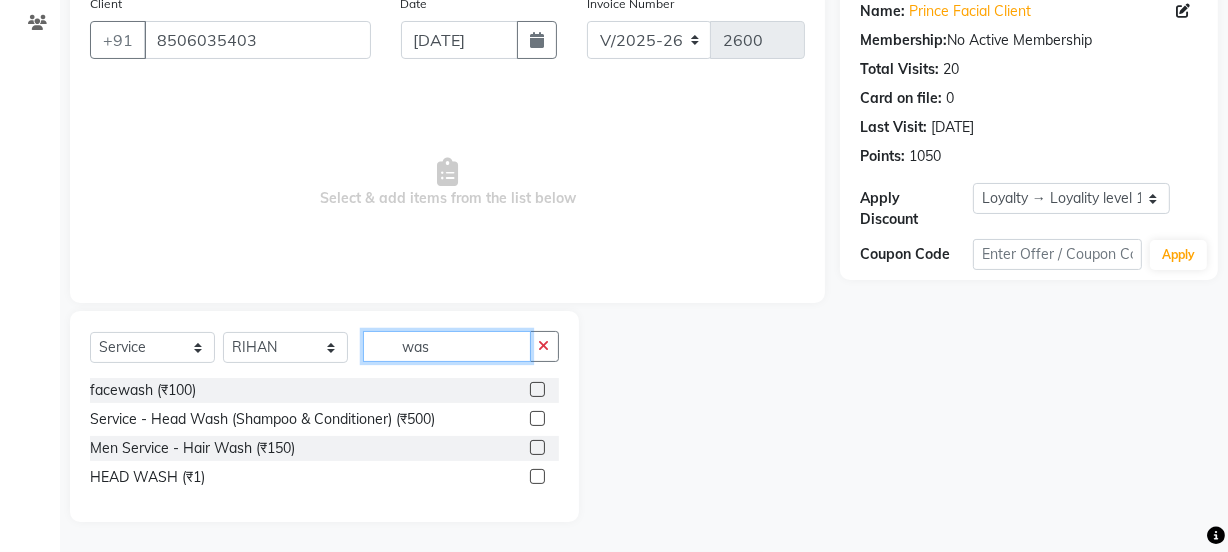 type on "was" 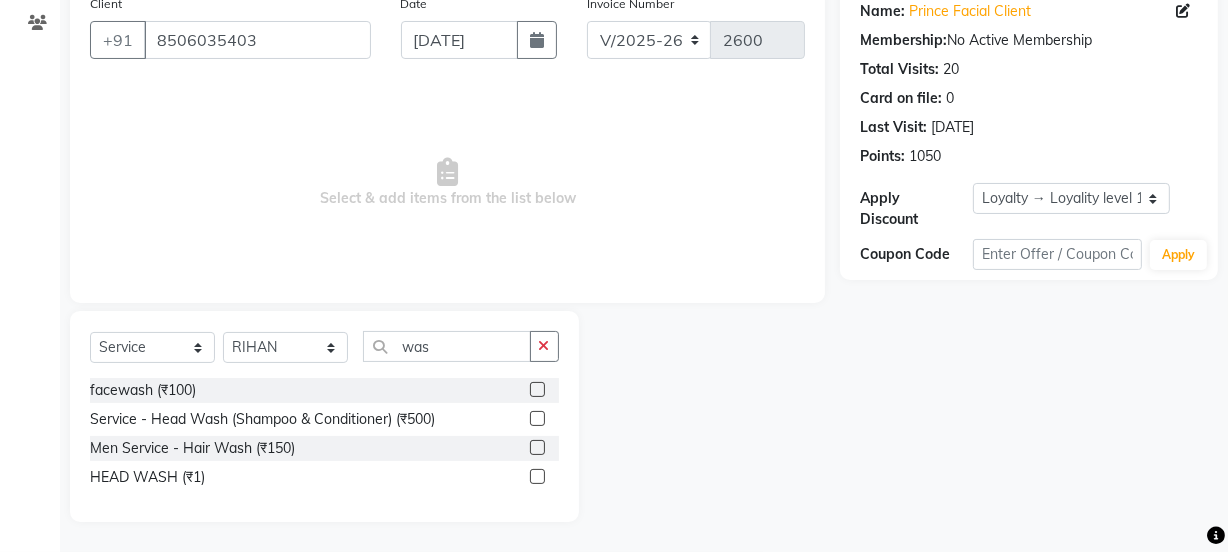 click 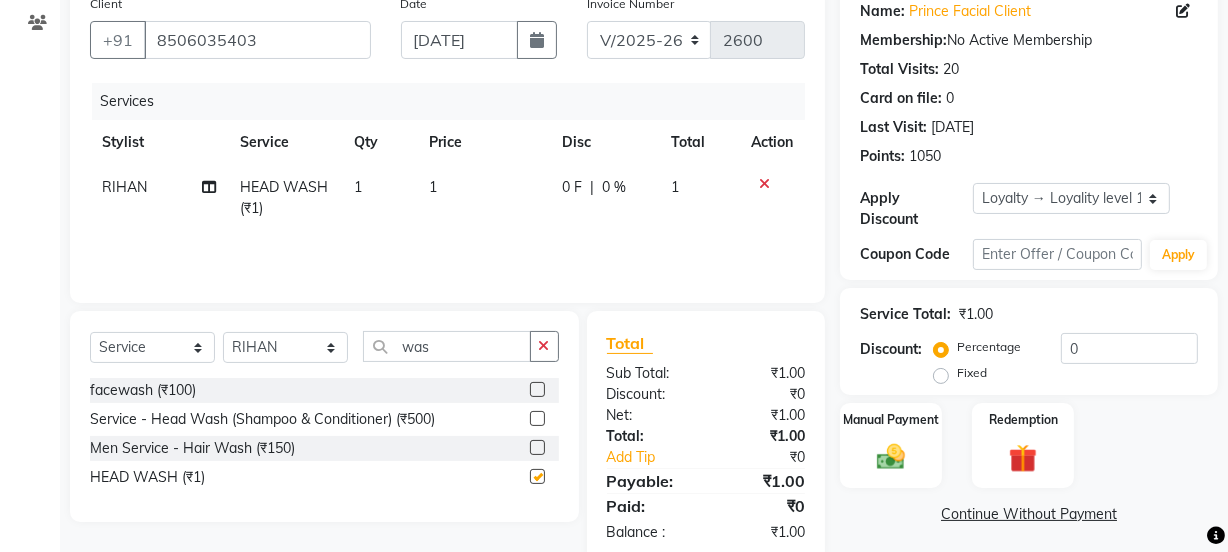 drag, startPoint x: 474, startPoint y: 146, endPoint x: 489, endPoint y: 166, distance: 25 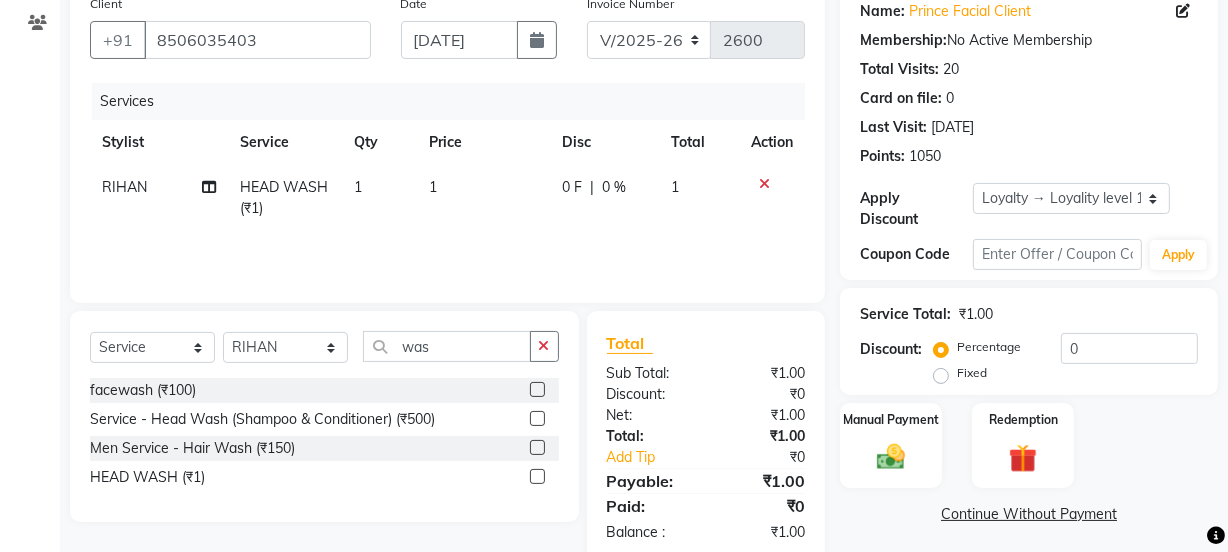 checkbox on "false" 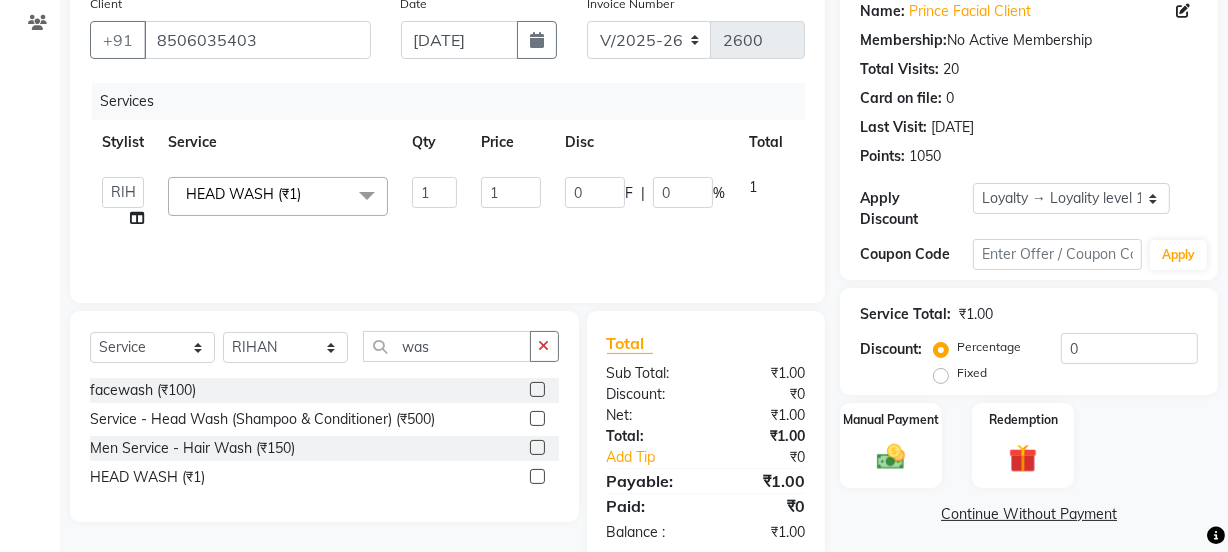 click on "1" 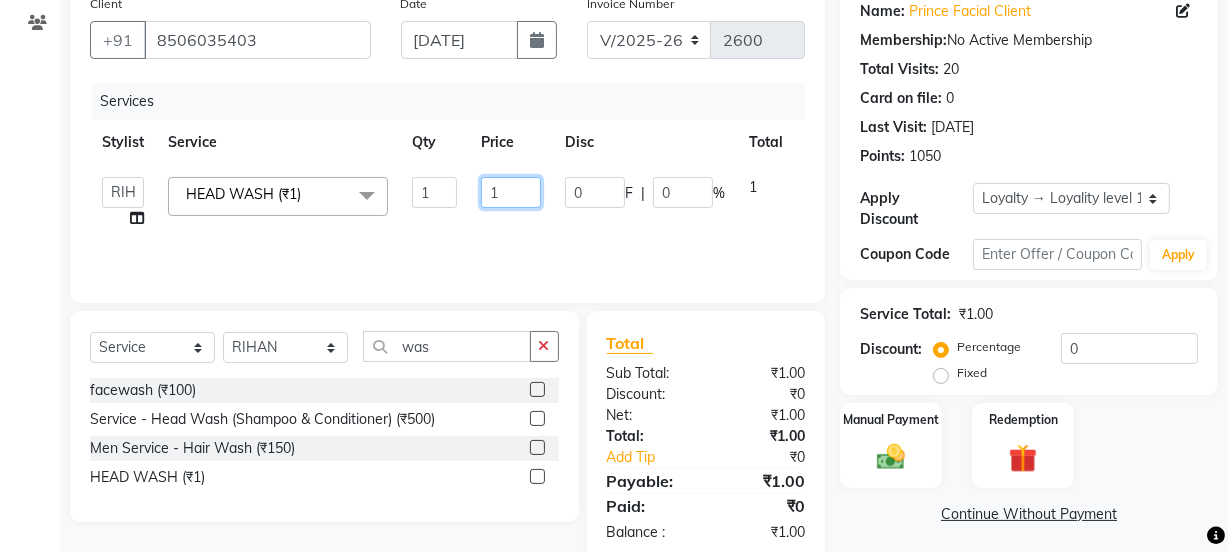 click on "1" 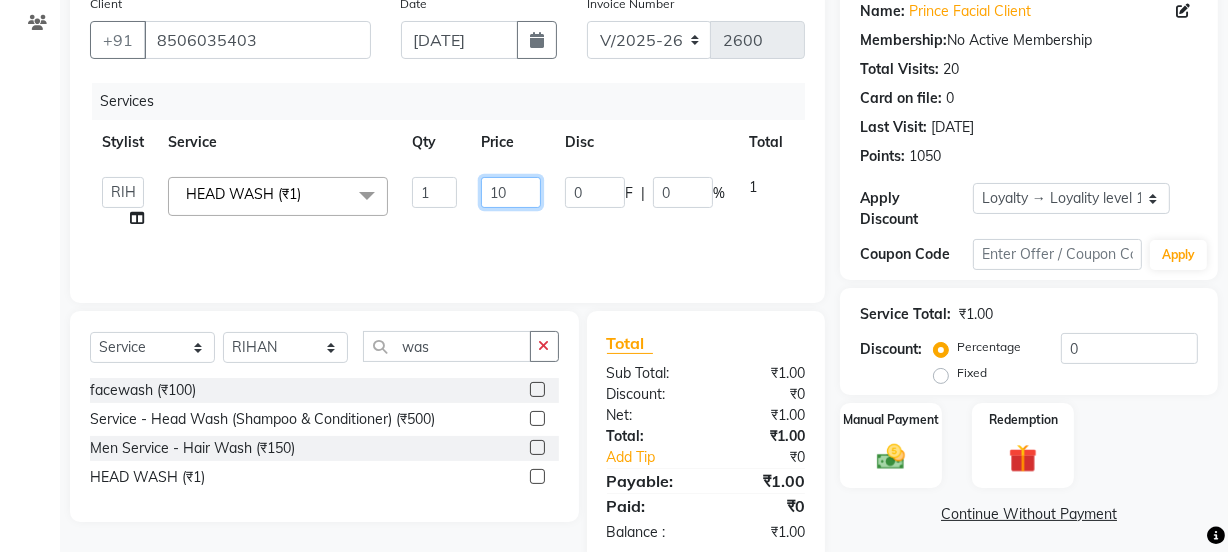 type on "100" 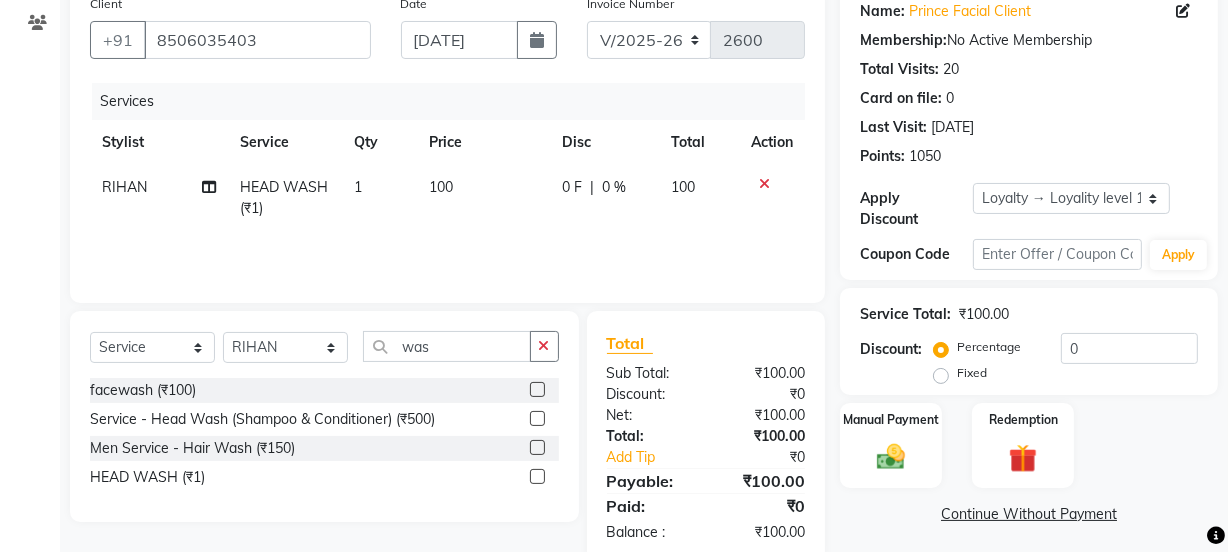 click on "100" 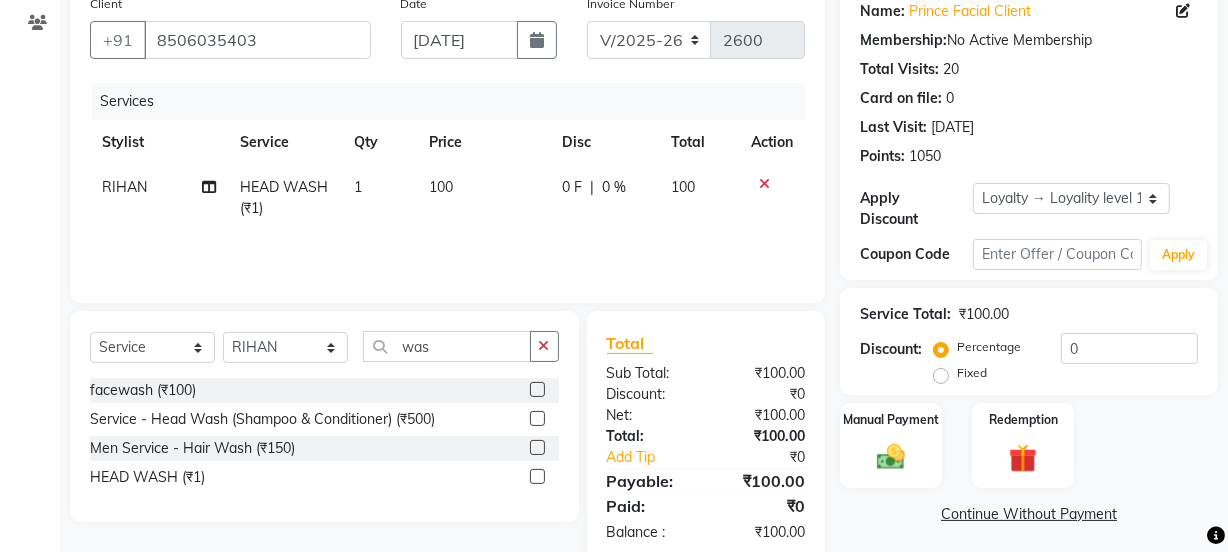 select on "83552" 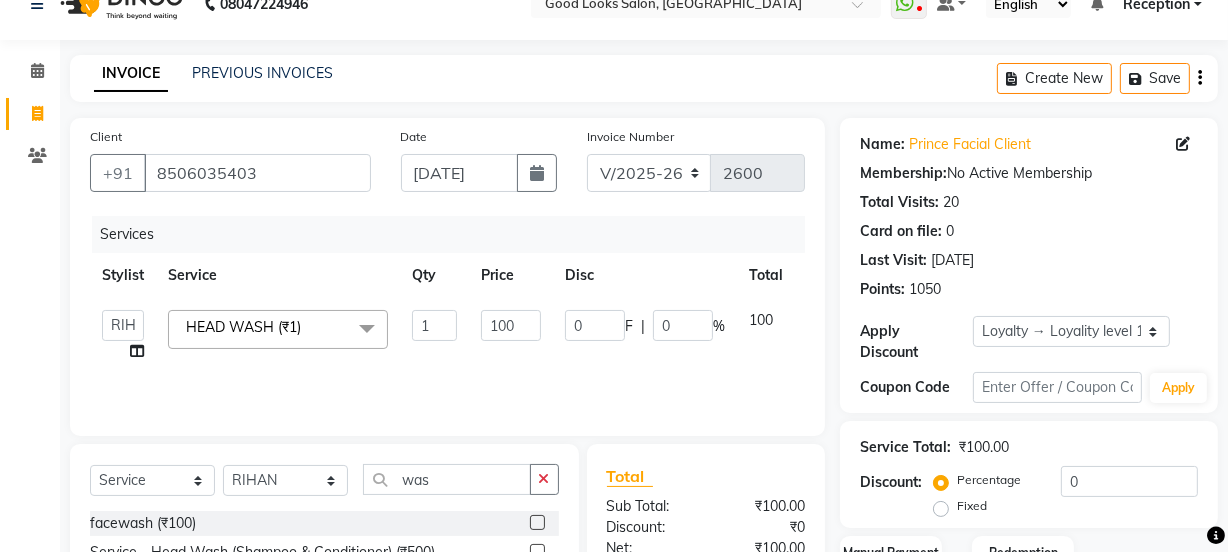 scroll, scrollTop: 0, scrollLeft: 0, axis: both 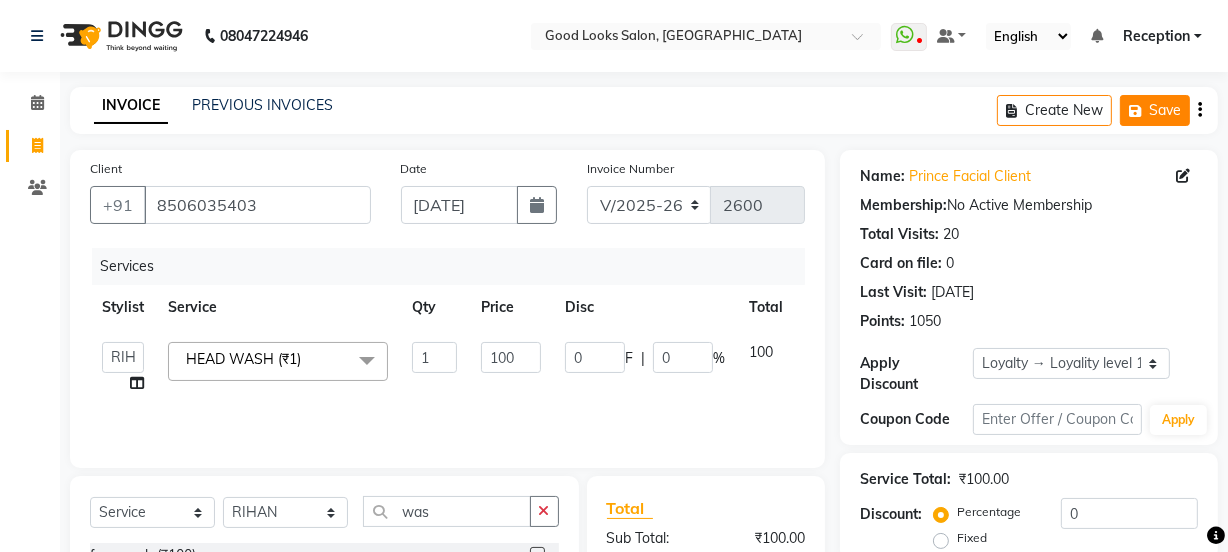 click on "Save" 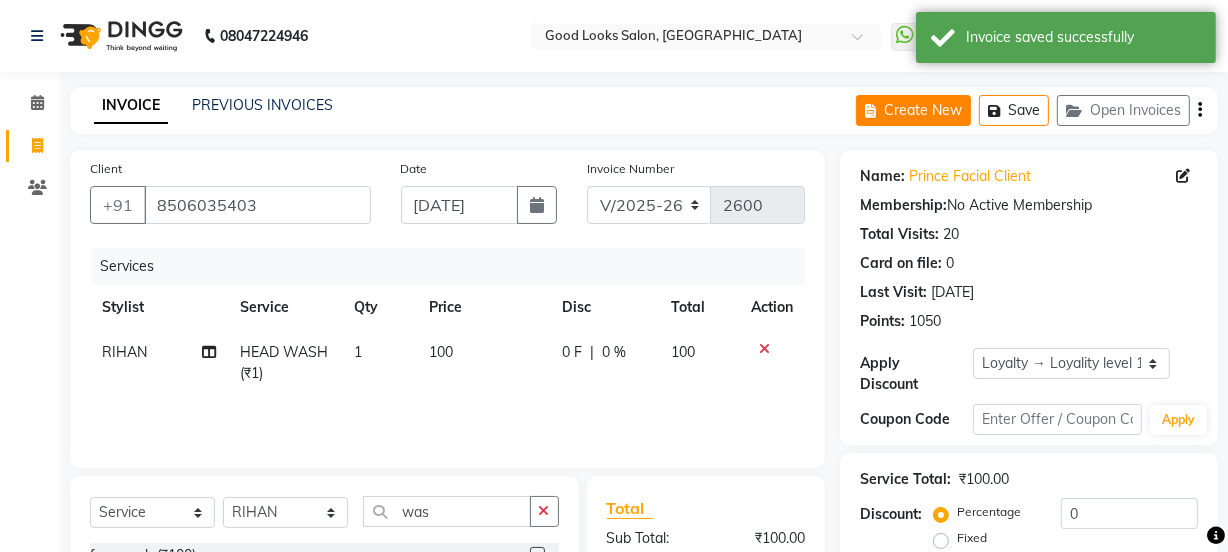 click on "Create New" 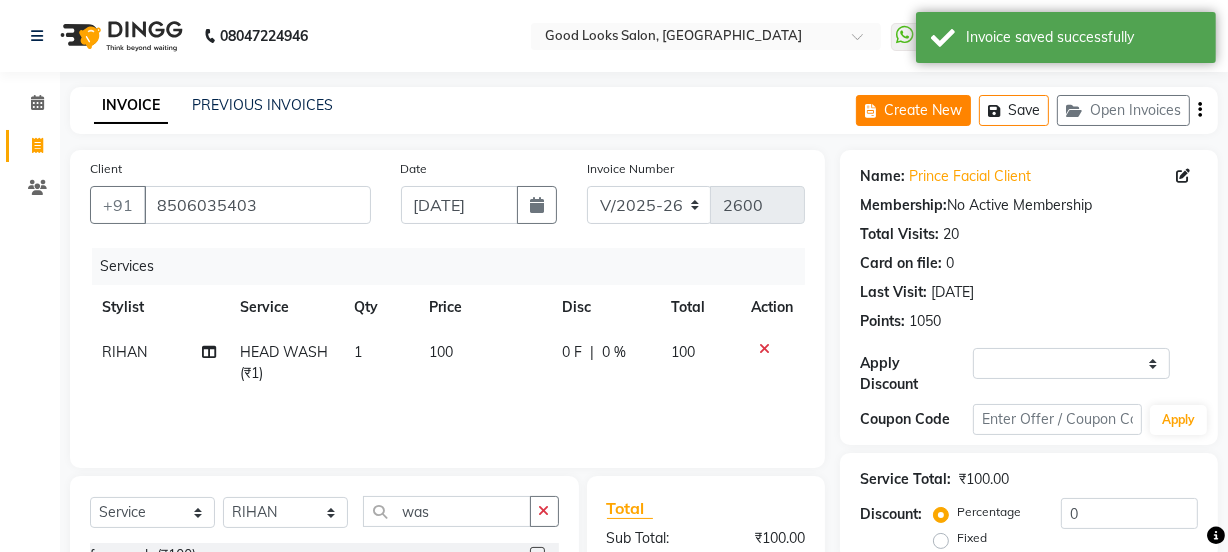 select on "service" 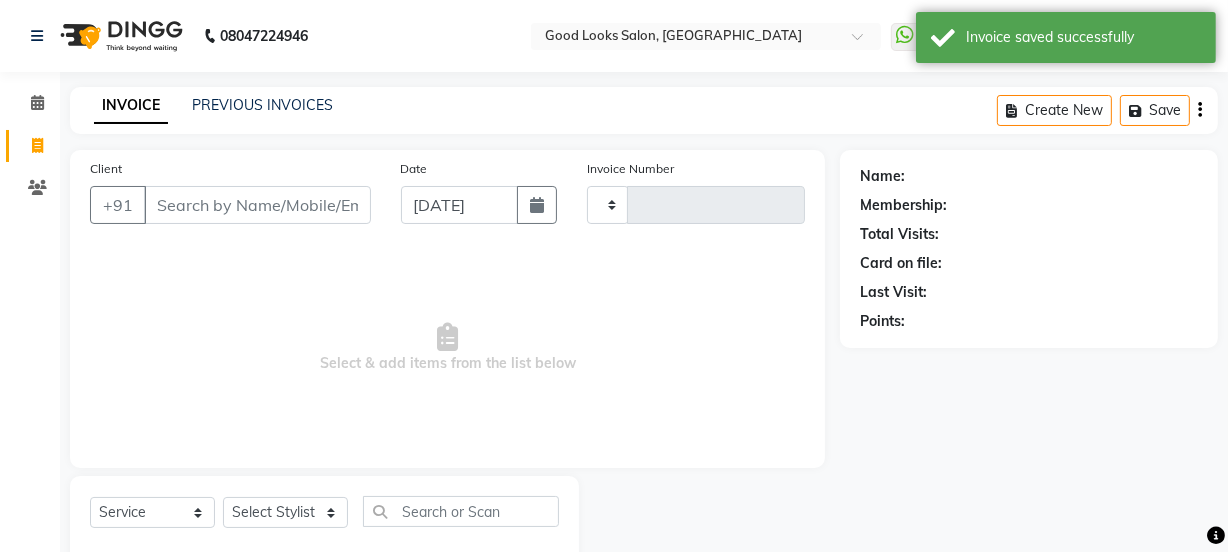 scroll, scrollTop: 50, scrollLeft: 0, axis: vertical 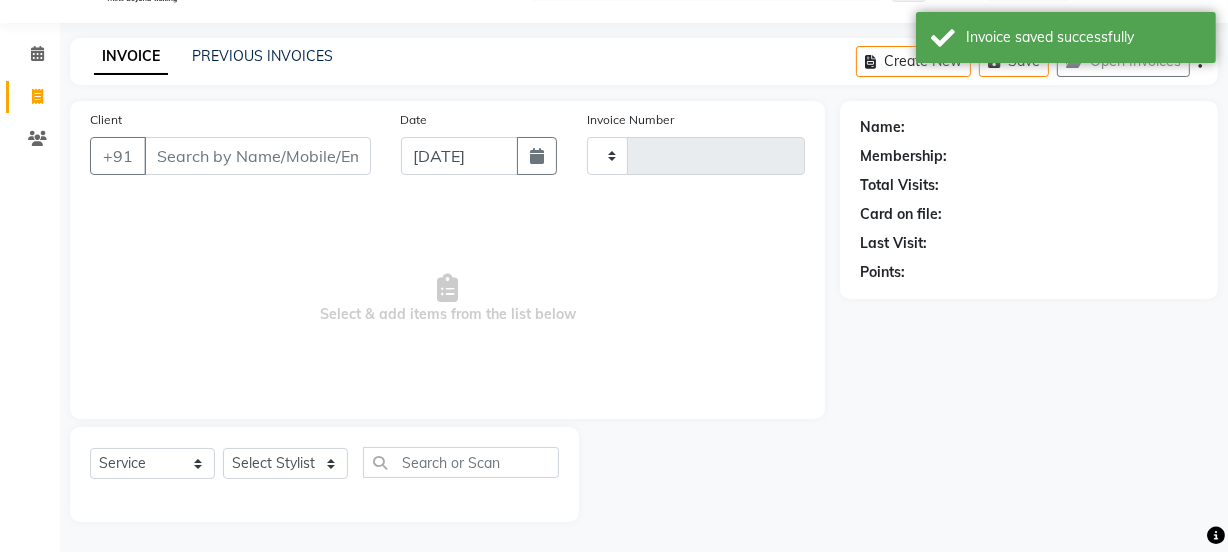 type on "2600" 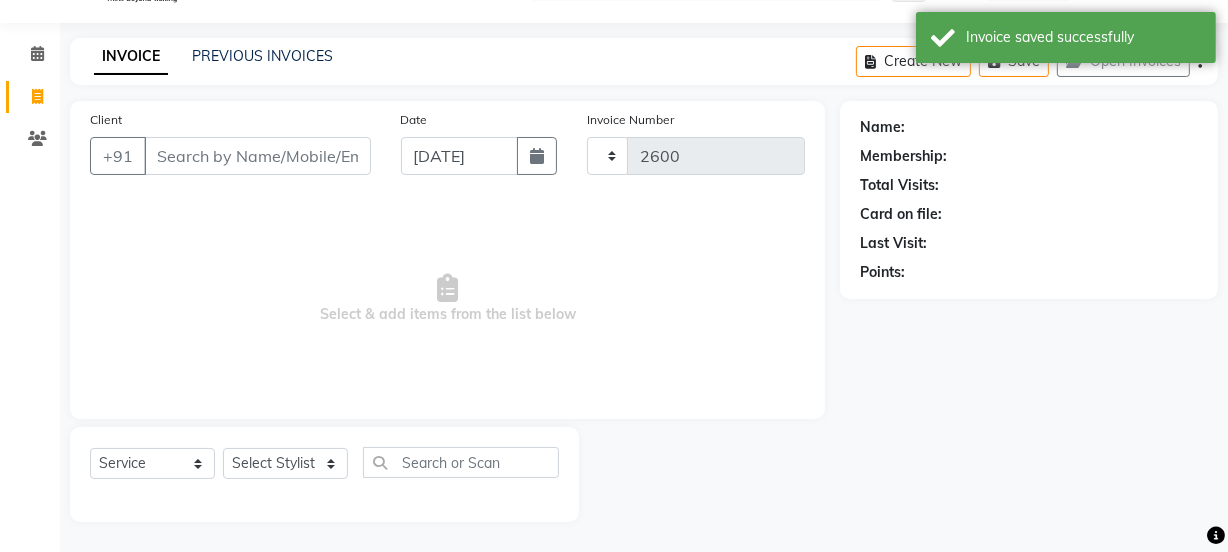 select on "4230" 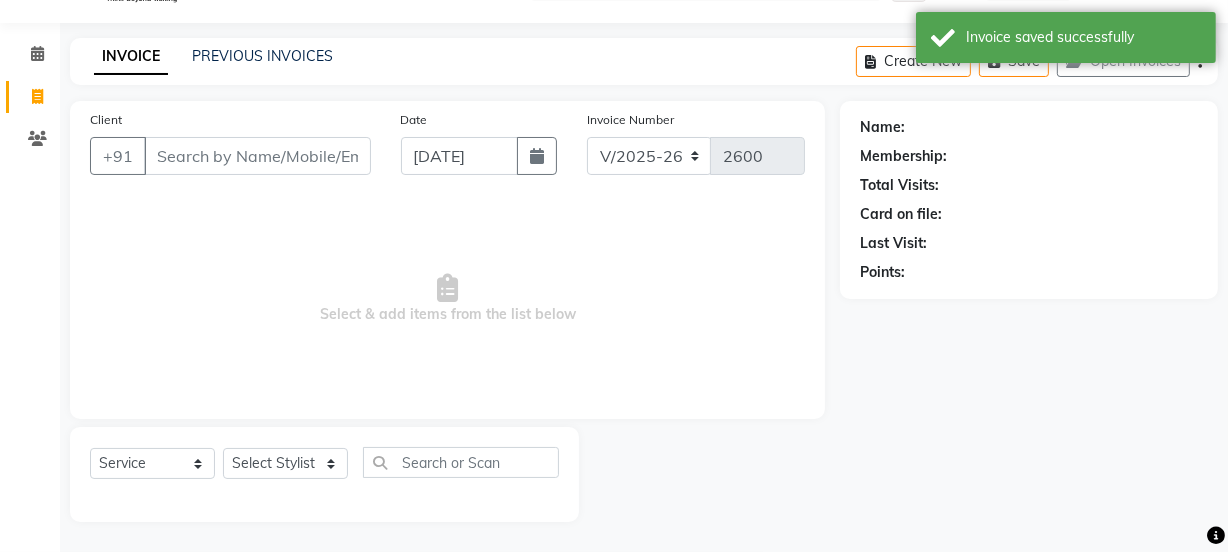 click on "Client" at bounding box center [257, 156] 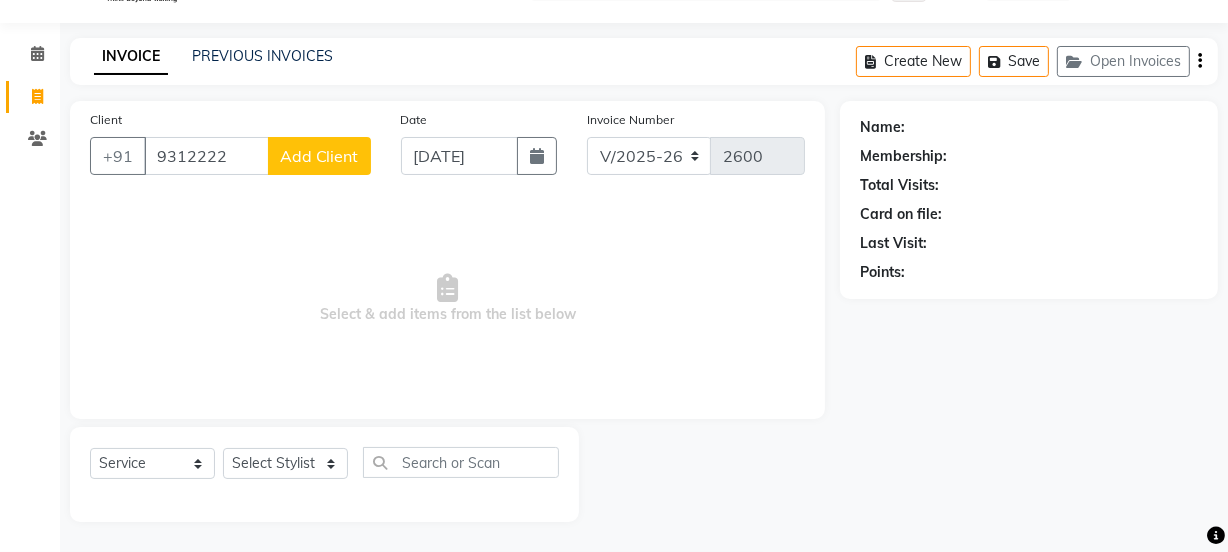 click on "9312222" at bounding box center [206, 156] 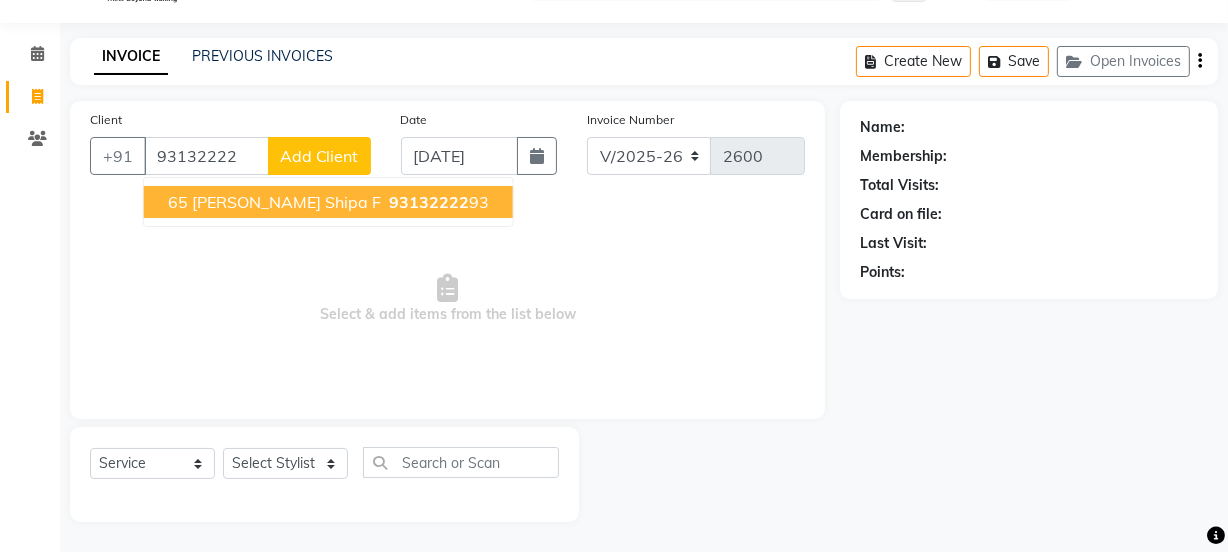 click on "65 Niharika Shipa F   93132222 93" at bounding box center (328, 202) 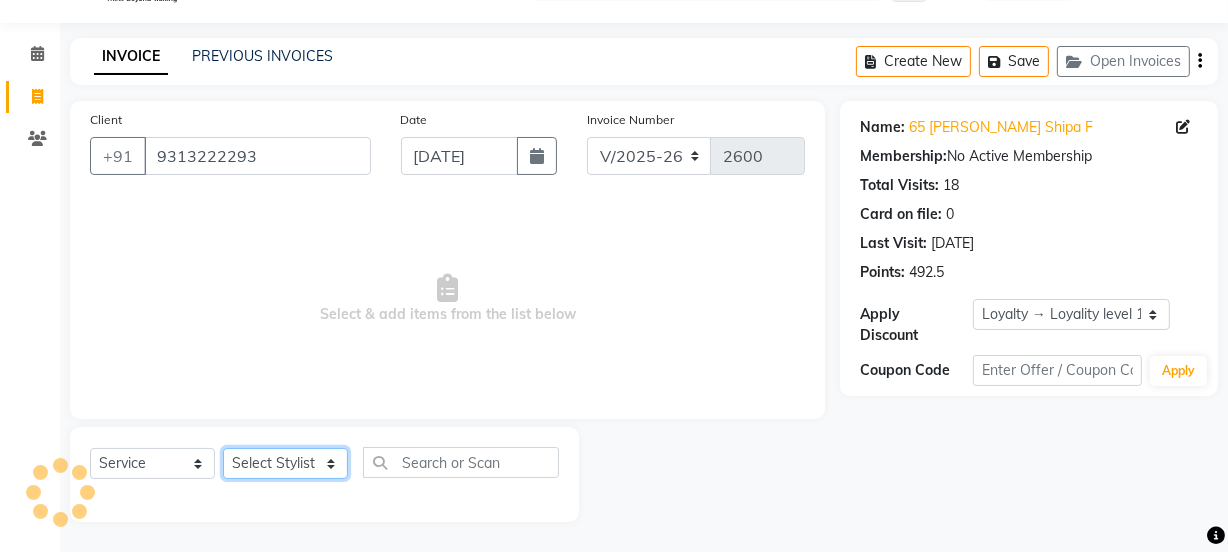 click on "Select Stylist Jyoti kaif Manager Pooja Prachi Raman Raman 2 Reception RIHAN Sameer Shivam simo SUNNY yogita" 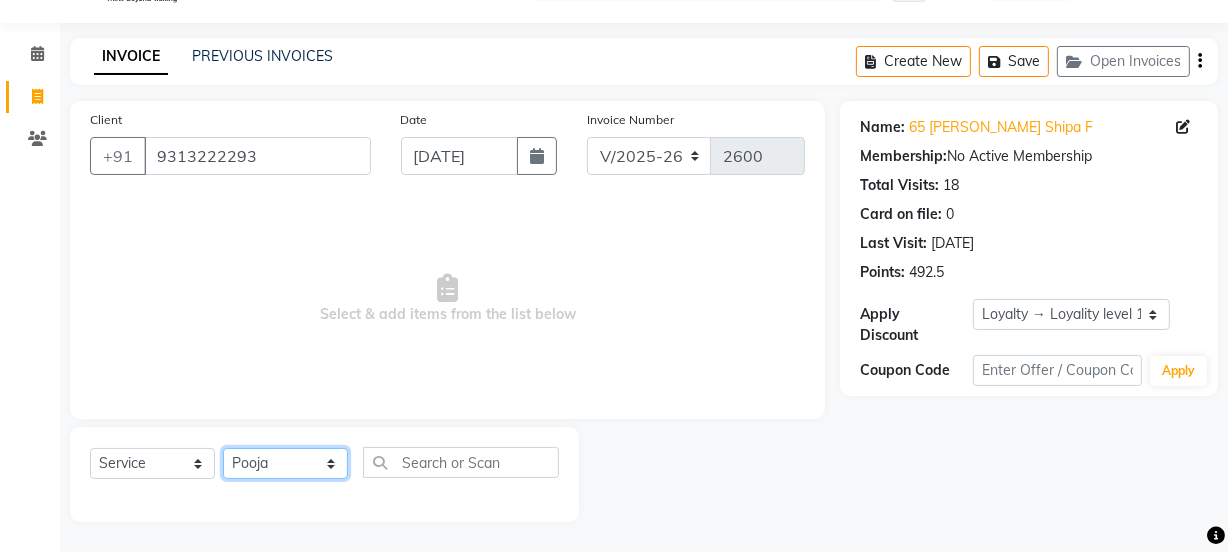 click on "Select Stylist Jyoti kaif Manager Pooja Prachi Raman Raman 2 Reception RIHAN Sameer Shivam simo SUNNY yogita" 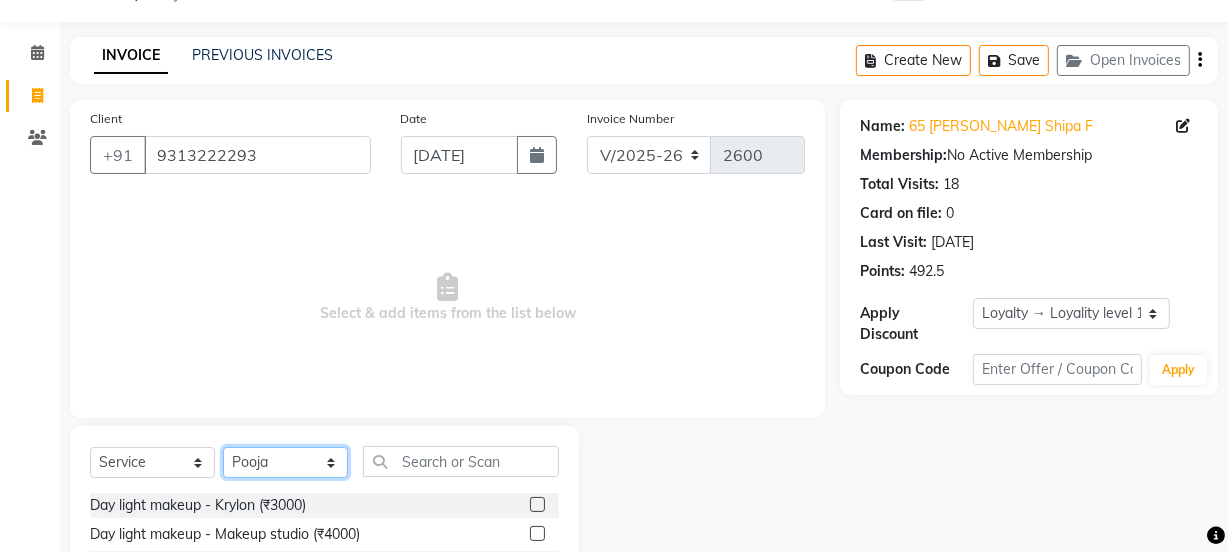 drag, startPoint x: 279, startPoint y: 462, endPoint x: 275, endPoint y: 449, distance: 13.601471 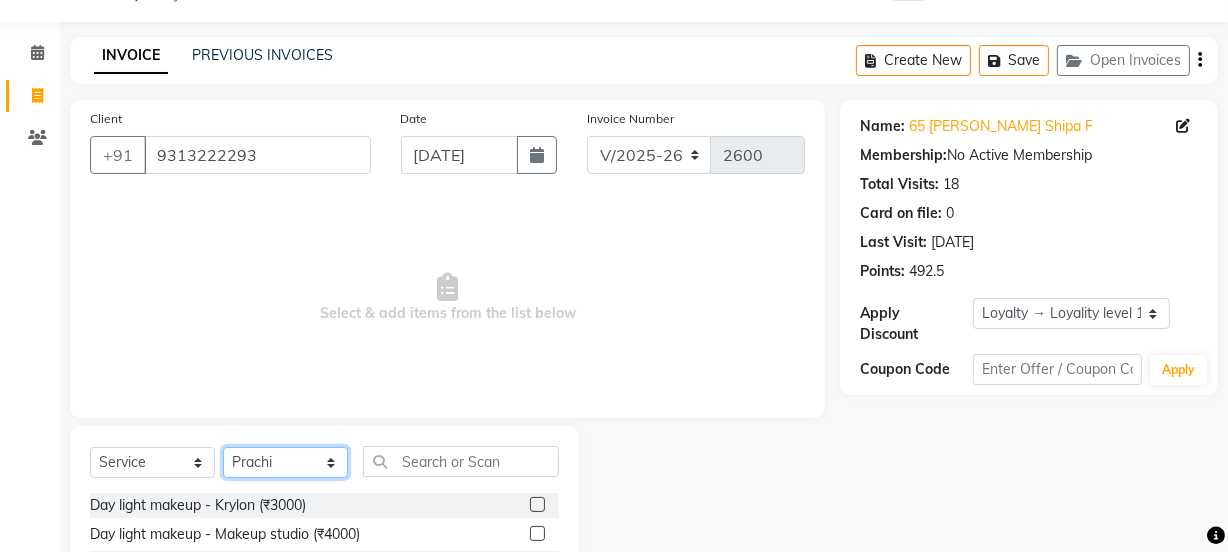 click on "Select Stylist Jyoti kaif Manager Pooja Prachi Raman Raman 2 Reception RIHAN Sameer Shivam simo SUNNY yogita" 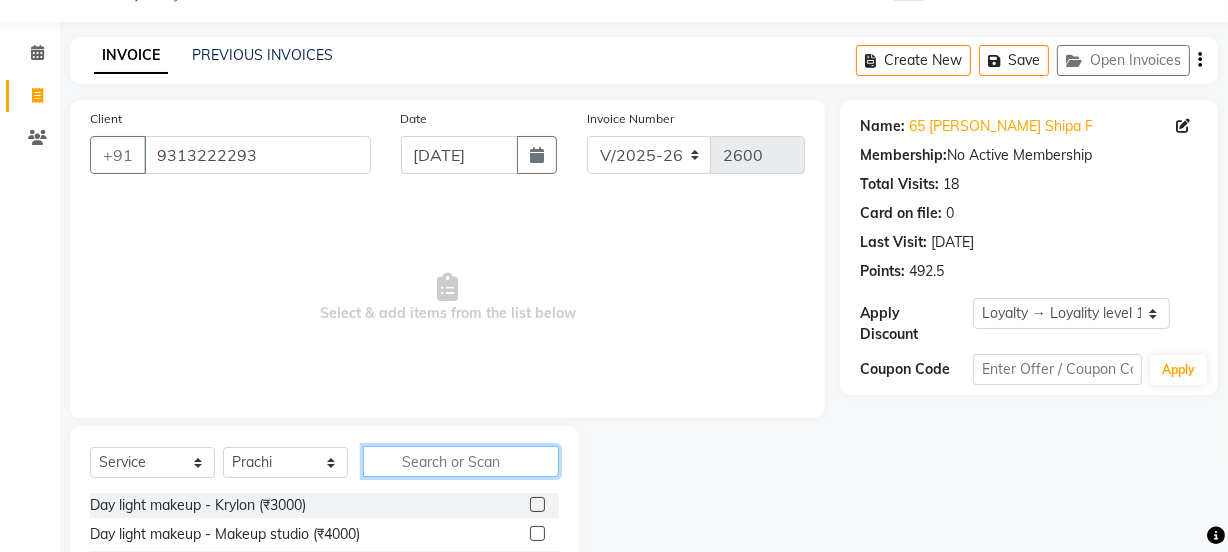 click 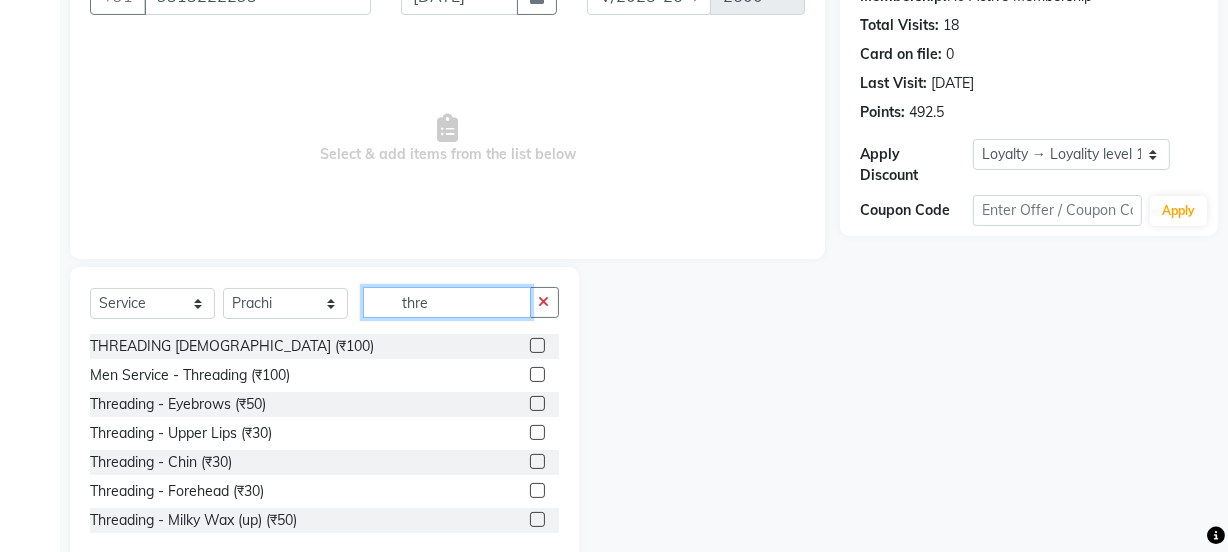 scroll, scrollTop: 250, scrollLeft: 0, axis: vertical 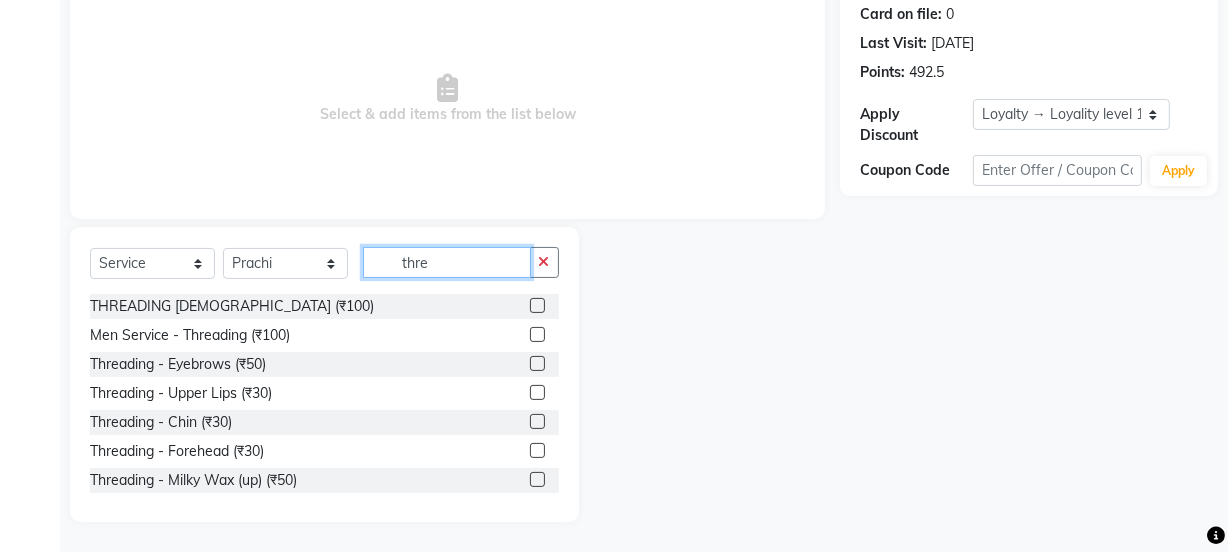 type on "thre" 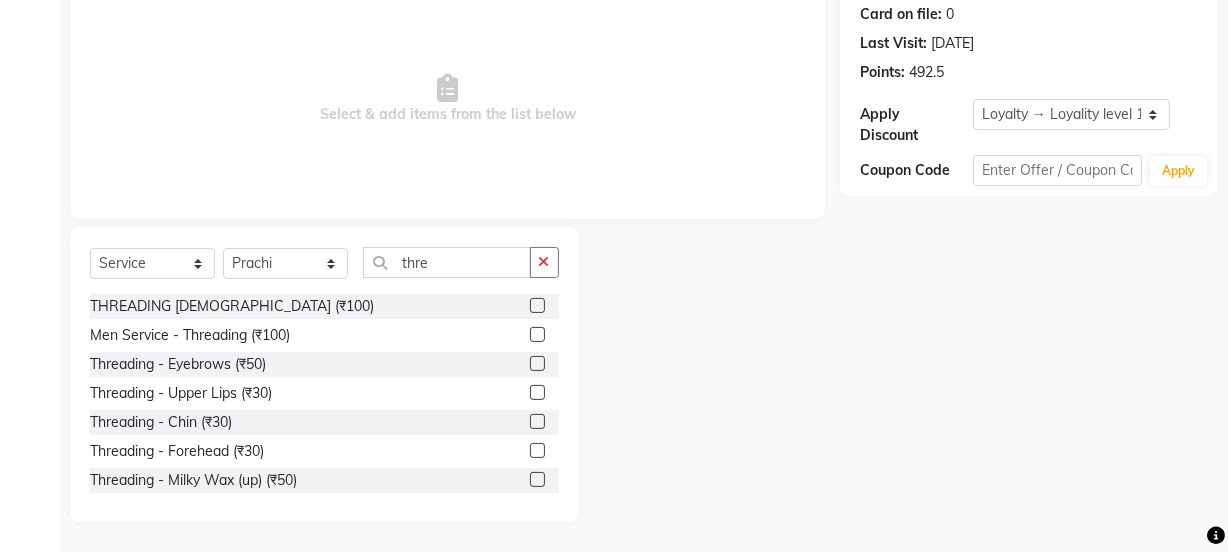 click 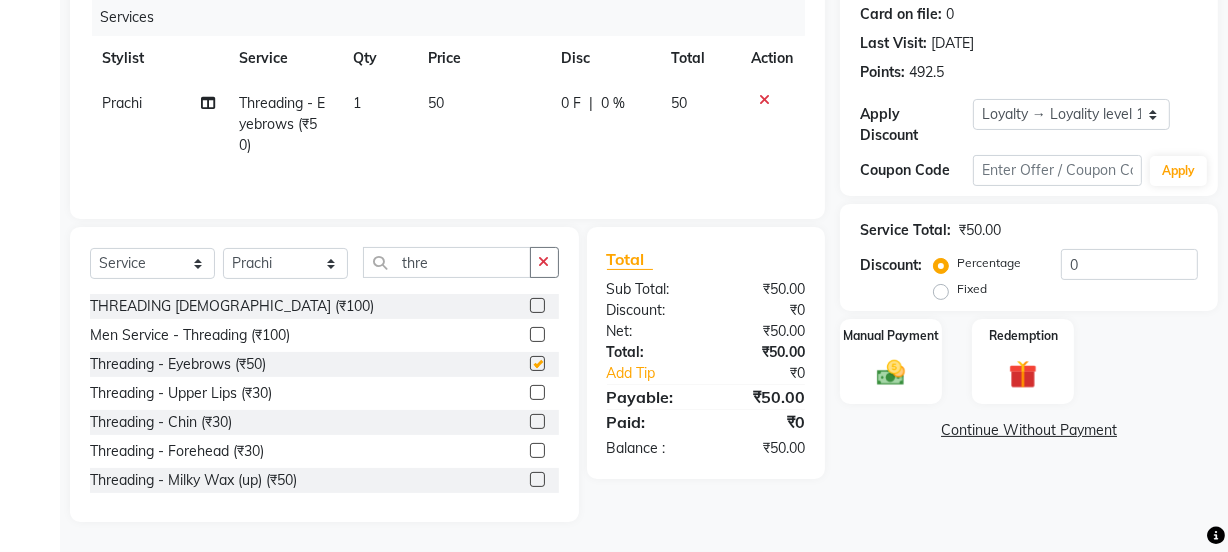 checkbox on "false" 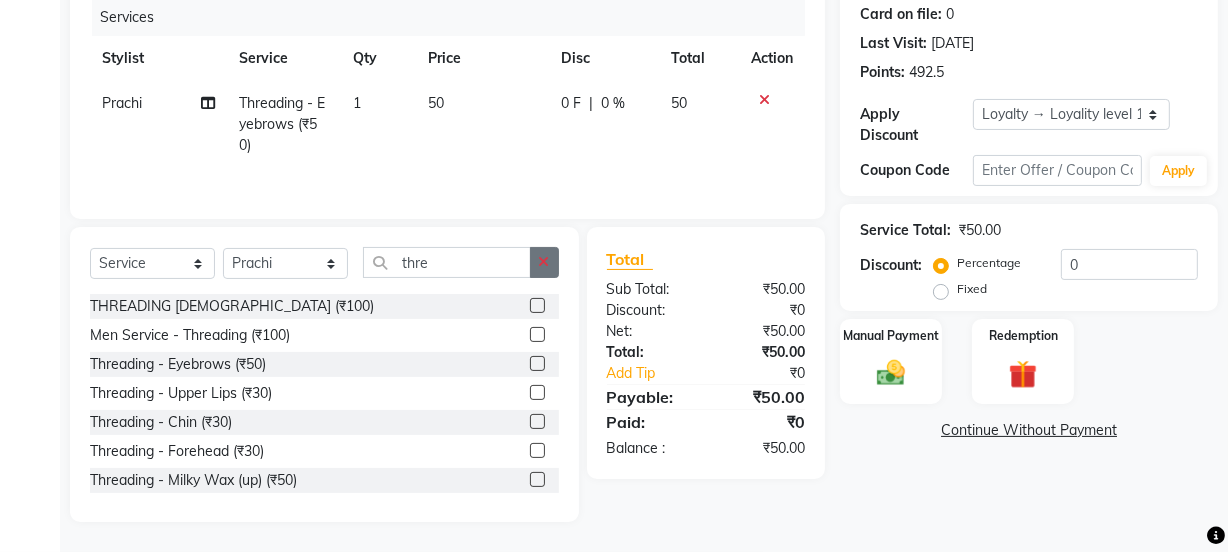 click 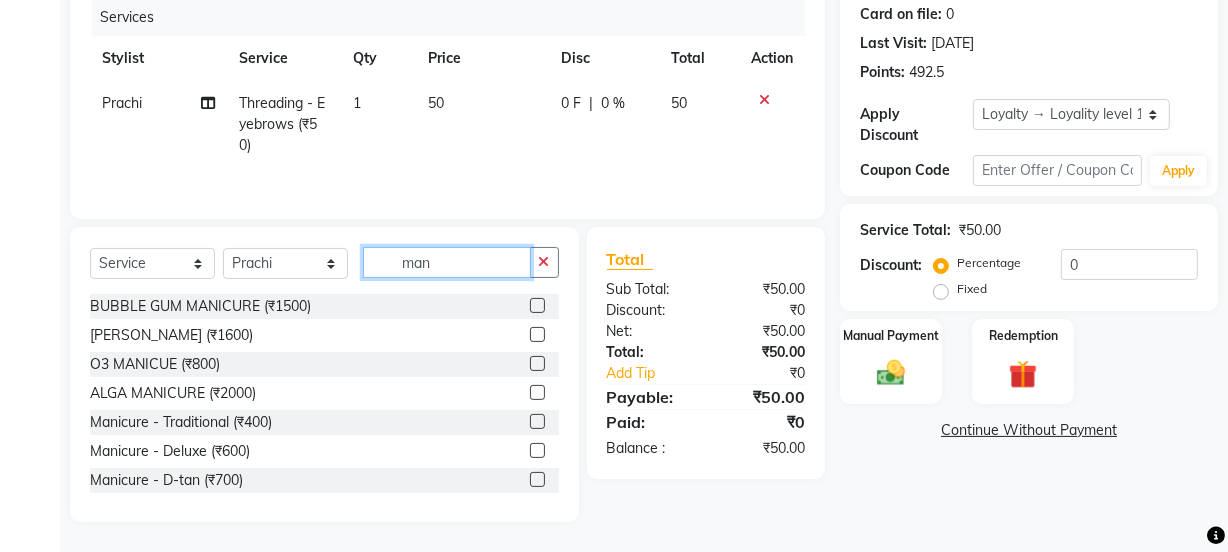 type on "man" 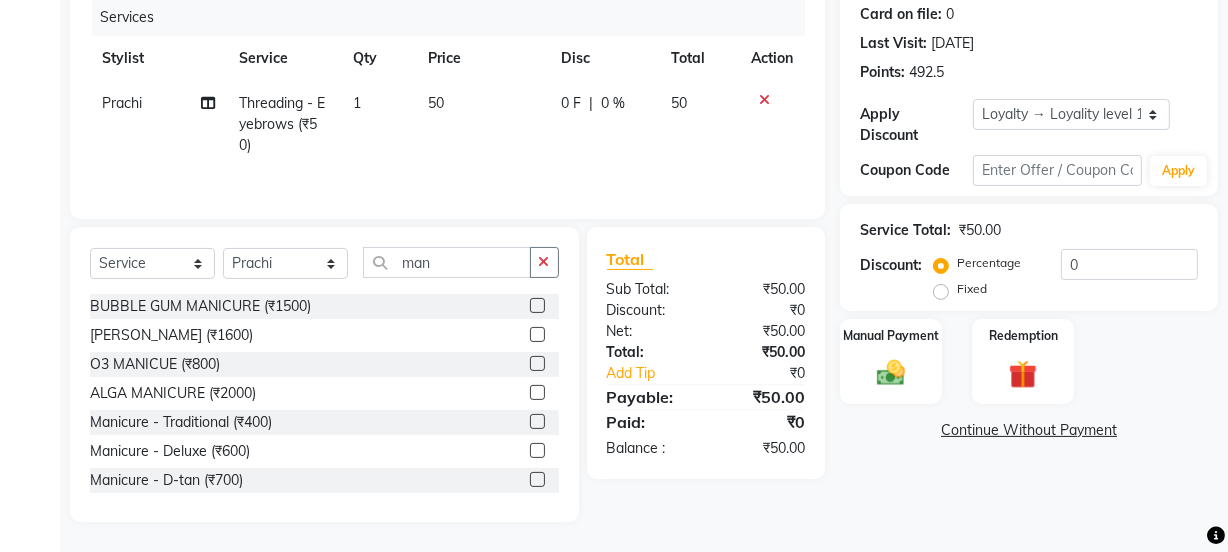 click 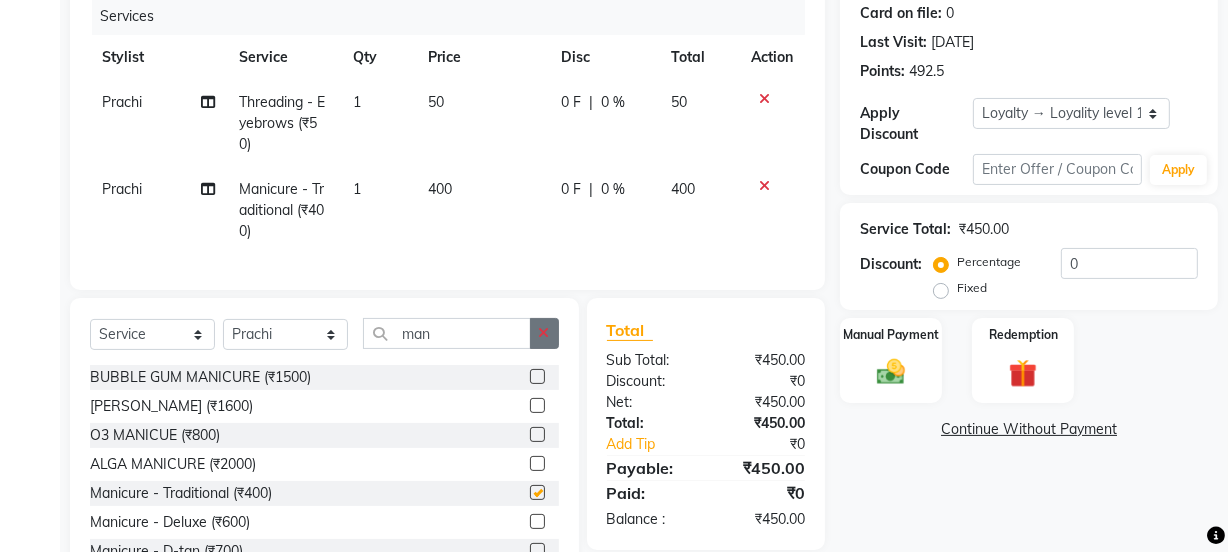checkbox on "false" 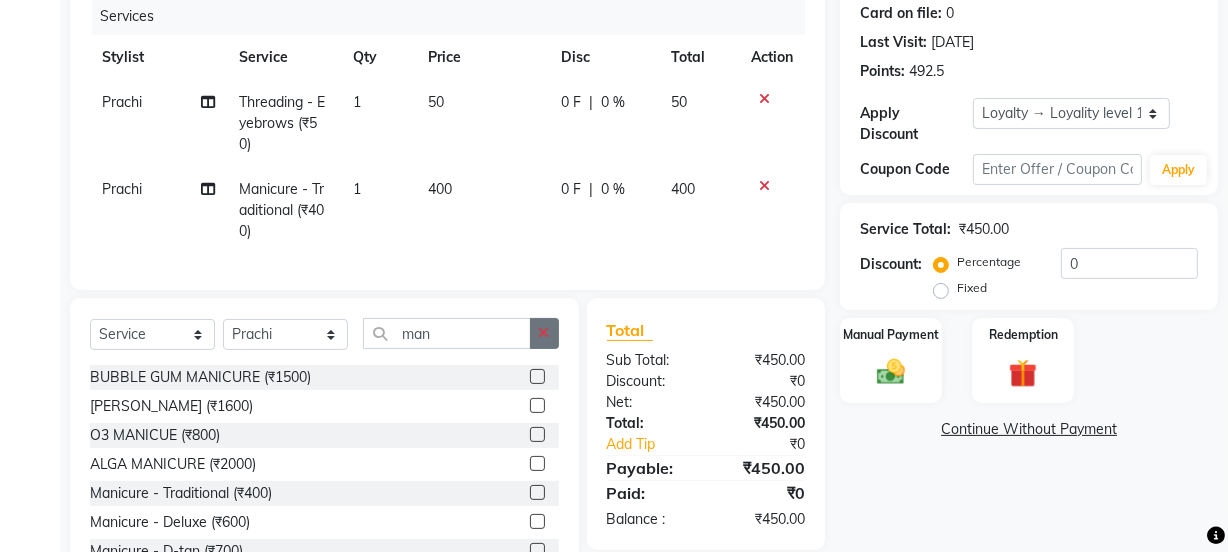 click 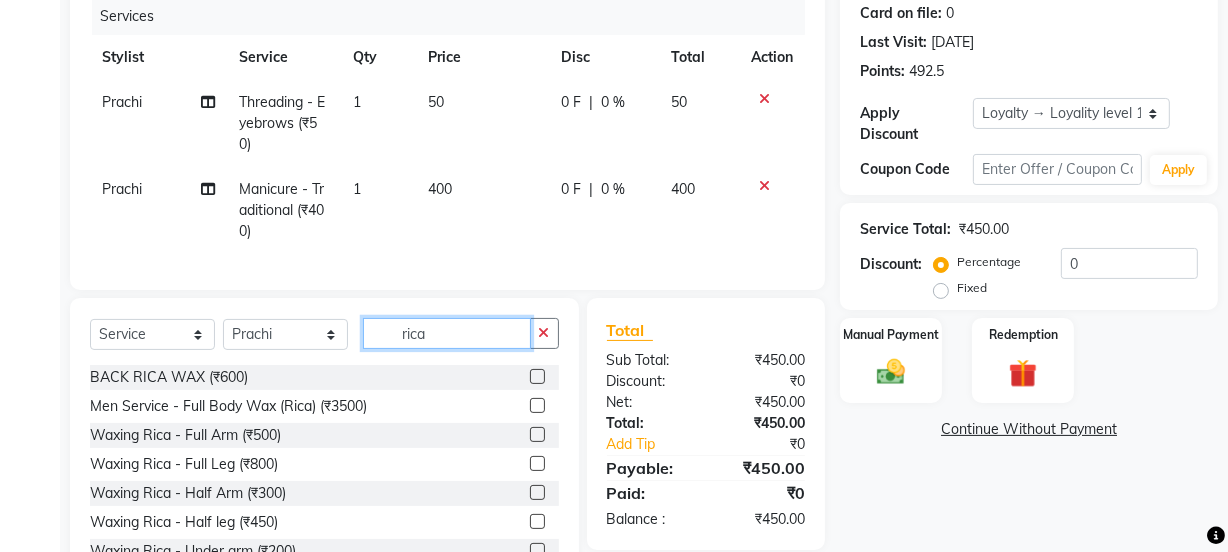type on "rica" 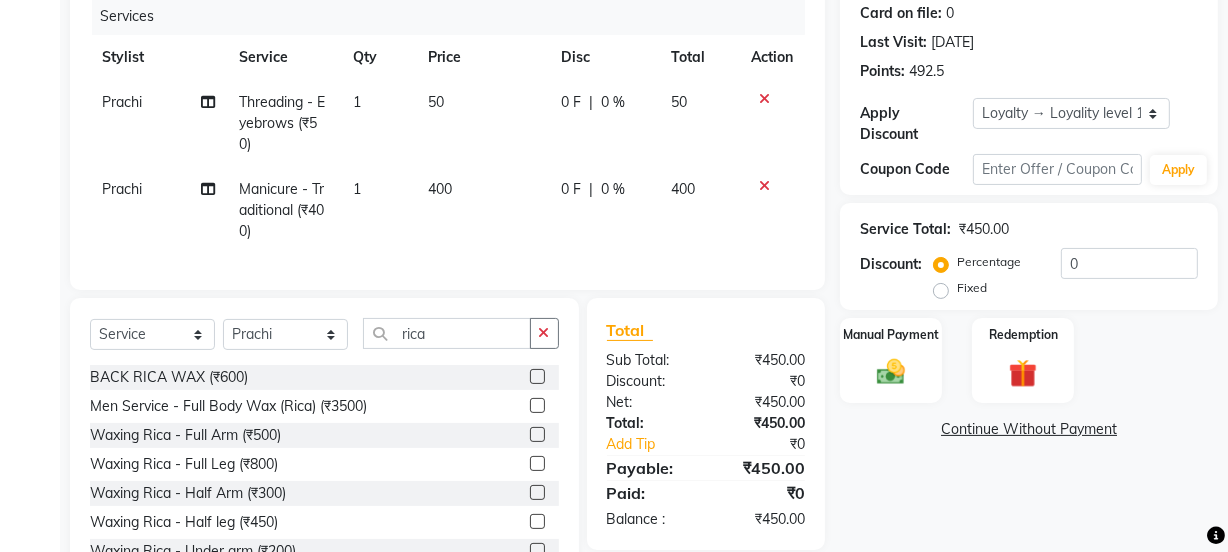 click 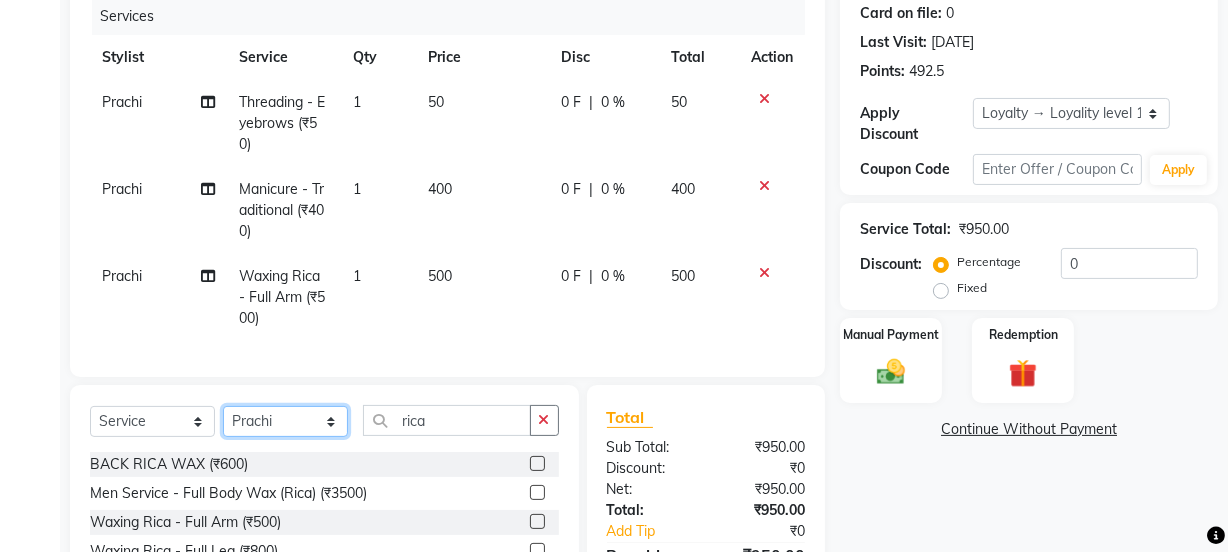 checkbox on "false" 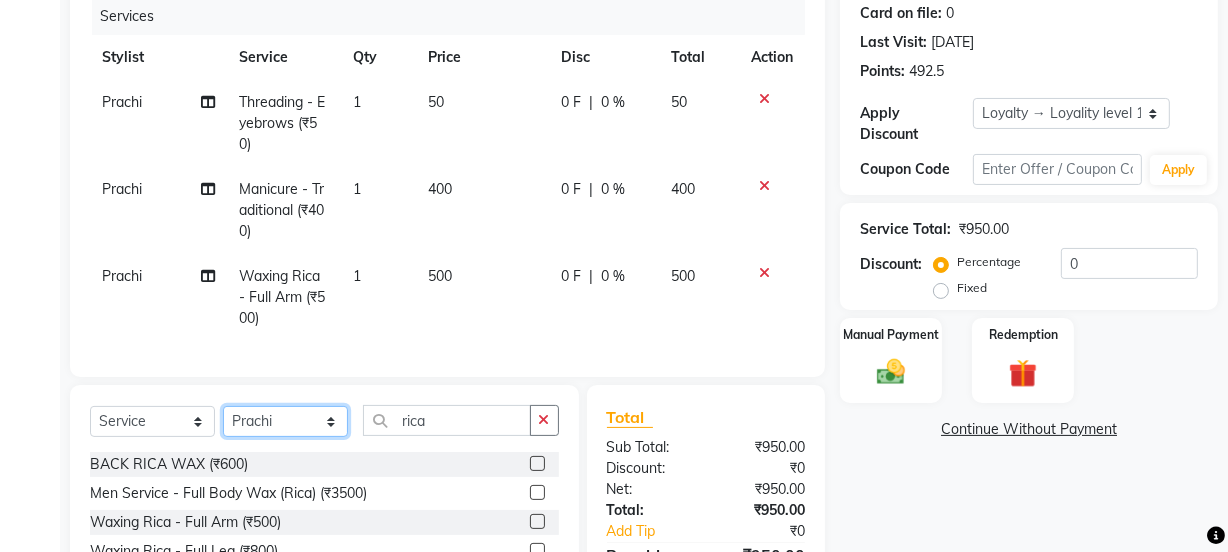select on "22726" 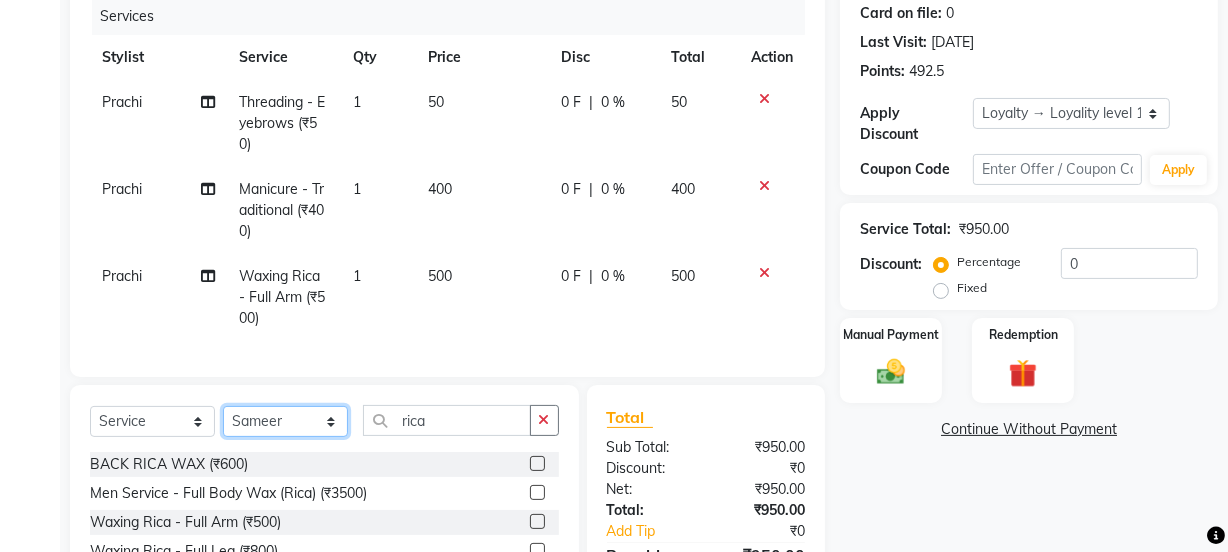 click on "Select Stylist Jyoti kaif Manager Pooja Prachi Raman Raman 2 Reception RIHAN Sameer Shivam simo SUNNY yogita" 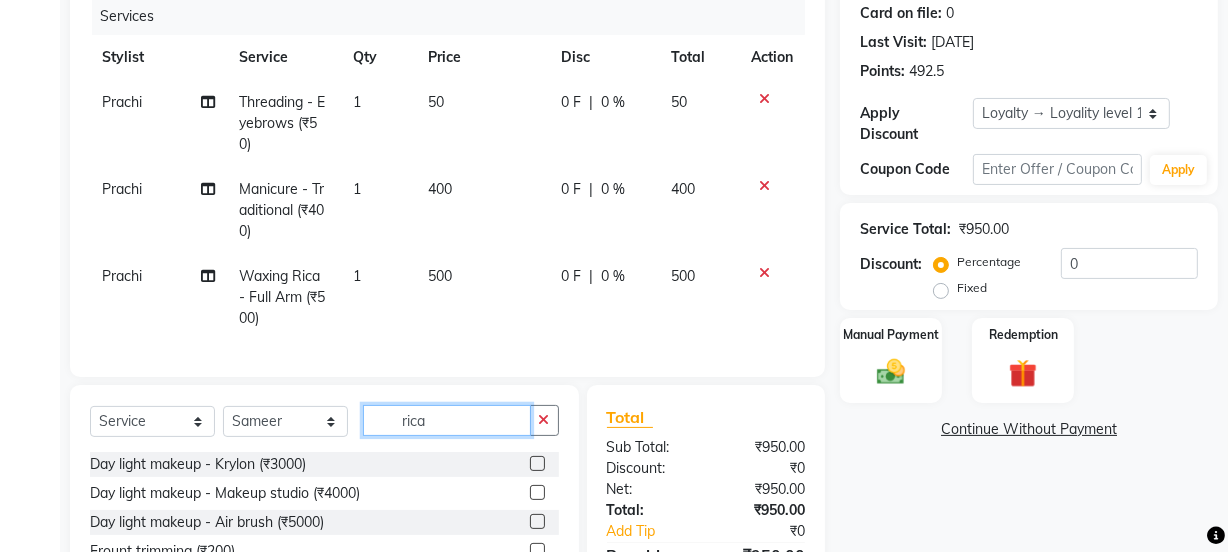 drag, startPoint x: 454, startPoint y: 431, endPoint x: 390, endPoint y: 425, distance: 64.28063 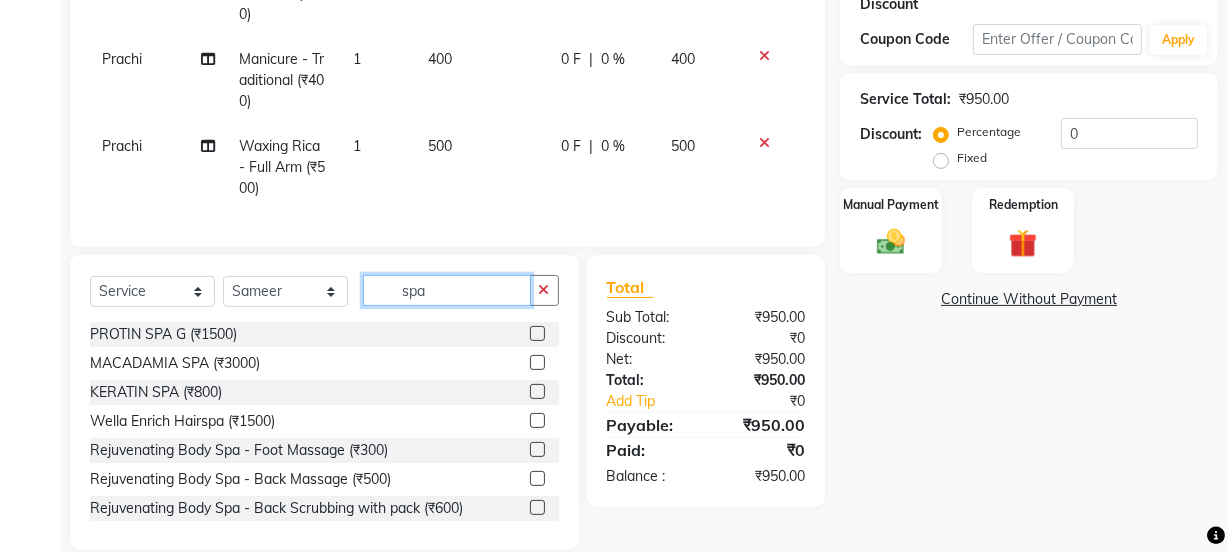 scroll, scrollTop: 422, scrollLeft: 0, axis: vertical 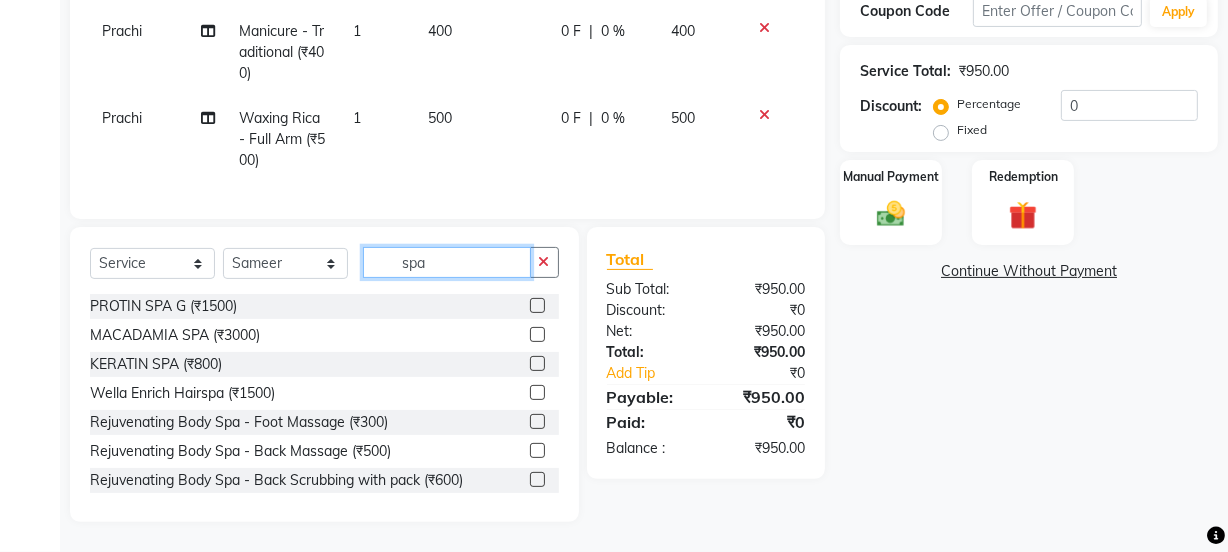 type on "spa" 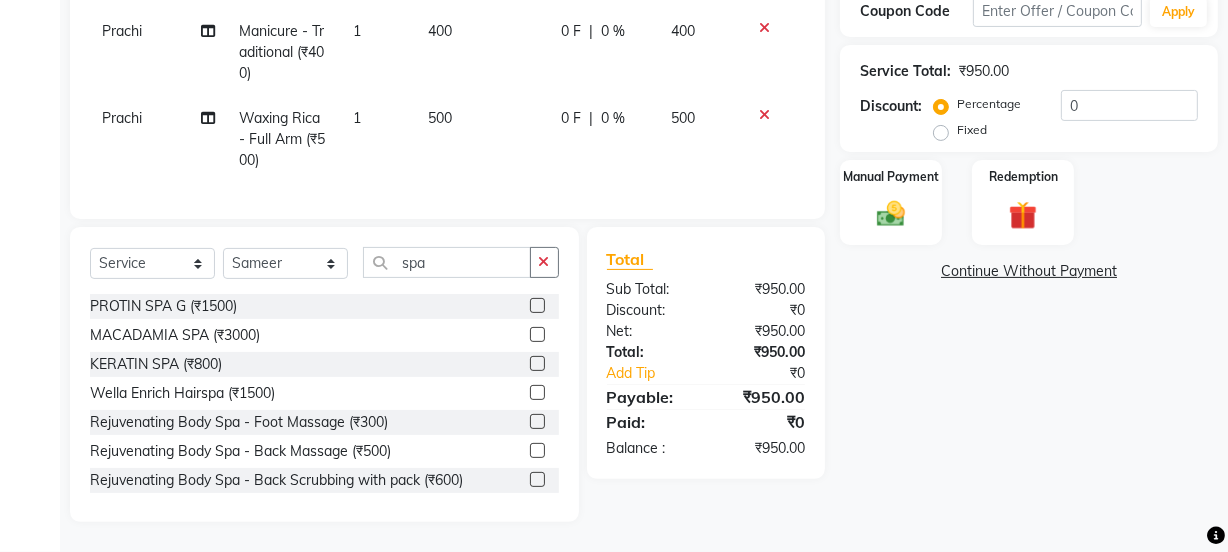 click 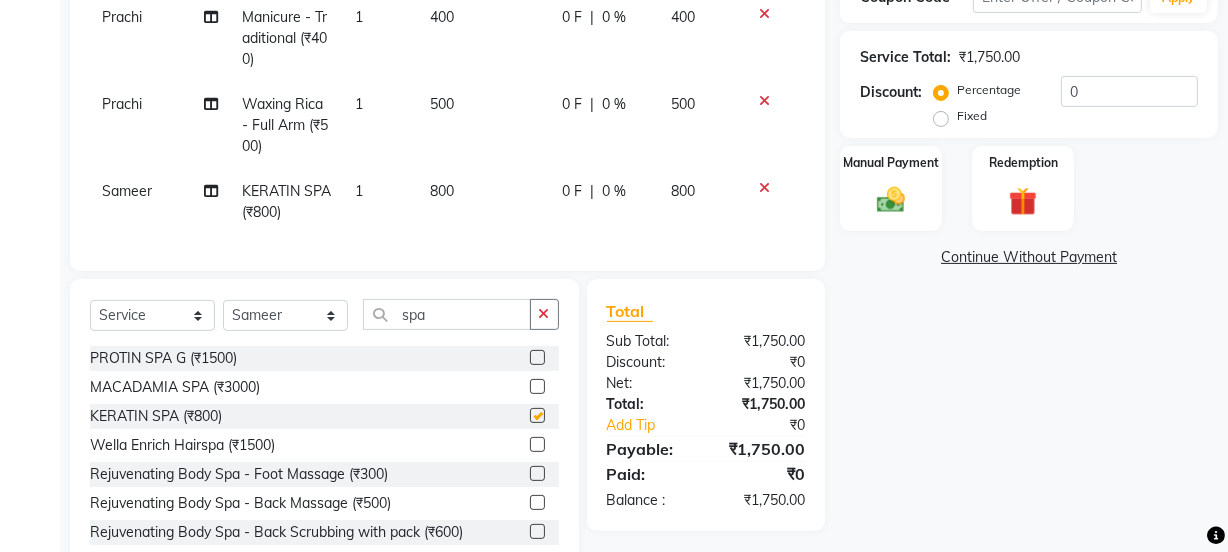 click on "800" 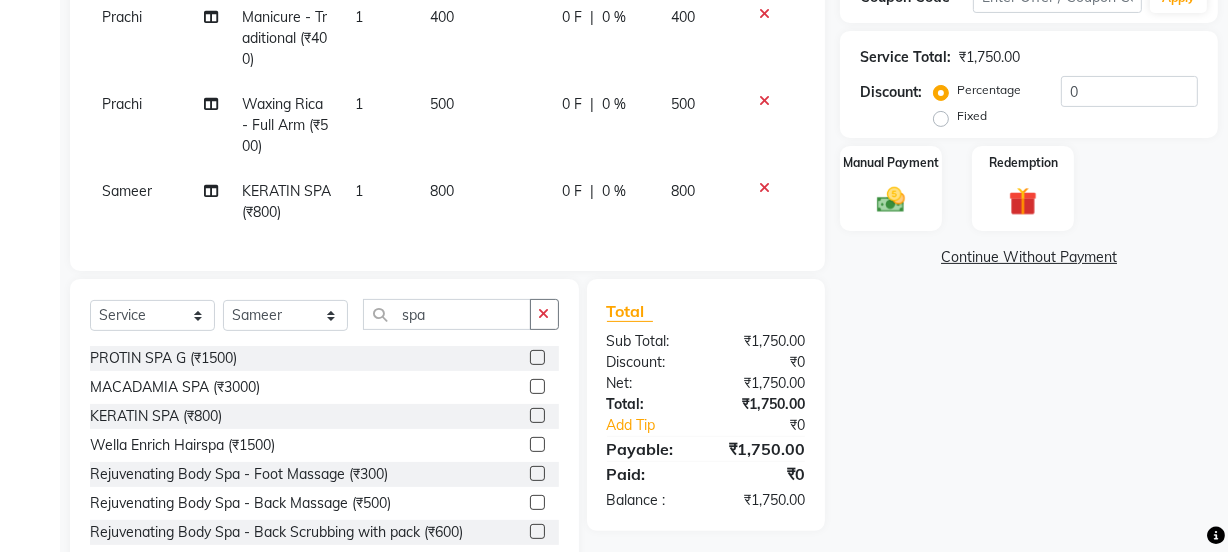 checkbox on "false" 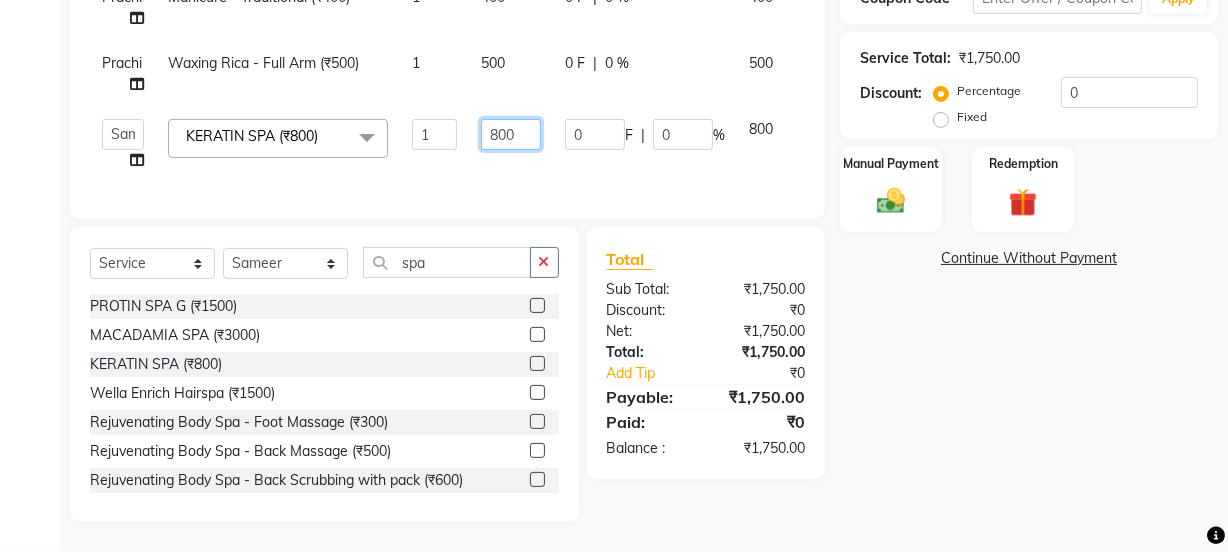 drag, startPoint x: 496, startPoint y: 137, endPoint x: 453, endPoint y: 129, distance: 43.737854 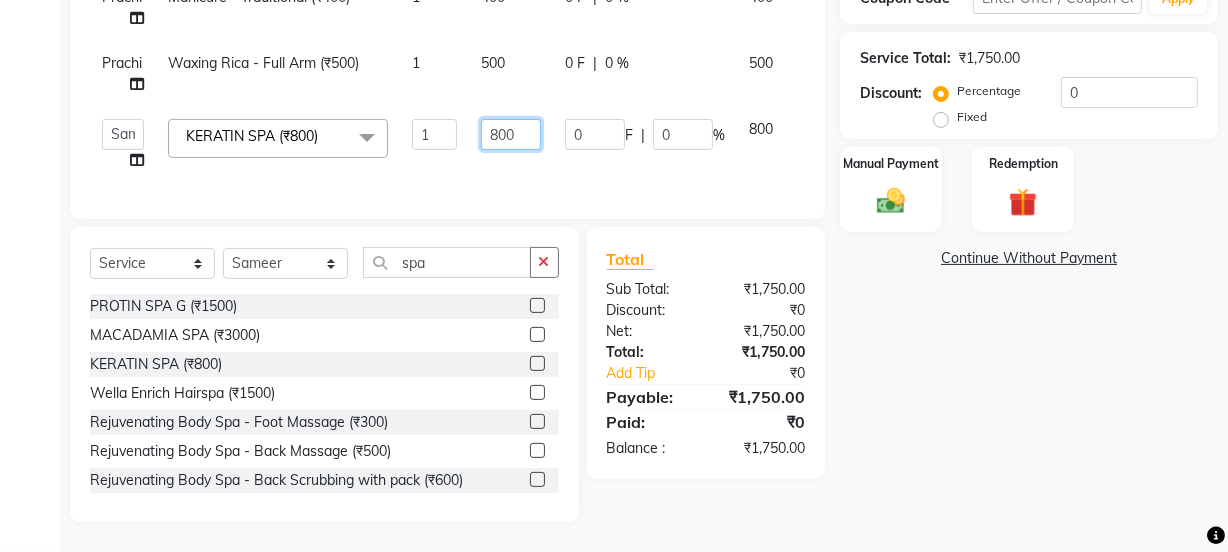 click on "Jyoti   kaif   Manager   Pooja   Prachi   Raman   Raman 2   Reception   RIHAN   Sameer   Shivam   simo   SUNNY   yogita  KERATIN SPA (₹800)  x Day light makeup  - Krylon (₹3000) Day light makeup  - Makeup studio (₹4000) Day light makeup  - Air brush (₹5000) Frount trimming (₹200) NANO (₹6000) Schwarzkopf root touch (₹1200) Full Arms Bleach (₹500) Bubble gum pedicure (₹1200) Wella bleach (₹700) FACE SCRUB (₹200) EYELESH (₹500) KANPEKI (₹3000) BUBBLE GUM MANICURE (₹1500) TMT MASK (₹8001) MOROCCO SEREM (₹1800) LOREAL GLOBLE COLOUR (₹3000) BACK RICA WAX (₹600) NAIL CUT (₹100) PROTIN SPA G (₹1500) FOOT MASSAGE (₹300) STOMACH WAX (₹200) BACK TRIMMING (₹150) TWACHA FACIAL (₹1500) MACADAMIA SPA (₹3000) FULL BODY TRIMMING (₹100) THREADING MALE (₹100) BLUETOX (₹6000) lower lips (₹30) NOSE WAX (₹50) CHIN WAX (₹50) UNDER ARMS TRIMMING (₹50) ELBOWS (₹100) MENHDI APPLICATION (₹300) FROUNT BLEACH (₹400) BACK  BLEACH (₹400) BLACKHEADS REMOVE (₹100) 1" 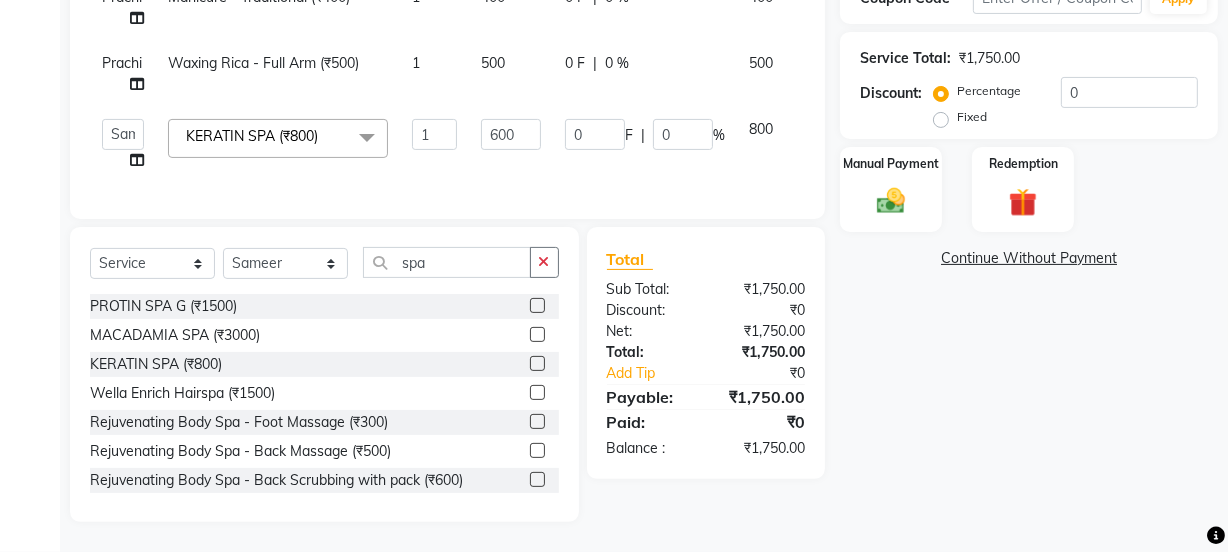 click on "Prachi Threading  - Eyebrows (₹50) 1 50 0 F | 0 % 50 Prachi Manicure - Traditional (₹400) 1 400 0 F | 0 % 400 Prachi Waxing Rica - Full Arm (₹500) 1 500 0 F | 0 % 500  Jyoti   kaif   Manager   Pooja   Prachi   Raman   Raman 2   Reception   RIHAN   Sameer   Shivam   simo   SUNNY   yogita  KERATIN SPA (₹800)  x Day light makeup  - Krylon (₹3000) Day light makeup  - Makeup studio (₹4000) Day light makeup  - Air brush (₹5000) Frount trimming (₹200) NANO (₹6000) Schwarzkopf root touch (₹1200) Full Arms Bleach (₹500) Bubble gum pedicure (₹1200) Wella bleach (₹700) FACE SCRUB (₹200) EYELESH (₹500) KANPEKI (₹3000) BUBBLE GUM MANICURE (₹1500) TMT MASK (₹8001) MOROCCO SEREM (₹1800) LOREAL GLOBLE COLOUR (₹3000) BACK RICA WAX (₹600) NAIL CUT (₹100) PROTIN SPA G (₹1500) FOOT MASSAGE (₹300) STOMACH WAX (₹200) BACK TRIMMING (₹150) TWACHA FACIAL (₹1500) MACADAMIA SPA (₹3000) FULL BODY TRIMMING (₹100) THREADING MALE (₹100) BLUETOX (₹6000) lower lips (₹30) 1 600" 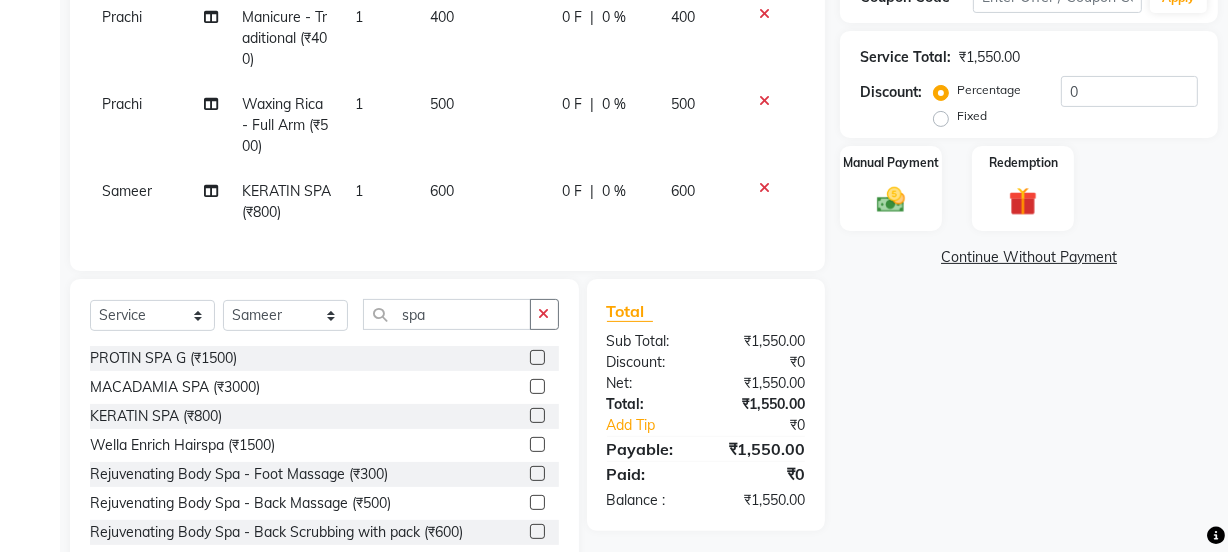 drag, startPoint x: 519, startPoint y: 84, endPoint x: 519, endPoint y: 95, distance: 11 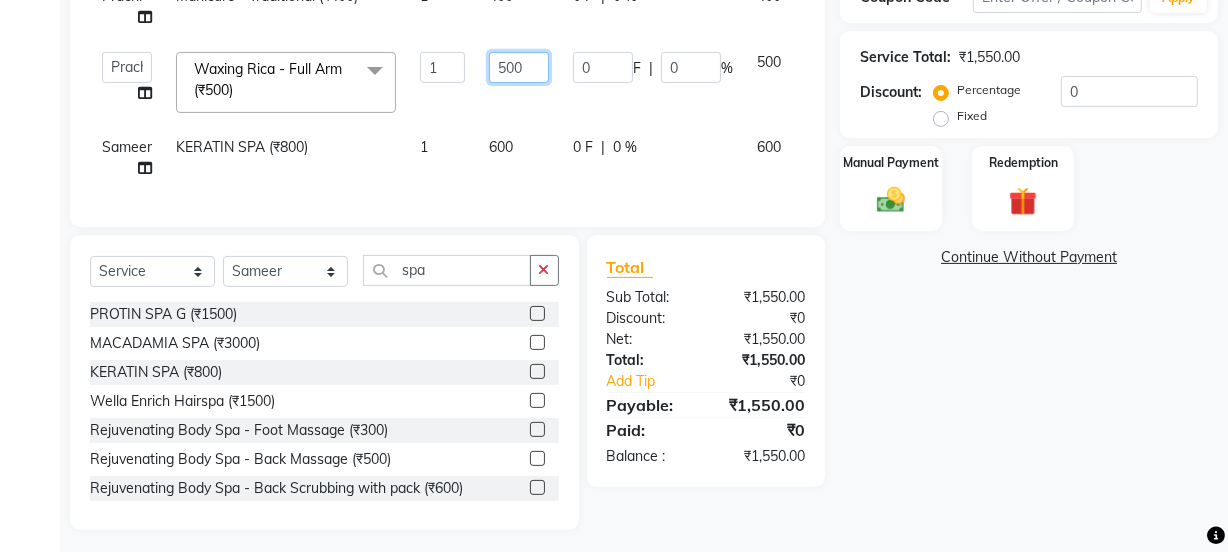 click on "500" 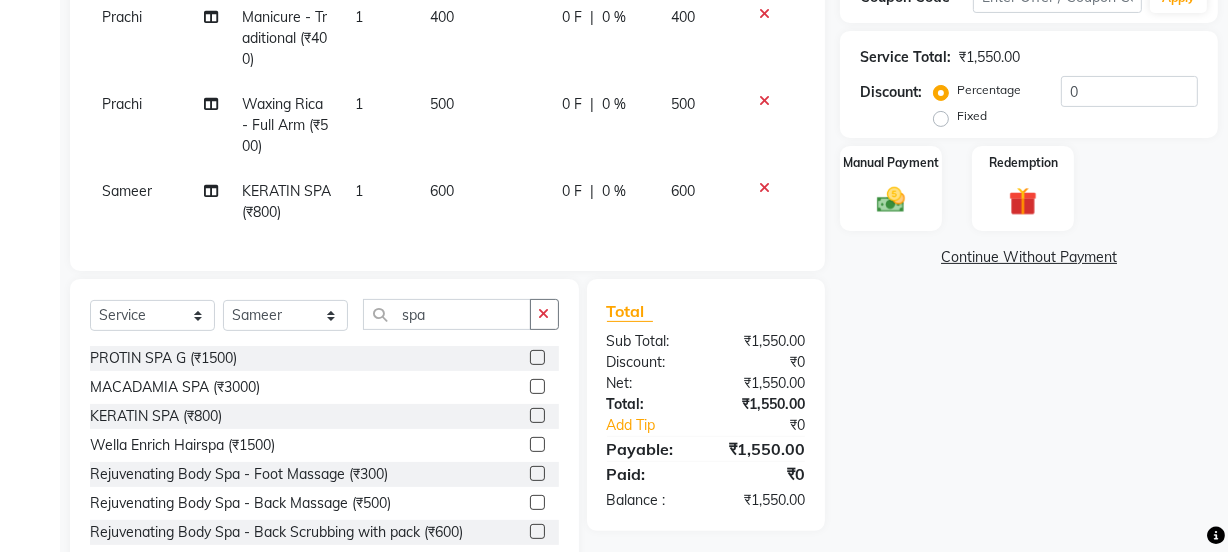 click on "Client +91 9313222293 Date 11-07-2025 Invoice Number V/2025 V/2025-26 2600 Services Stylist Service Qty Price Disc Total Action Prachi Threading  - Eyebrows (₹50) 1 50 0 F | 0 % 50 Prachi Manicure - Traditional (₹400) 1 400 0 F | 0 % 400 Prachi Waxing Rica - Full Arm (₹500) 1 500 0 F | 0 % 500 Sameer KERATIN SPA (₹800) 1 600 0 F | 0 % 600 Select  Service  Product  Membership  Package Voucher Prepaid Gift Card  Select Stylist Jyoti kaif Manager Pooja Prachi Raman Raman 2 Reception RIHAN Sameer Shivam simo SUNNY yogita spa PROTIN SPA G (₹1500)  MACADAMIA SPA (₹3000)  KERATIN SPA (₹800)  Wella Enrich Hairspa (₹1500)  Rejuvenating Body Spa  - Foot Massage (₹300)  Rejuvenating Body Spa  - Back Massage (₹500)  Rejuvenating Body Spa  - Back Scrubbing with pack (₹600)  Rejuvenating Body Spa  - Arms Polishing (₹700)  Rejuvenating Body Spa  - Back Polishing (₹700)  Rejuvenating Body Spa  - Relaxing Body Massage (₹1000)  Rejuvenating Body Spa  - Body Massage deep tissue (₹1500)  Total ₹0" 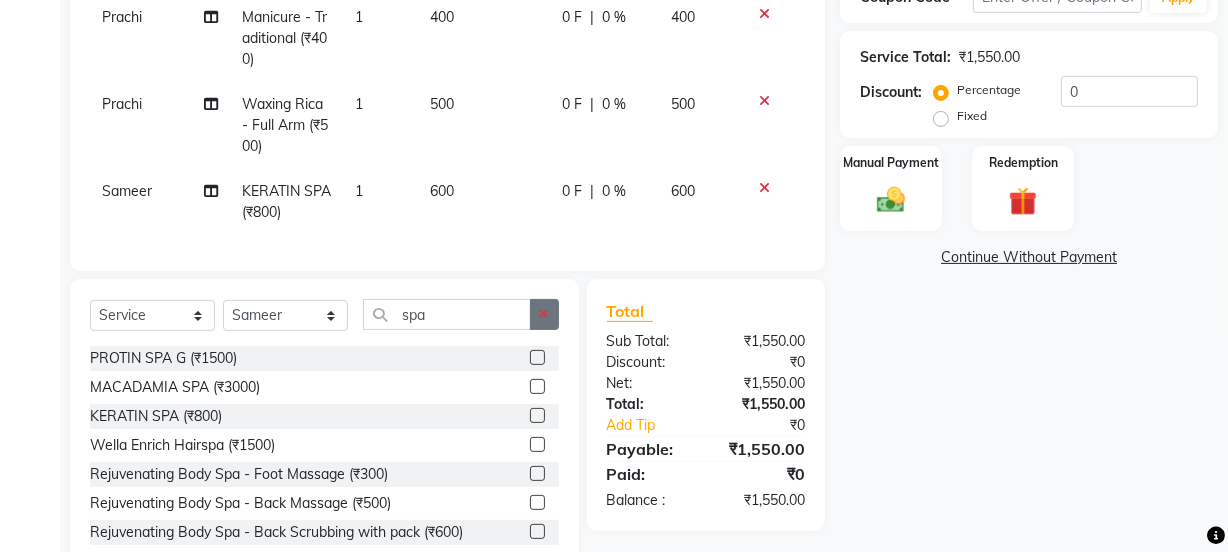 click 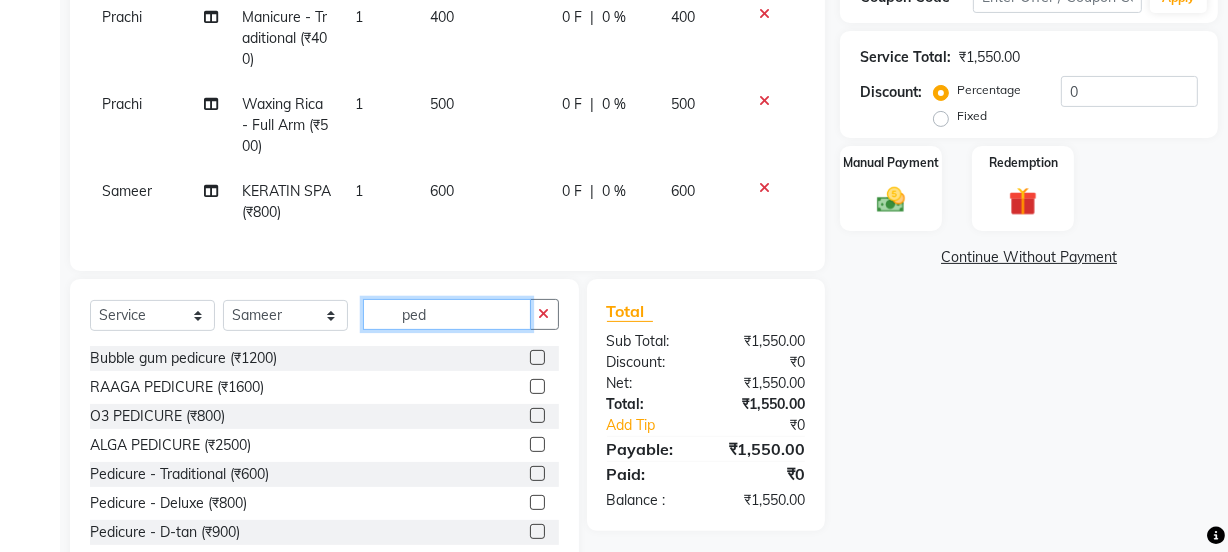 type on "ped" 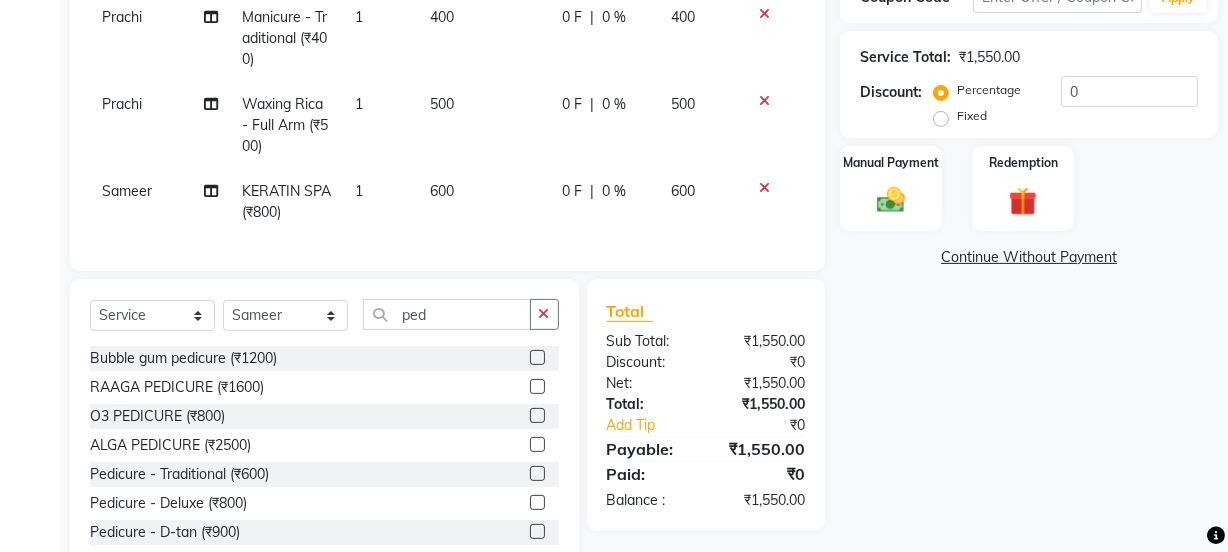 drag, startPoint x: 523, startPoint y: 489, endPoint x: 519, endPoint y: 338, distance: 151.05296 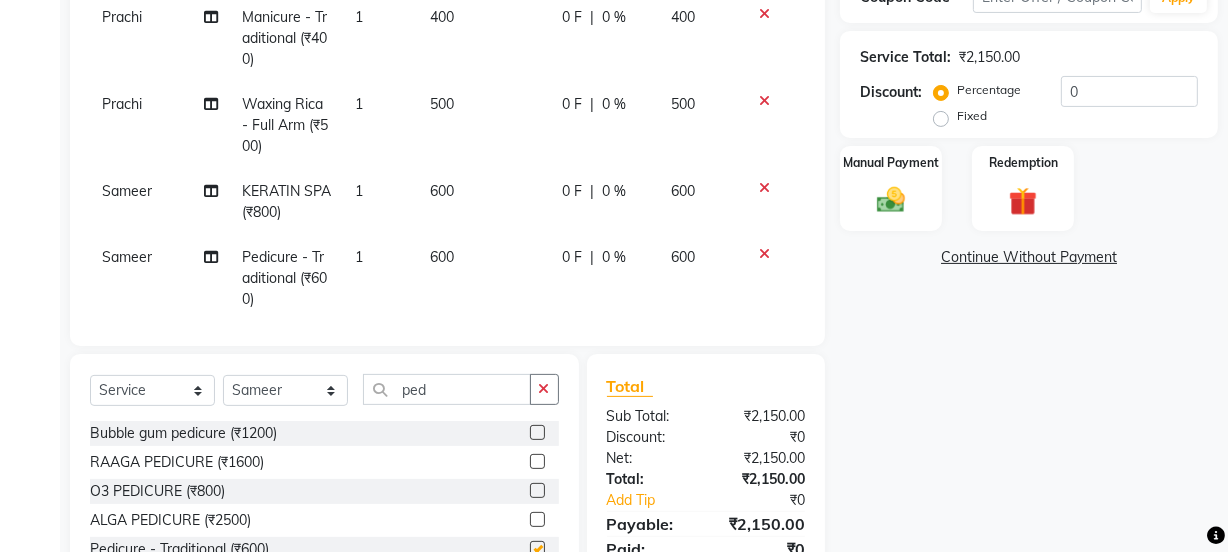 click on "600" 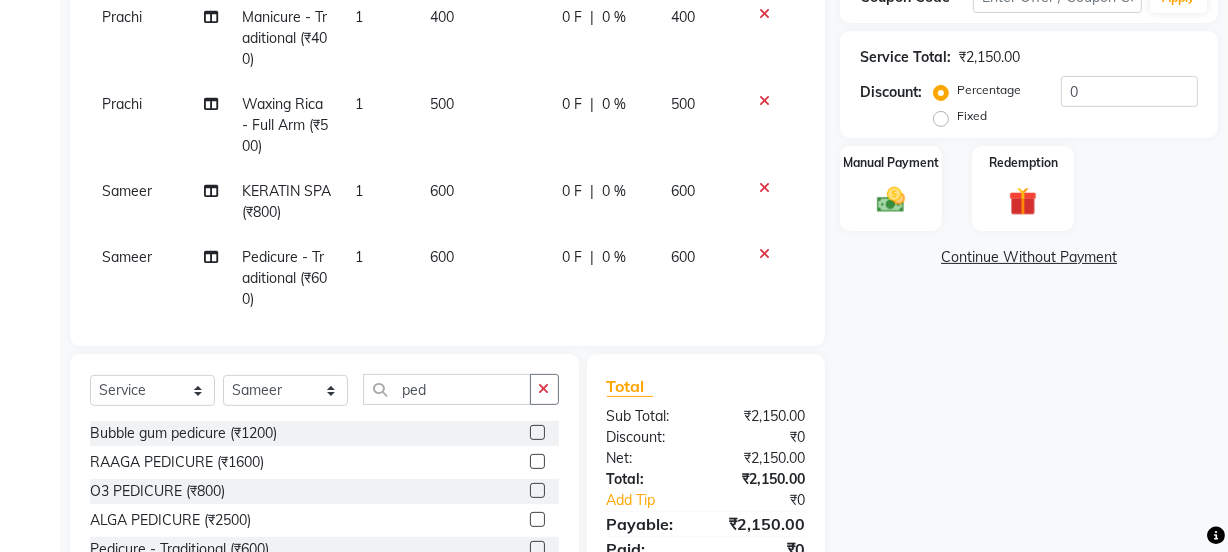 checkbox on "false" 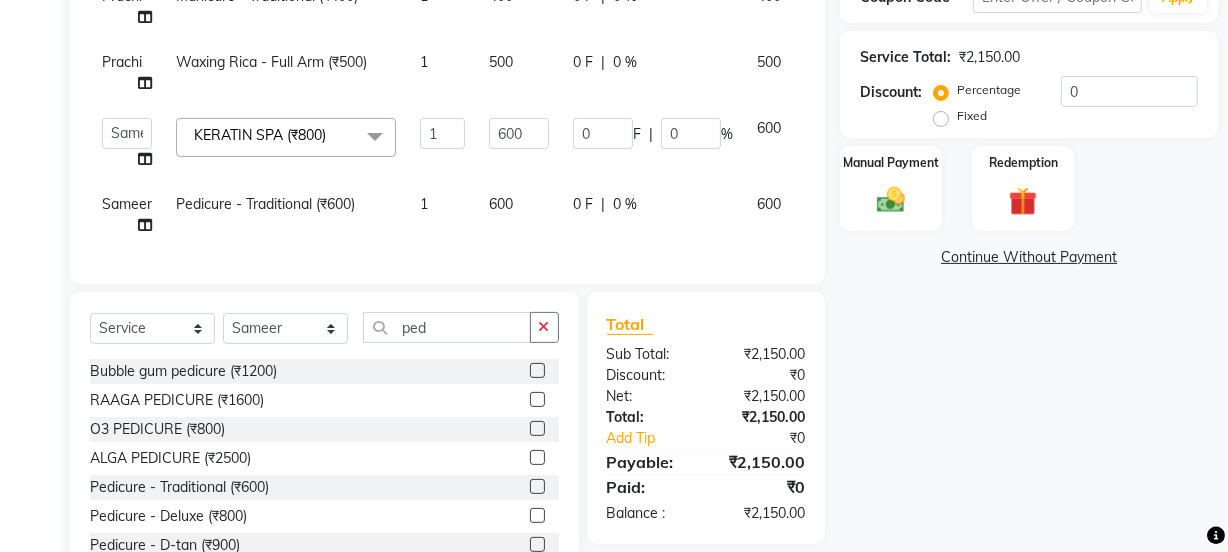 click on "600" 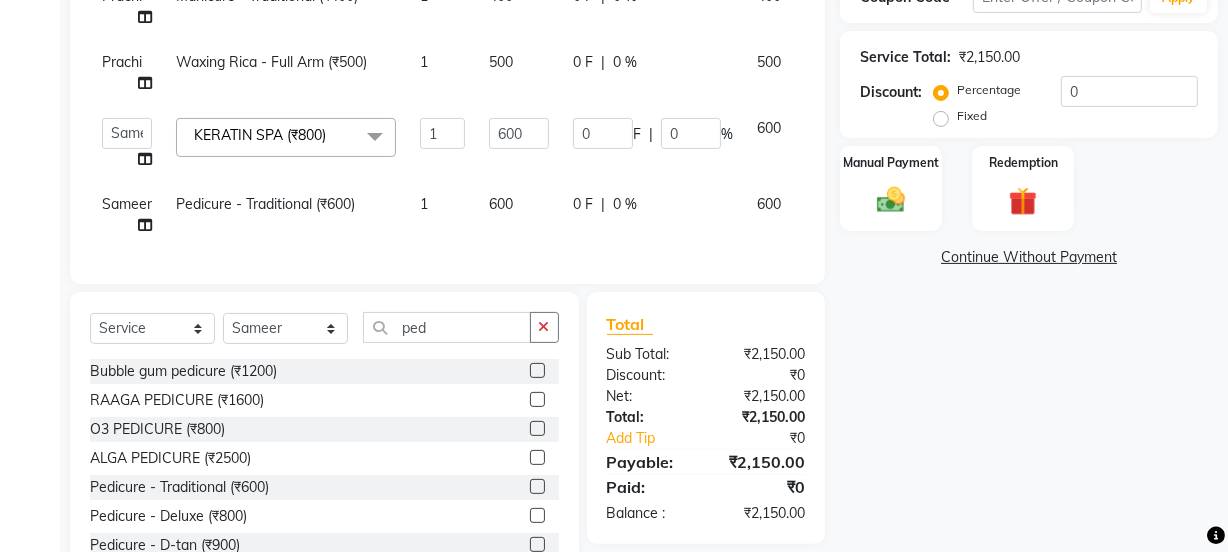 select on "22726" 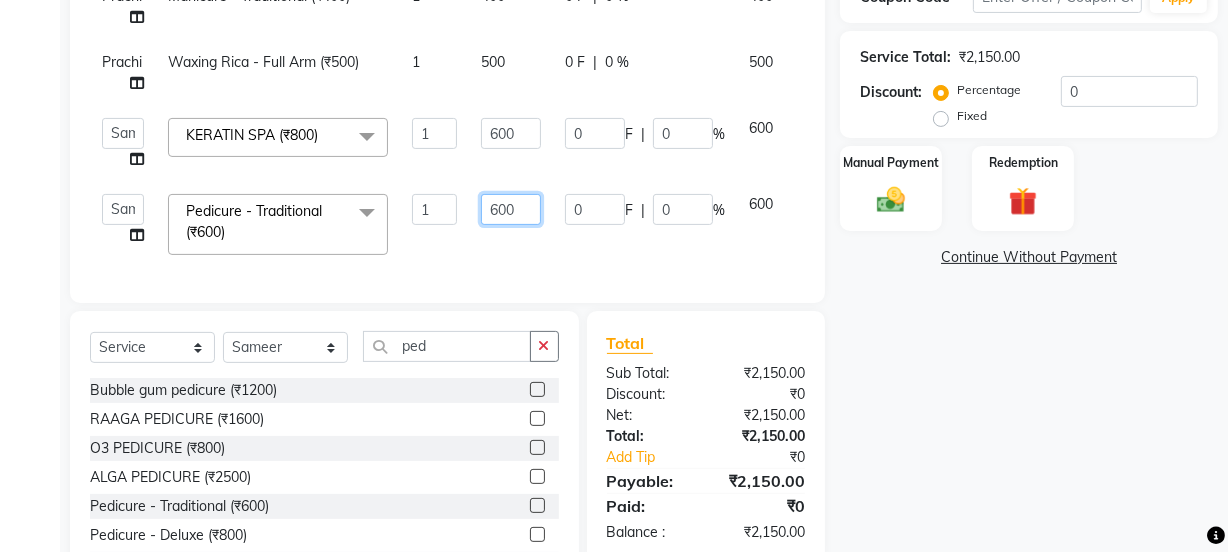 drag, startPoint x: 499, startPoint y: 205, endPoint x: 479, endPoint y: 202, distance: 20.22375 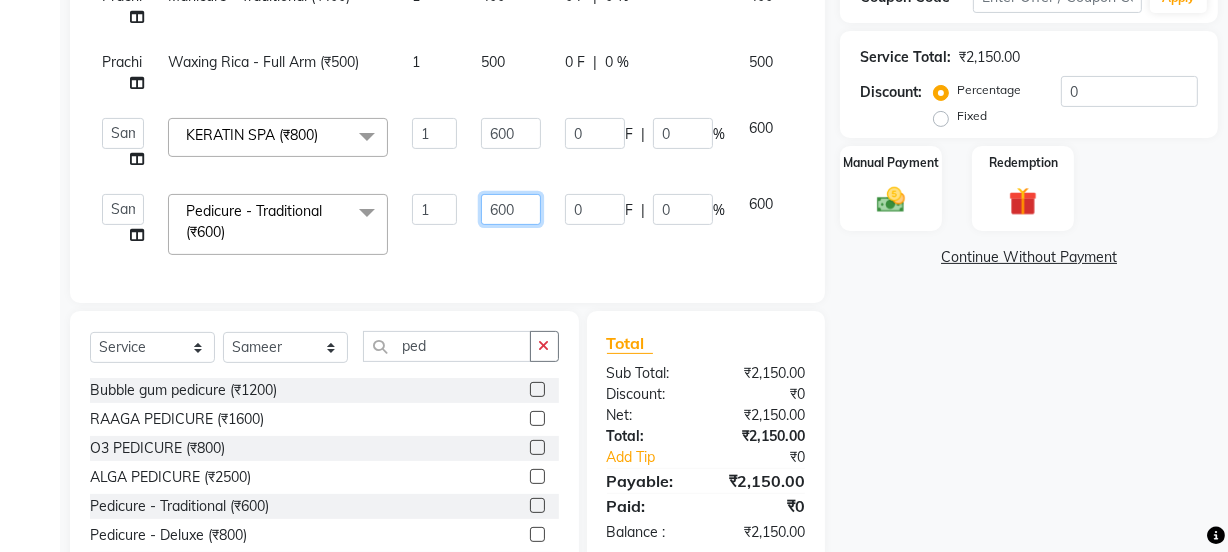 click on "600" 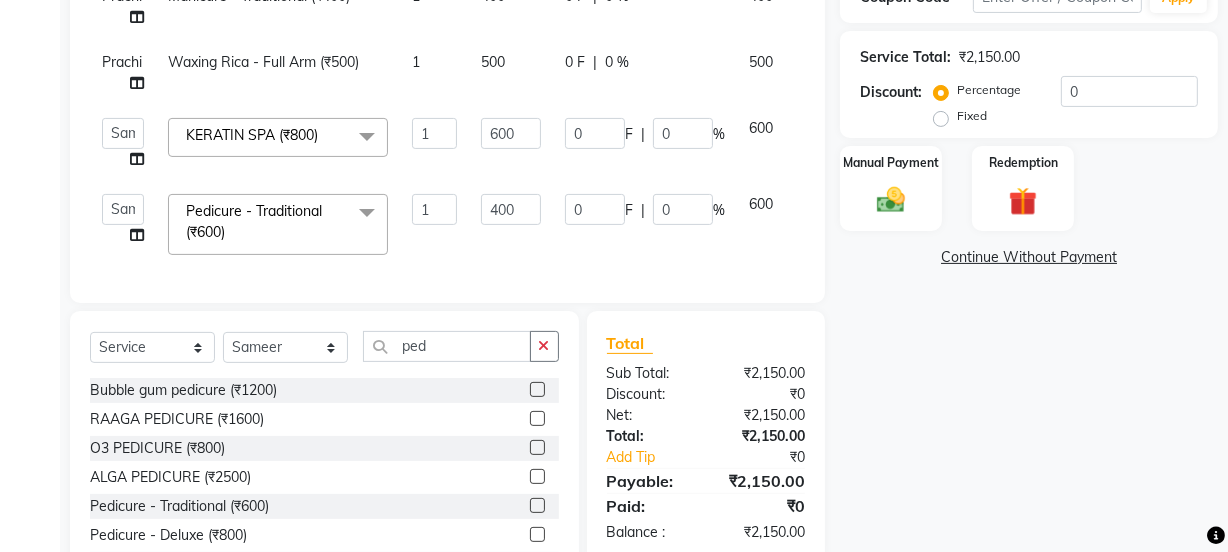 click on "Services Stylist Service Qty Price Disc Total Action Prachi Threading  - Eyebrows (₹50) 1 50 0 F | 0 % 50 Prachi Manicure - Traditional (₹400) 1 400 0 F | 0 % 400 Prachi Waxing Rica - Full Arm (₹500) 1 500 0 F | 0 % 500  Jyoti   kaif   Manager   Pooja   Prachi   Raman   Raman 2   Reception   RIHAN   Sameer   Shivam   simo   SUNNY   yogita  KERATIN SPA (₹800)  x Day light makeup  - Krylon (₹3000) Day light makeup  - Makeup studio (₹4000) Day light makeup  - Air brush (₹5000) Frount trimming (₹200) NANO (₹6000) Schwarzkopf root touch (₹1200) Full Arms Bleach (₹500) Bubble gum pedicure (₹1200) Wella bleach (₹700) FACE SCRUB (₹200) EYELESH (₹500) KANPEKI (₹3000) BUBBLE GUM MANICURE (₹1500) TMT MASK (₹8001) MOROCCO SEREM (₹1800) LOREAL GLOBLE COLOUR (₹3000) BACK RICA WAX (₹600) NAIL CUT (₹100) PROTIN SPA G (₹1500) FOOT MASSAGE (₹300) STOMACH WAX (₹200) BACK TRIMMING (₹150) TWACHA FACIAL (₹1500) MACADAMIA SPA (₹3000) FULL BODY TRIMMING (₹100) pack (₹200)" 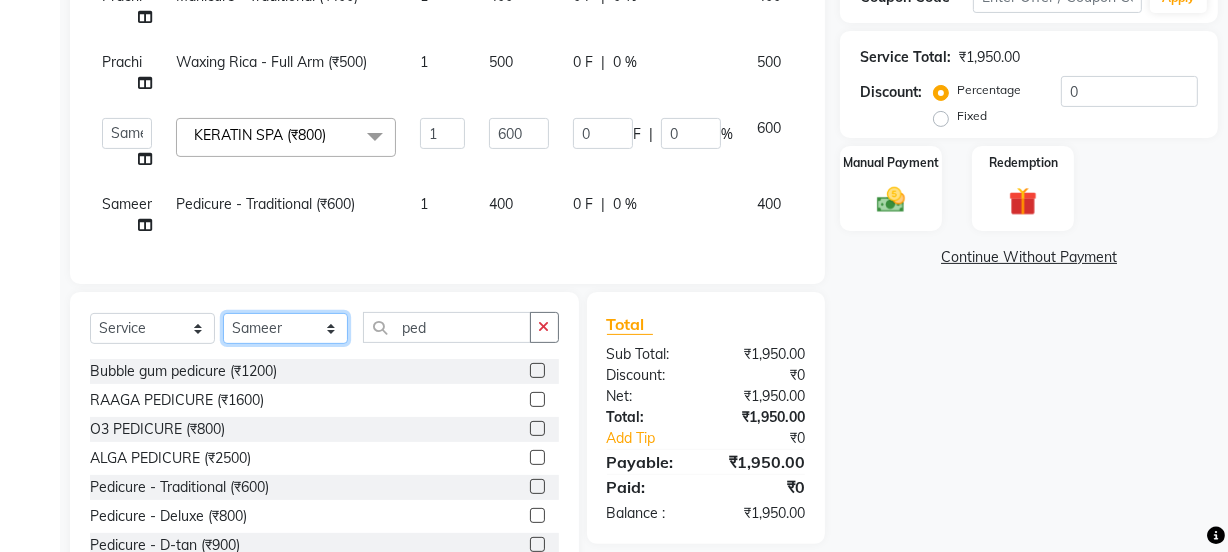 click on "Select Stylist Jyoti kaif Manager Pooja Prachi Raman Raman 2 Reception RIHAN Sameer Shivam simo SUNNY yogita" 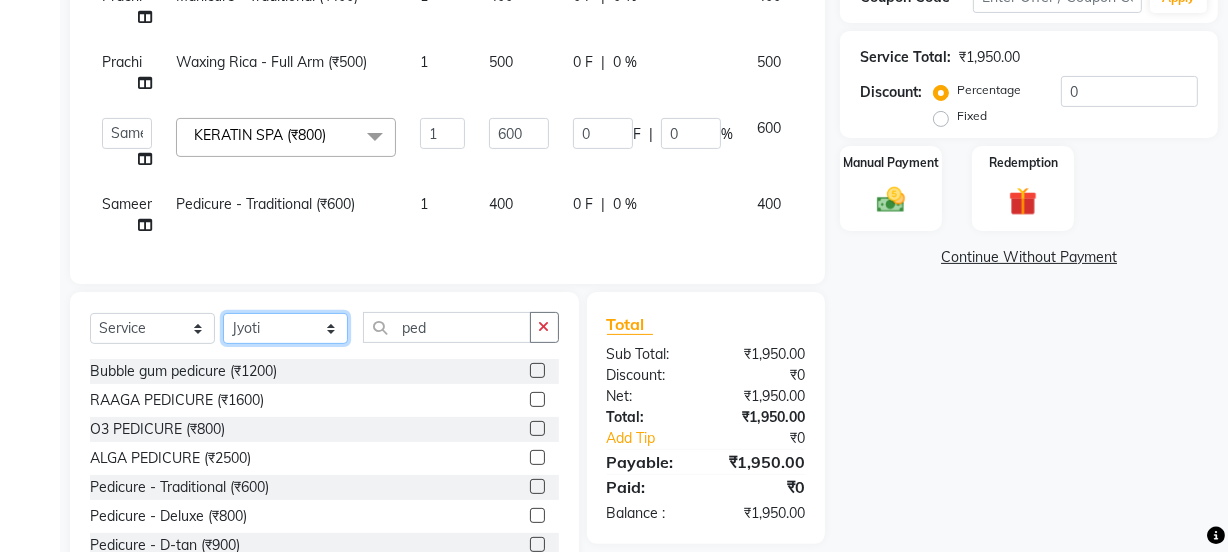 click on "Select Stylist Jyoti kaif Manager Pooja Prachi Raman Raman 2 Reception RIHAN Sameer Shivam simo SUNNY yogita" 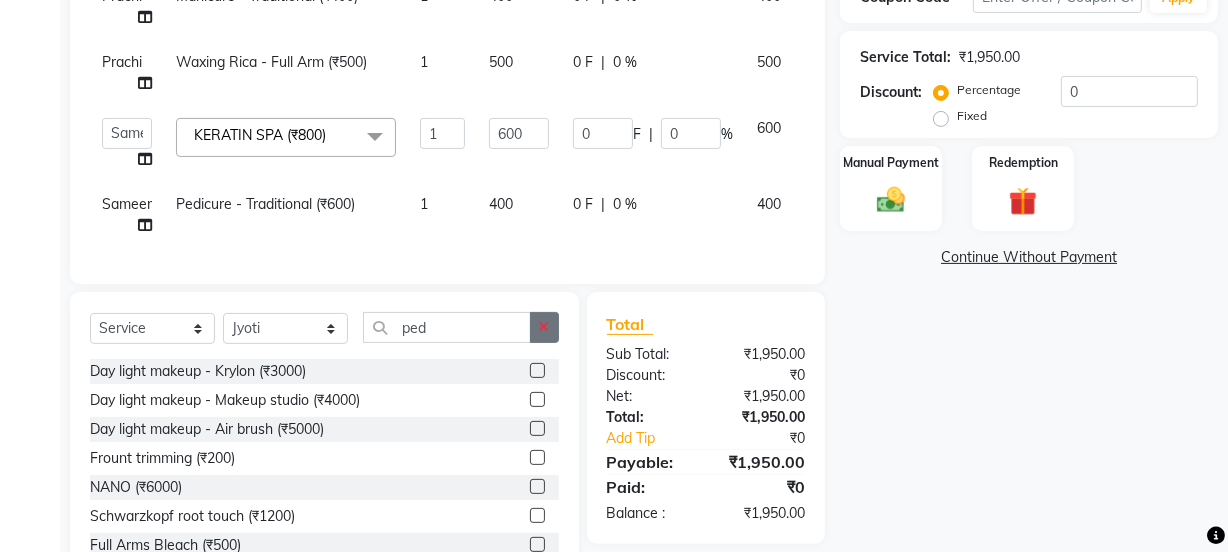click 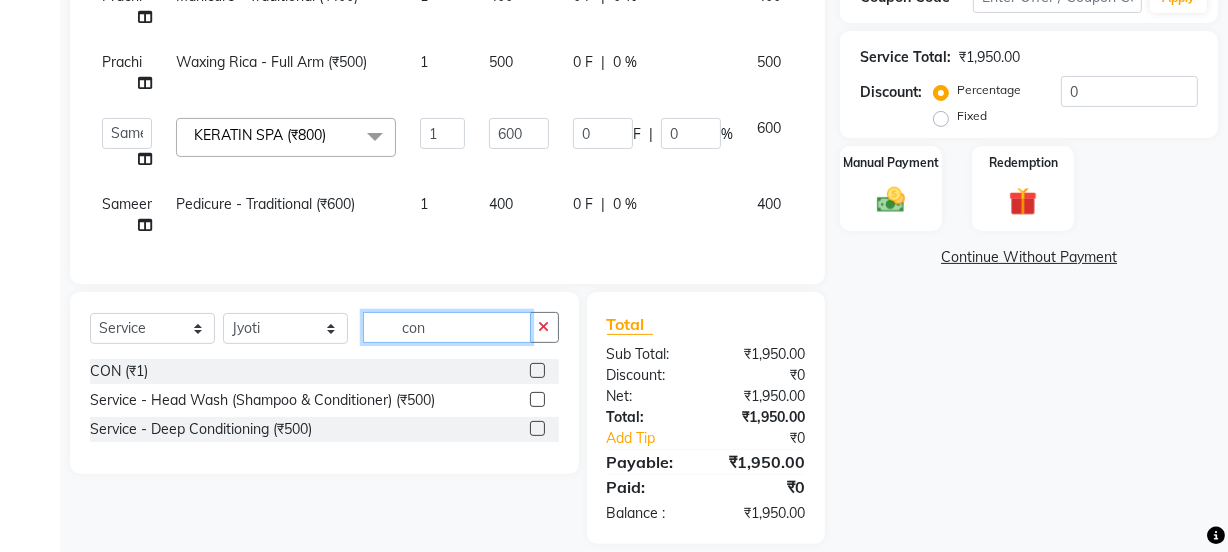 type on "con" 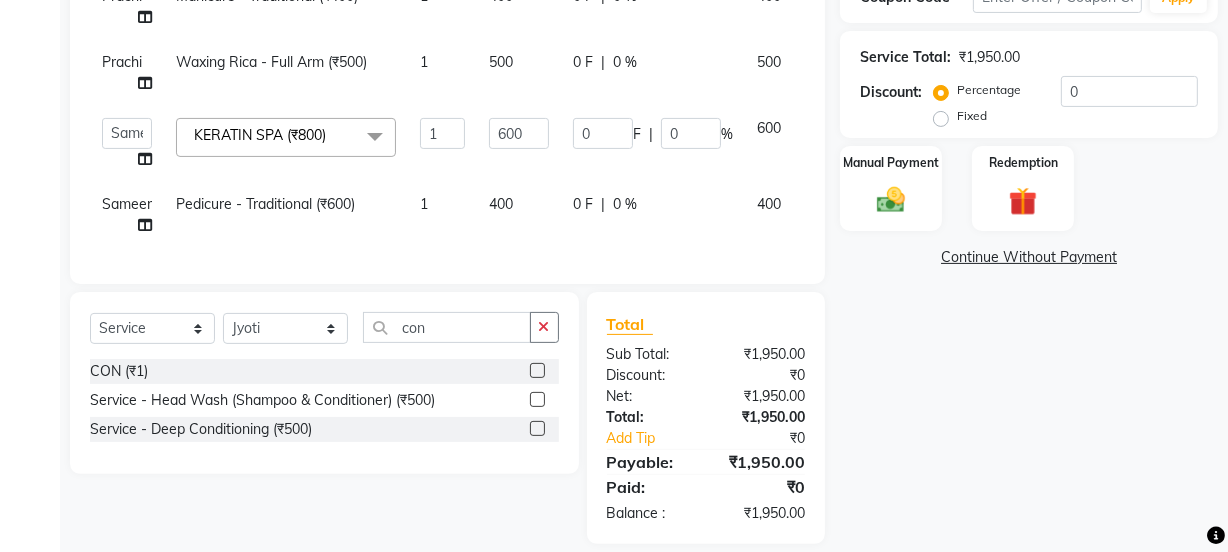 click 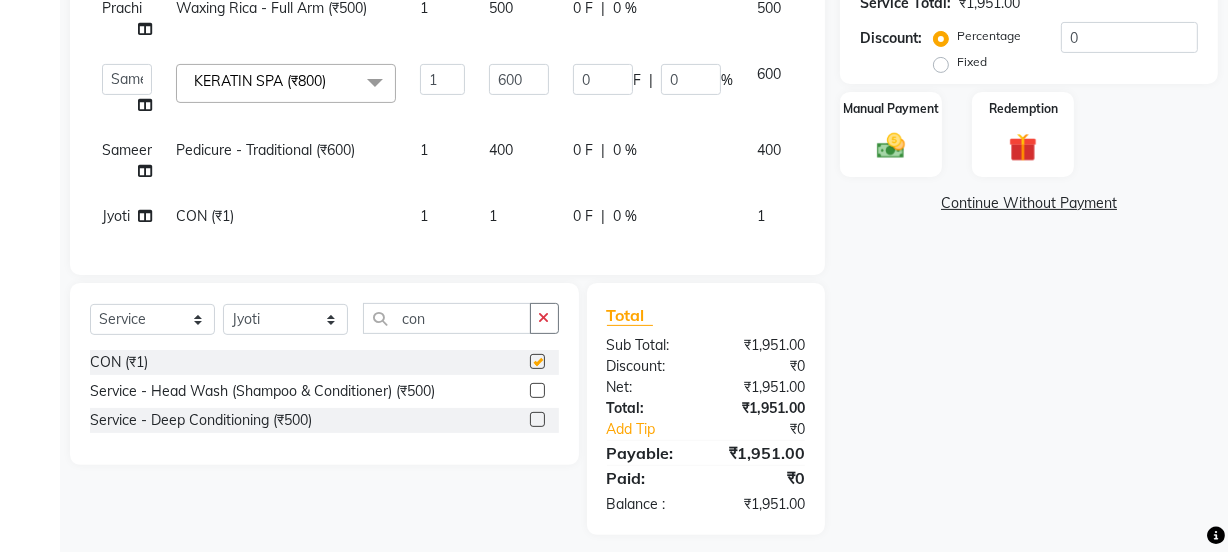 checkbox on "false" 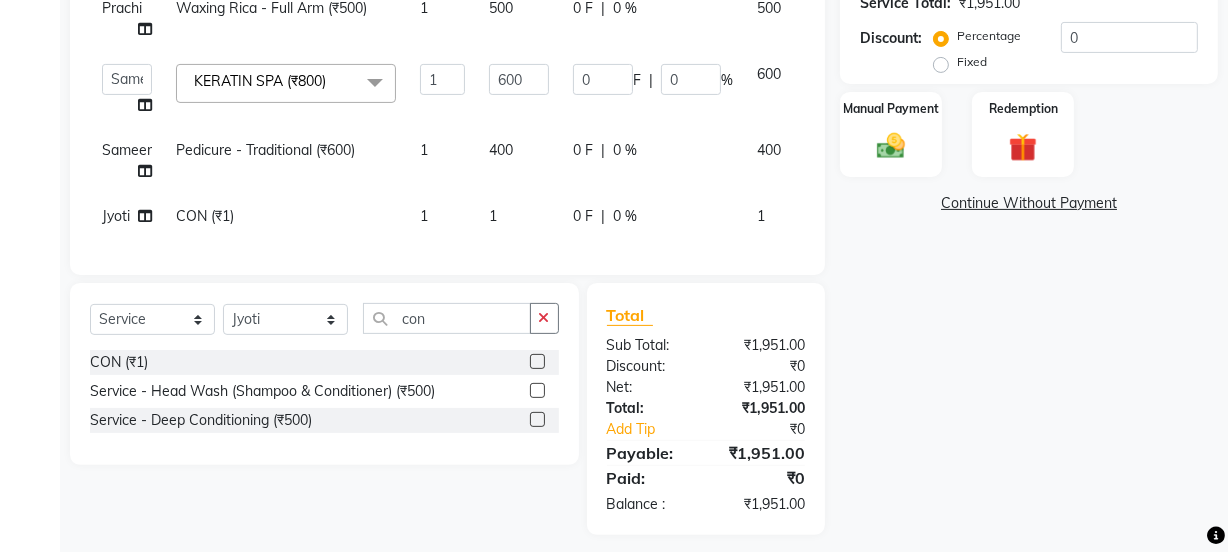 scroll, scrollTop: 502, scrollLeft: 0, axis: vertical 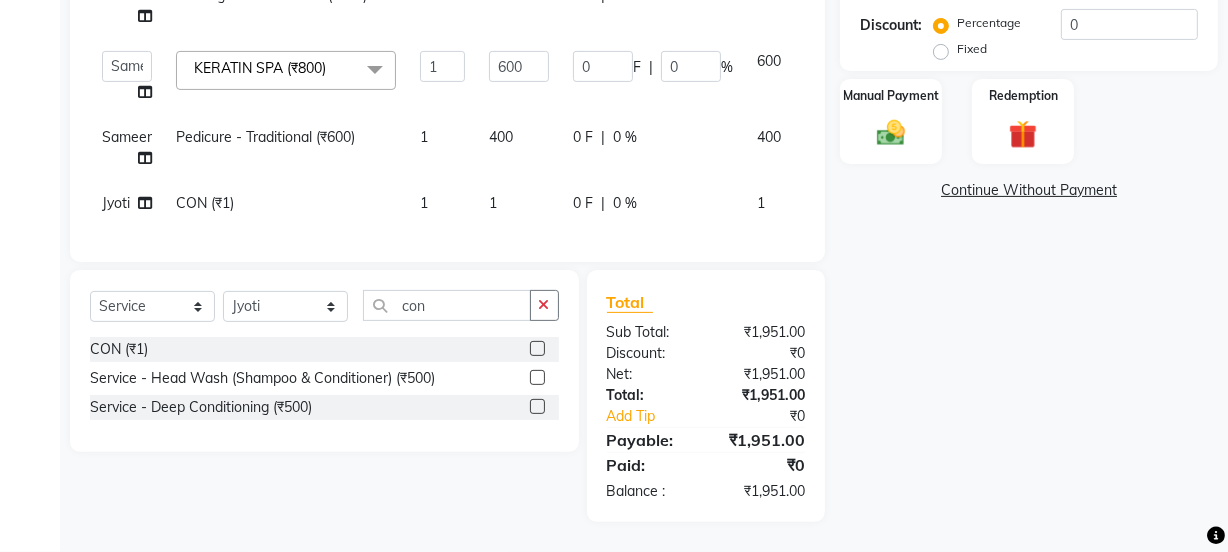 click on "1" 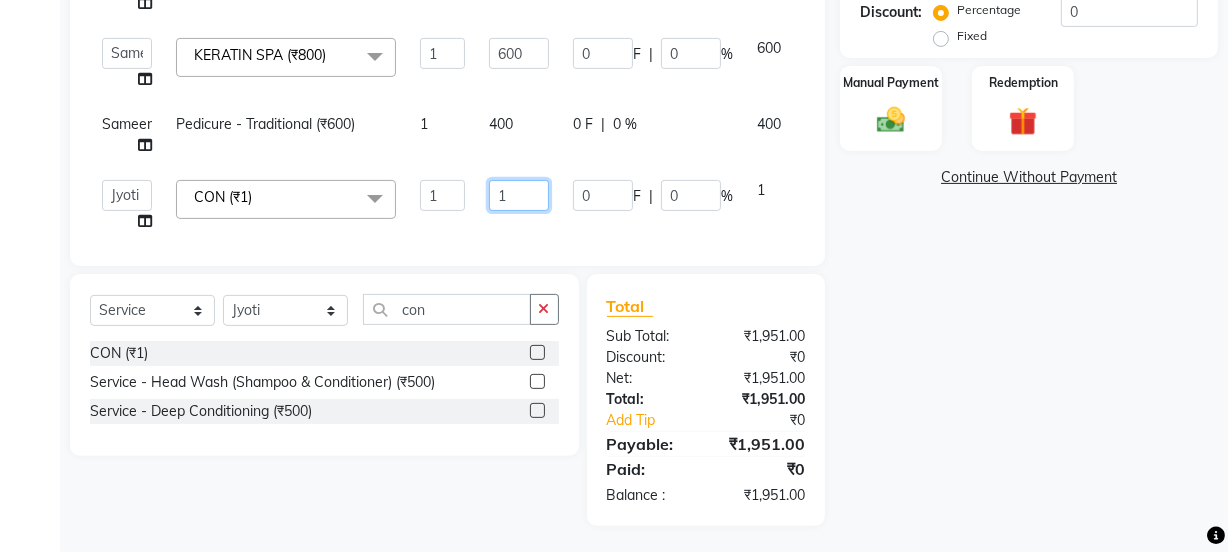 drag, startPoint x: 526, startPoint y: 191, endPoint x: 473, endPoint y: 192, distance: 53.009434 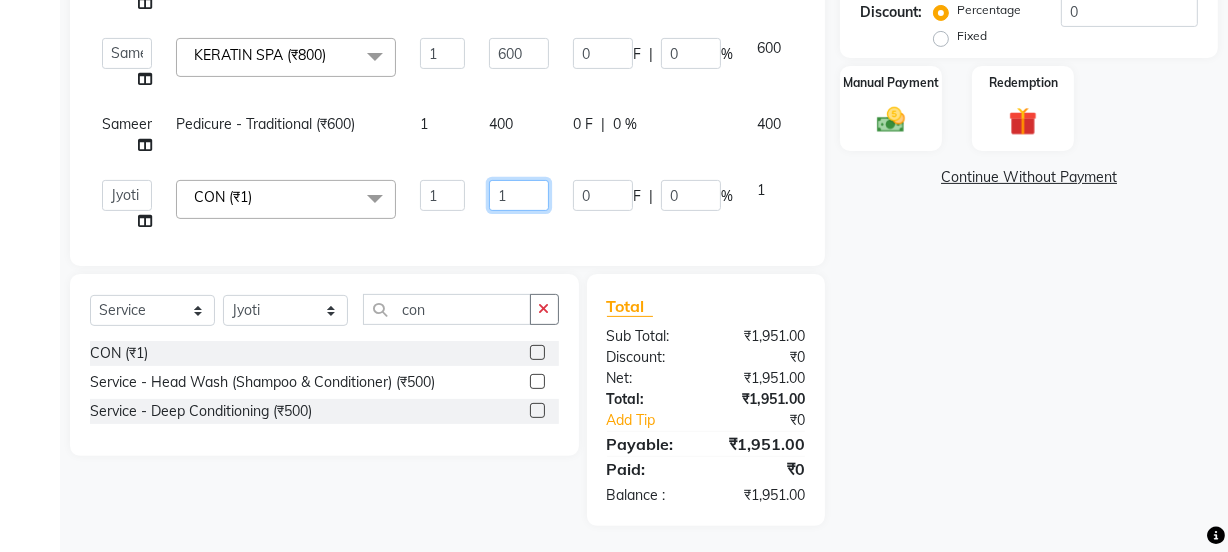 click on "Jyoti   kaif   Manager   Pooja   Prachi   Raman   Raman 2   Reception   RIHAN   Sameer   Shivam   simo   SUNNY   yogita  CON  (₹1)  x Day light makeup  - Krylon (₹3000) Day light makeup  - Makeup studio (₹4000) Day light makeup  - Air brush (₹5000) Frount trimming (₹200) NANO (₹6000) Schwarzkopf root touch (₹1200) Full Arms Bleach (₹500) Bubble gum pedicure (₹1200) Wella bleach (₹700) FACE SCRUB (₹200) EYELESH (₹500) KANPEKI (₹3000) BUBBLE GUM MANICURE (₹1500) TMT MASK (₹8001) MOROCCO SEREM (₹1800) LOREAL GLOBLE COLOUR (₹3000) BACK RICA WAX (₹600) NAIL CUT (₹100) PROTIN SPA G (₹1500) FOOT MASSAGE (₹300) STOMACH WAX (₹200) BACK TRIMMING (₹150) TWACHA FACIAL (₹1500) MACADAMIA SPA (₹3000) FULL BODY TRIMMING (₹100) THREADING MALE (₹100) BLUETOX (₹6000) lower lips (₹30) NOSE WAX (₹50) CHIN WAX (₹50) UNDER ARMS TRIMMING (₹50) ELBOWS (₹100) MENHDI APPLICATION (₹300) FROUNT BLEACH (₹400) BACK  BLEACH (₹400) BLACKHEADS REMOVE (₹100) 1 1 0 F |" 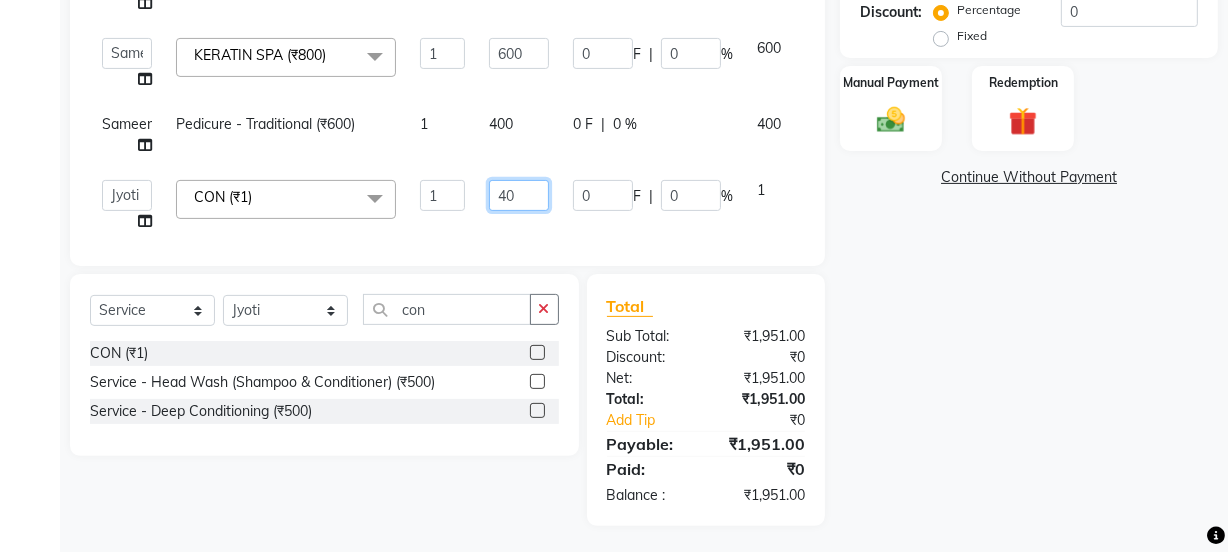 type on "400" 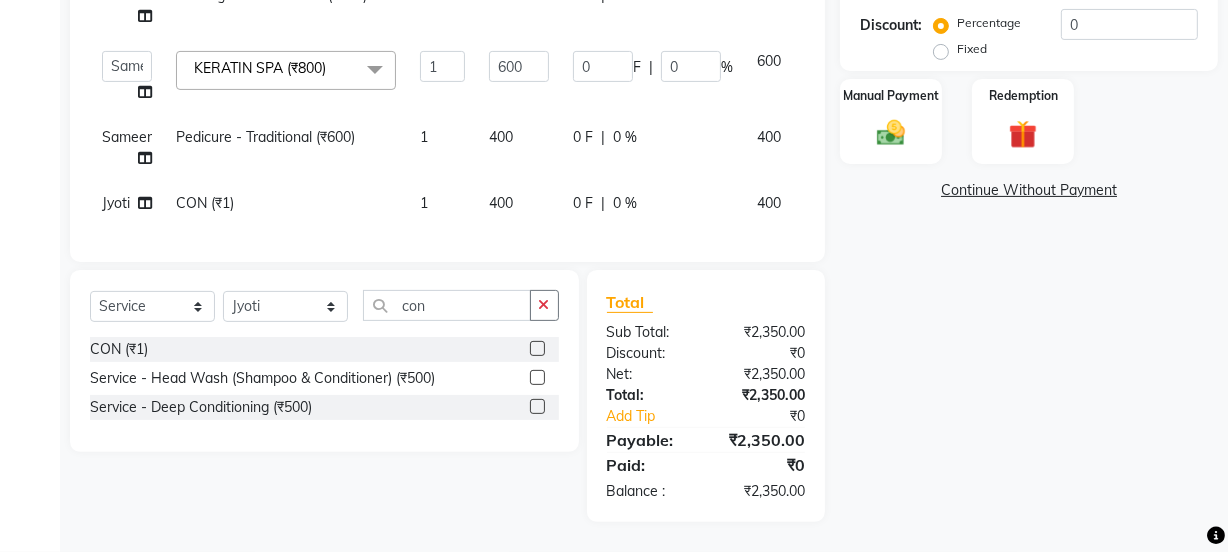 click on "1" 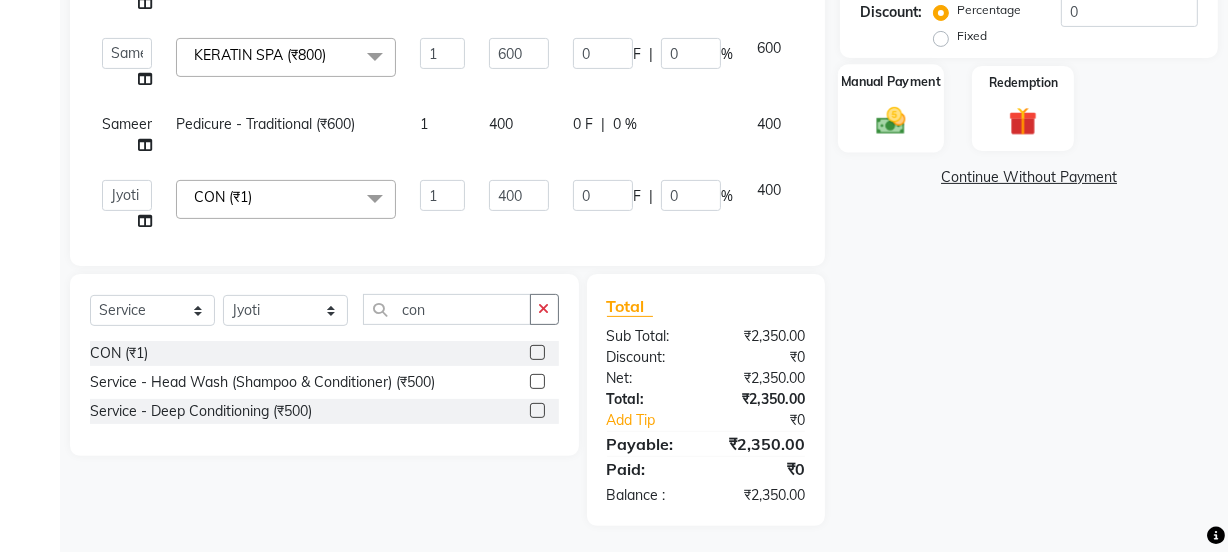 click 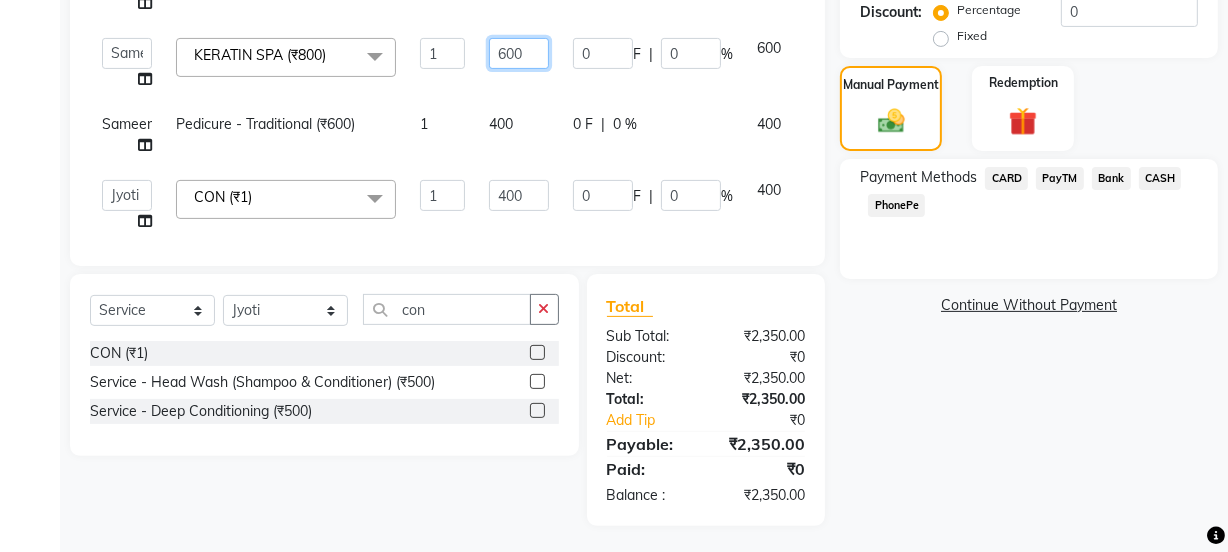 click on "600" 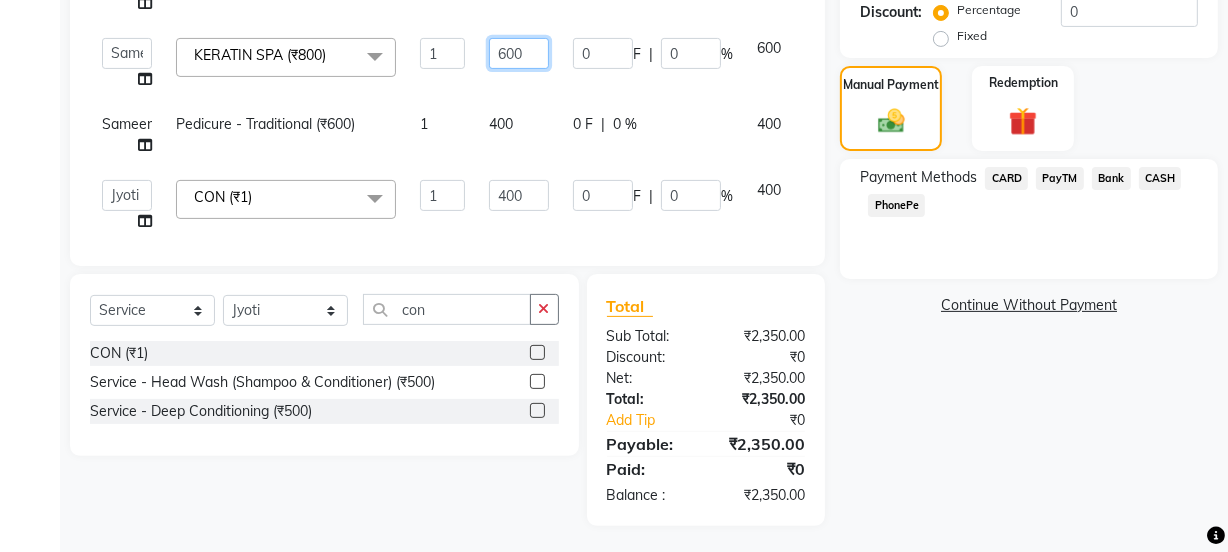 drag, startPoint x: 505, startPoint y: 58, endPoint x: 478, endPoint y: 58, distance: 27 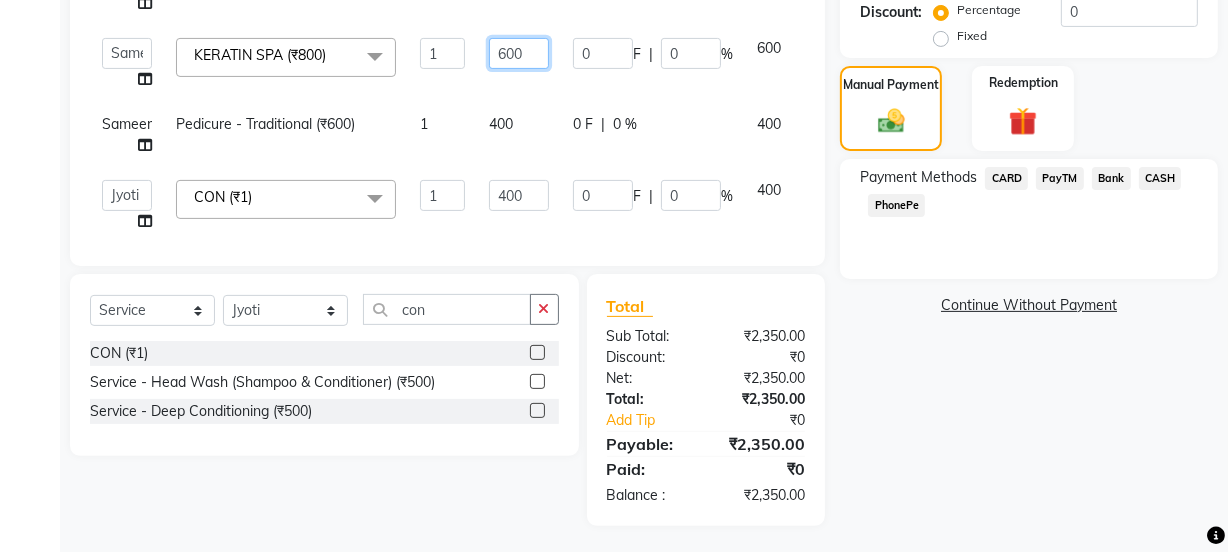 type on "700" 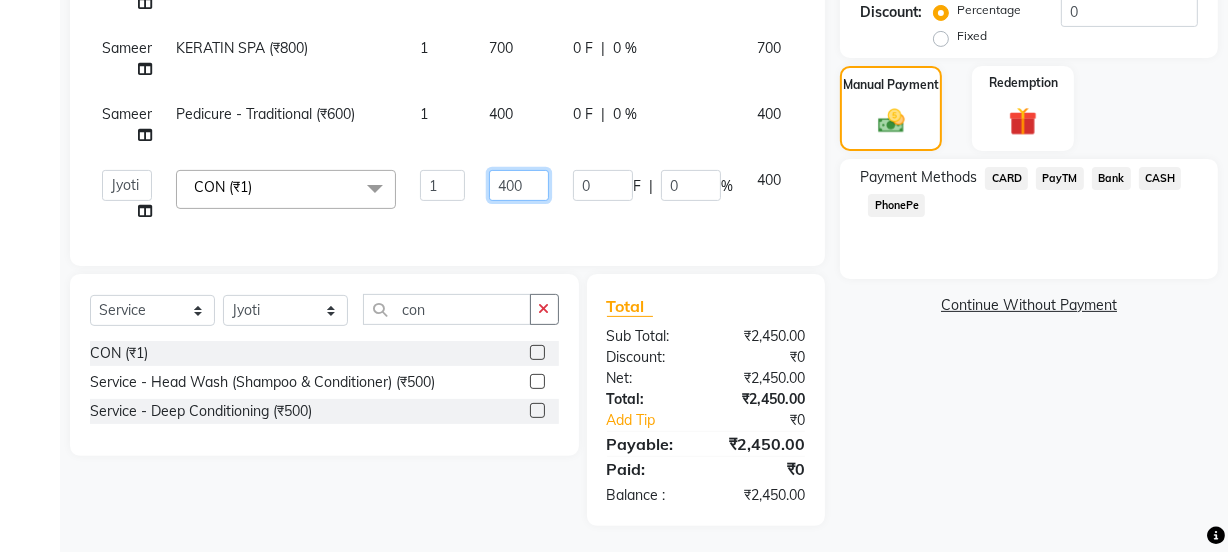 click on "400" 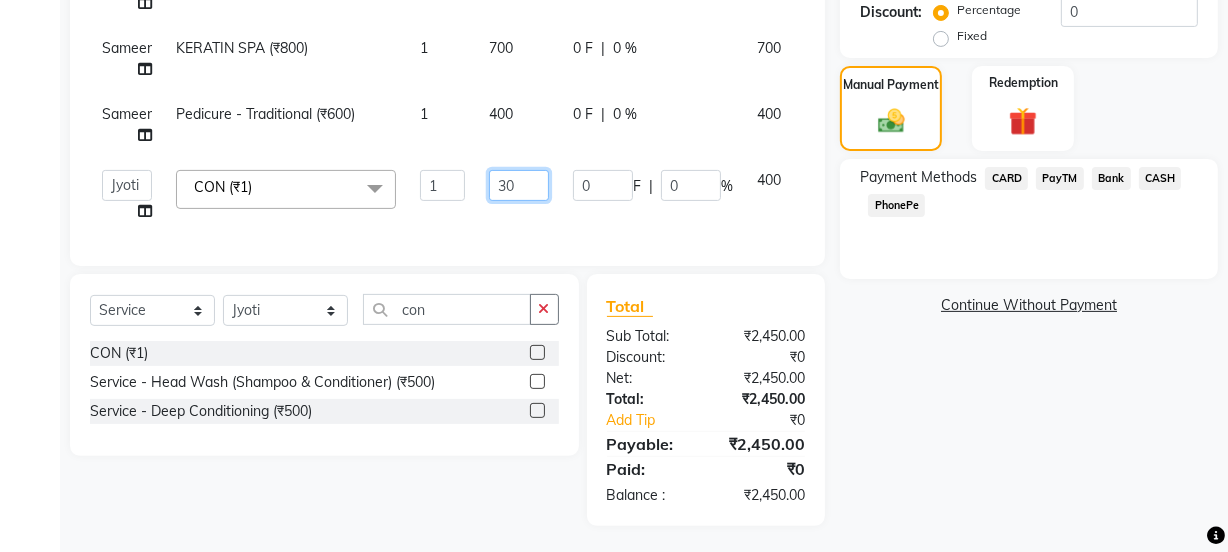 type on "300" 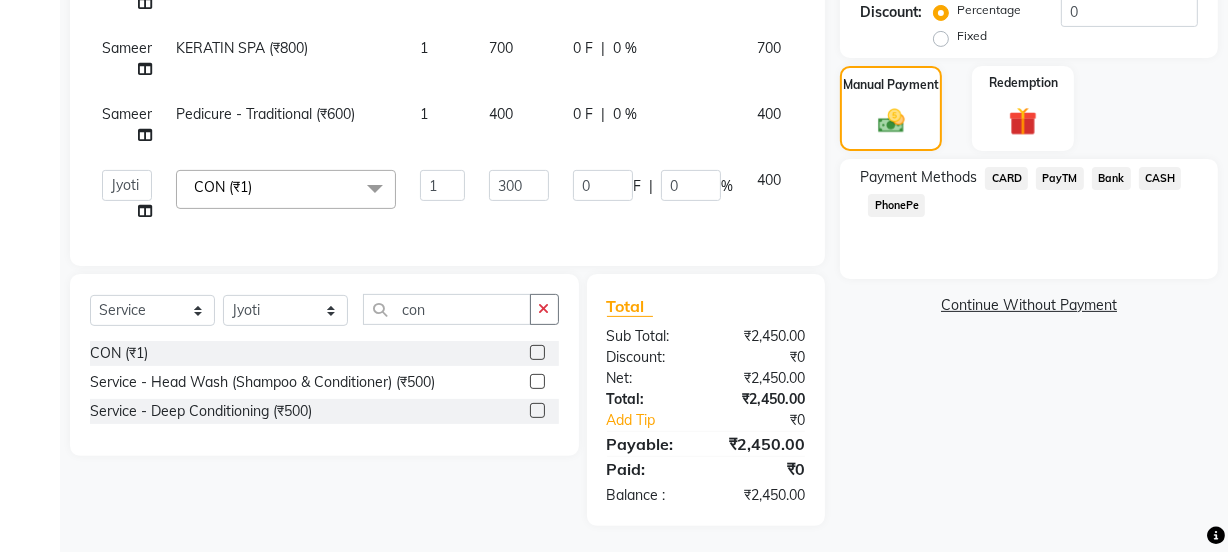 click on "Prachi Threading  - Eyebrows (₹50) 1 50 0 F | 0 % 50 Prachi Manicure - Traditional (₹400) 1 400 0 F | 0 % 400 Prachi Waxing Rica - Full Arm (₹500) 1 500 0 F | 0 % 500 Sameer KERATIN SPA (₹800) 1 700 0 F | 0 % 700 Sameer Pedicure - Traditional (₹600) 1 400 0 F | 0 % 400  Jyoti   kaif   Manager   Pooja   Prachi   Raman   Raman 2   Reception   RIHAN   Sameer   Shivam   simo   SUNNY   yogita  CON  (₹1)  x Day light makeup  - Krylon (₹3000) Day light makeup  - Makeup studio (₹4000) Day light makeup  - Air brush (₹5000) Frount trimming (₹200) NANO (₹6000) Schwarzkopf root touch (₹1200) Full Arms Bleach (₹500) Bubble gum pedicure (₹1200) Wella bleach (₹700) FACE SCRUB (₹200) EYELESH (₹500) KANPEKI (₹3000) BUBBLE GUM MANICURE (₹1500) TMT MASK (₹8001) MOROCCO SEREM (₹1800) LOREAL GLOBLE COLOUR (₹3000) BACK RICA WAX (₹600) NAIL CUT (₹100) PROTIN SPA G (₹1500) FOOT MASSAGE (₹300) STOMACH WAX (₹200) BACK TRIMMING (₹150) TWACHA FACIAL (₹1500) BLUETOX (₹6000) 1 0" 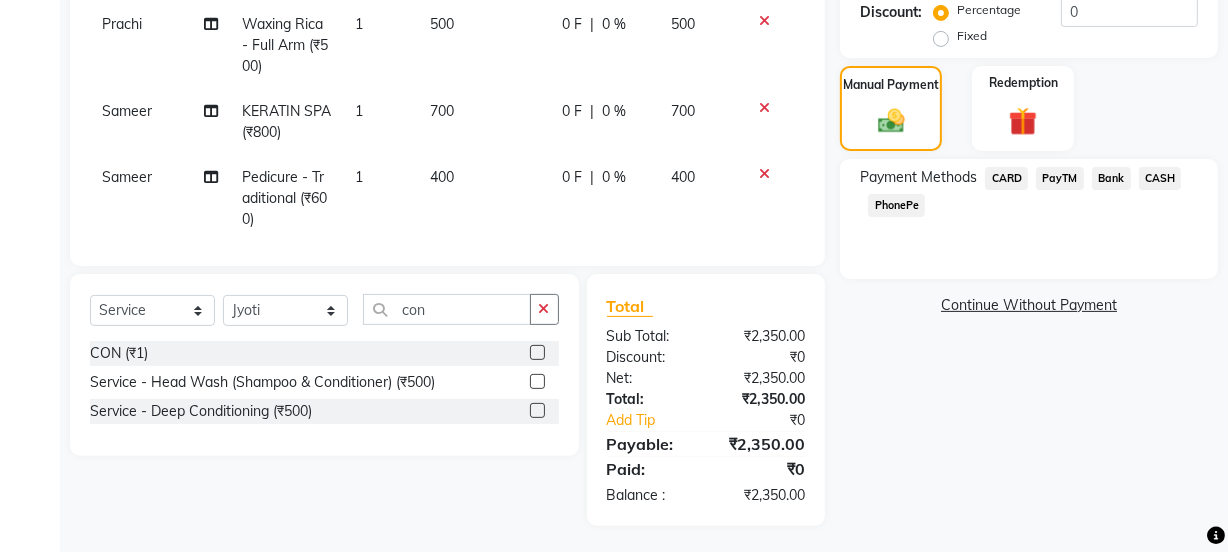 click on "CARD" 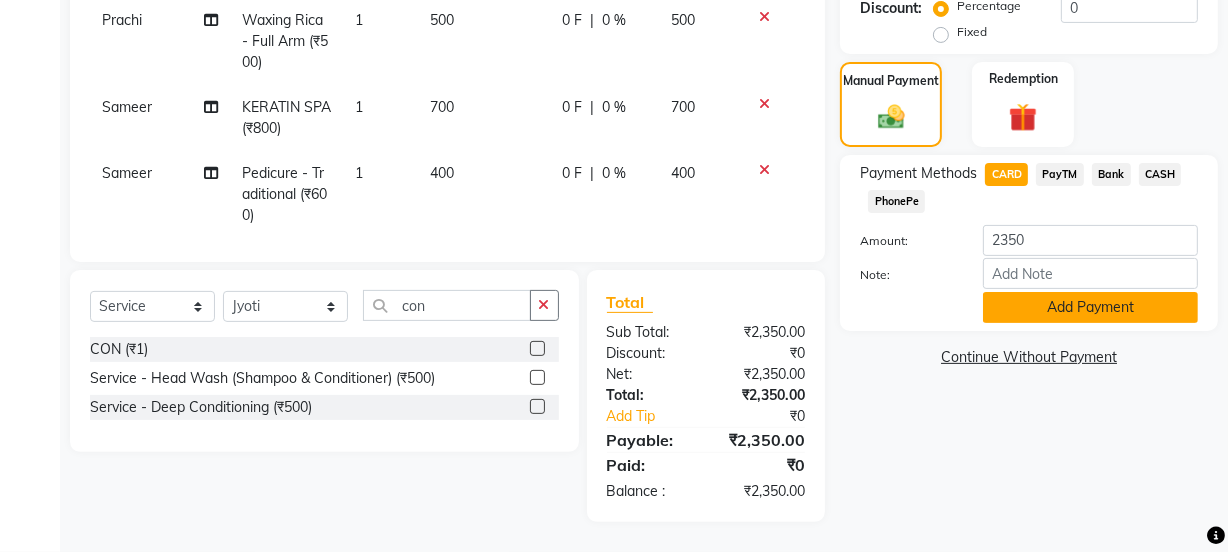 click on "Add Payment" 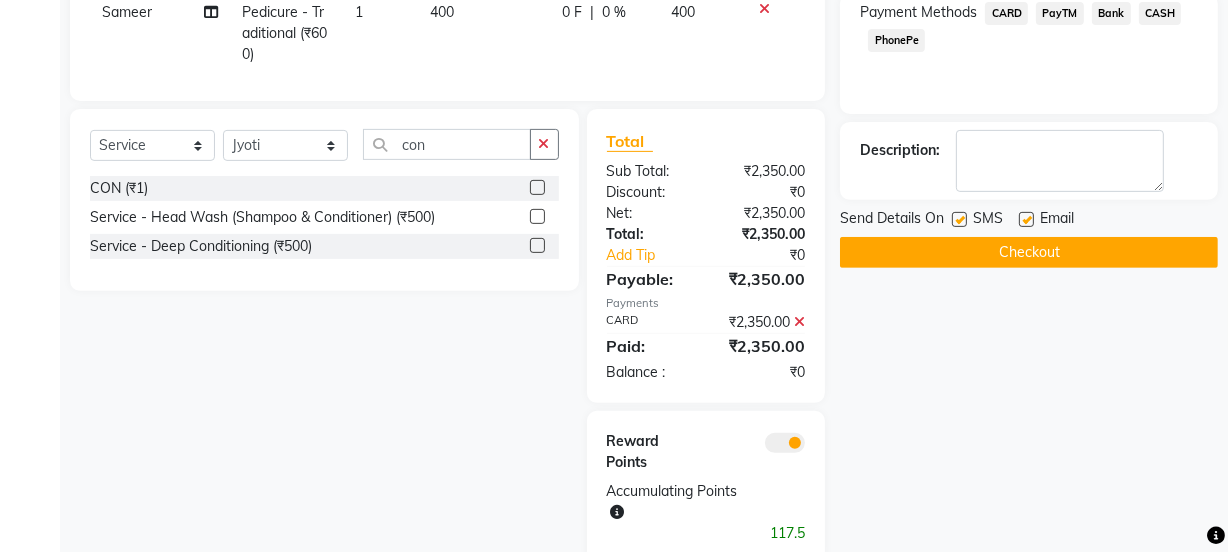 scroll, scrollTop: 709, scrollLeft: 0, axis: vertical 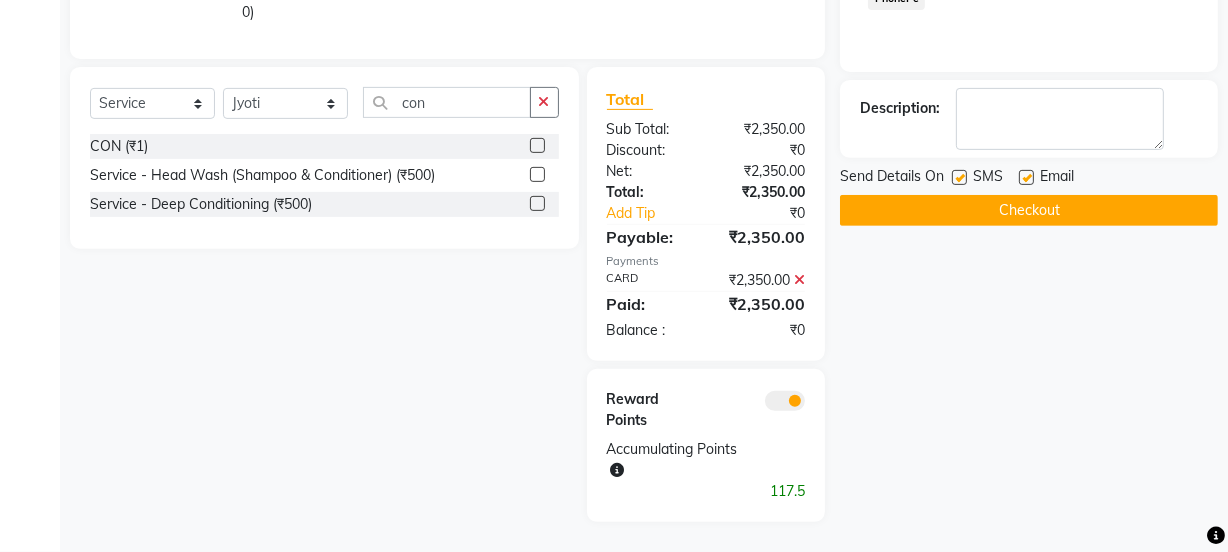 click on "Email" 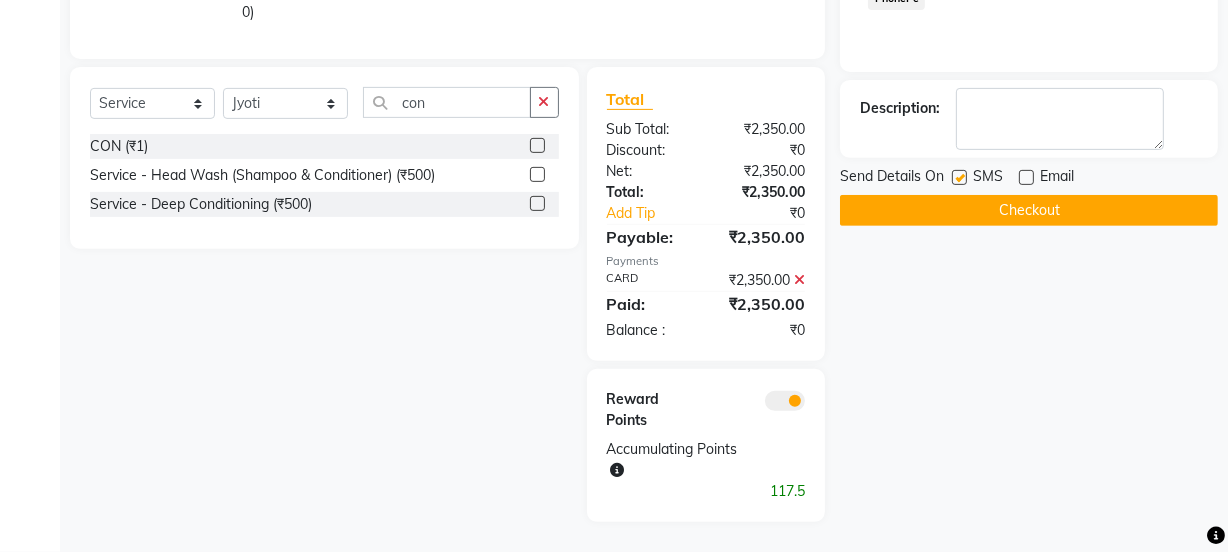 click 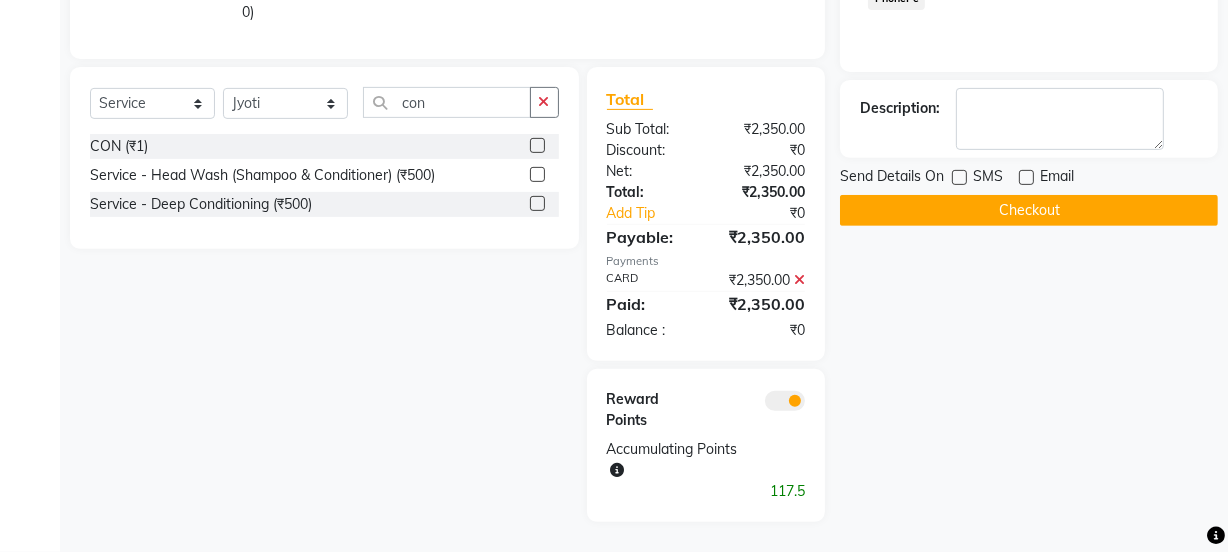 click on "Checkout" 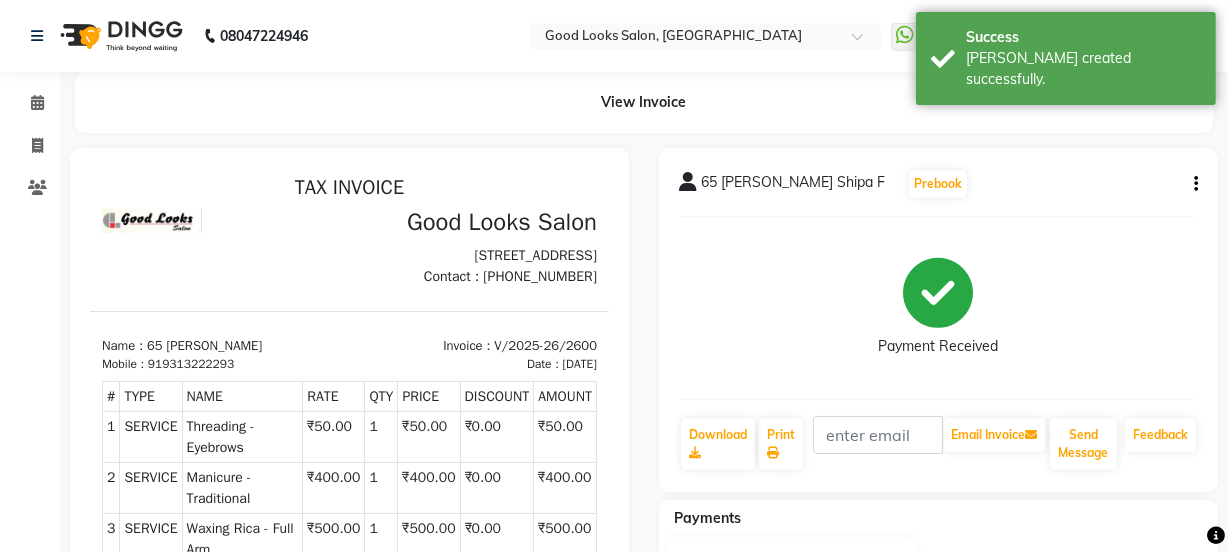 scroll, scrollTop: 0, scrollLeft: 0, axis: both 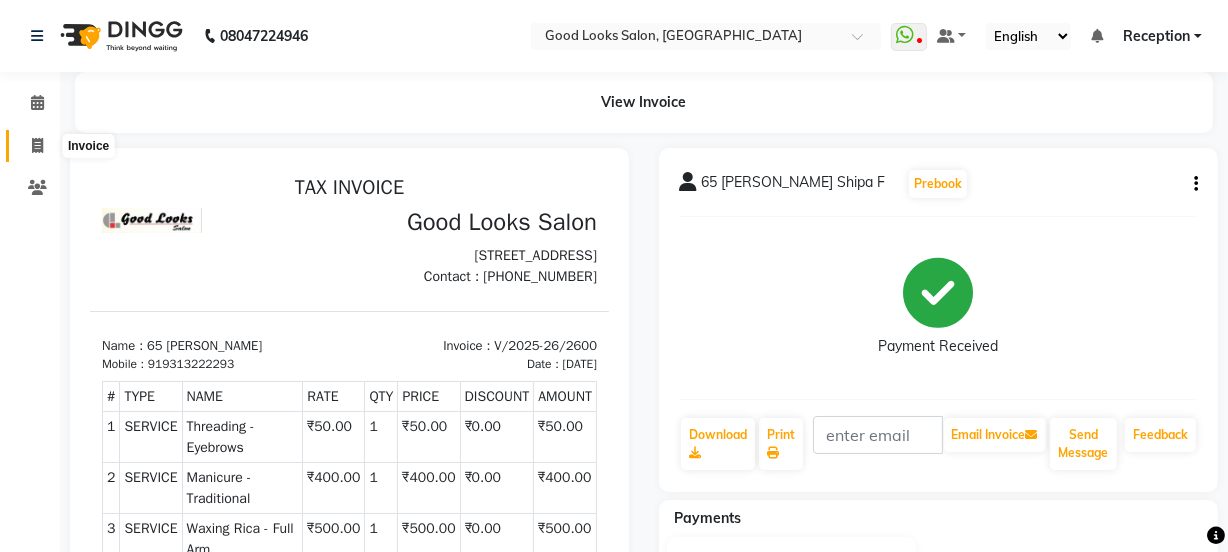 click 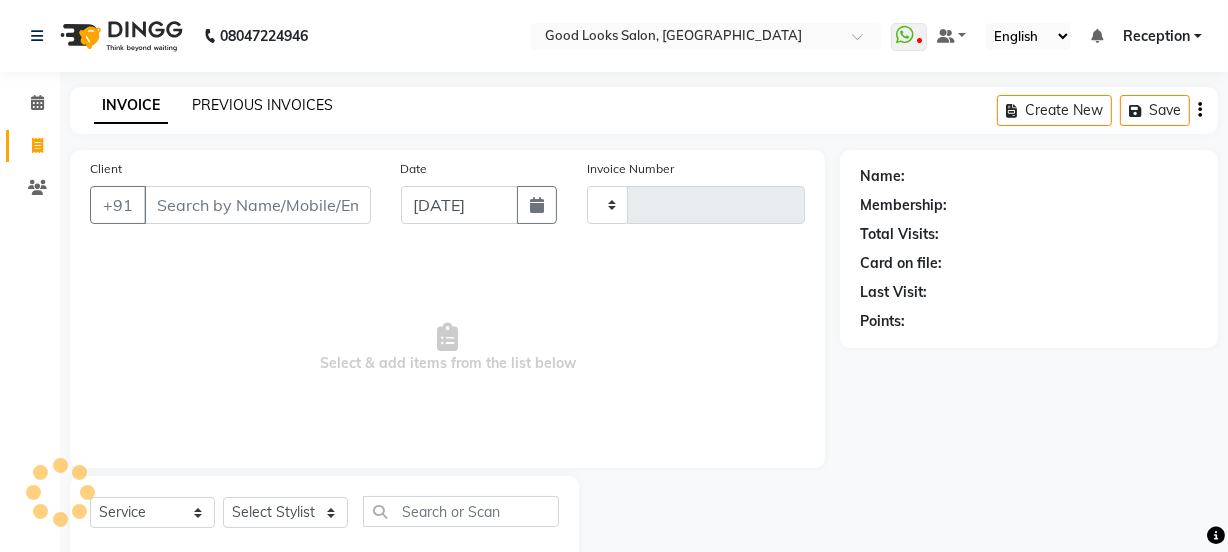scroll, scrollTop: 50, scrollLeft: 0, axis: vertical 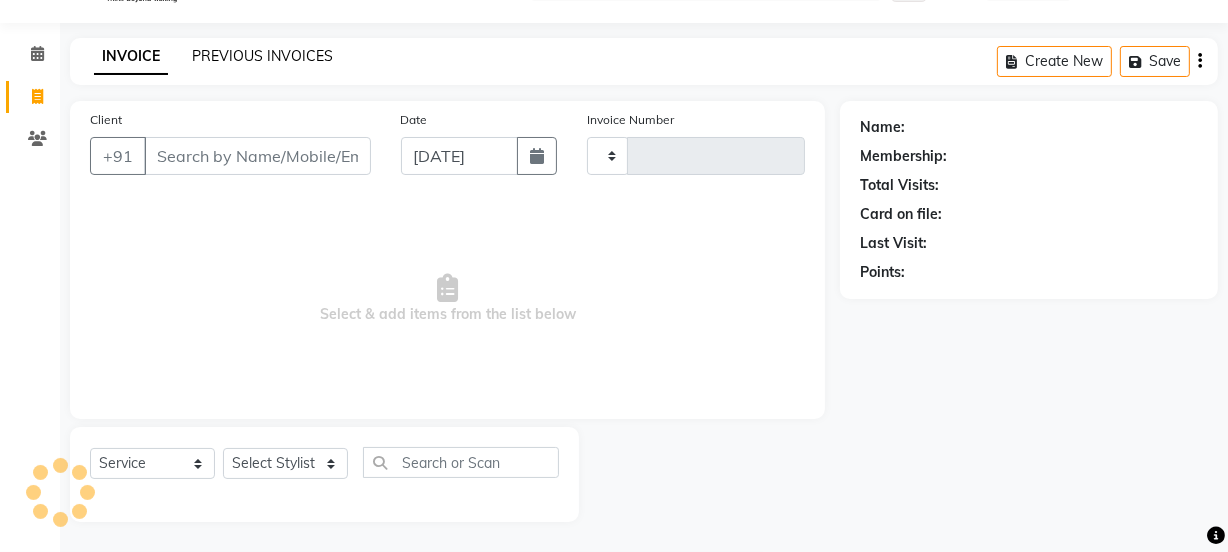 click on "PREVIOUS INVOICES" 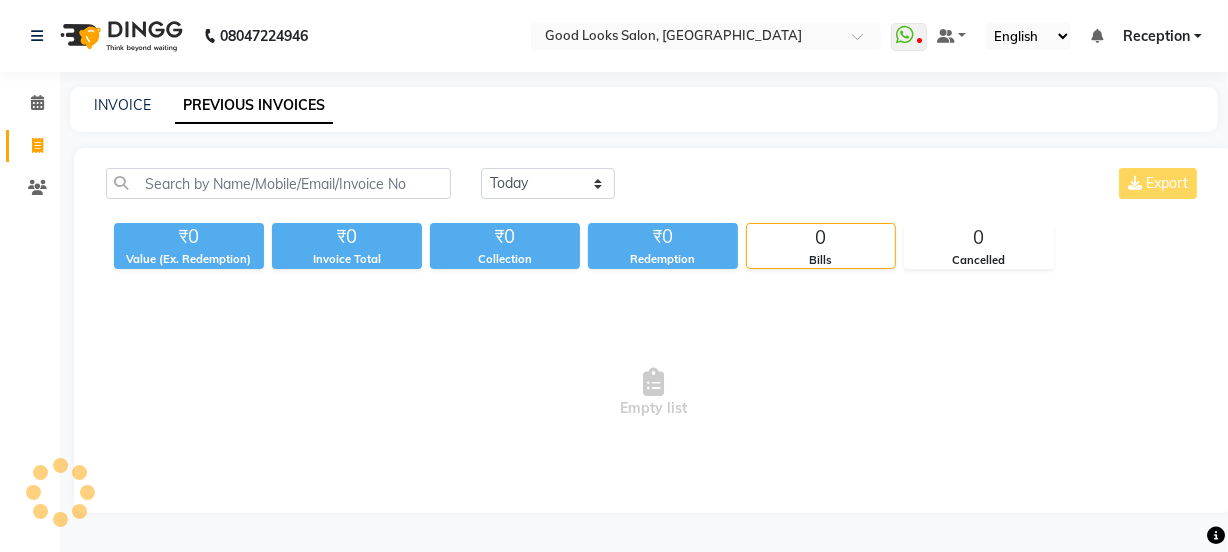scroll, scrollTop: 0, scrollLeft: 0, axis: both 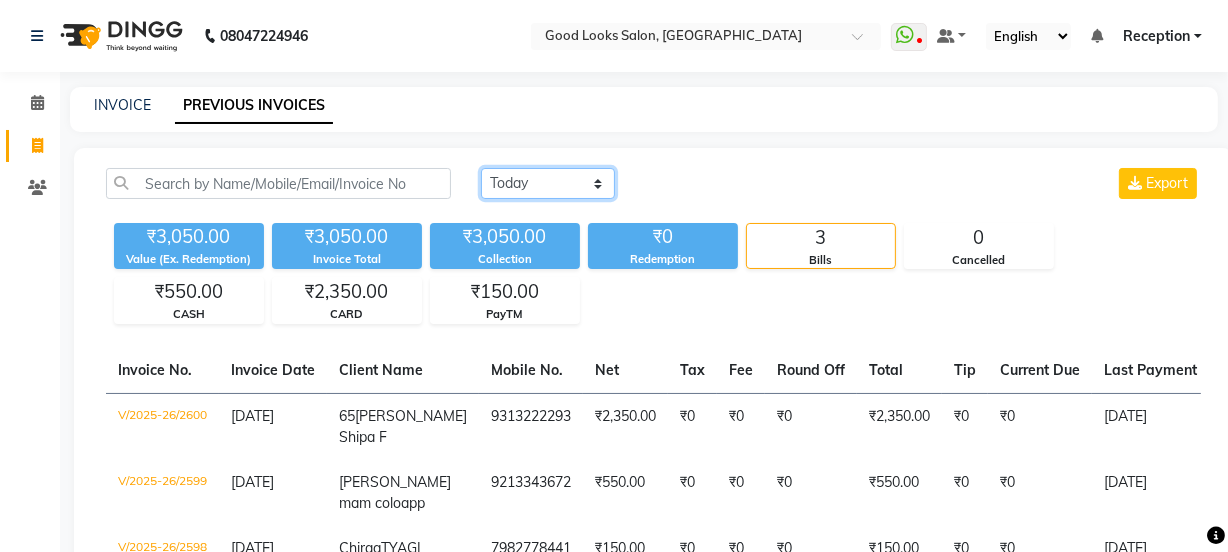 click on "Today Yesterday Custom Range" 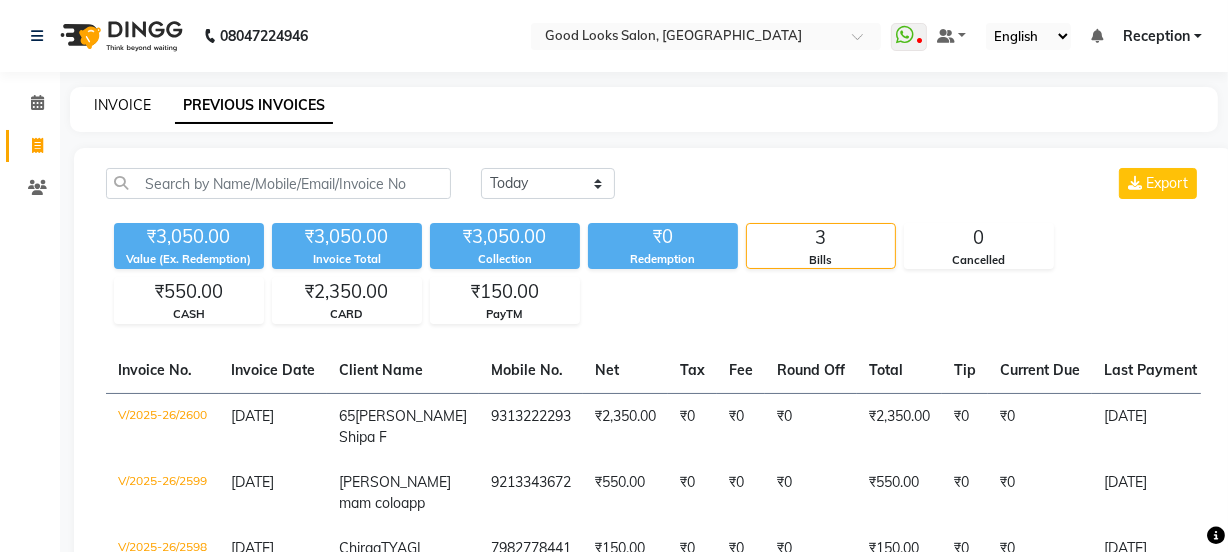 drag, startPoint x: 114, startPoint y: 68, endPoint x: 114, endPoint y: 100, distance: 32 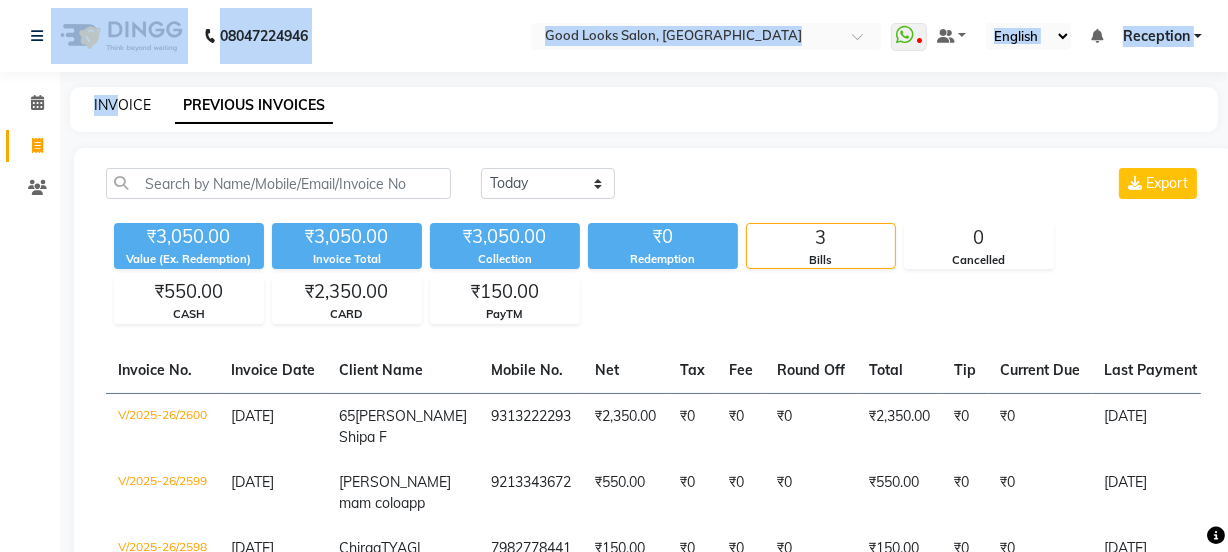 click on "INVOICE" 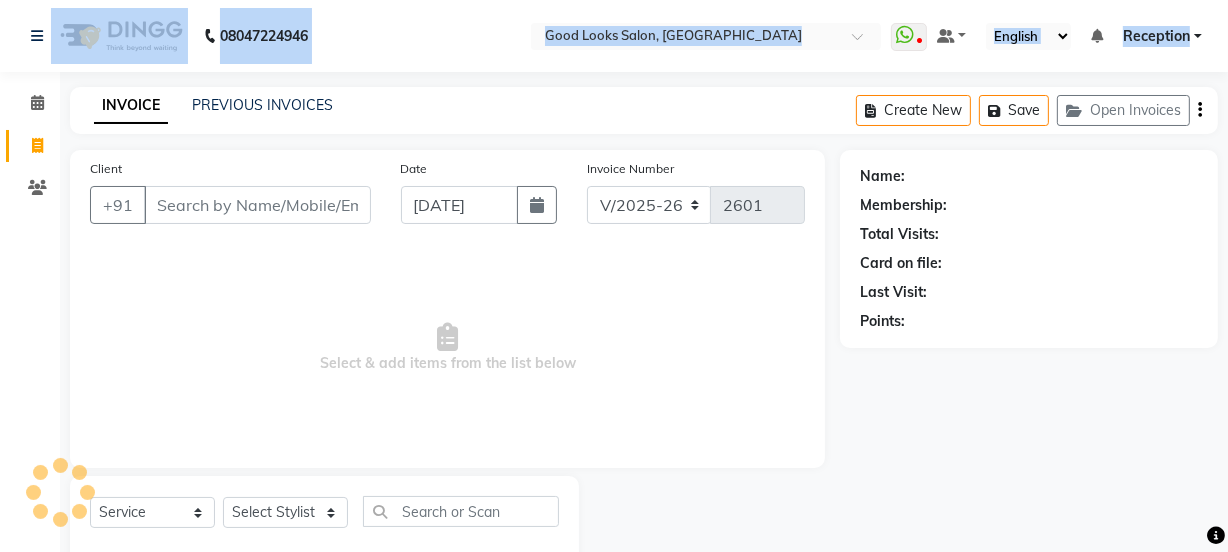 scroll, scrollTop: 50, scrollLeft: 0, axis: vertical 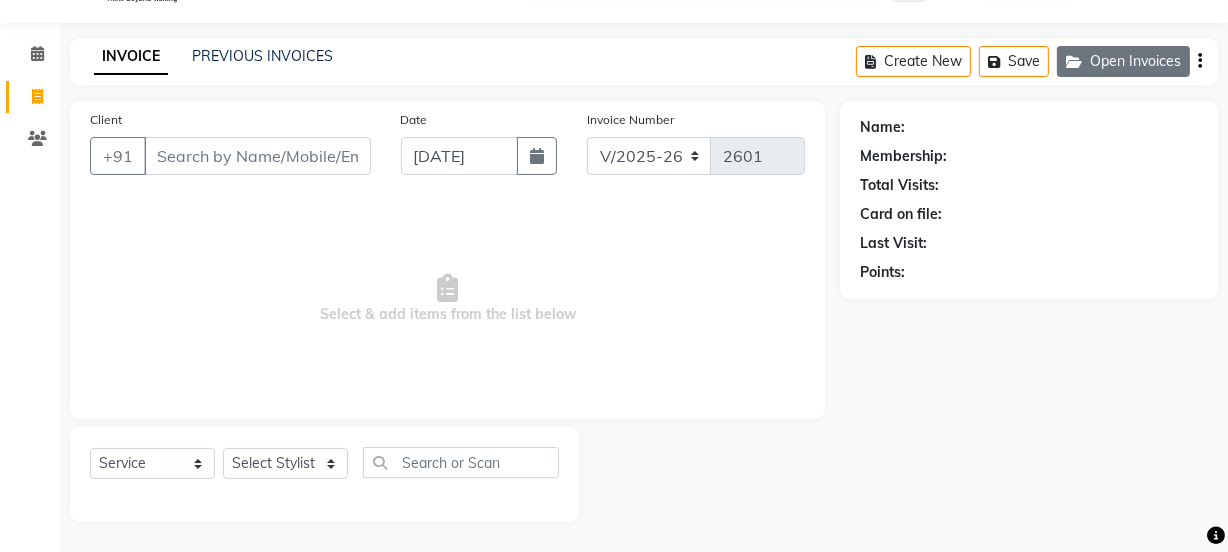click on "Open Invoices" 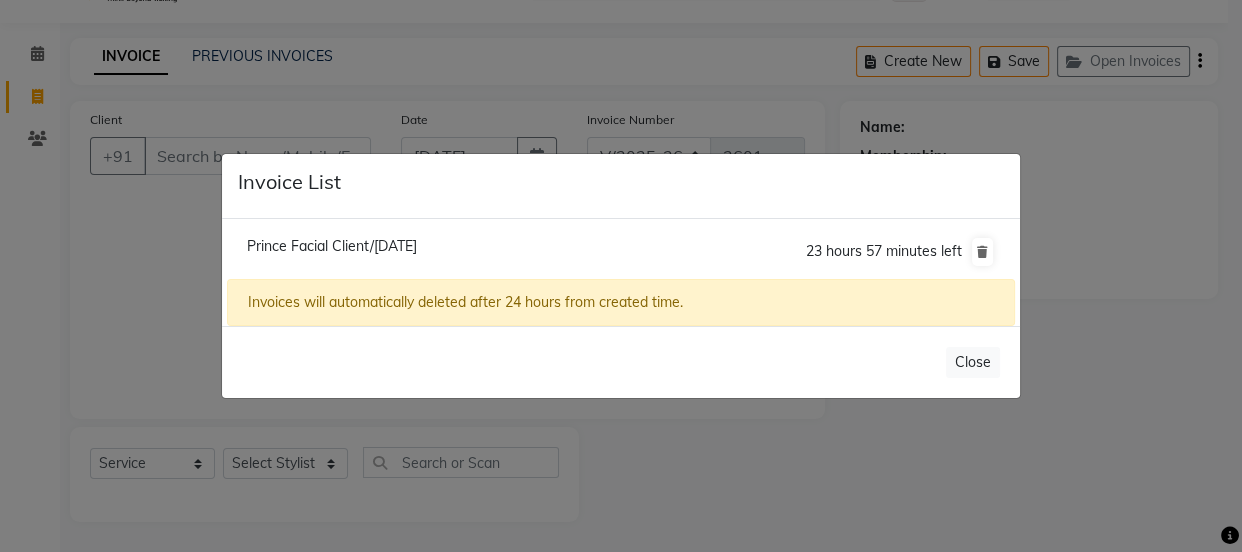 click on "Prince Facial Client/11 July 2025" 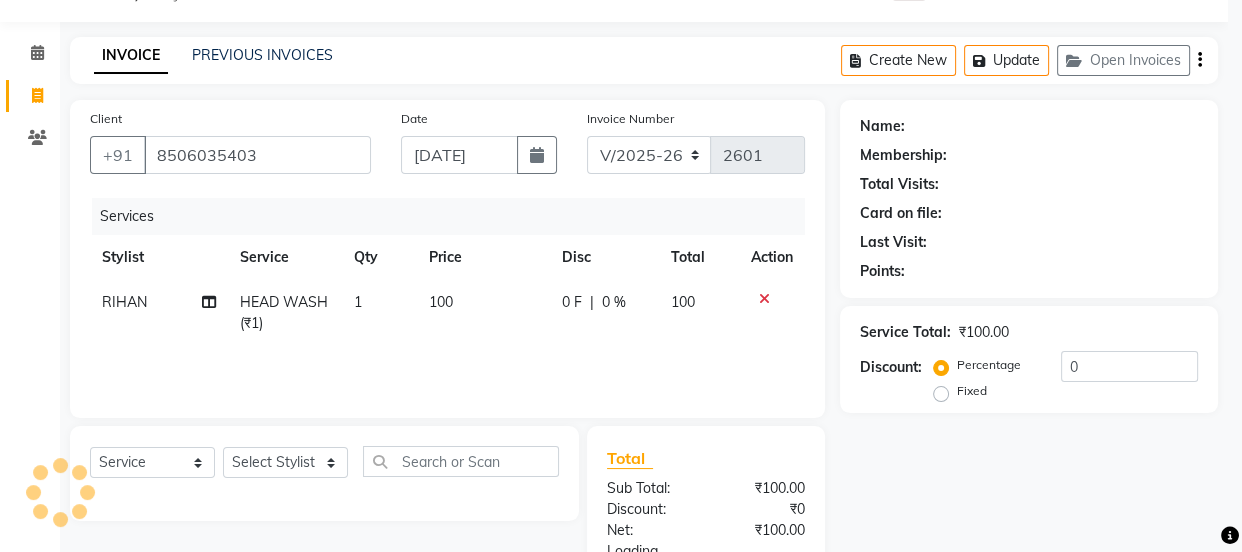 select on "1: Object" 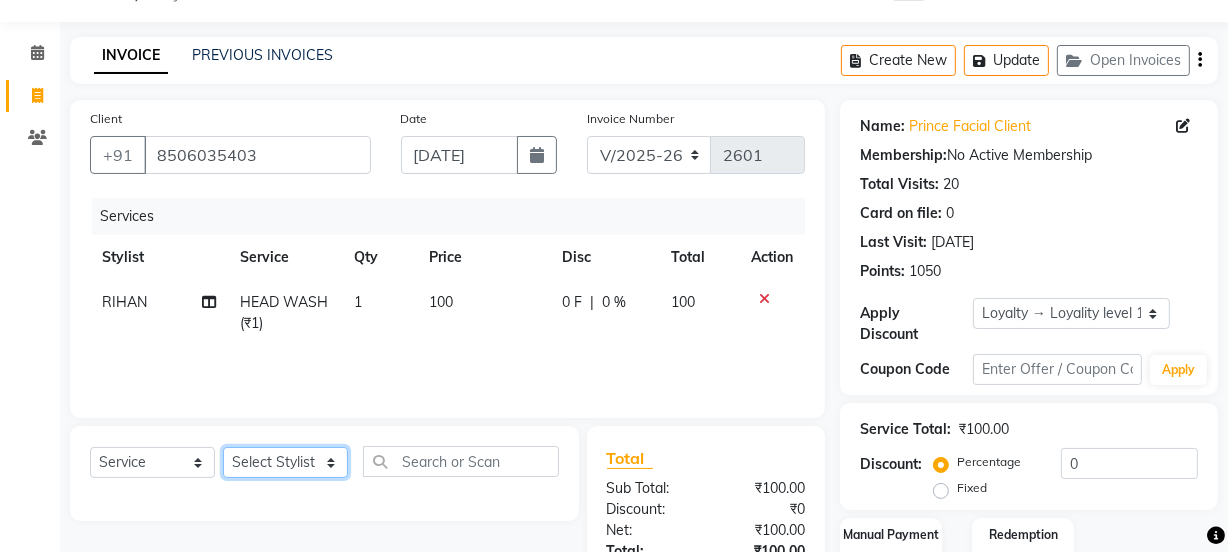 click on "Select Stylist Jyoti kaif Manager Pooja Prachi Raman Raman 2 Reception RIHAN Sameer Shivam simo SUNNY yogita" 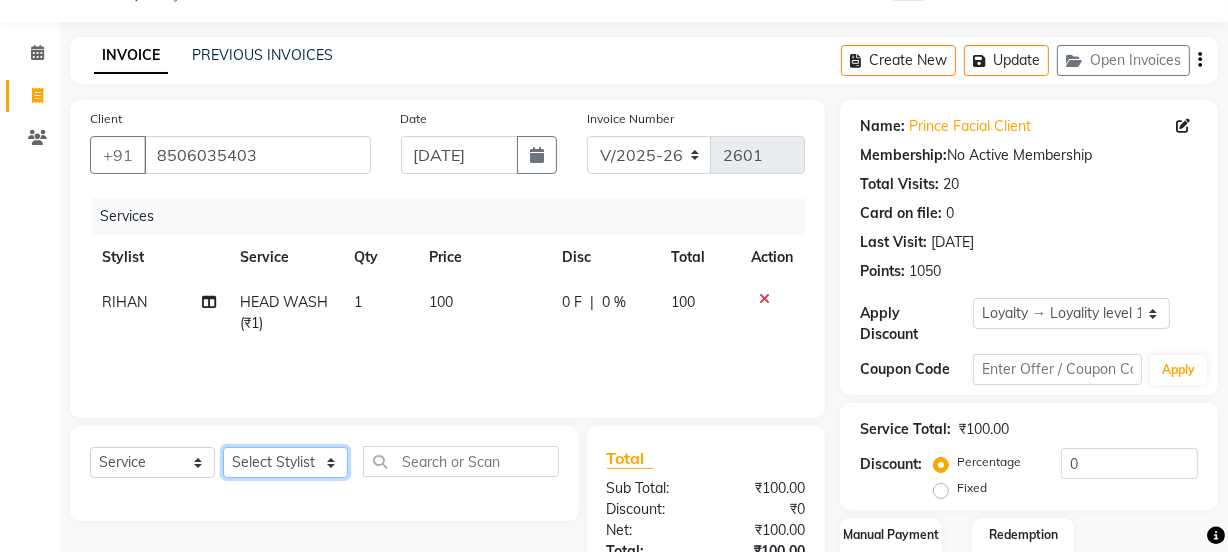 select on "83552" 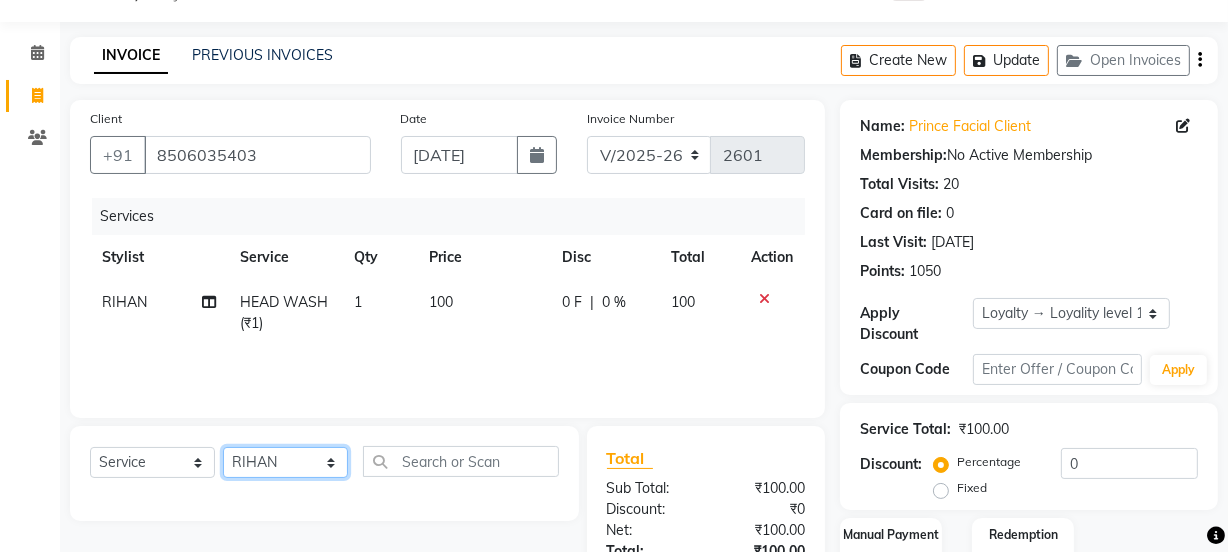 click on "Select Stylist Jyoti kaif Manager Pooja Prachi Raman Raman 2 Reception RIHAN Sameer Shivam simo SUNNY yogita" 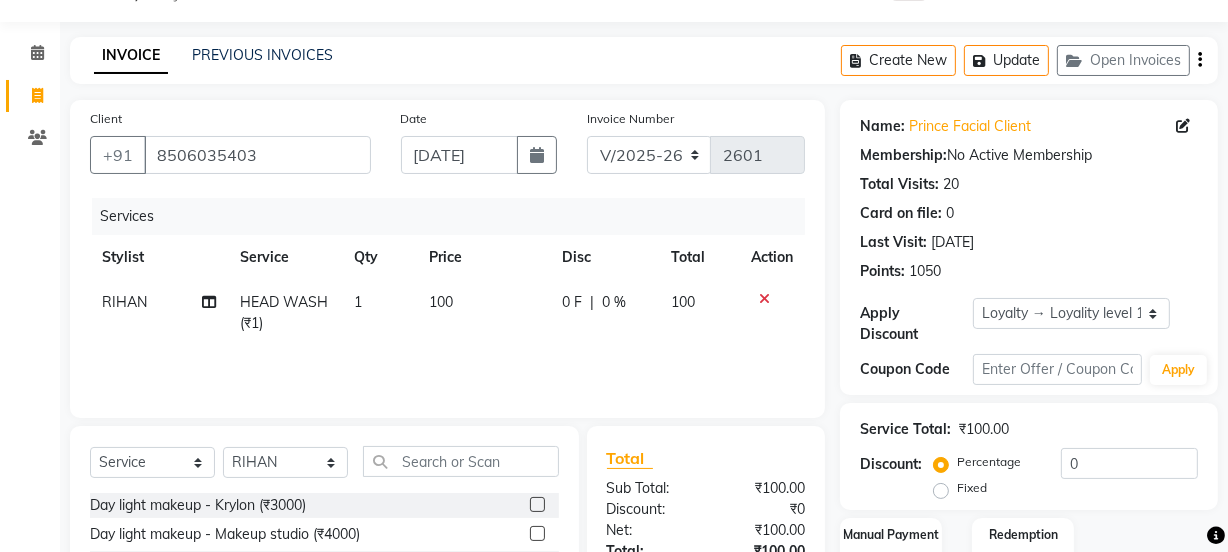 drag, startPoint x: 385, startPoint y: 437, endPoint x: 385, endPoint y: 492, distance: 55 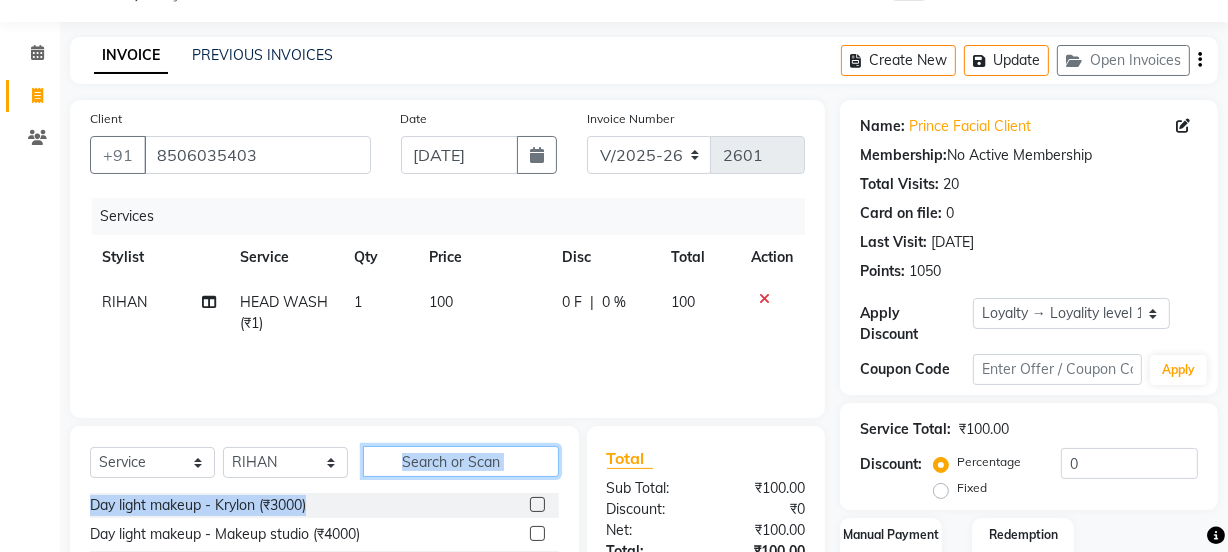 click 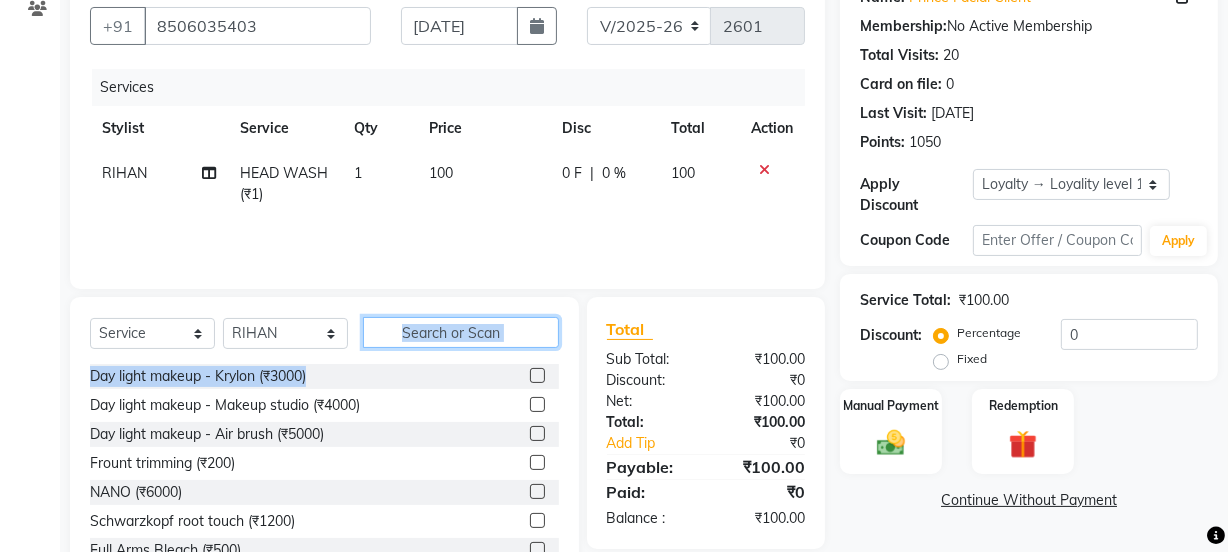scroll, scrollTop: 250, scrollLeft: 0, axis: vertical 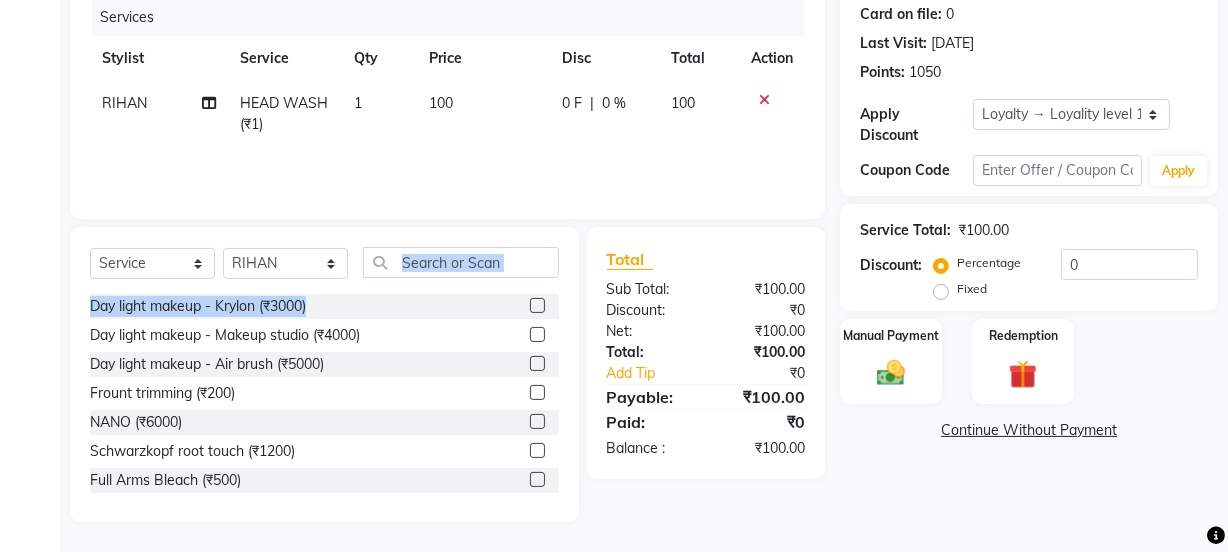 drag, startPoint x: 500, startPoint y: 238, endPoint x: 502, endPoint y: 249, distance: 11.18034 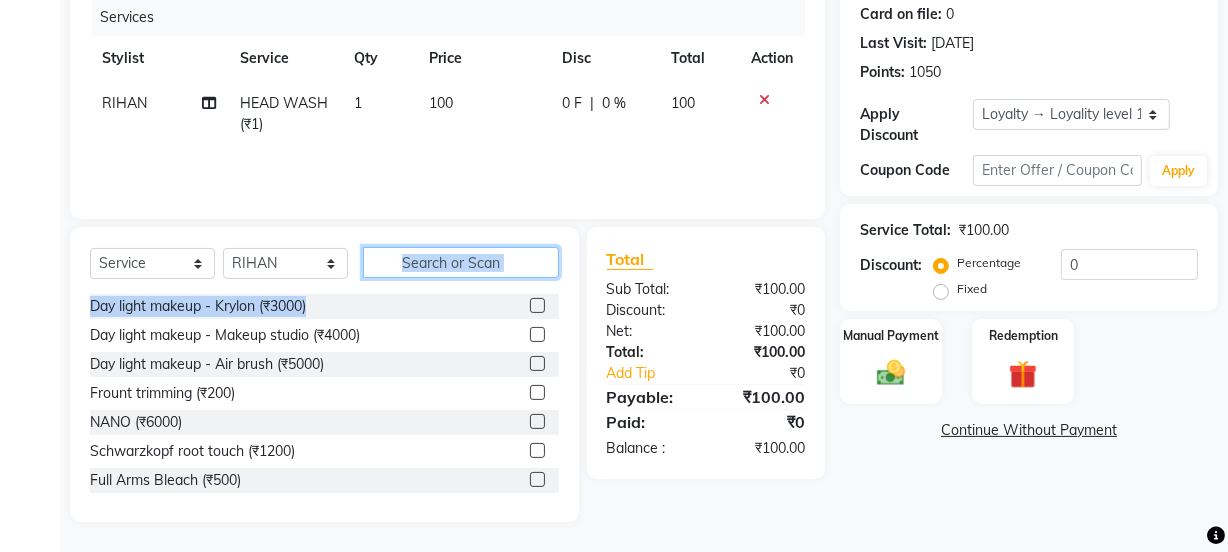 click 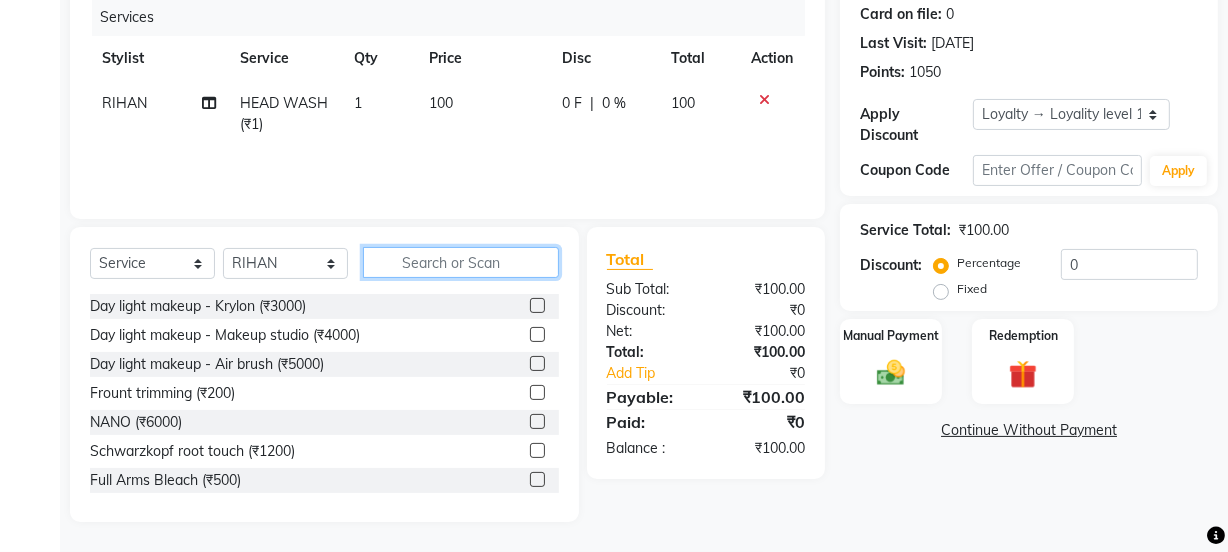 click 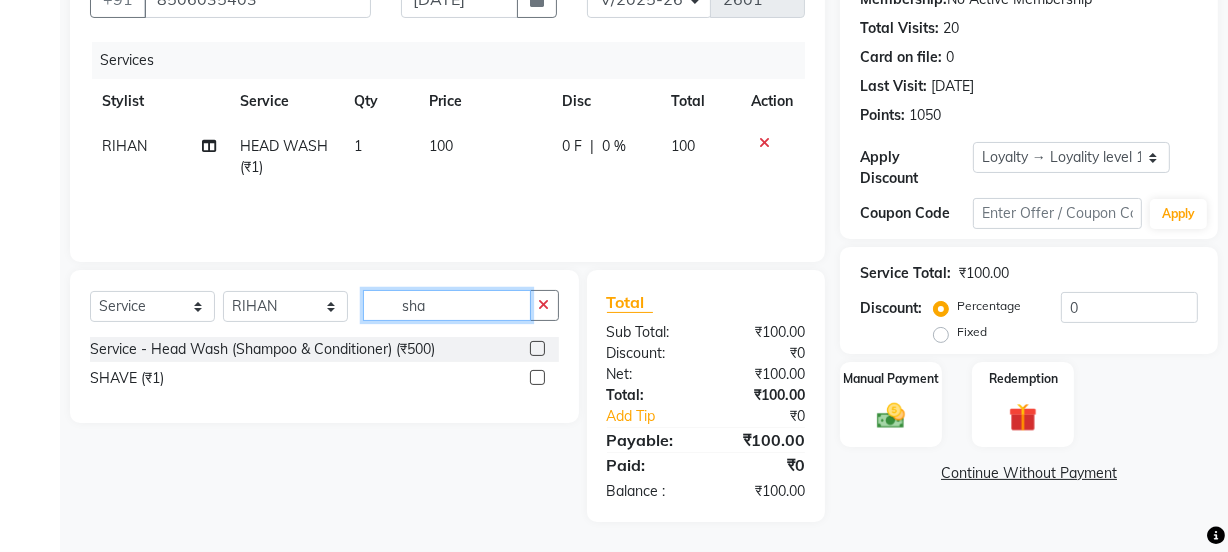 scroll, scrollTop: 206, scrollLeft: 0, axis: vertical 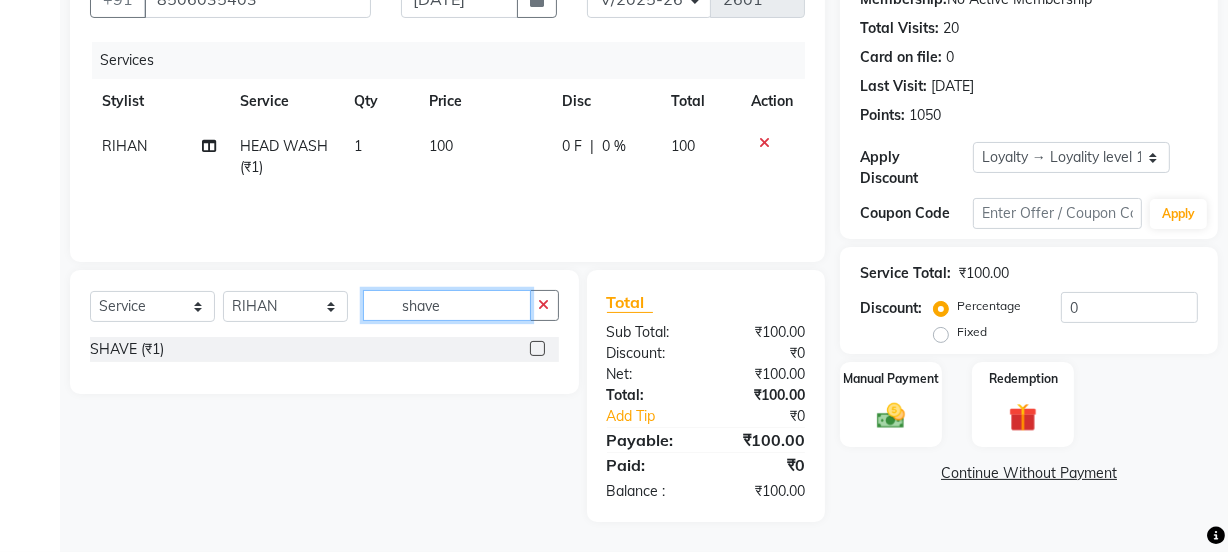 type on "shave" 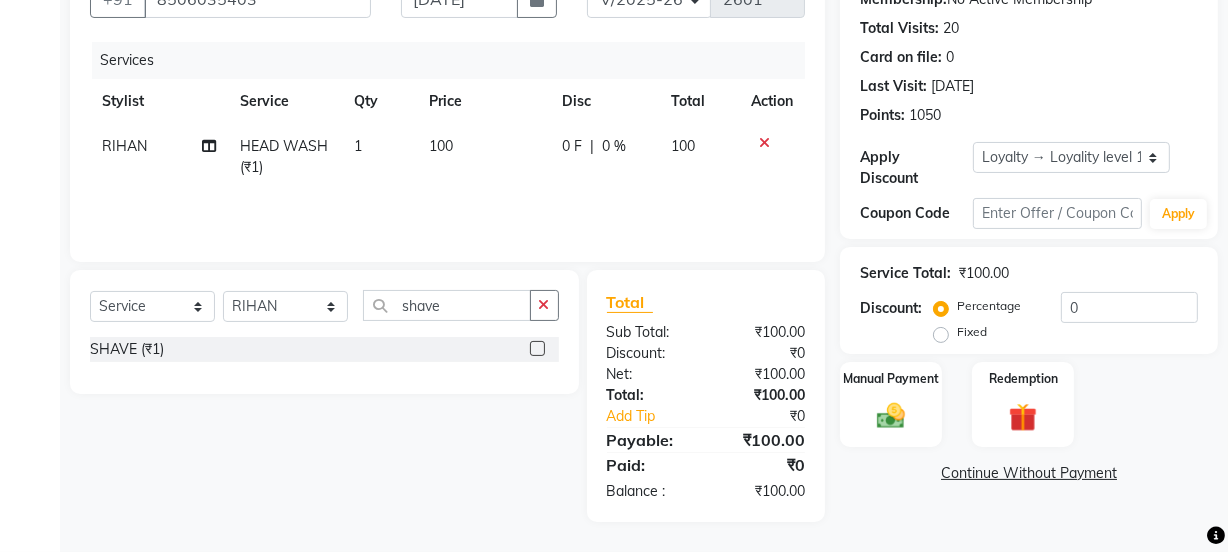 click 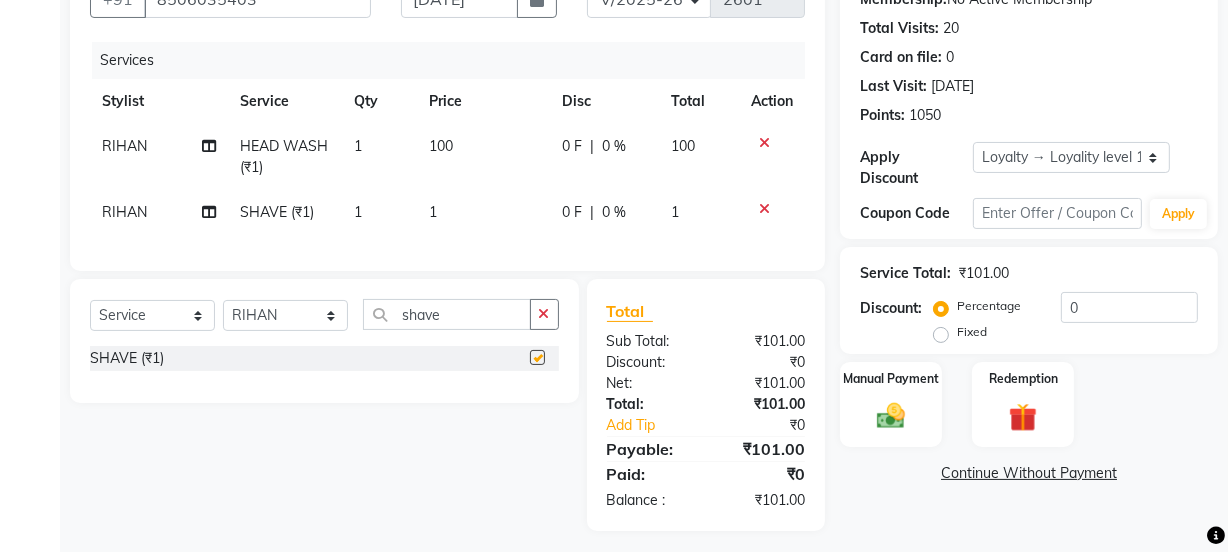 checkbox on "false" 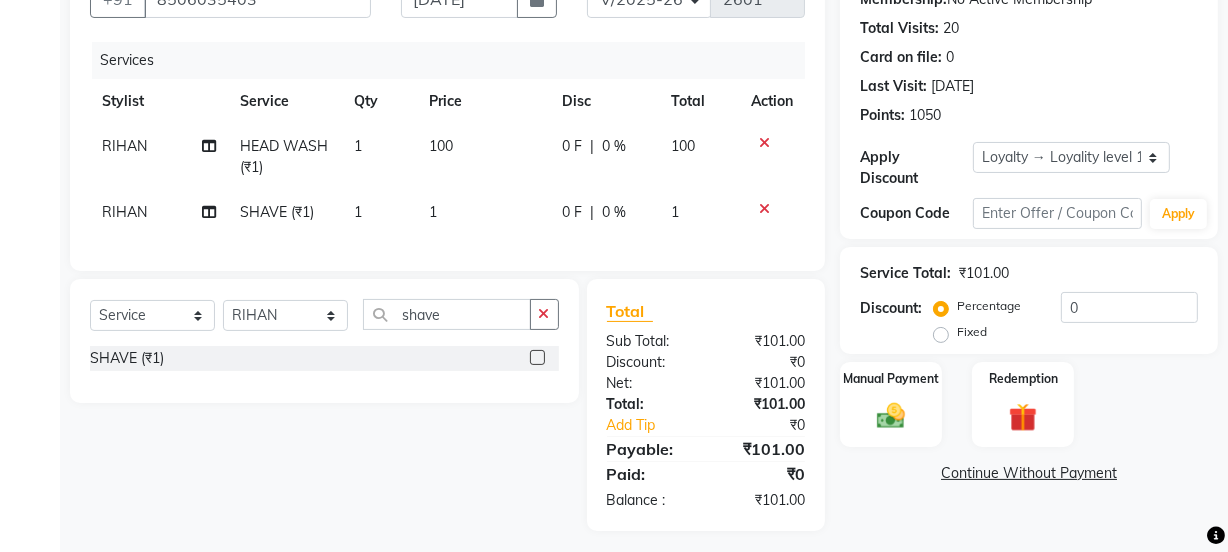 drag, startPoint x: 527, startPoint y: 219, endPoint x: 518, endPoint y: 195, distance: 25.632011 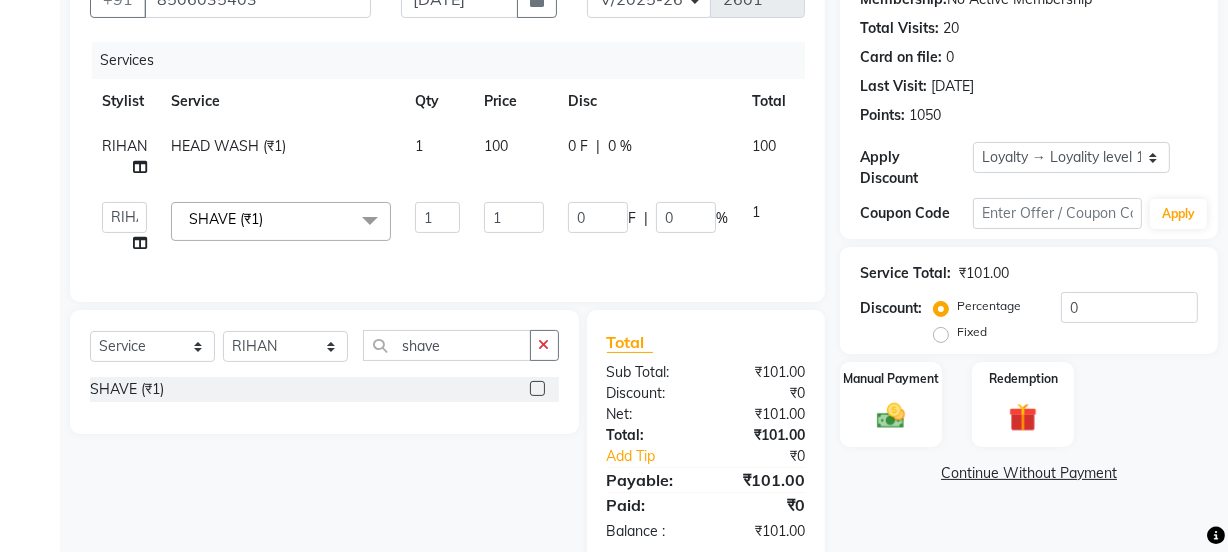 click on "100" 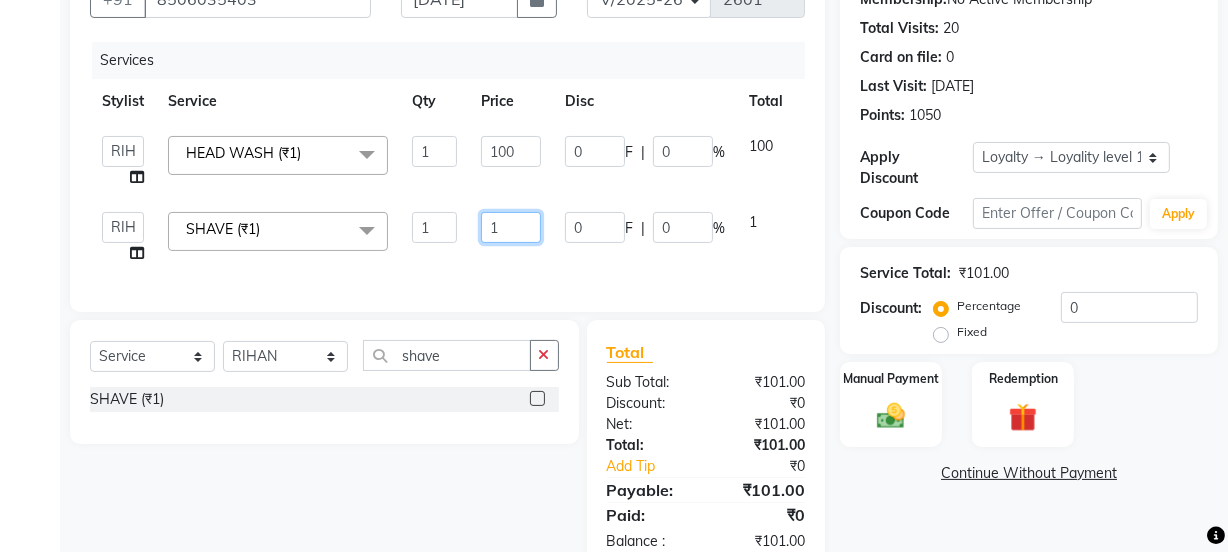 click on "1" 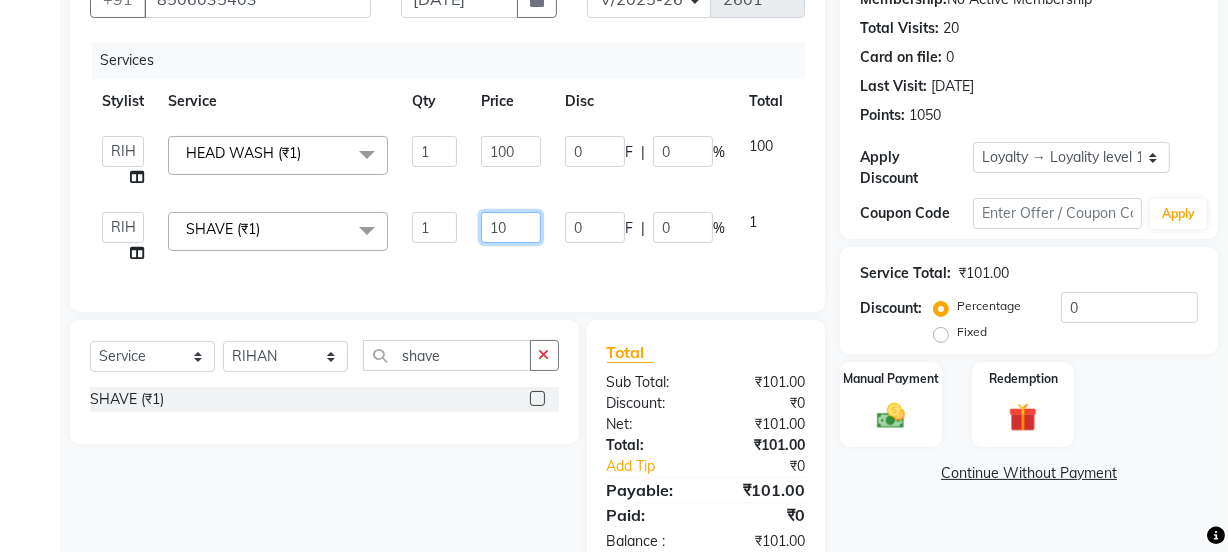 type on "100" 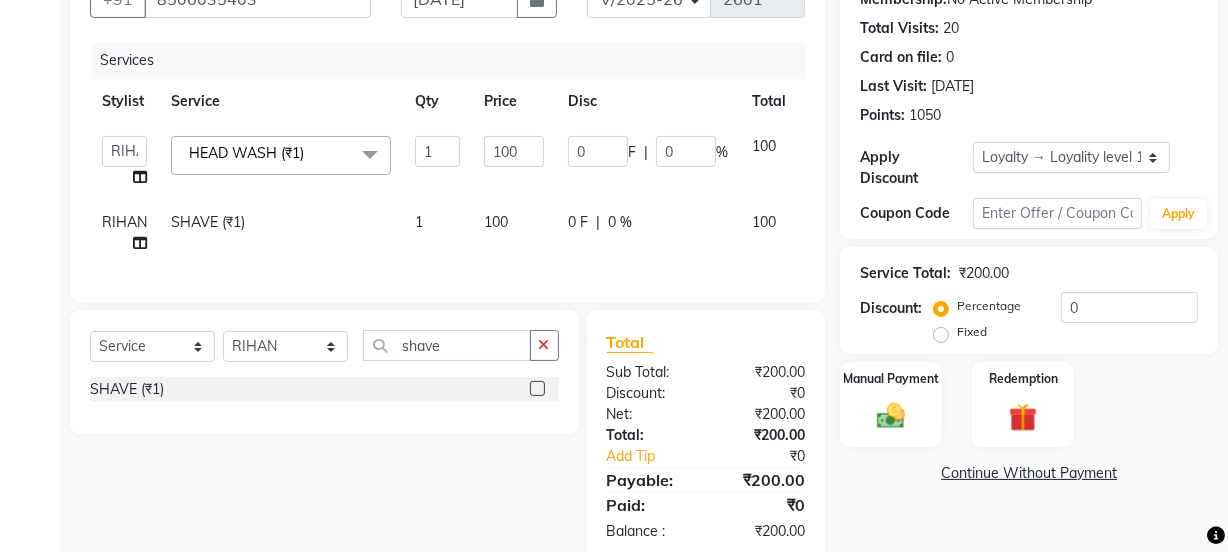 click on "100" 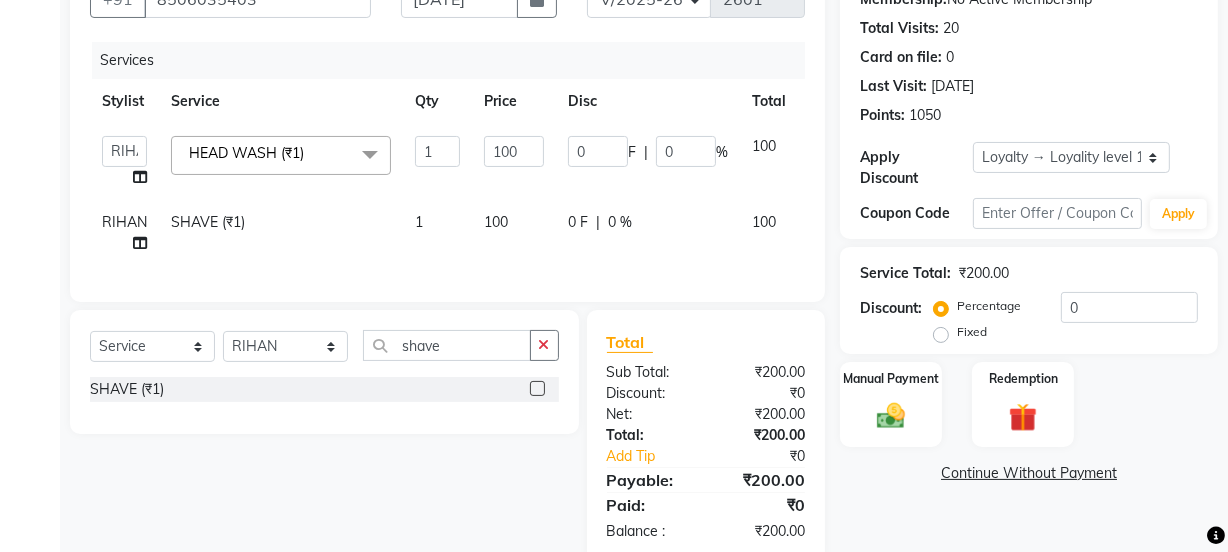 select on "83552" 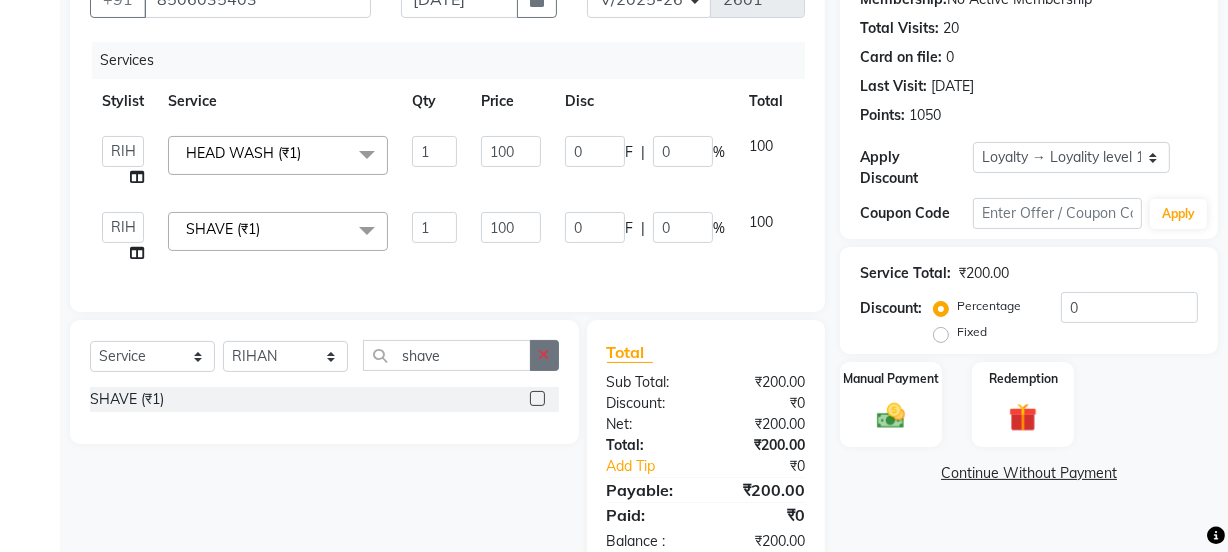 click 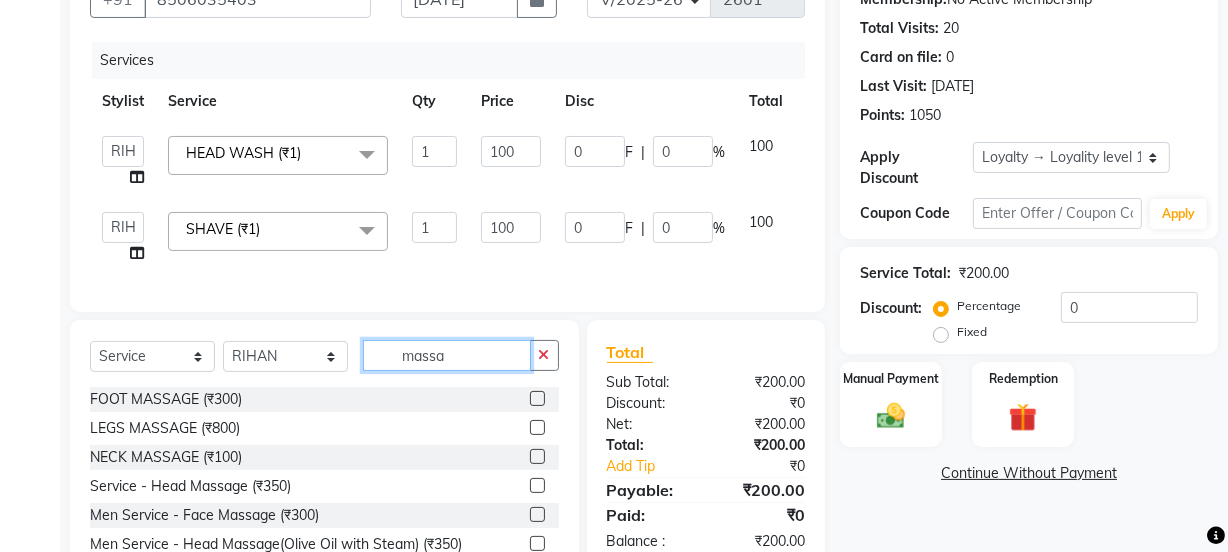 type on "massa" 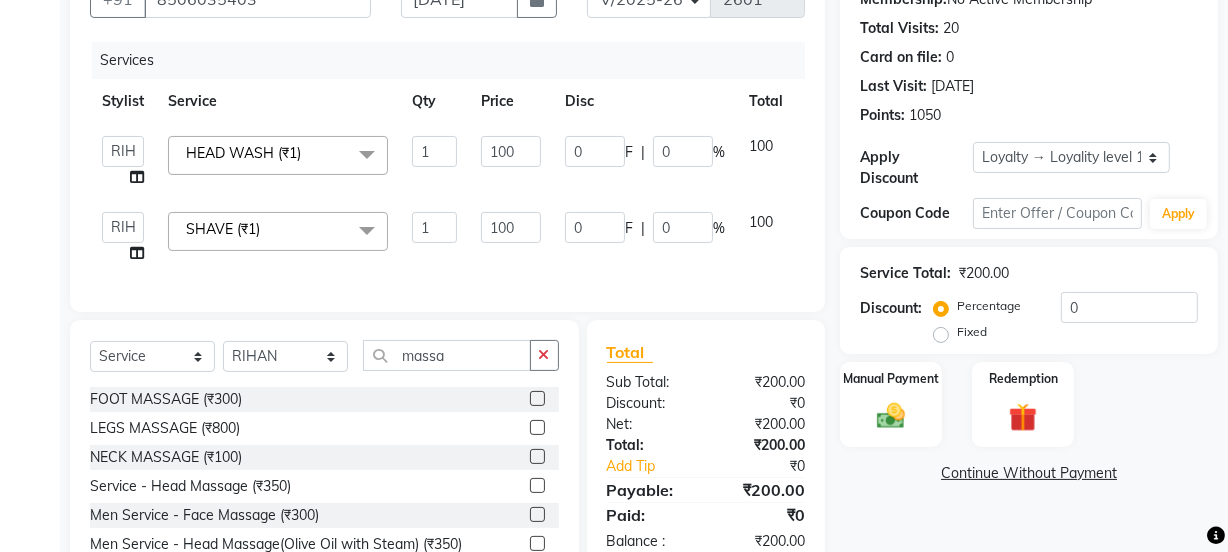 click 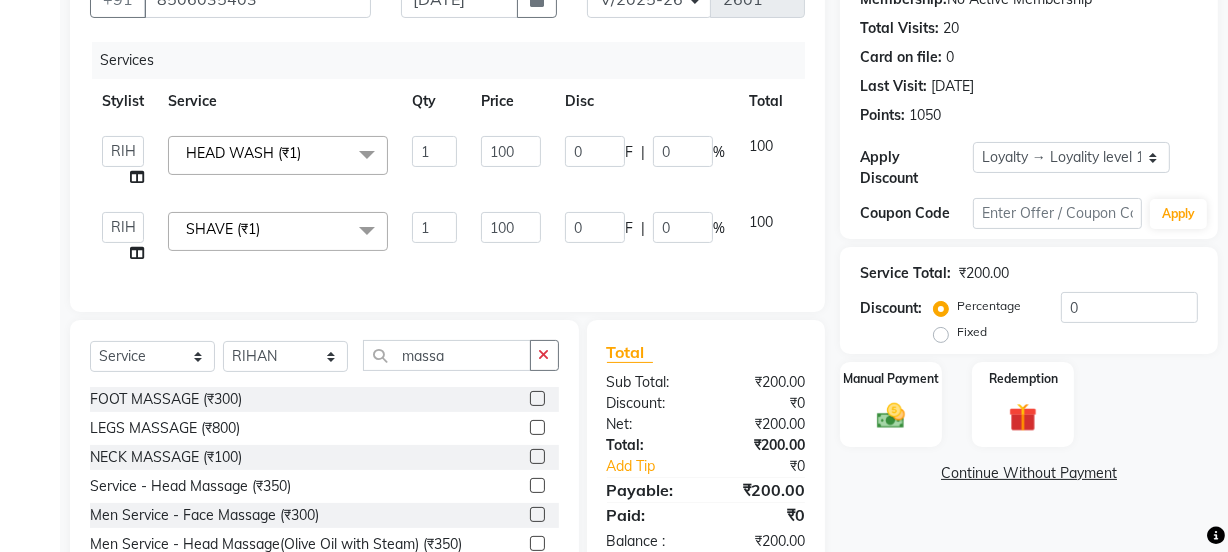 click at bounding box center (536, 486) 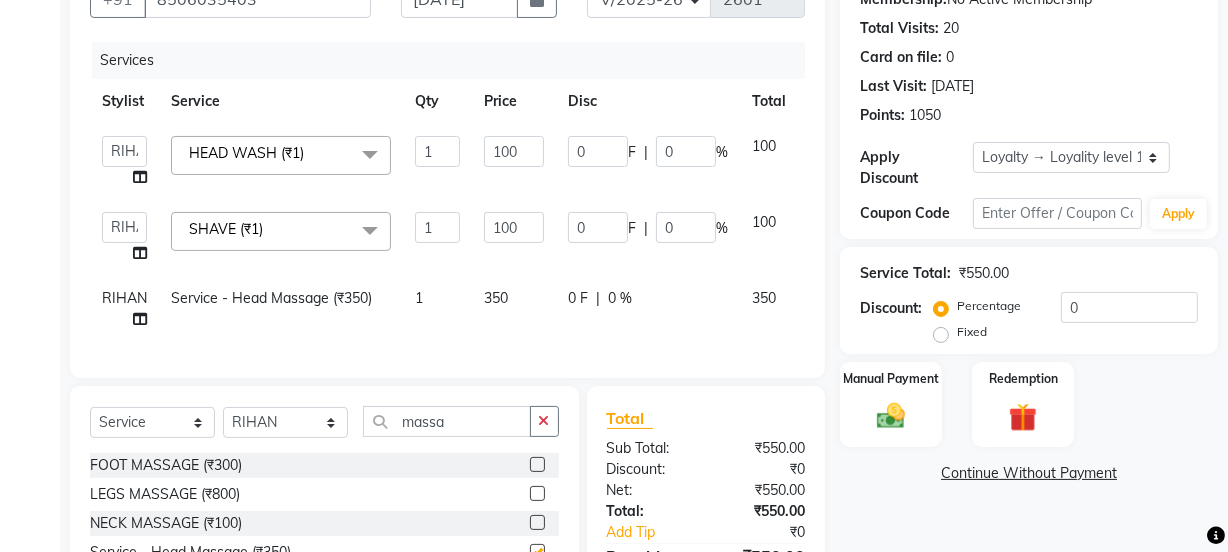 click on "350" 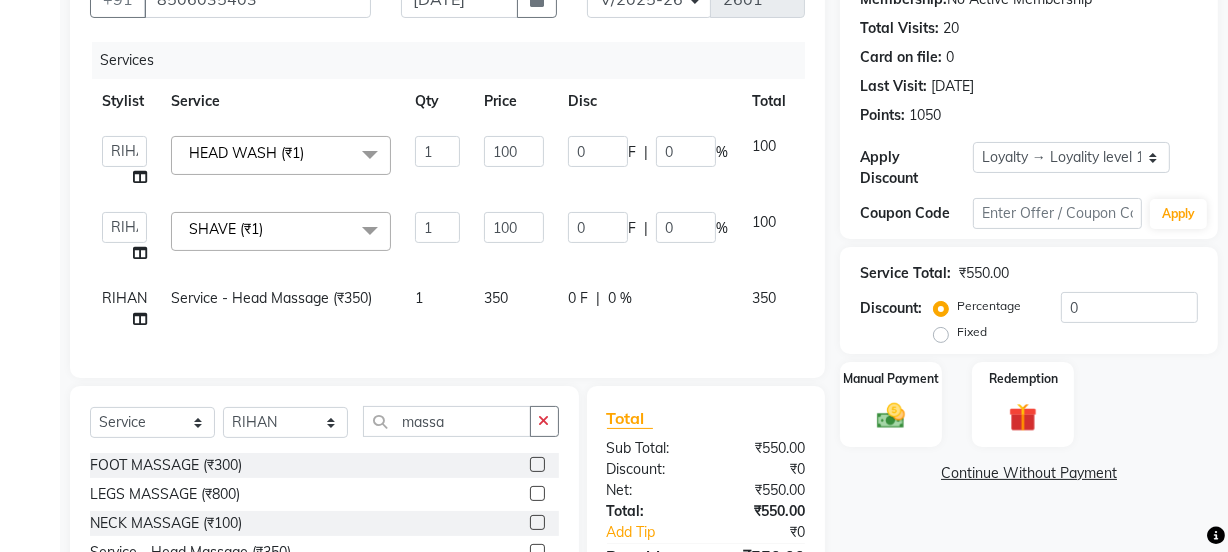 checkbox on "false" 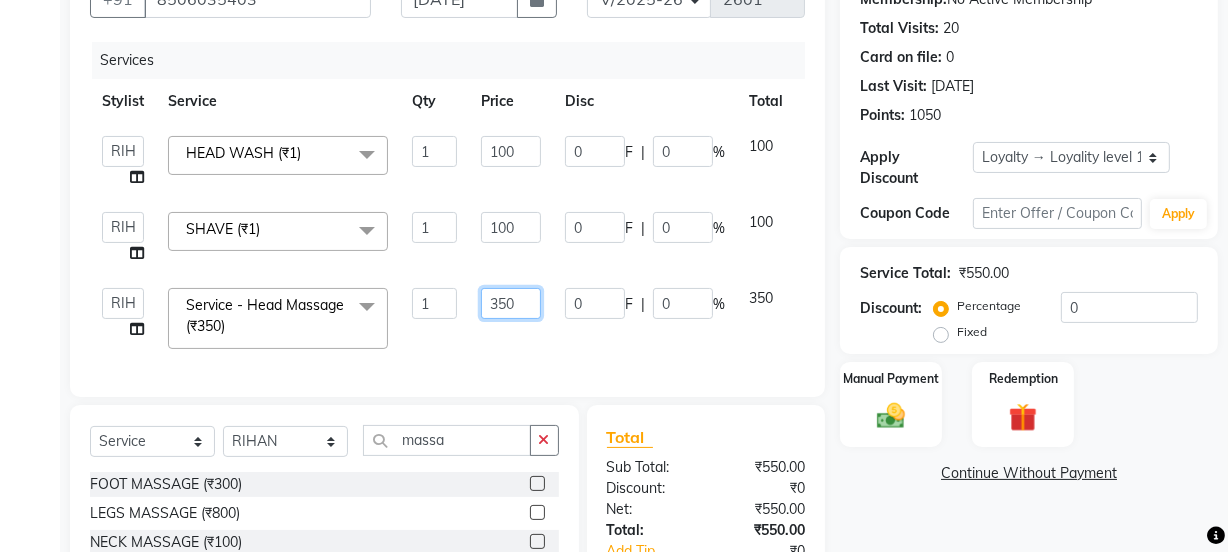 drag, startPoint x: 499, startPoint y: 307, endPoint x: 480, endPoint y: 310, distance: 19.235384 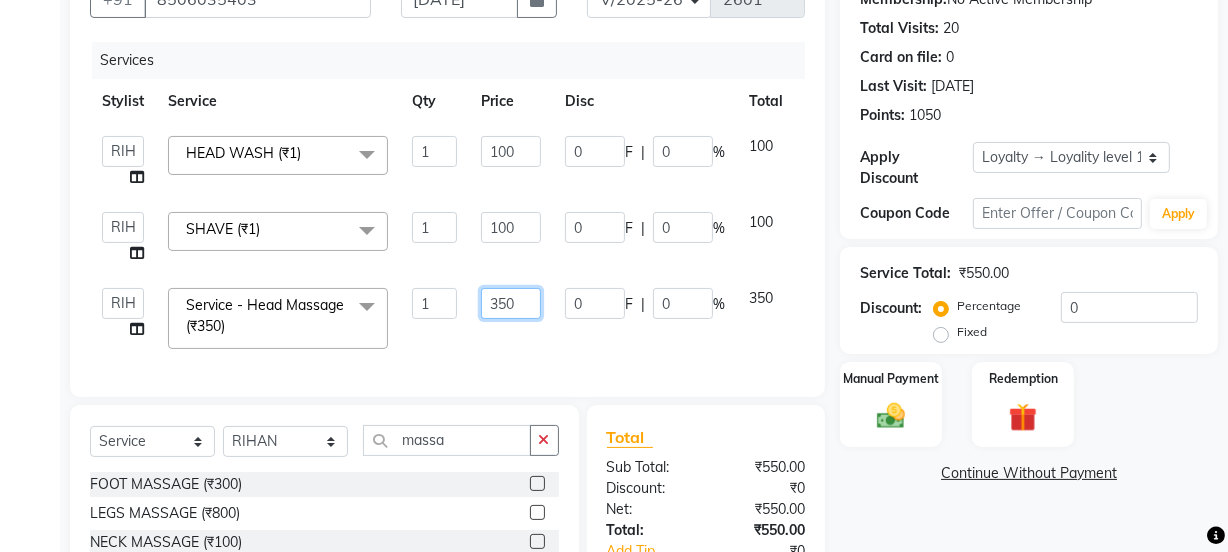 click on "350" 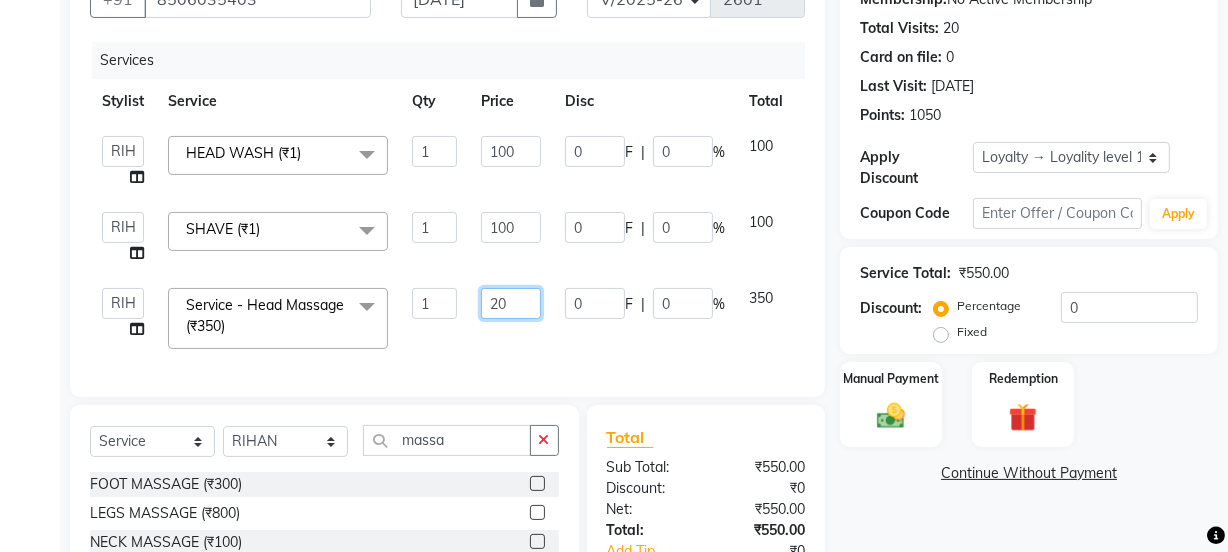 type on "200" 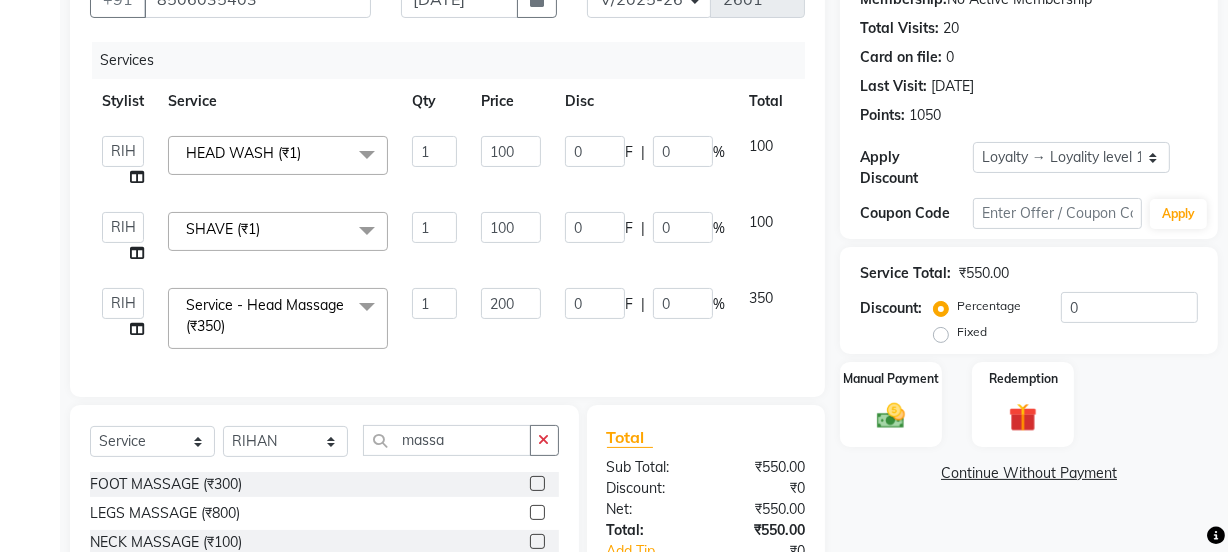 click on "200" 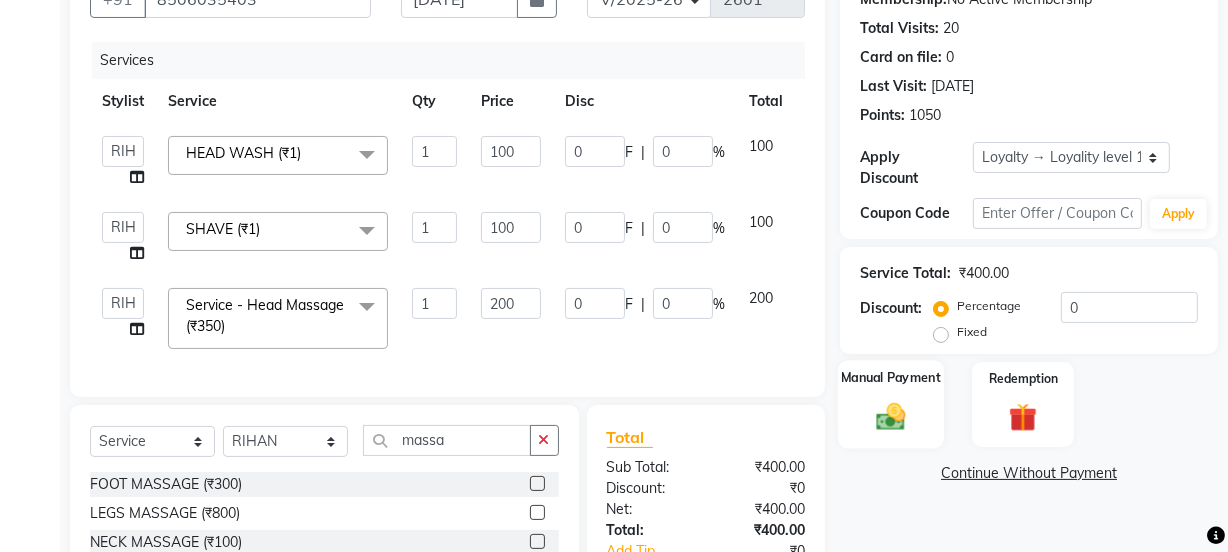 click 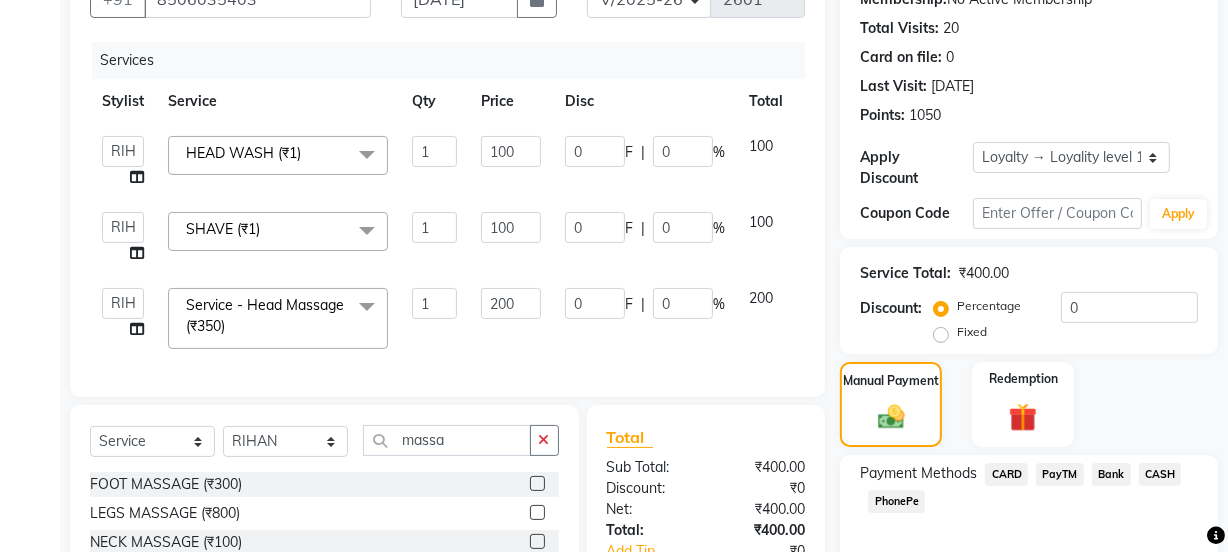 click on "PayTM" 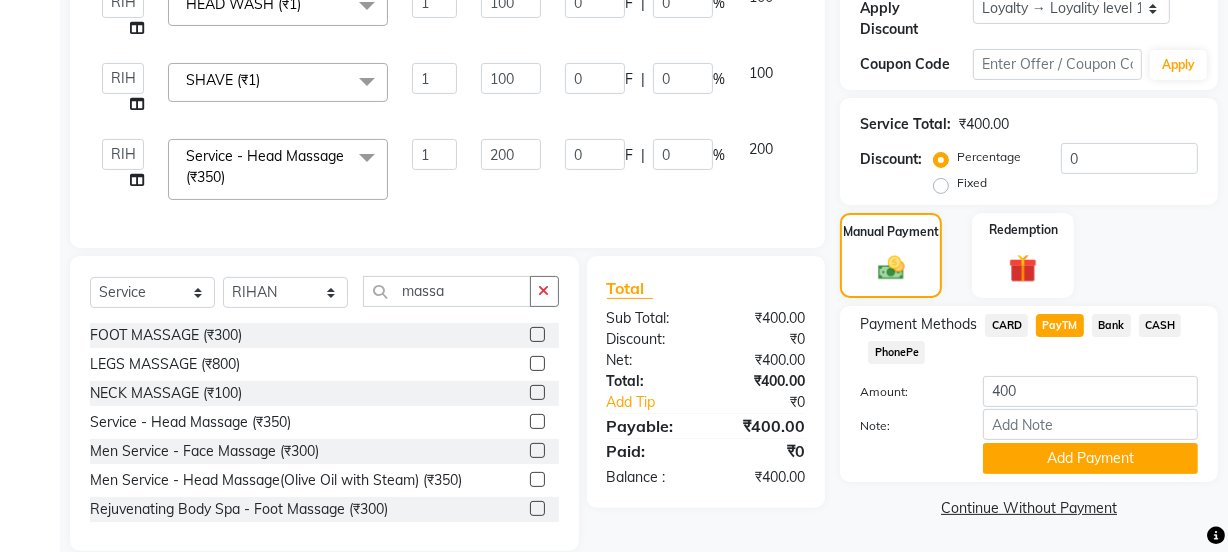 scroll, scrollTop: 398, scrollLeft: 0, axis: vertical 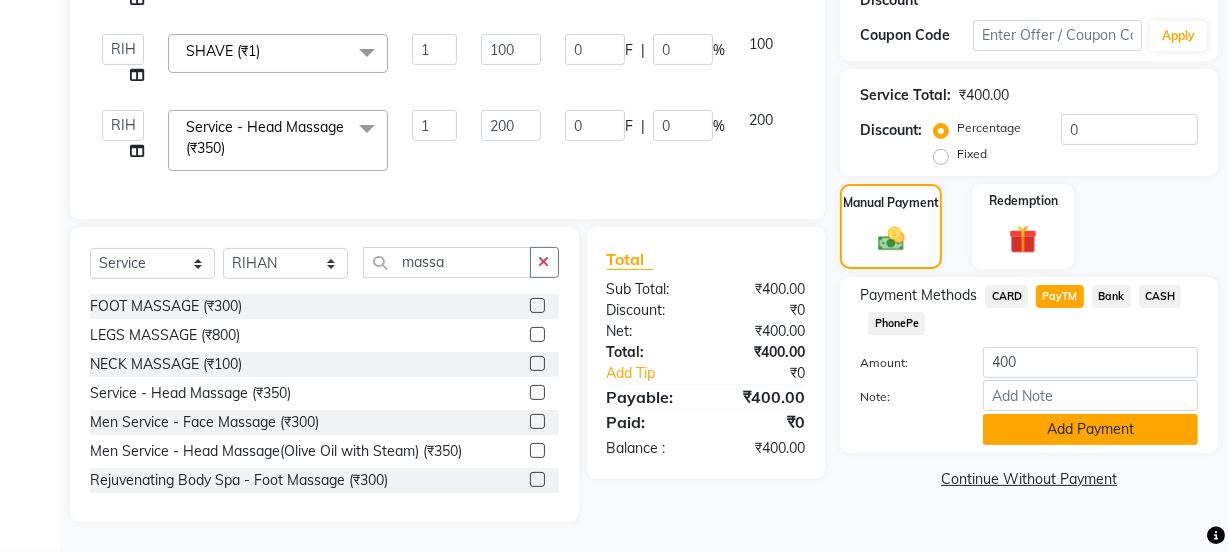 click on "Add Payment" 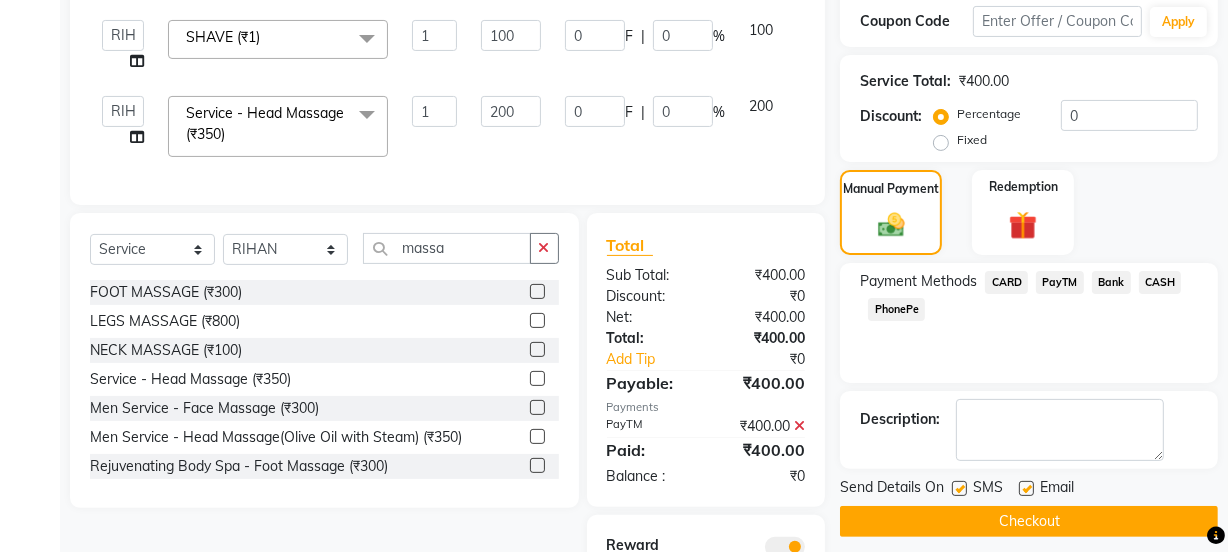 click 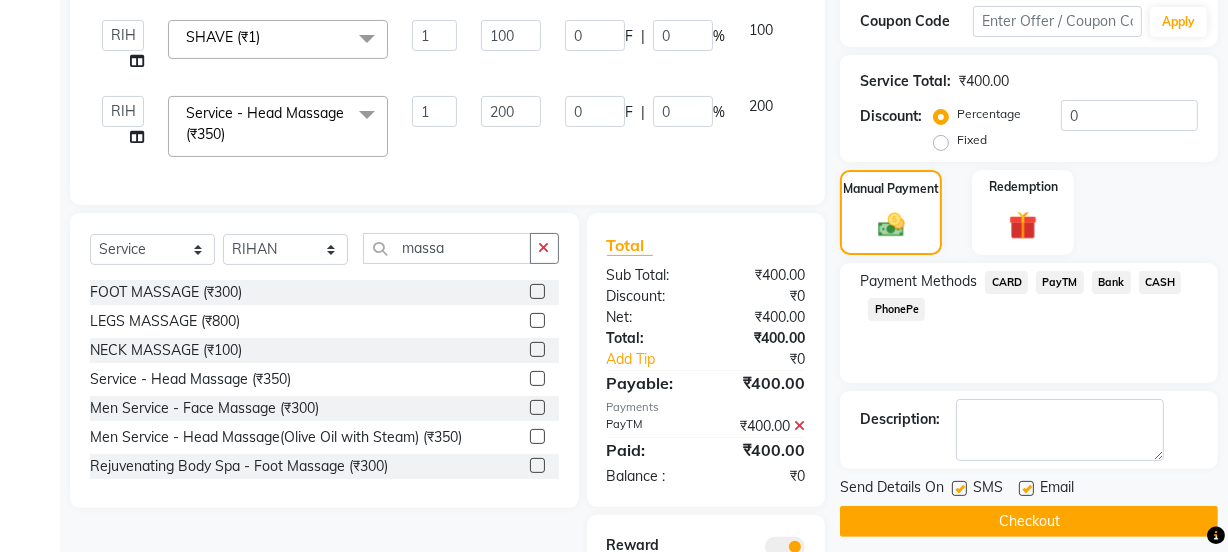 click at bounding box center (1025, 489) 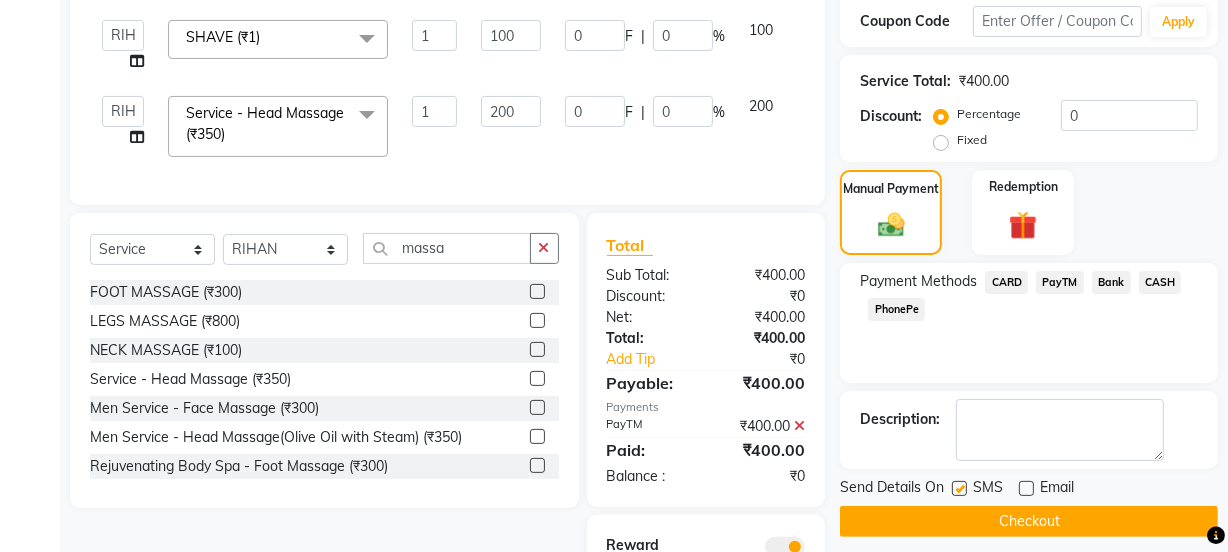 click on "Send Details On" 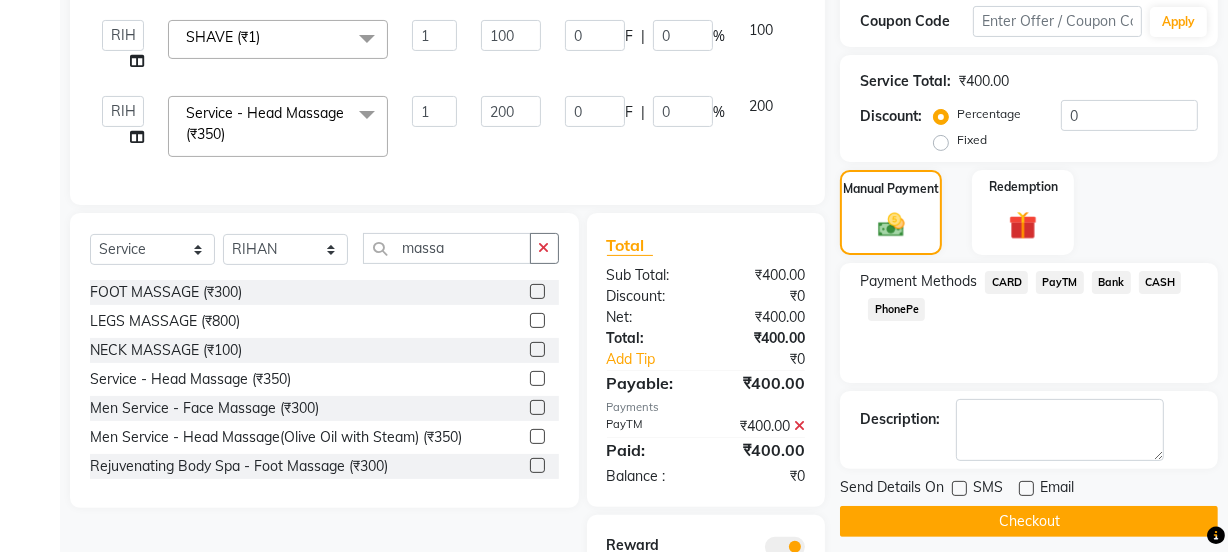 click on "Checkout" 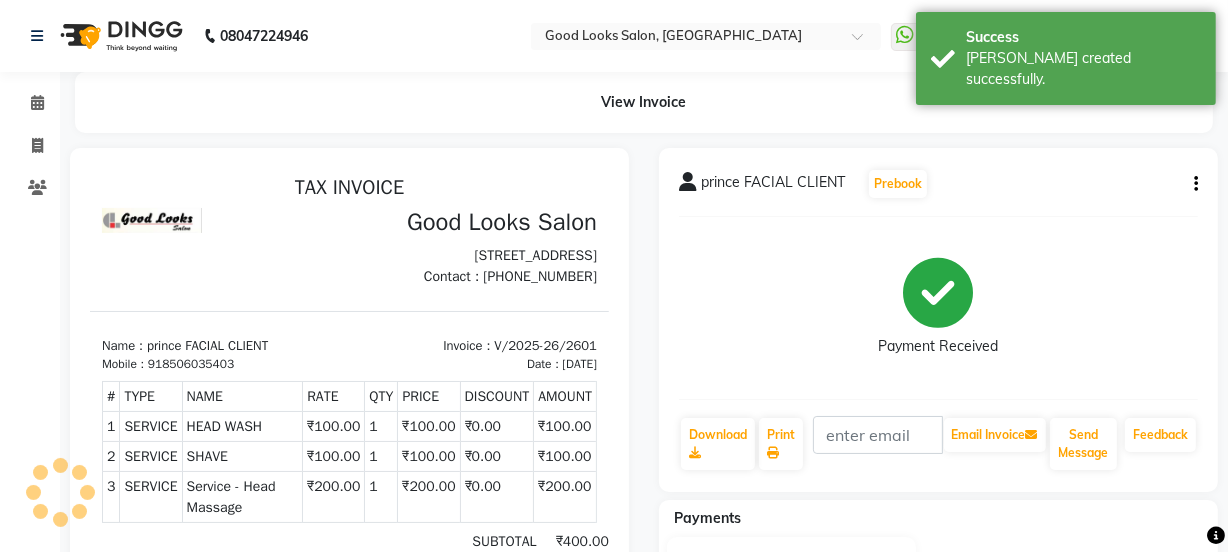 scroll, scrollTop: 0, scrollLeft: 0, axis: both 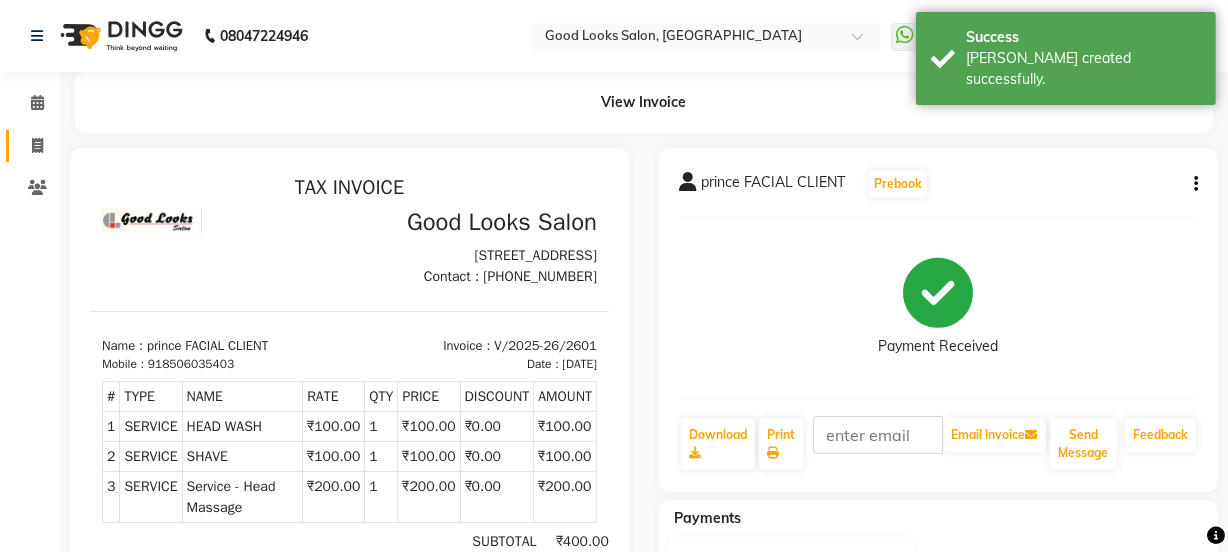 click on "Invoice" 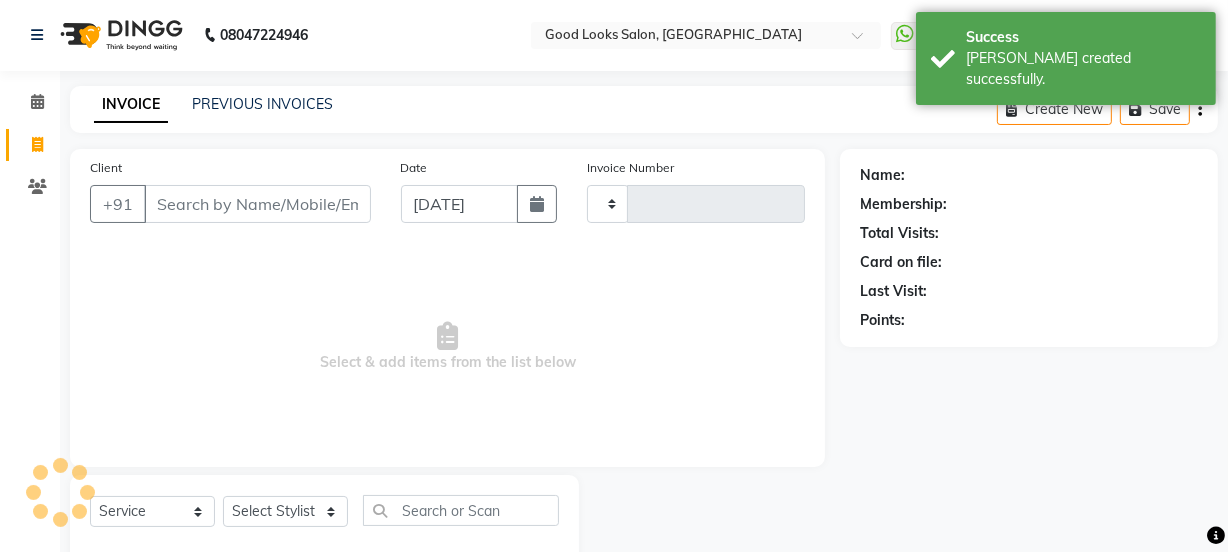 type on "2602" 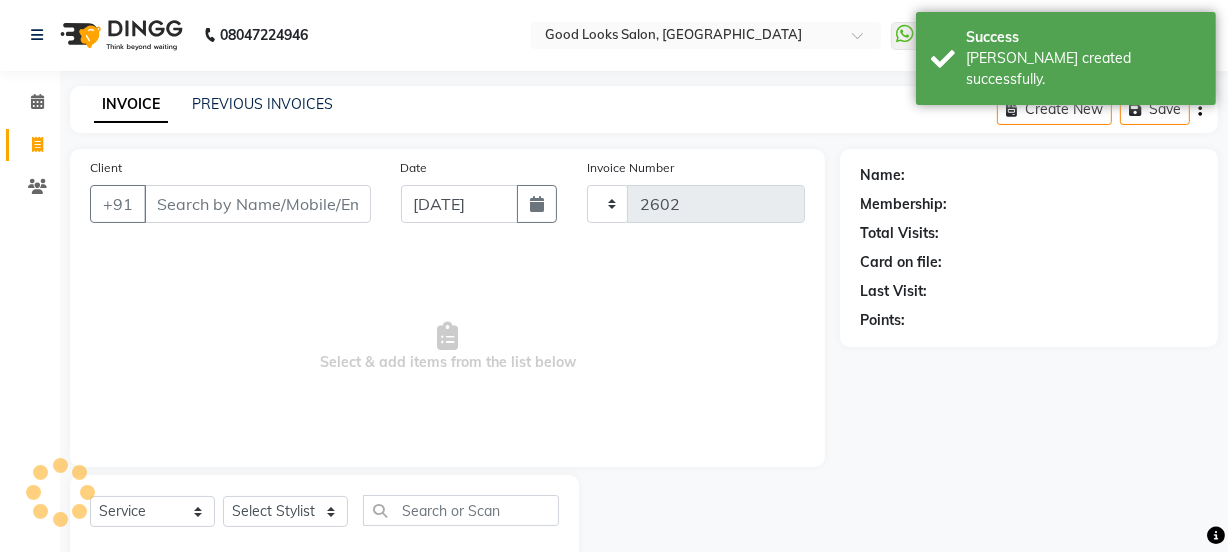 scroll, scrollTop: 50, scrollLeft: 0, axis: vertical 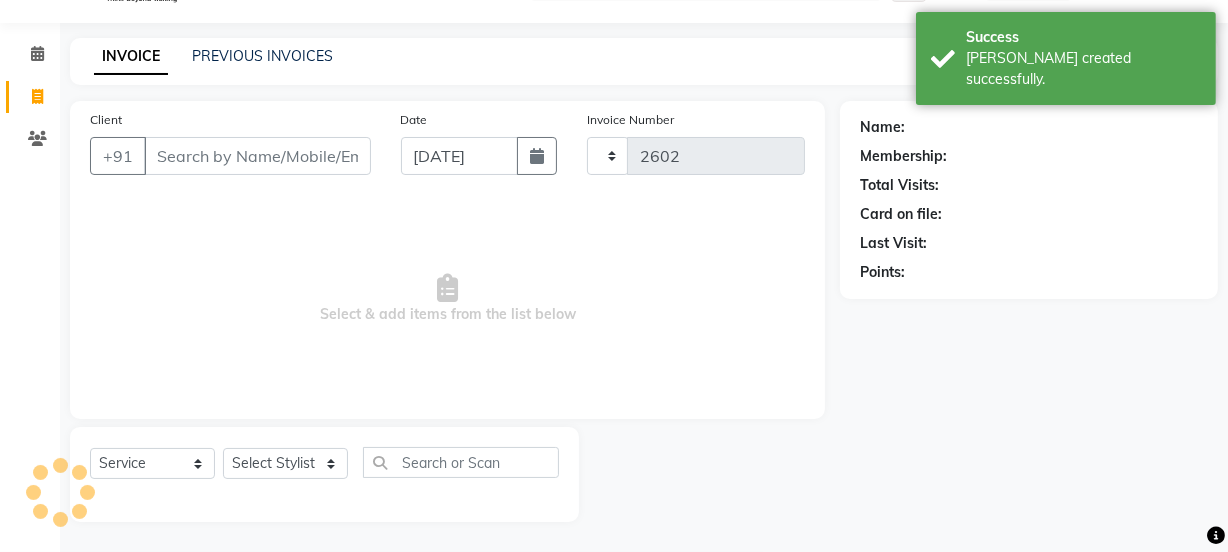 select on "4230" 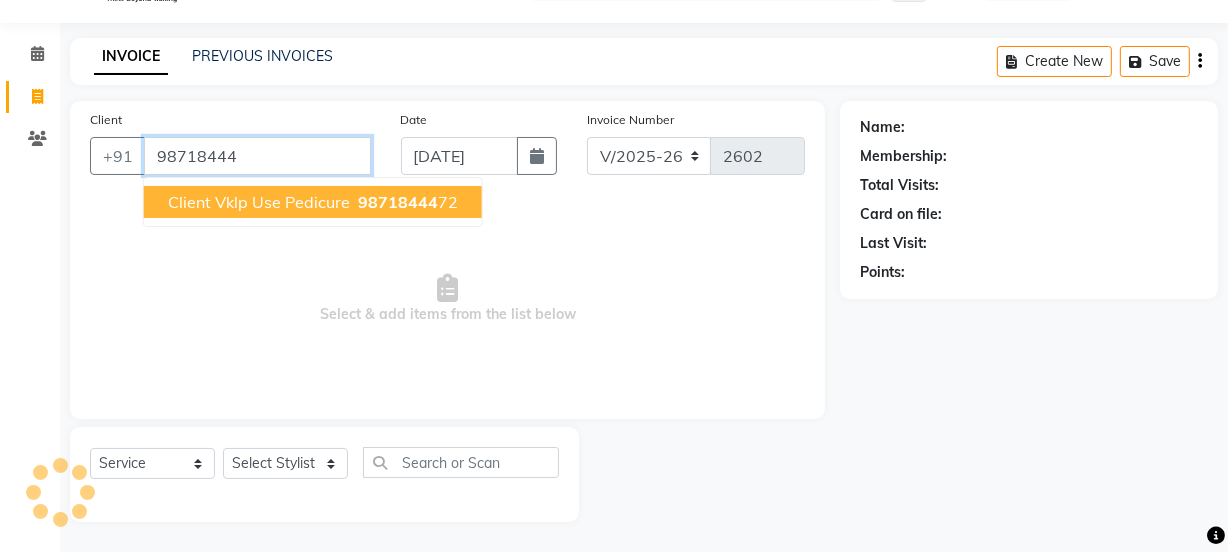 click on "Client Vklp Use Pedicure" at bounding box center (259, 202) 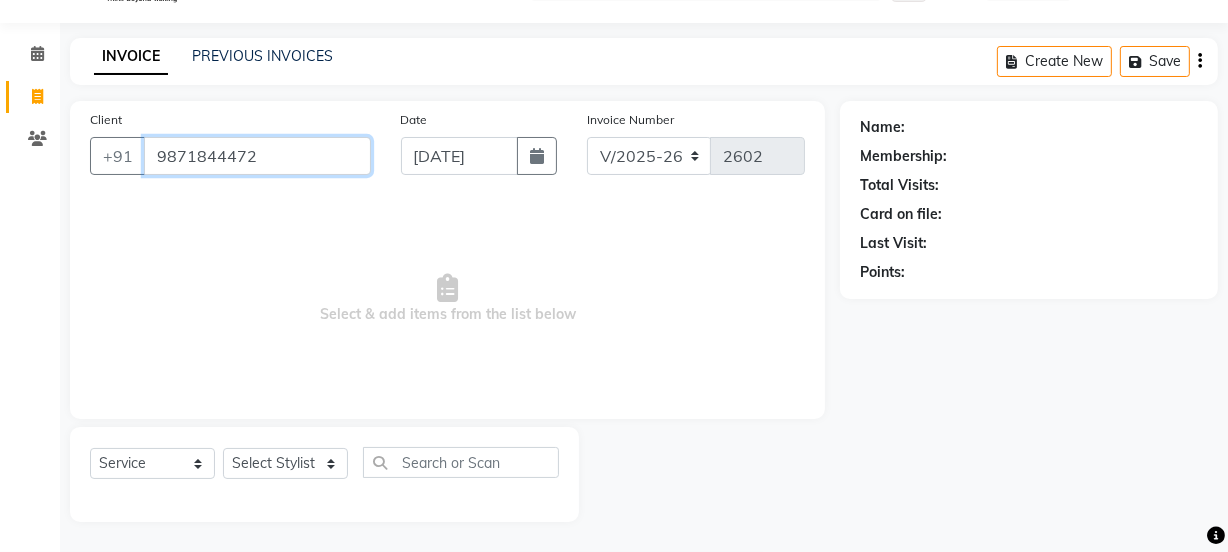 type on "9871844472" 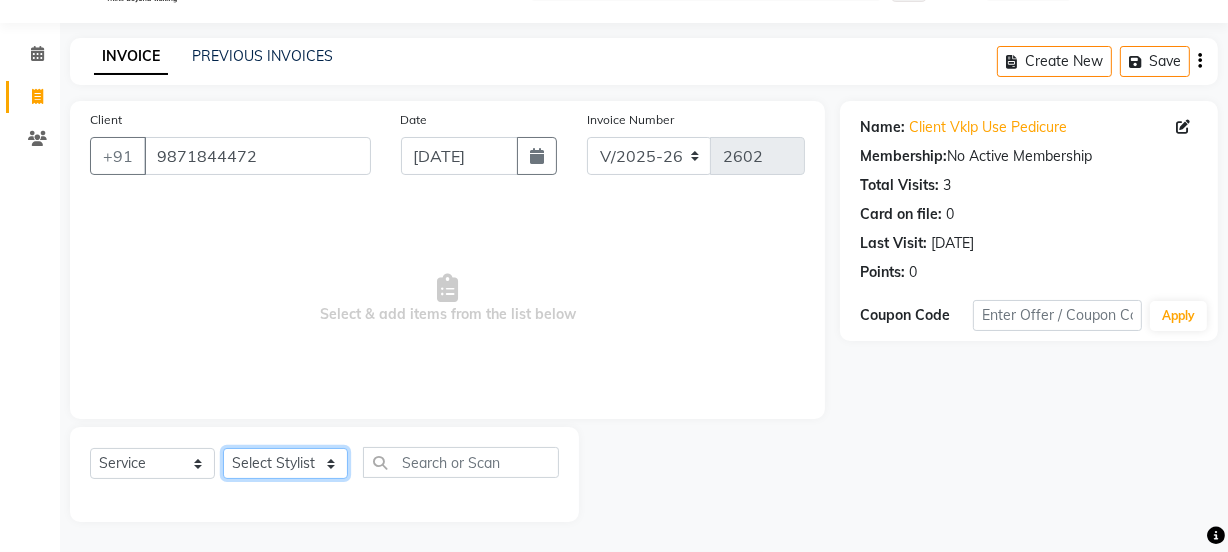 click on "Select Stylist Jyoti kaif Manager Pooja Prachi Raman Raman 2 Reception RIHAN Sameer Shivam simo SUNNY yogita" 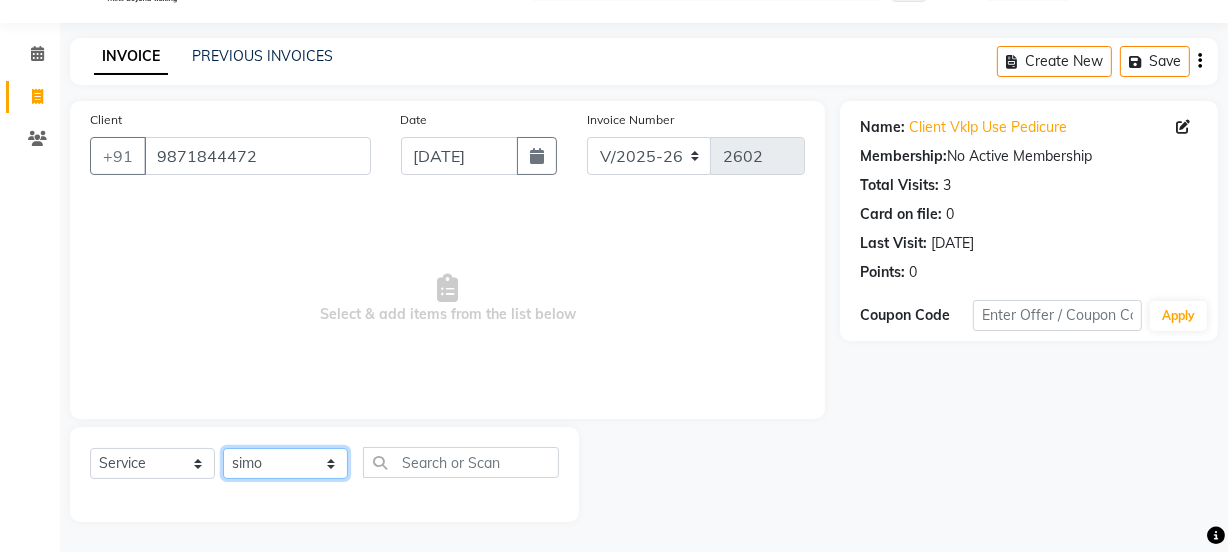 click on "Select Stylist Jyoti kaif Manager Pooja Prachi Raman Raman 2 Reception RIHAN Sameer Shivam simo SUNNY yogita" 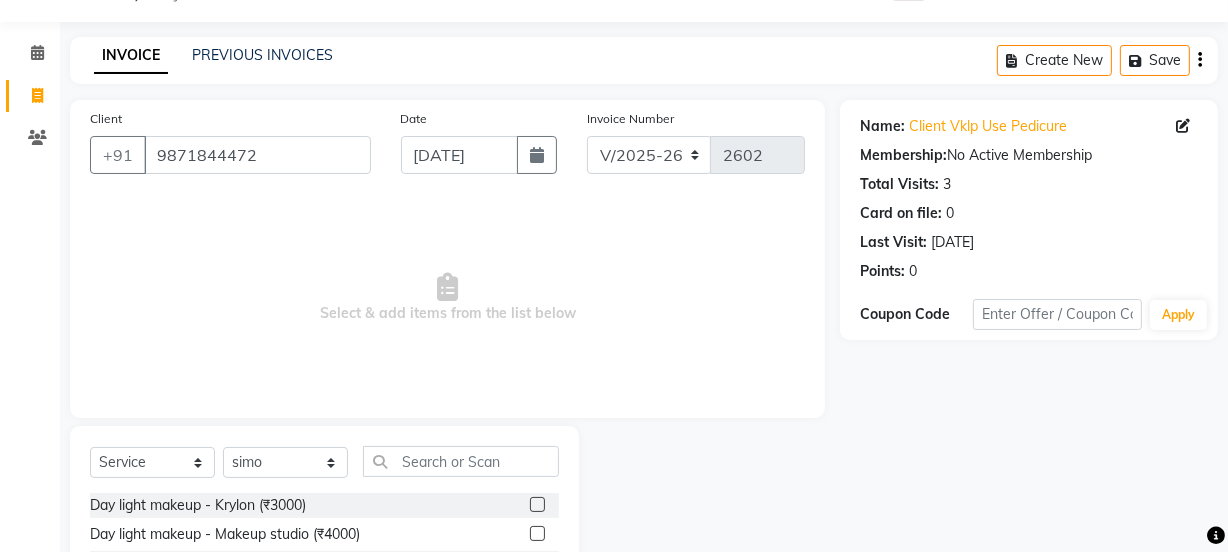 click on "Select  Service  Product  Membership  Package Voucher Prepaid Gift Card  Select Stylist Jyoti kaif Manager Pooja Prachi Raman Raman 2 Reception RIHAN Sameer Shivam simo SUNNY yogita" 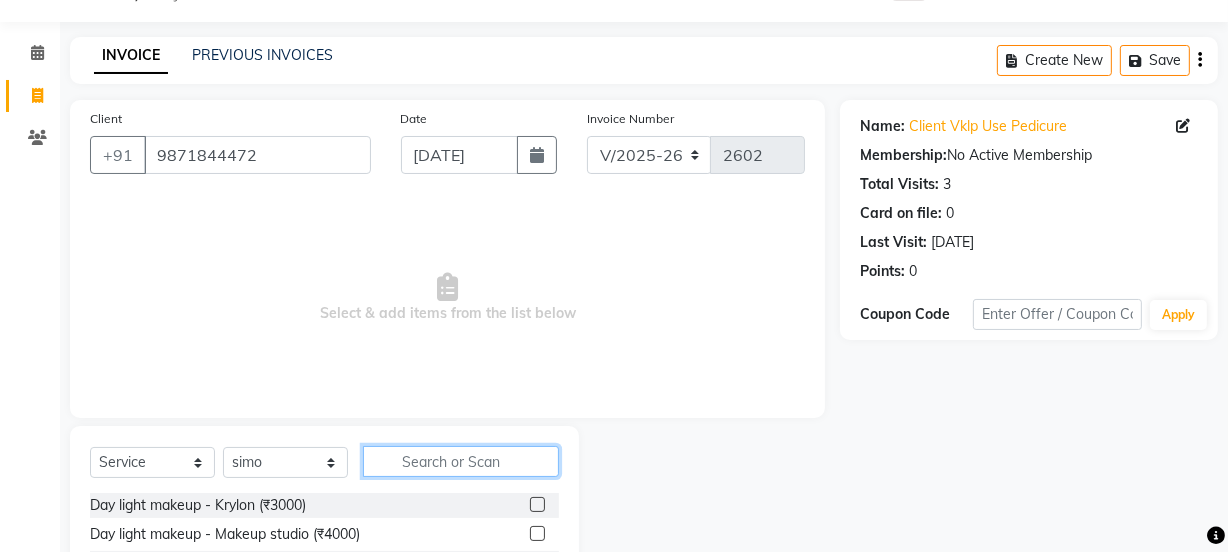 click 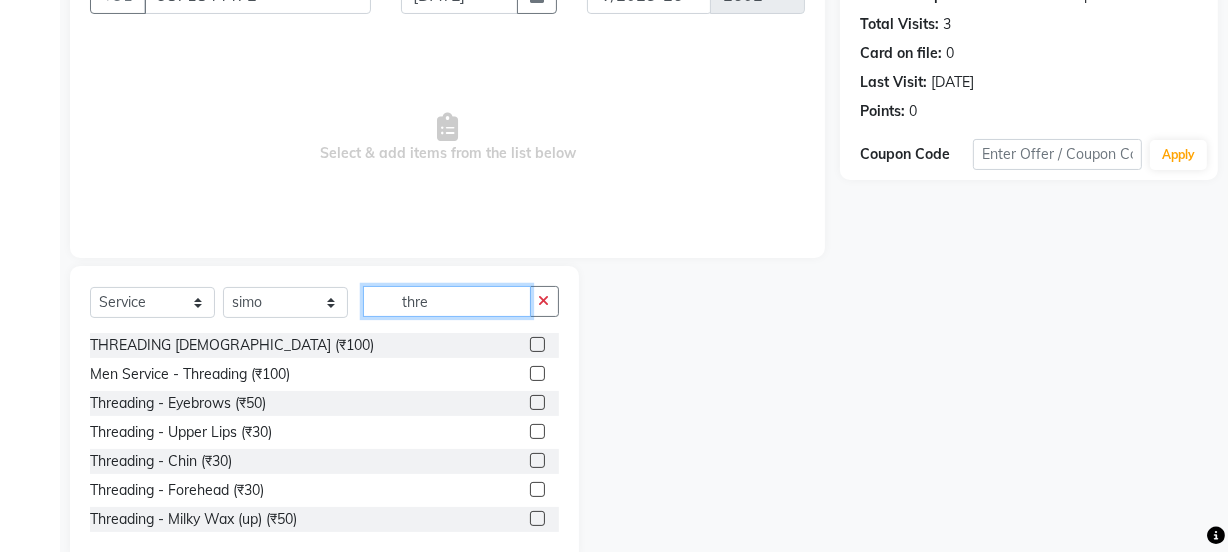 scroll, scrollTop: 250, scrollLeft: 0, axis: vertical 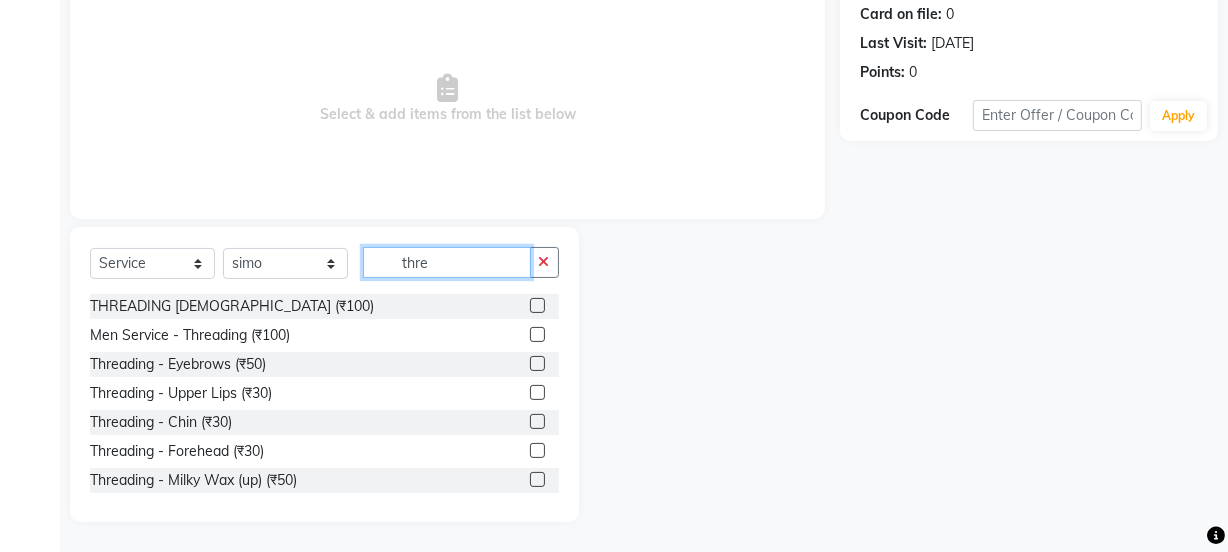 type on "thre" 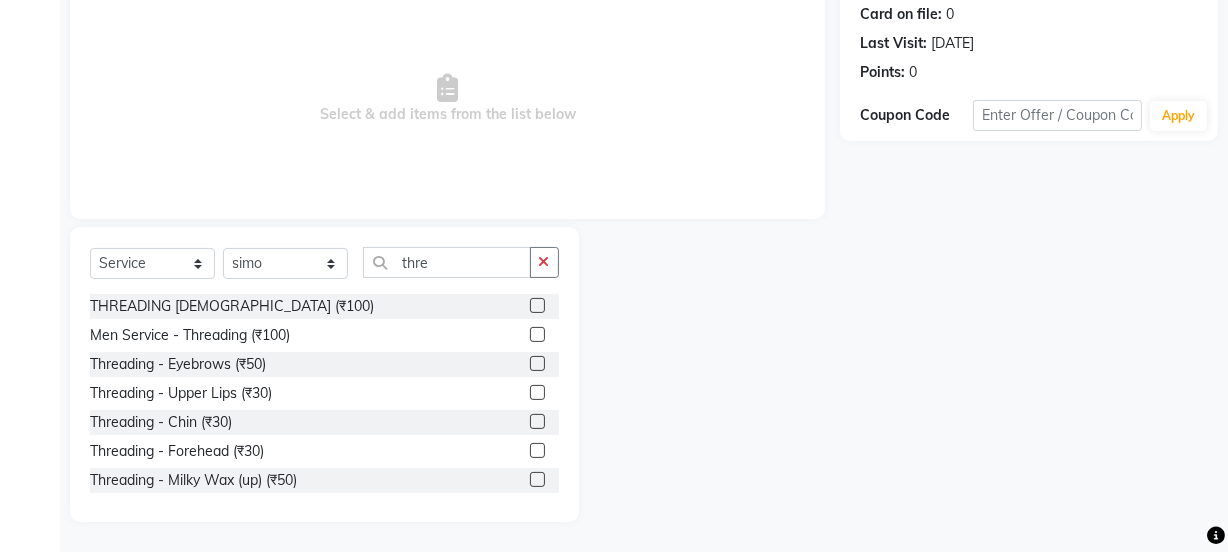 click 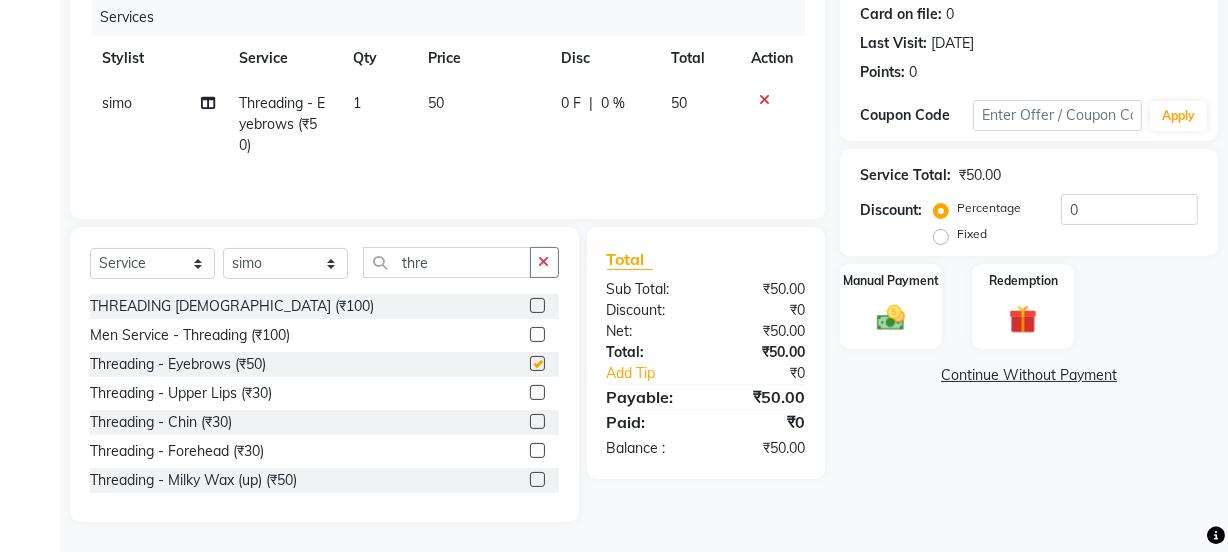checkbox on "false" 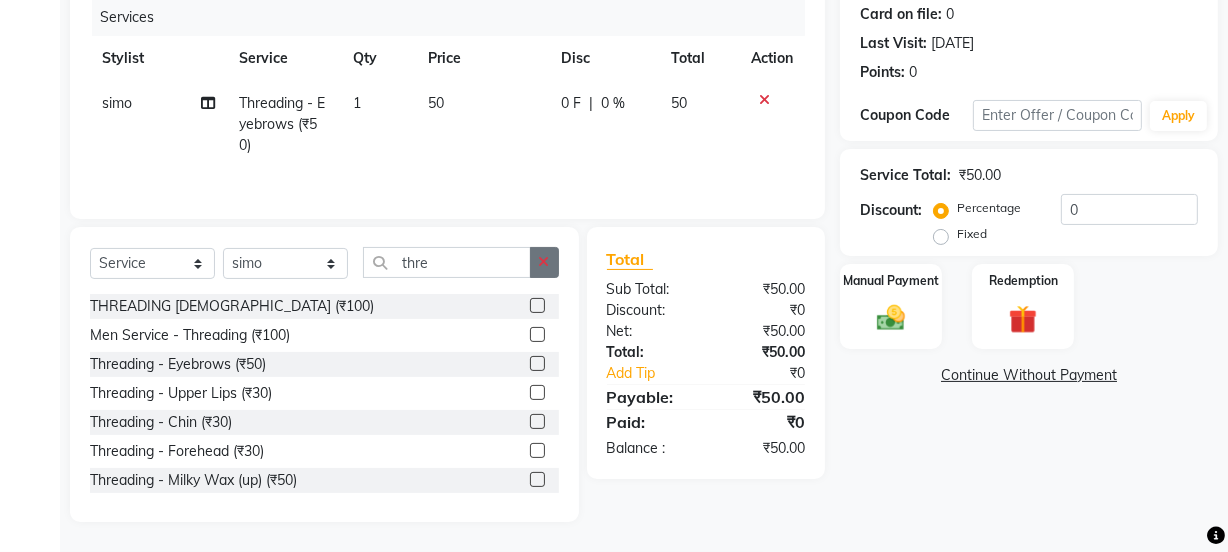 click 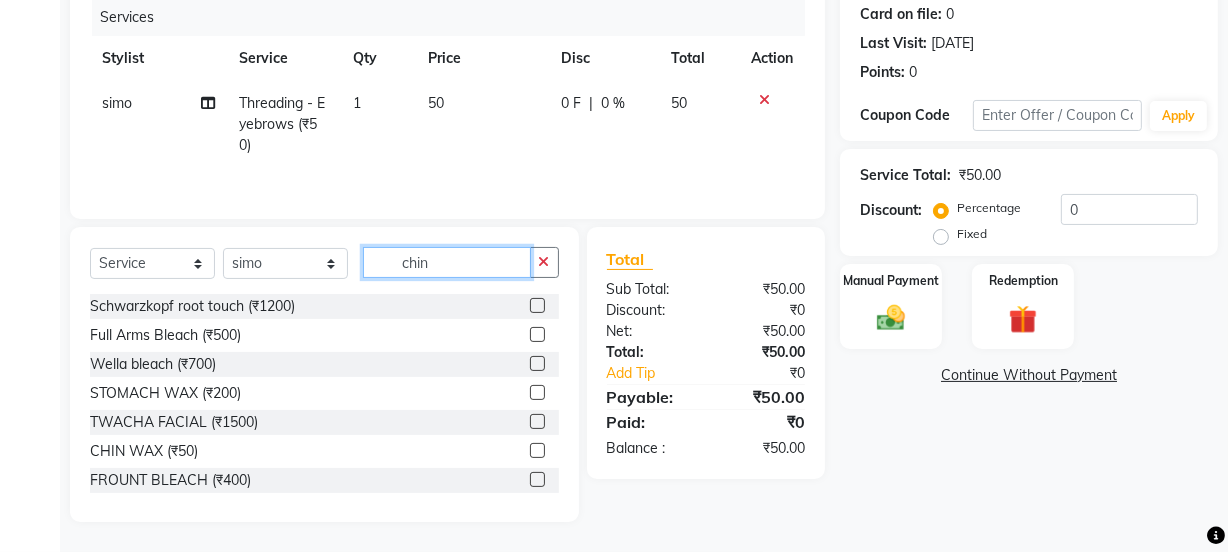 scroll, scrollTop: 206, scrollLeft: 0, axis: vertical 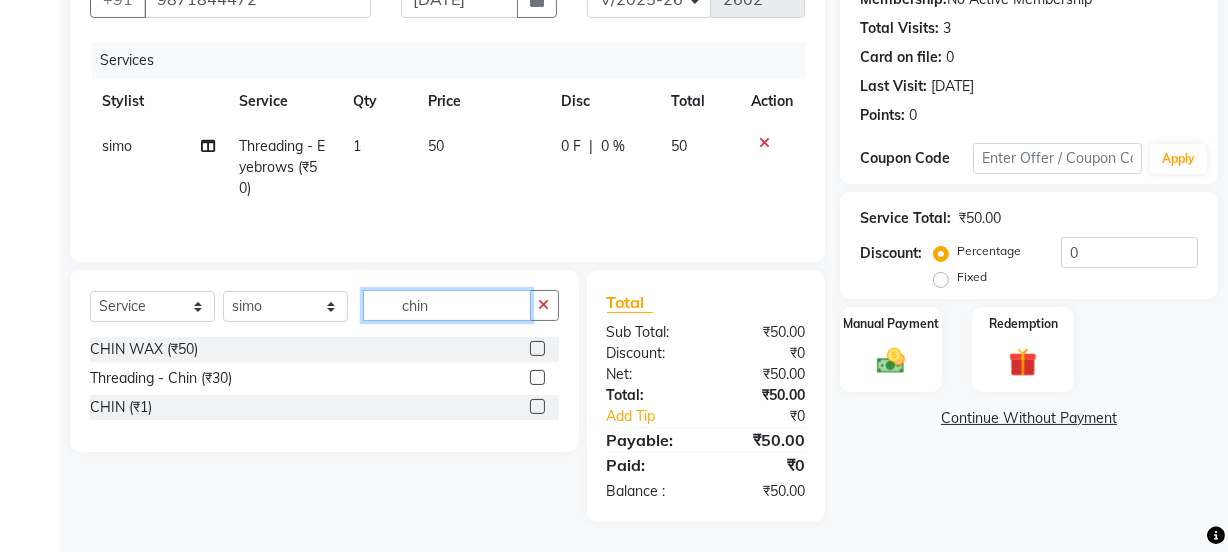 type on "chin" 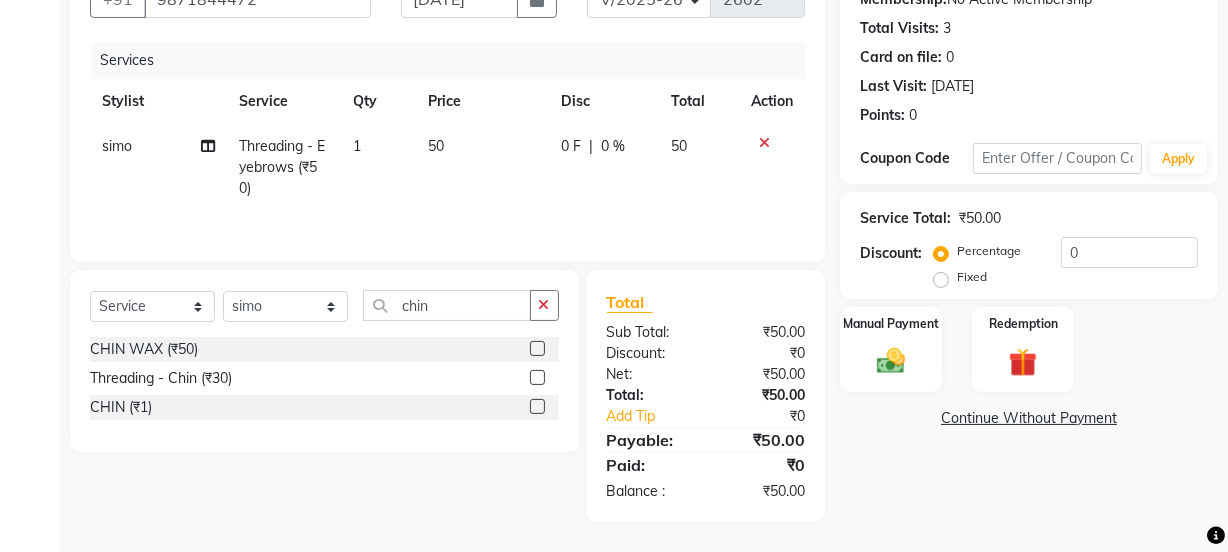 click 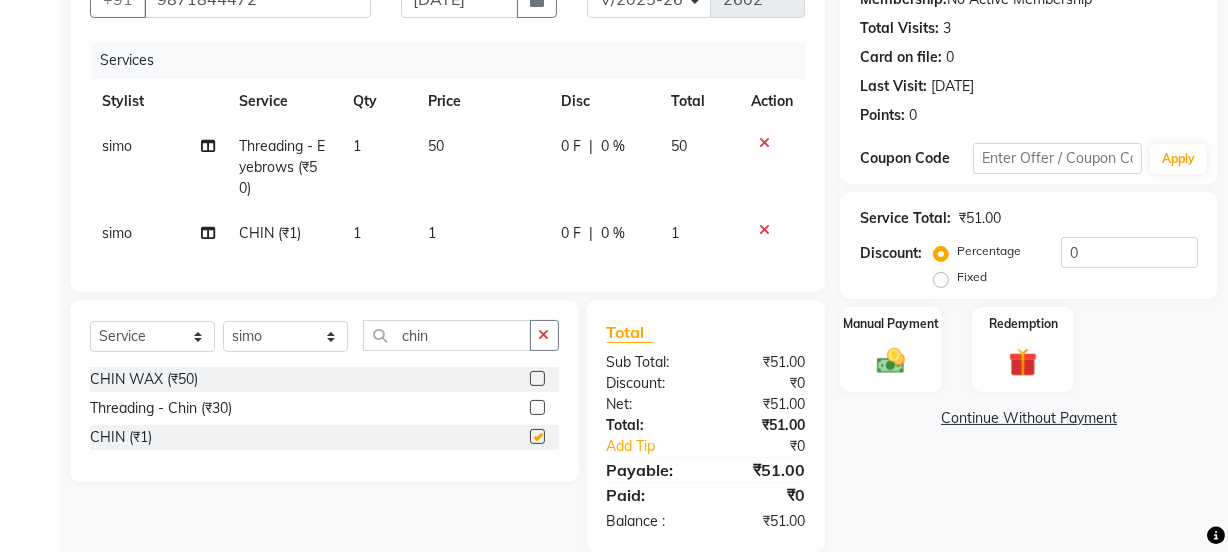click on "1" 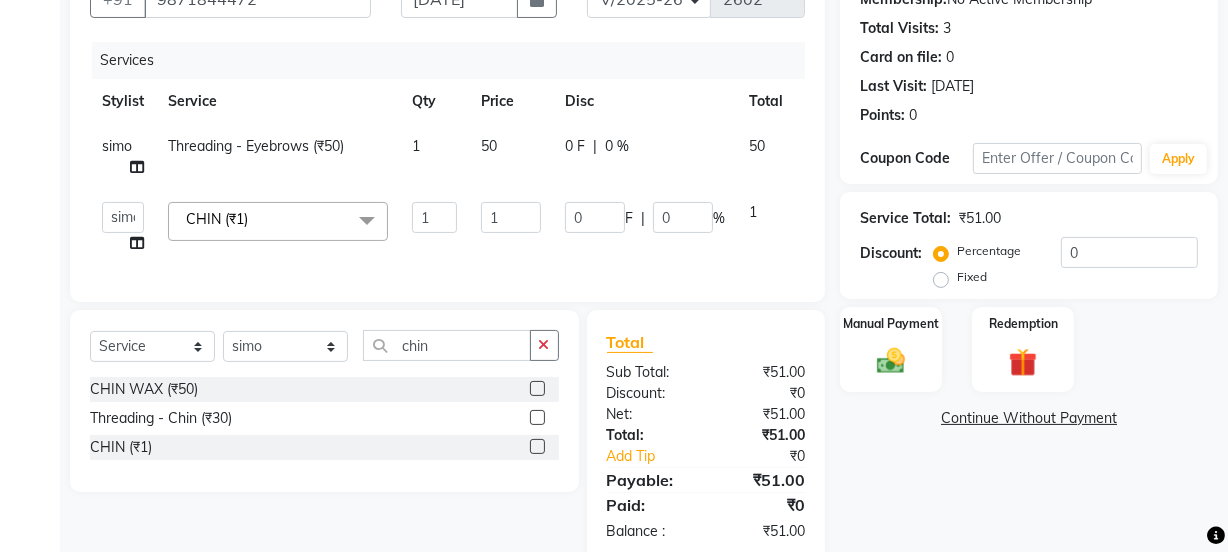 checkbox on "false" 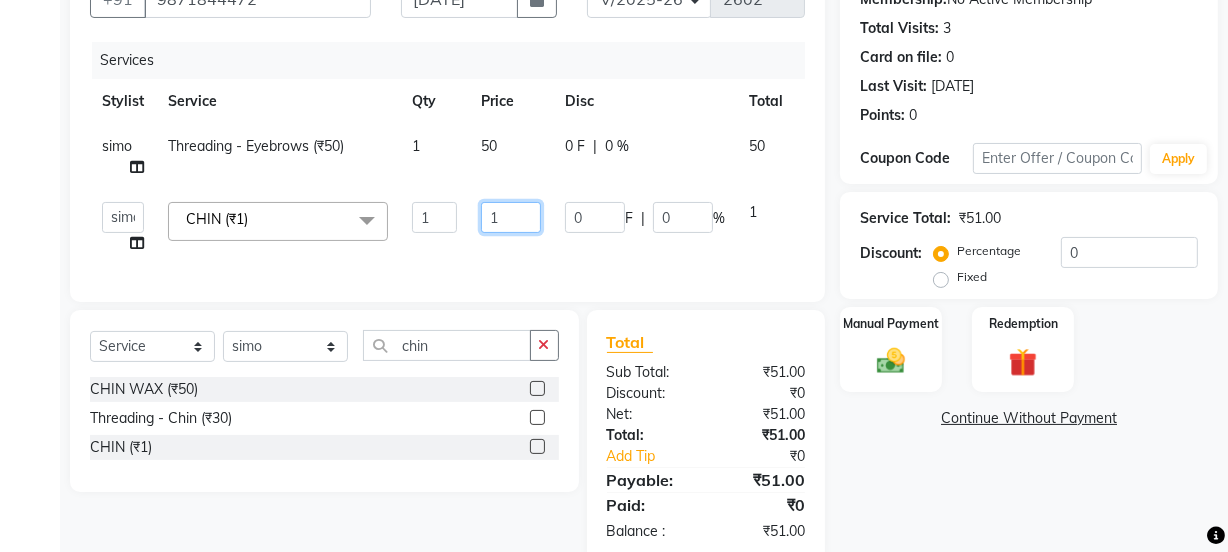 click on "1" 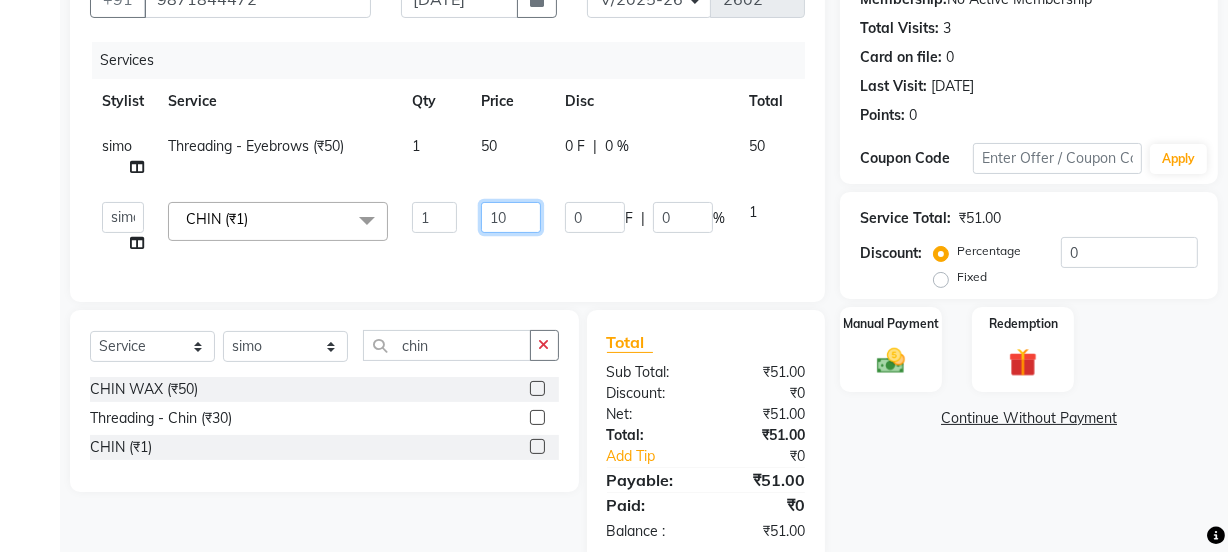 type on "100" 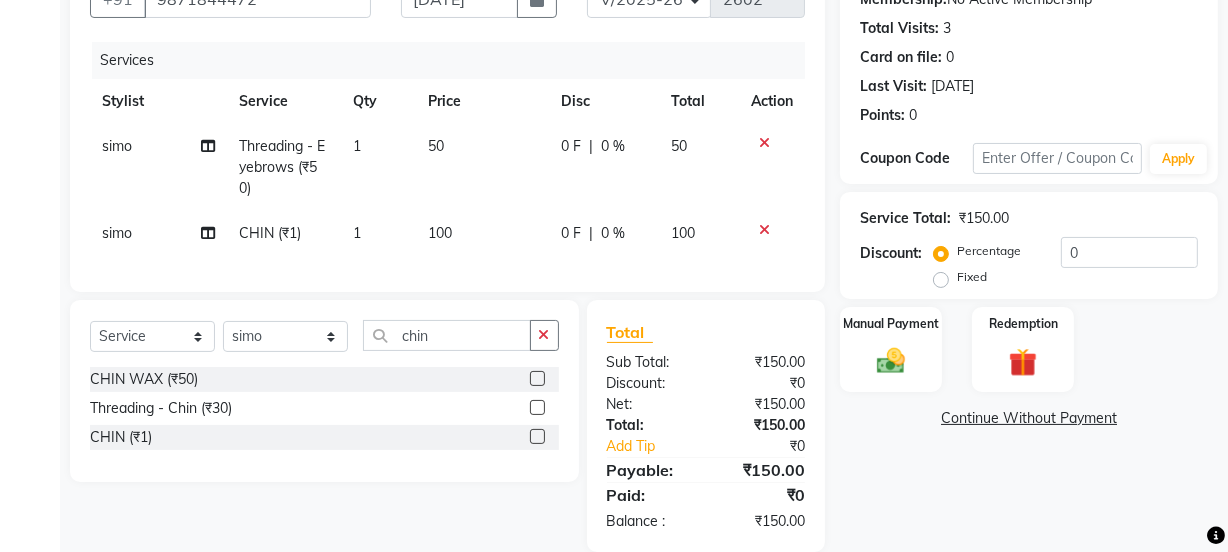 click on "100" 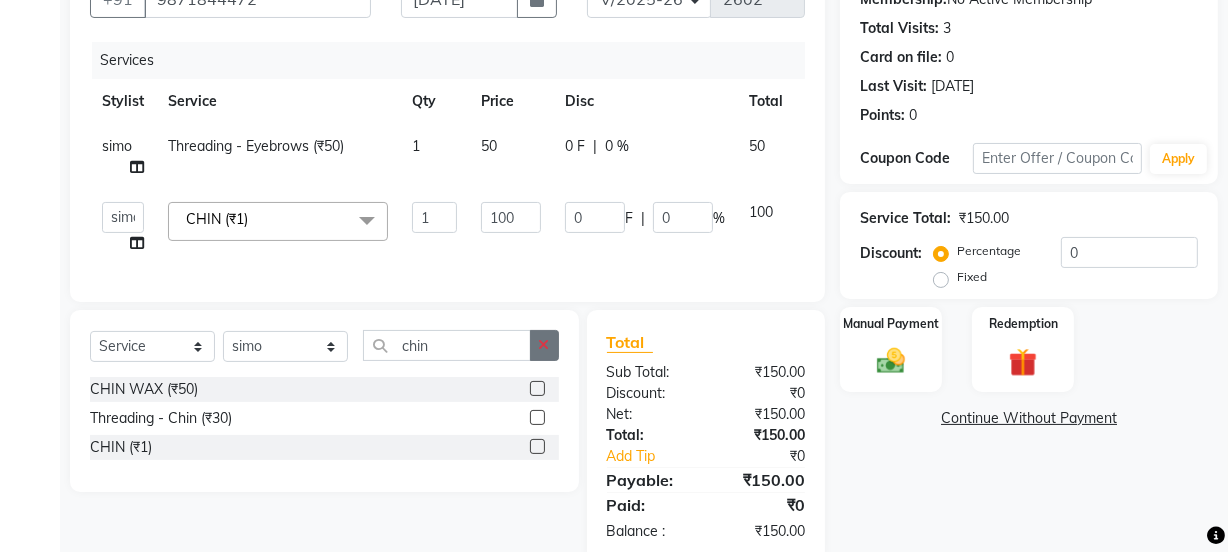 click 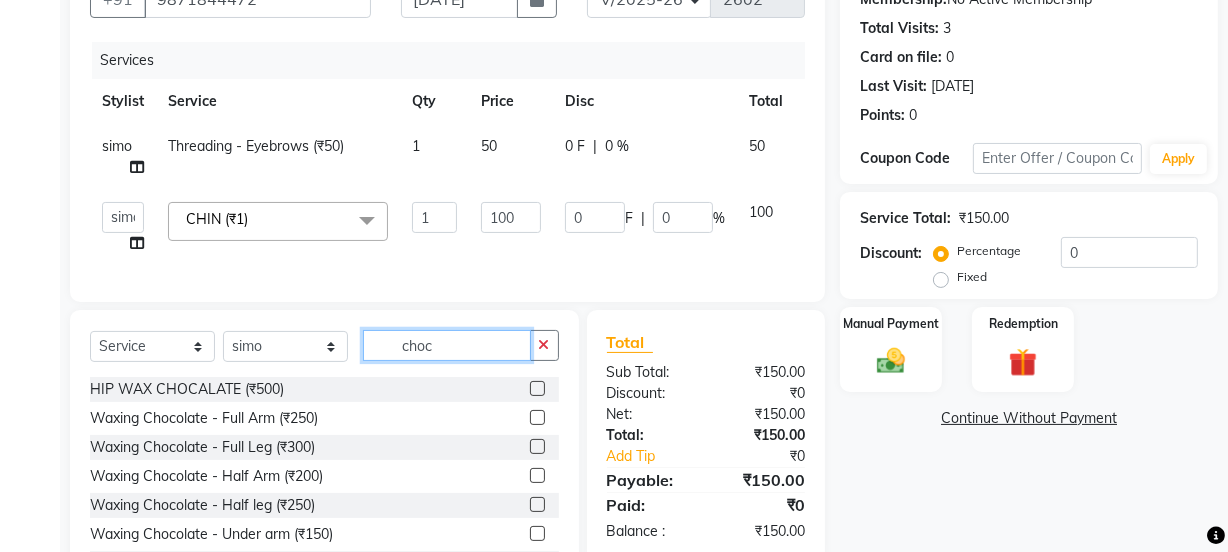 type on "choc" 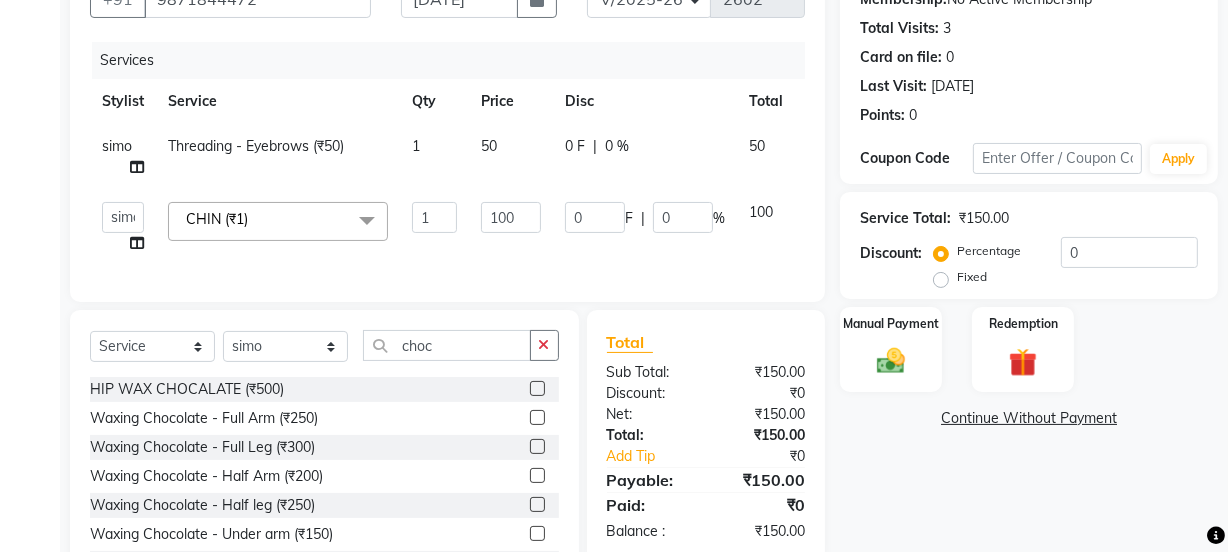 click 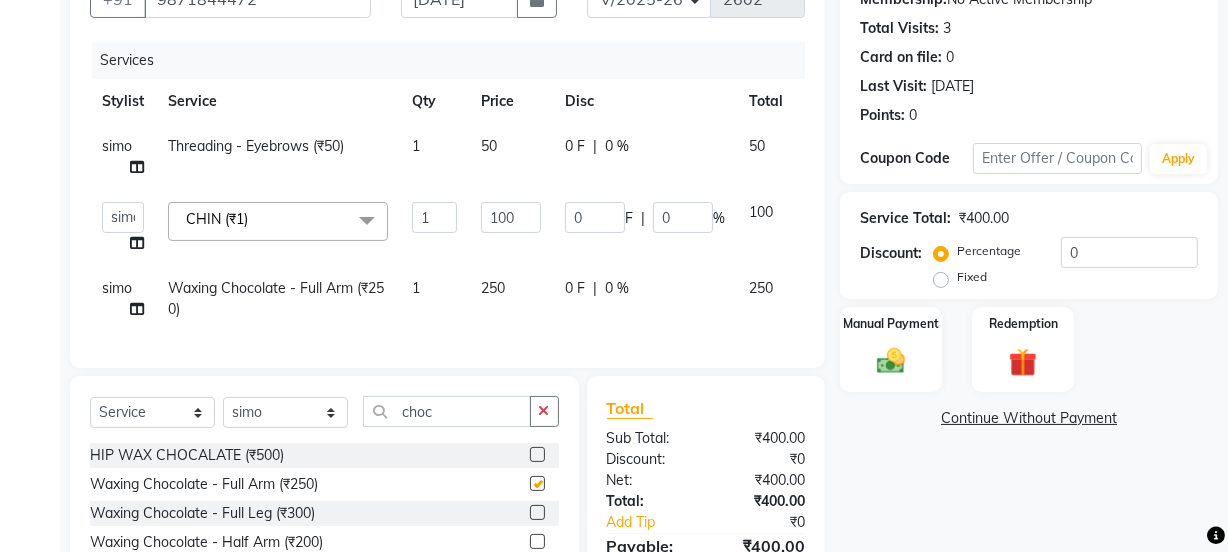 click on "250" 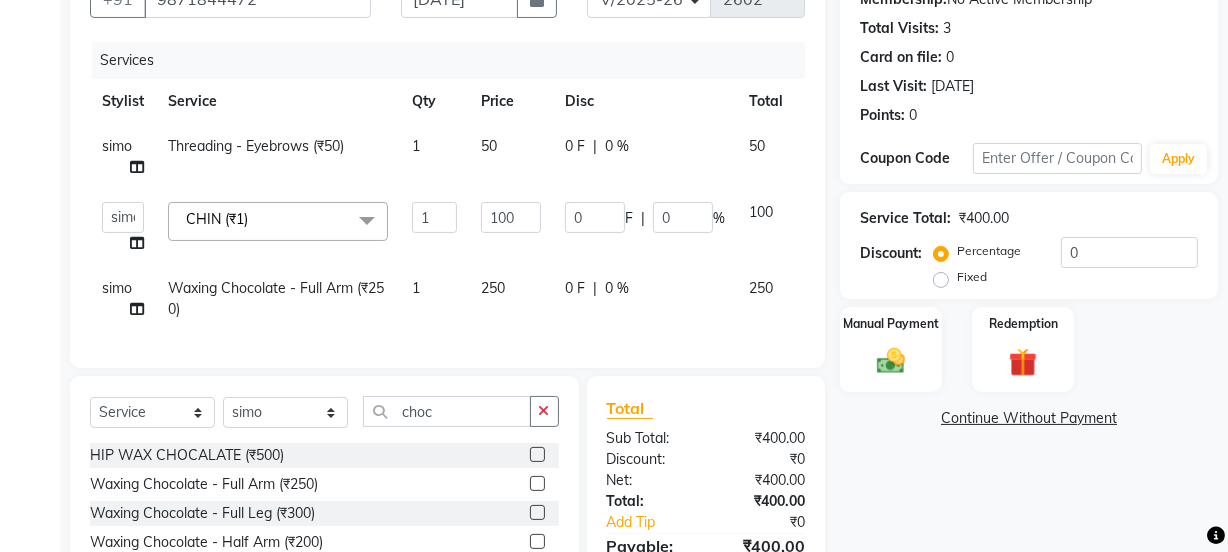 checkbox on "false" 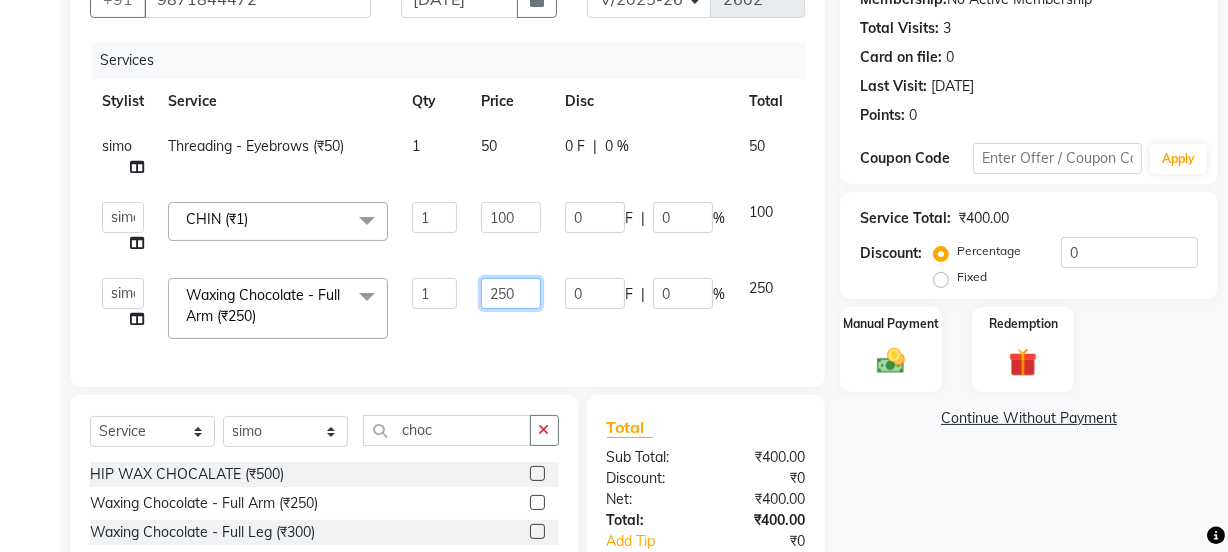 drag, startPoint x: 519, startPoint y: 297, endPoint x: 450, endPoint y: 299, distance: 69.02898 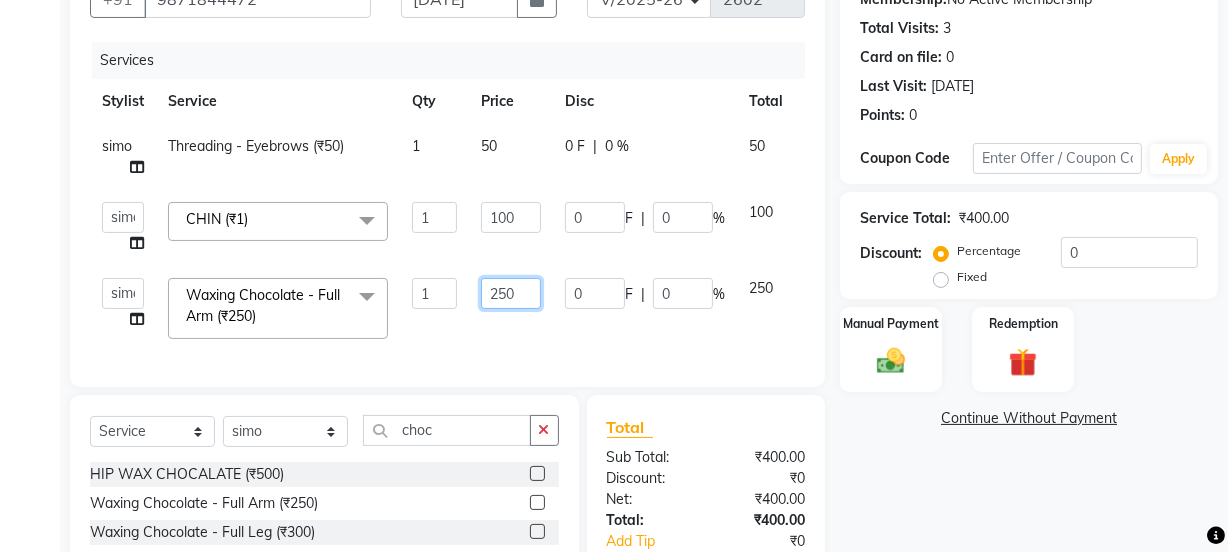 click on "Jyoti   kaif   Manager   Pooja   Prachi   Raman   Raman 2   Reception   RIHAN   Sameer   Shivam   simo   SUNNY   yogita  Waxing Chocolate  - Full Arm (₹250)  x Day light makeup  - Krylon (₹3000) Day light makeup  - Makeup studio (₹4000) Day light makeup  - Air brush (₹5000) Frount trimming (₹200) NANO (₹6000) Schwarzkopf root touch (₹1200) Full Arms Bleach (₹500) Bubble gum pedicure (₹1200) Wella bleach (₹700) FACE SCRUB (₹200) EYELESH (₹500) KANPEKI (₹3000) TANINO BOTOX (₹7000) BUBBLE GUM MANICURE (₹1500) TMT MASK (₹8001) MOROCCO SEREM (₹1800) LOREAL GLOBLE COLOUR (₹3000) BACK RICA WAX (₹600) NAIL CUT (₹100) PROTIN SPA G (₹1500) FOOT MASSAGE (₹300) STOMACH WAX (₹200) BACK TRIMMING (₹150) TWACHA FACIAL (₹1500) MACADAMIA SPA (₹3000) FULL BODY TRIMMING (₹100) THREADING MALE (₹100) BLUETOX (₹6000) lower lips (₹30) NOSE WAX (₹50) CHIN WAX (₹50) UNDER ARMS TRIMMING (₹50) ELBOWS (₹100) MENHDI APPLICATION (₹300) FROUNT BLEACH (₹400) 1 250 0 F" 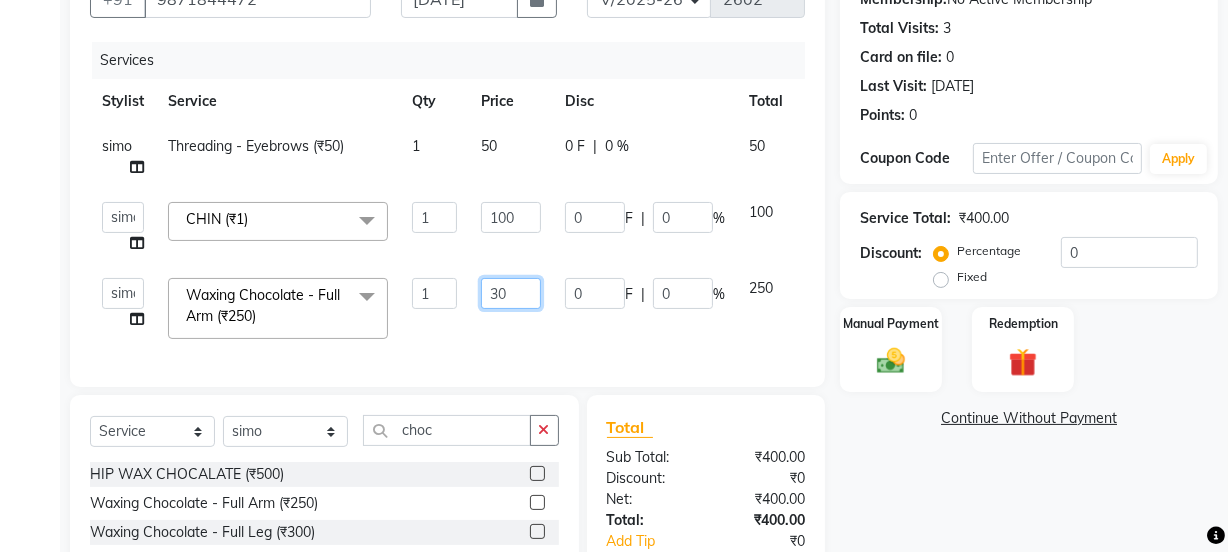 type on "300" 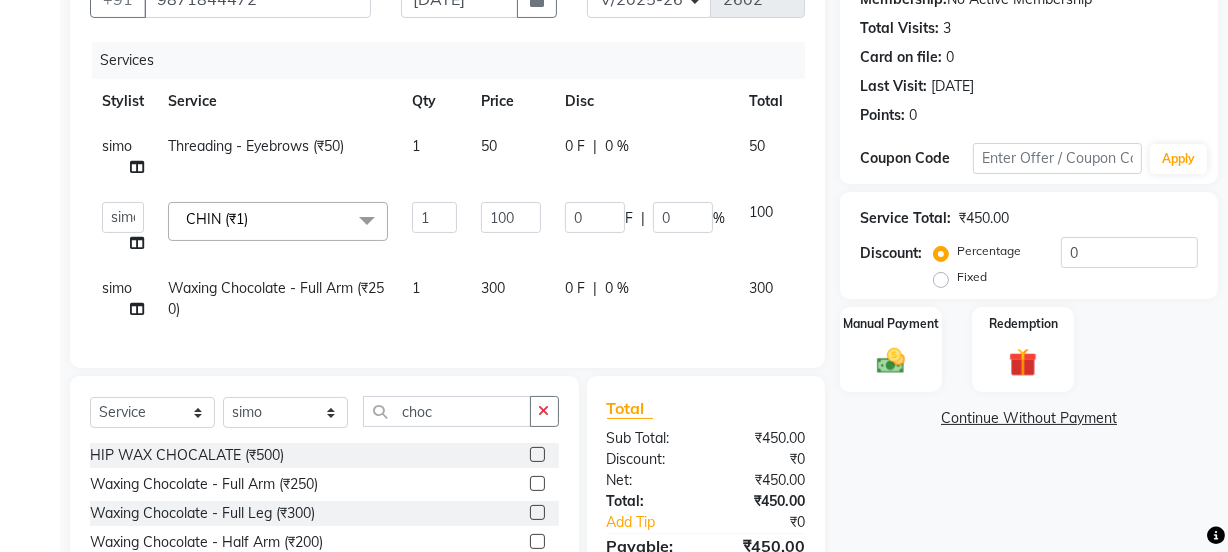 click on "Services Stylist Service Qty Price Disc Total Action simo Threading  - Eyebrows (₹50) 1 50 0 F | 0 % 50  Jyoti   kaif   Manager   Pooja   Prachi   Raman   Raman 2   Reception   RIHAN   Sameer   Shivam   simo   SUNNY   yogita  CHIN (₹1)  x Day light makeup  - Krylon (₹3000) Day light makeup  - Makeup studio (₹4000) Day light makeup  - Air brush (₹5000) Frount trimming (₹200) NANO (₹6000) Schwarzkopf root touch (₹1200) Full Arms Bleach (₹500) Bubble gum pedicure (₹1200) Wella bleach (₹700) FACE SCRUB (₹200) EYELESH (₹500) KANPEKI (₹3000) TANINO BOTOX (₹7000) BUBBLE GUM MANICURE (₹1500) TMT MASK (₹8001) MOROCCO SEREM (₹1800) LOREAL GLOBLE COLOUR (₹3000) BACK RICA WAX (₹600) NAIL CUT (₹100) PROTIN SPA G (₹1500) FOOT MASSAGE (₹300) STOMACH WAX (₹200) BACK TRIMMING (₹150) TWACHA FACIAL (₹1500) MACADAMIA SPA (₹3000) FULL BODY TRIMMING (₹100) THREADING MALE (₹100) BLUETOX (₹6000) lower lips (₹30) NOSE WAX (₹50) CHIN WAX (₹50) ELBOWS (₹100) 1 100 0 F" 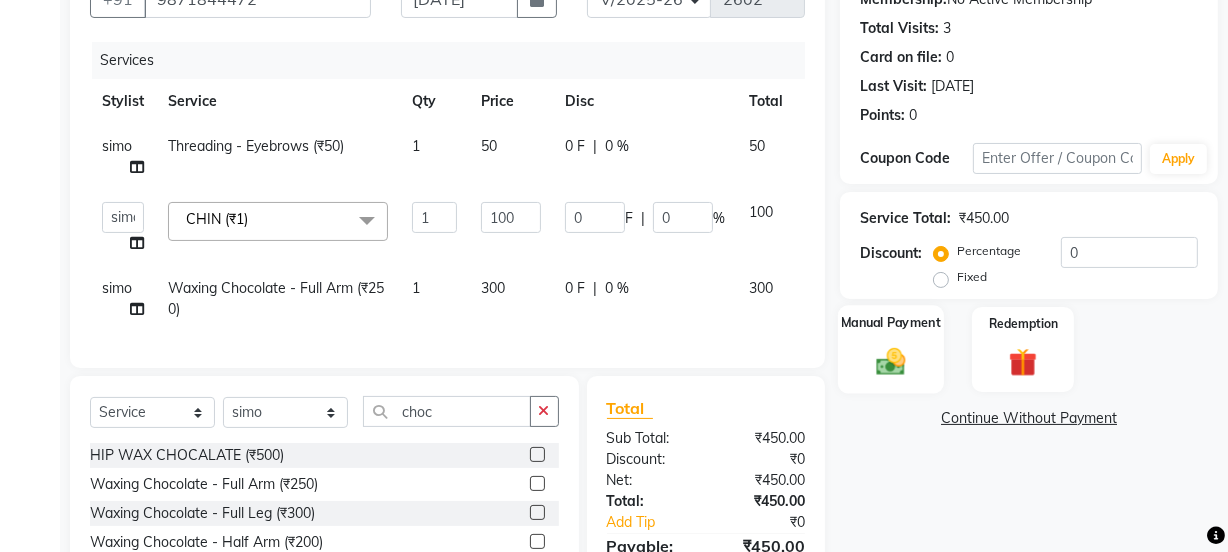 click on "Manual Payment" 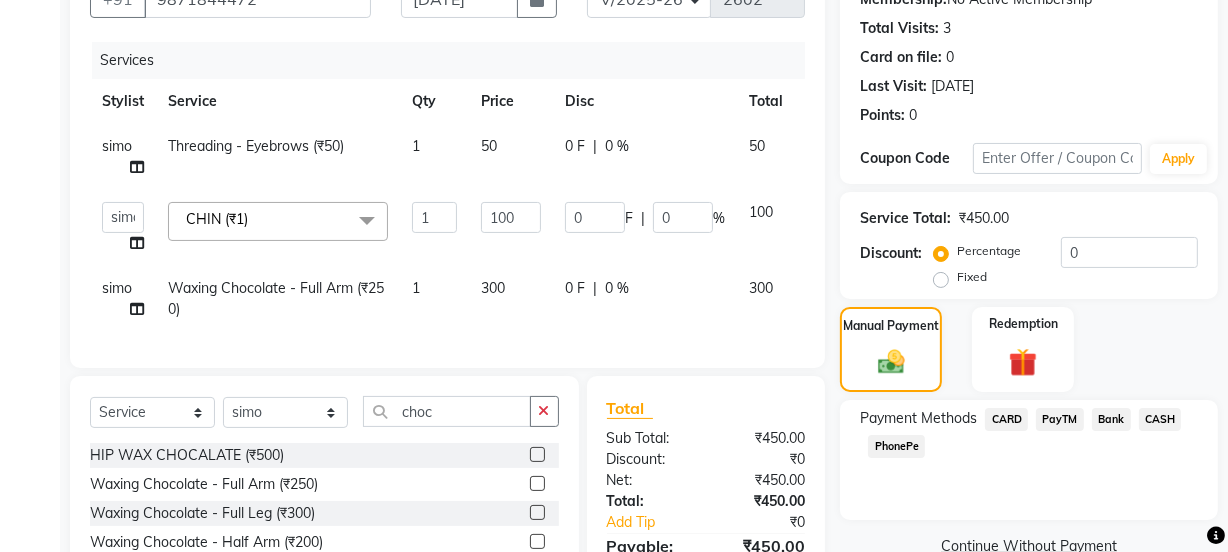 click on "PayTM" 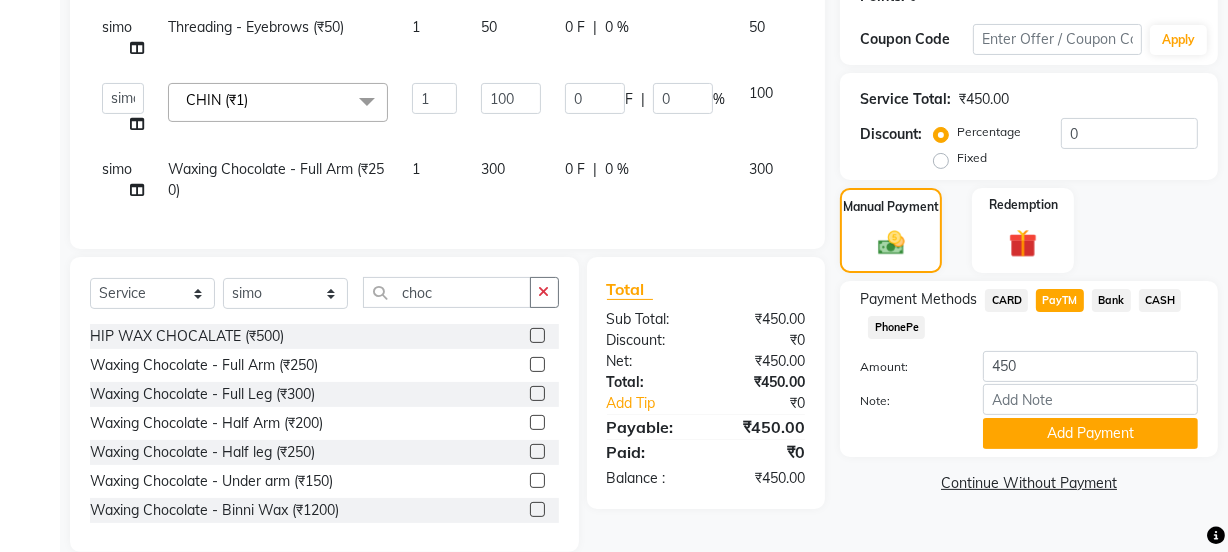 scroll, scrollTop: 369, scrollLeft: 0, axis: vertical 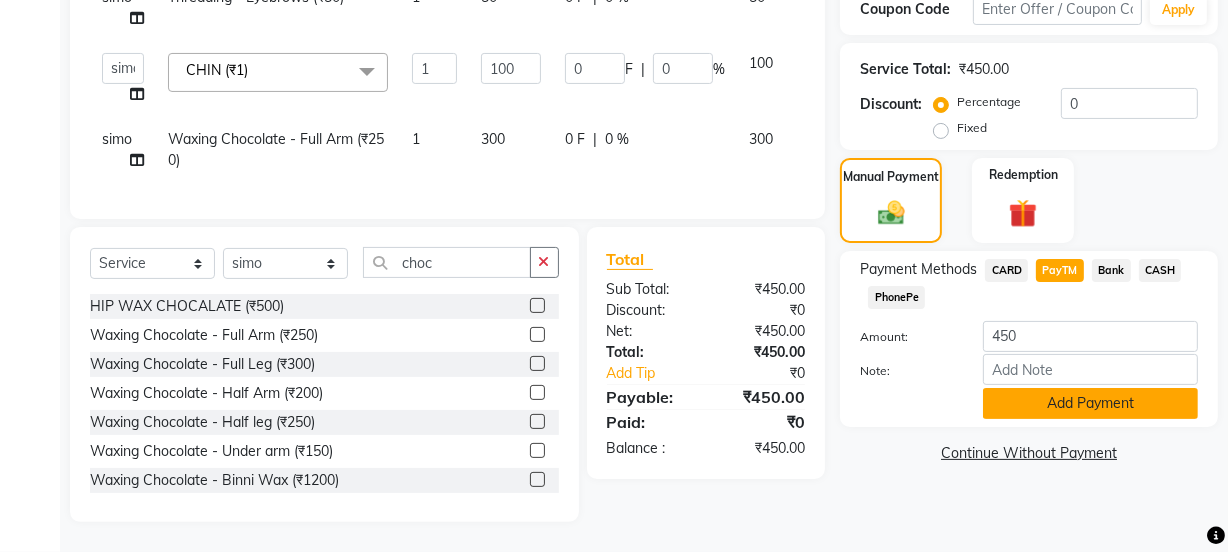 click on "Add Payment" 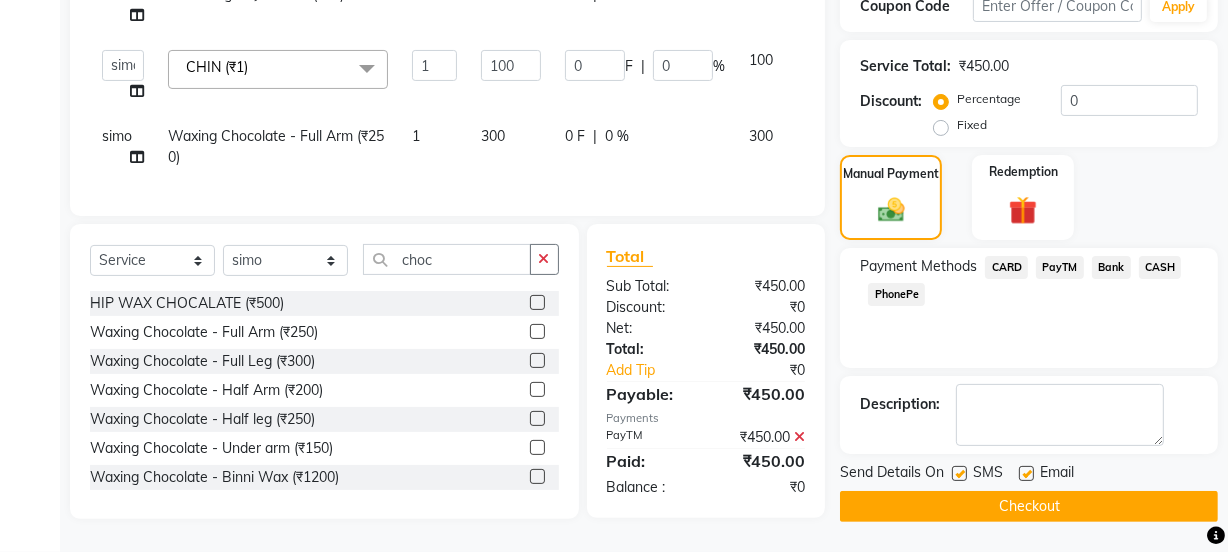 click on "Email" 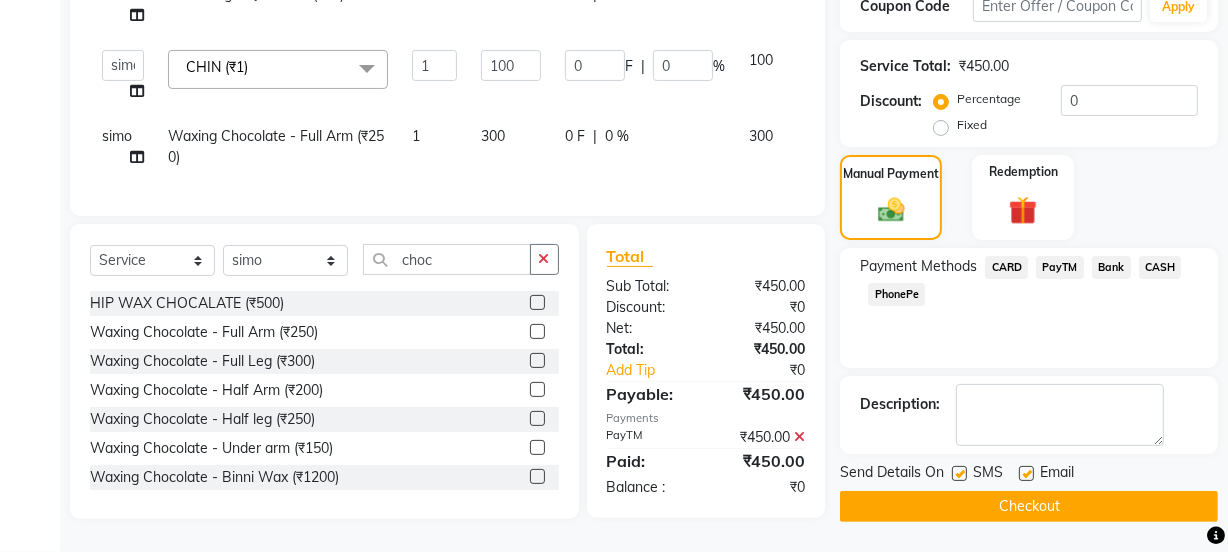 click 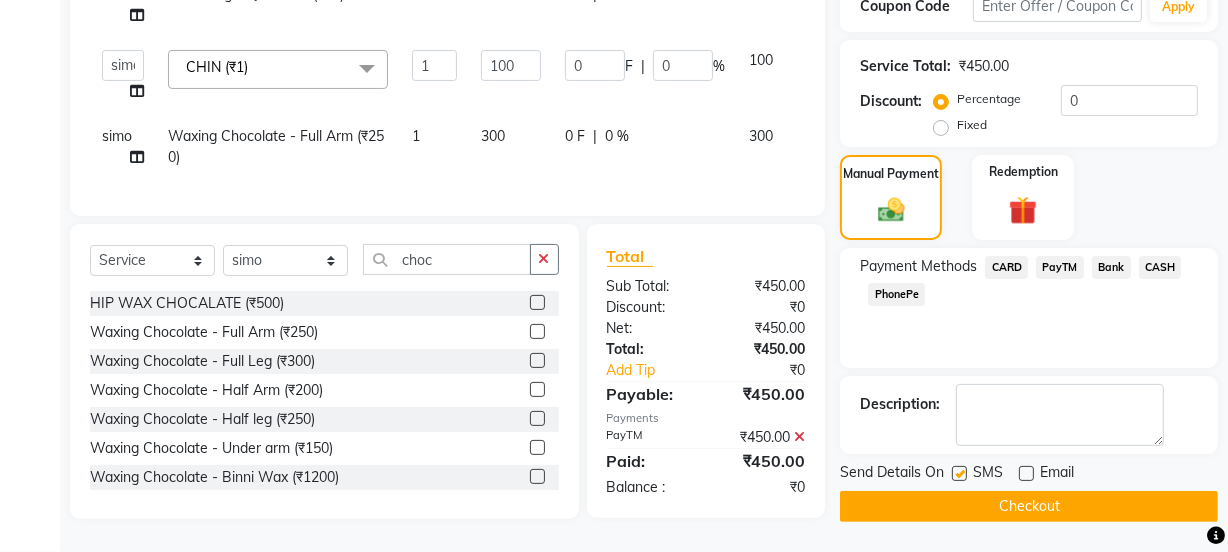click 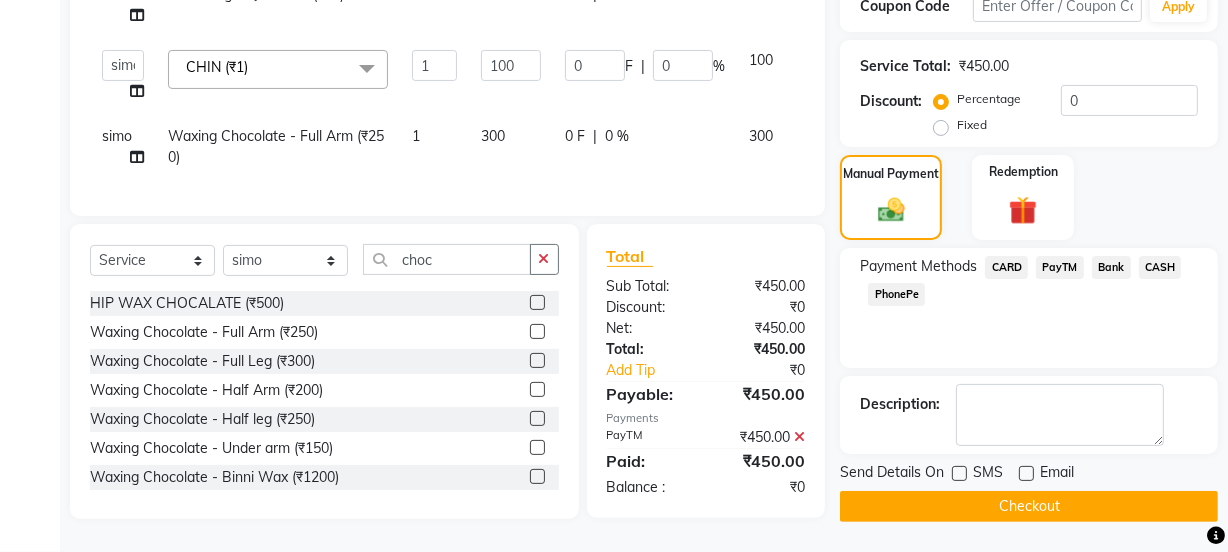 click on "Checkout" 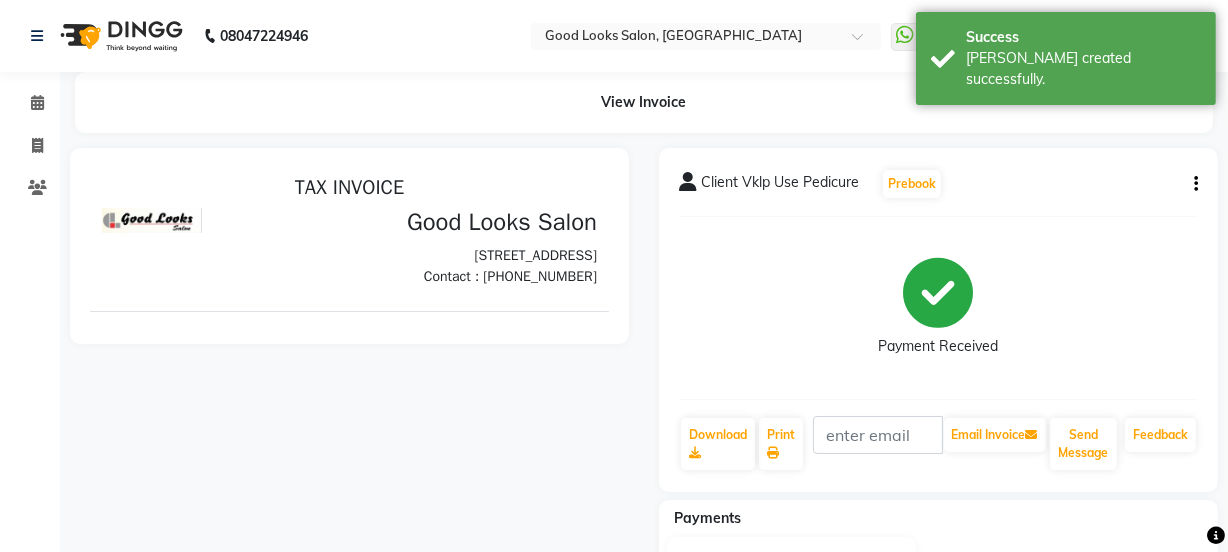 scroll, scrollTop: 0, scrollLeft: 0, axis: both 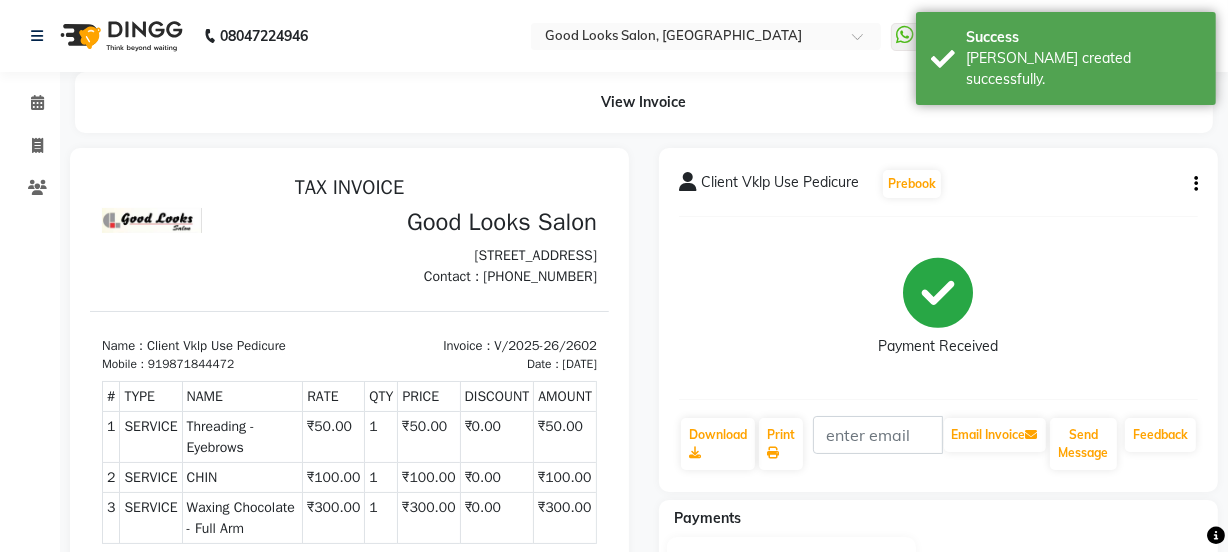 click on "Invoice" 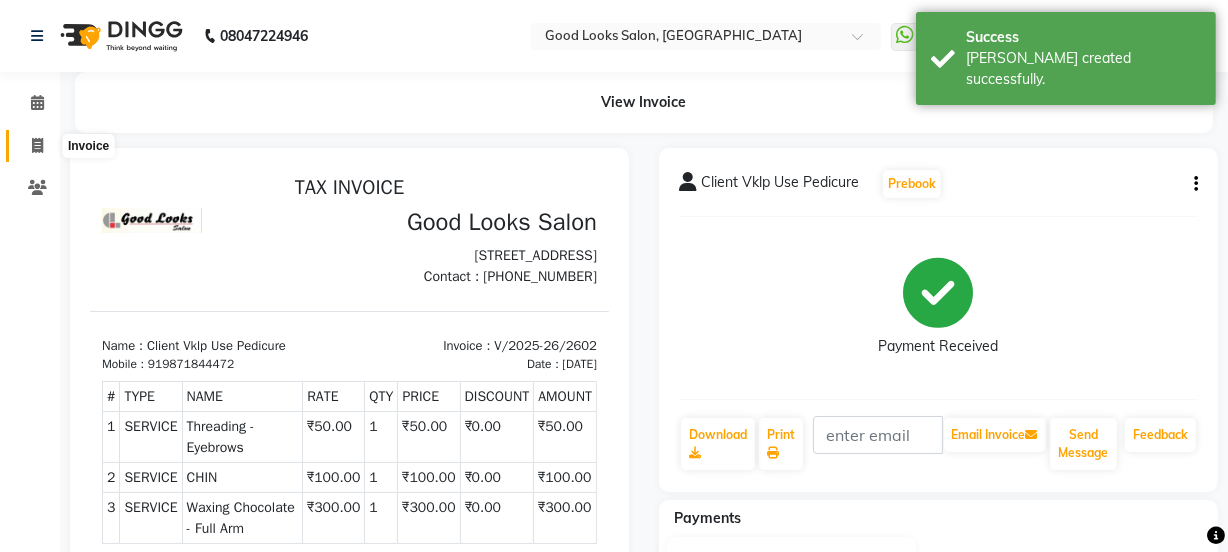 click 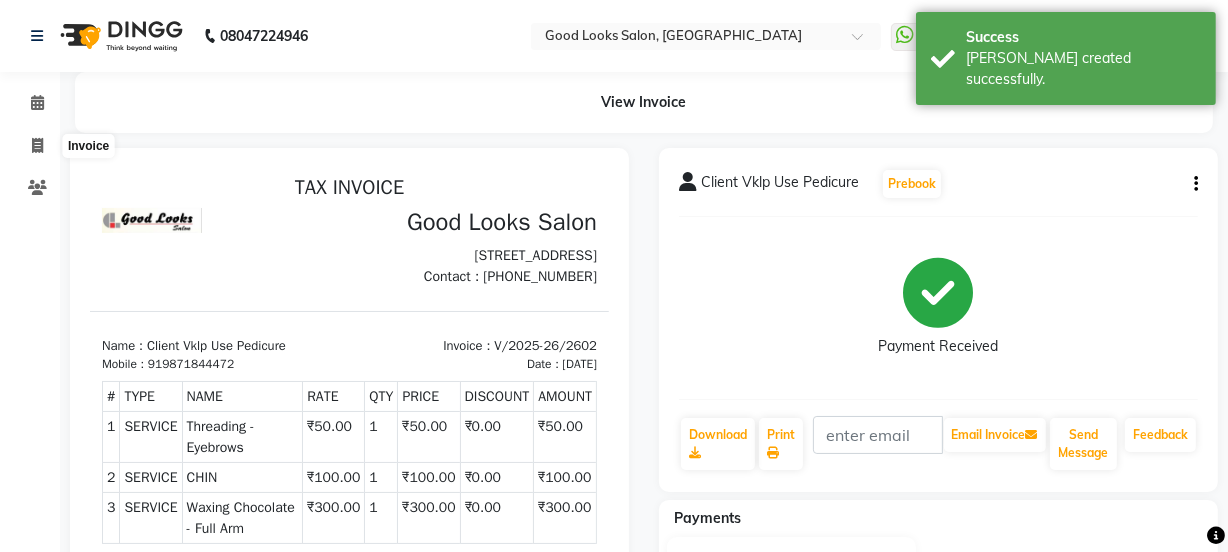 select on "service" 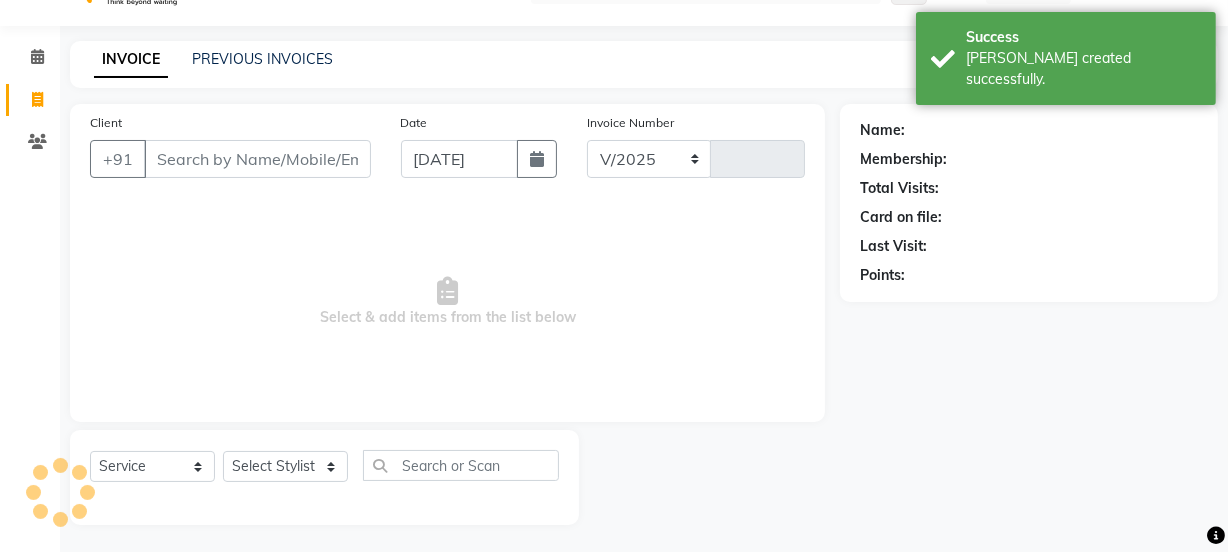 select on "4230" 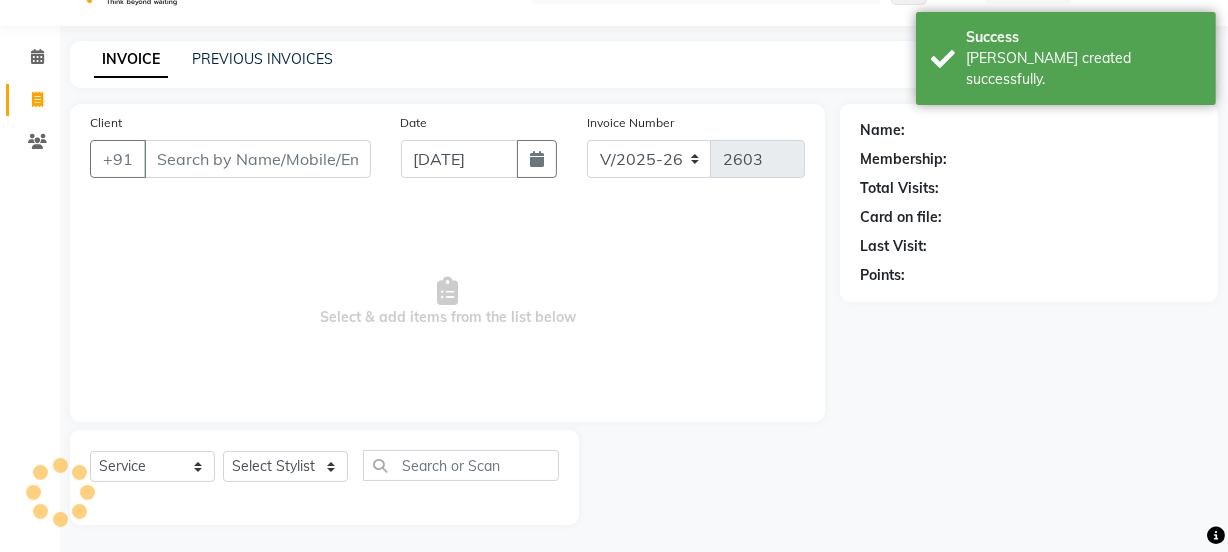 scroll, scrollTop: 50, scrollLeft: 0, axis: vertical 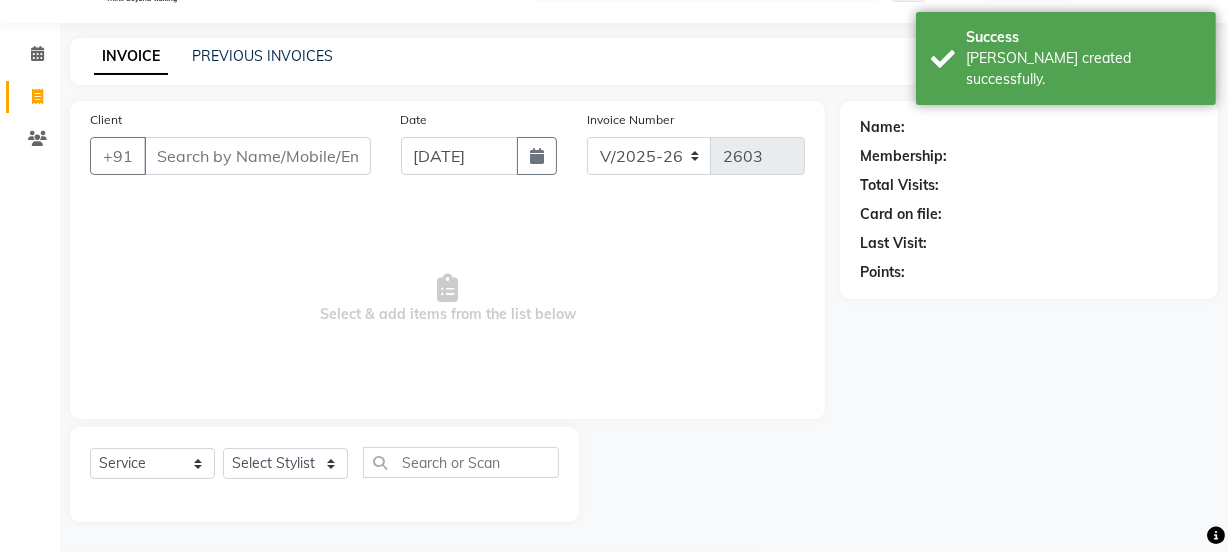 click on "Client" at bounding box center [257, 156] 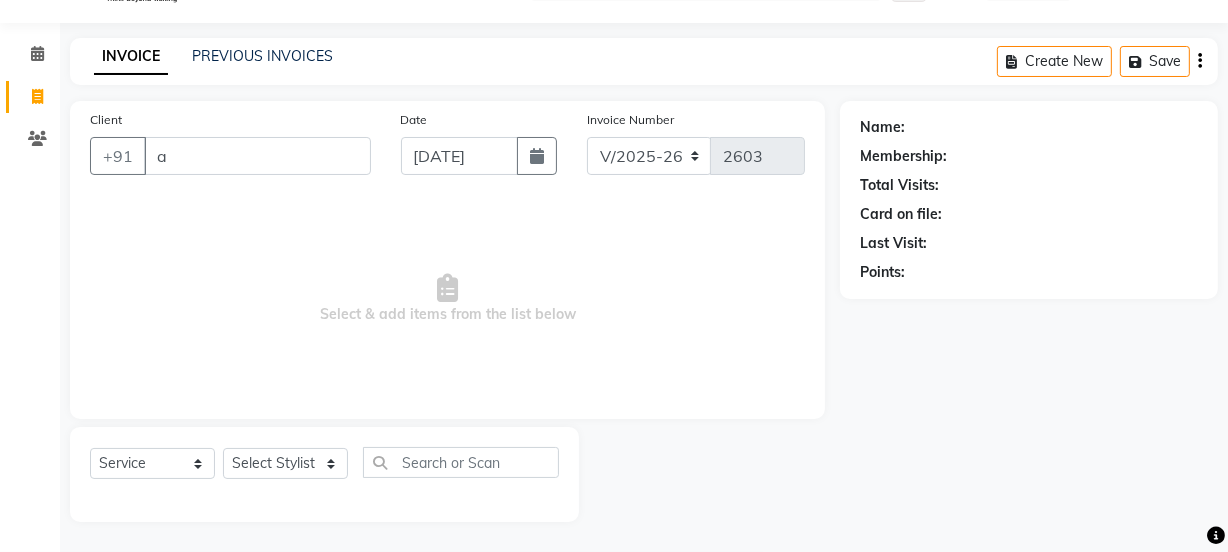 type on "a" 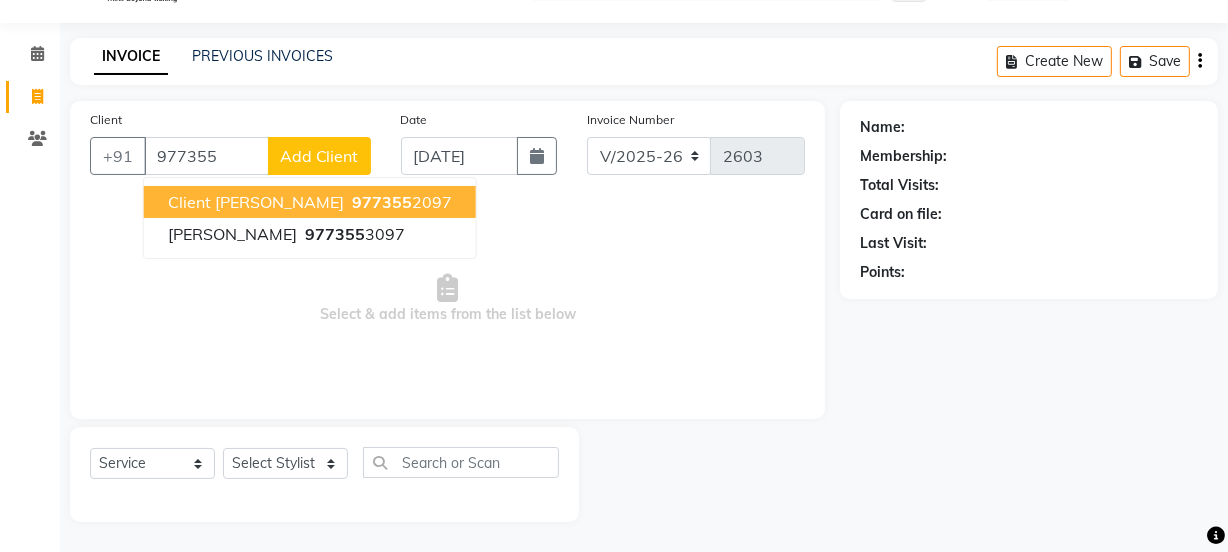 click on "Client Amit Gandhi" at bounding box center [256, 202] 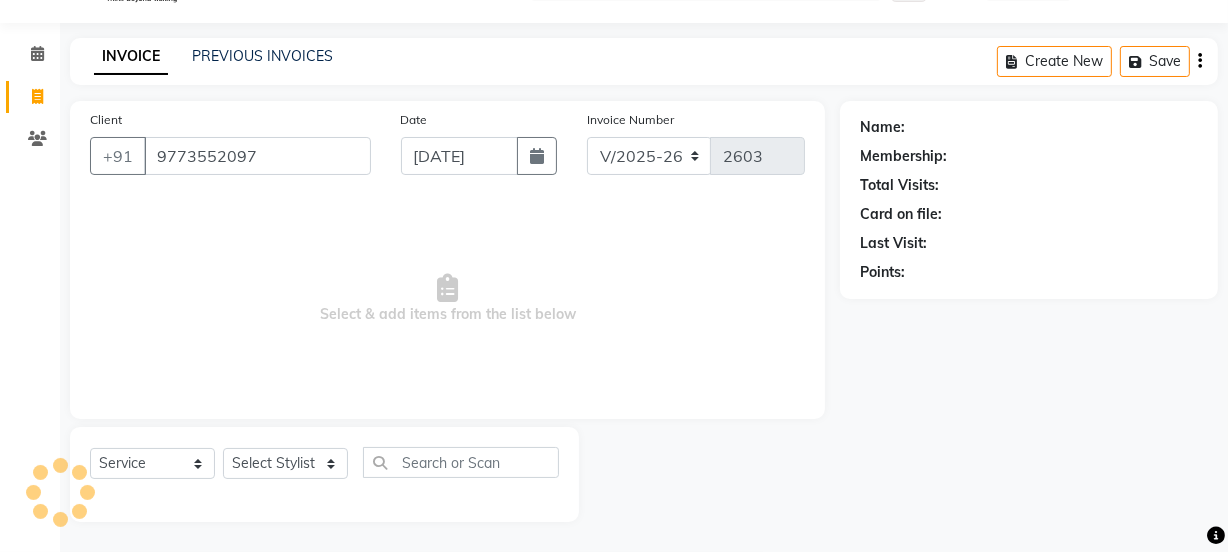 type on "9773552097" 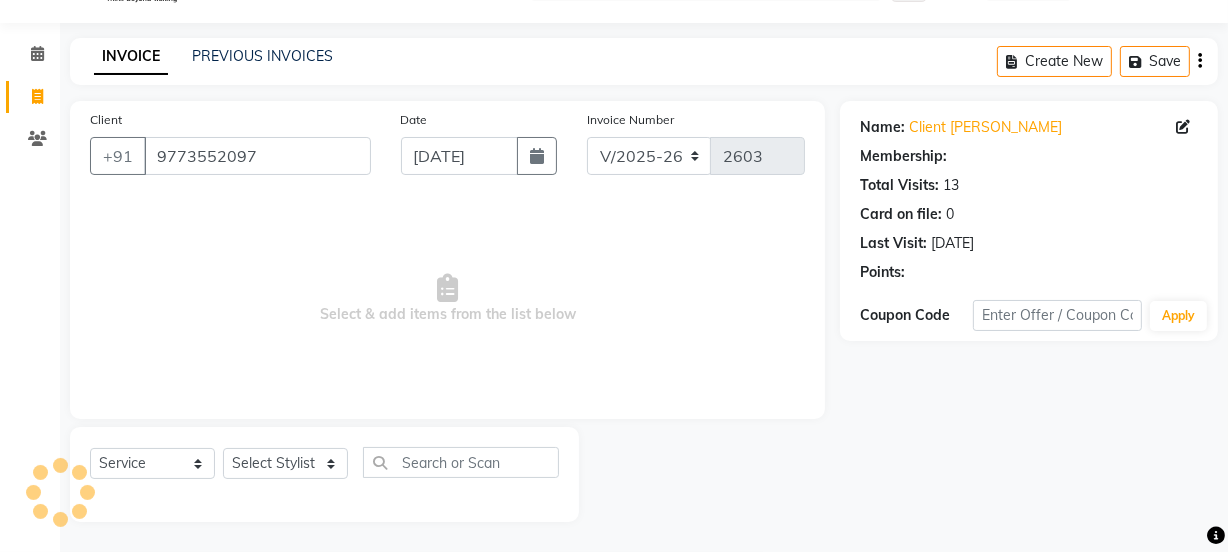 select on "1: Object" 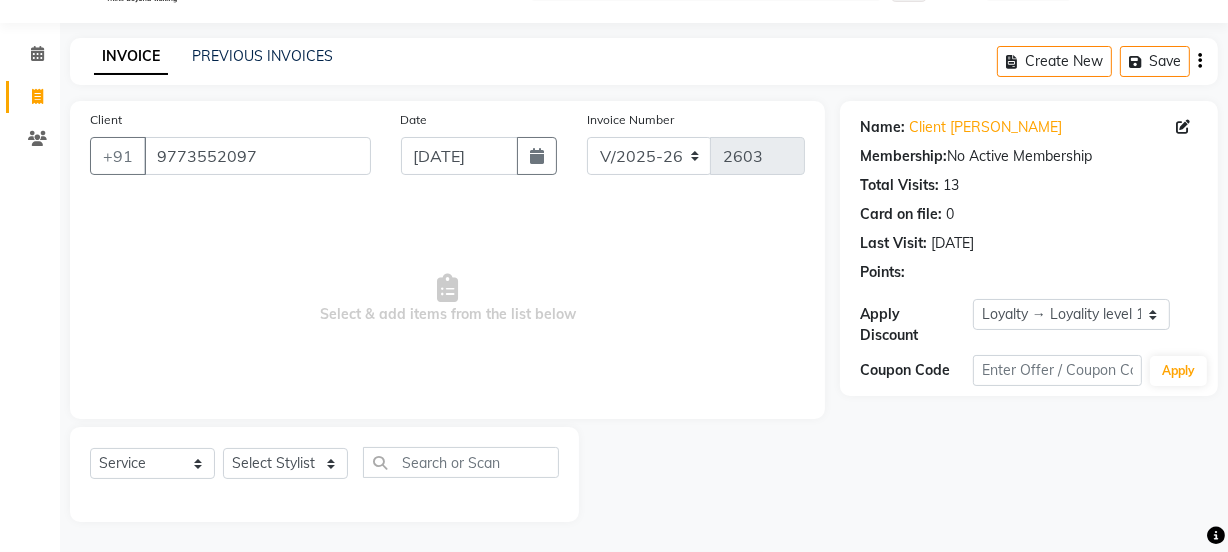 drag, startPoint x: 294, startPoint y: 482, endPoint x: 299, endPoint y: 469, distance: 13.928389 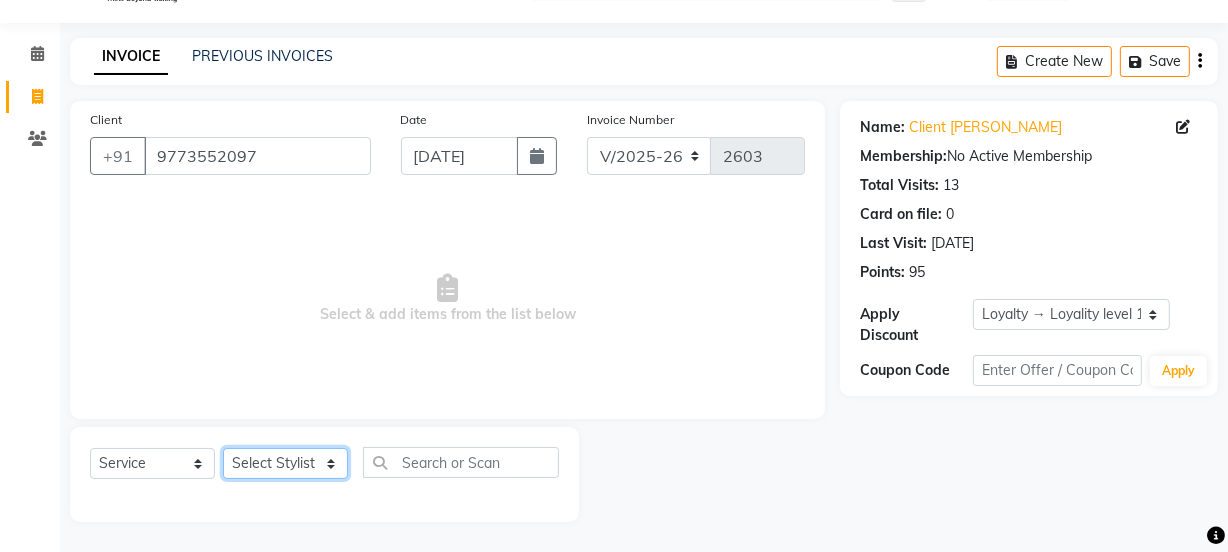 click on "Select Stylist Jyoti kaif Manager [PERSON_NAME] 2 Reception [PERSON_NAME] [PERSON_NAME] SUNNY [PERSON_NAME]" 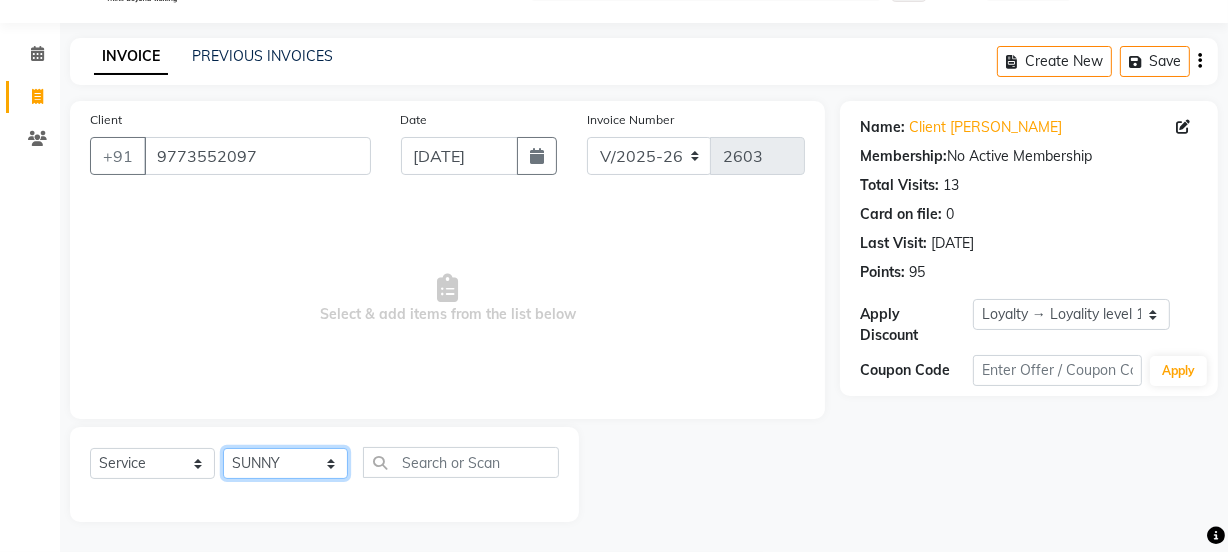 click on "Select Stylist Jyoti kaif Manager [PERSON_NAME] 2 Reception [PERSON_NAME] [PERSON_NAME] SUNNY [PERSON_NAME]" 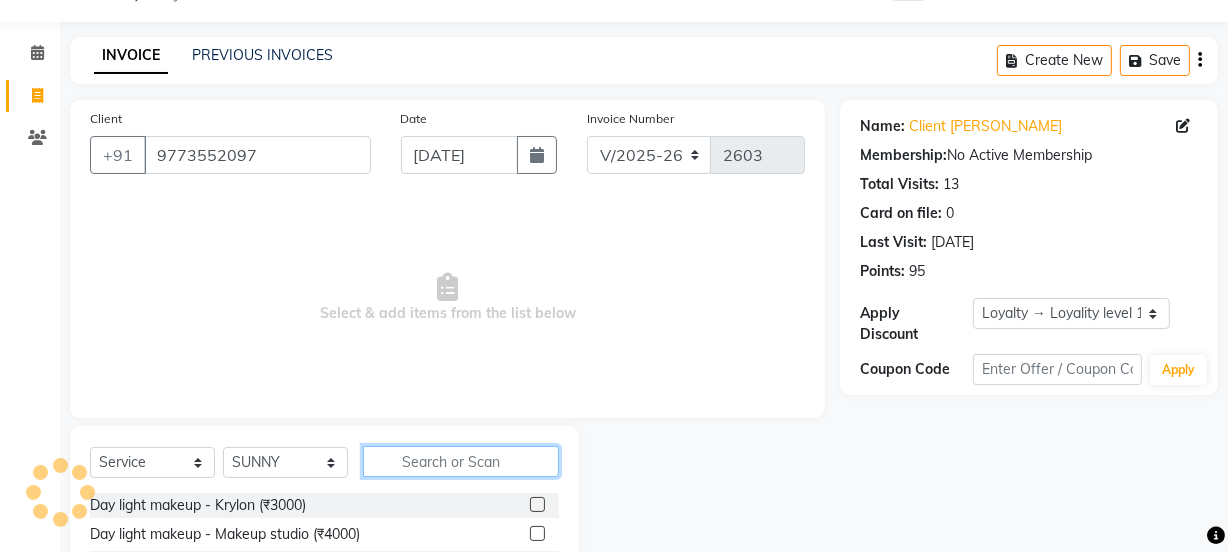 click 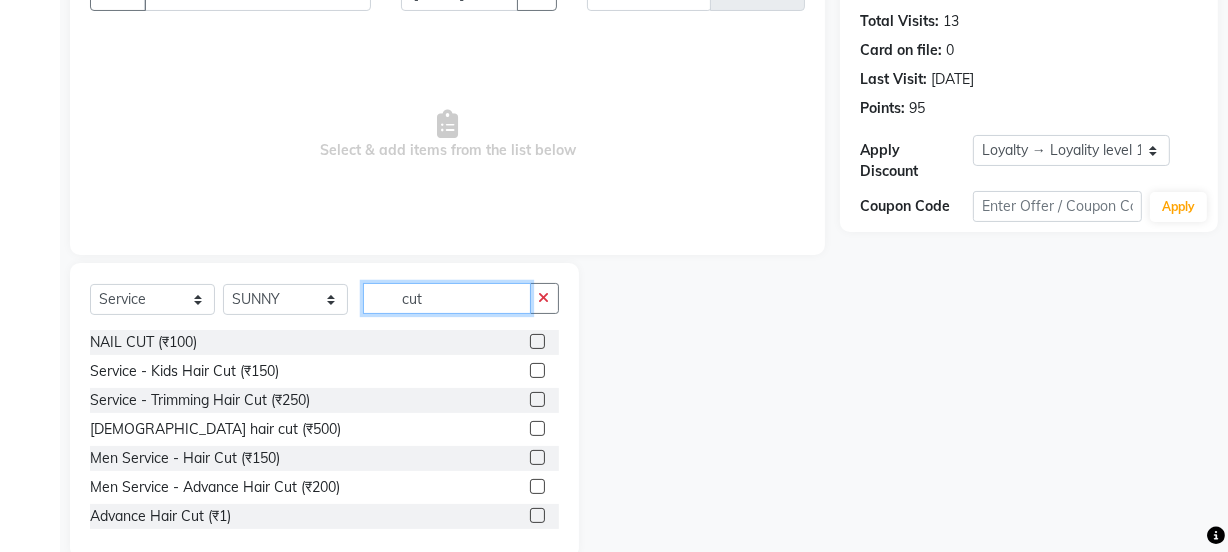 scroll, scrollTop: 250, scrollLeft: 0, axis: vertical 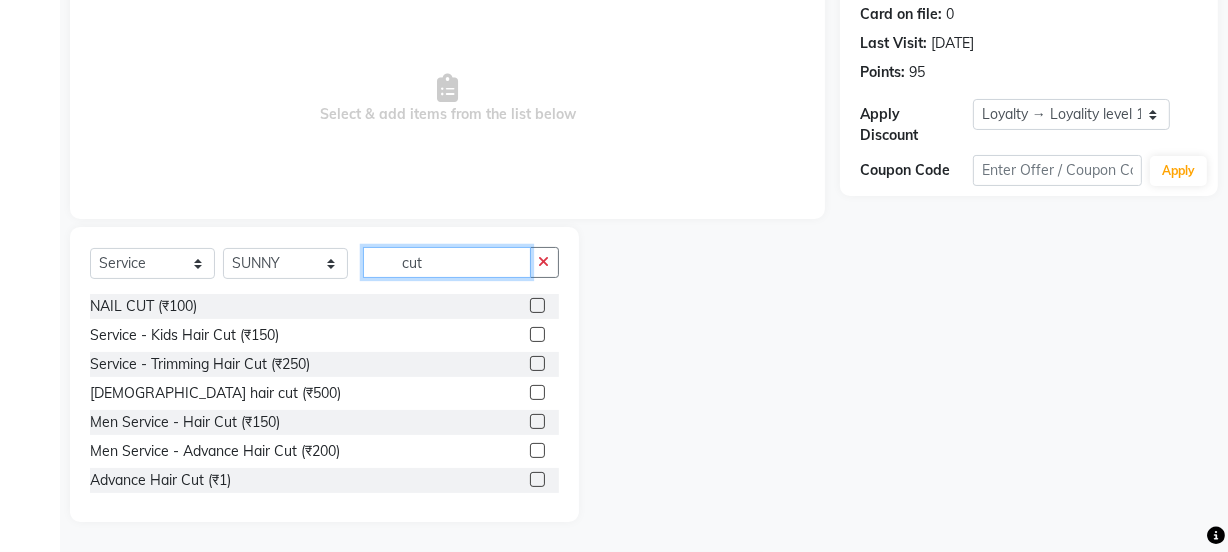 type on "cut" 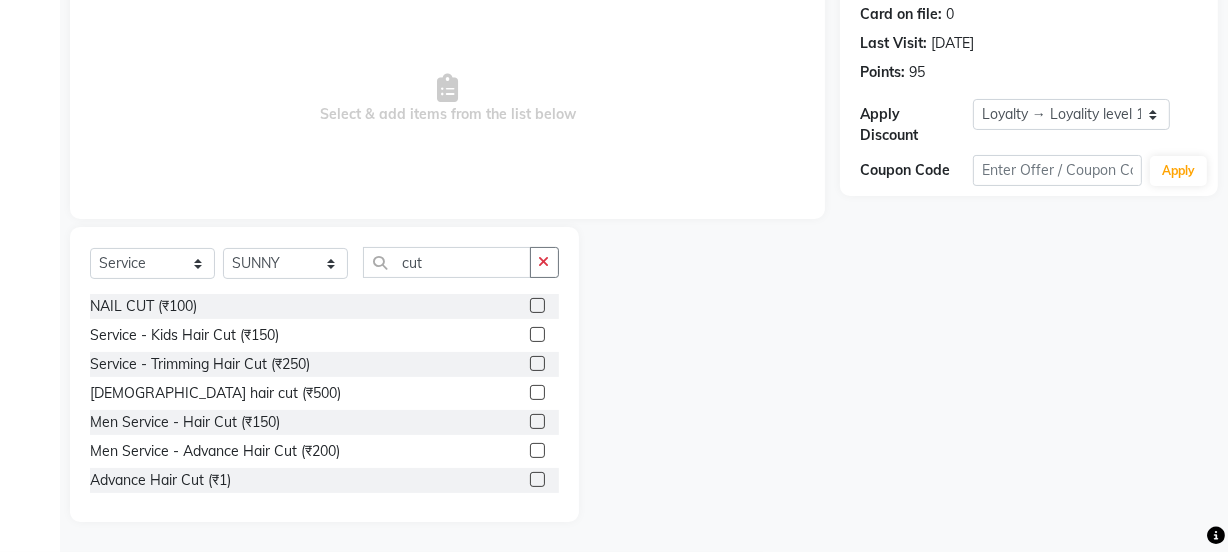 click 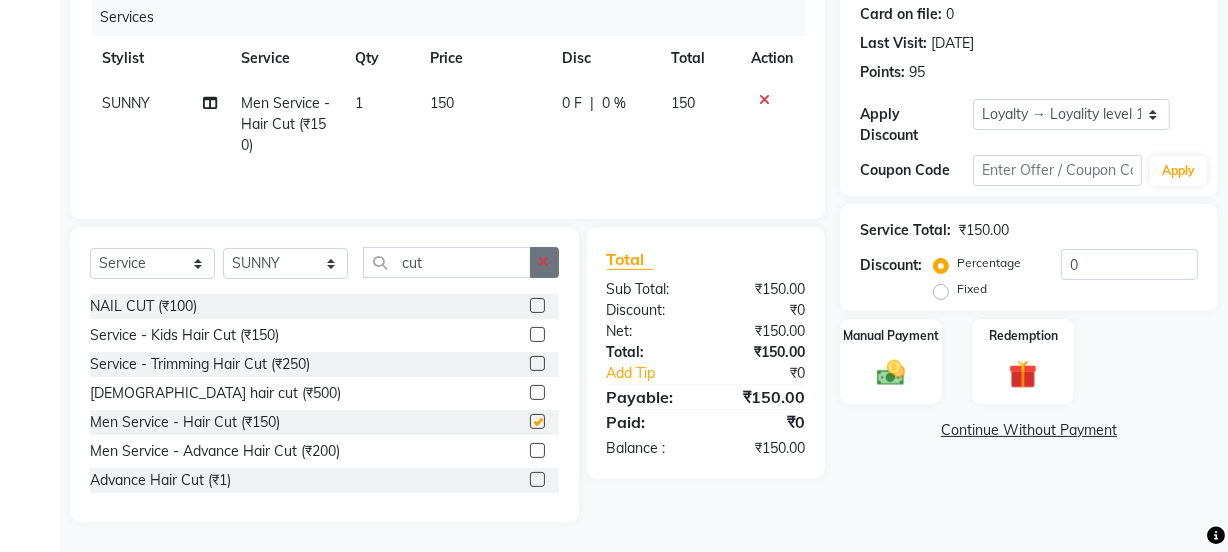 checkbox on "false" 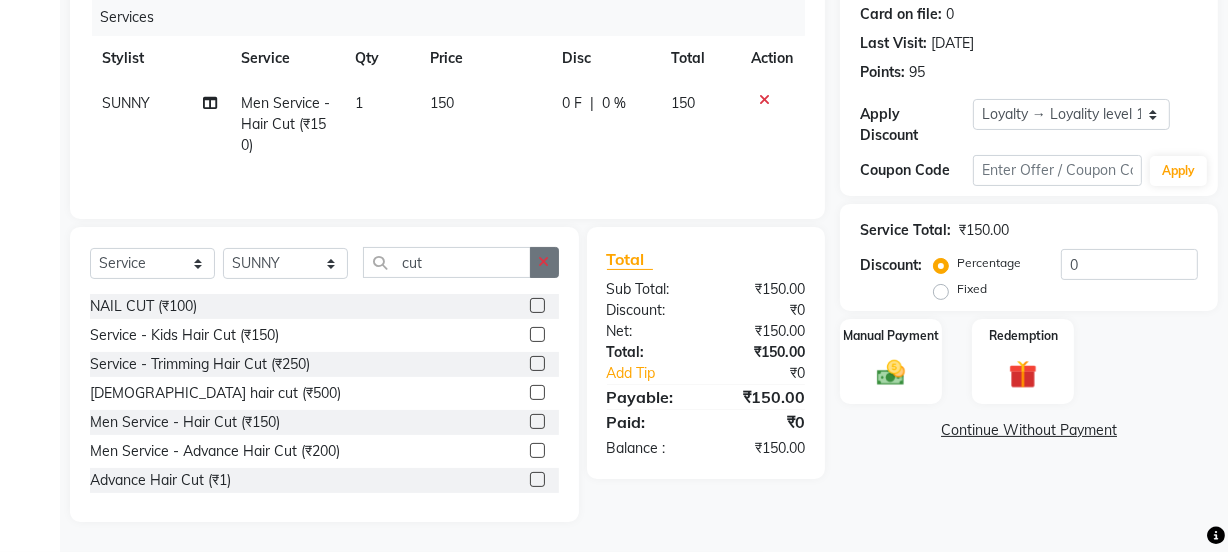 click 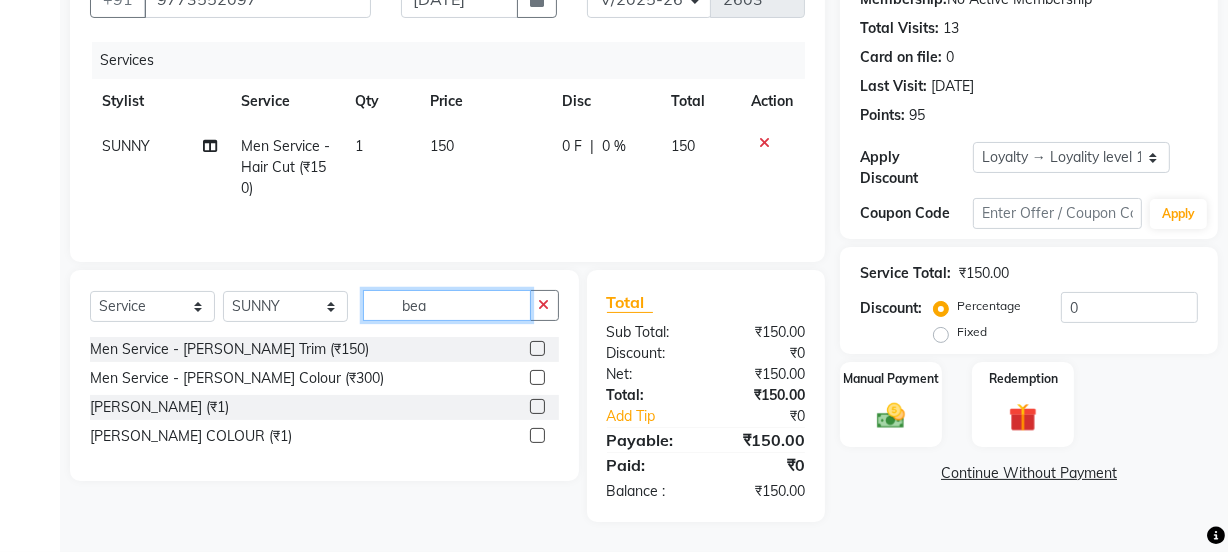 scroll, scrollTop: 206, scrollLeft: 0, axis: vertical 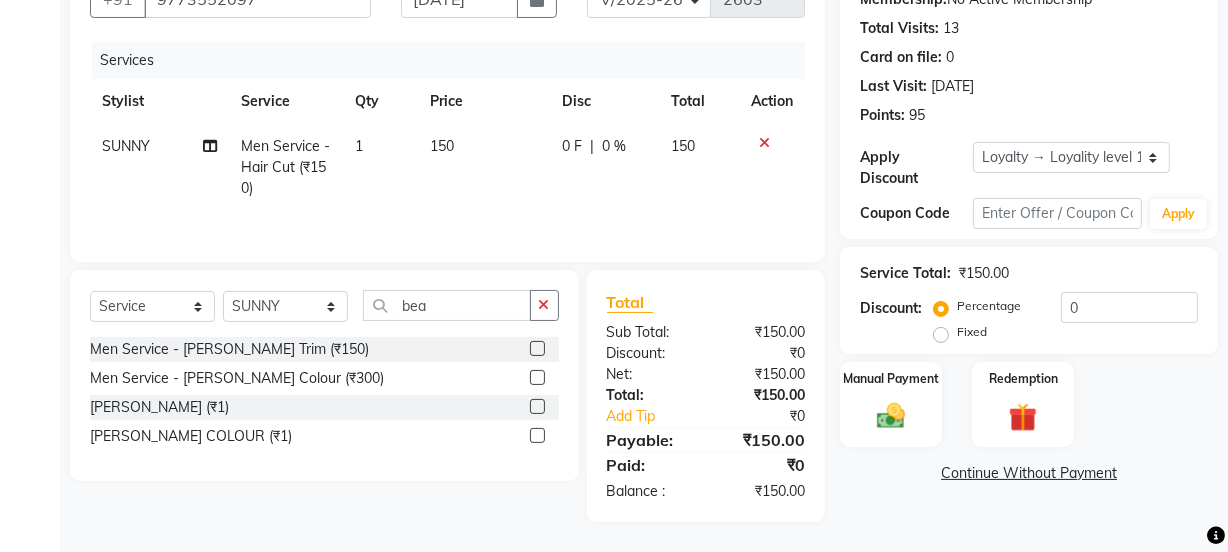 click 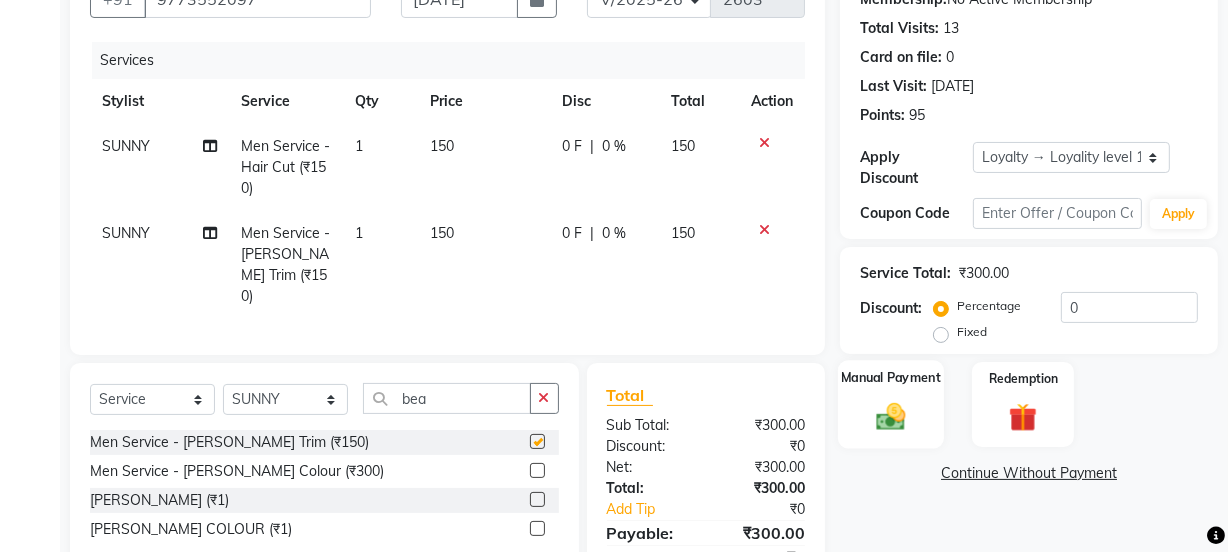checkbox on "false" 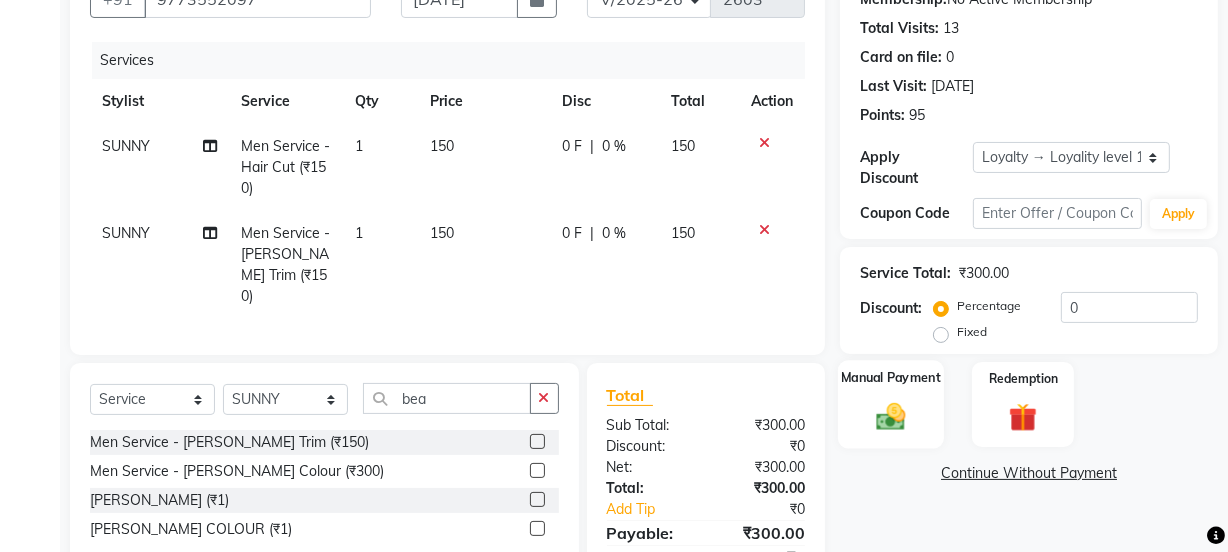 click on "Manual Payment" 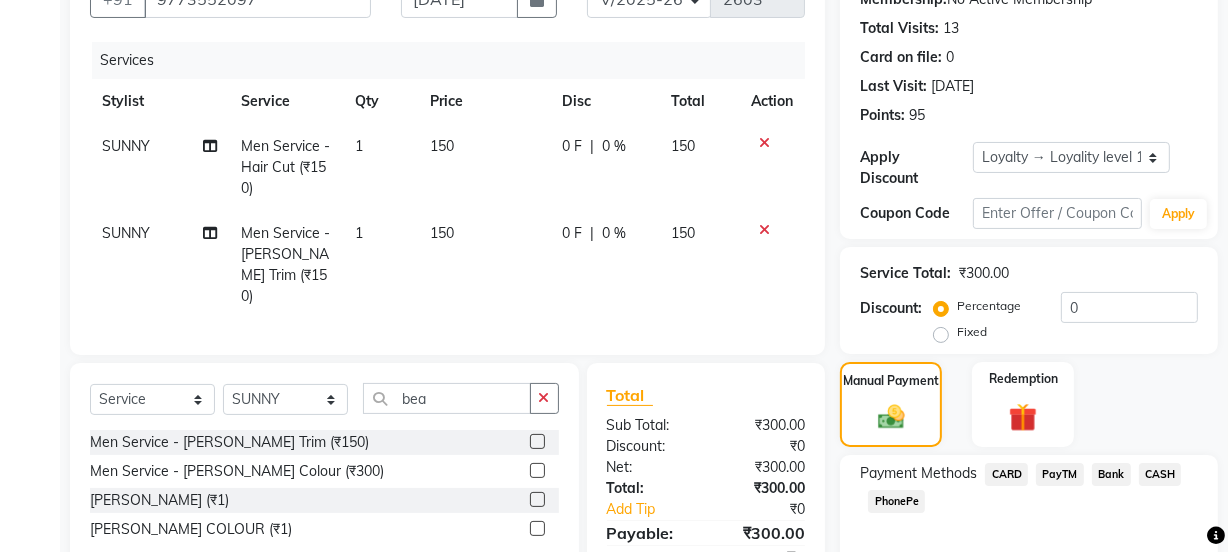 click on "PayTM" 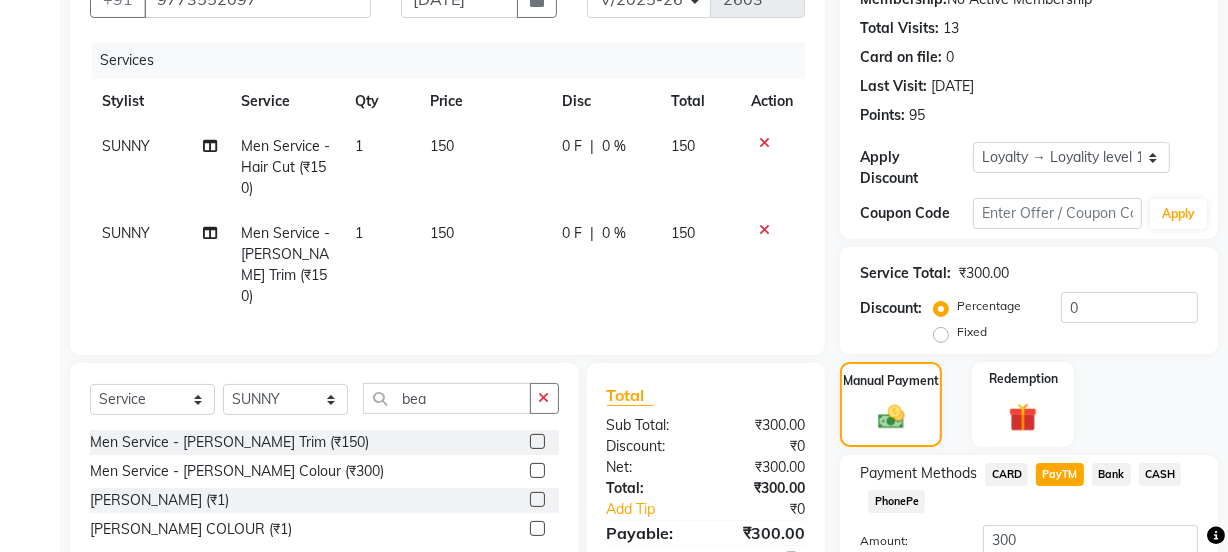 scroll, scrollTop: 356, scrollLeft: 0, axis: vertical 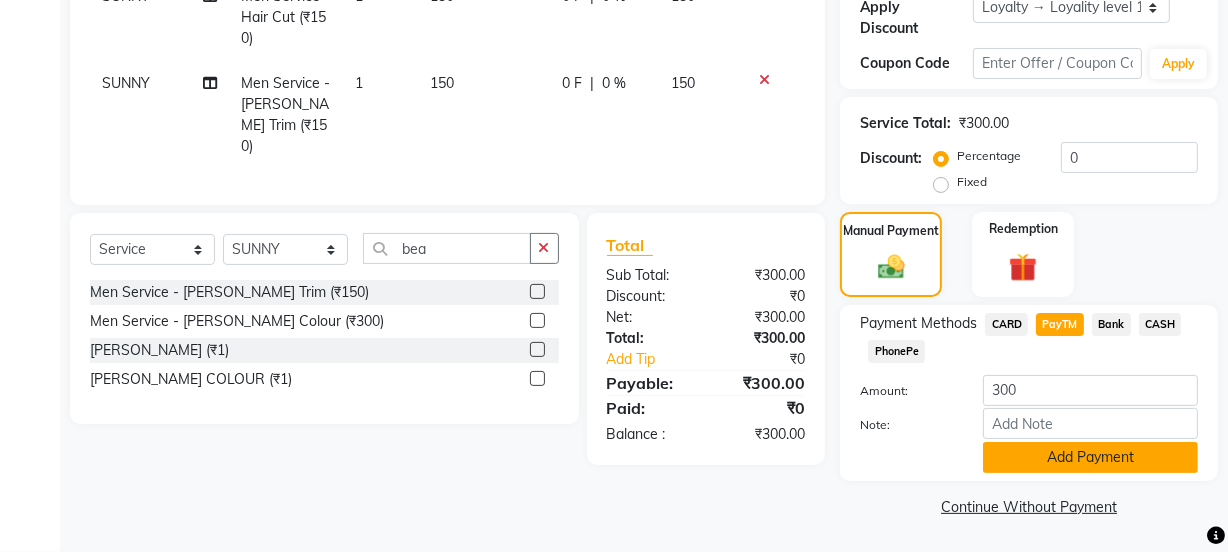 click on "Add Payment" 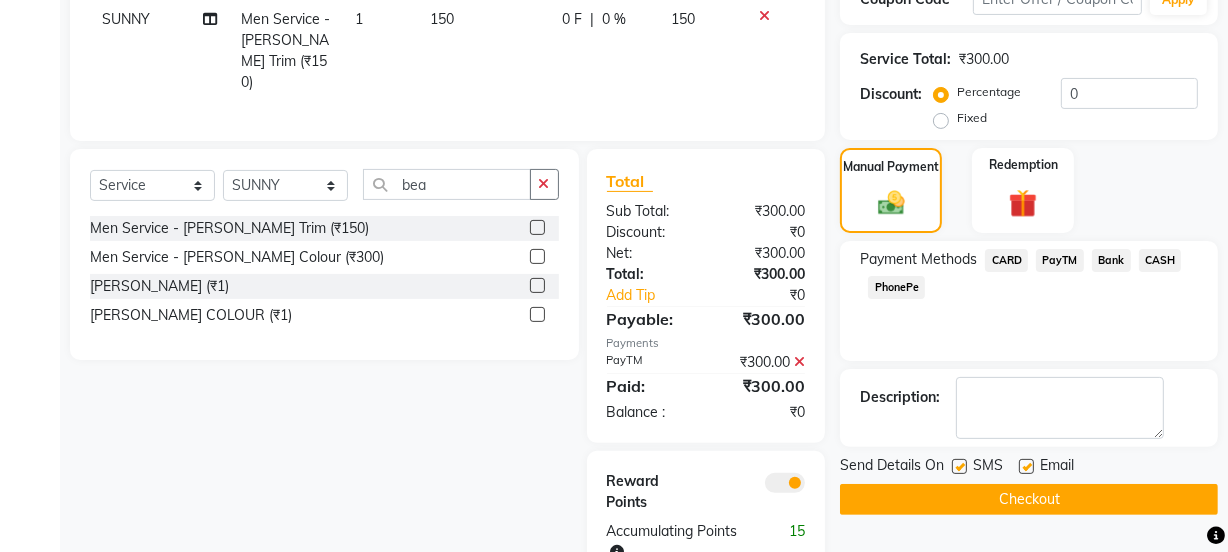 scroll, scrollTop: 473, scrollLeft: 0, axis: vertical 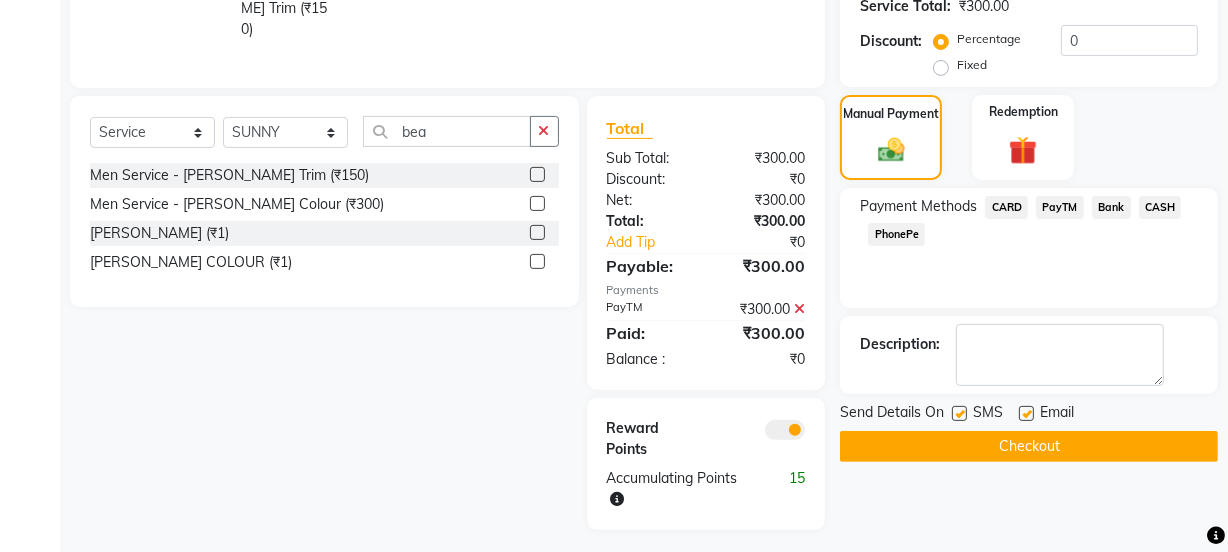 click 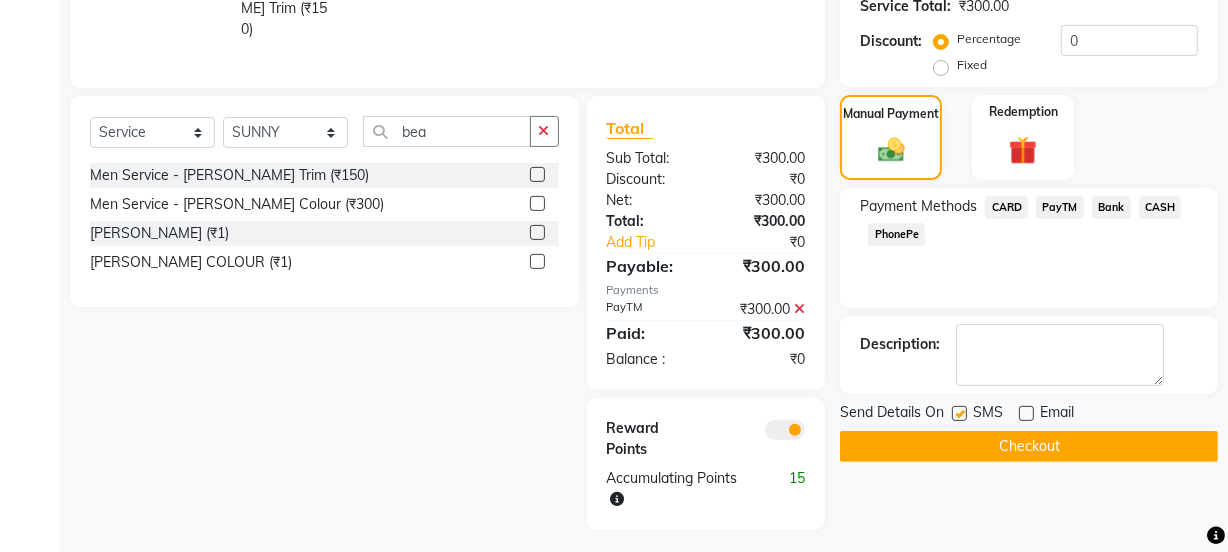 click 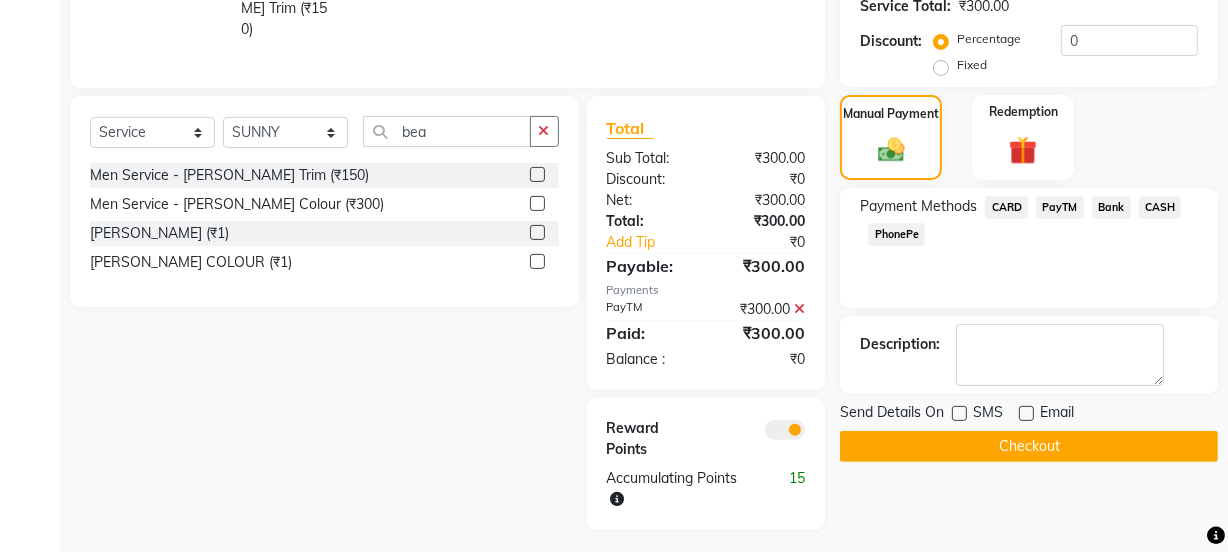 click on "Checkout" 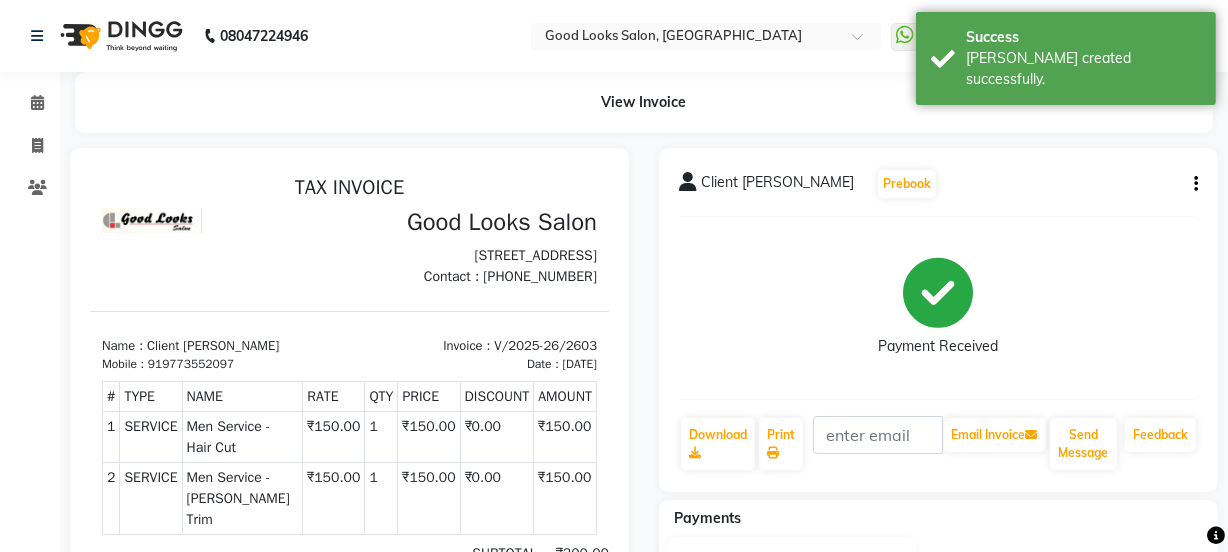 scroll, scrollTop: 0, scrollLeft: 0, axis: both 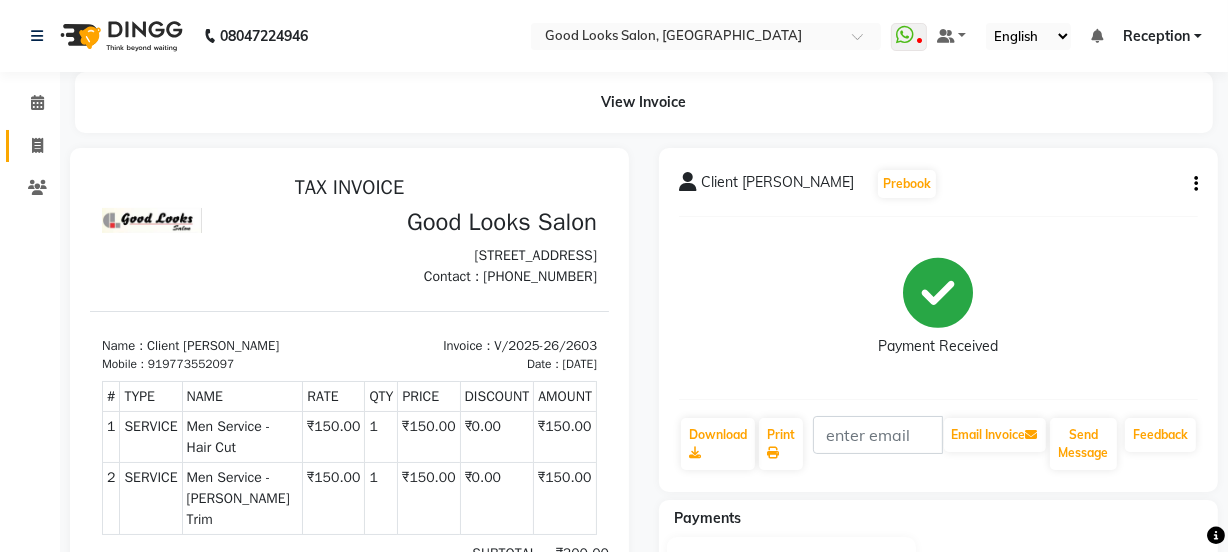 click on "Invoice" 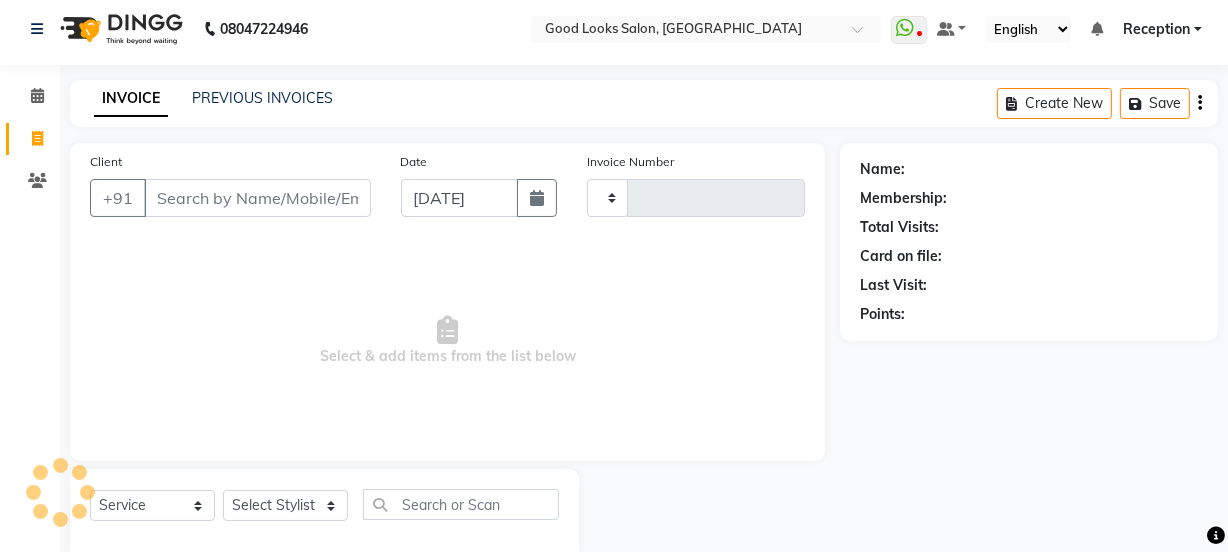 type on "2604" 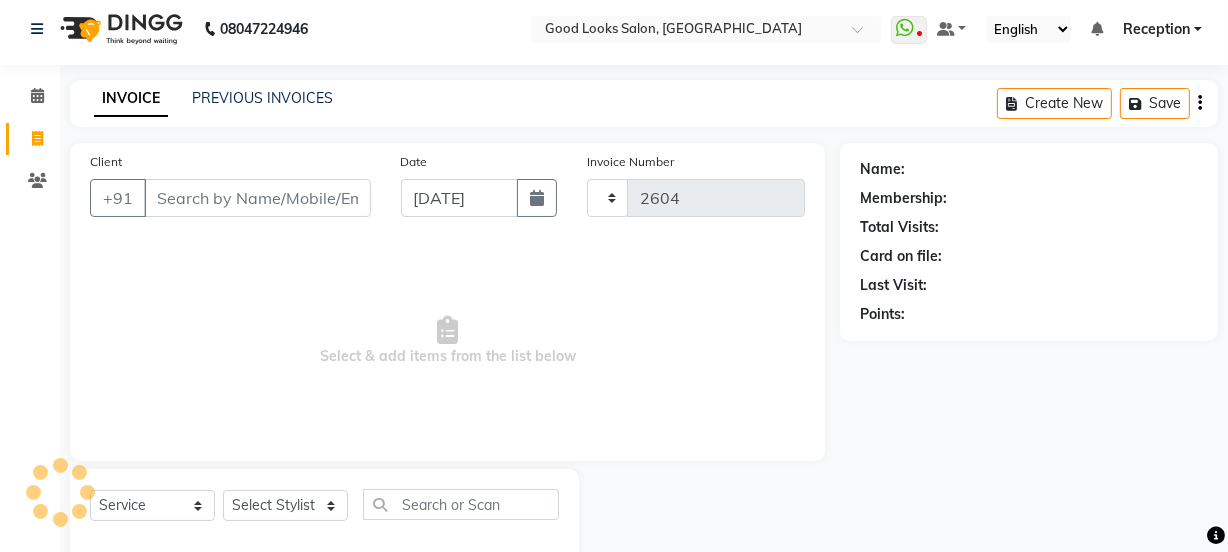 scroll, scrollTop: 50, scrollLeft: 0, axis: vertical 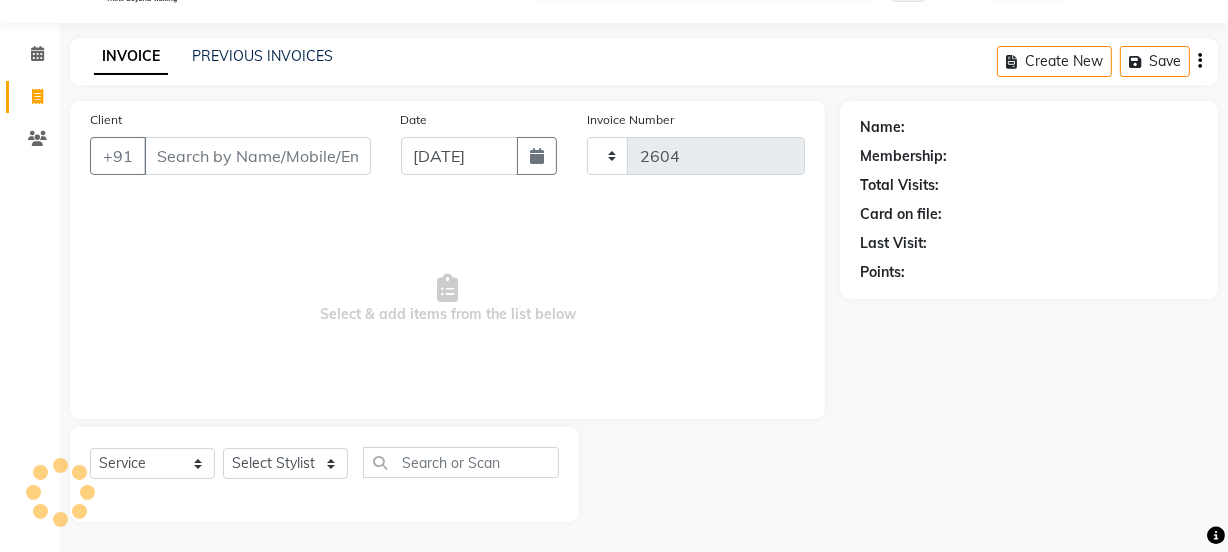 select on "4230" 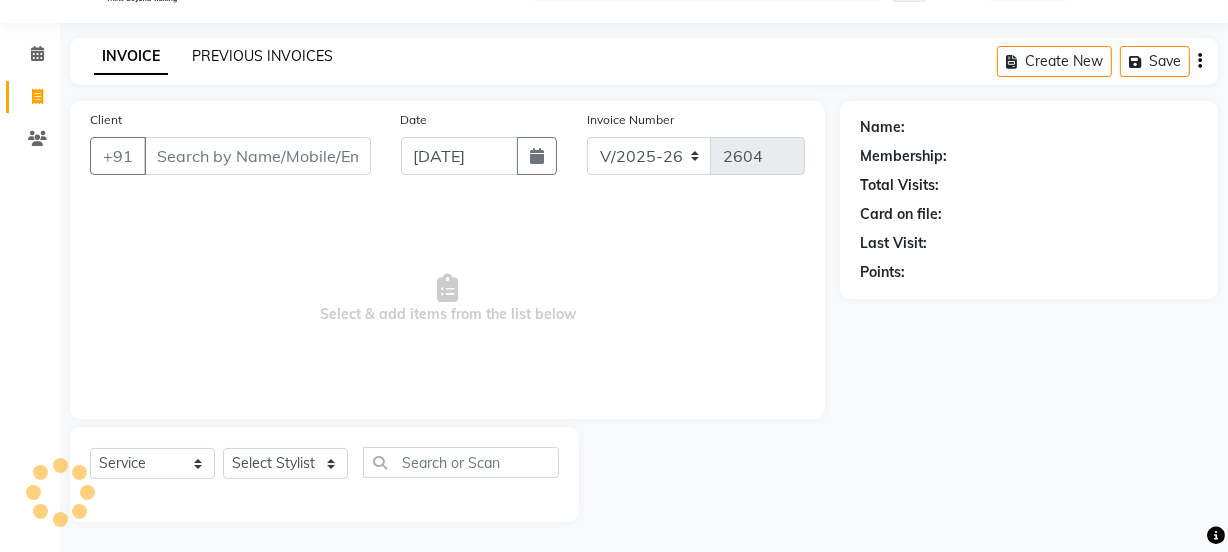 click on "PREVIOUS INVOICES" 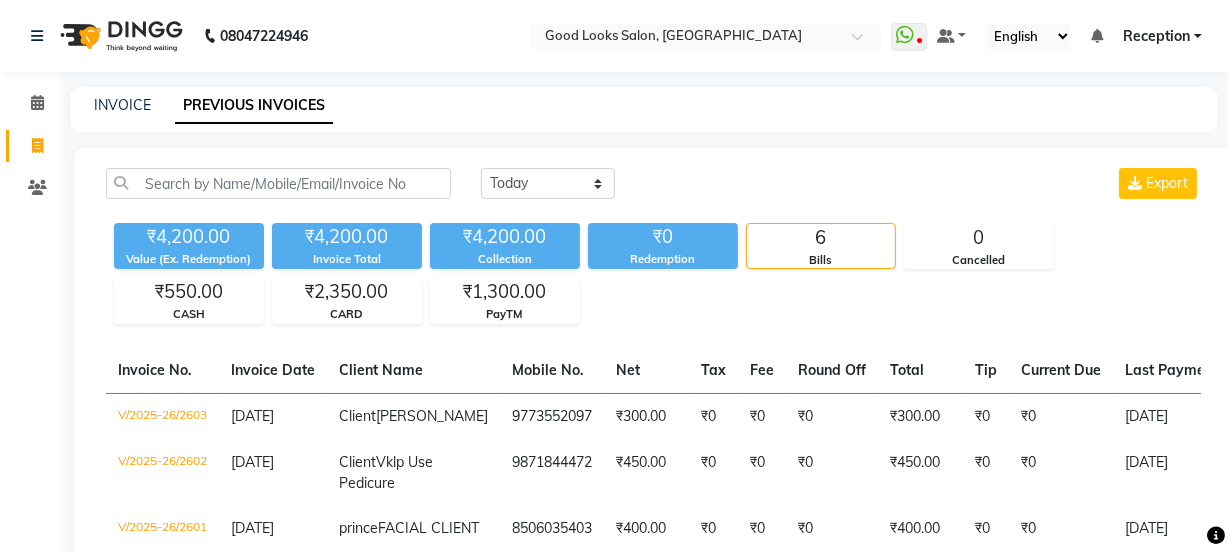 click on "INVOICE" 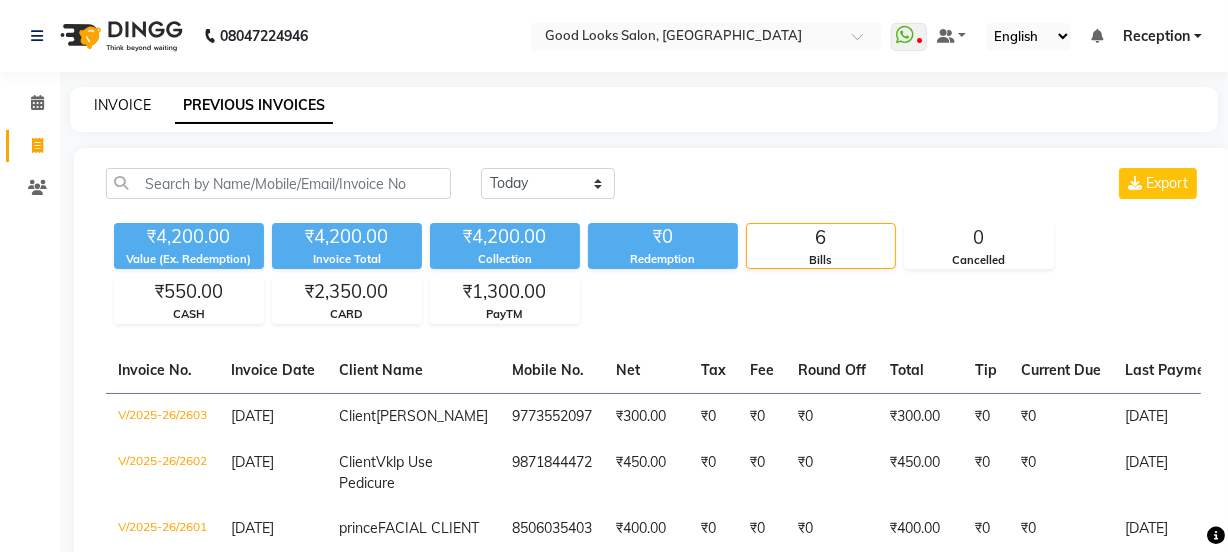 click on "INVOICE" 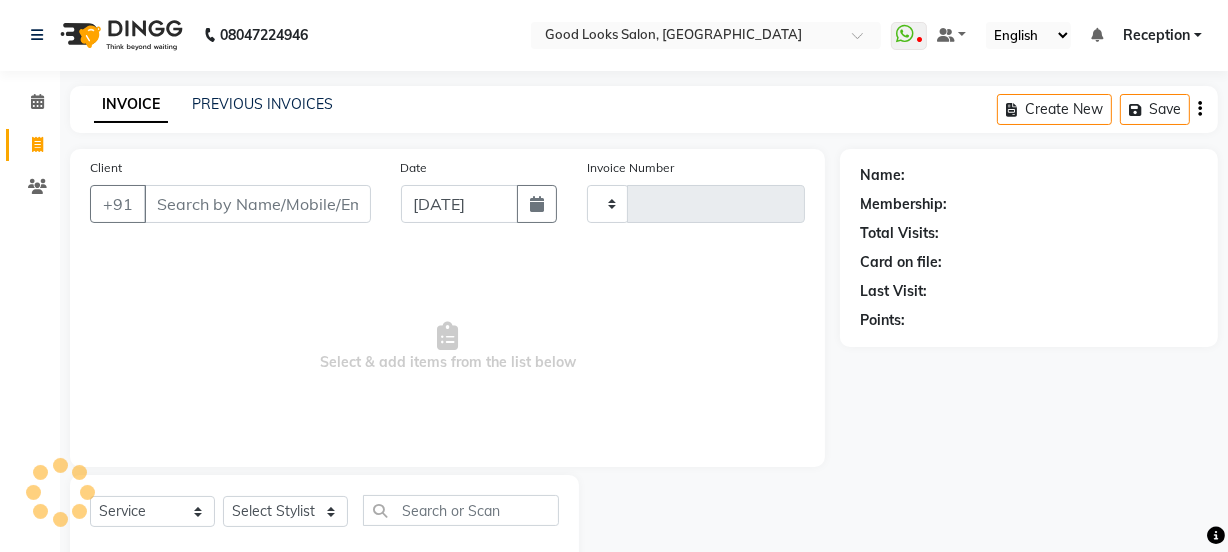 type on "2604" 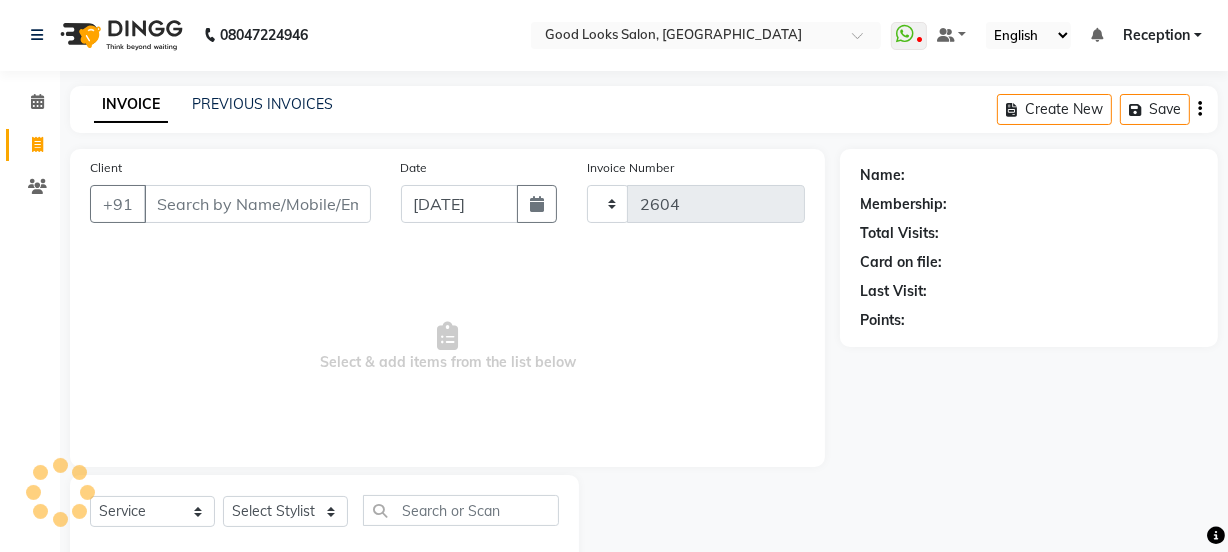 scroll, scrollTop: 50, scrollLeft: 0, axis: vertical 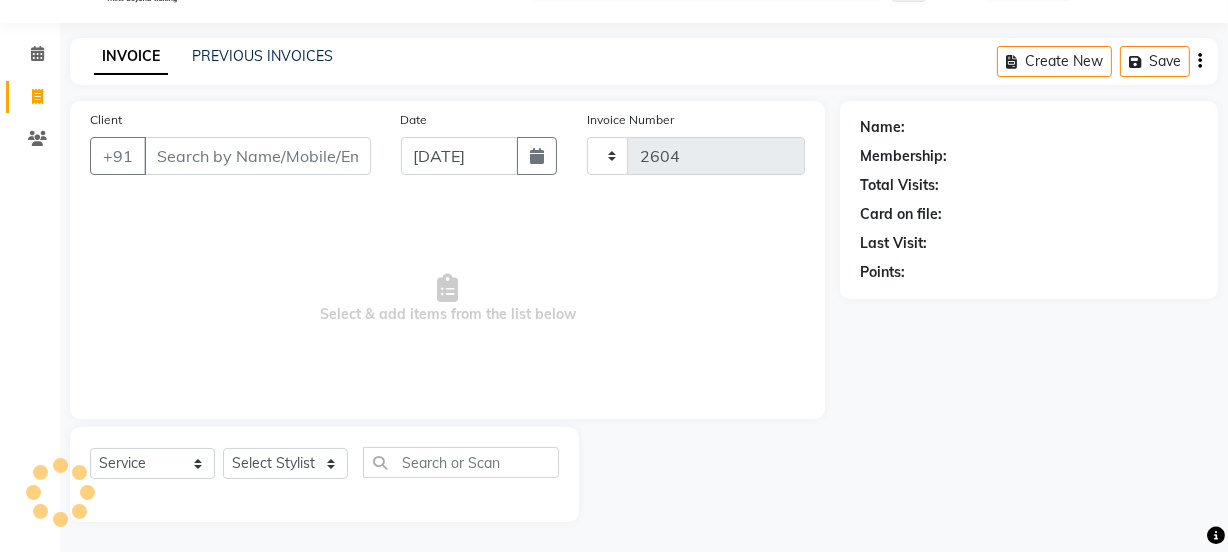 select on "4230" 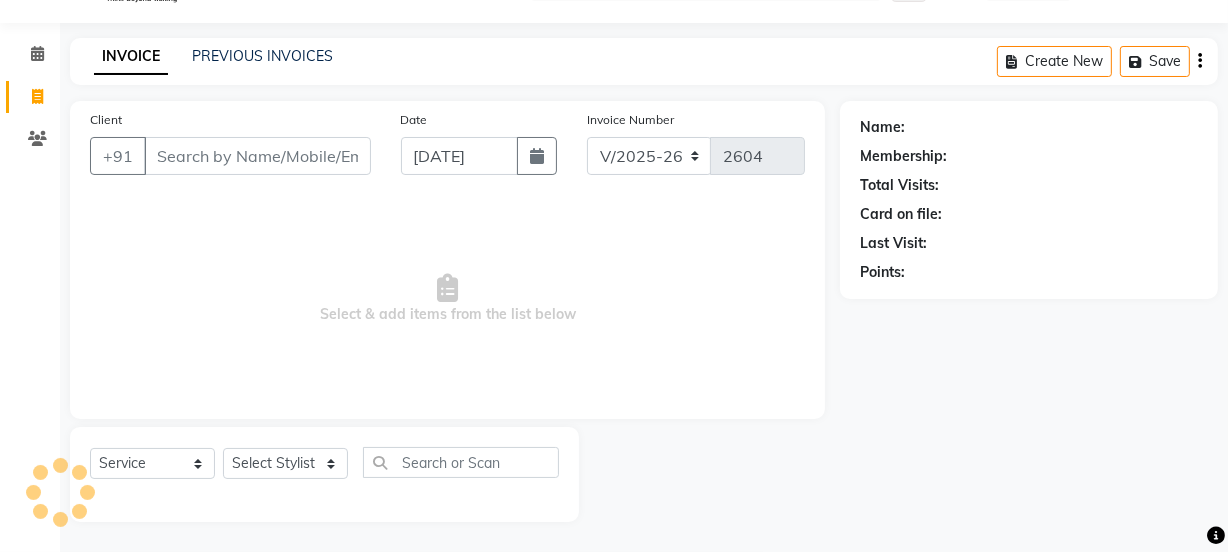 click on "Client" at bounding box center (257, 156) 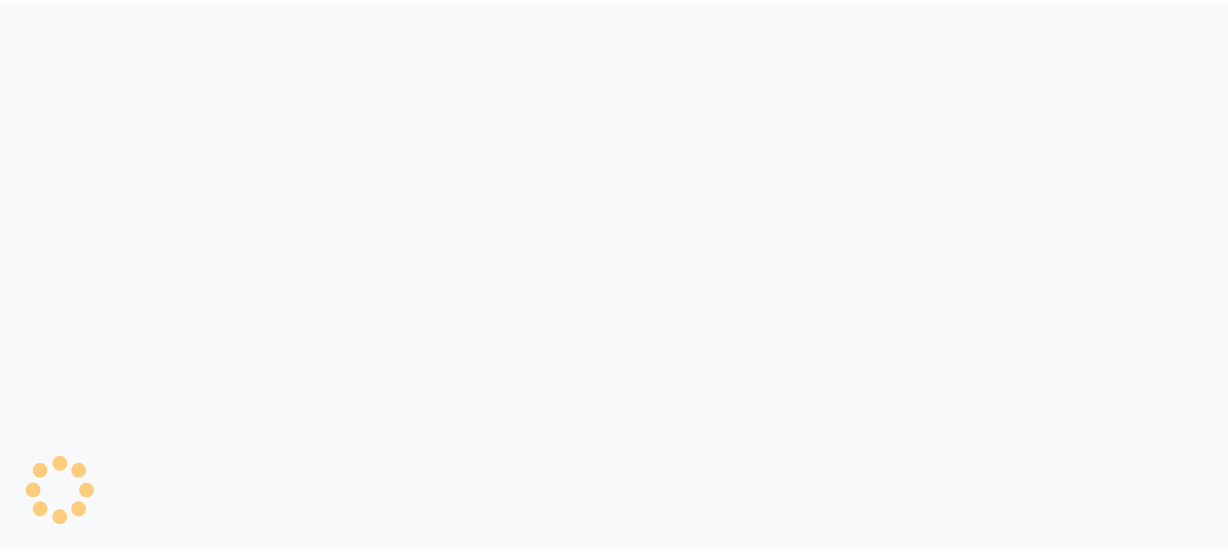 scroll, scrollTop: 0, scrollLeft: 0, axis: both 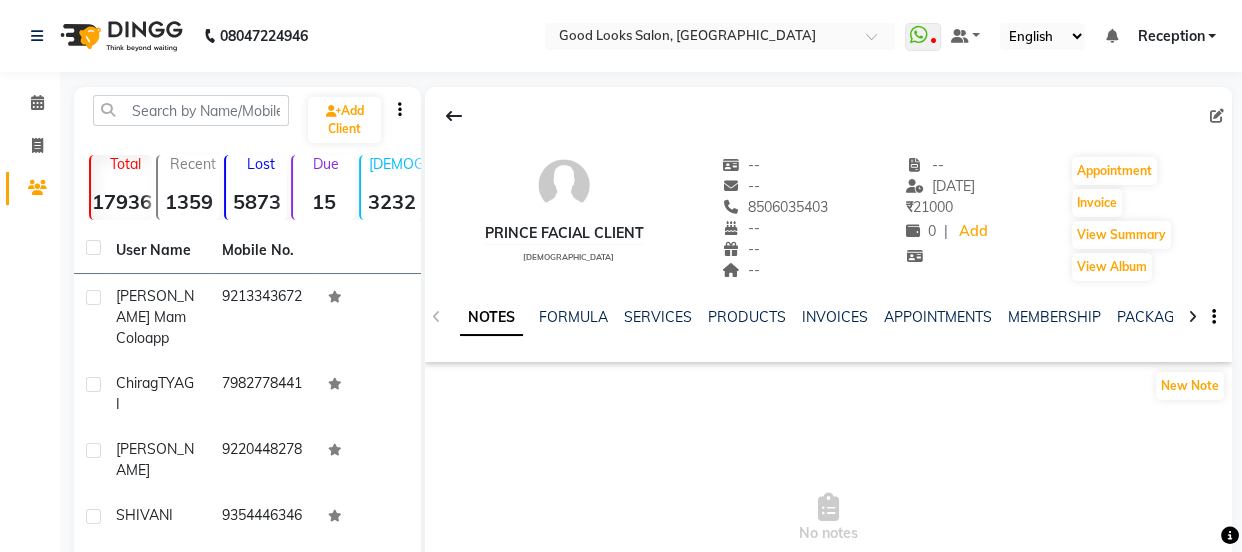 select on "en" 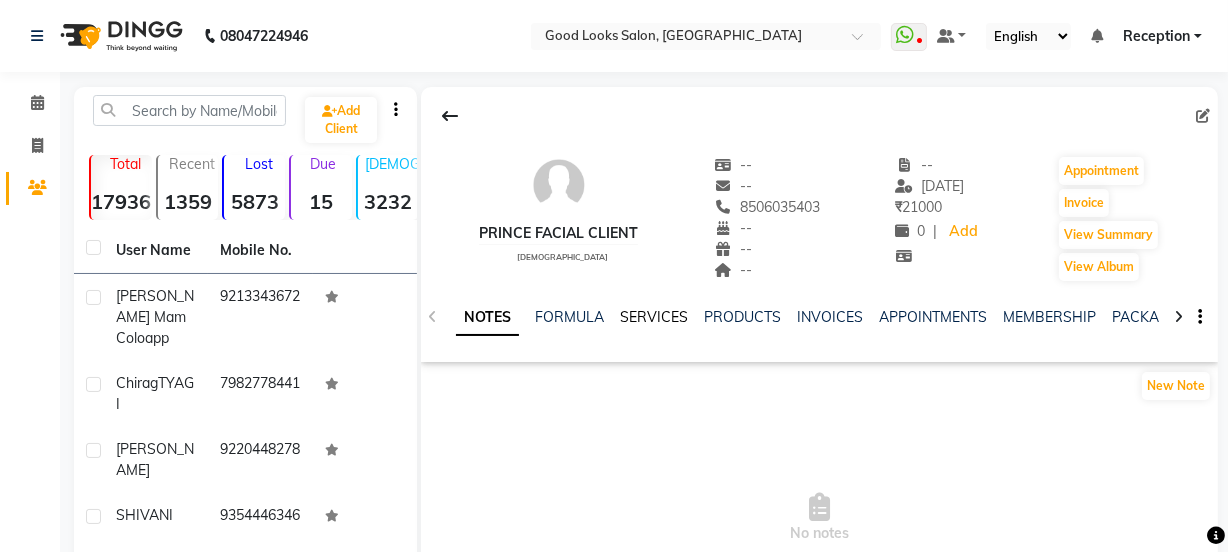 click on "SERVICES" 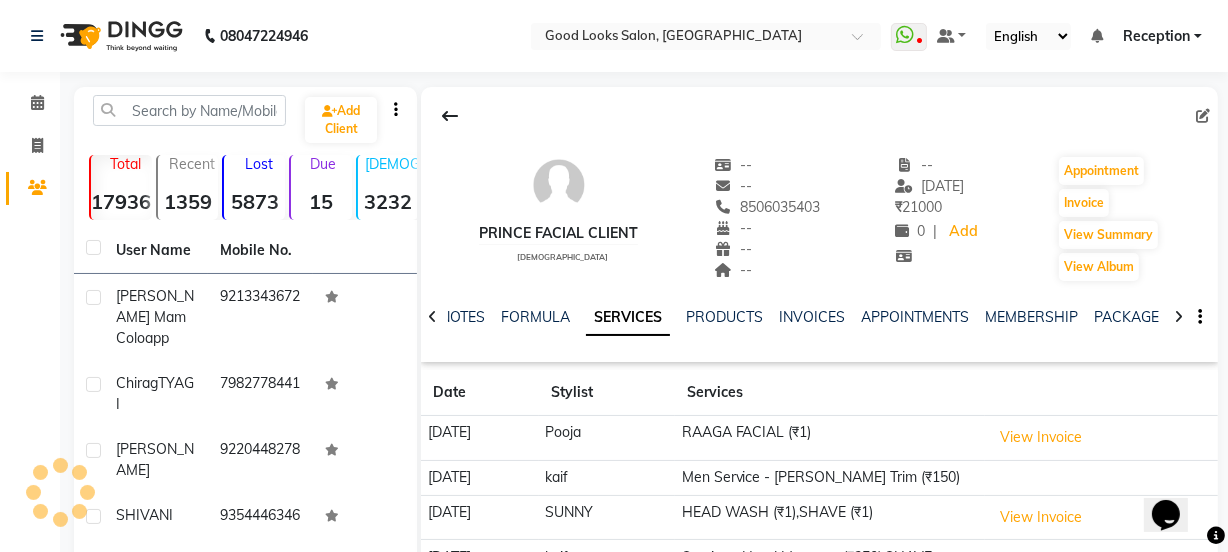scroll, scrollTop: 0, scrollLeft: 0, axis: both 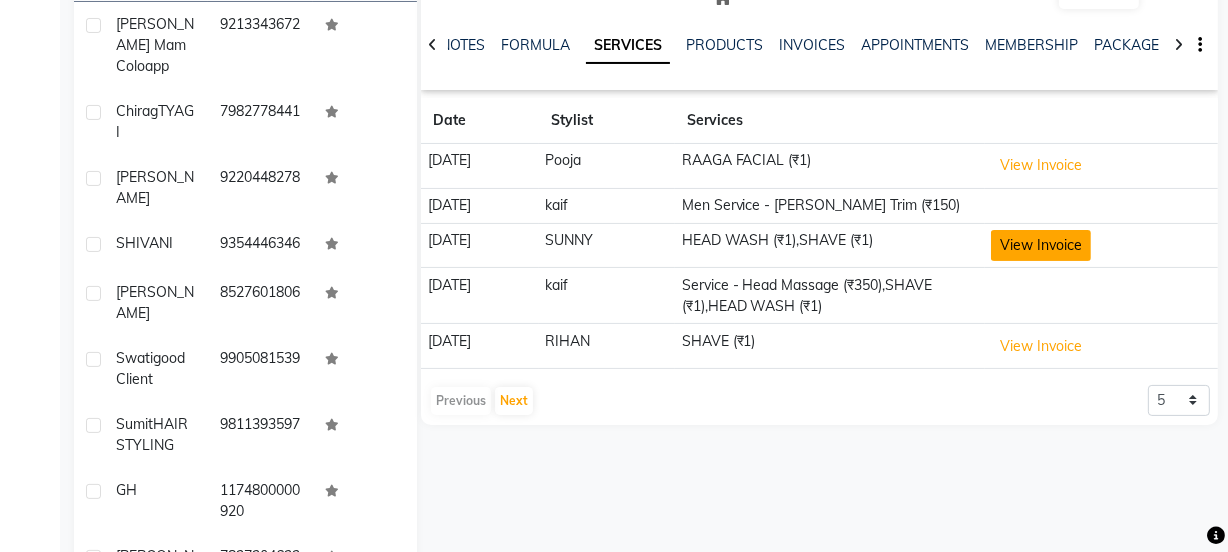 click on "View Invoice" 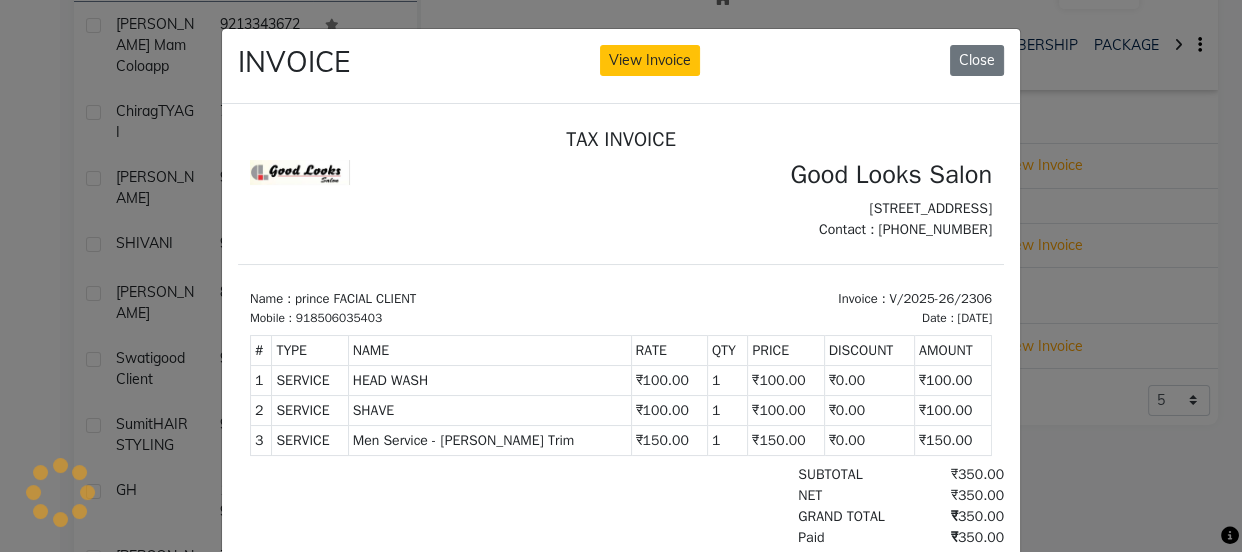 scroll, scrollTop: 0, scrollLeft: 0, axis: both 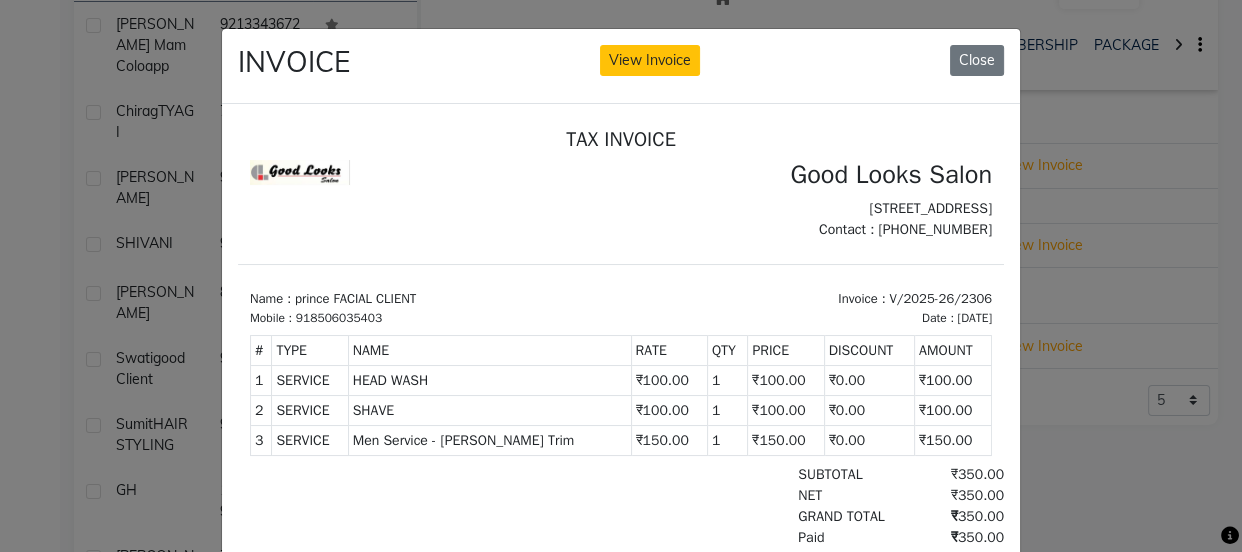 click on "INVOICE View Invoice Close" 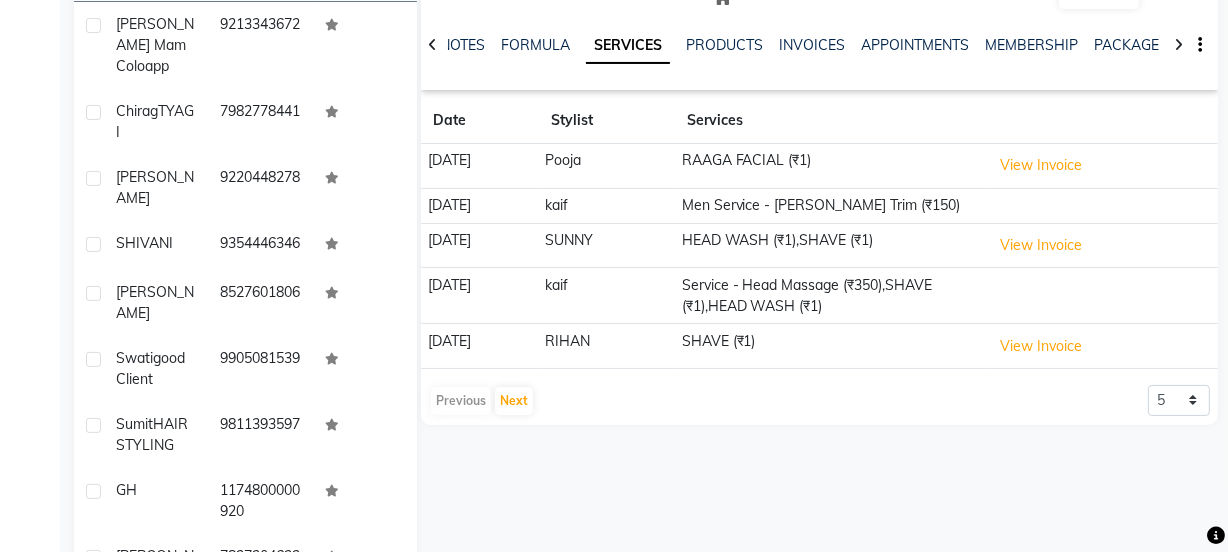 click on "Previous   Next  5 10 50 100 500" 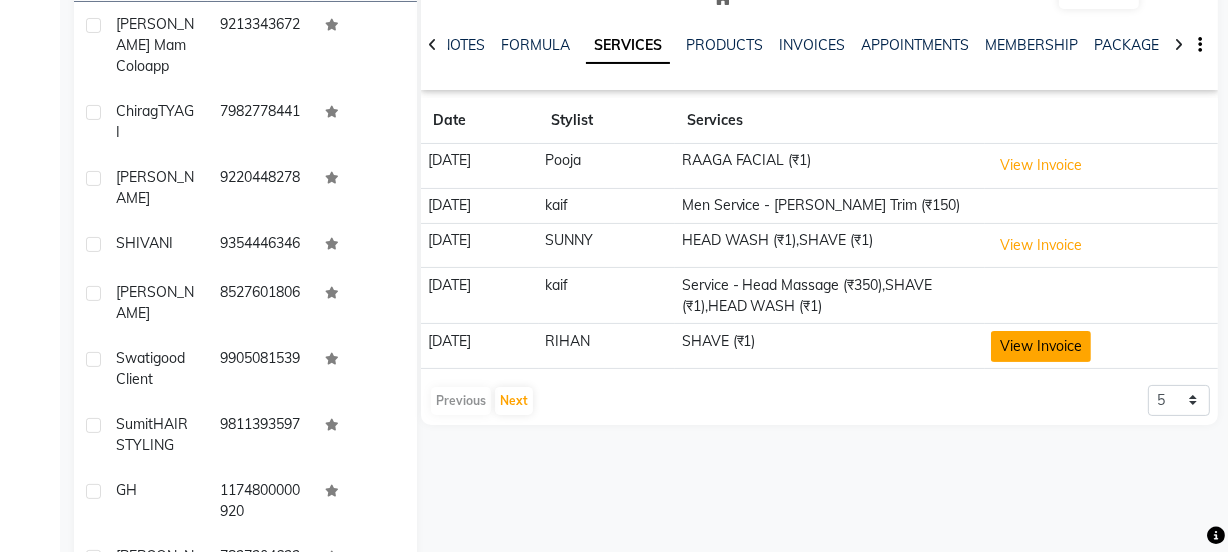 click on "View Invoice" 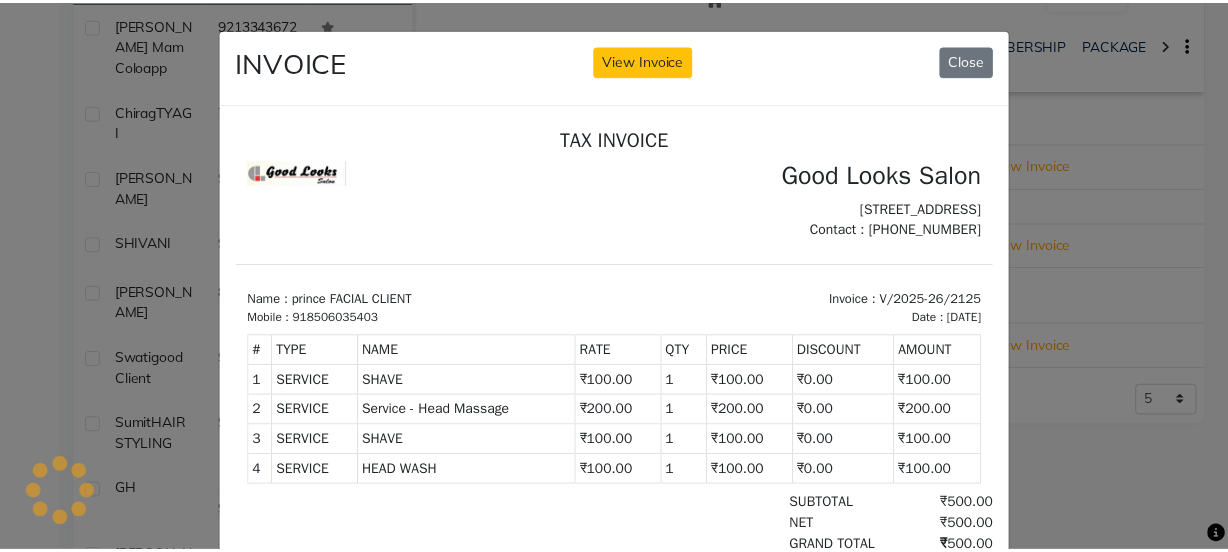 scroll, scrollTop: 0, scrollLeft: 0, axis: both 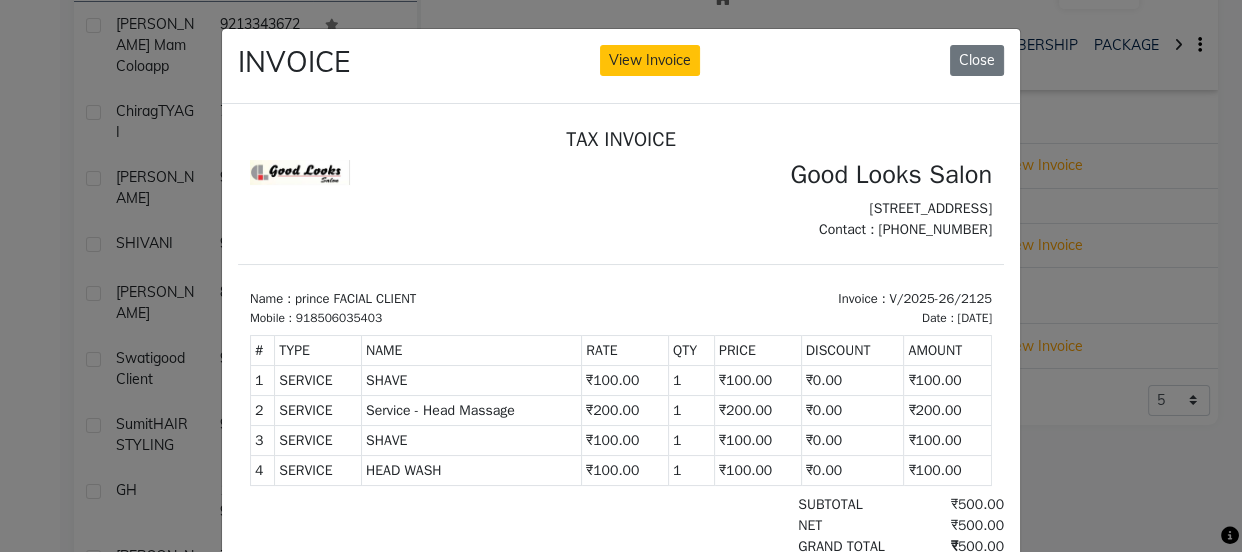 click on "INVOICE View Invoice Close" 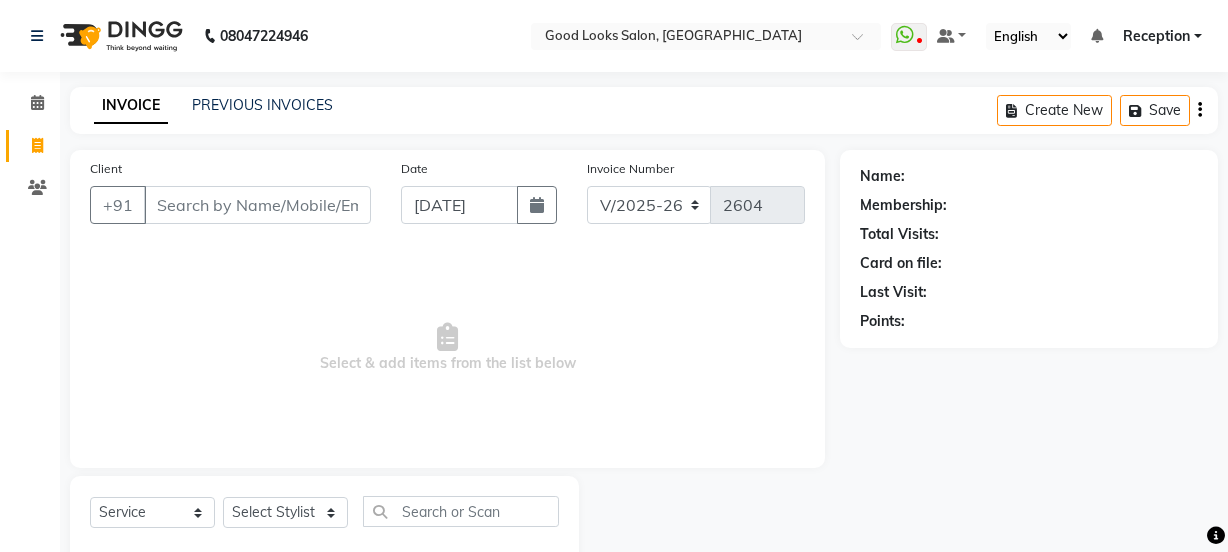 select on "4230" 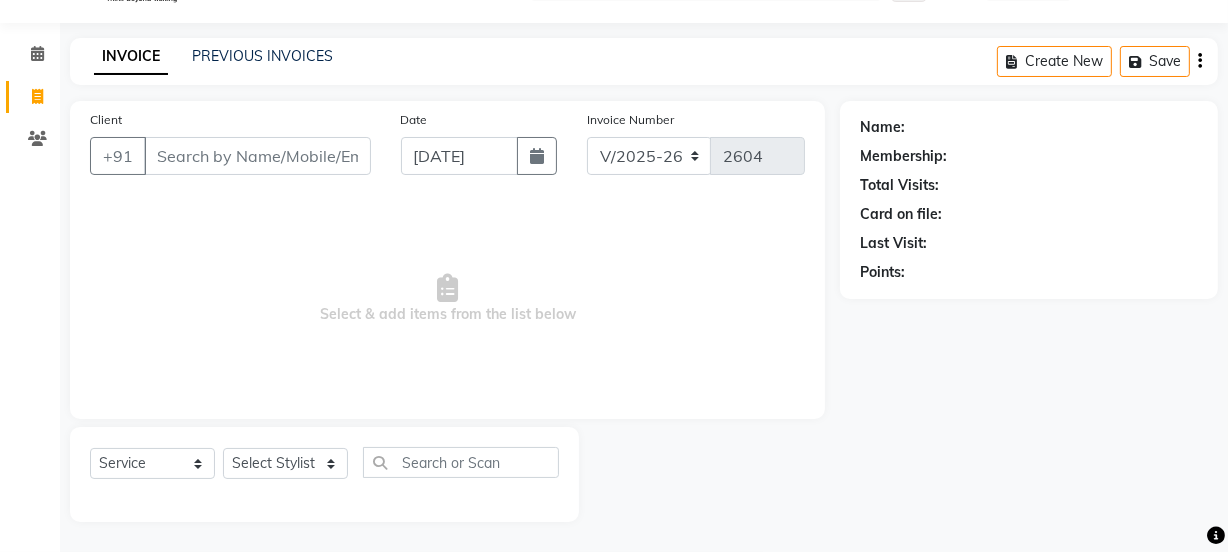 scroll, scrollTop: 0, scrollLeft: 0, axis: both 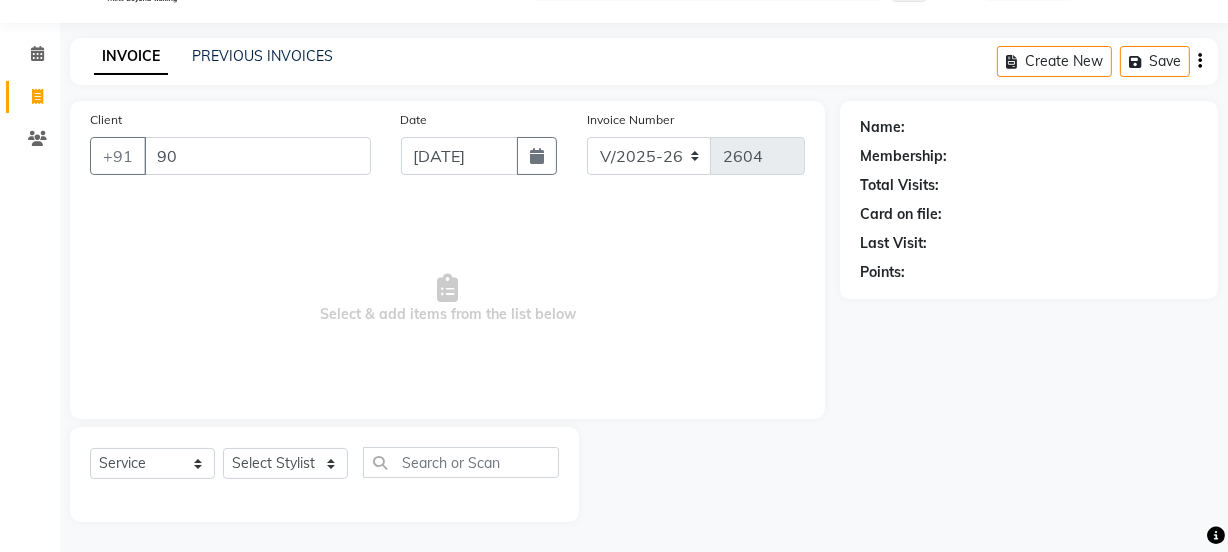 type on "9" 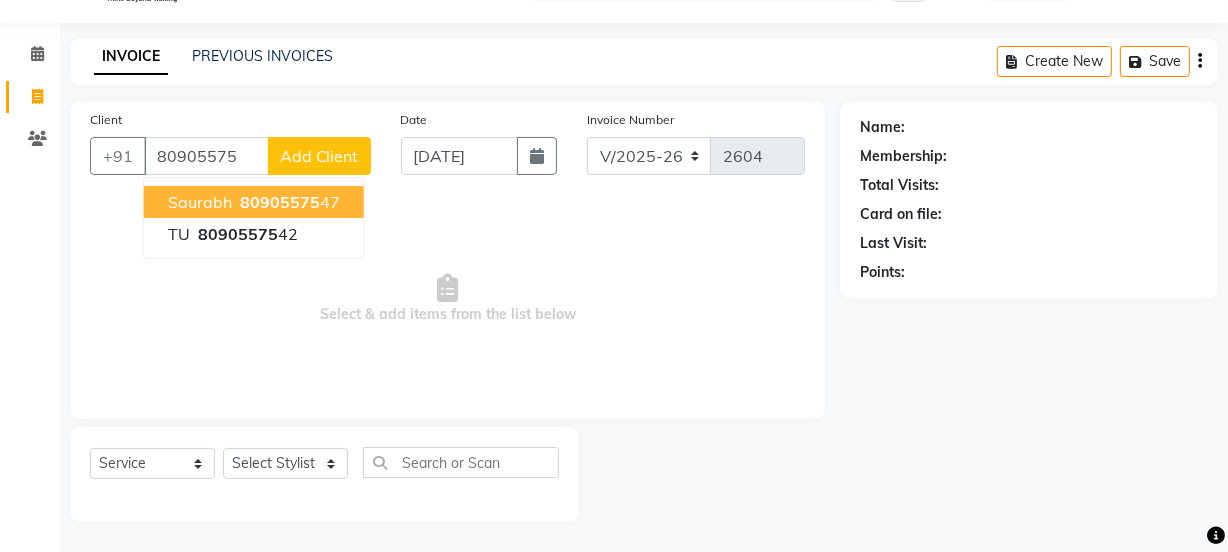 click on "80905575" at bounding box center [280, 202] 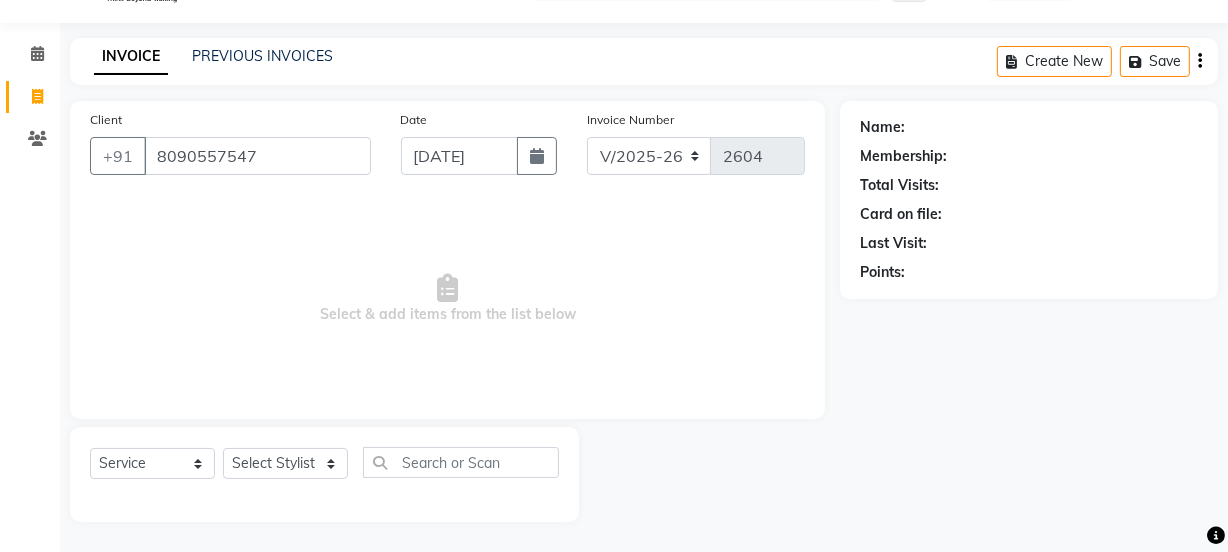 type on "8090557547" 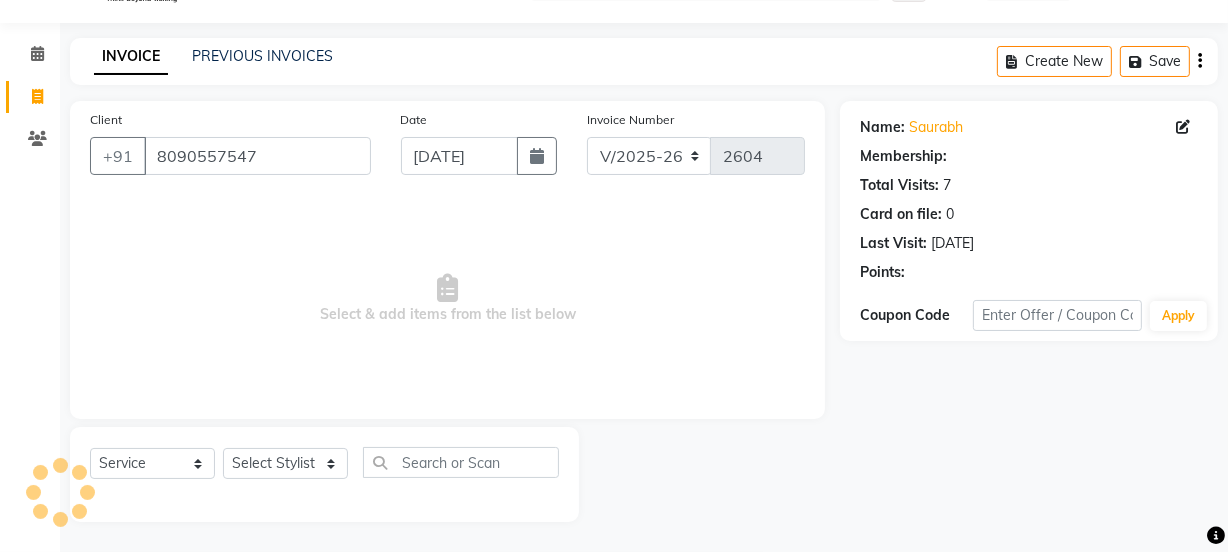 select on "1: Object" 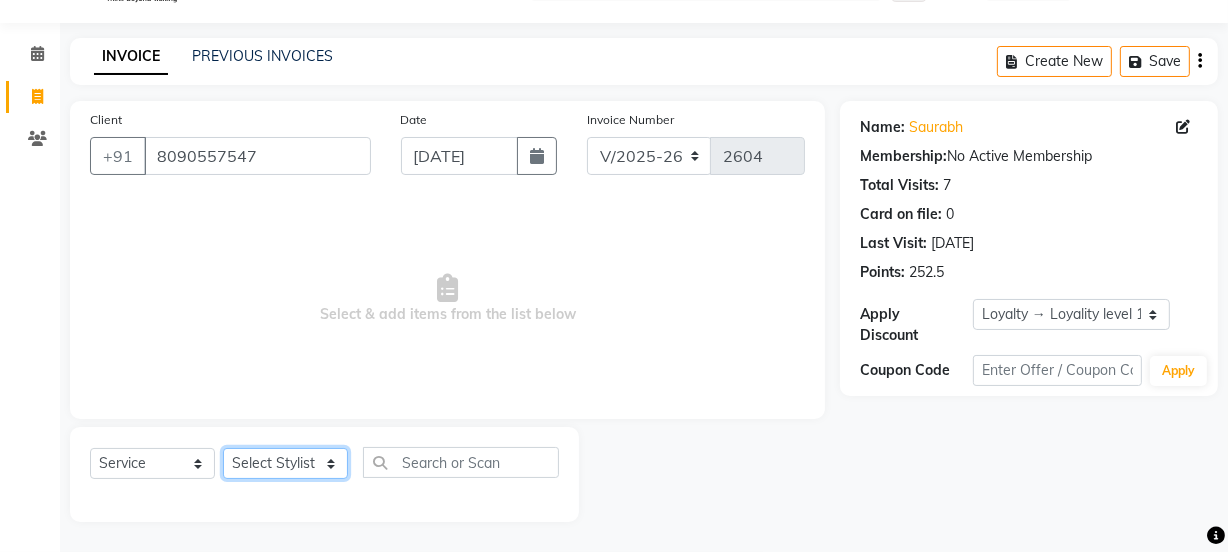 click on "Select Stylist Jyoti kaif Manager [PERSON_NAME] 2 Reception [PERSON_NAME] [PERSON_NAME] SUNNY [PERSON_NAME]" 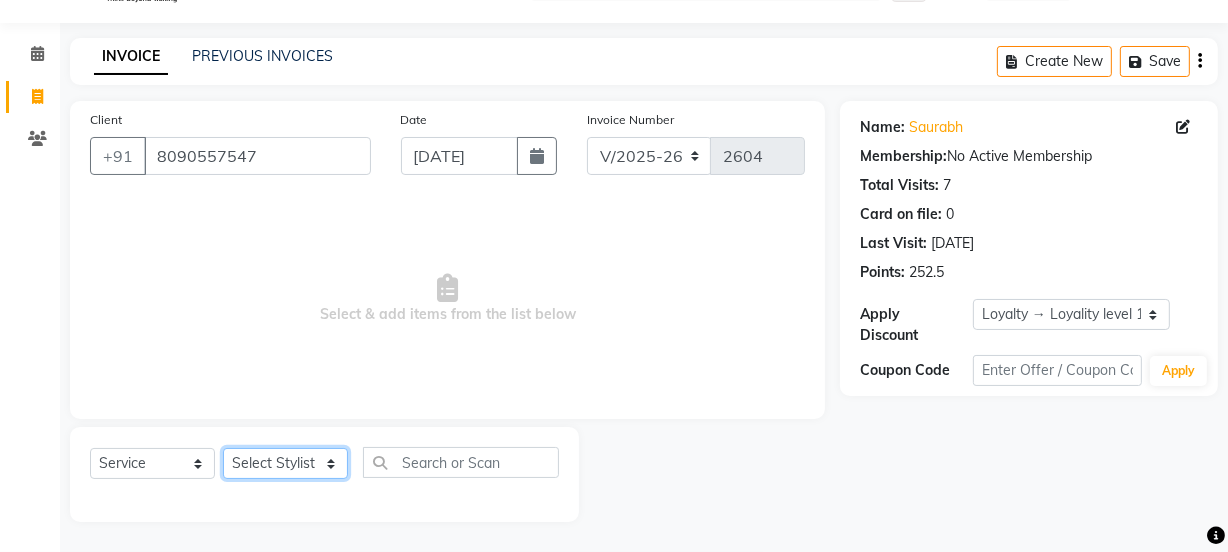select on "79136" 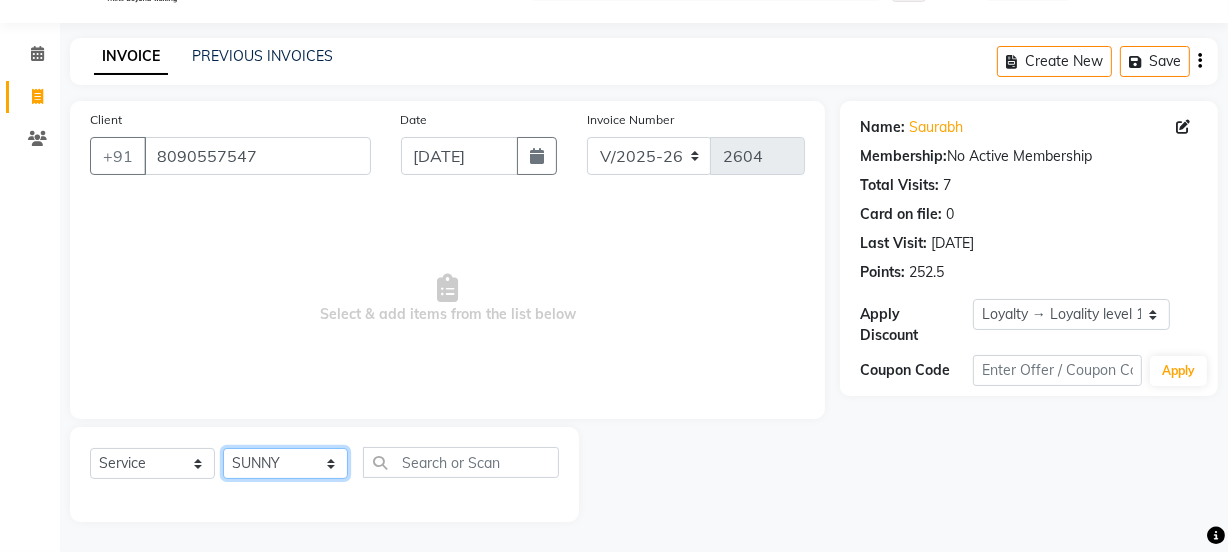 click on "Select Stylist Jyoti kaif Manager [PERSON_NAME] 2 Reception [PERSON_NAME] [PERSON_NAME] SUNNY [PERSON_NAME]" 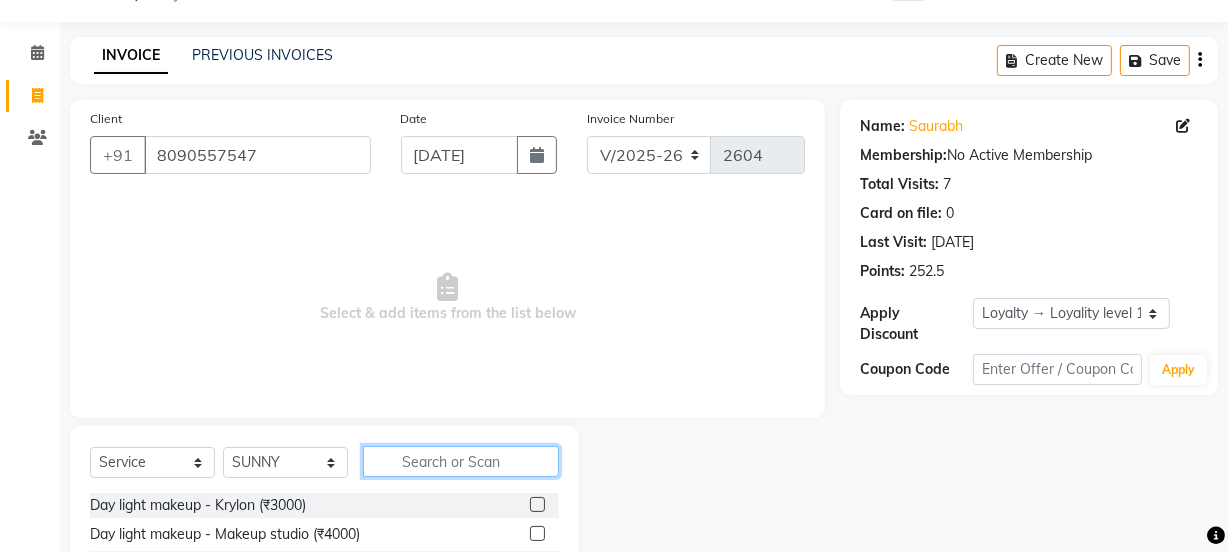 click 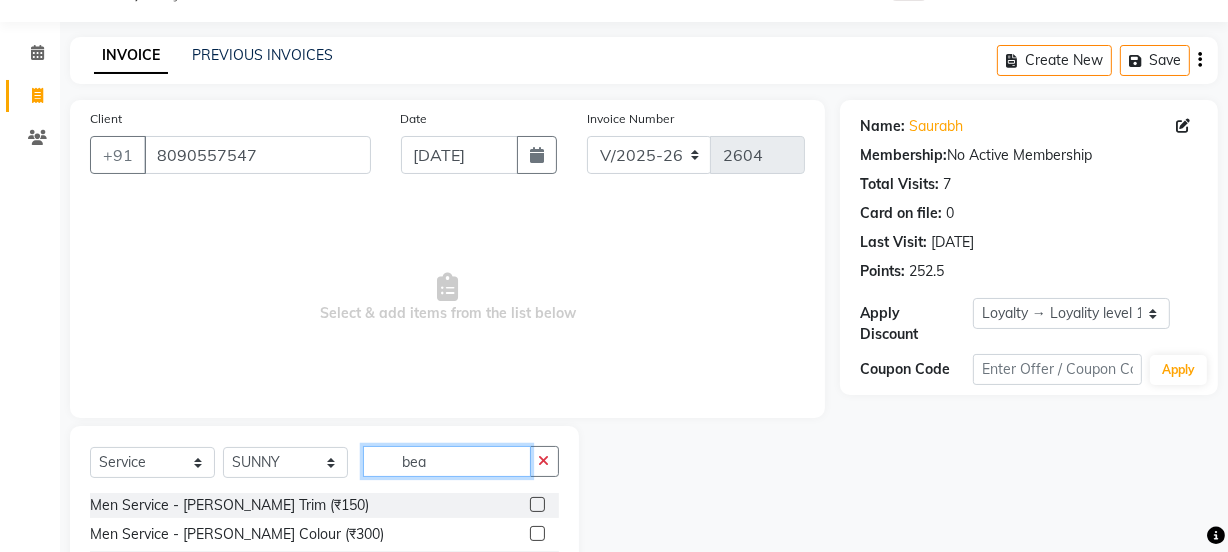 type on "bea" 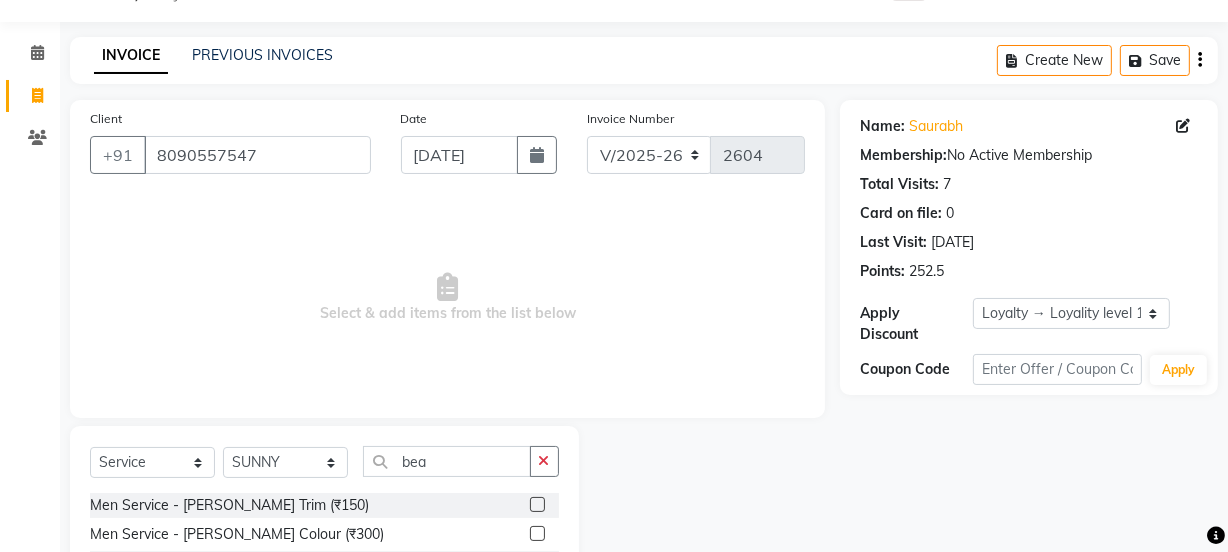 click 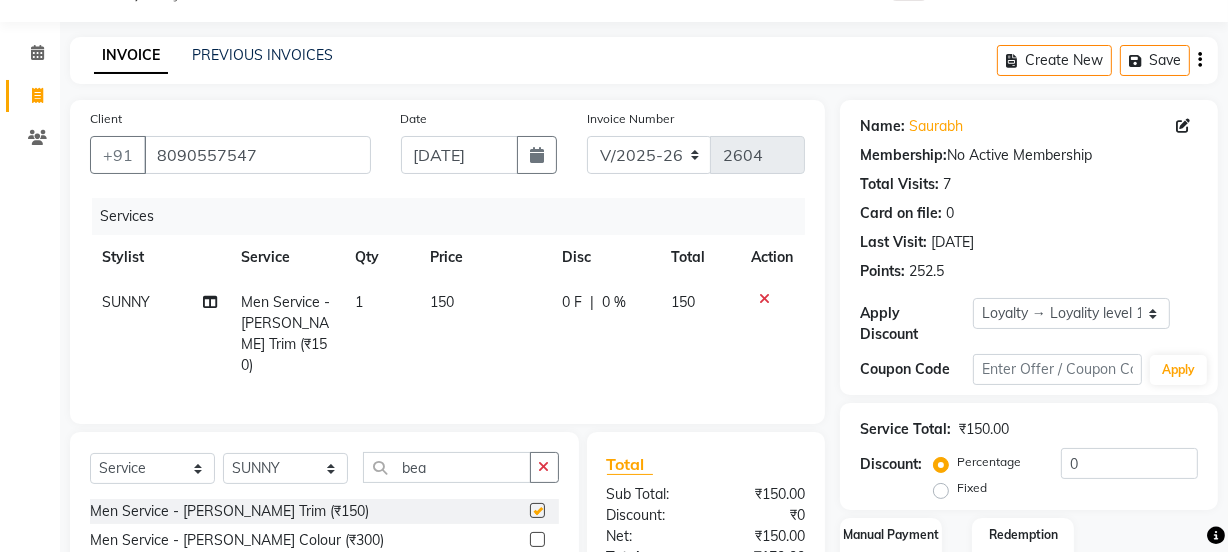 checkbox on "false" 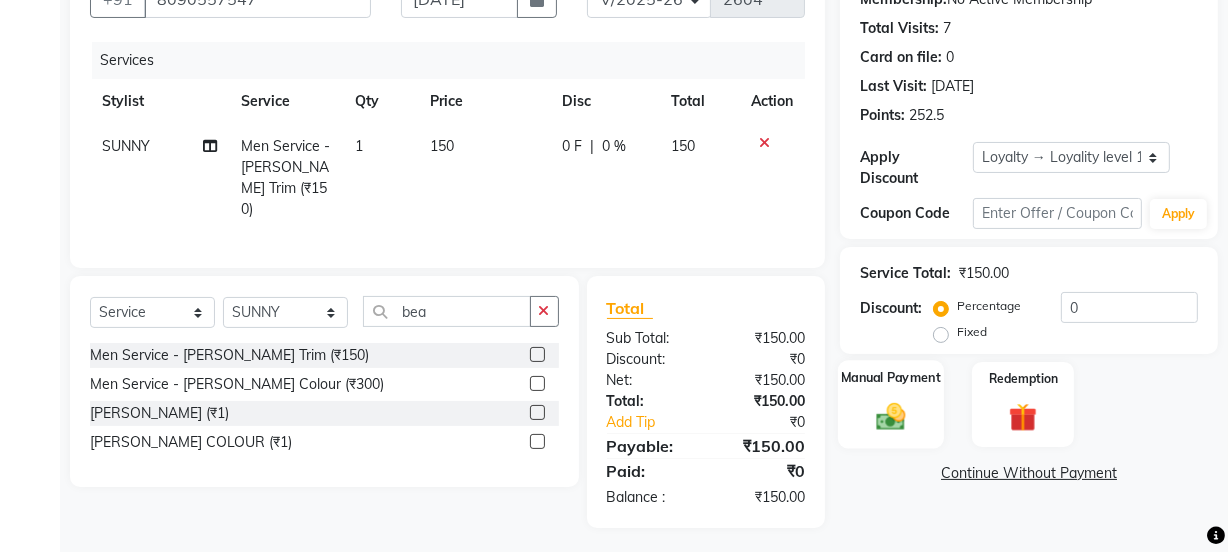 click 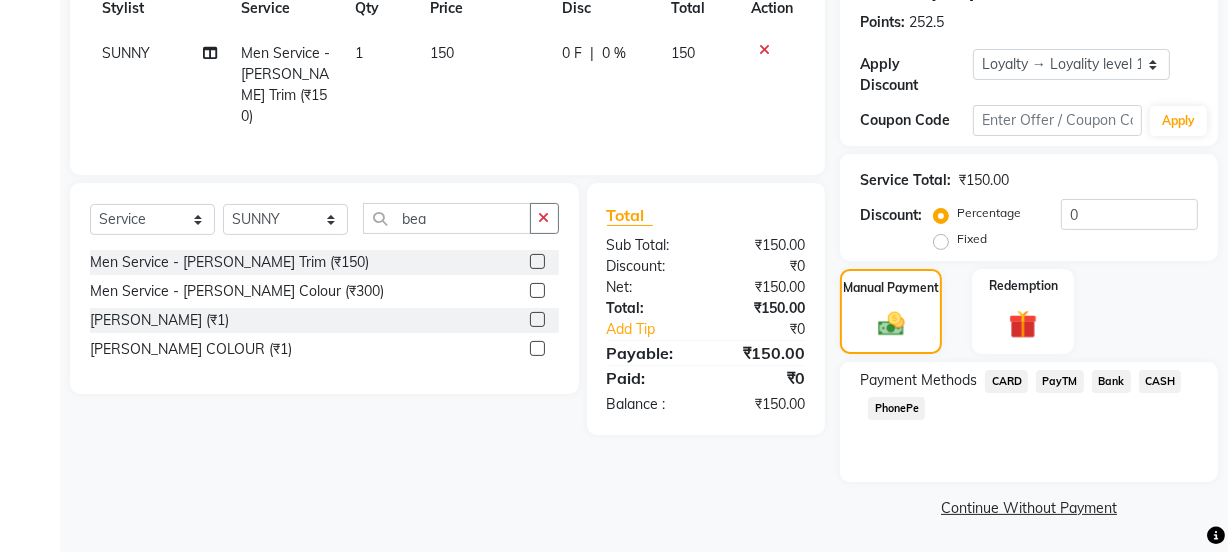 scroll, scrollTop: 300, scrollLeft: 0, axis: vertical 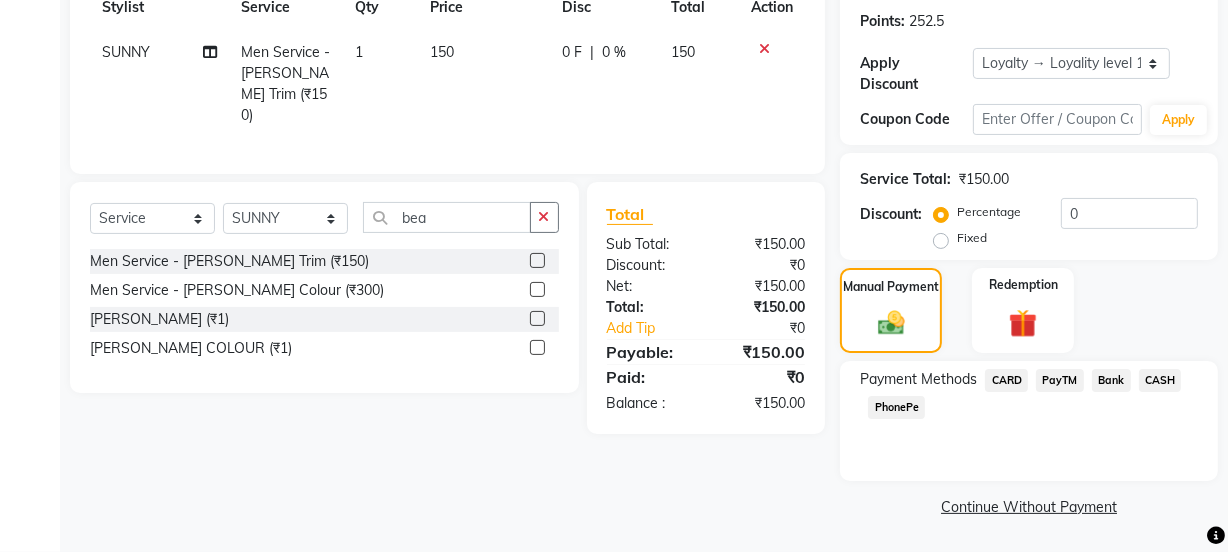 click on "PayTM" 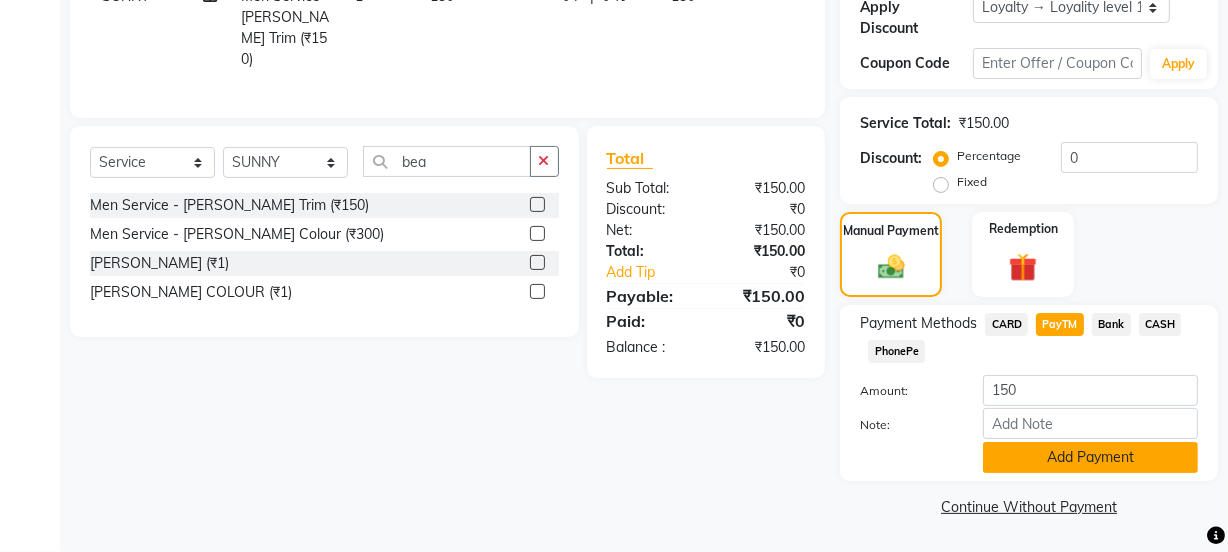 click on "Add Payment" 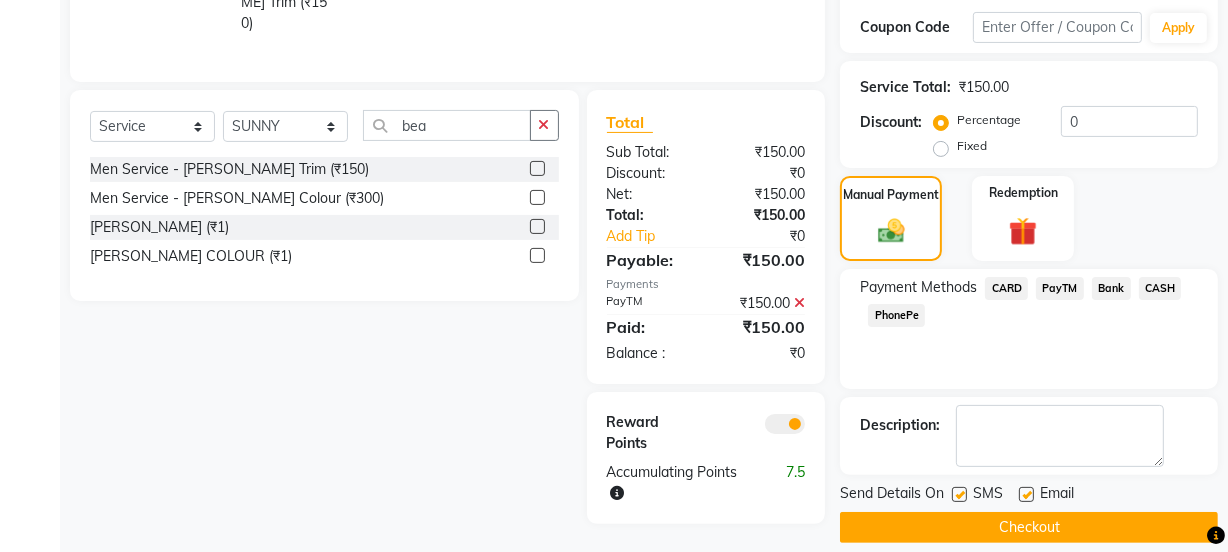 scroll, scrollTop: 412, scrollLeft: 0, axis: vertical 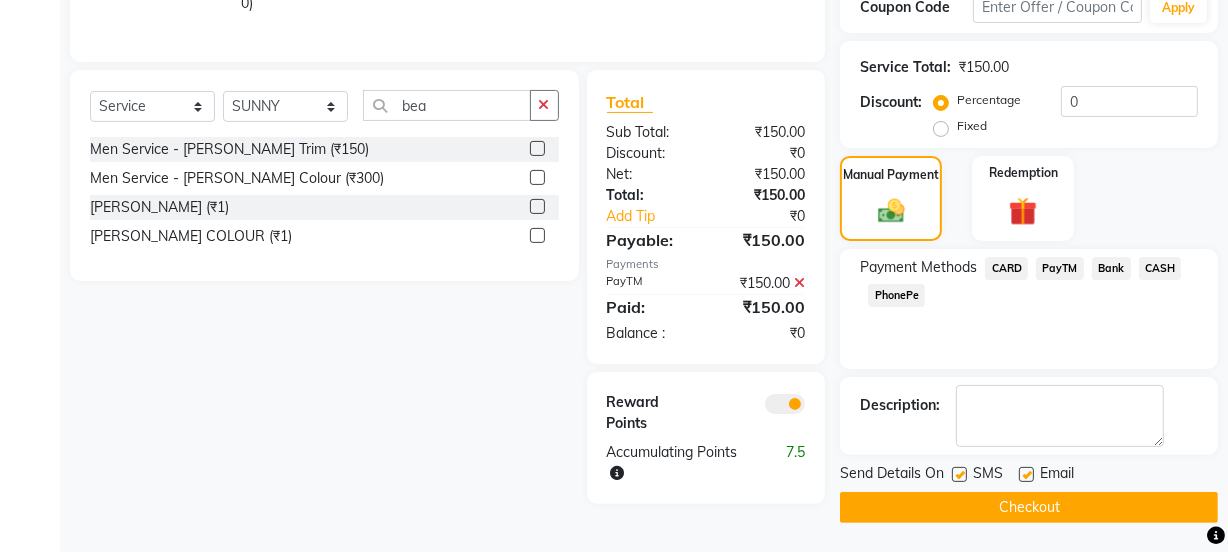 click 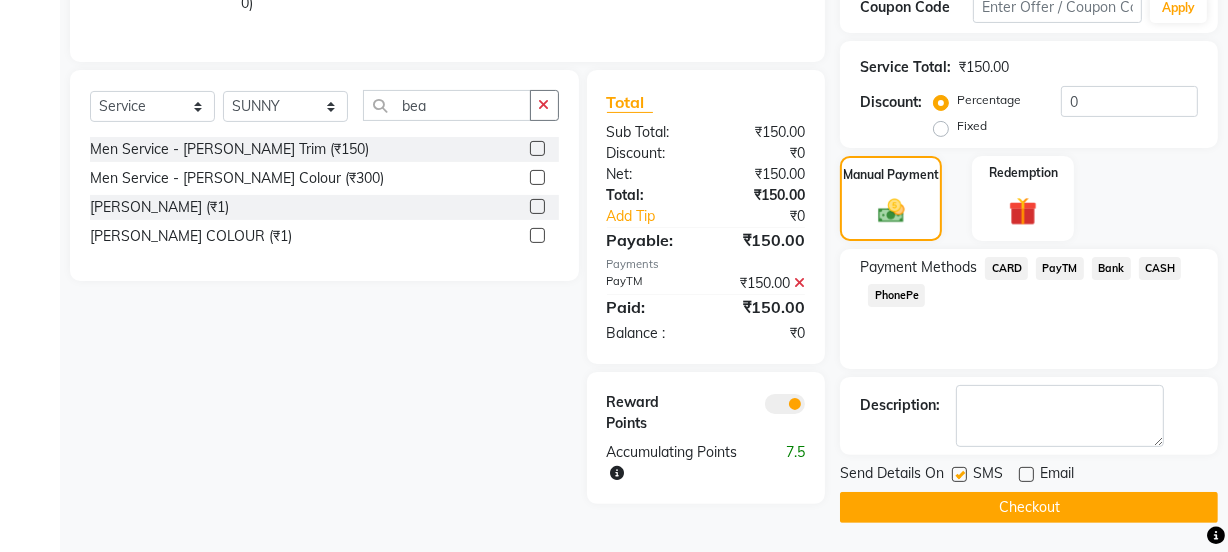 click 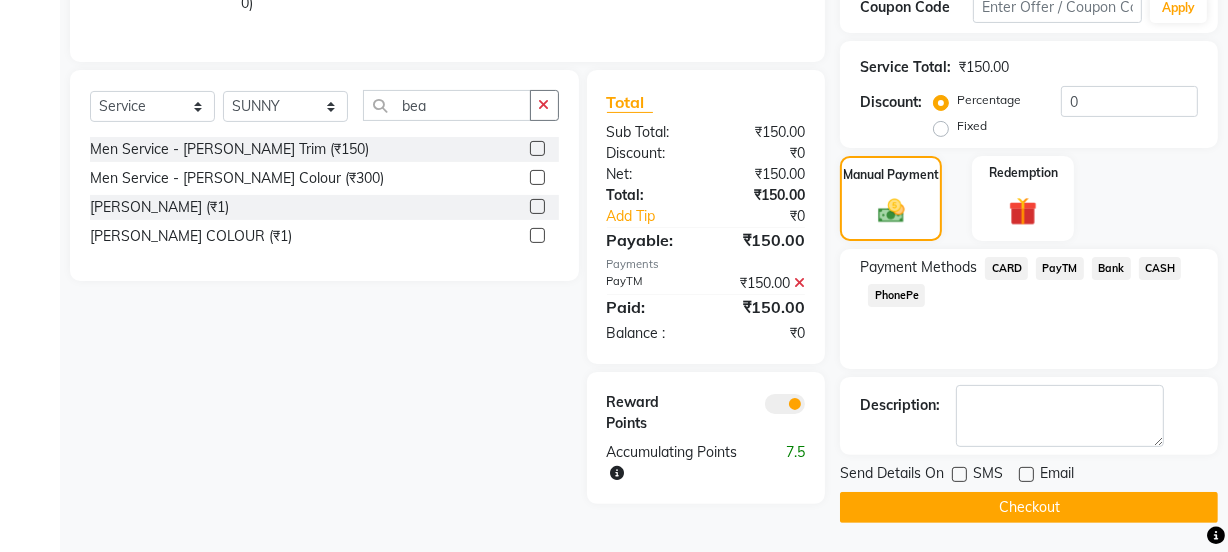 click on "Checkout" 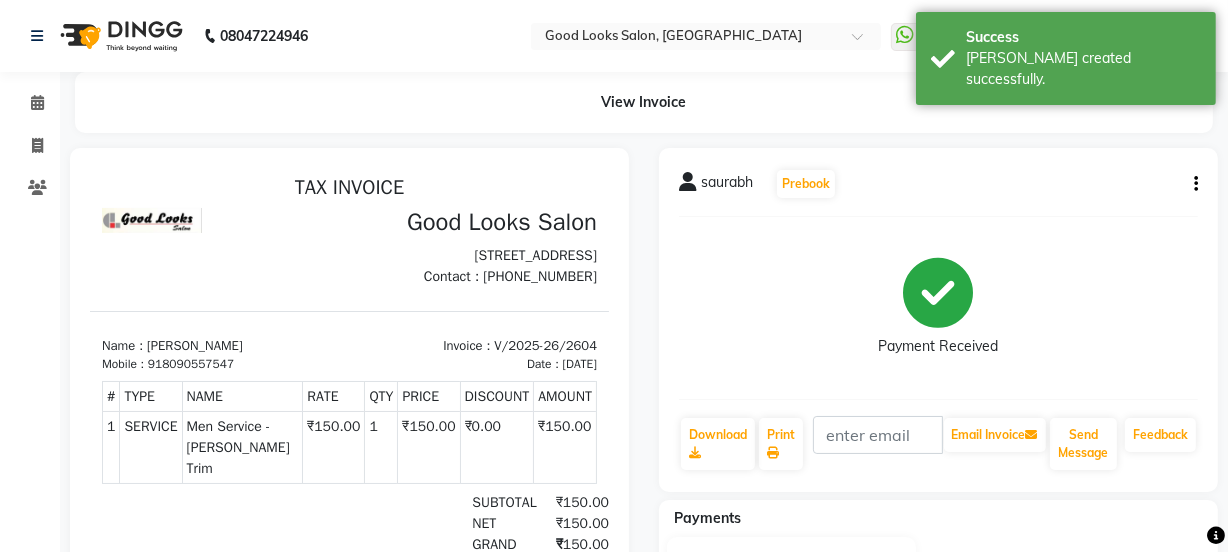scroll, scrollTop: 0, scrollLeft: 0, axis: both 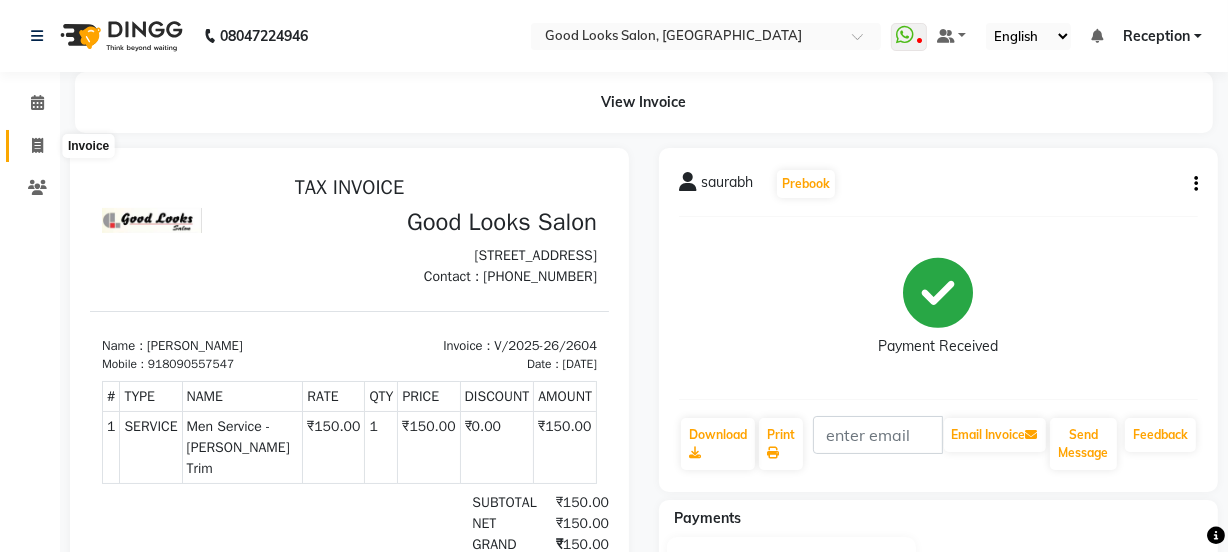 click 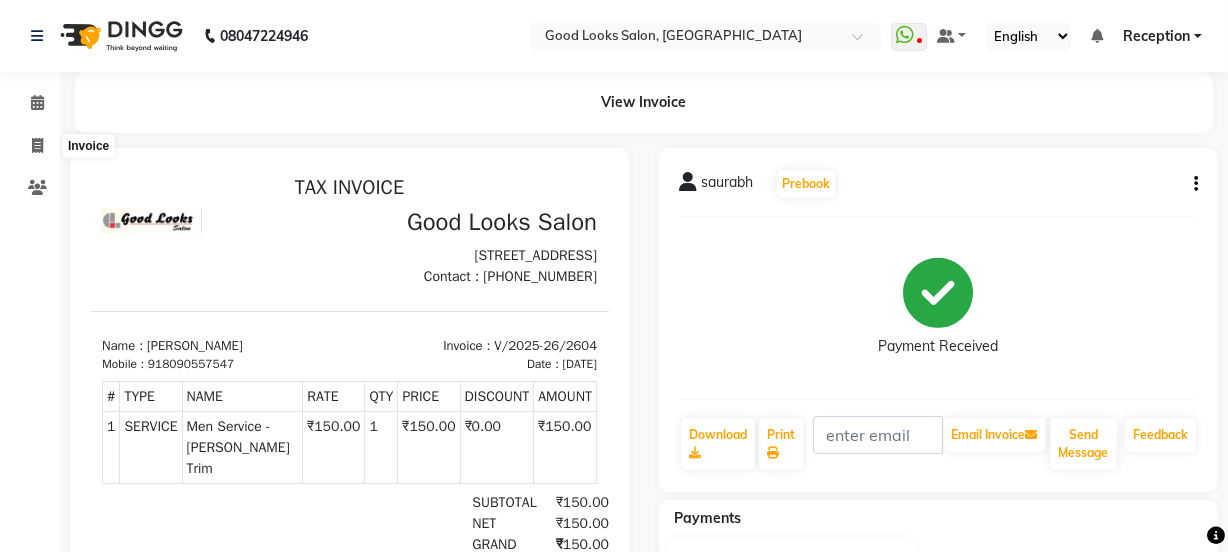 select on "service" 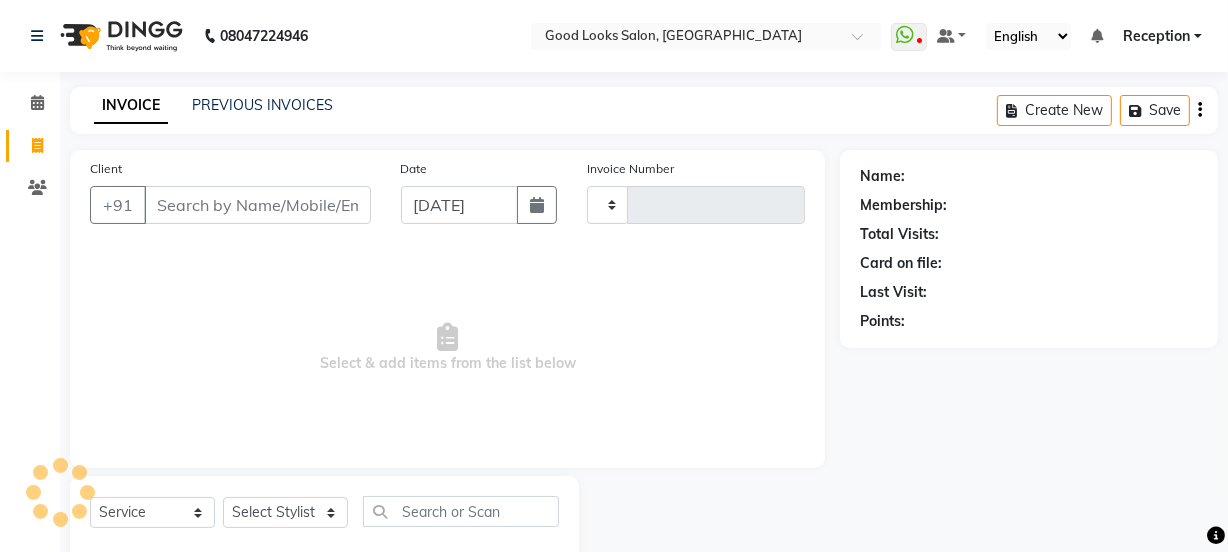 scroll, scrollTop: 50, scrollLeft: 0, axis: vertical 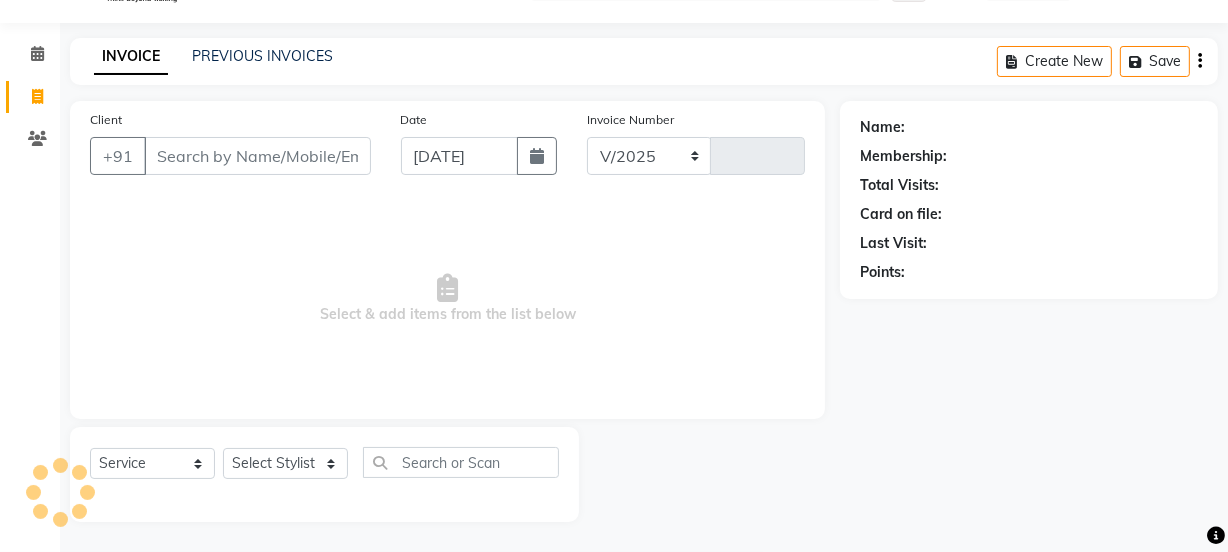 select on "4230" 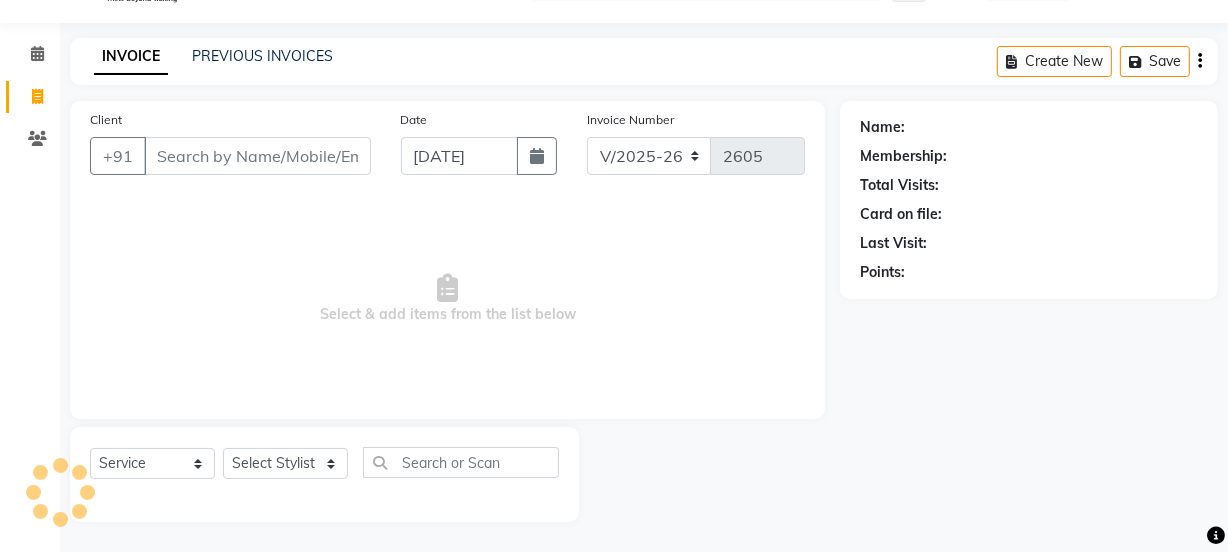 click on "Client" at bounding box center [257, 156] 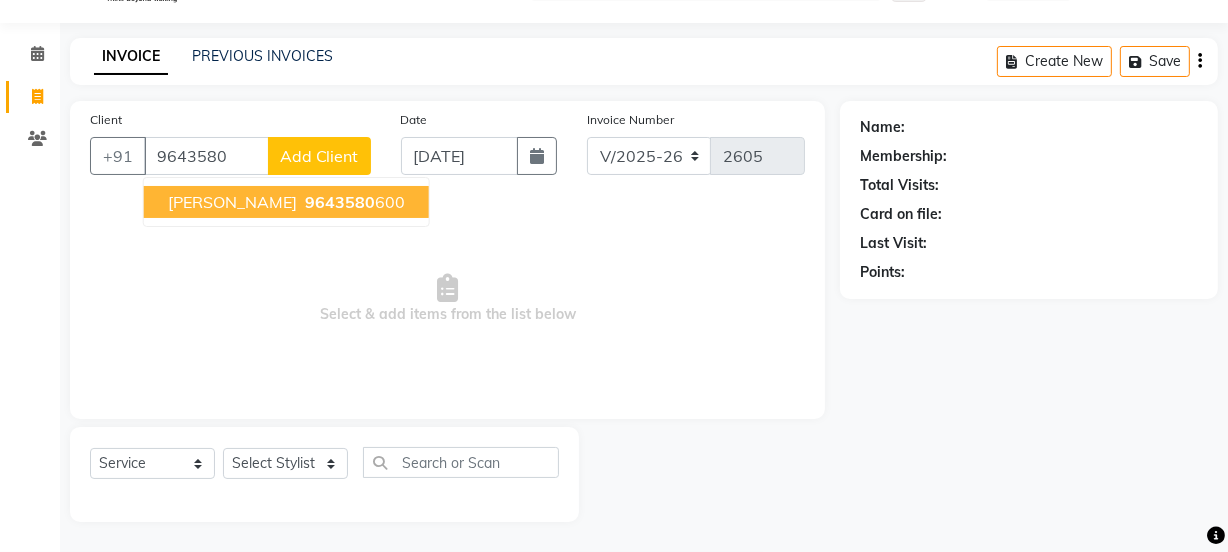 click on "9643580" at bounding box center (340, 202) 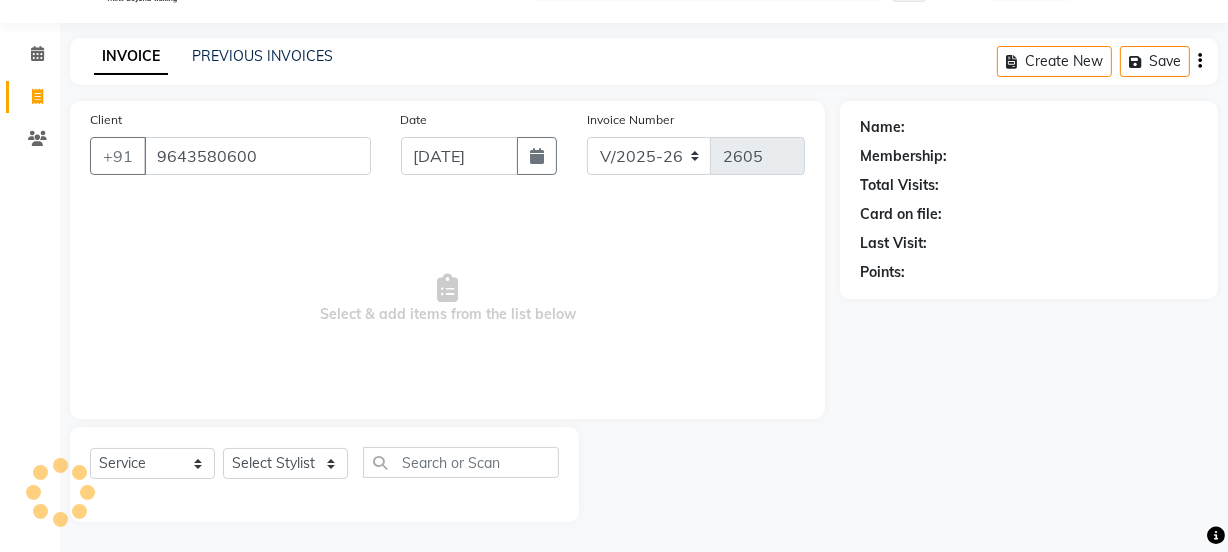 type on "9643580600" 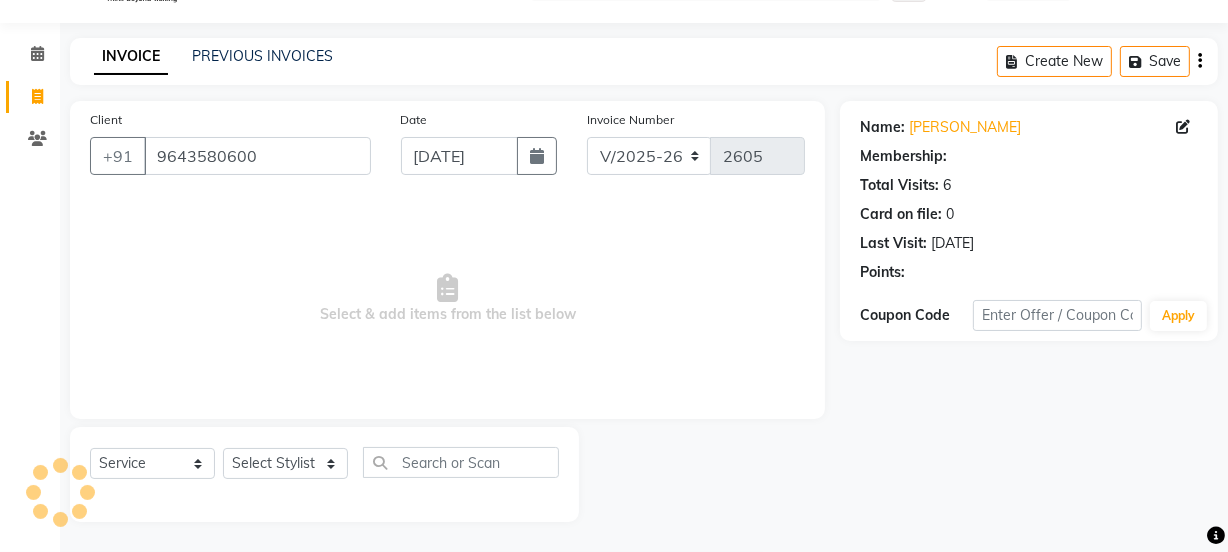 select on "1: Object" 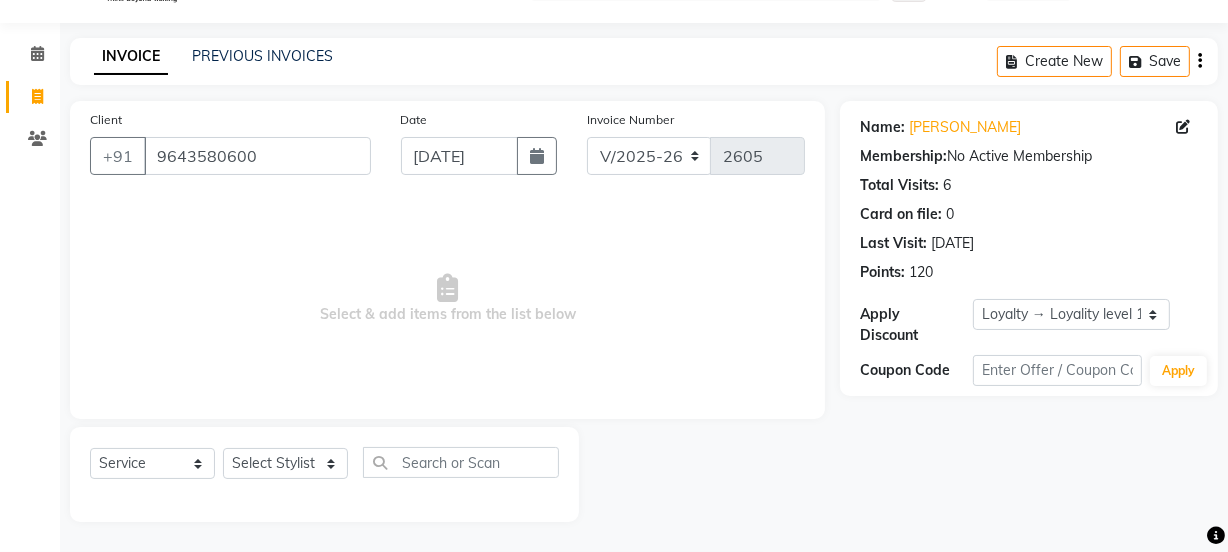 drag, startPoint x: 942, startPoint y: 121, endPoint x: 930, endPoint y: 126, distance: 13 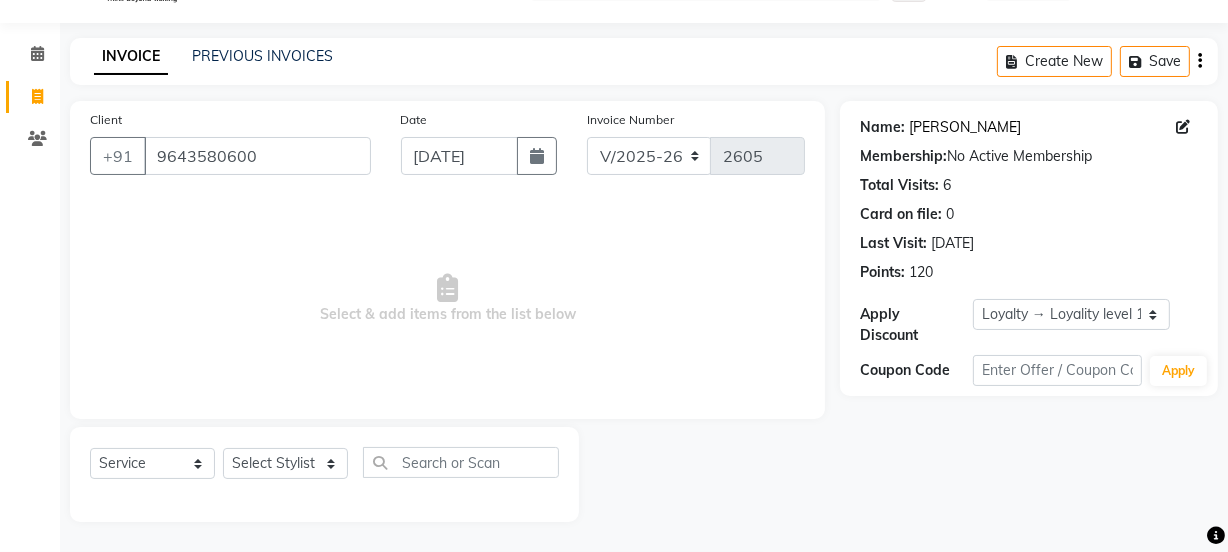click on "Name: Sonu" 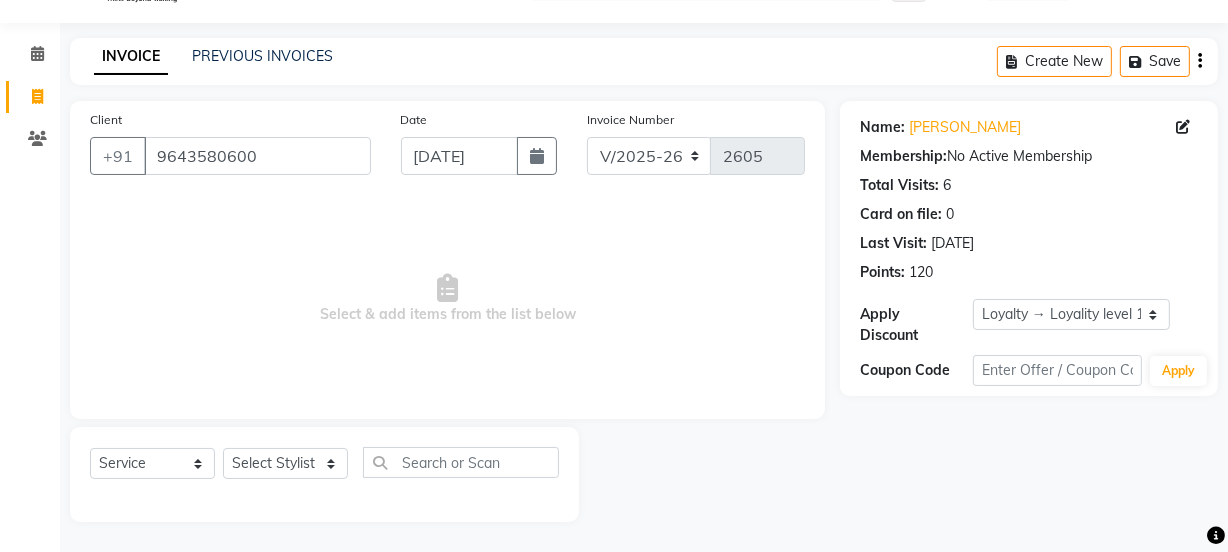 click on "Select  Service  Product  Membership  Package Voucher Prepaid Gift Card  Select Stylist Jyoti kaif Manager Pooja Prachi Raman Raman 2 Reception RIHAN Sameer Shivam simo SUNNY yogita" 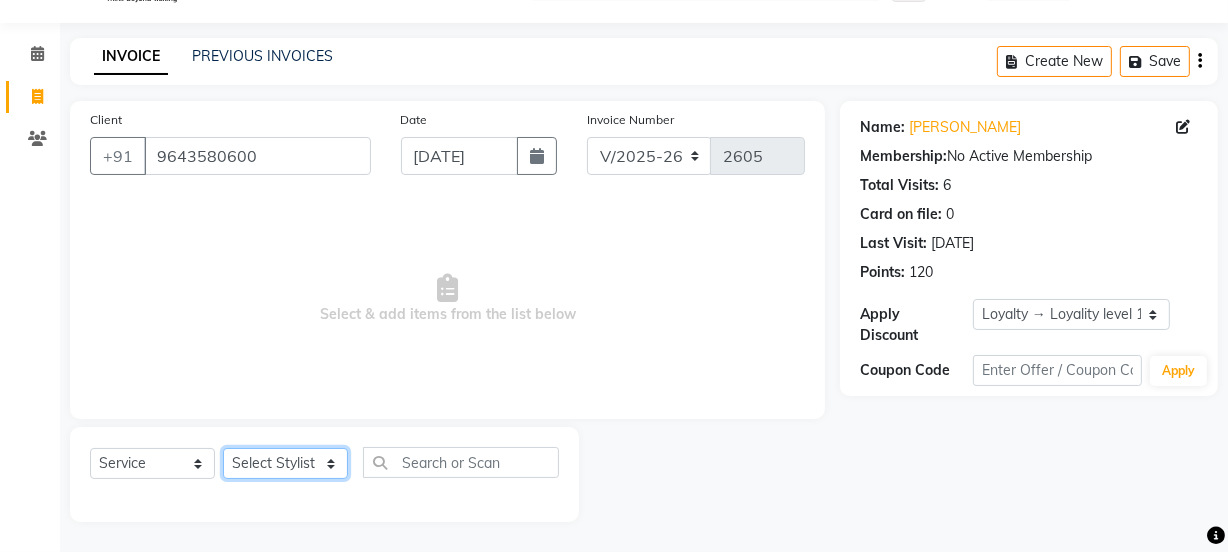 click on "Select Stylist Jyoti kaif Manager Pooja Prachi Raman Raman 2 Reception RIHAN Sameer Shivam simo SUNNY yogita" 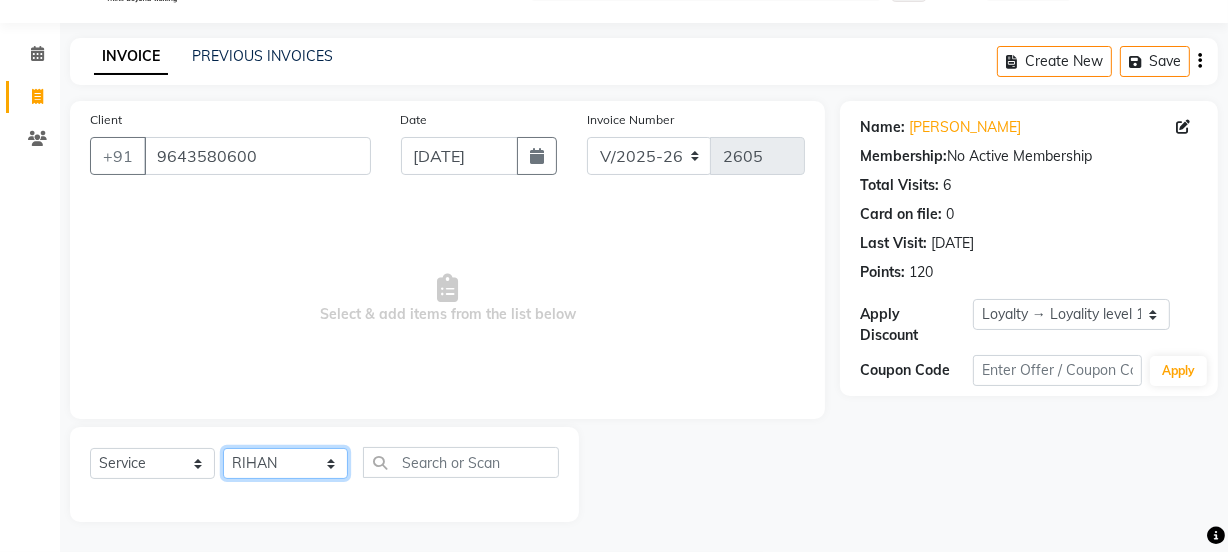click on "Select Stylist Jyoti kaif Manager Pooja Prachi Raman Raman 2 Reception RIHAN Sameer Shivam simo SUNNY yogita" 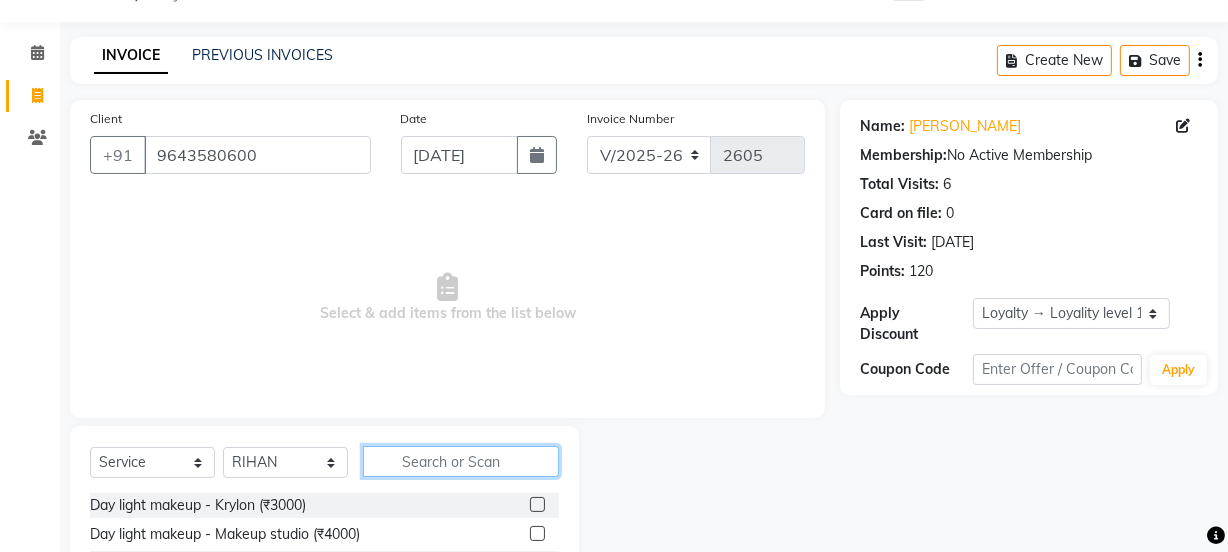 click 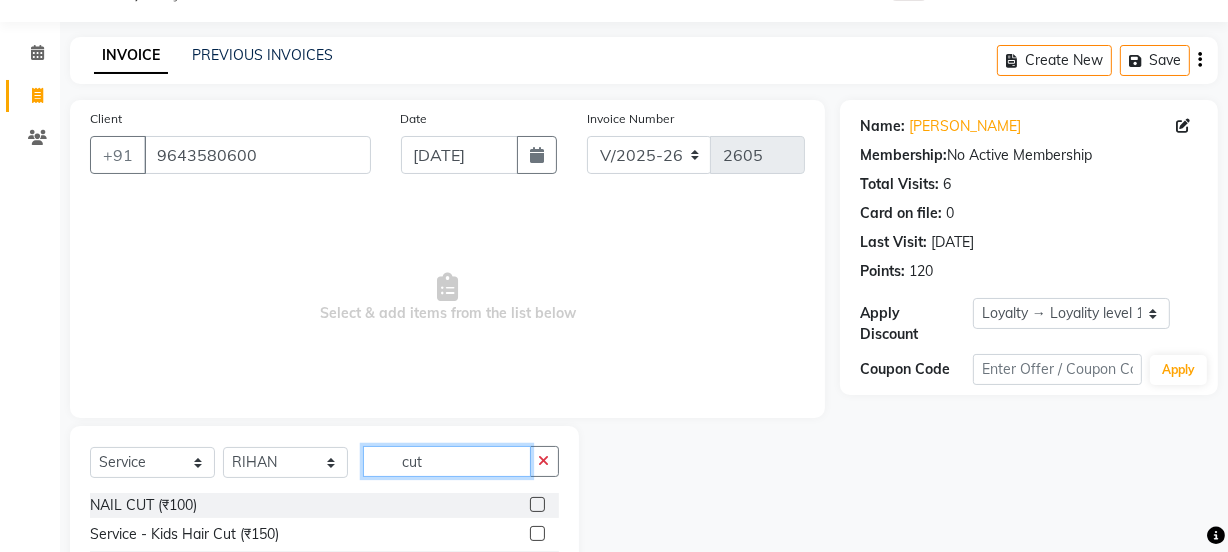 scroll, scrollTop: 250, scrollLeft: 0, axis: vertical 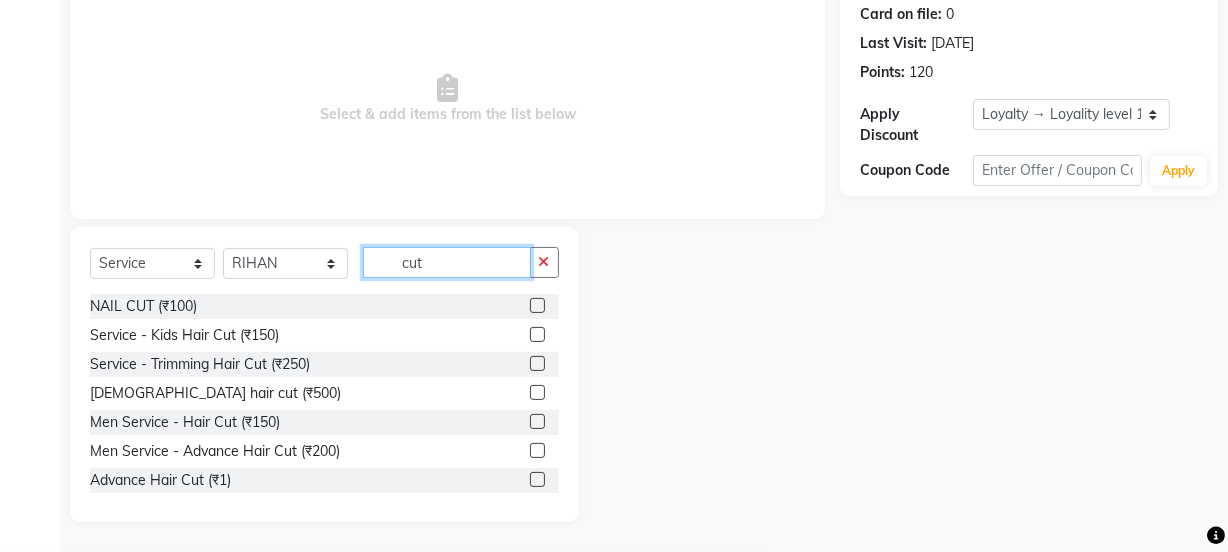 type on "cut" 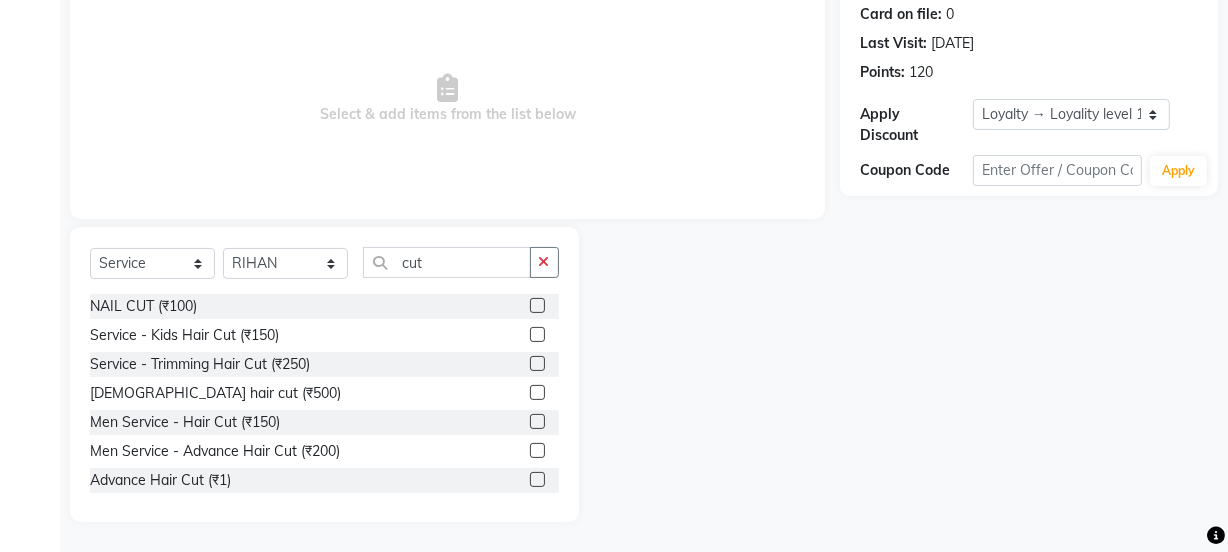 click 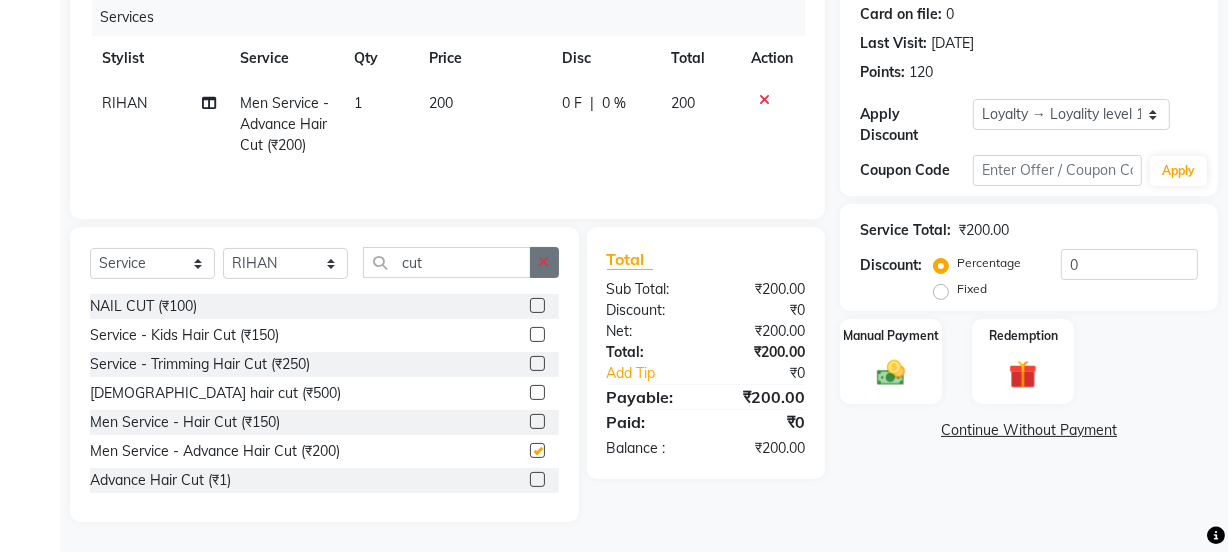 checkbox on "false" 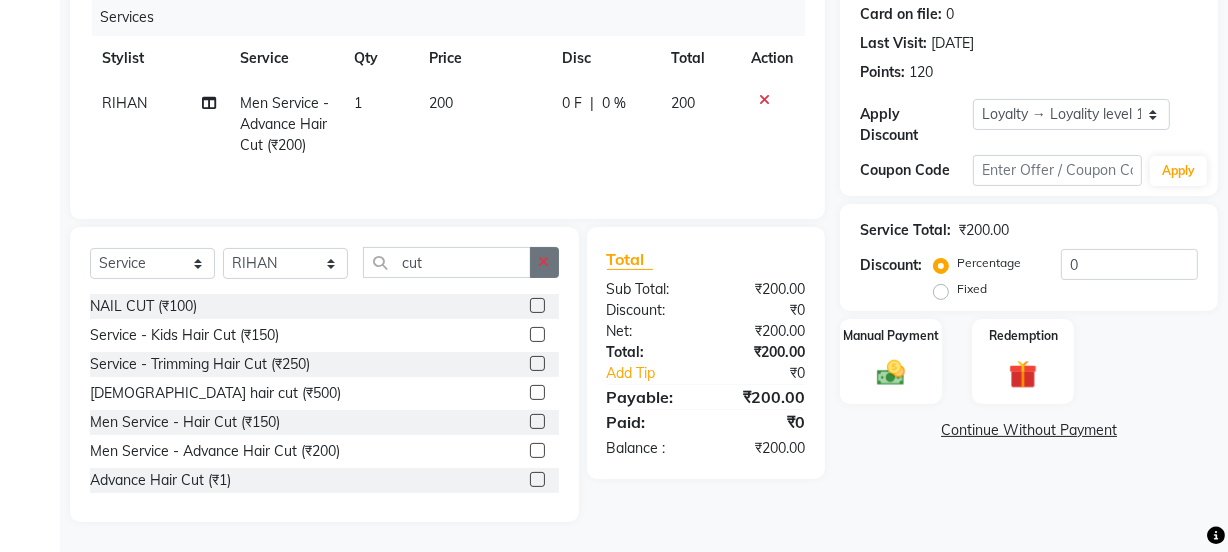 click 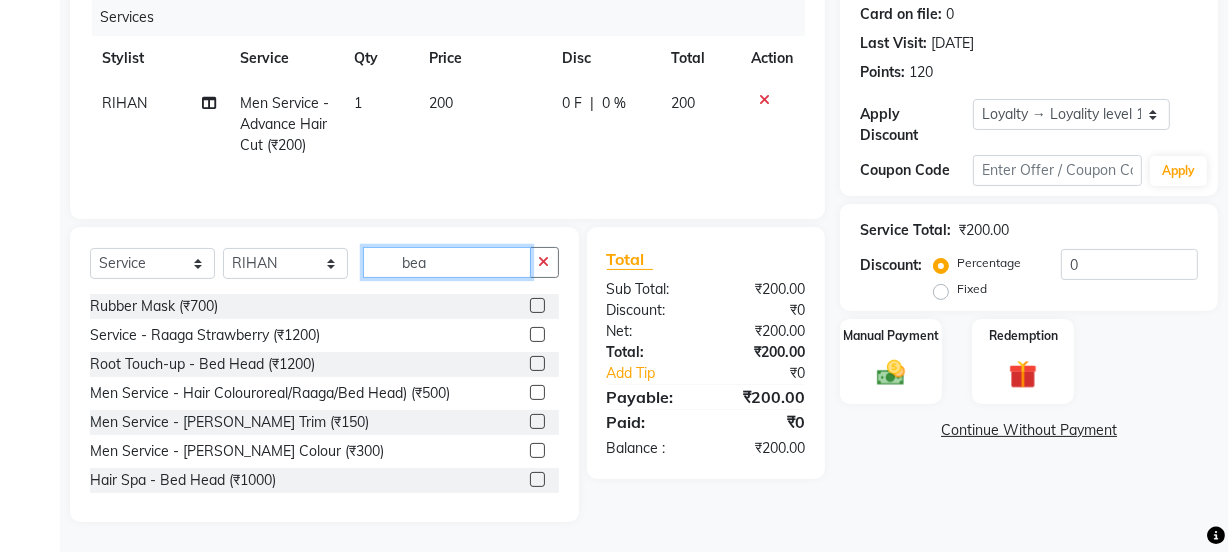 scroll, scrollTop: 206, scrollLeft: 0, axis: vertical 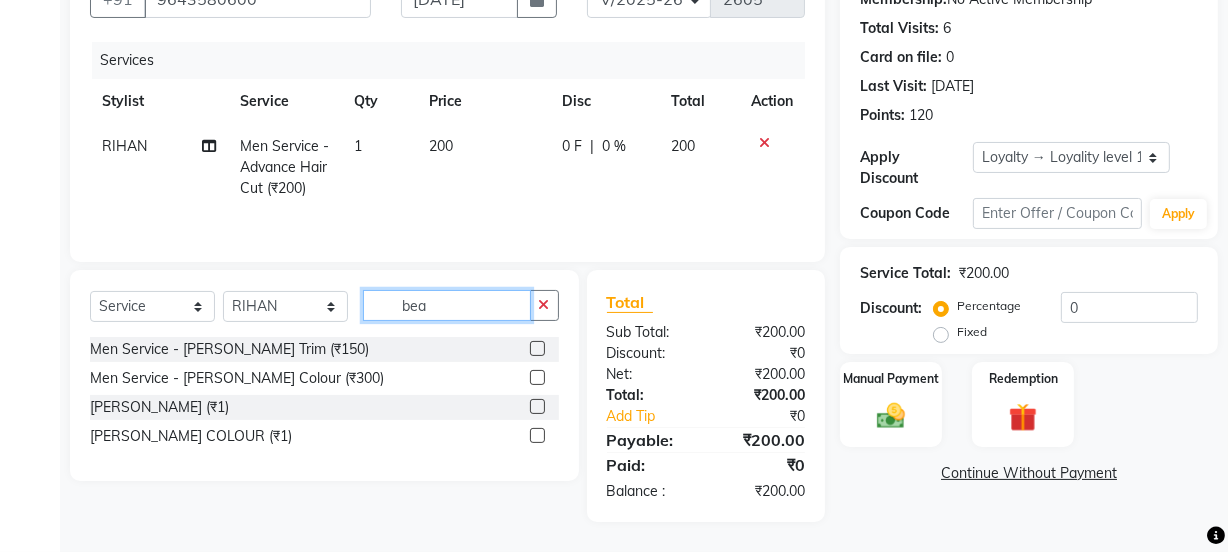 type on "bea" 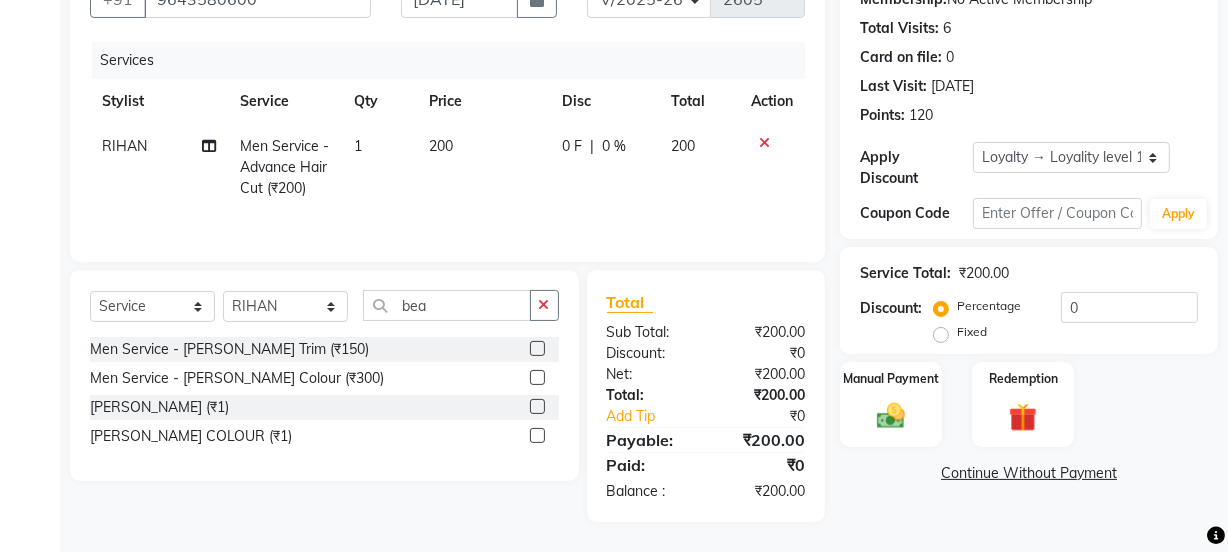 click 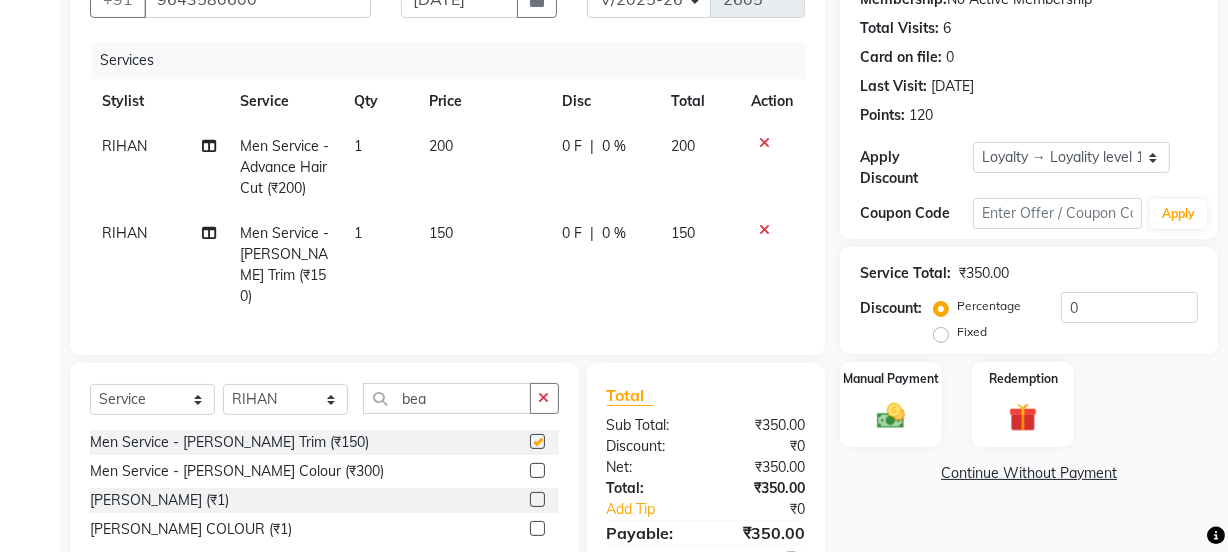 click on "150" 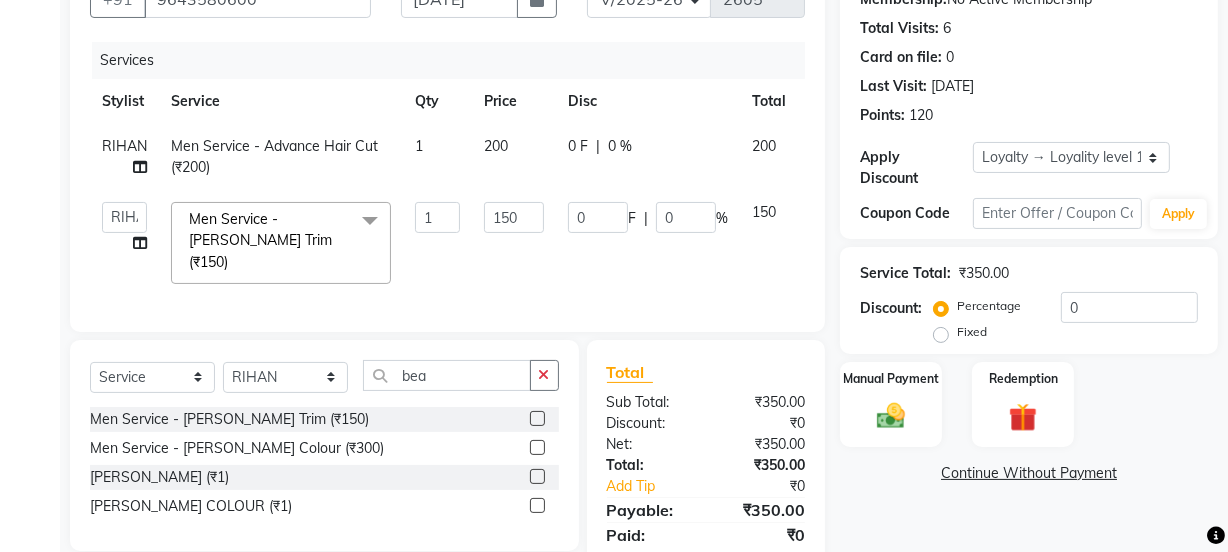 checkbox on "false" 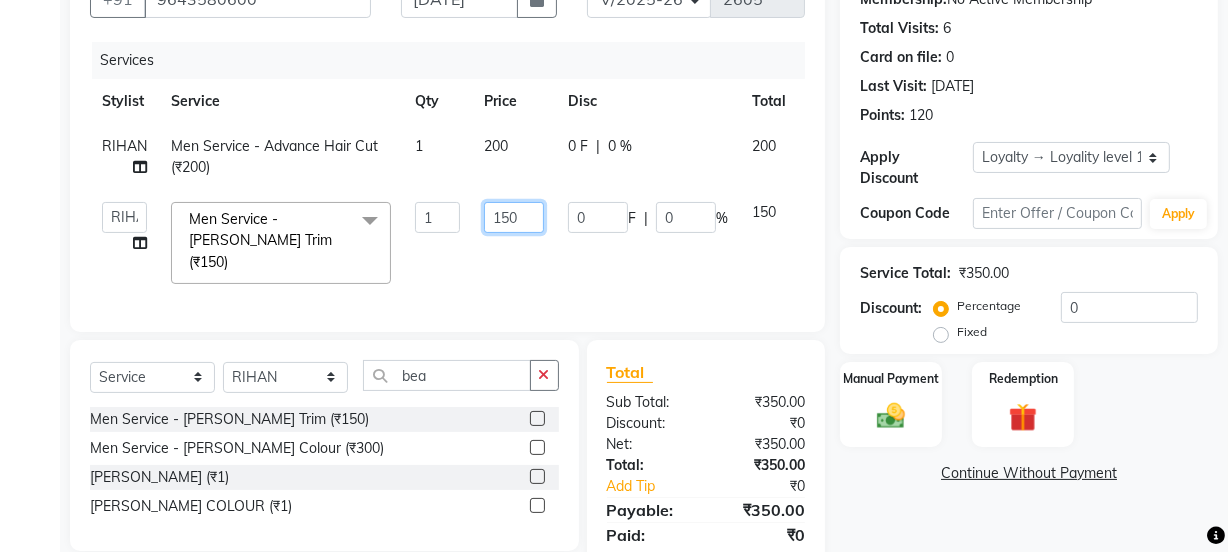 click on "150" 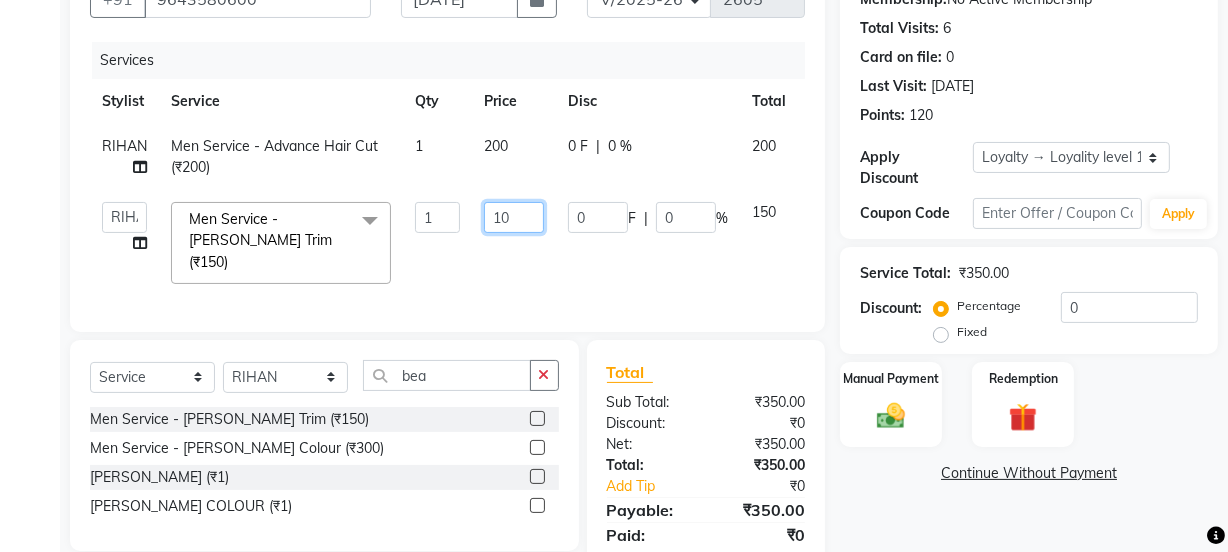type on "100" 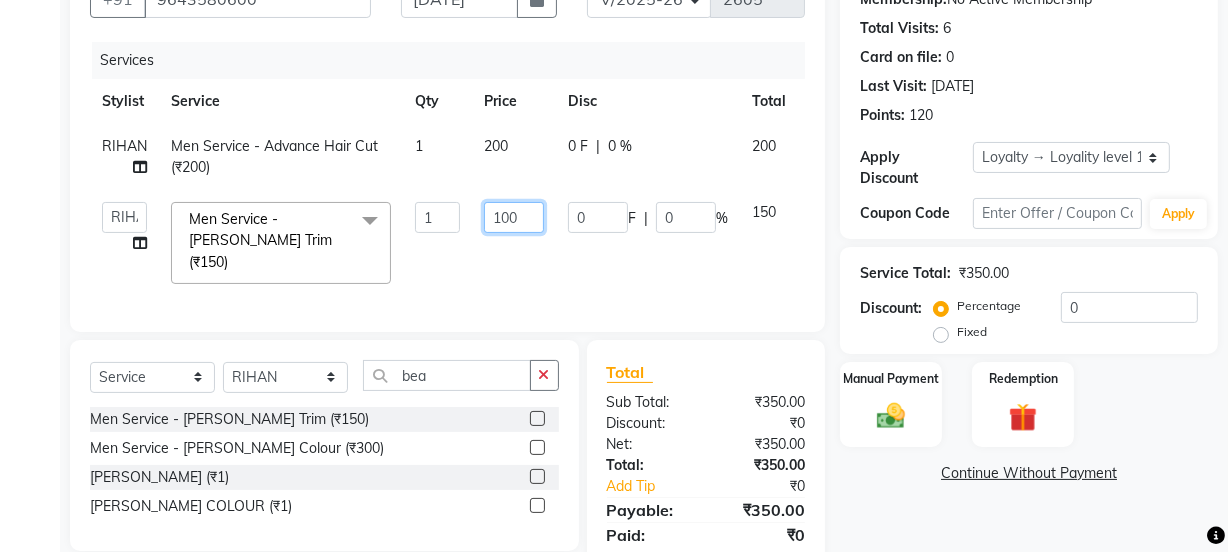 click on "100" 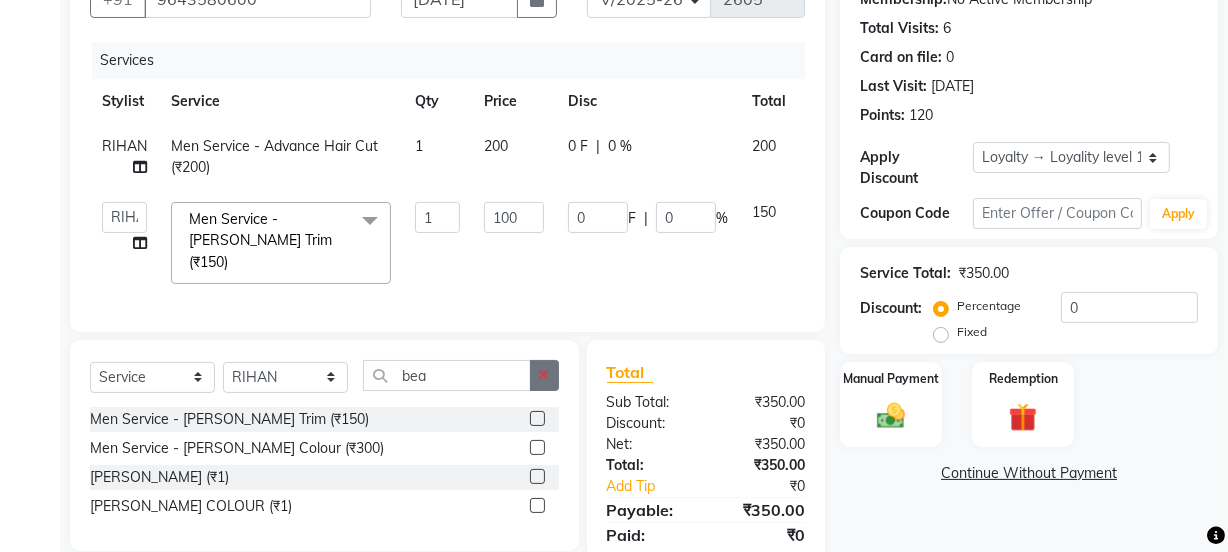 click on "Select  Service  Product  Membership  Package Voucher Prepaid Gift Card  Select Stylist Jyoti kaif Manager Pooja Prachi Raman Raman 2 Reception RIHAN Sameer Shivam simo SUNNY yogita bea Men Service - Beard Trim (₹150)  Men Service - Beard Colour (₹300)  Beard (₹1)  BEARD COLOUR (₹1)" 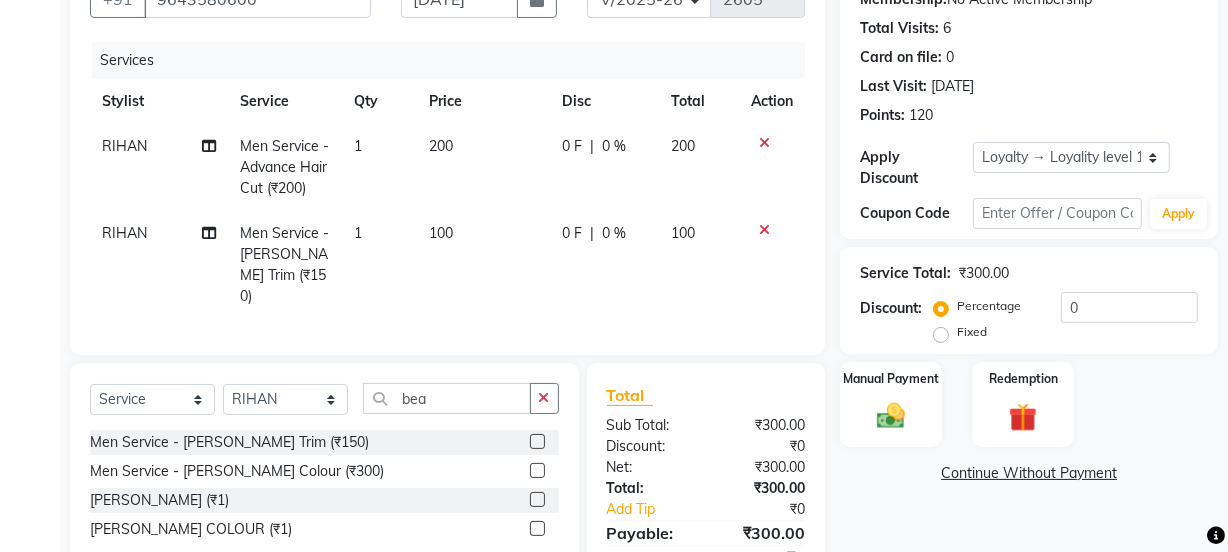 type 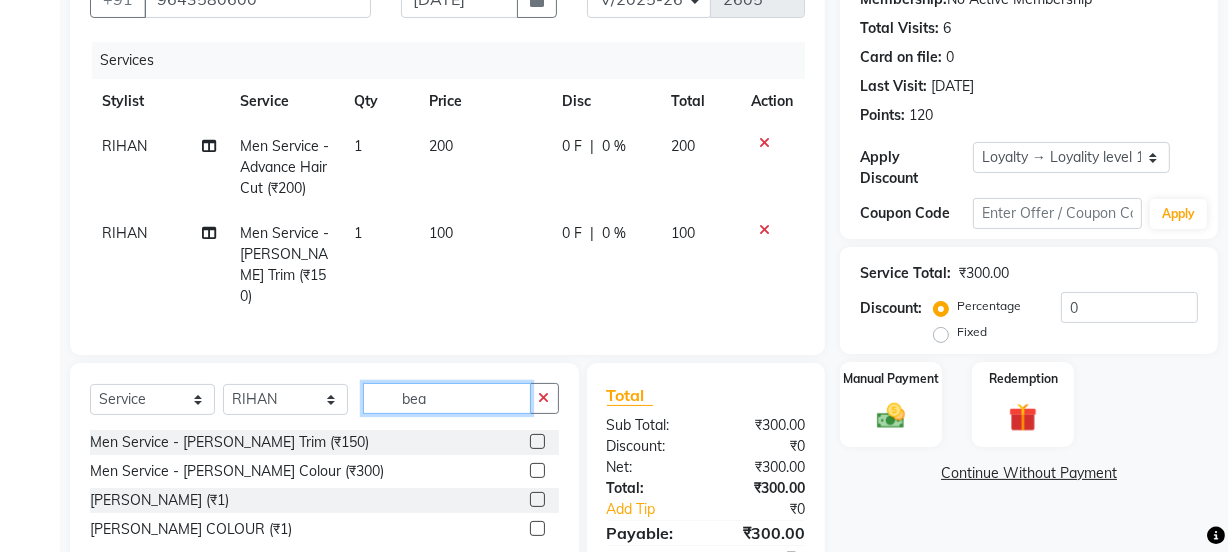 drag, startPoint x: 446, startPoint y: 399, endPoint x: 389, endPoint y: 401, distance: 57.035076 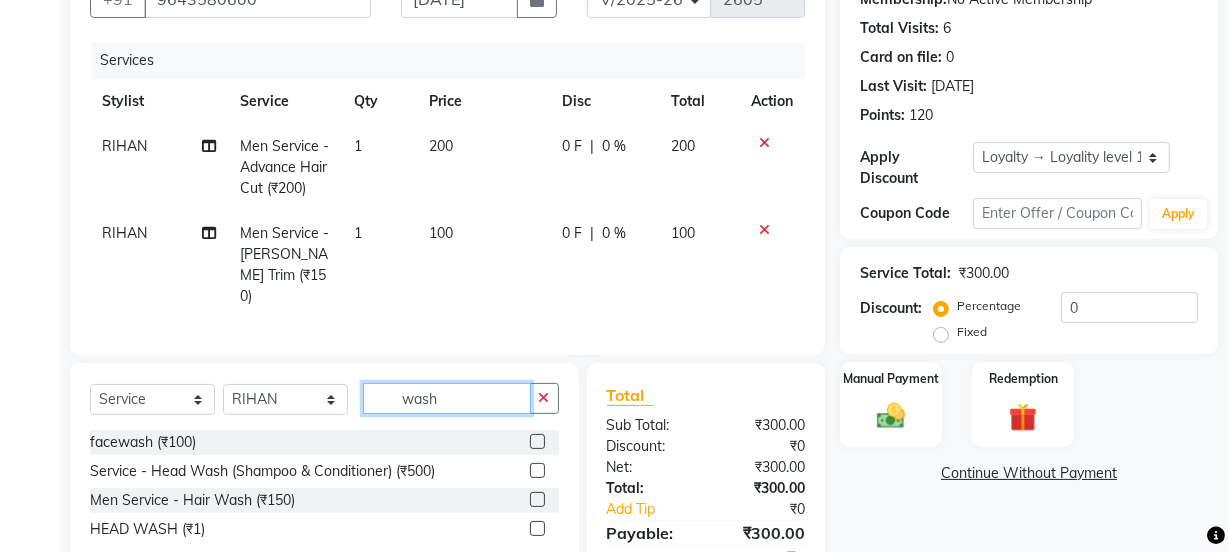 type on "wash" 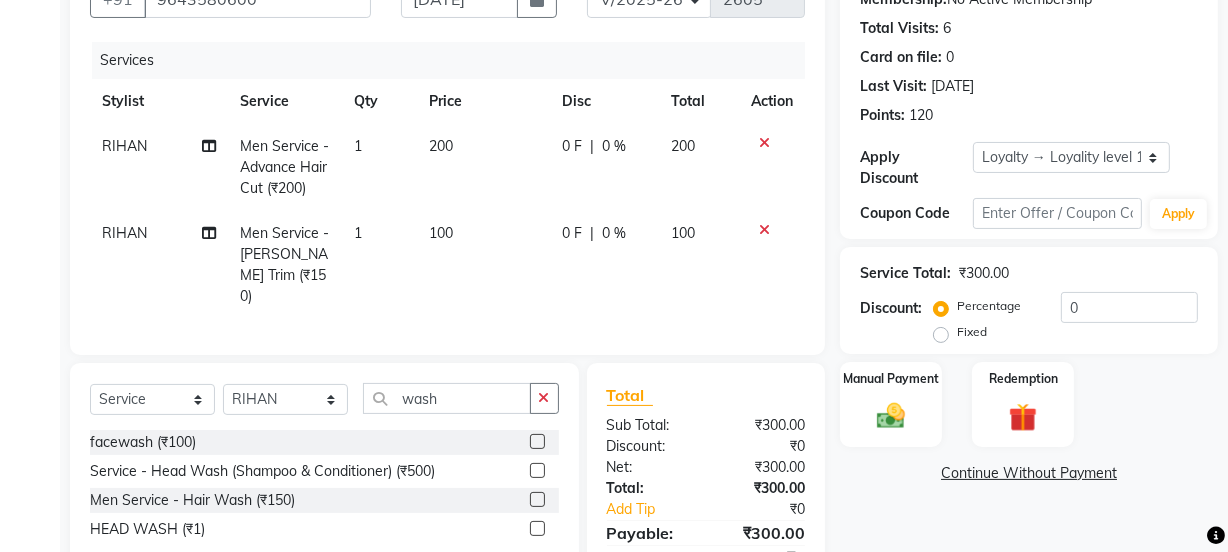 click 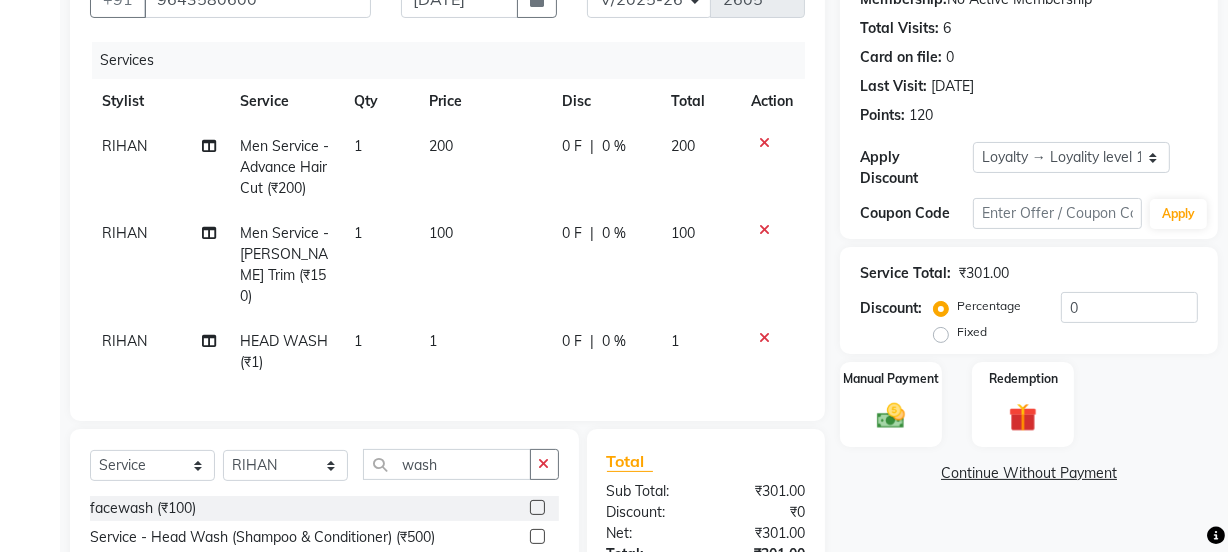 click on "Services Stylist Service Qty Price Disc Total Action RIHAN Men Service - Advance Hair Cut (₹200) 1 200 0 F | 0 % 200 RIHAN Men Service - Beard Trim (₹150) 1 100 0 F | 0 % 100 RIHAN HEAD WASH (₹1) 1 1 0 F | 0 % 1" 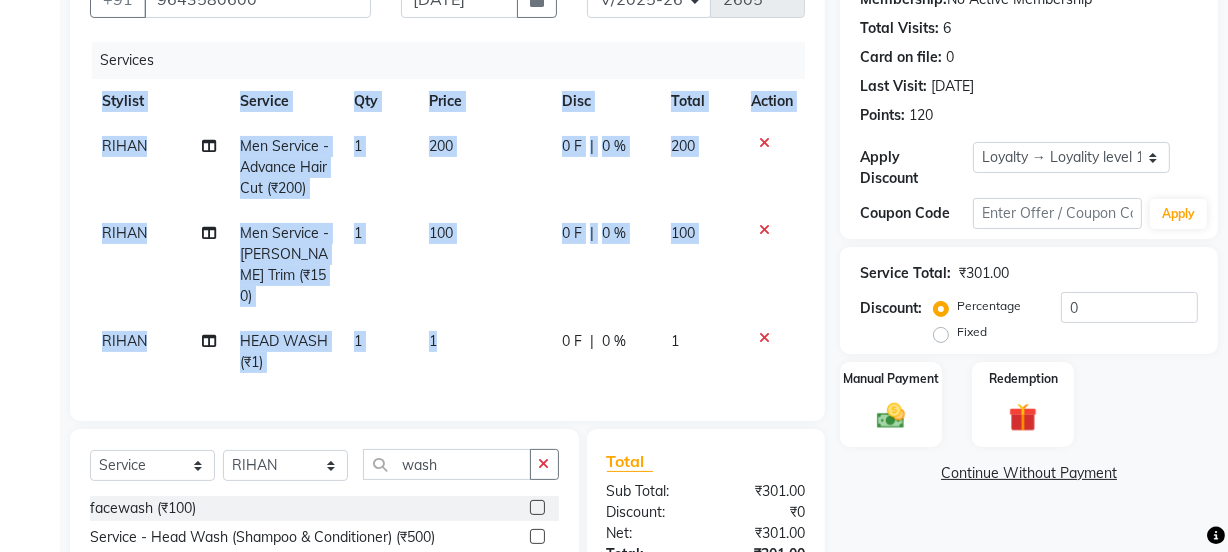 checkbox on "false" 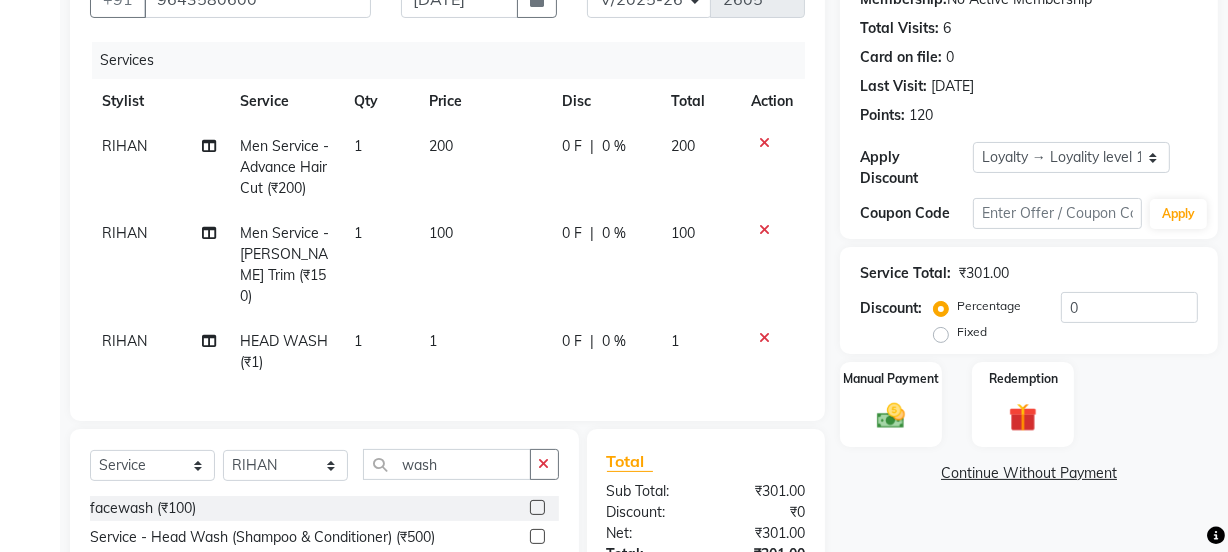 select on "83552" 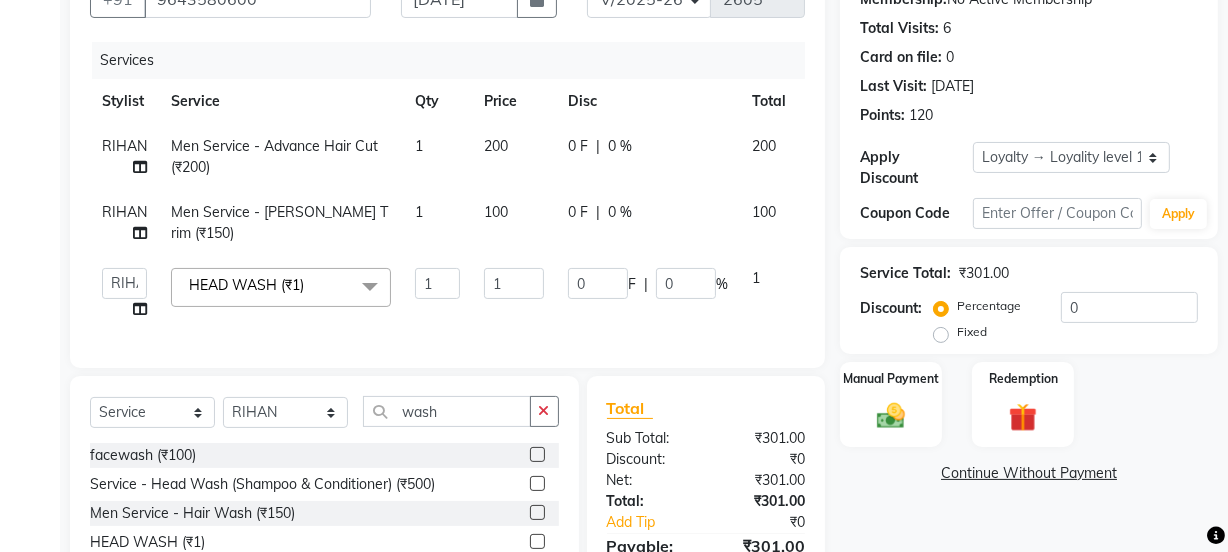 click on "1" 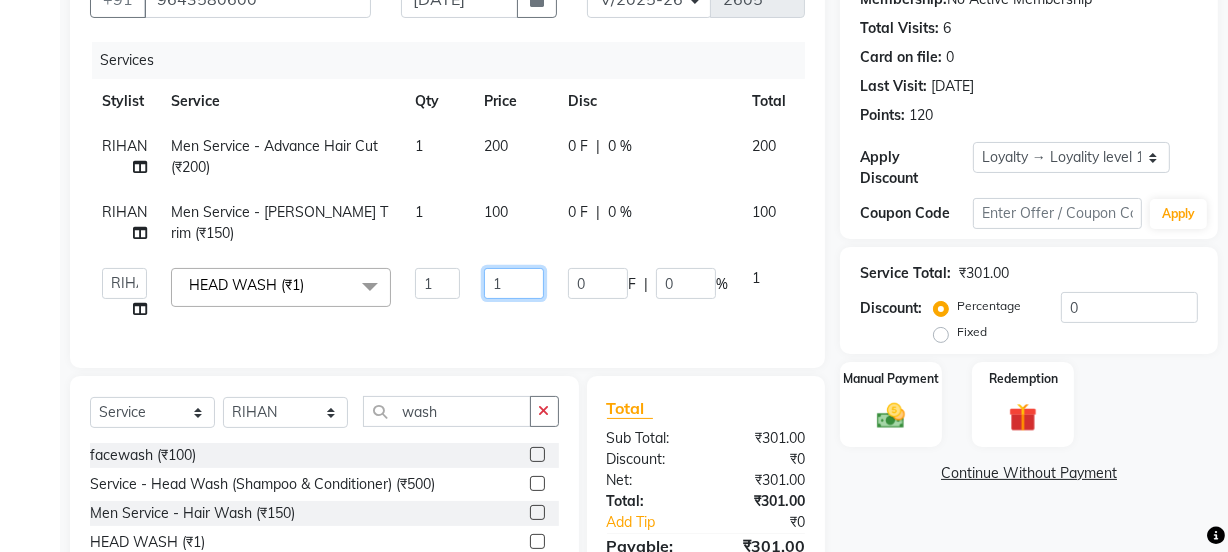 click on "1" 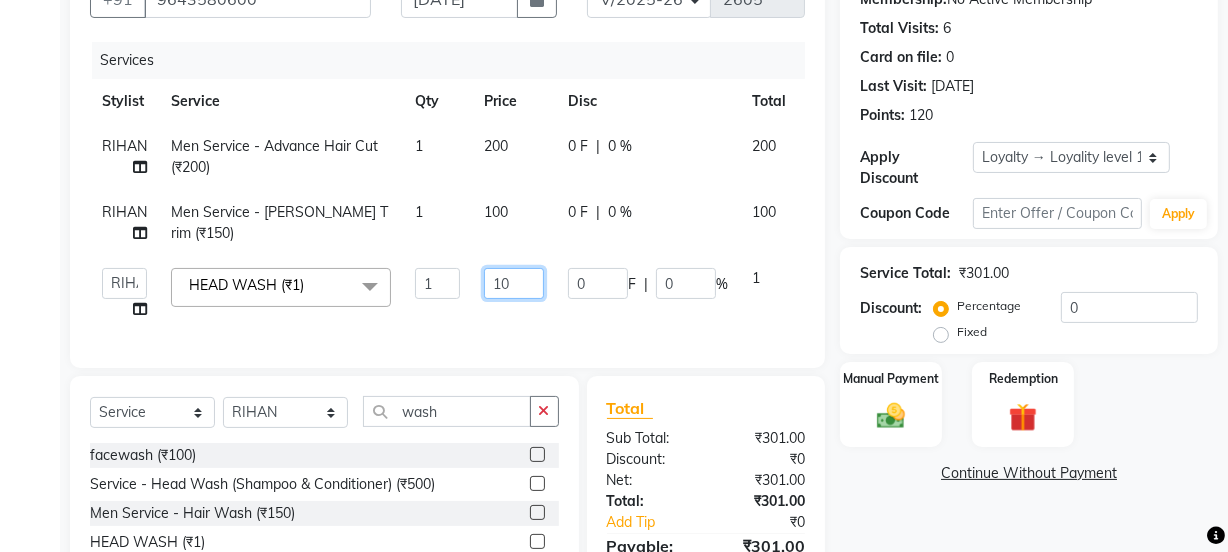 type on "100" 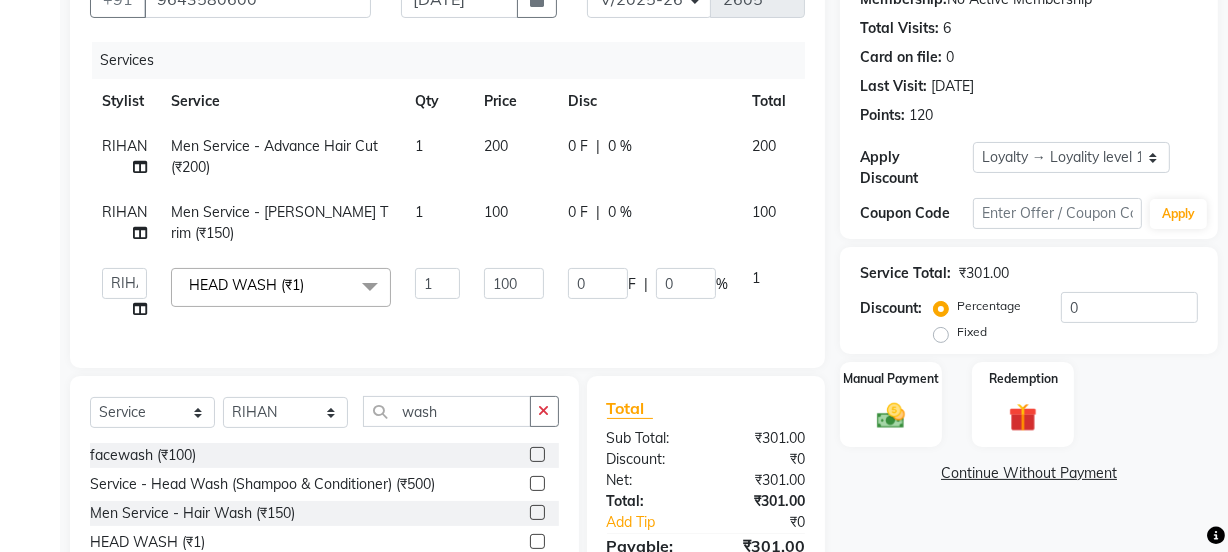 click on "Services Stylist Service Qty Price Disc Total Action RIHAN Men Service - Advance Hair Cut (₹200) 1 200 0 F | 0 % 200 RIHAN Men Service - Beard Trim (₹150) 1 100 0 F | 0 % 100  Jyoti   kaif   Manager   Pooja   Prachi   Raman   Raman 2   Reception   RIHAN   Sameer   Shivam   simo   SUNNY   yogita  HEAD WASH (₹1)  x Day light makeup  - Krylon (₹3000) Day light makeup  - Makeup studio (₹4000) Day light makeup  - Air brush (₹5000) Frount trimming (₹200) NANO (₹6000) Schwarzkopf root touch (₹1200) Full Arms Bleach (₹500) Bubble gum pedicure (₹1200) Wella bleach (₹700) FACE SCRUB (₹200) EYELESH (₹500) KANPEKI (₹3000) TANINO BOTOX (₹7000) BUBBLE GUM MANICURE (₹1500) TMT MASK (₹8001) MOROCCO SEREM (₹1800) LOREAL GLOBLE COLOUR (₹3000) BACK RICA WAX (₹600) NAIL CUT (₹100) PROTIN SPA G (₹1500) FOOT MASSAGE (₹300) STOMACH WAX (₹200) BACK TRIMMING (₹150) TWACHA FACIAL (₹1500) MACADAMIA SPA (₹3000) FULL BODY TRIMMING (₹100) THREADING MALE (₹100) BLUETOX (₹6000)" 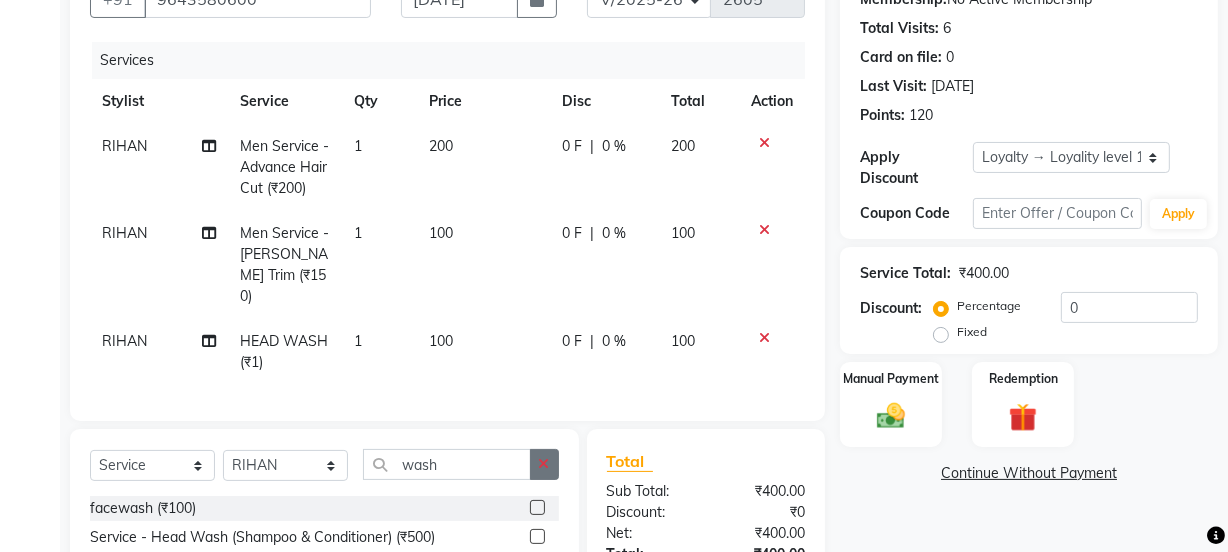 click 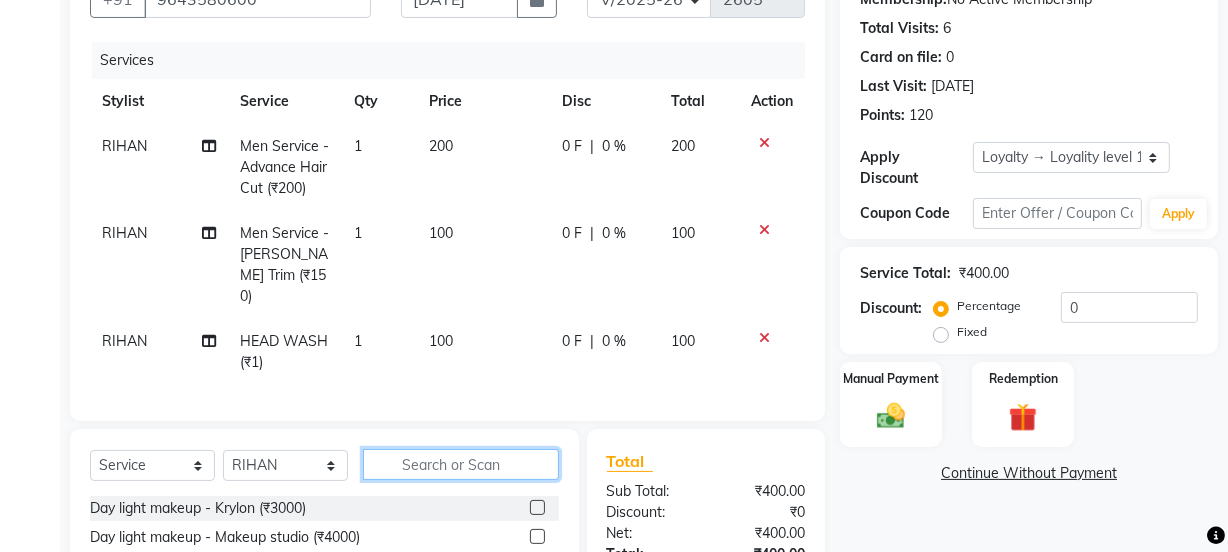 type on "n" 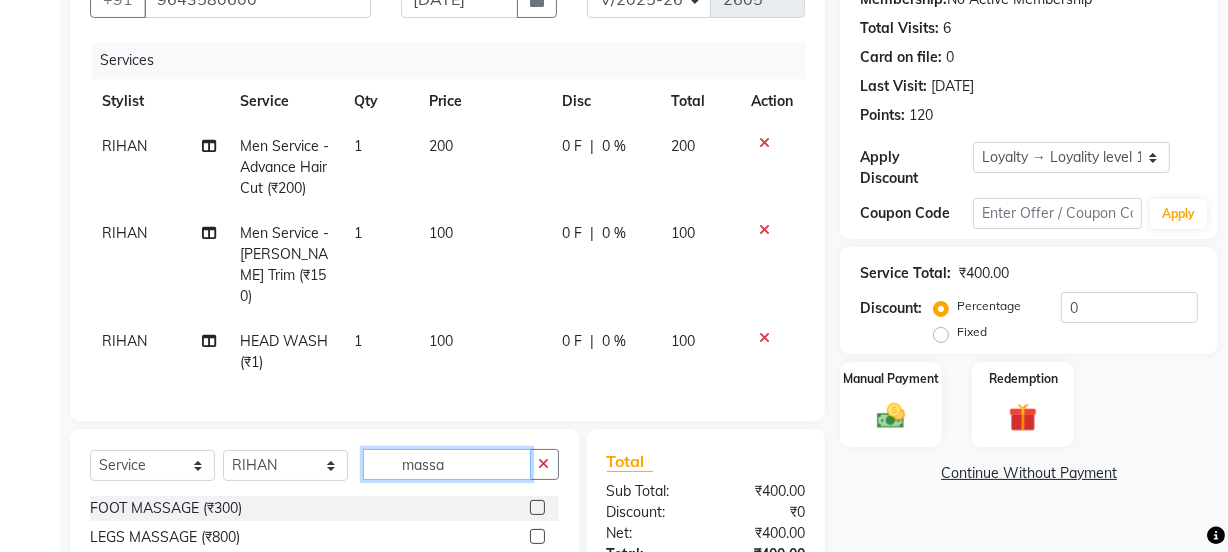 scroll, scrollTop: 400, scrollLeft: 0, axis: vertical 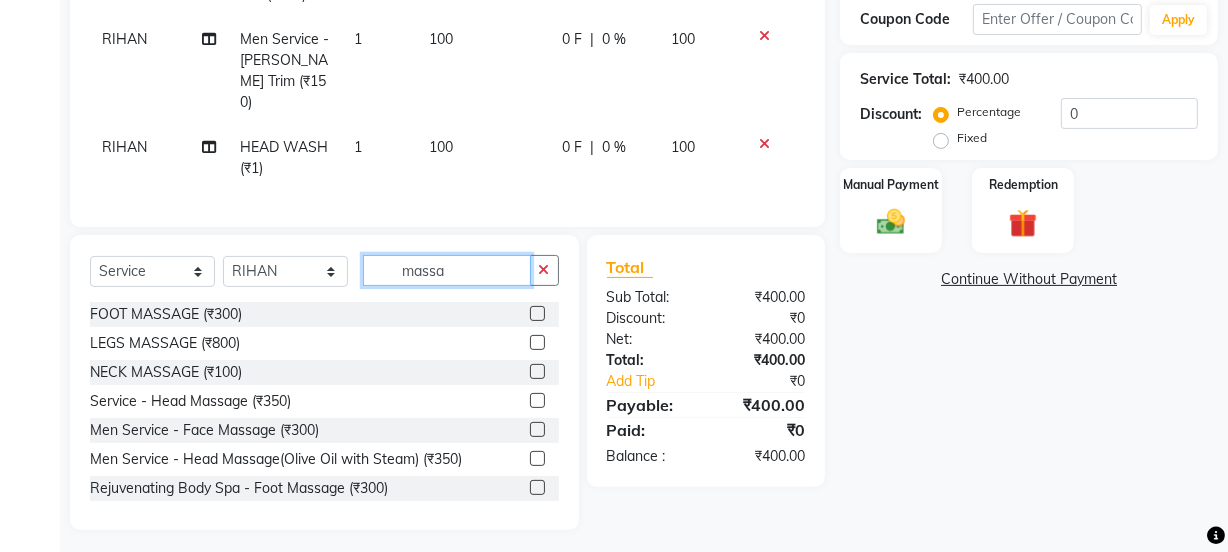 type on "massa" 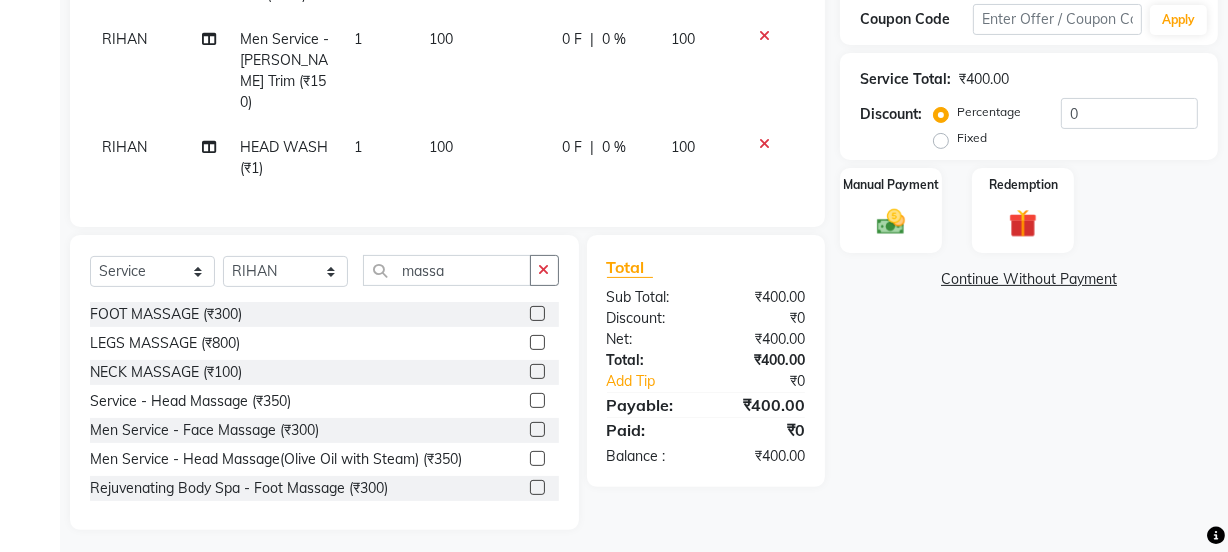 click 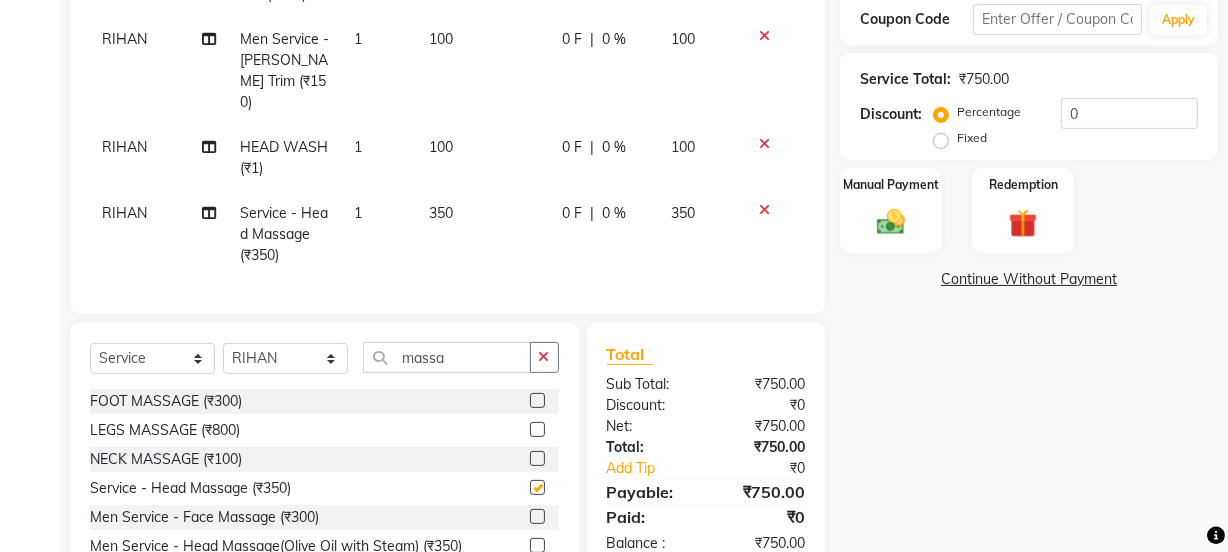 checkbox on "false" 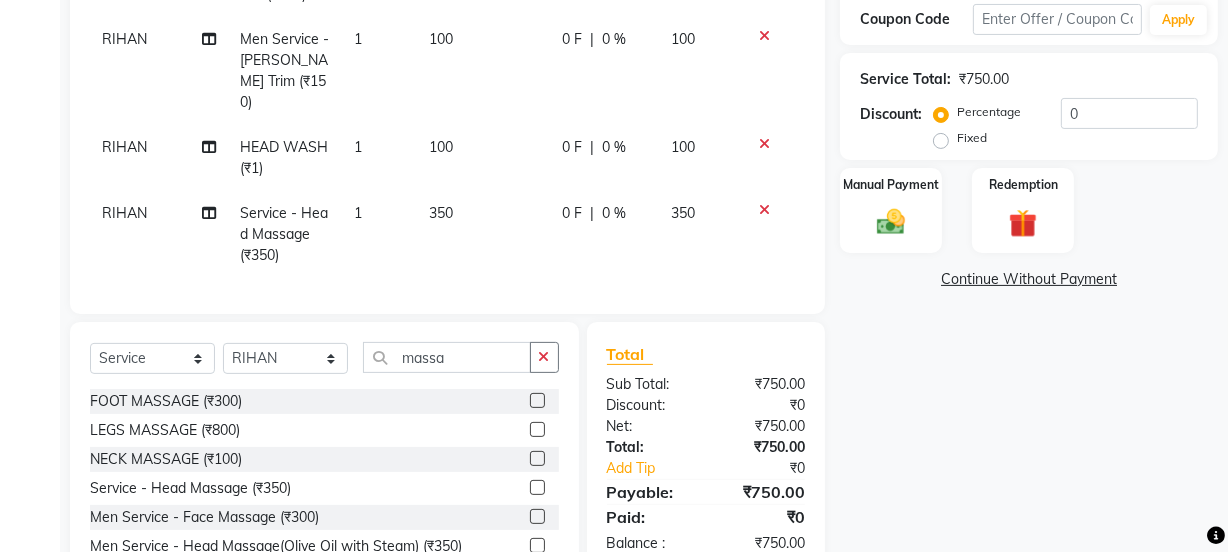 click on "350" 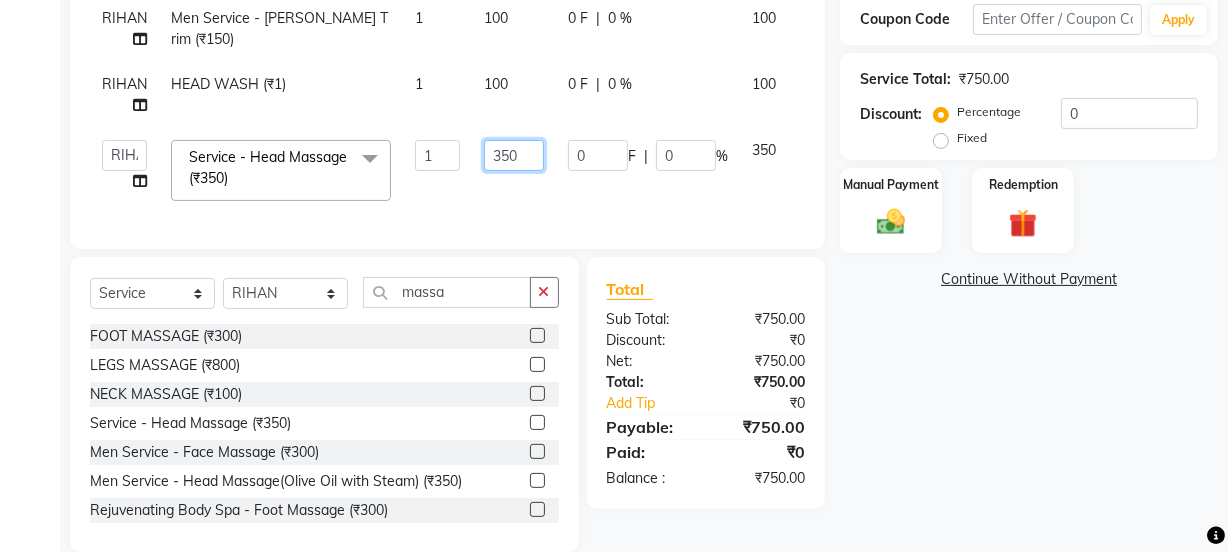 click on "350" 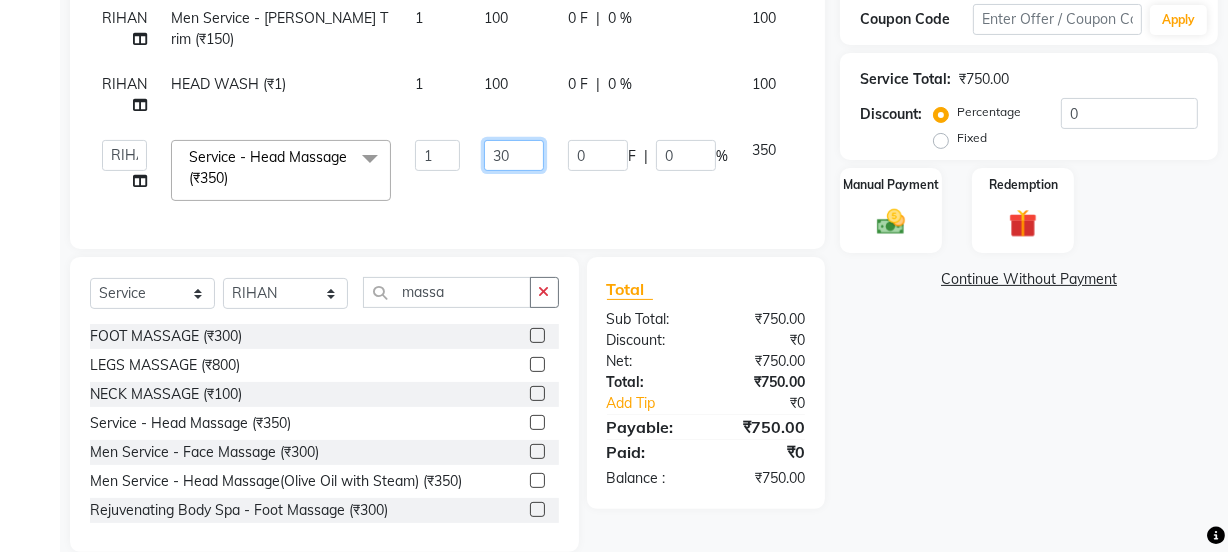 type on "300" 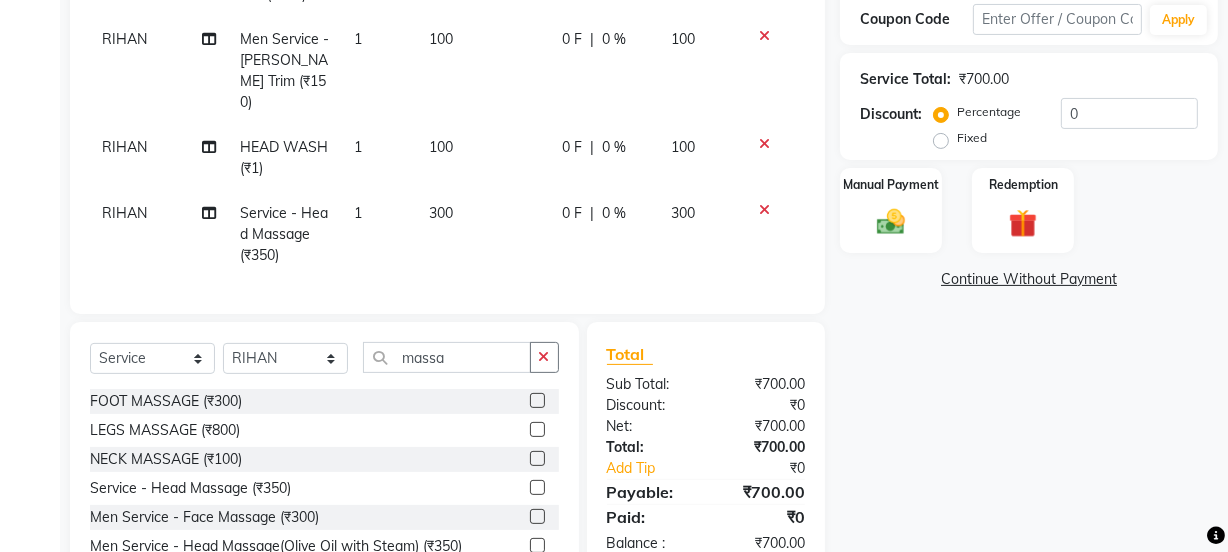 click on "300" 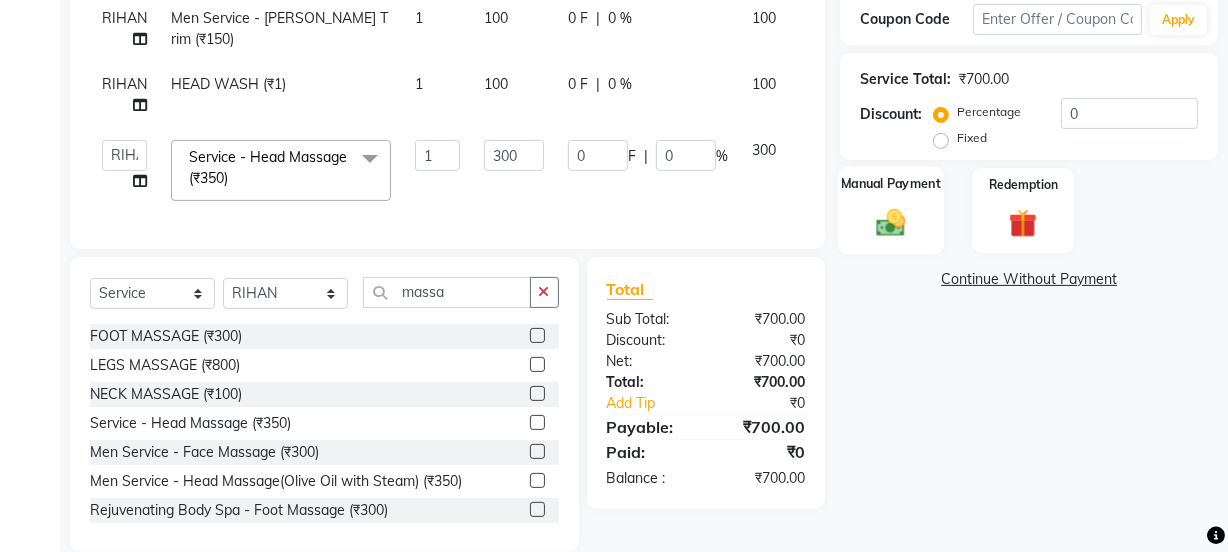 click on "Manual Payment" 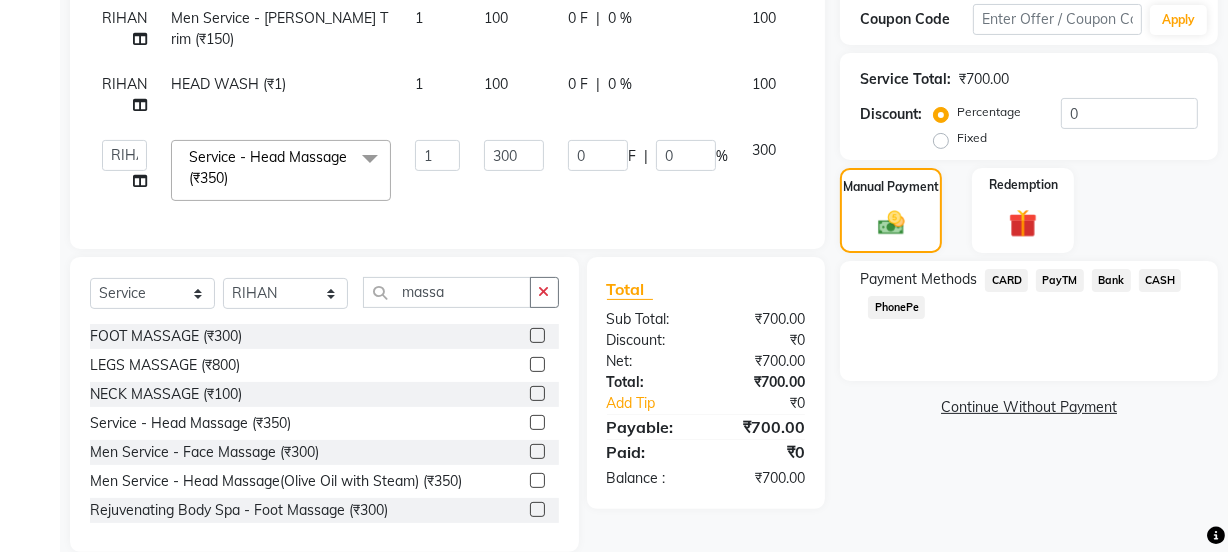 click on "CASH" 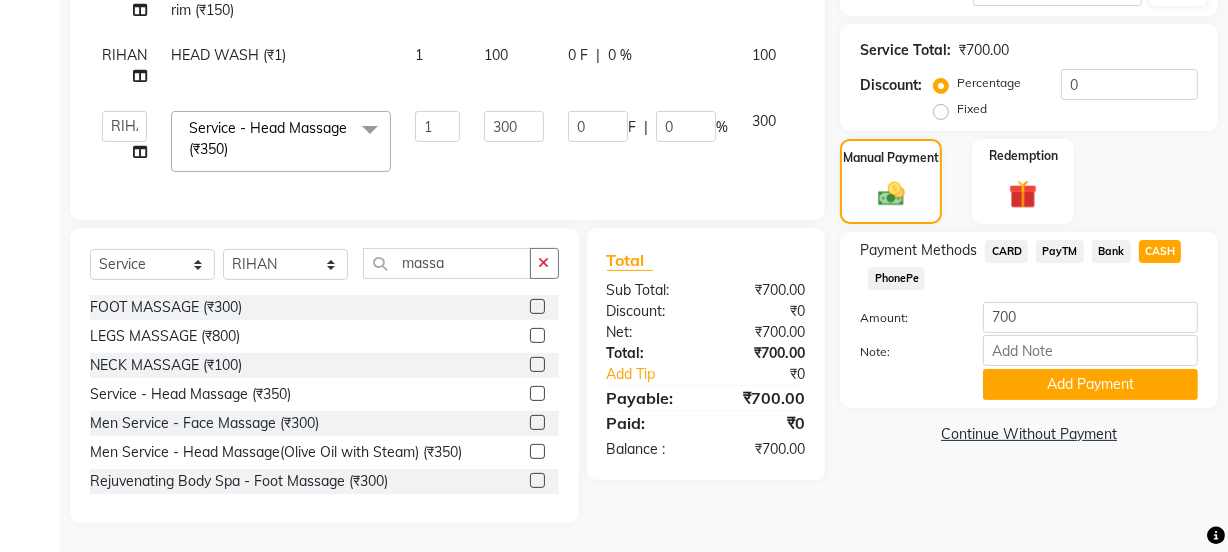 scroll, scrollTop: 443, scrollLeft: 0, axis: vertical 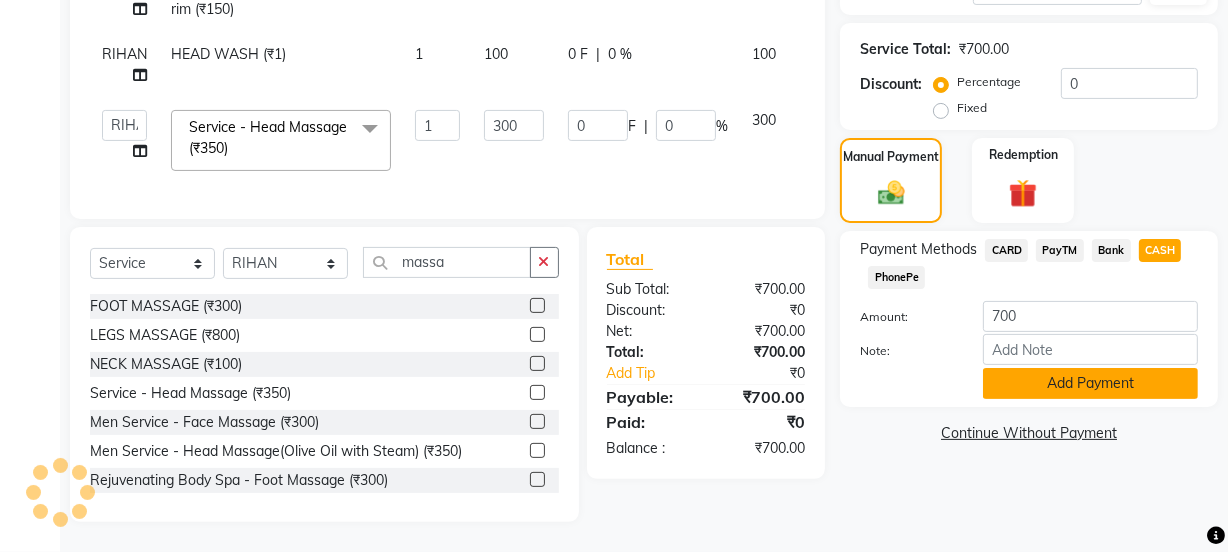 click on "Add Payment" 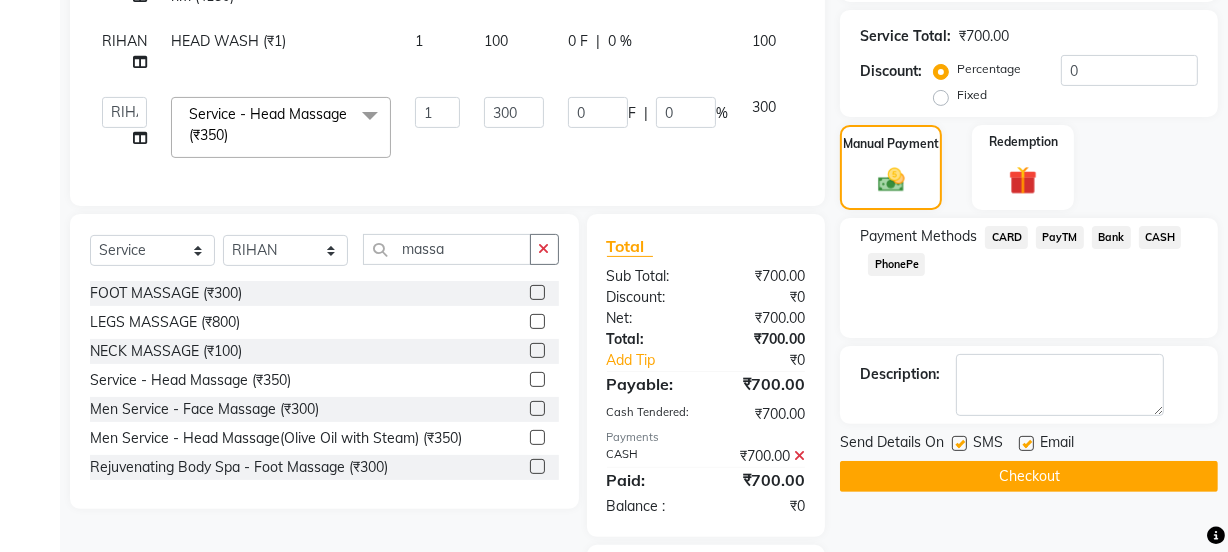 click on "Email" 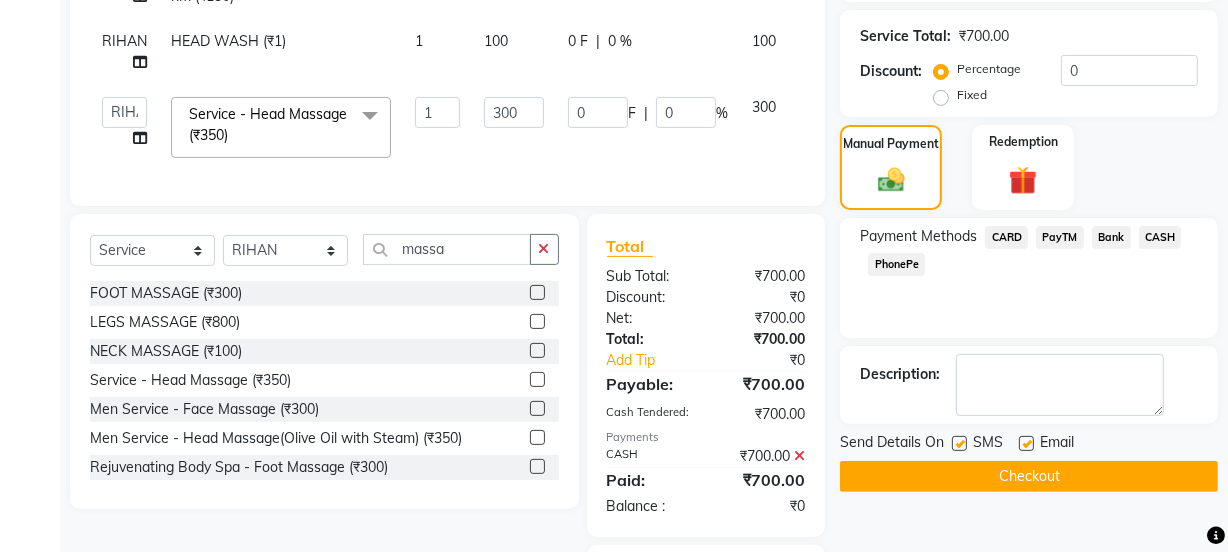 click 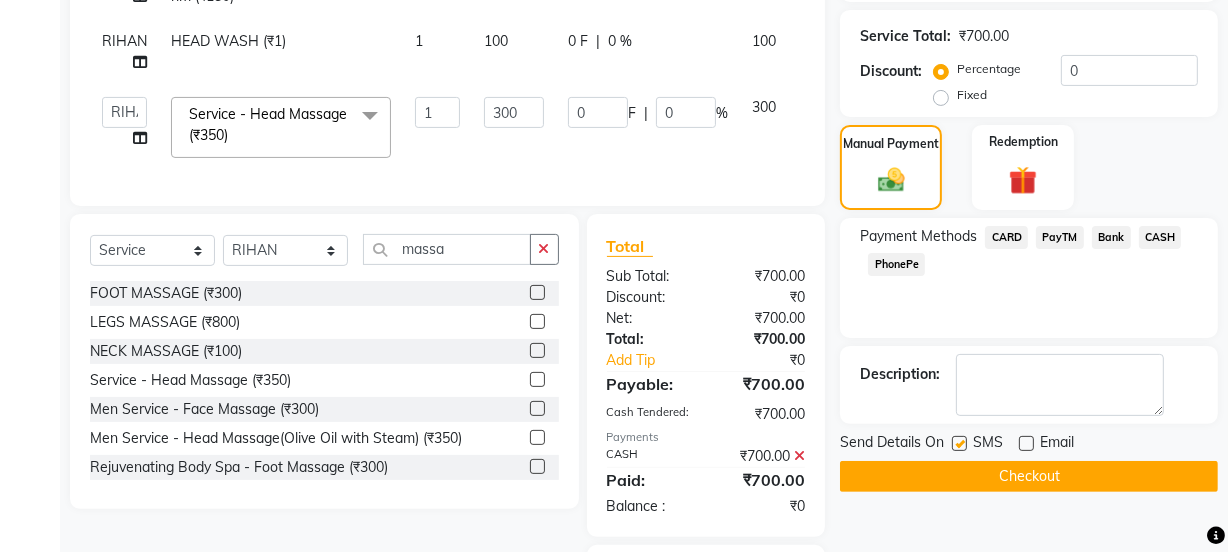 click 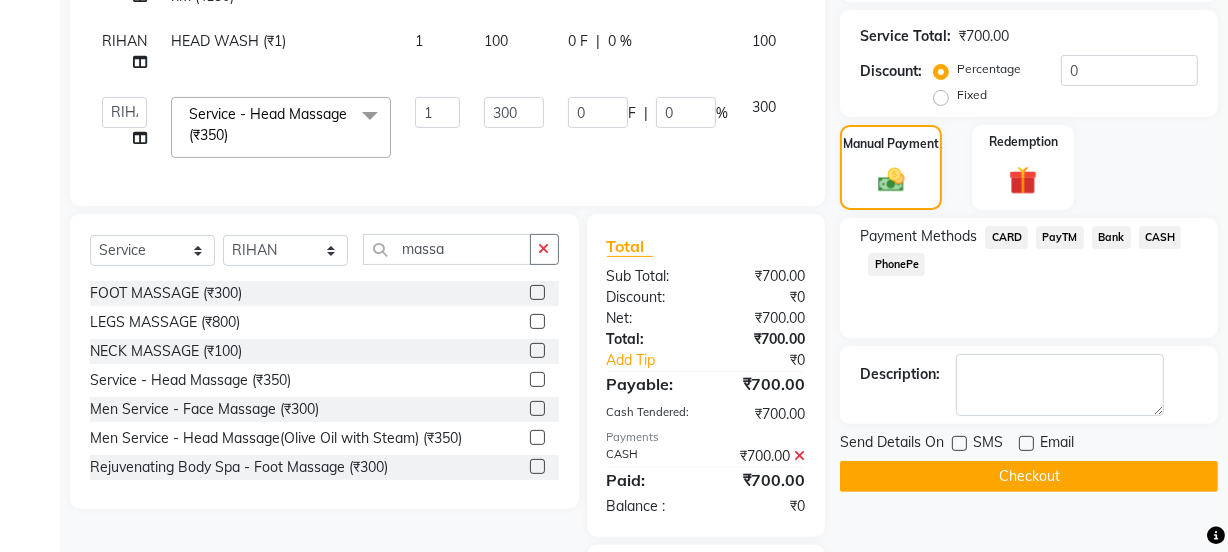 click on "Checkout" 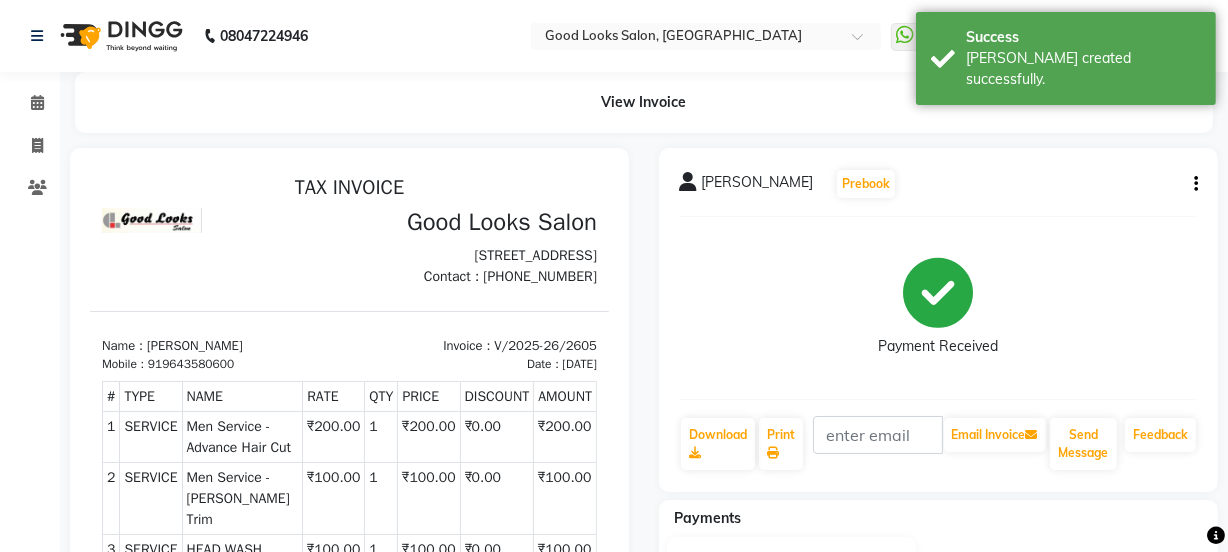 scroll, scrollTop: 0, scrollLeft: 0, axis: both 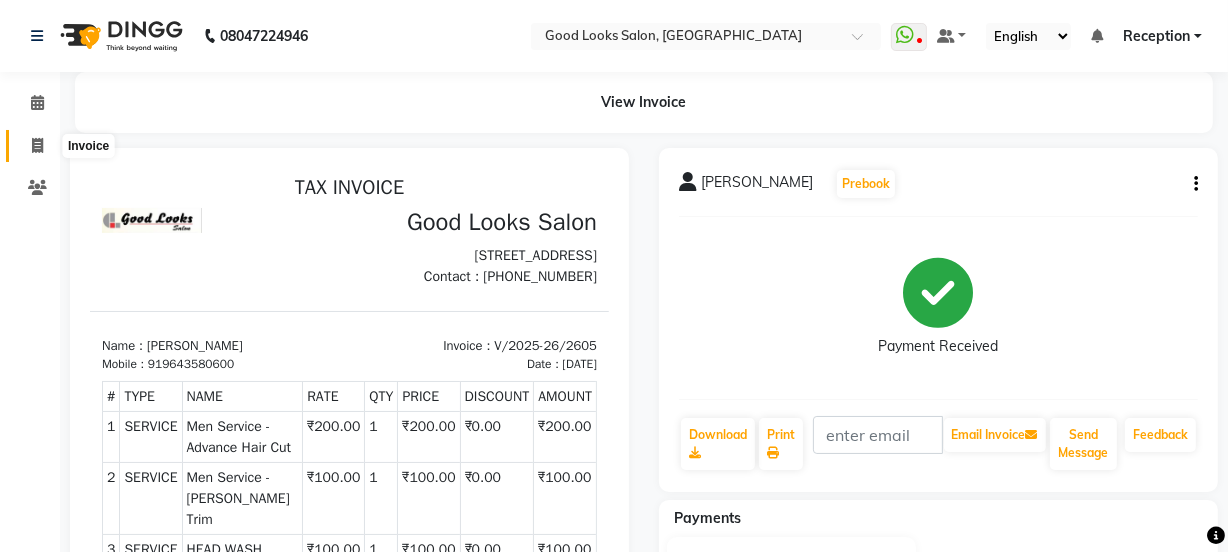click 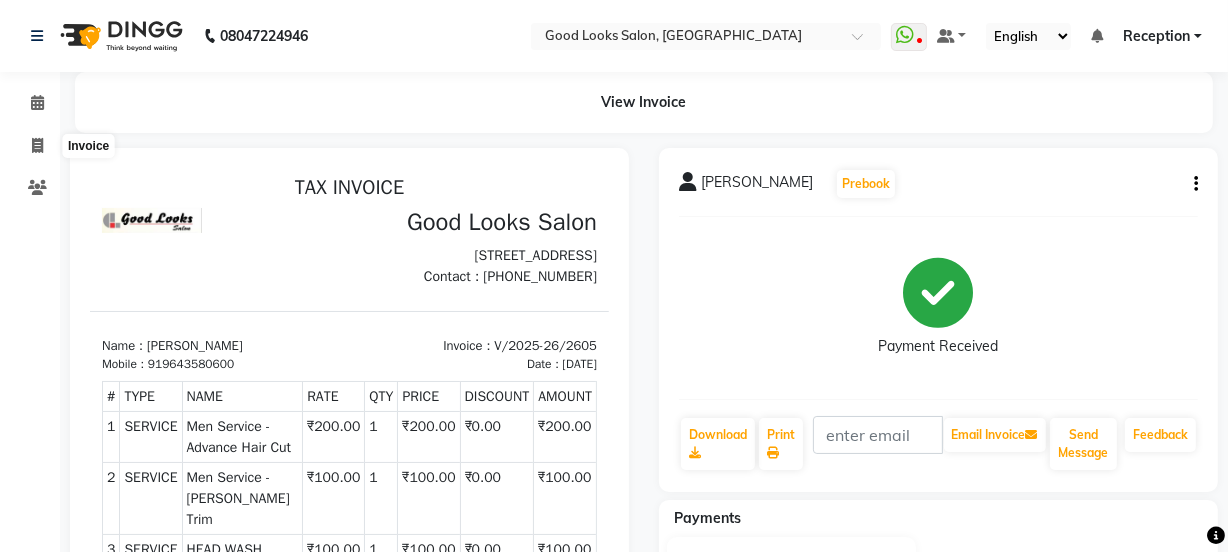 select on "service" 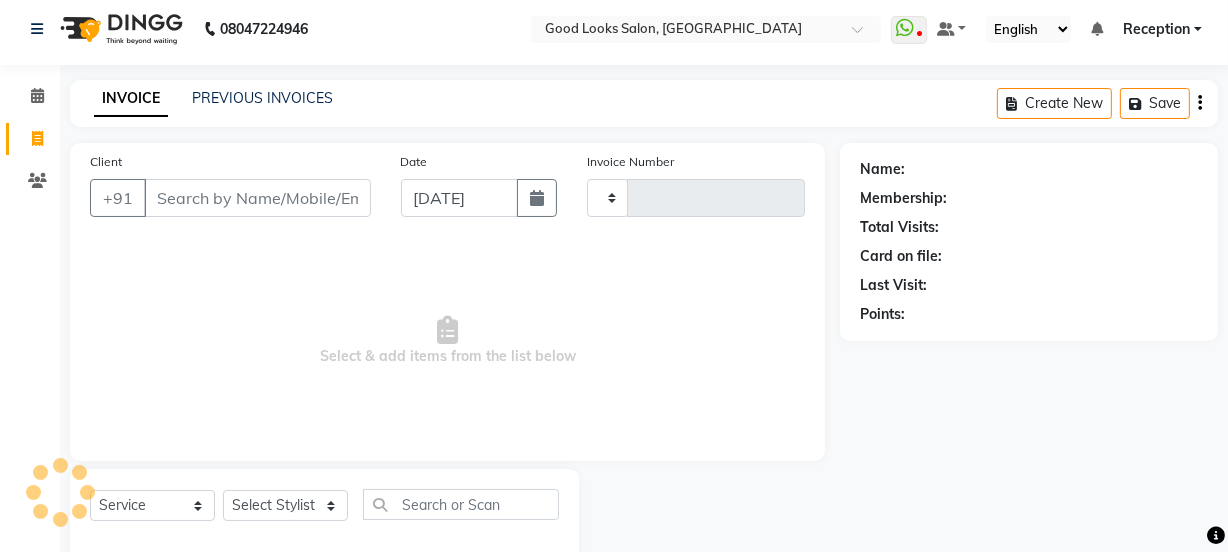 type on "2606" 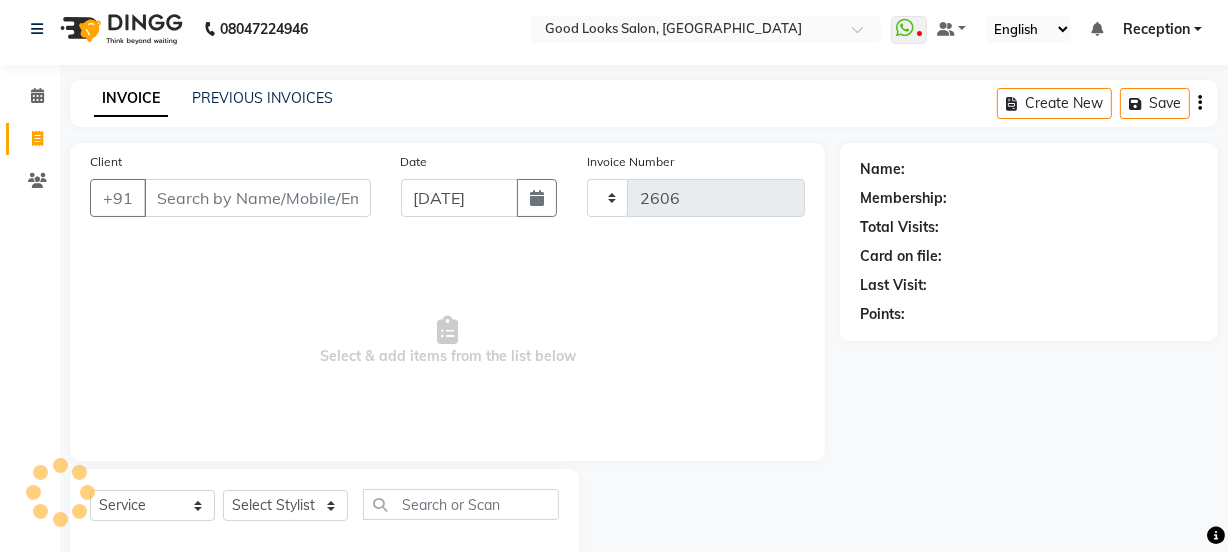 scroll, scrollTop: 50, scrollLeft: 0, axis: vertical 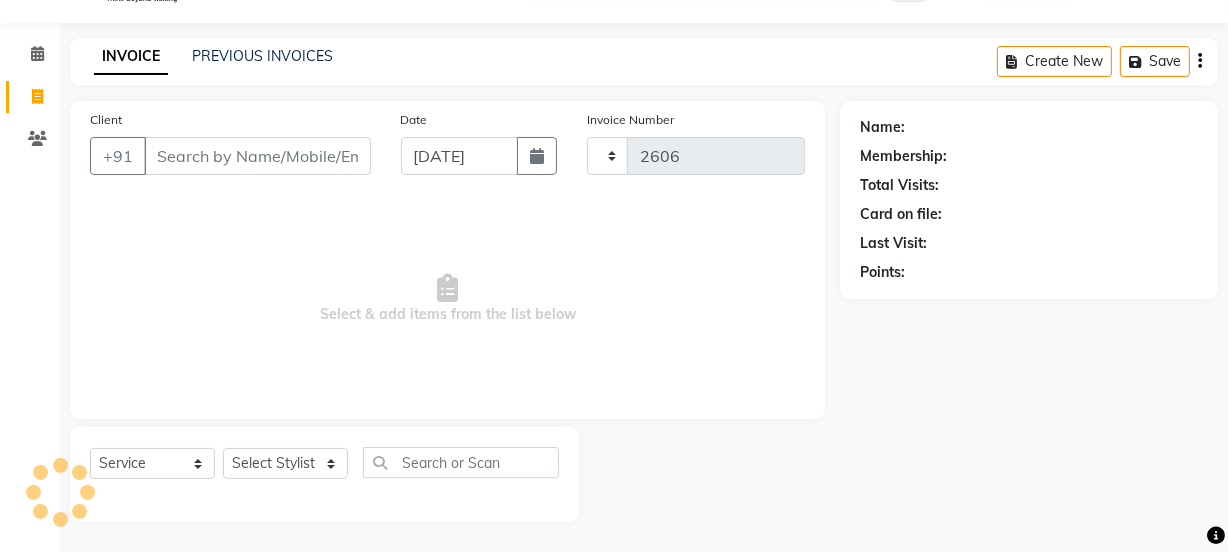 select on "4230" 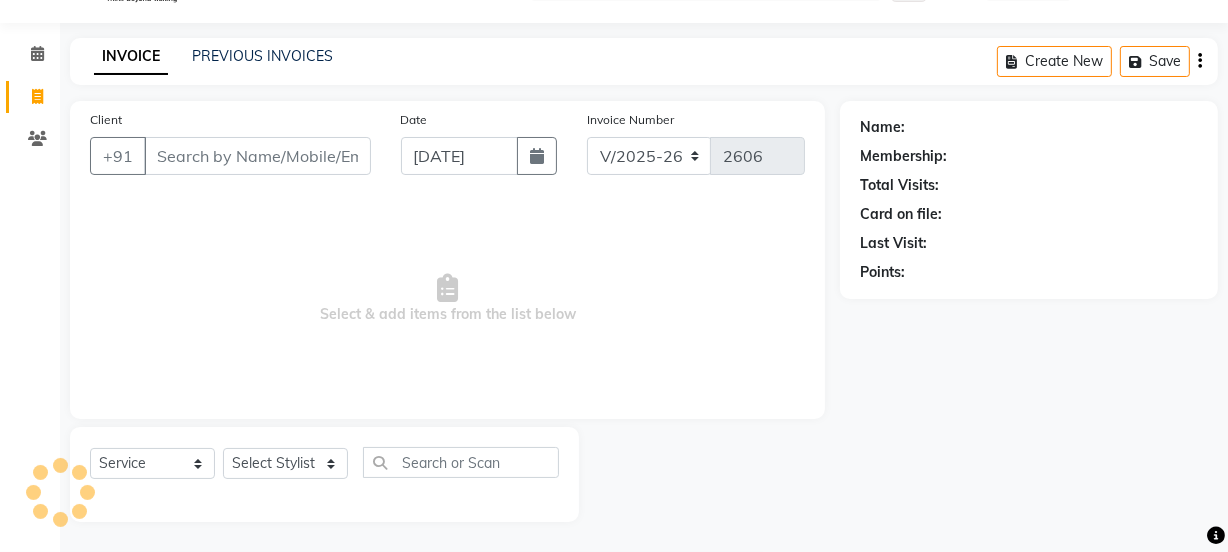 drag, startPoint x: 233, startPoint y: 146, endPoint x: 232, endPoint y: 166, distance: 20.024984 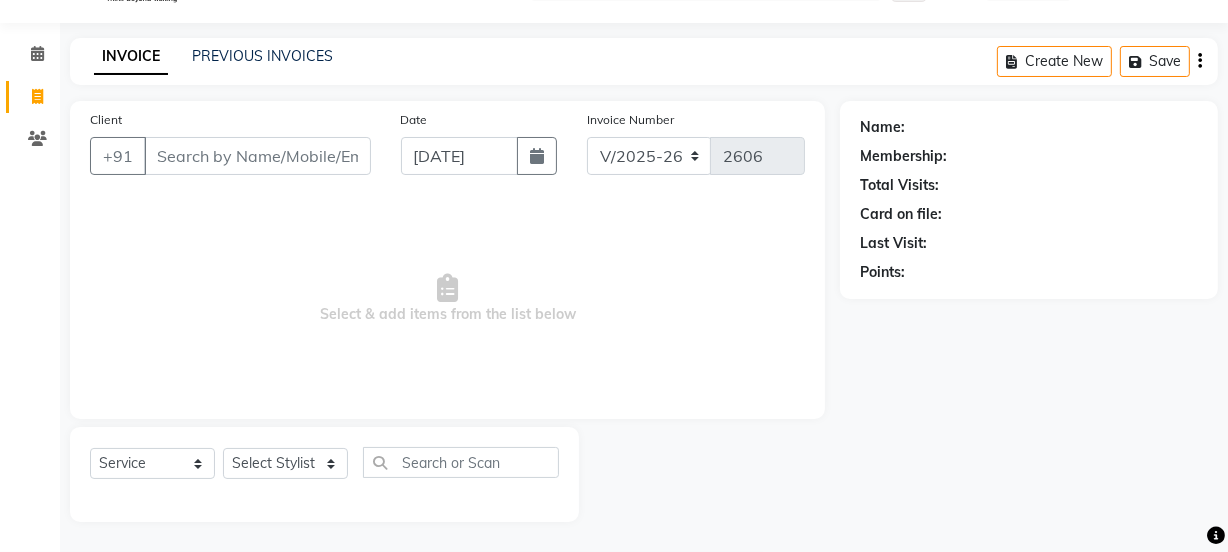 click on "Client" at bounding box center (257, 156) 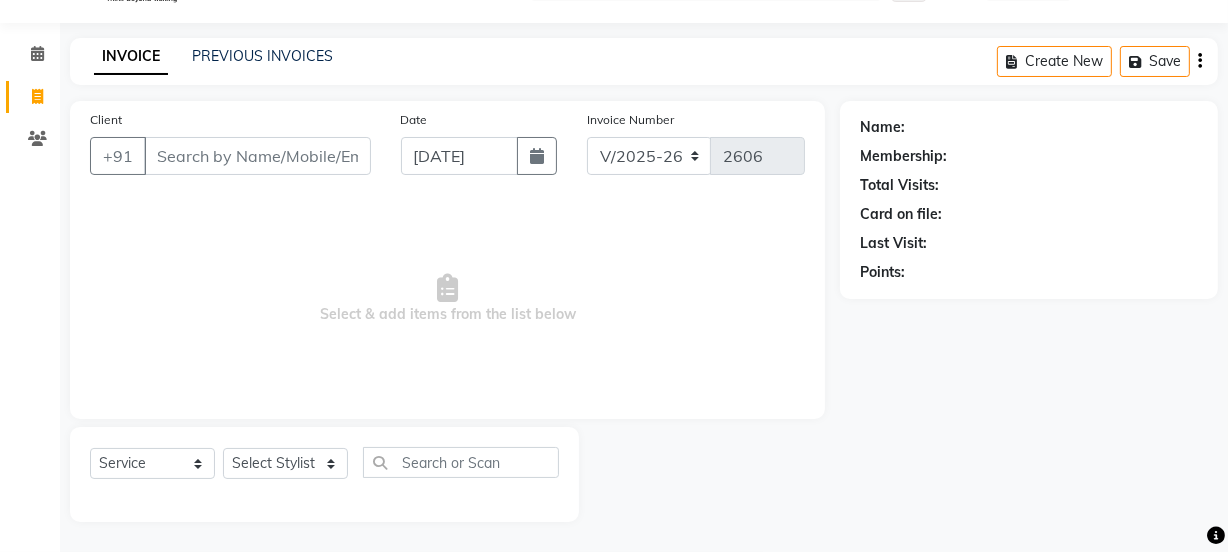 drag, startPoint x: 218, startPoint y: 128, endPoint x: 213, endPoint y: 149, distance: 21.587032 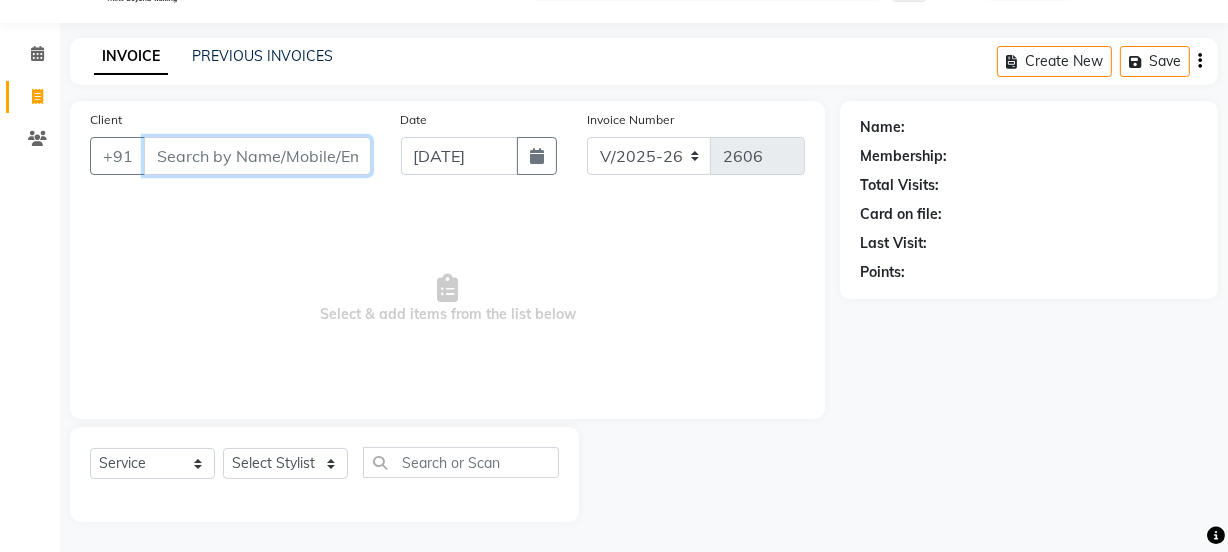 click on "Client" at bounding box center [257, 156] 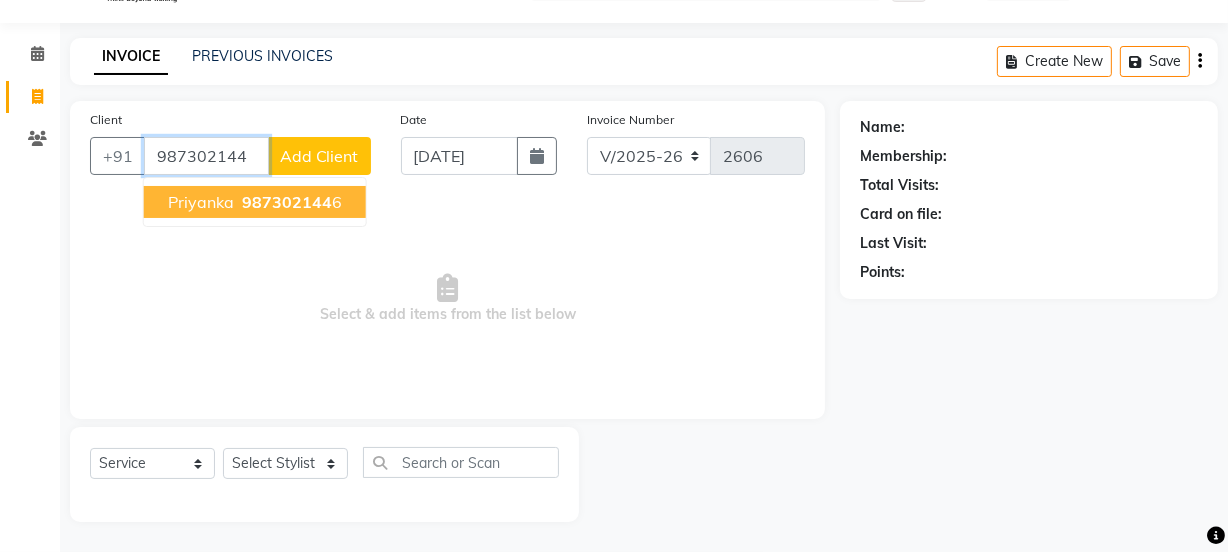 click on "priyanka   987302144 6" at bounding box center [255, 202] 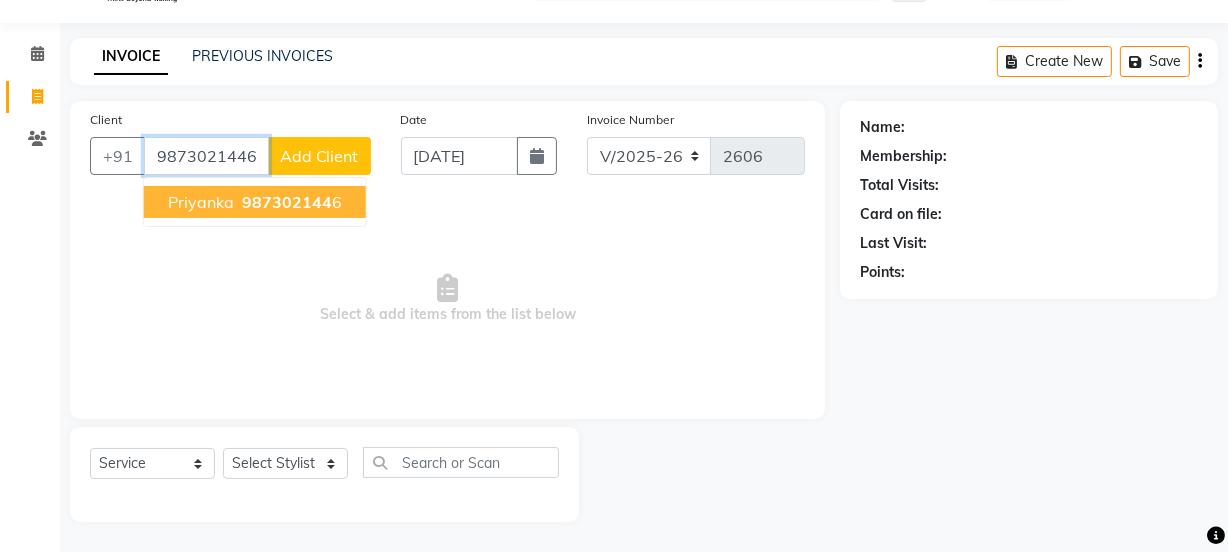 type on "9873021446" 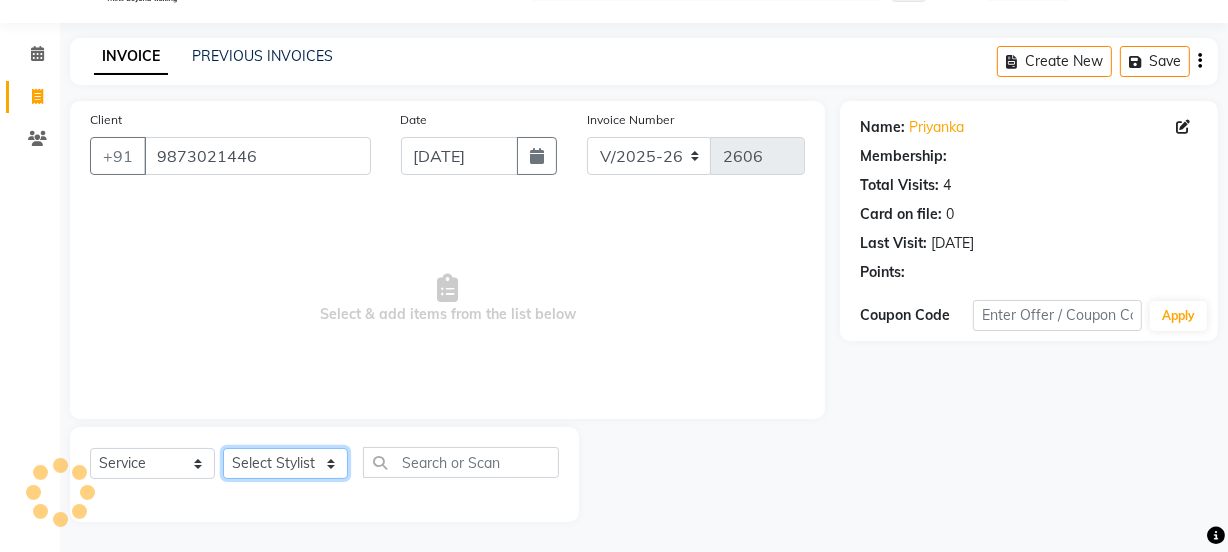select on "1: Object" 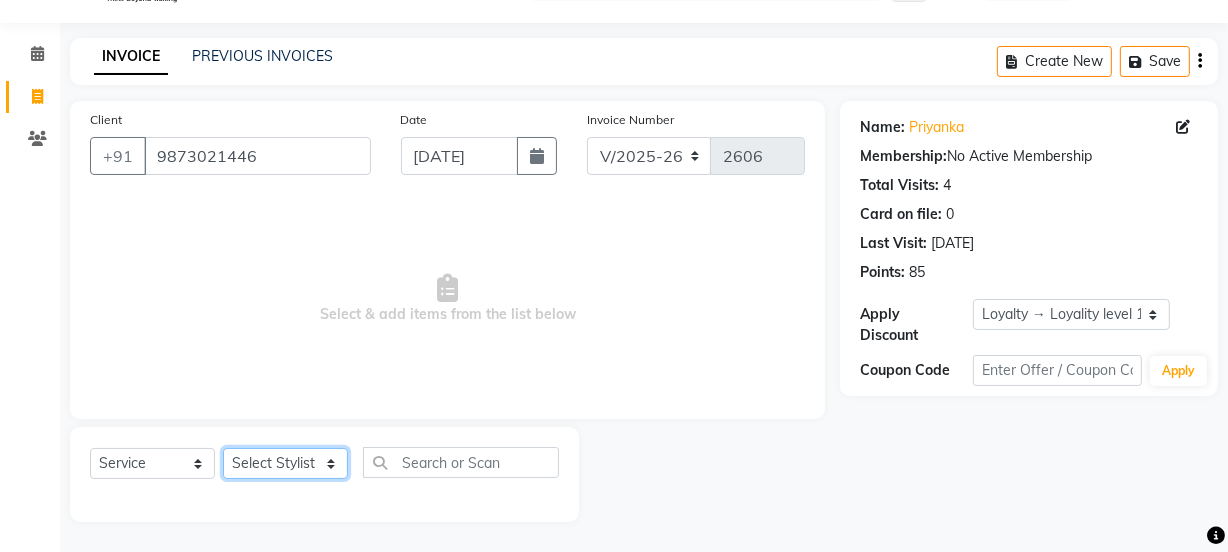 click on "Select Stylist Jyoti kaif Manager Pooja Prachi Raman Raman 2 Reception RIHAN Sameer Shivam simo SUNNY yogita" 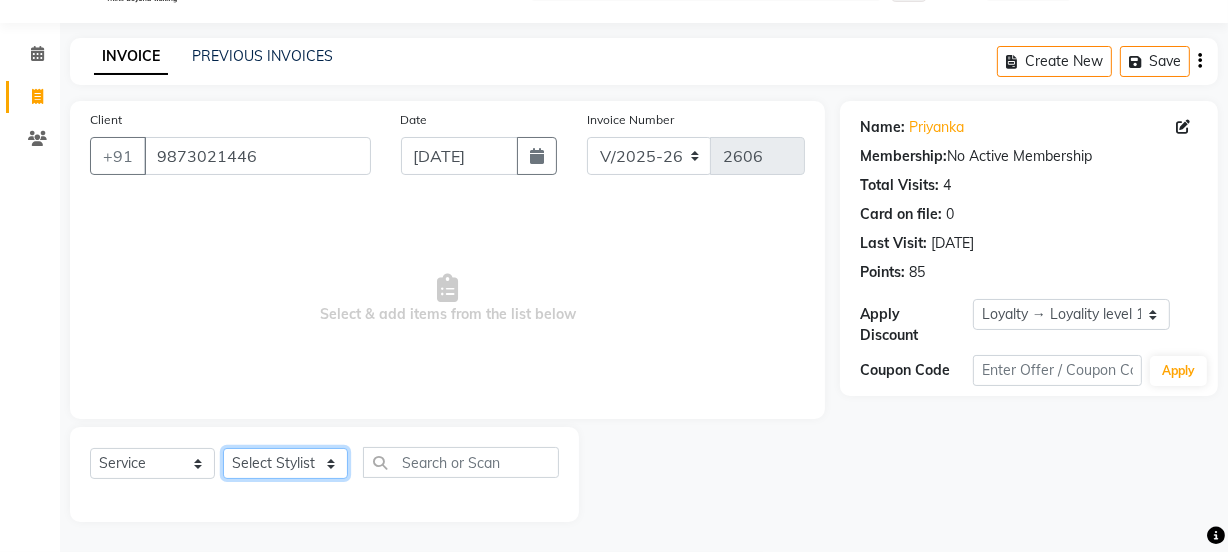 select on "70835" 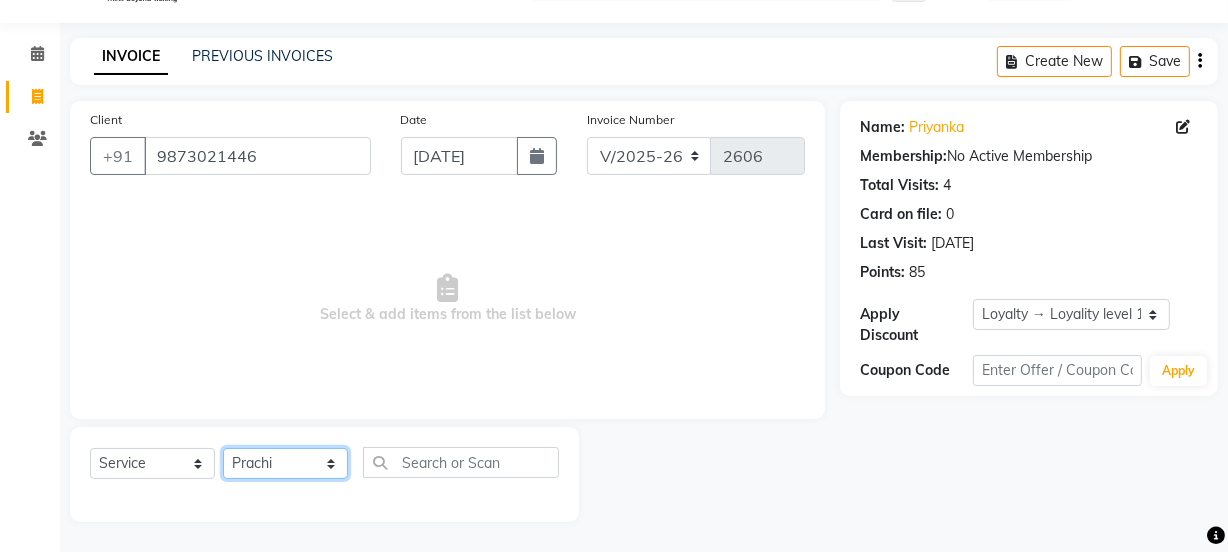 click on "Select Stylist Jyoti kaif Manager Pooja Prachi Raman Raman 2 Reception RIHAN Sameer Shivam simo SUNNY yogita" 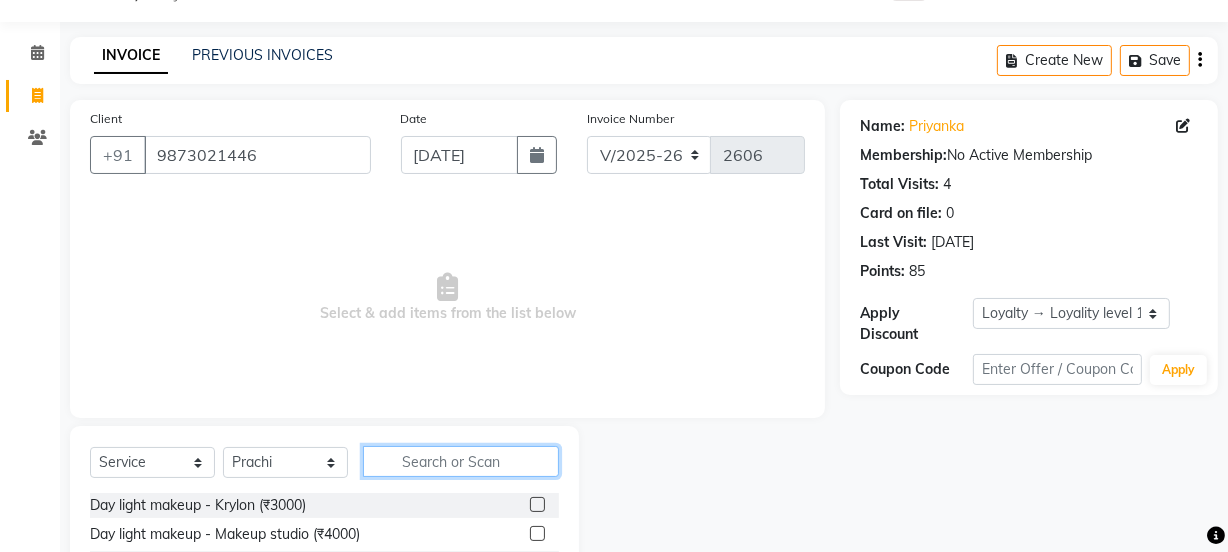 click 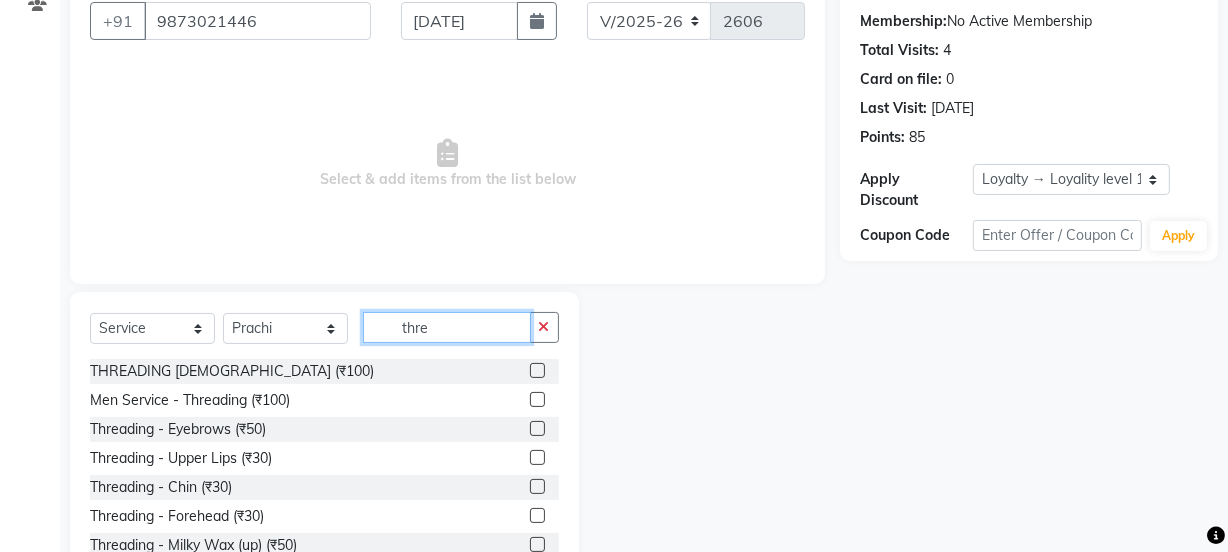 scroll, scrollTop: 250, scrollLeft: 0, axis: vertical 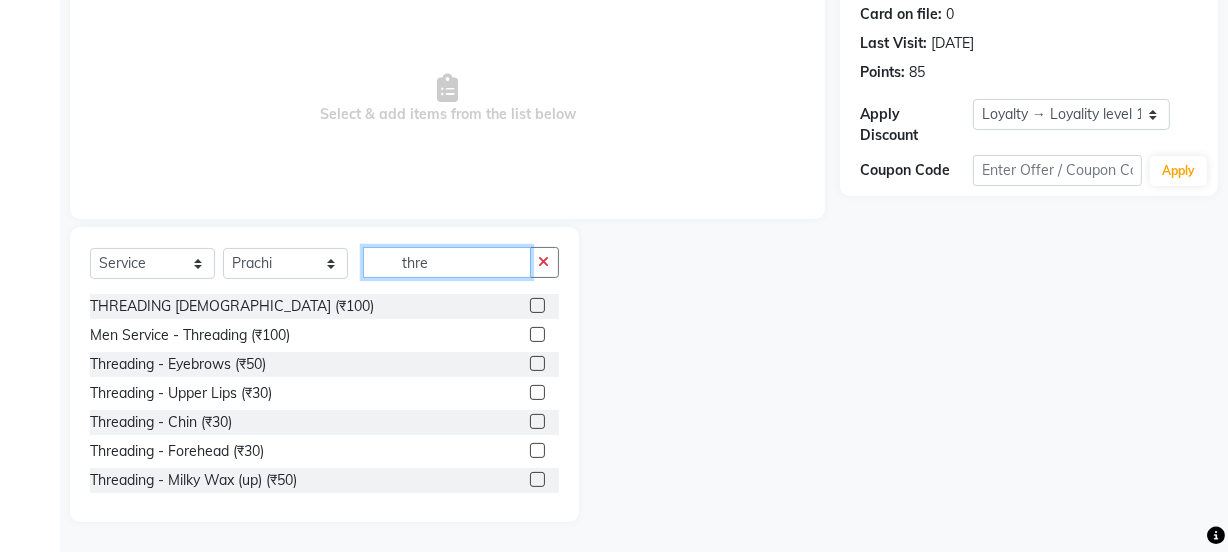 type on "thre" 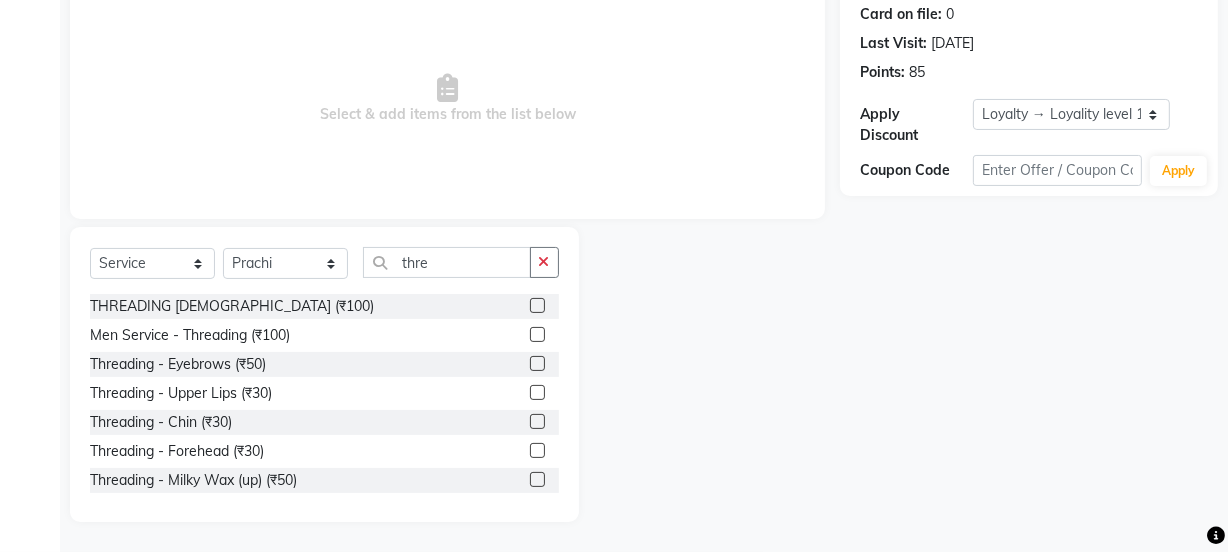 click 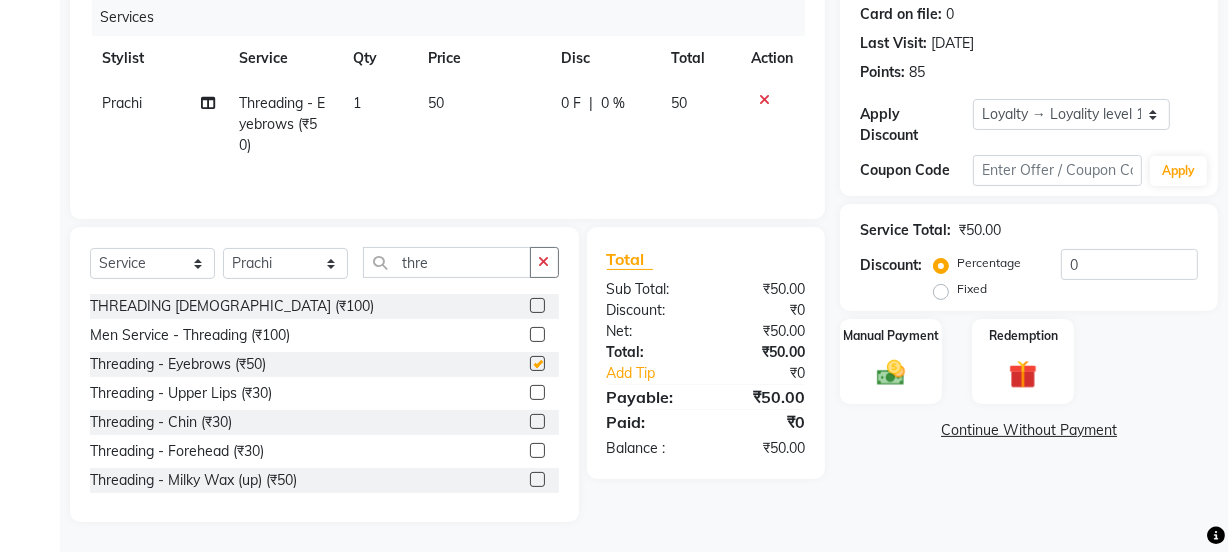 checkbox on "false" 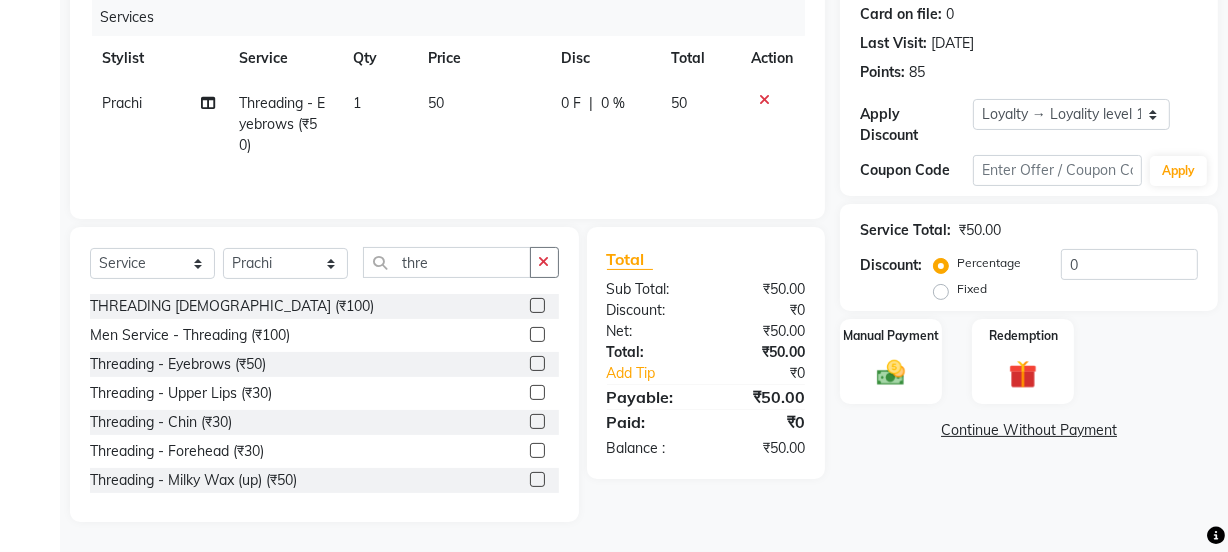 click on "50" 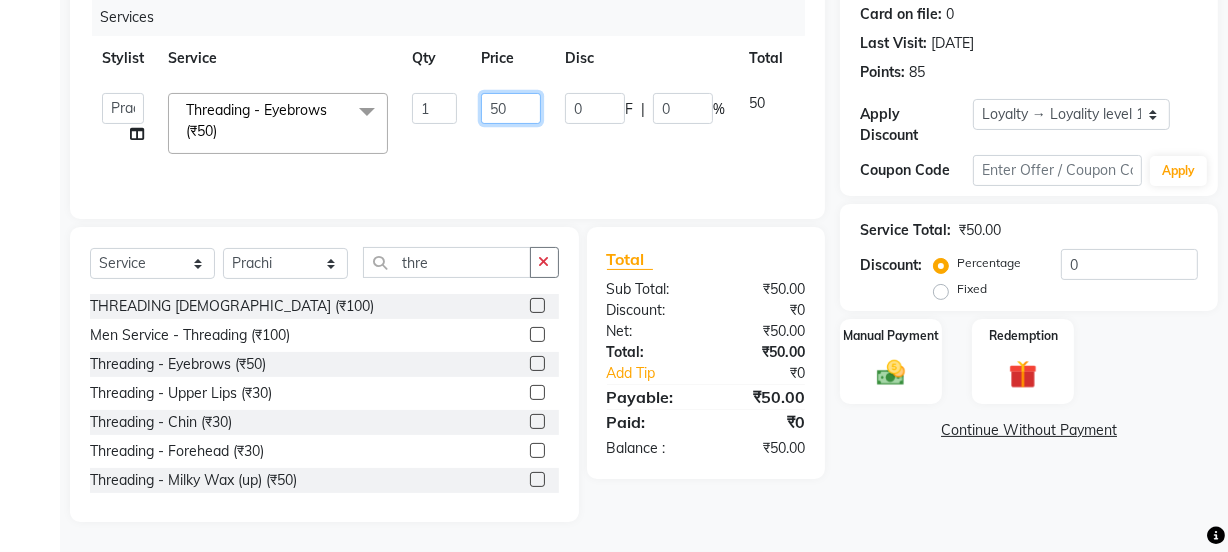 drag, startPoint x: 511, startPoint y: 91, endPoint x: 454, endPoint y: 110, distance: 60.083275 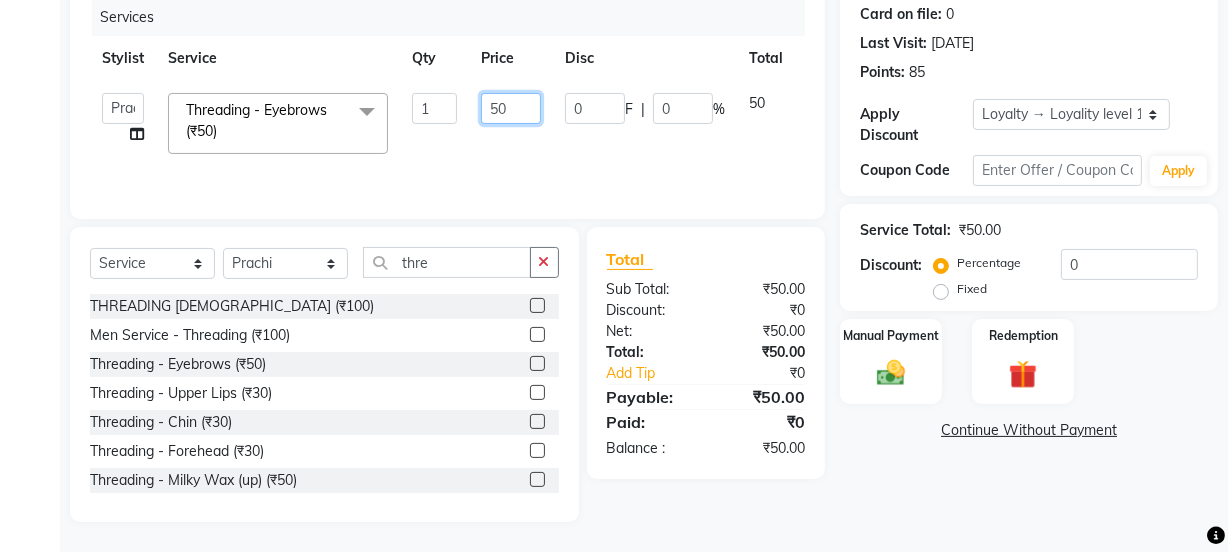 click on "Jyoti   kaif   Manager   Pooja   Prachi   Raman   Raman 2   Reception   RIHAN   Sameer   Shivam   simo   SUNNY   yogita  Threading  - Eyebrows (₹50)  x Day light makeup  - Krylon (₹3000) Day light makeup  - Makeup studio (₹4000) Day light makeup  - Air brush (₹5000) Frount trimming (₹200) NANO (₹6000) Schwarzkopf root touch (₹1200) Full Arms Bleach (₹500) Bubble gum pedicure (₹1200) Wella bleach (₹700) FACE SCRUB (₹200) EYELESH (₹500) KANPEKI (₹3000) TANINO BOTOX (₹7000) BUBBLE GUM MANICURE (₹1500) TMT MASK (₹8001) MOROCCO SEREM (₹1800) LOREAL GLOBLE COLOUR (₹3000) BACK RICA WAX (₹600) NAIL CUT (₹100) PROTIN SPA G (₹1500) FOOT MASSAGE (₹300) STOMACH WAX (₹200) BACK TRIMMING (₹150) TWACHA FACIAL (₹1500) MACADAMIA SPA (₹3000) FULL BODY TRIMMING (₹100) THREADING MALE (₹100) BLUETOX (₹6000) lower lips (₹30) NOSE WAX (₹50) CHIN WAX (₹50) UNDER ARMS TRIMMING (₹50) ELBOWS (₹100) MENHDI APPLICATION (₹300) FROUNT BLEACH (₹400) pack (₹200) 1 50" 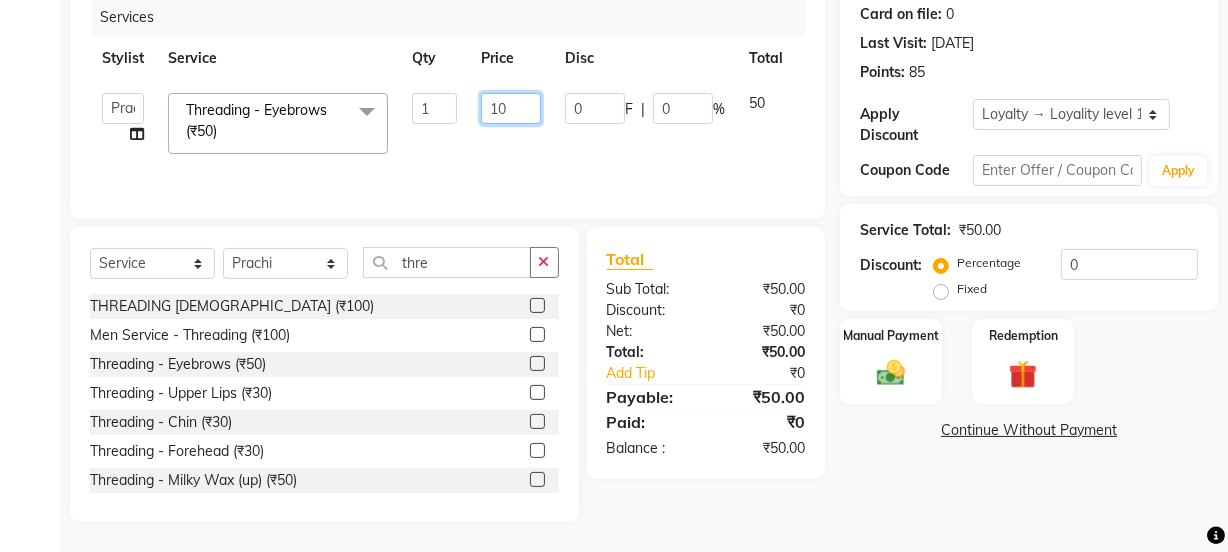 type on "100" 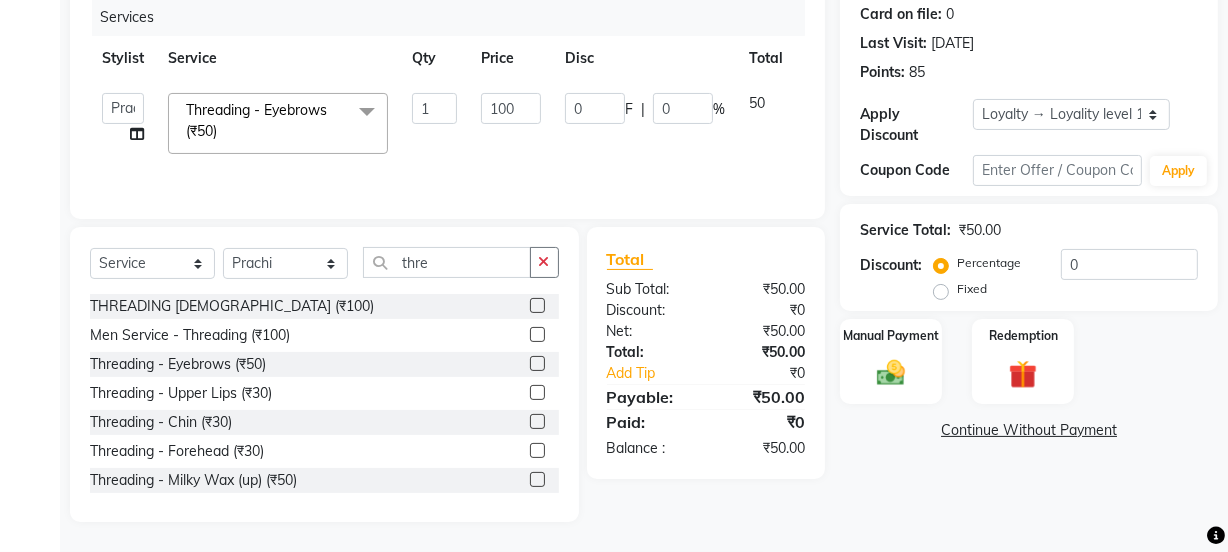 click 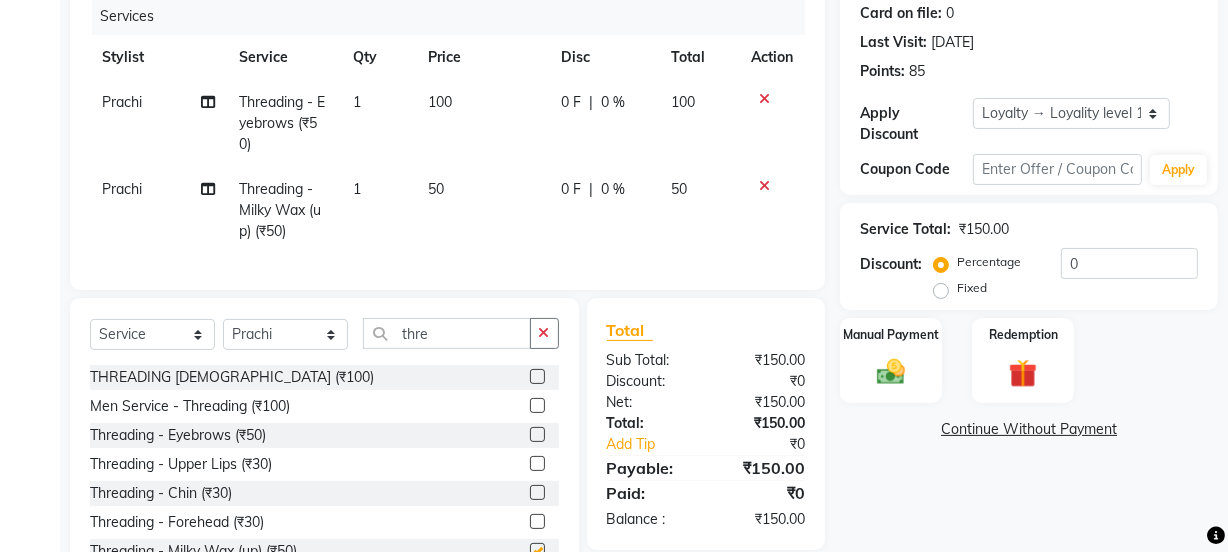 checkbox on "false" 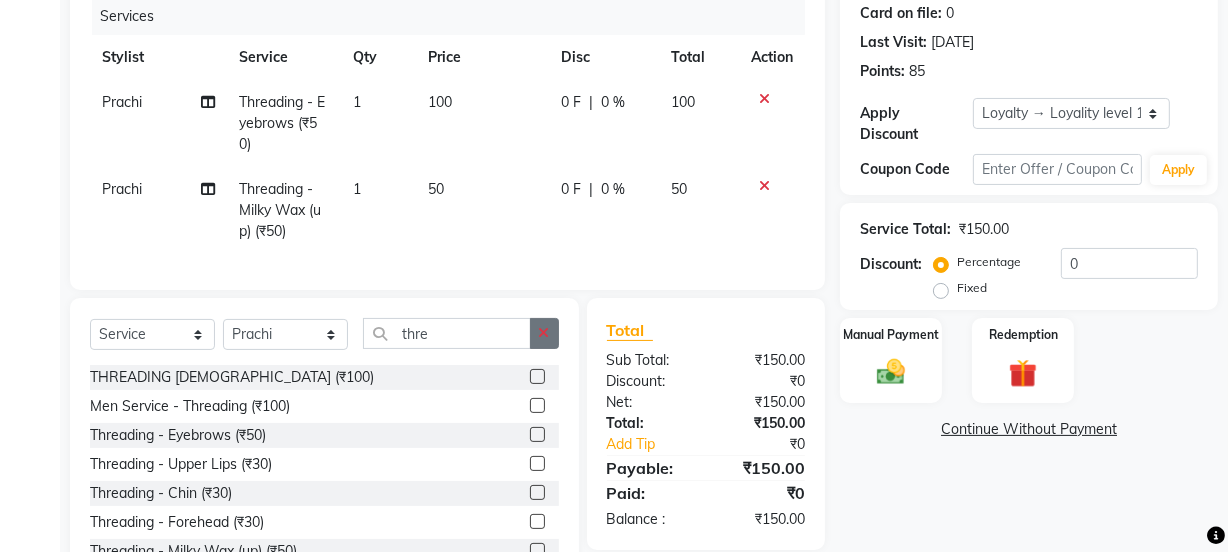 click 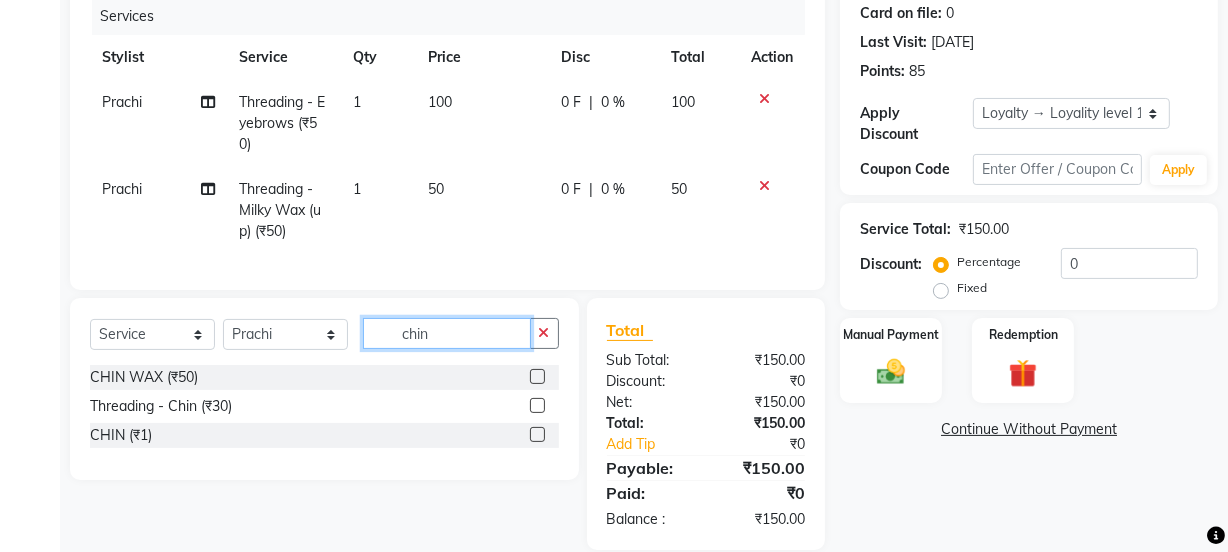 type on "chin" 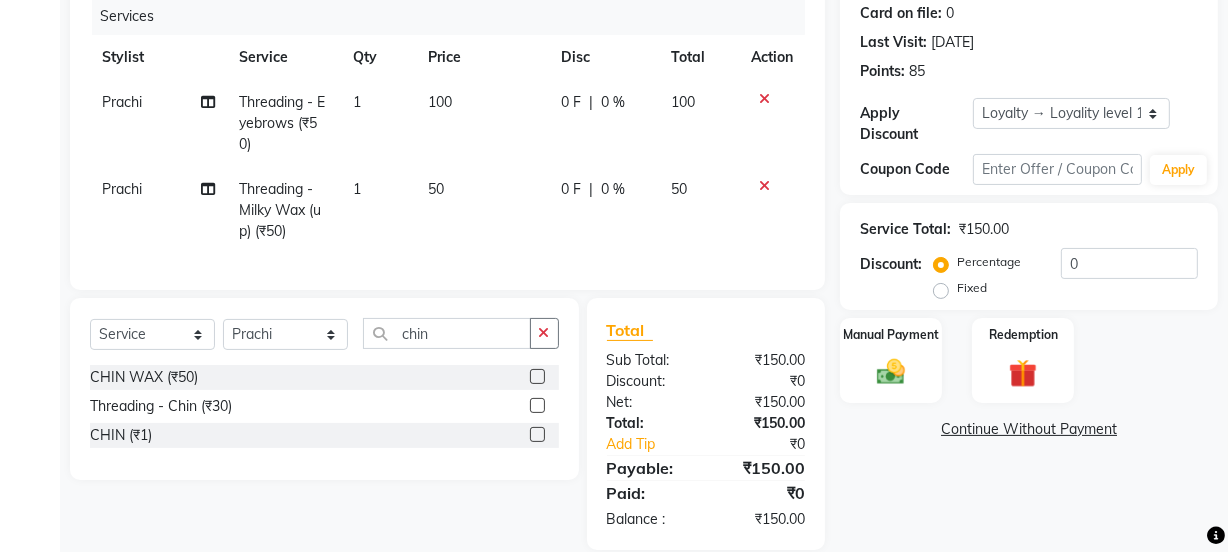 click 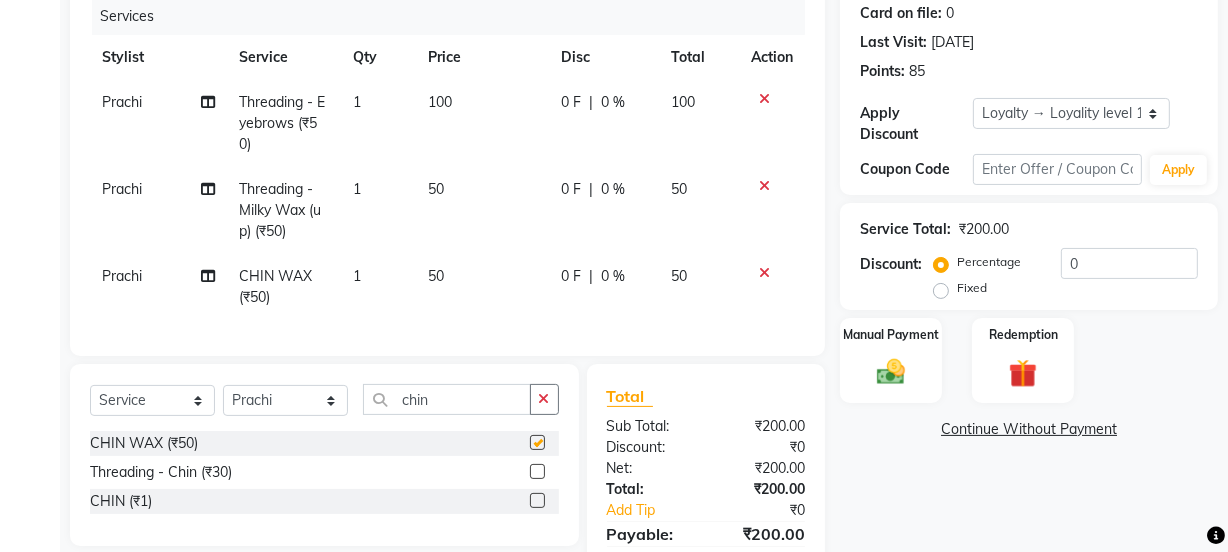 checkbox on "false" 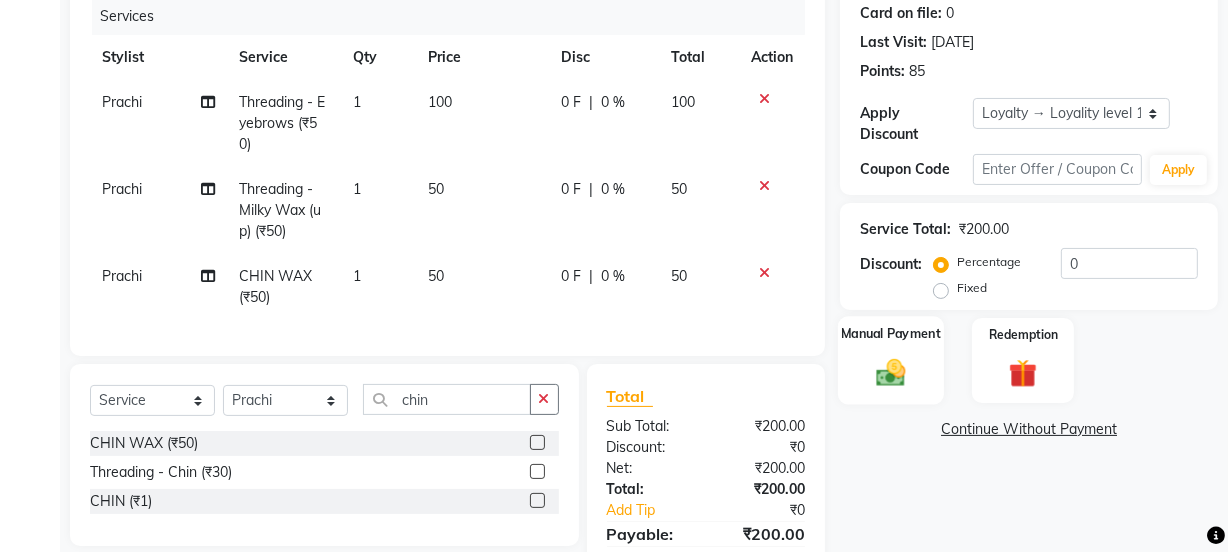 click 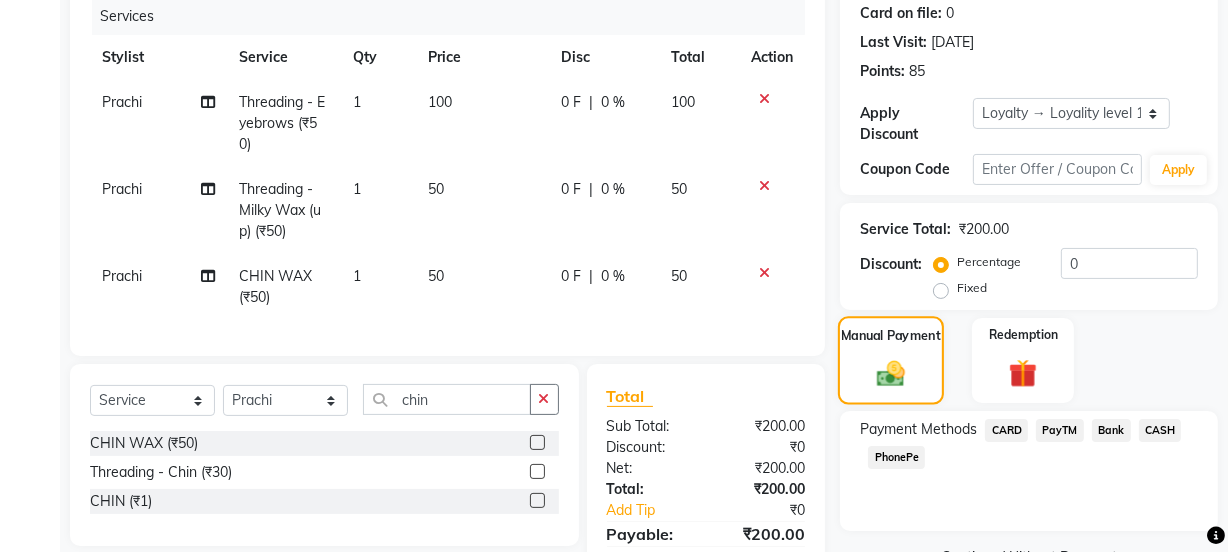 scroll, scrollTop: 358, scrollLeft: 0, axis: vertical 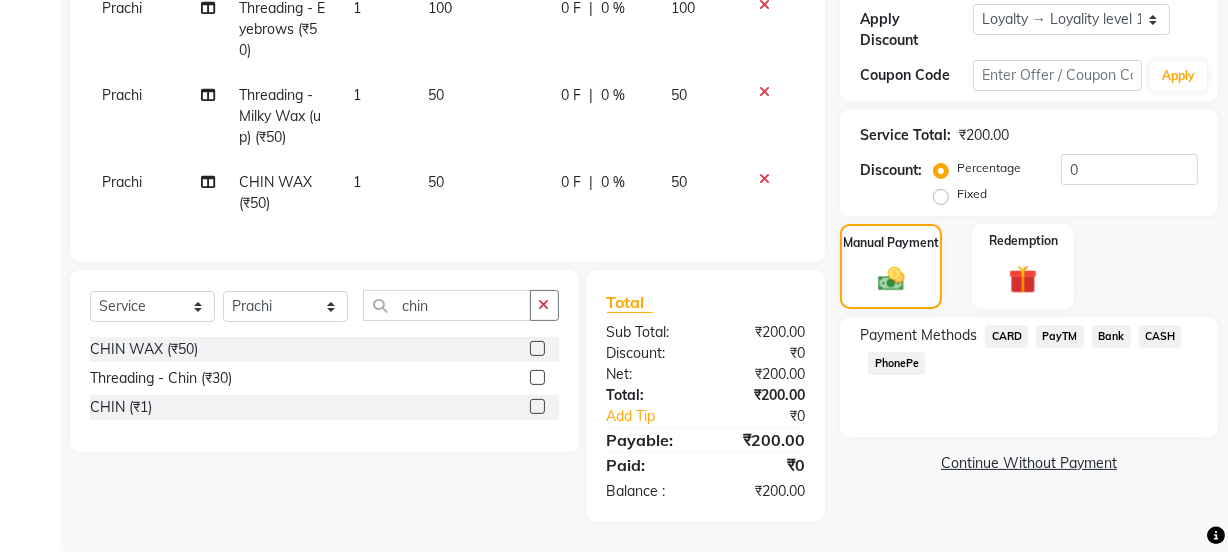 click on "PayTM" 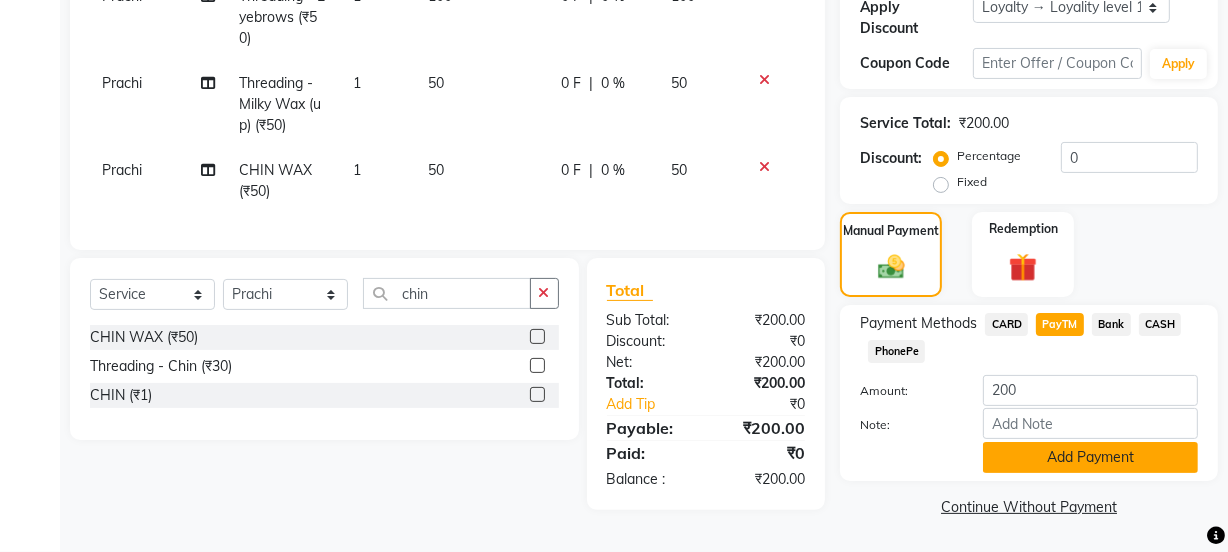 click on "Add Payment" 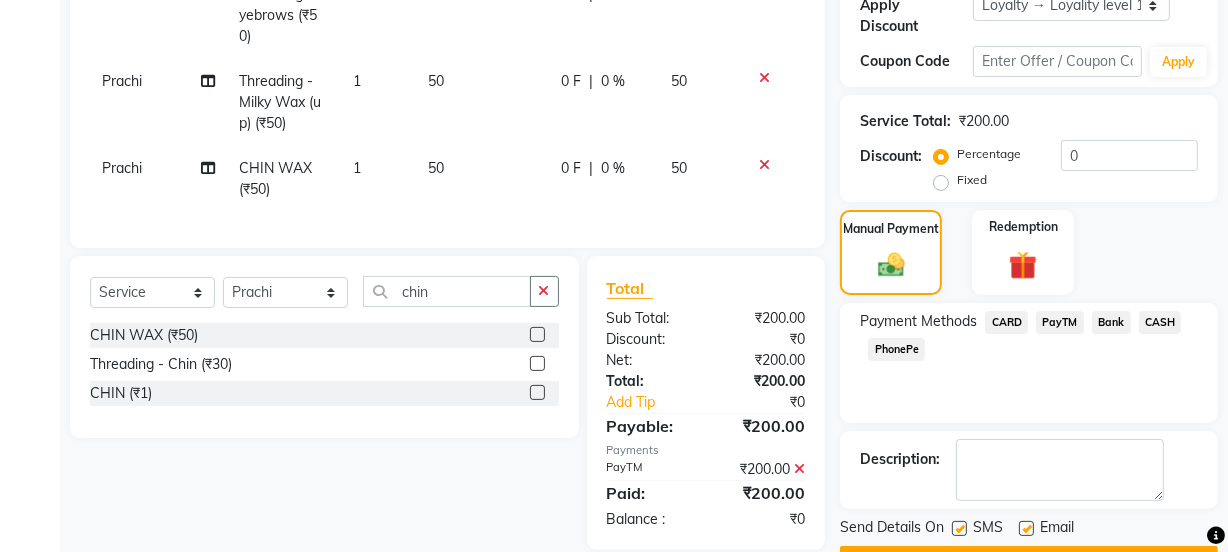 scroll, scrollTop: 540, scrollLeft: 0, axis: vertical 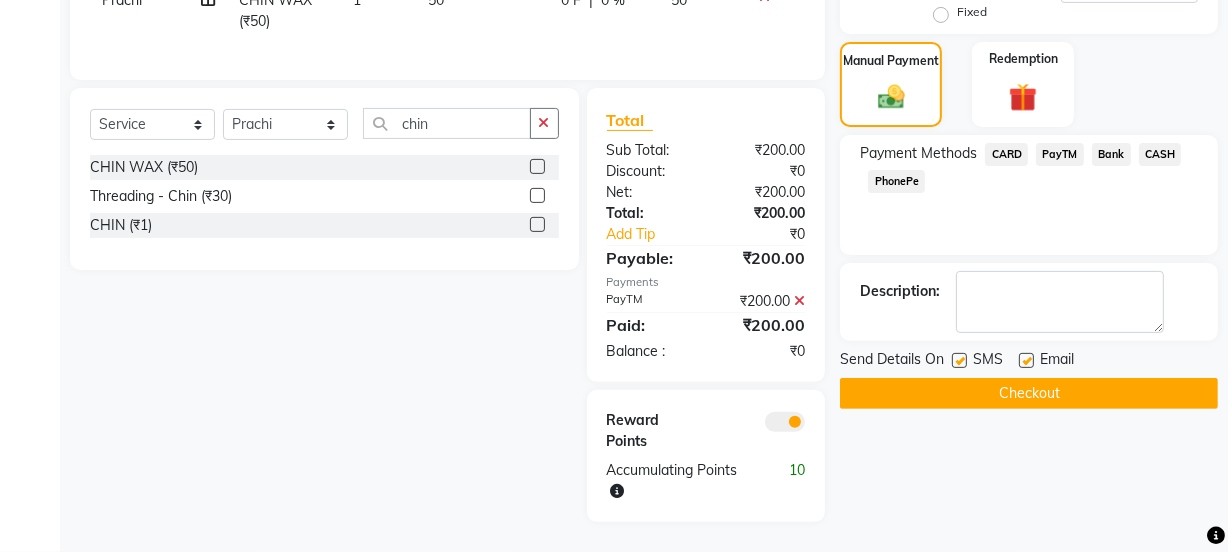click 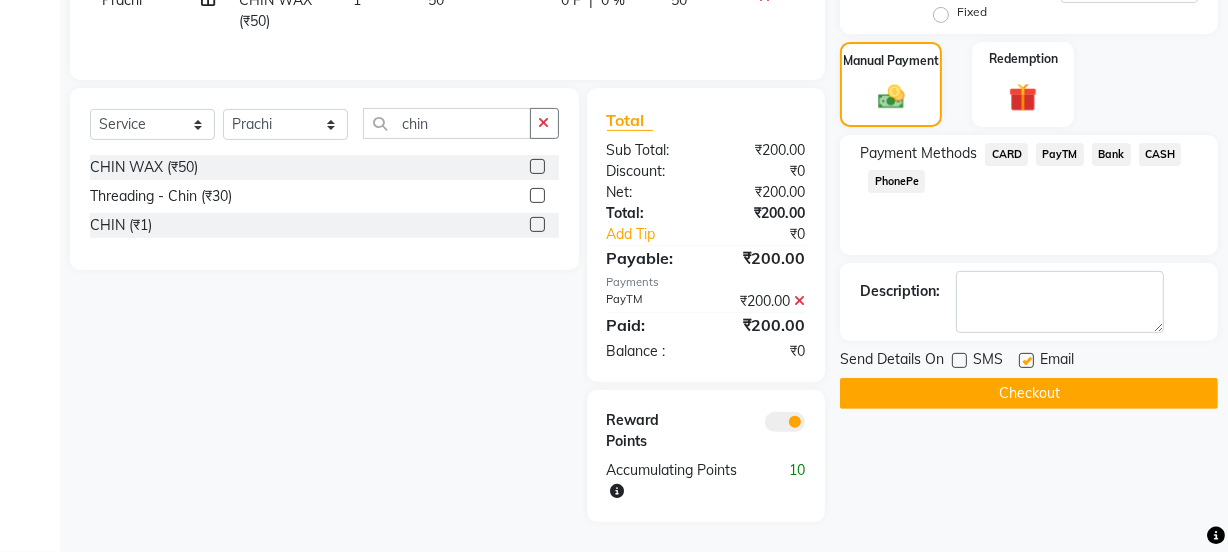 click 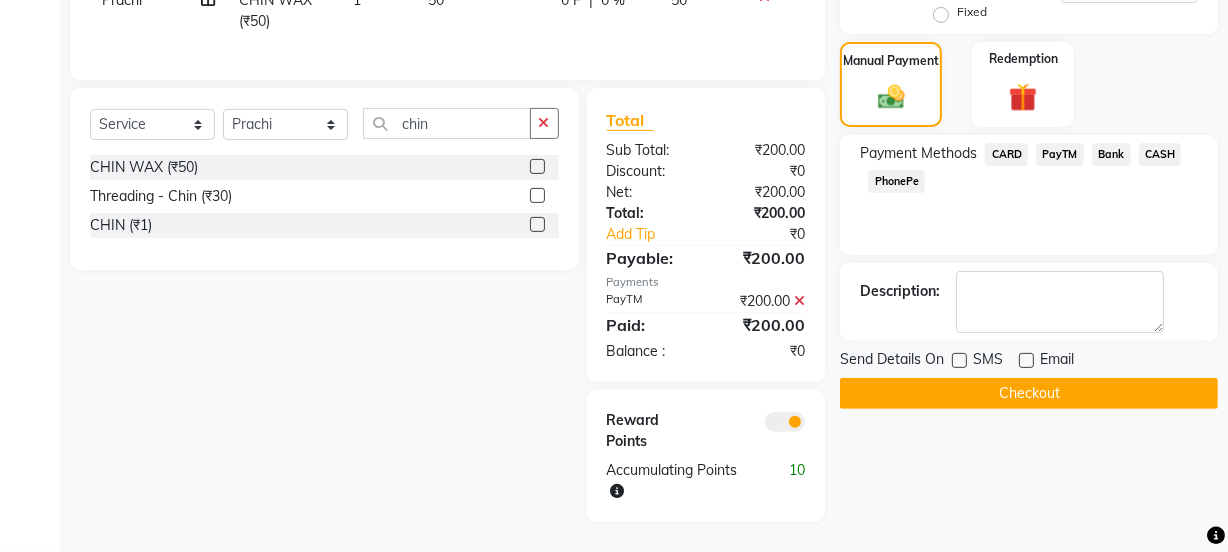 click on "Checkout" 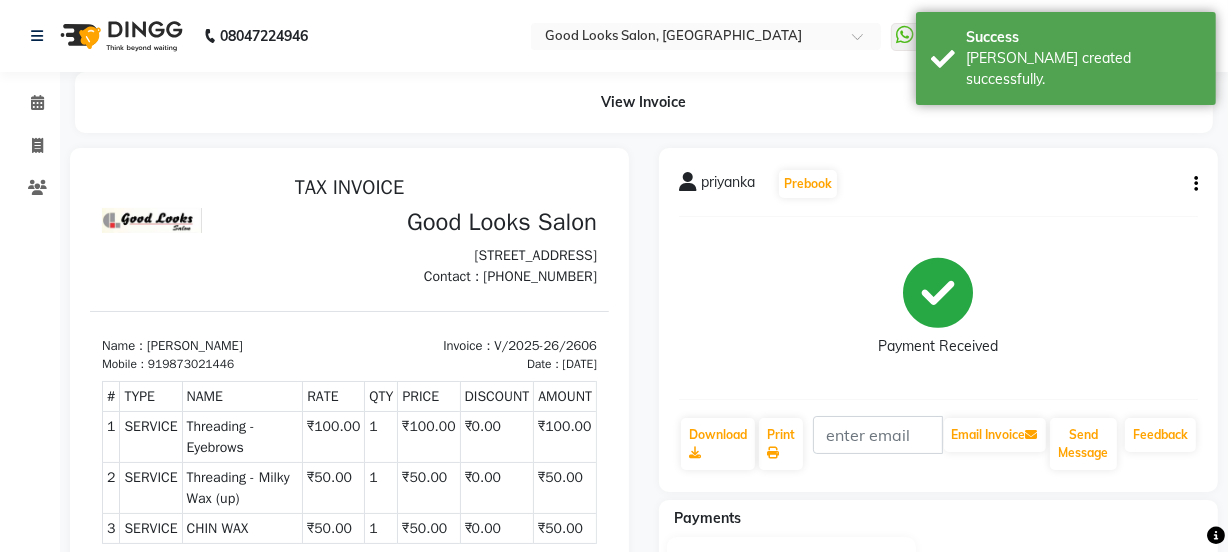 scroll, scrollTop: 0, scrollLeft: 0, axis: both 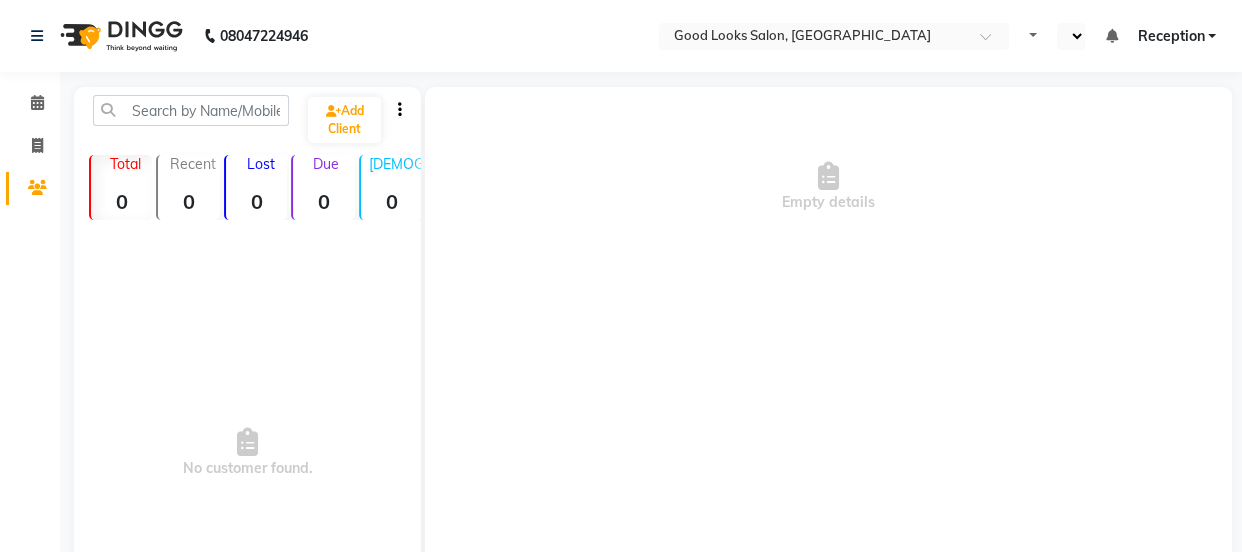 select on "en" 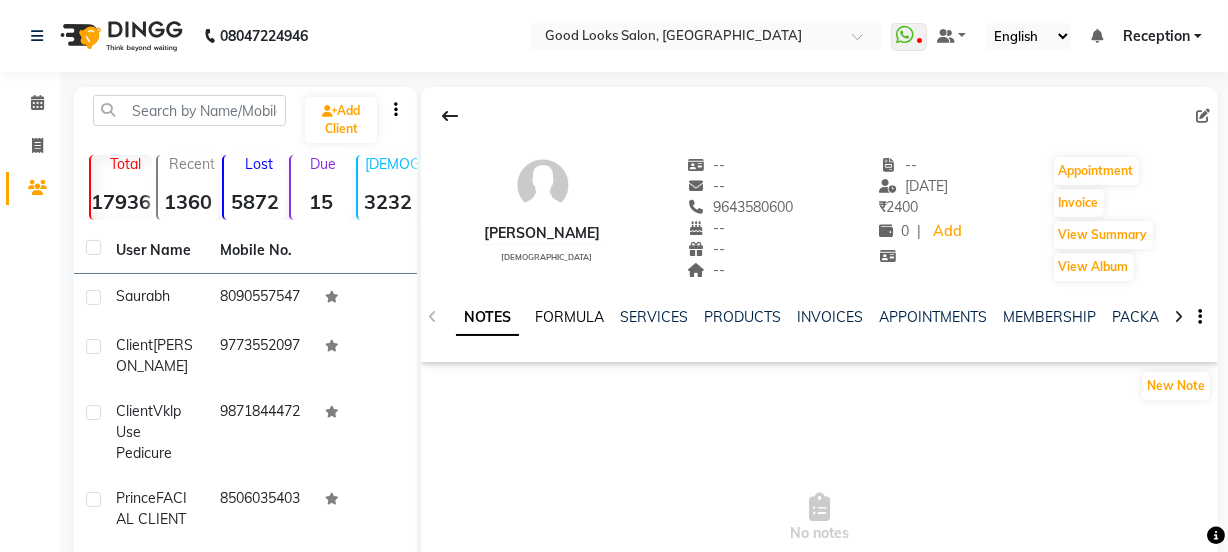 click on "FORMULA" 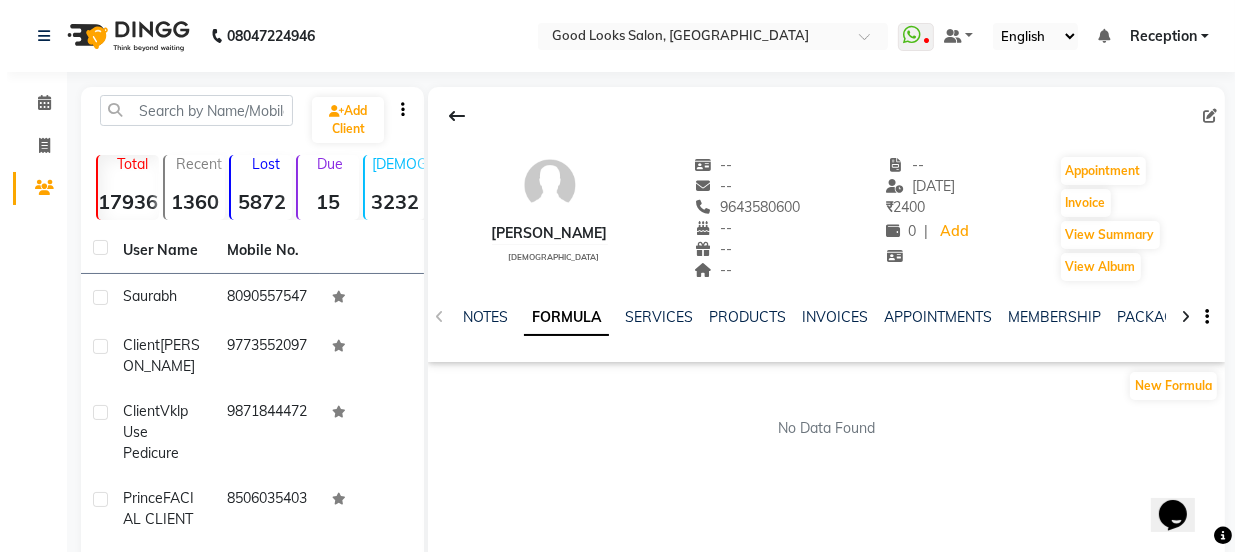 scroll, scrollTop: 0, scrollLeft: 0, axis: both 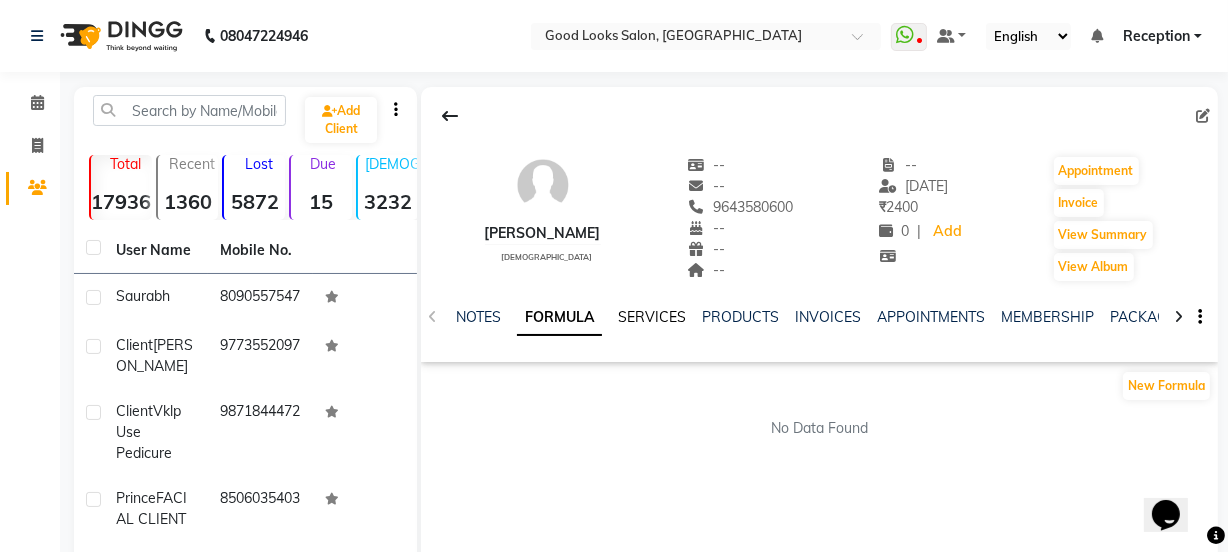 click on "SERVICES" 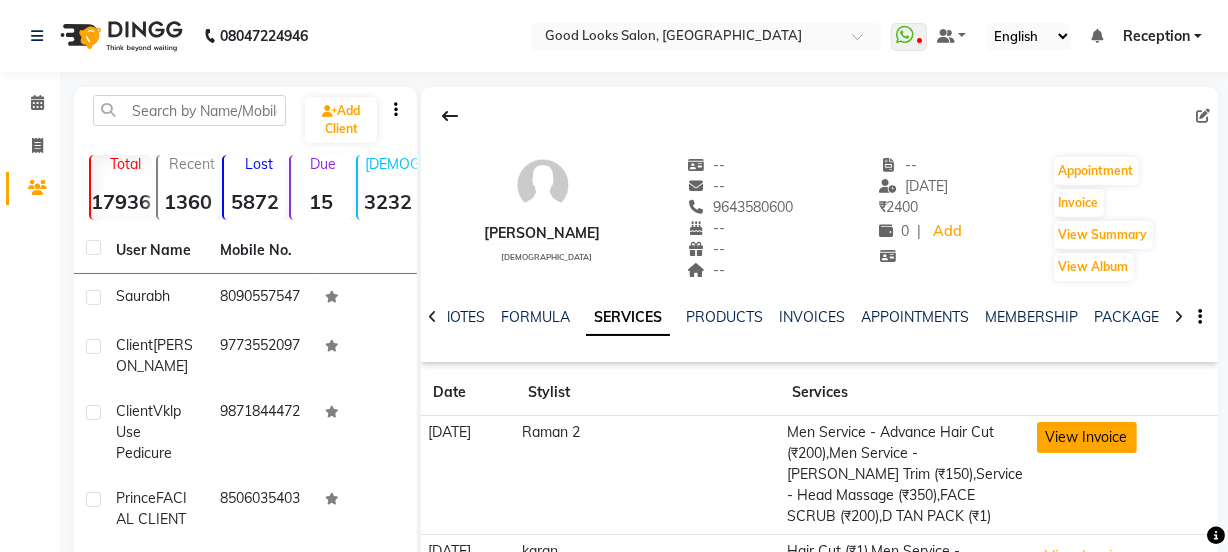 click on "View Invoice" 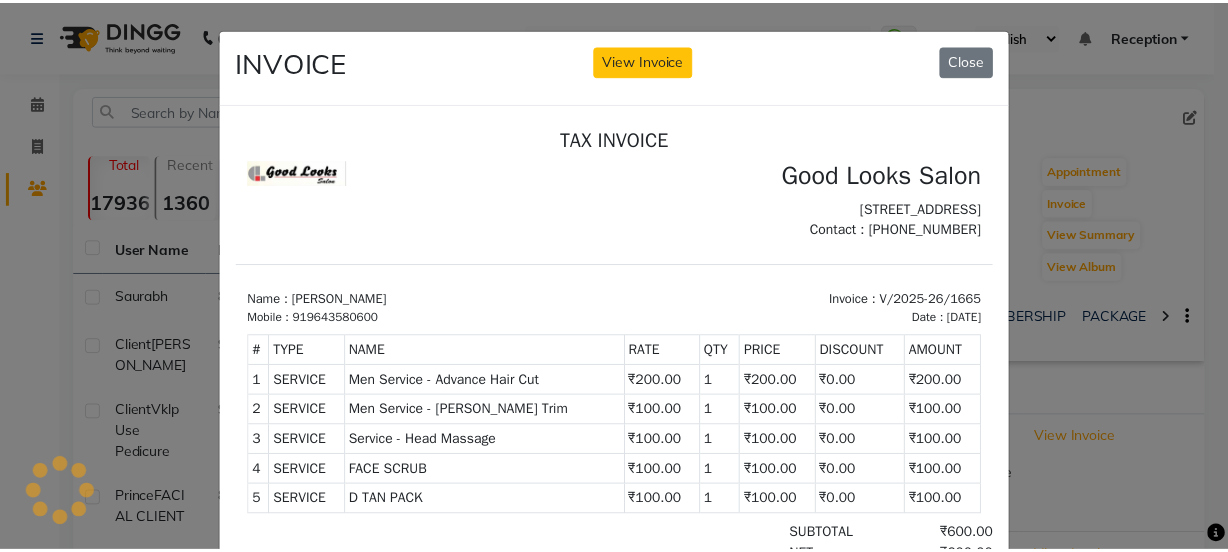 scroll, scrollTop: 0, scrollLeft: 0, axis: both 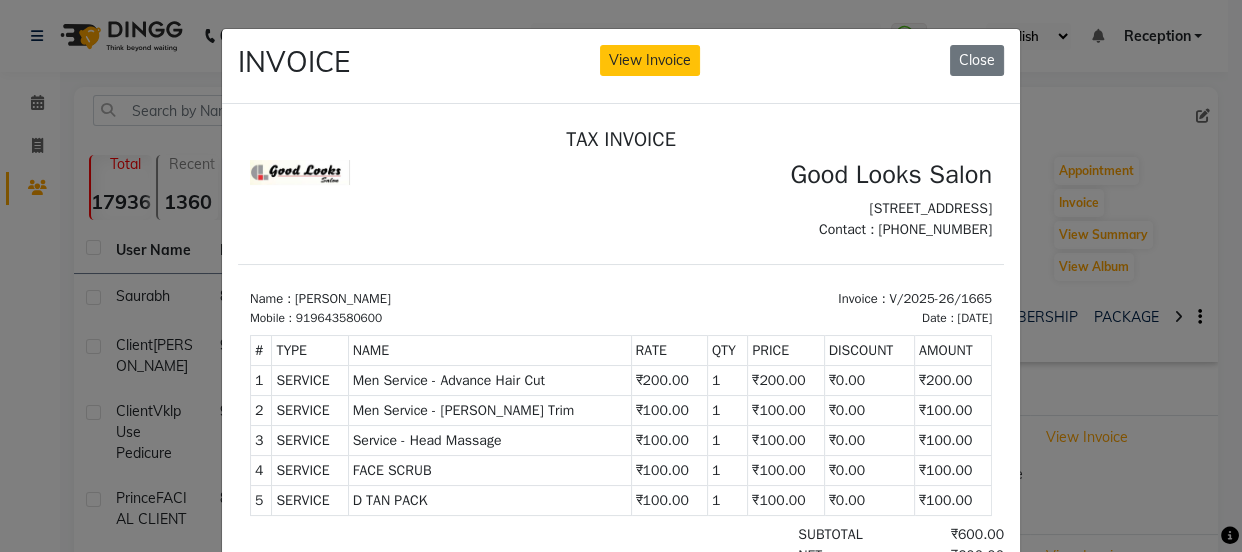 click on "INVOICE View Invoice Close" 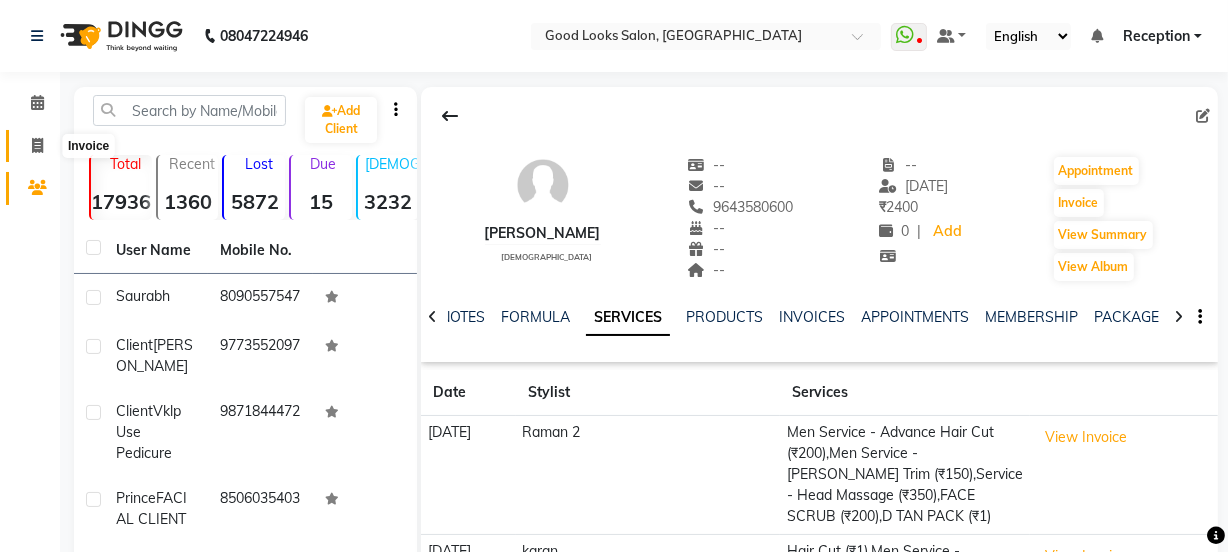 click 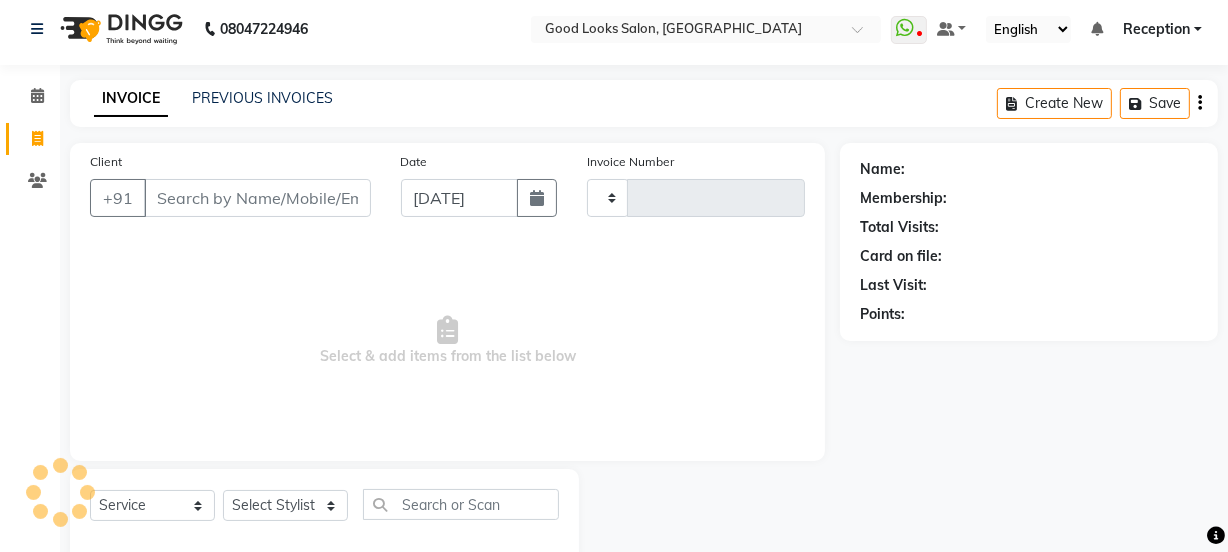type on "2605" 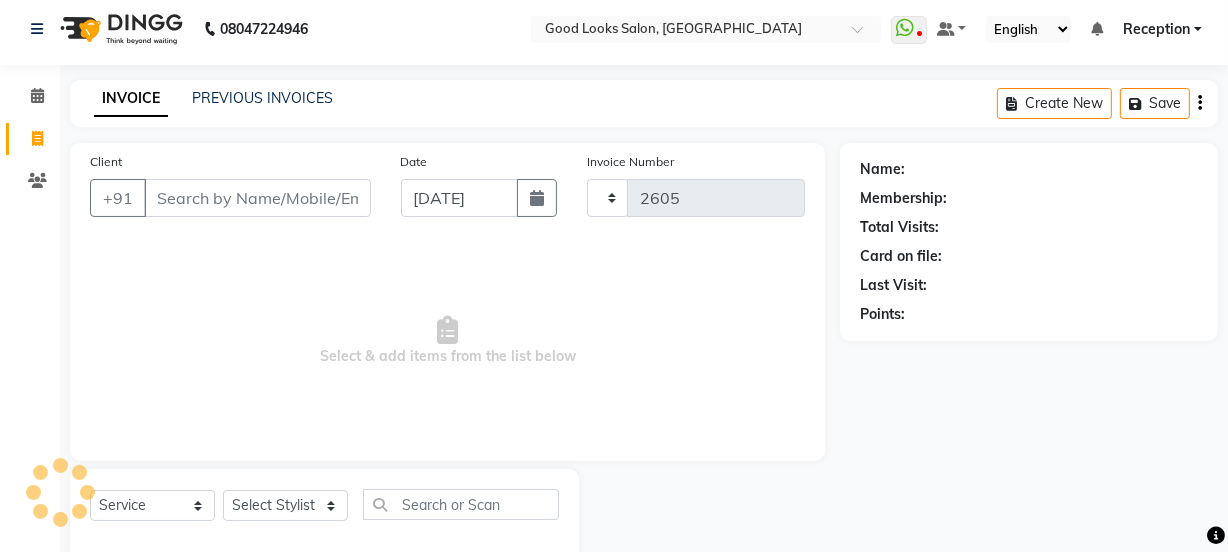 select on "4230" 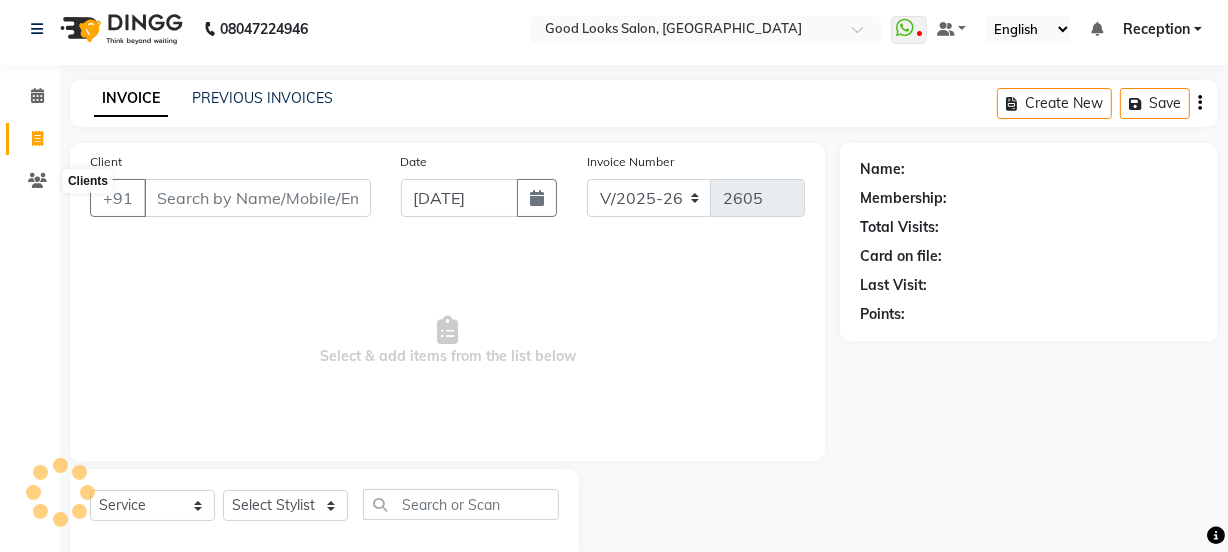 scroll, scrollTop: 50, scrollLeft: 0, axis: vertical 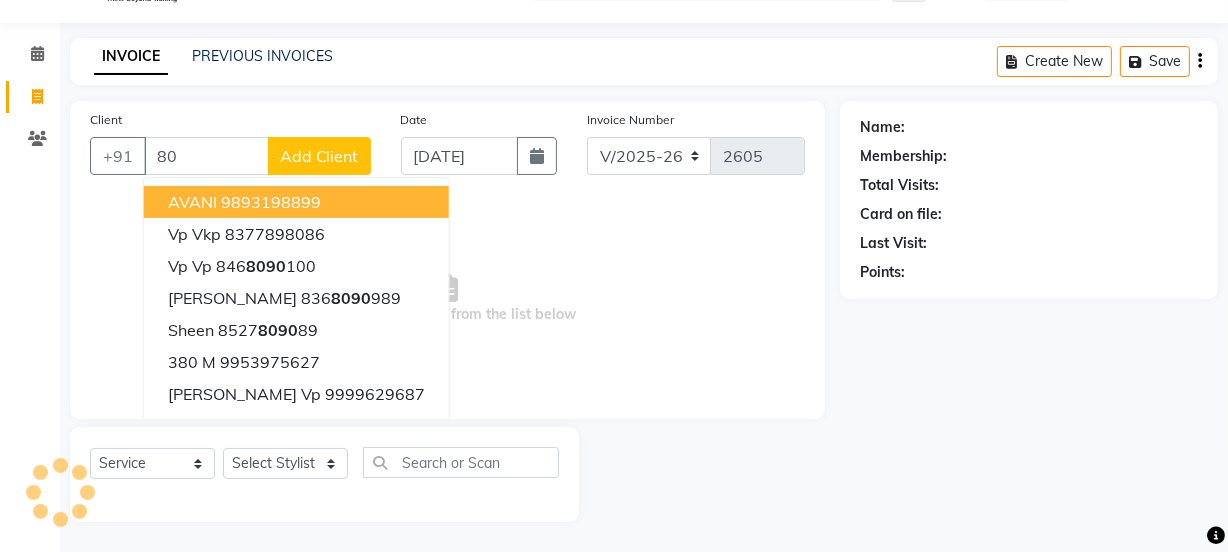 type on "8" 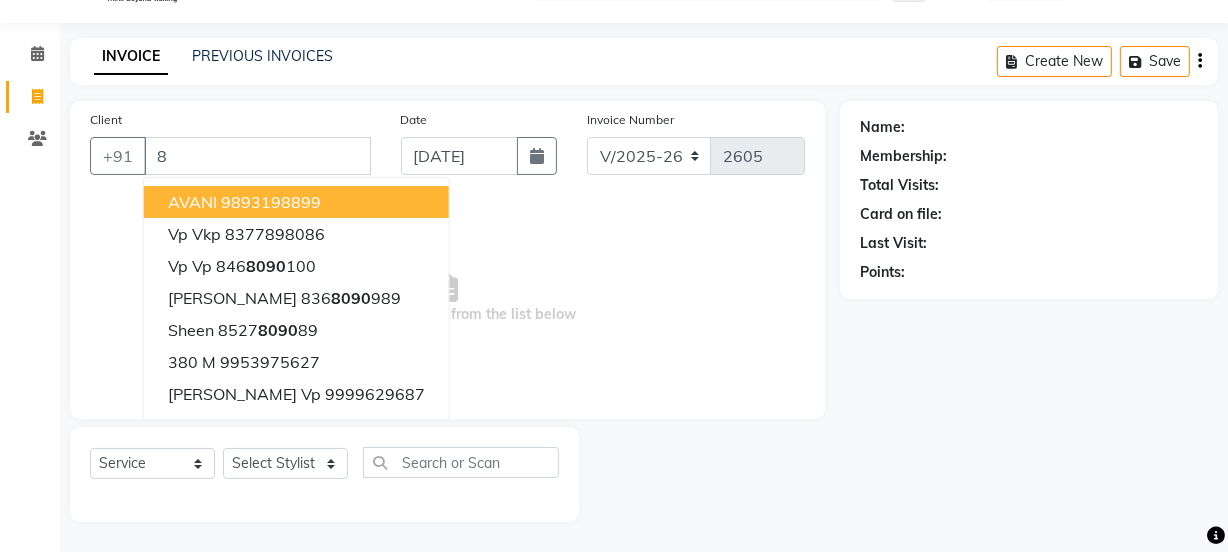 type 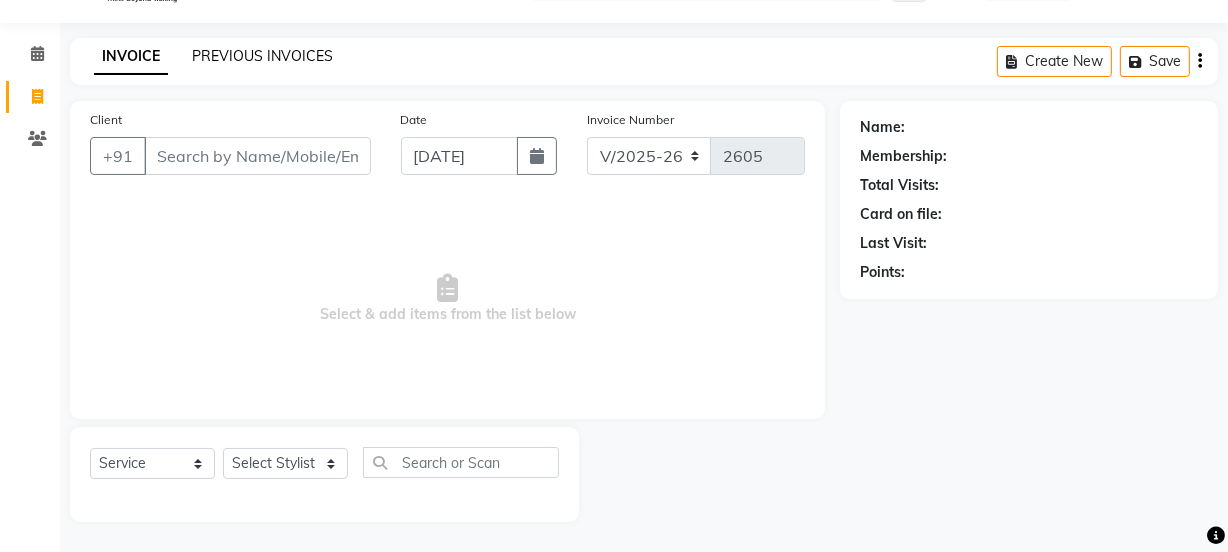 drag, startPoint x: 255, startPoint y: 41, endPoint x: 257, endPoint y: 62, distance: 21.095022 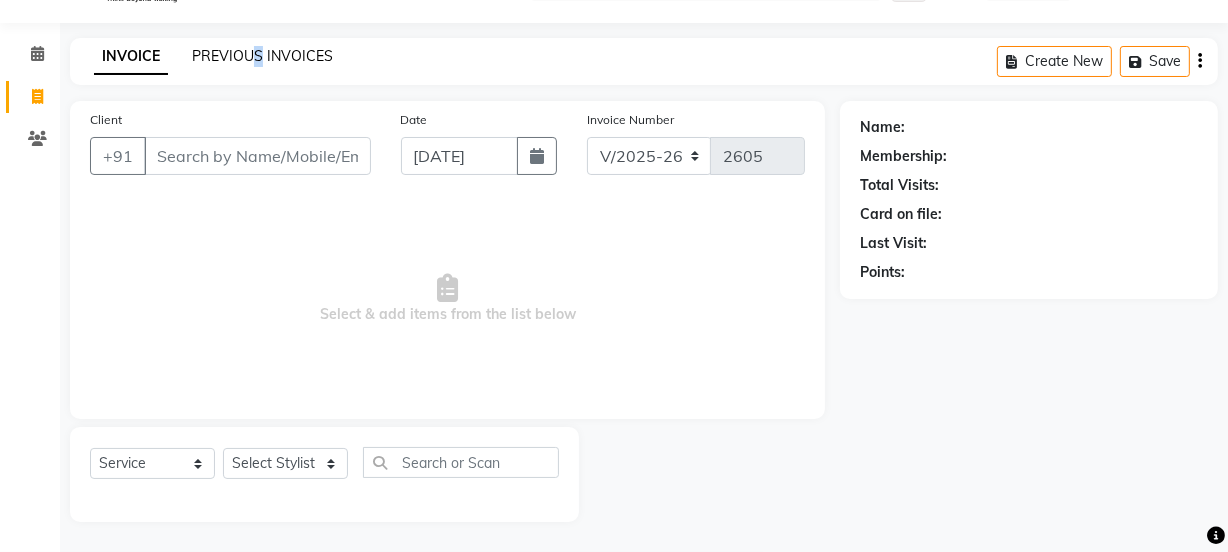 click on "PREVIOUS INVOICES" 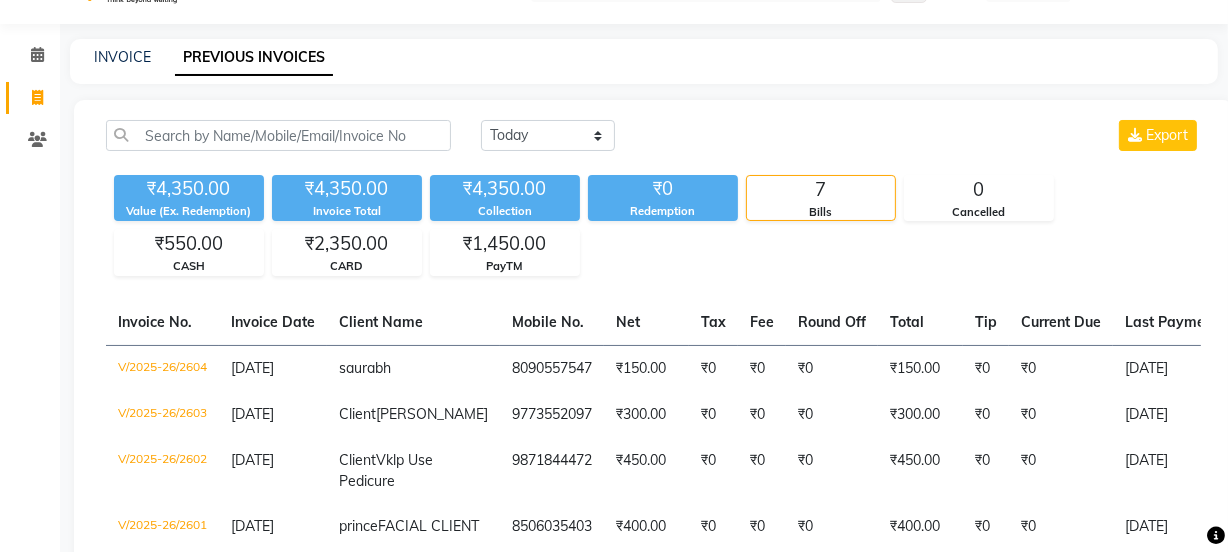 scroll, scrollTop: 0, scrollLeft: 0, axis: both 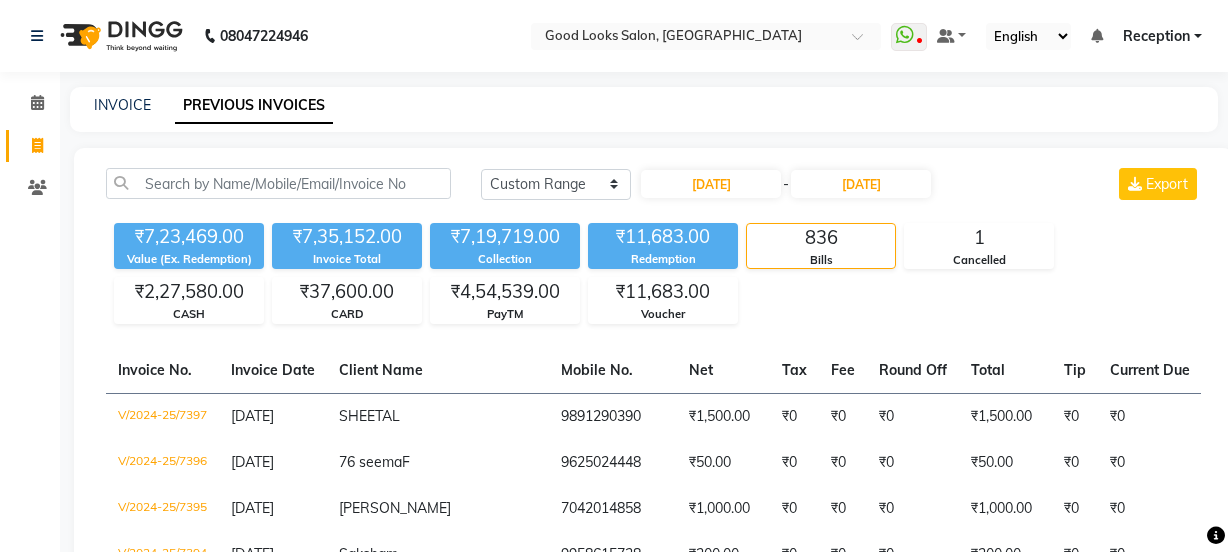 select on "range" 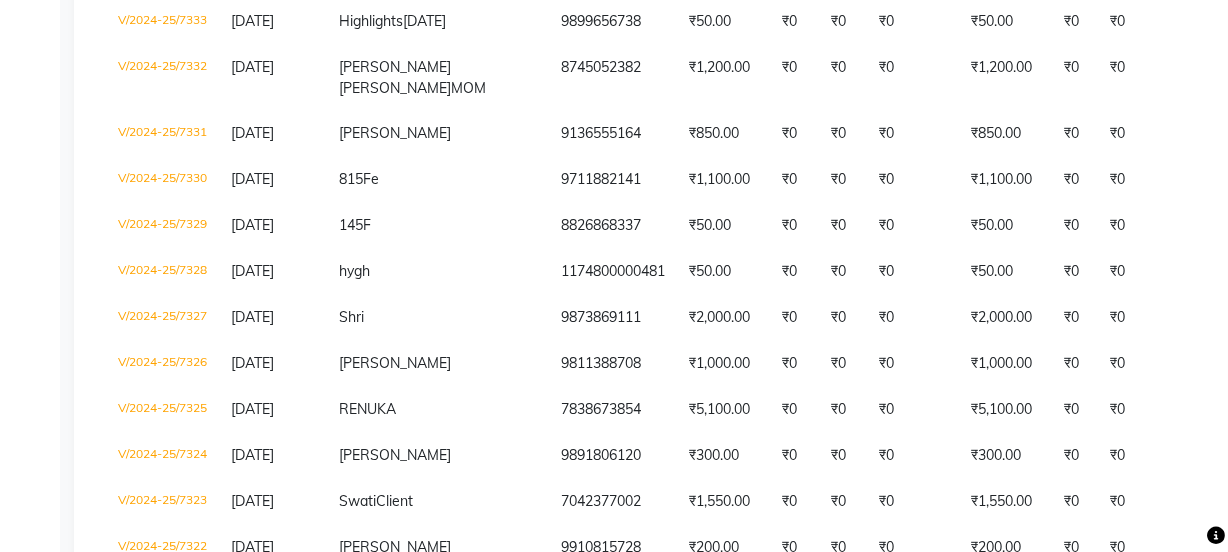scroll, scrollTop: 0, scrollLeft: 0, axis: both 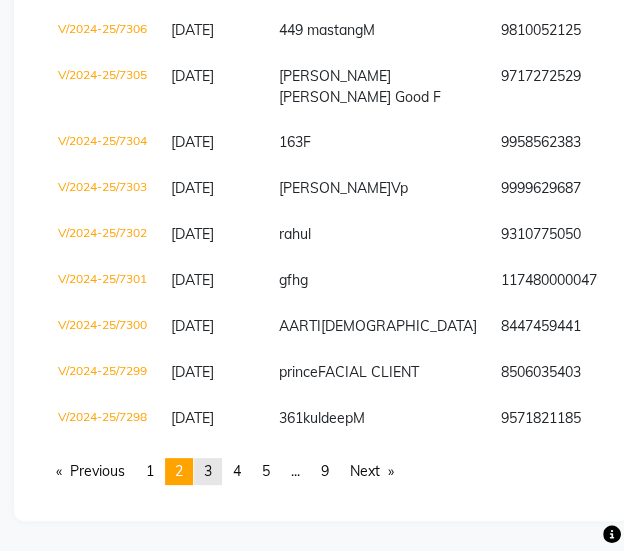 click on "page  3" at bounding box center [208, 471] 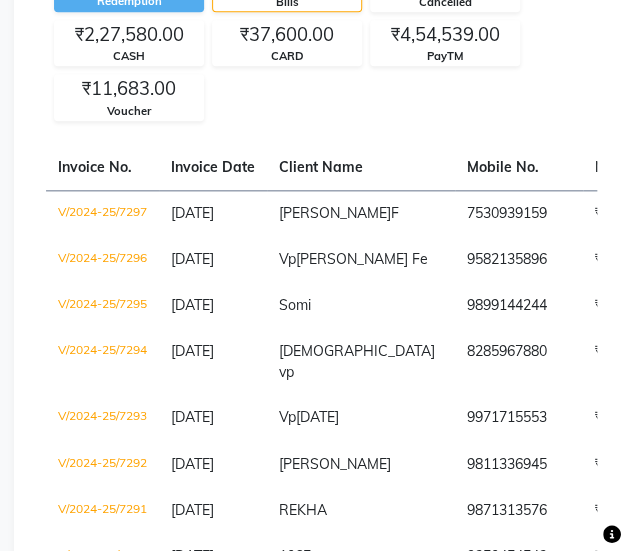 scroll, scrollTop: 170, scrollLeft: 0, axis: vertical 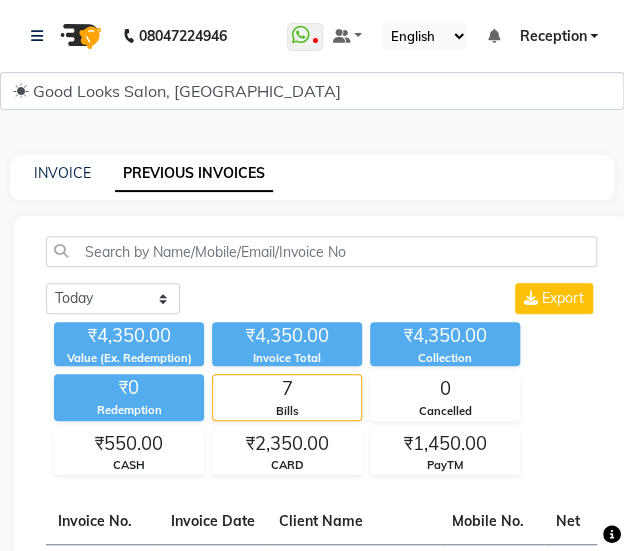 click on "INVOICE PREVIOUS INVOICES" 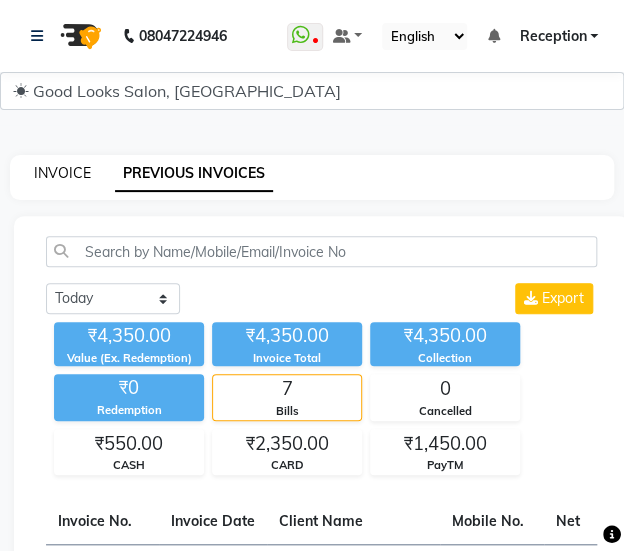 click on "INVOICE" 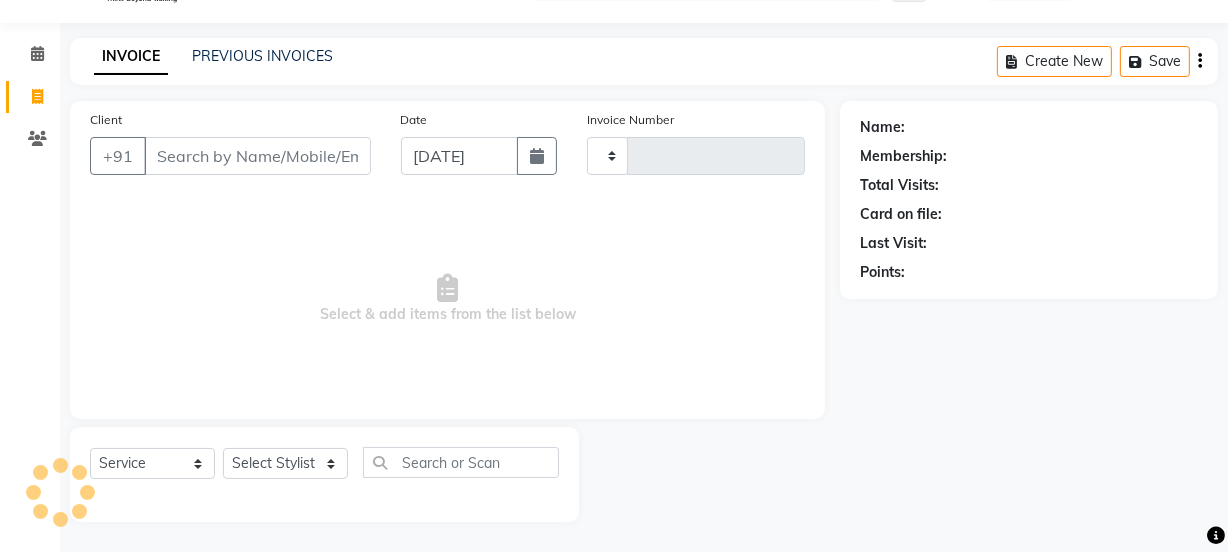 scroll, scrollTop: 50, scrollLeft: 0, axis: vertical 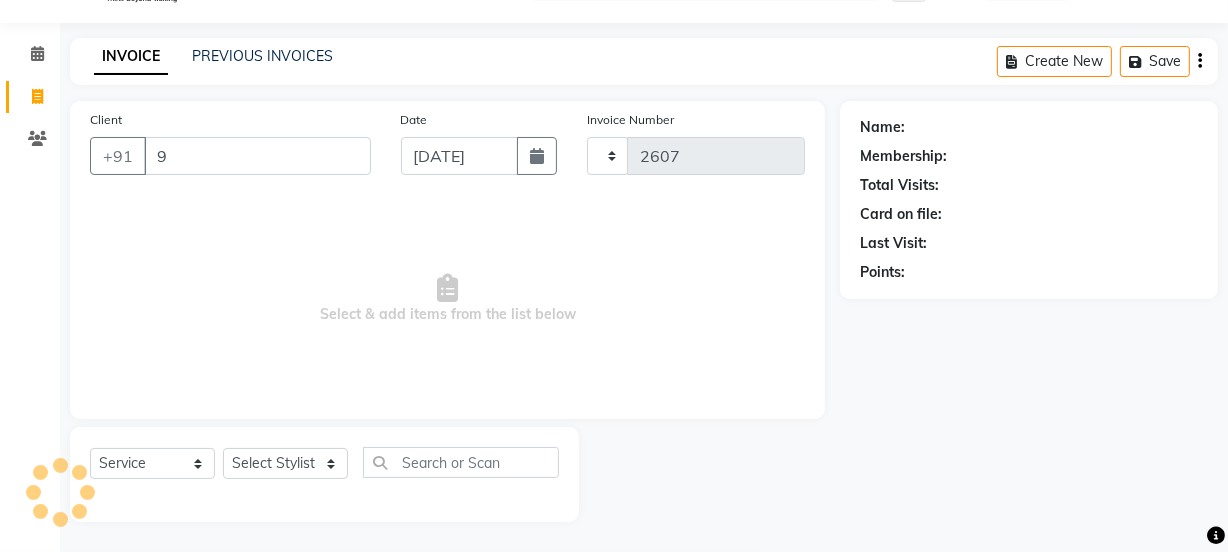 select on "4230" 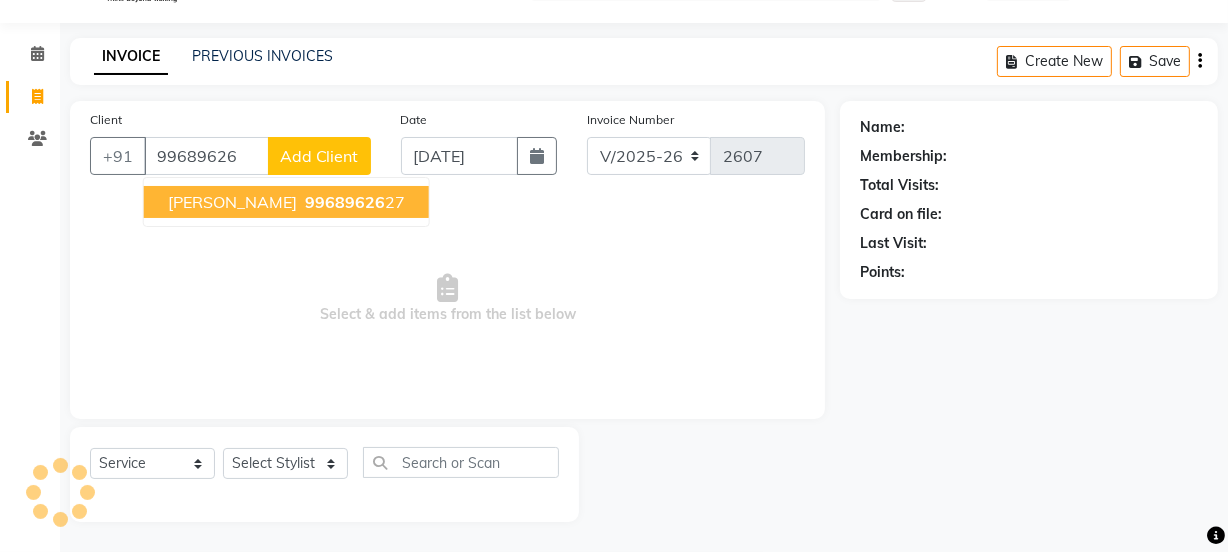 scroll, scrollTop: 50, scrollLeft: 0, axis: vertical 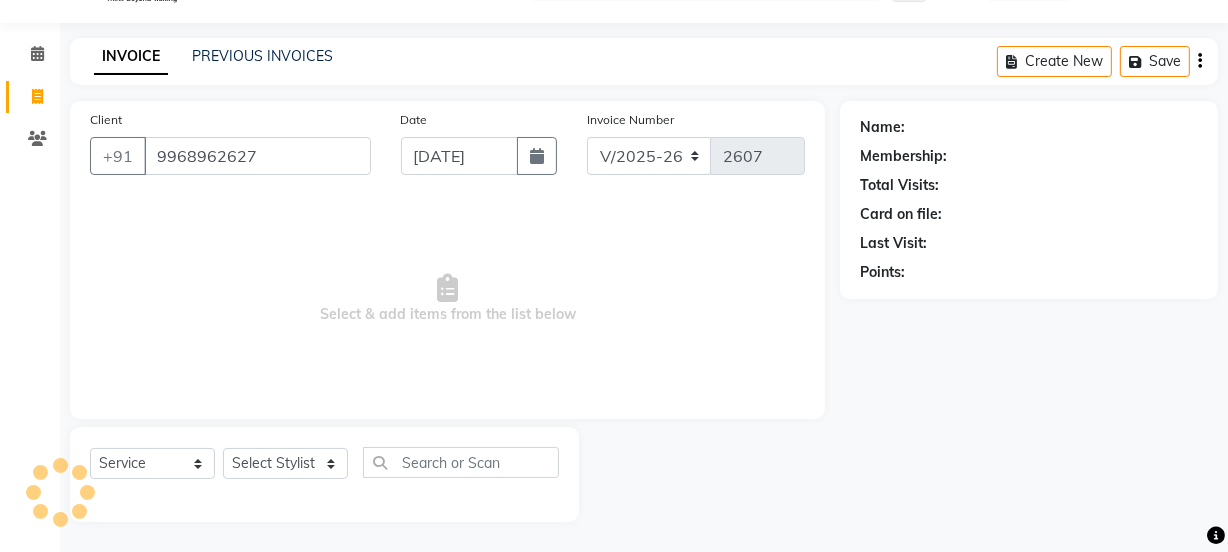 type on "9968962627" 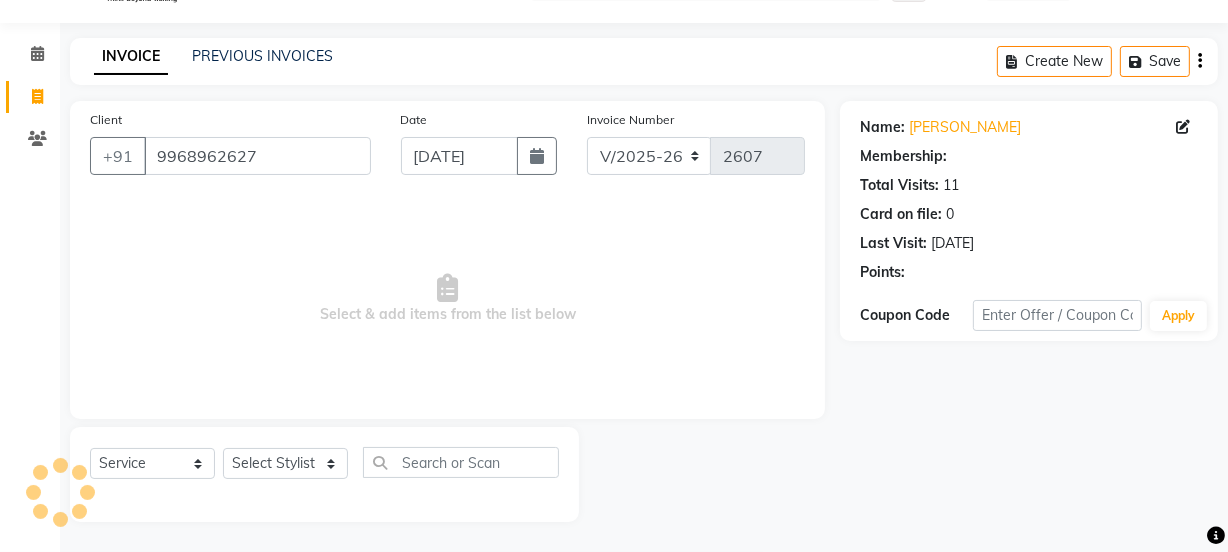 select on "1: Object" 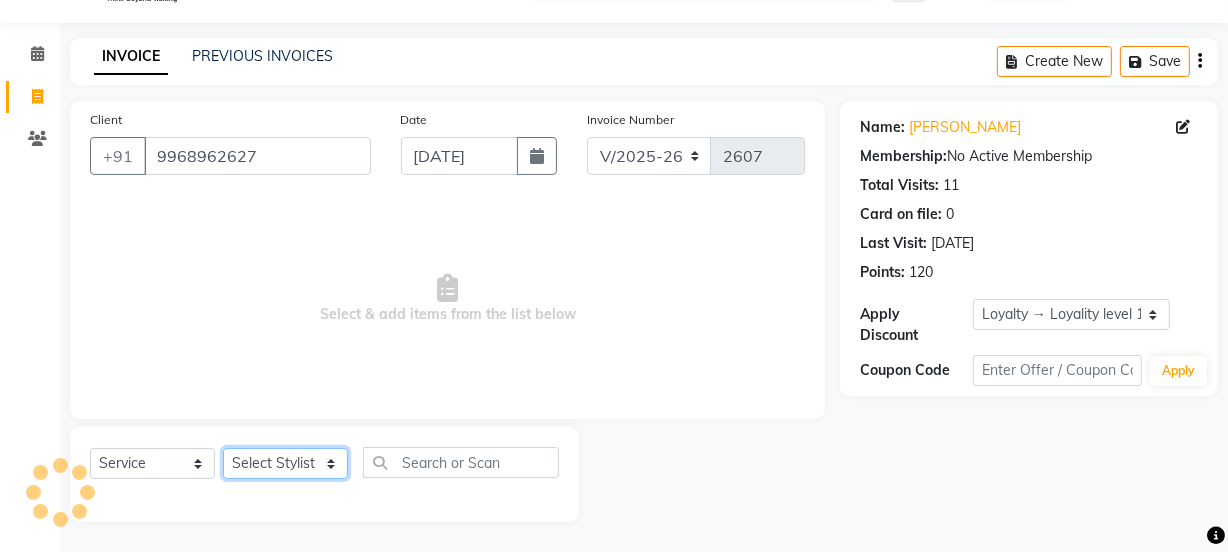 click on "Select Stylist Jyoti kaif Manager [PERSON_NAME] 2 Reception [PERSON_NAME] [PERSON_NAME] SUNNY [PERSON_NAME]" 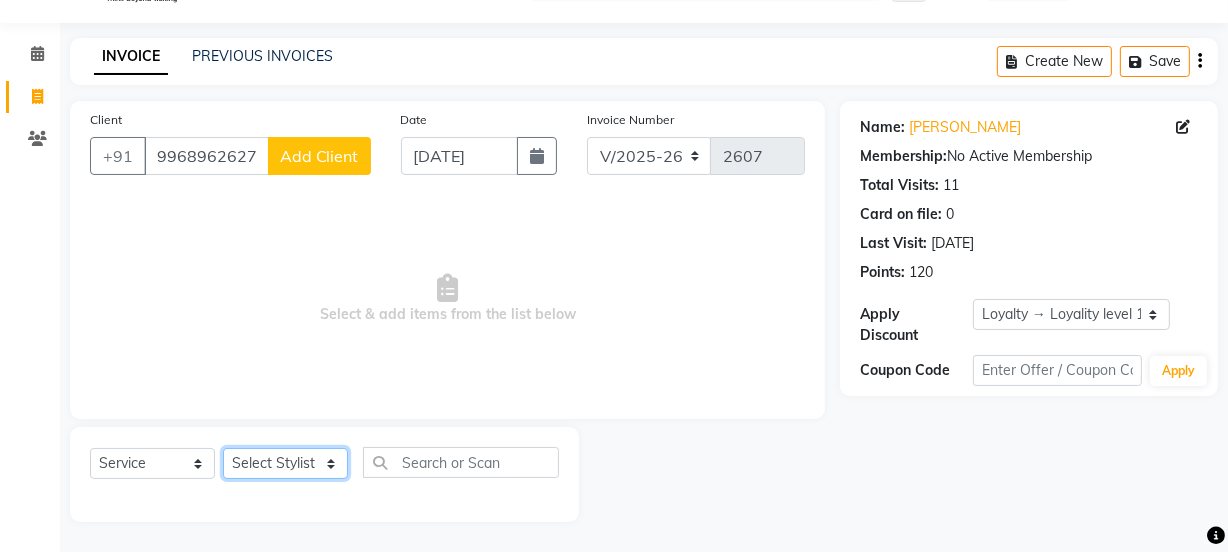 select on "43944" 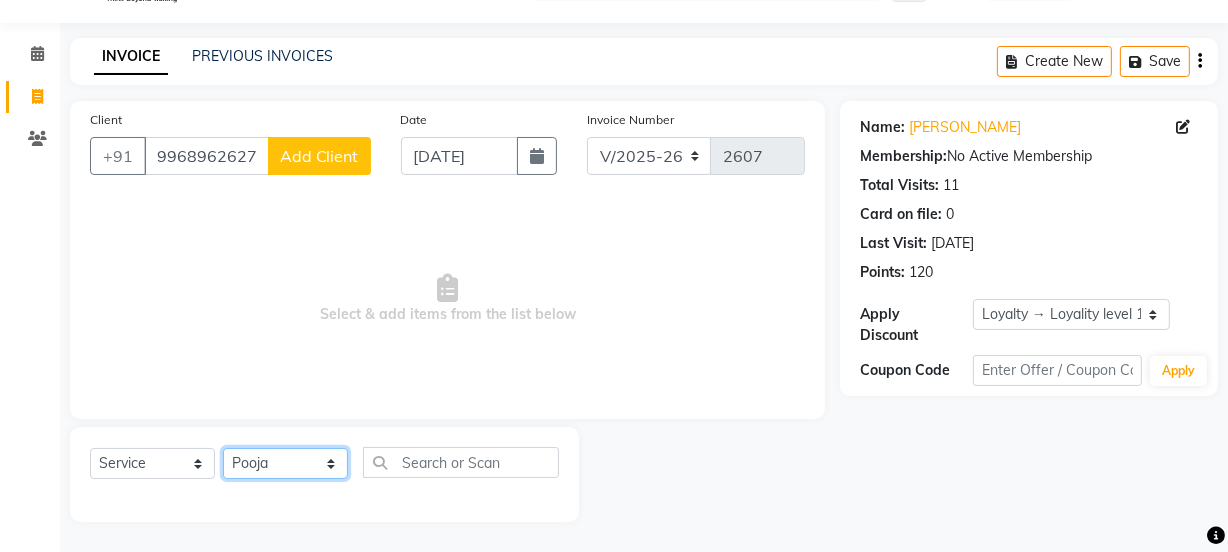 click on "Select Stylist Jyoti kaif Manager [PERSON_NAME] 2 Reception [PERSON_NAME] [PERSON_NAME] SUNNY [PERSON_NAME]" 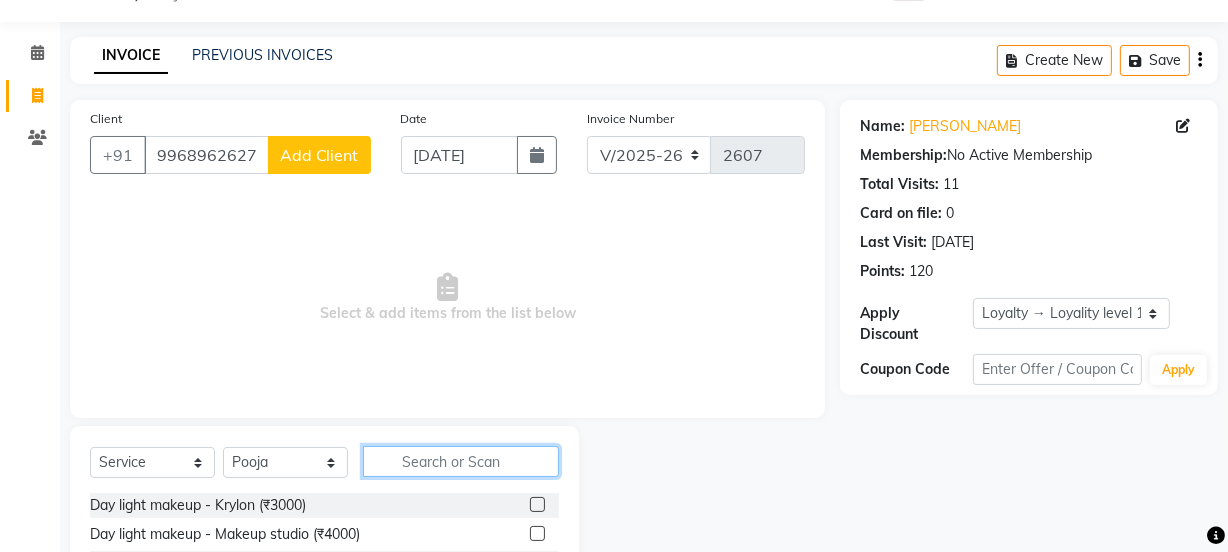 click 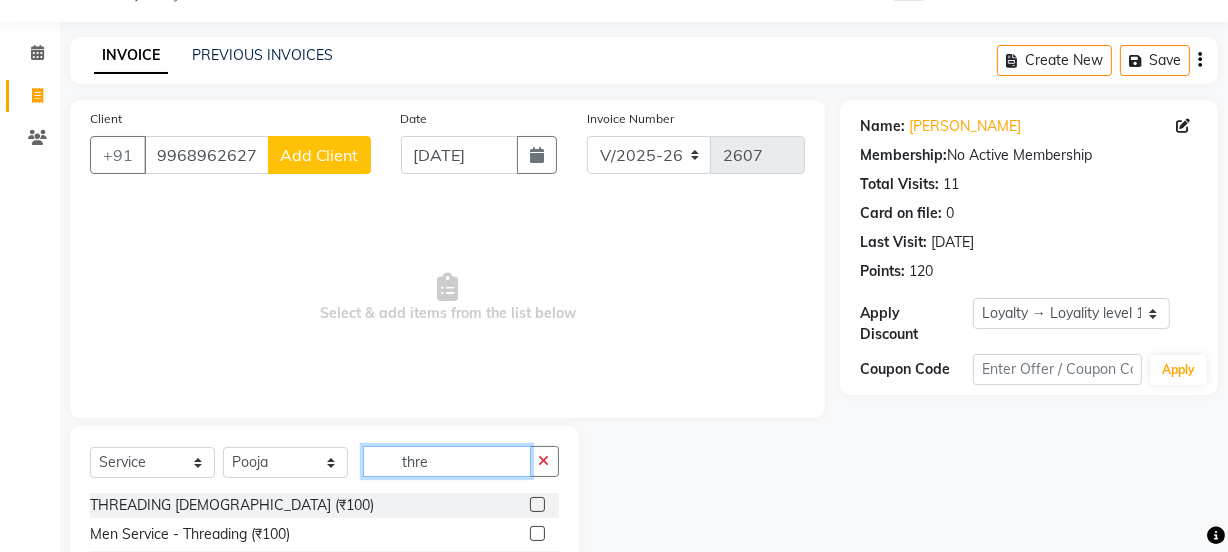 scroll, scrollTop: 250, scrollLeft: 0, axis: vertical 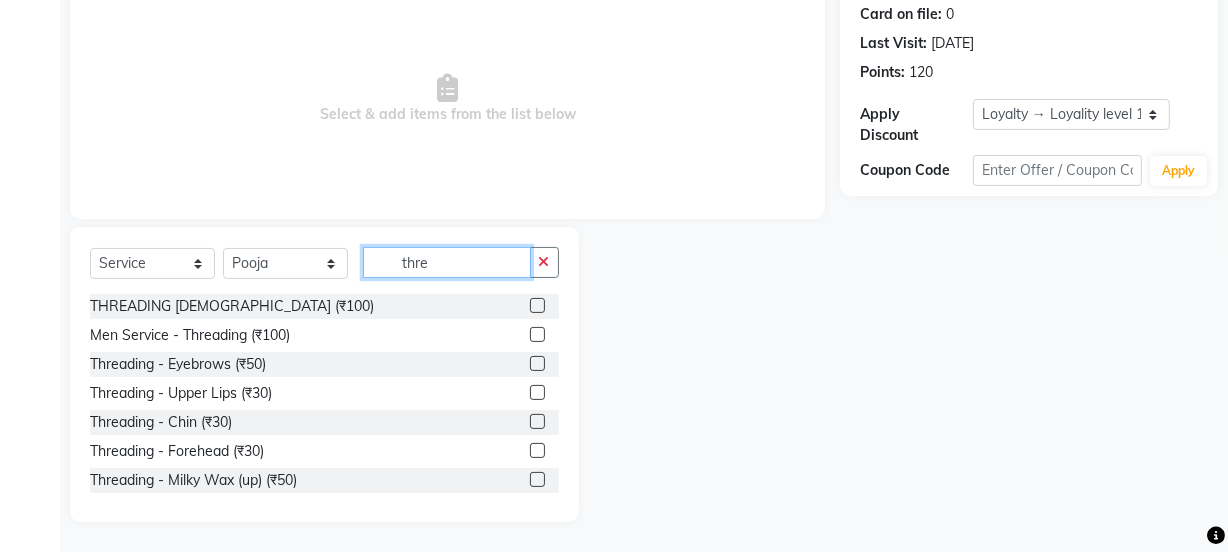 type on "thre" 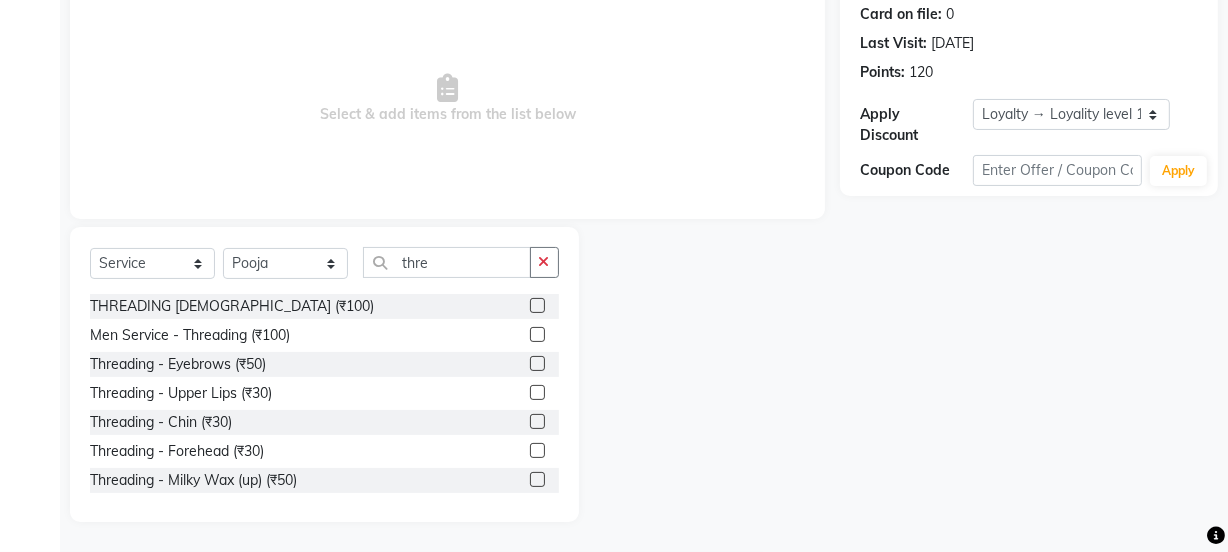 click 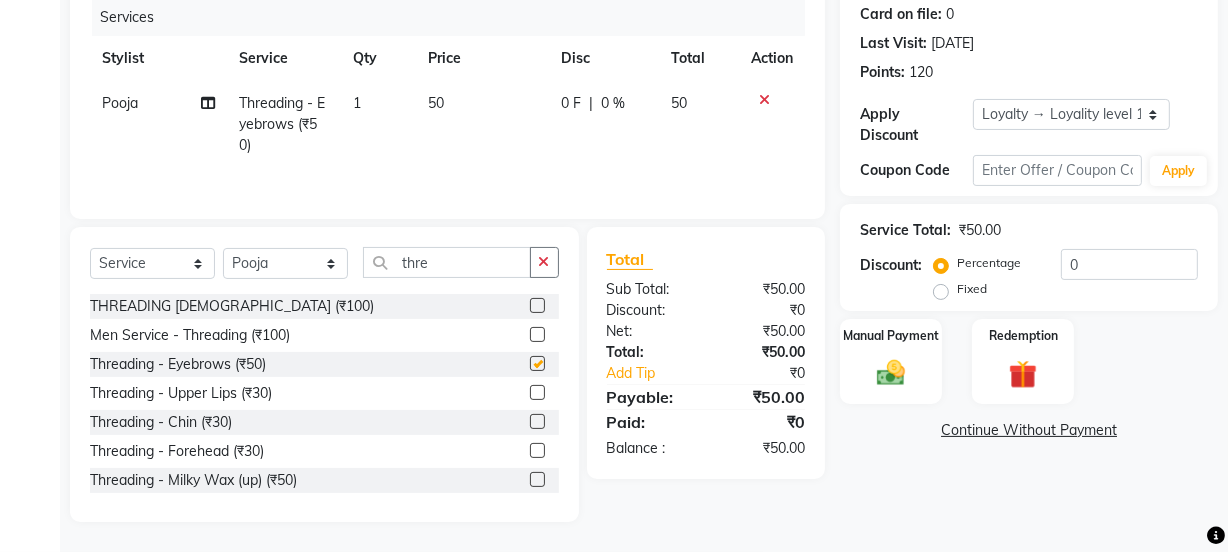 checkbox on "false" 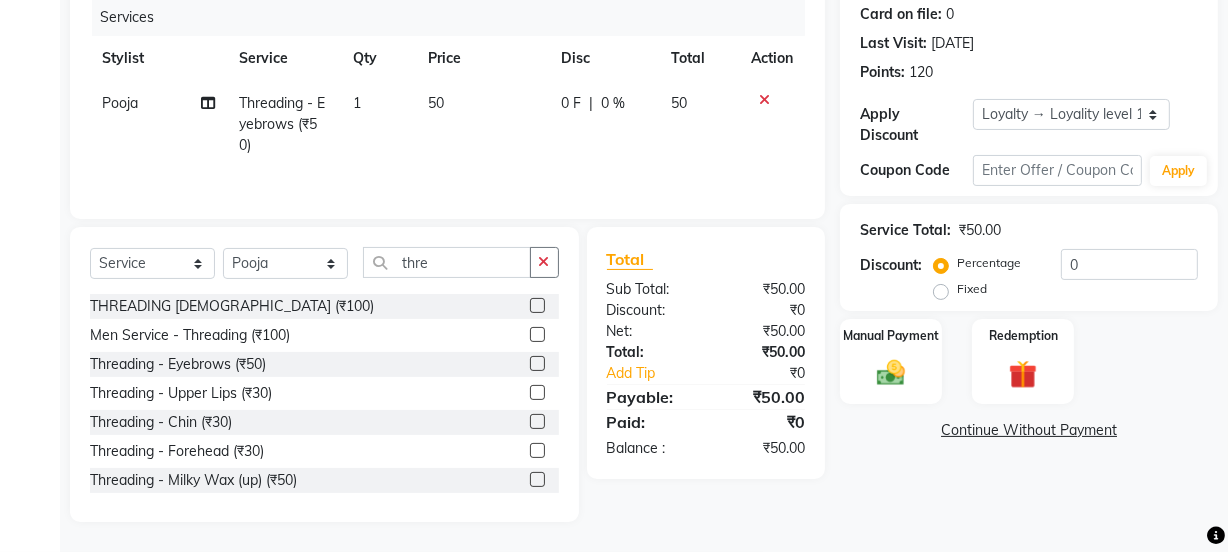 click 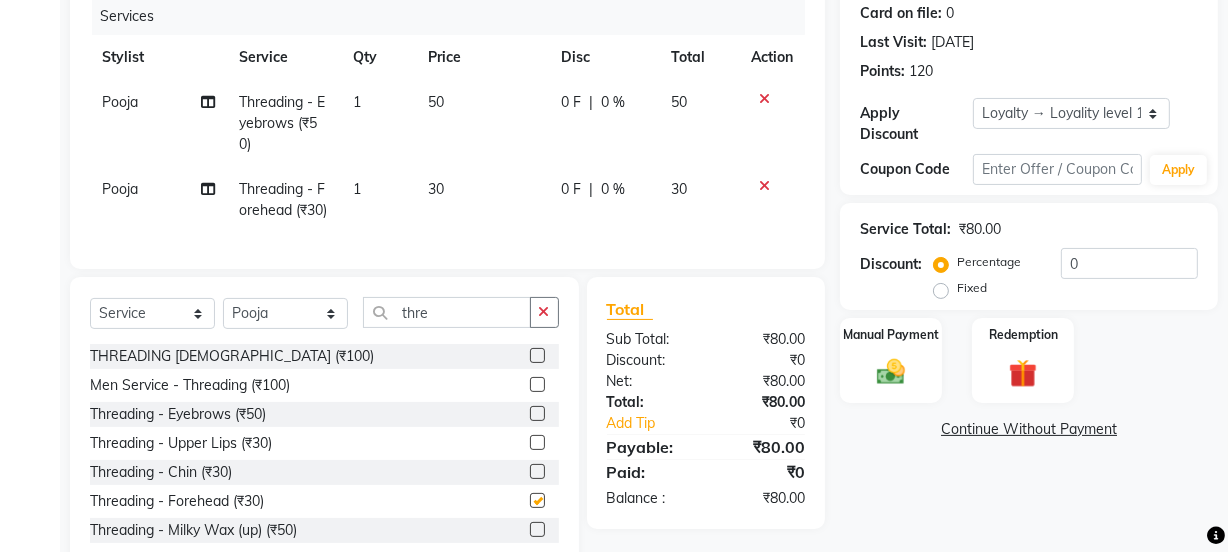 scroll, scrollTop: 119, scrollLeft: 0, axis: vertical 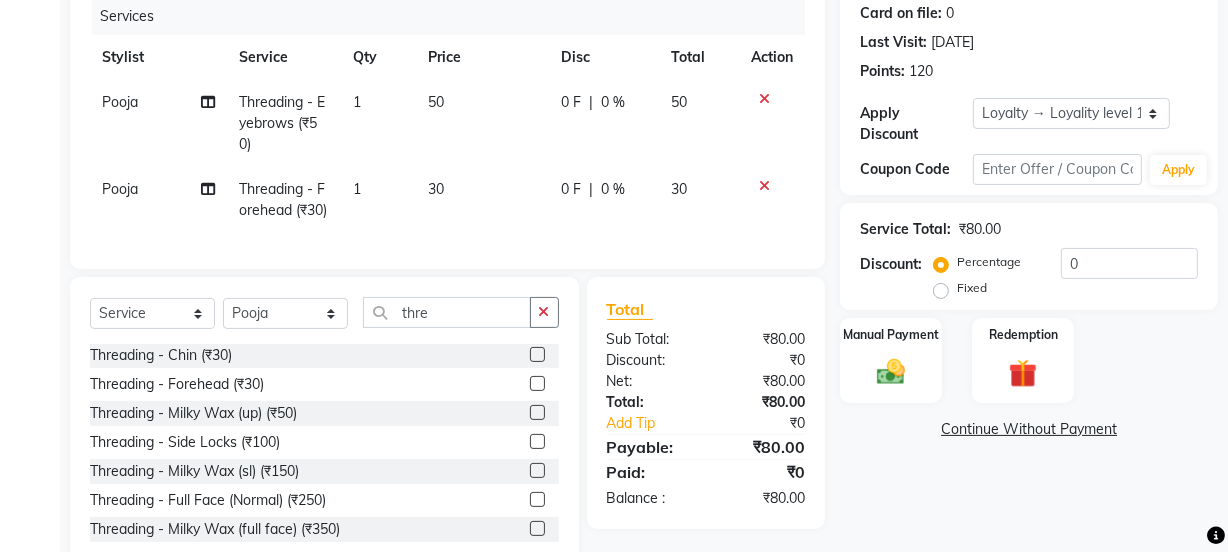 checkbox on "false" 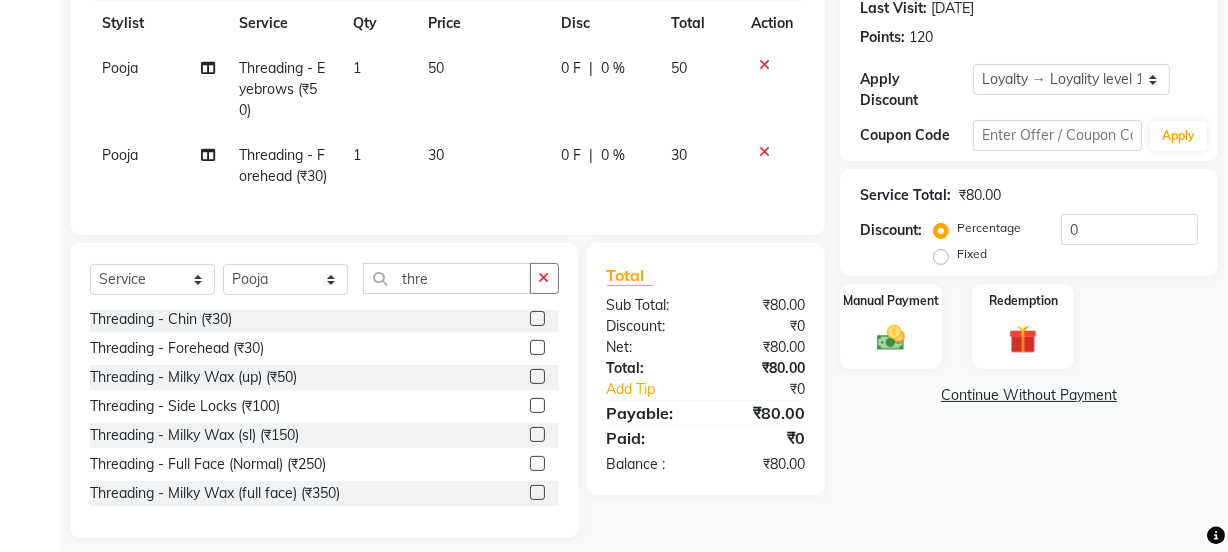 click on "THREADING [DEMOGRAPHIC_DATA] (₹100)  Men Service - Threading (₹100)  Threading  - Eyebrows (₹50)  Threading  - Upper Lips (₹30)  Threading  - Chin (₹30)  Threading  - Forehead (₹30)  Threading  - Milky Wax (up) (₹50)  Threading  - Side Locks (₹100)  Threading  - Milky Wax (sl) (₹150)  Threading  - Full Face (Normal) (₹250)  Threading  - Milky Wax (full face) (₹350)" 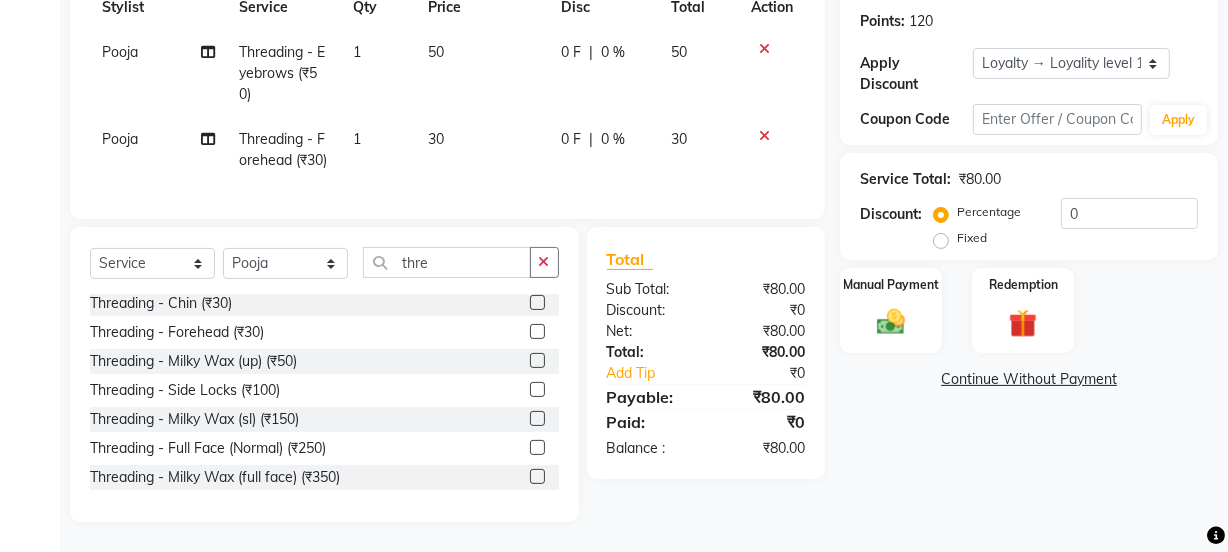 click 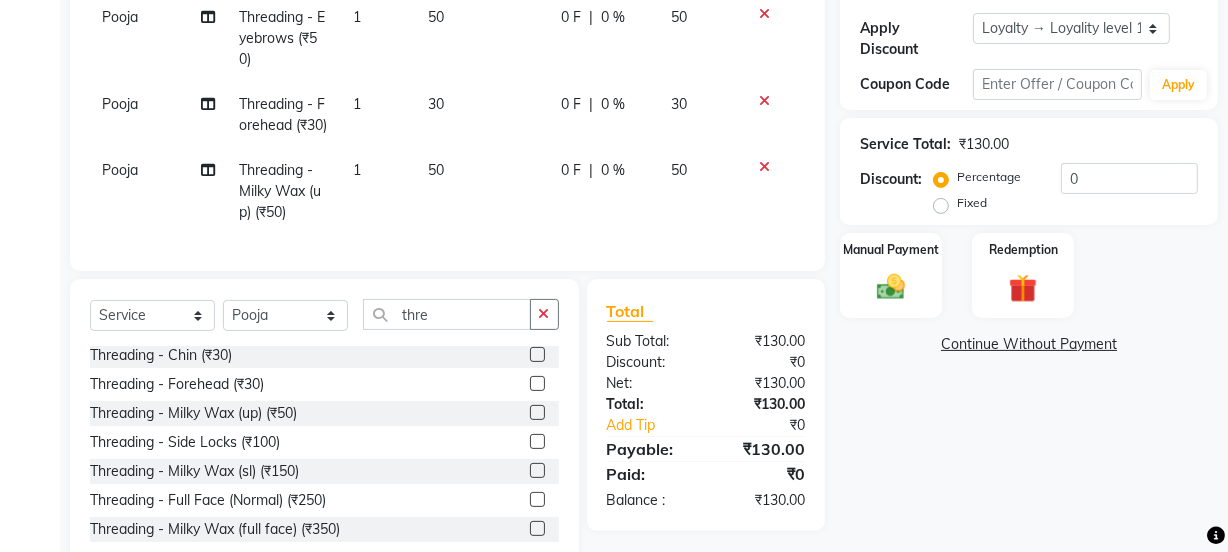 checkbox on "false" 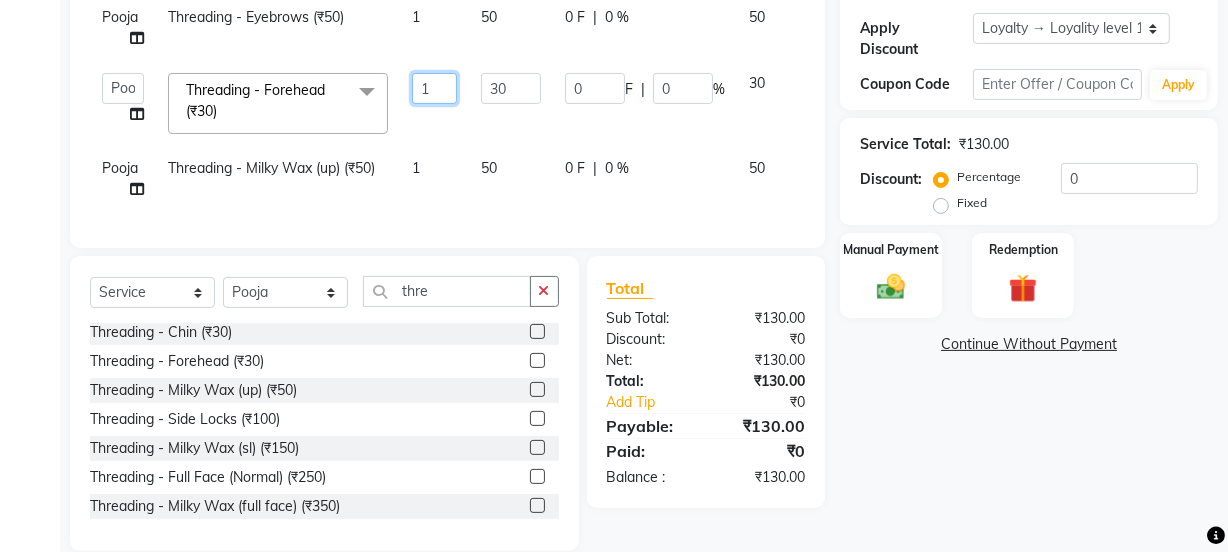 click on "1" 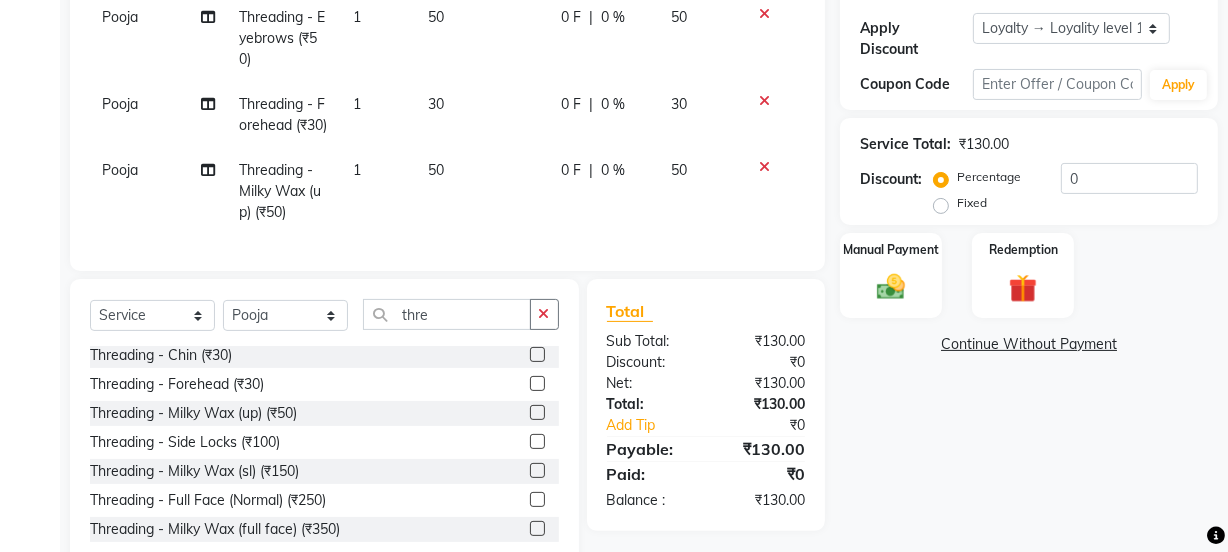 click on "30" 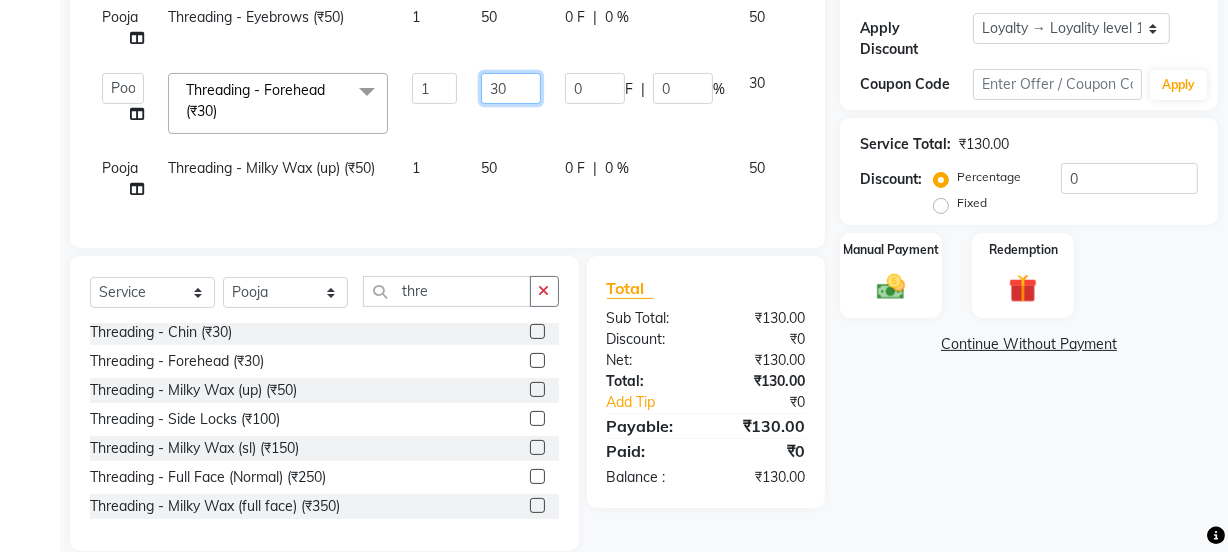 click on "30" 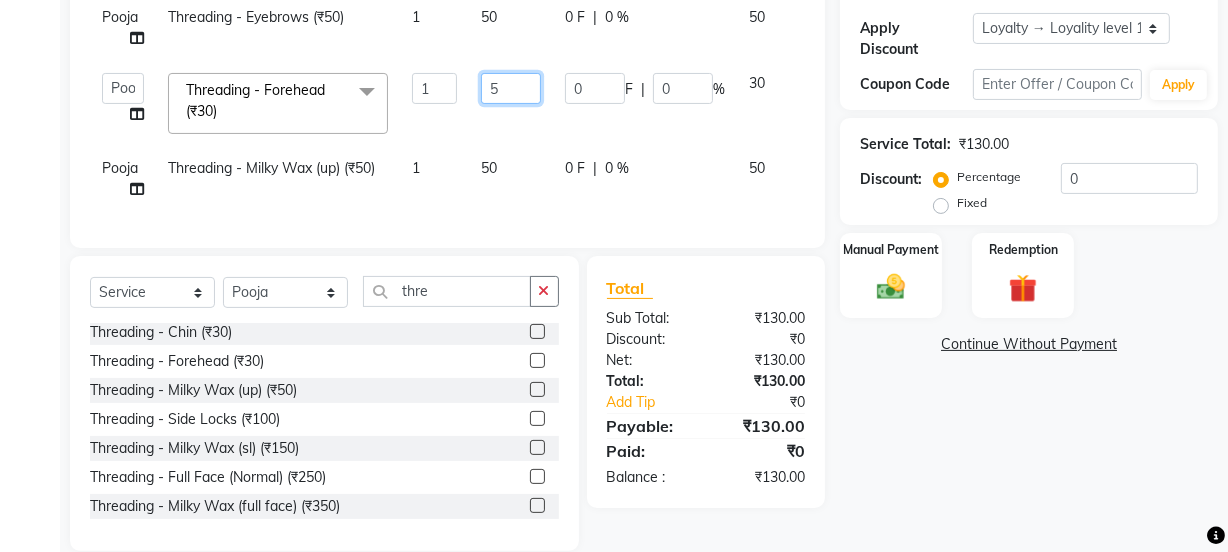 type on "50" 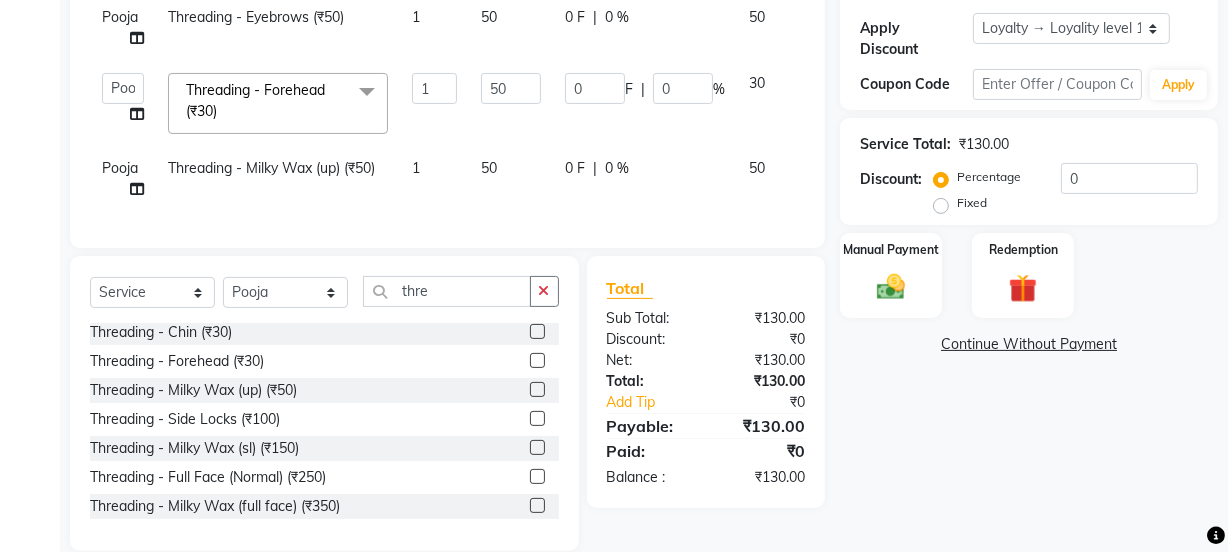 click on "50" 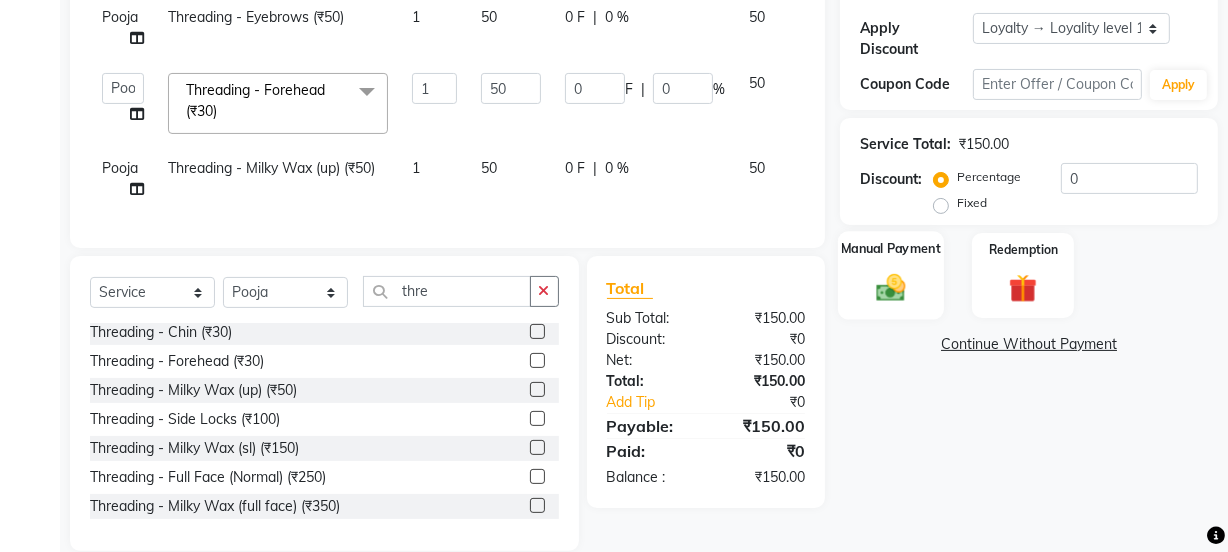 click on "Manual Payment" 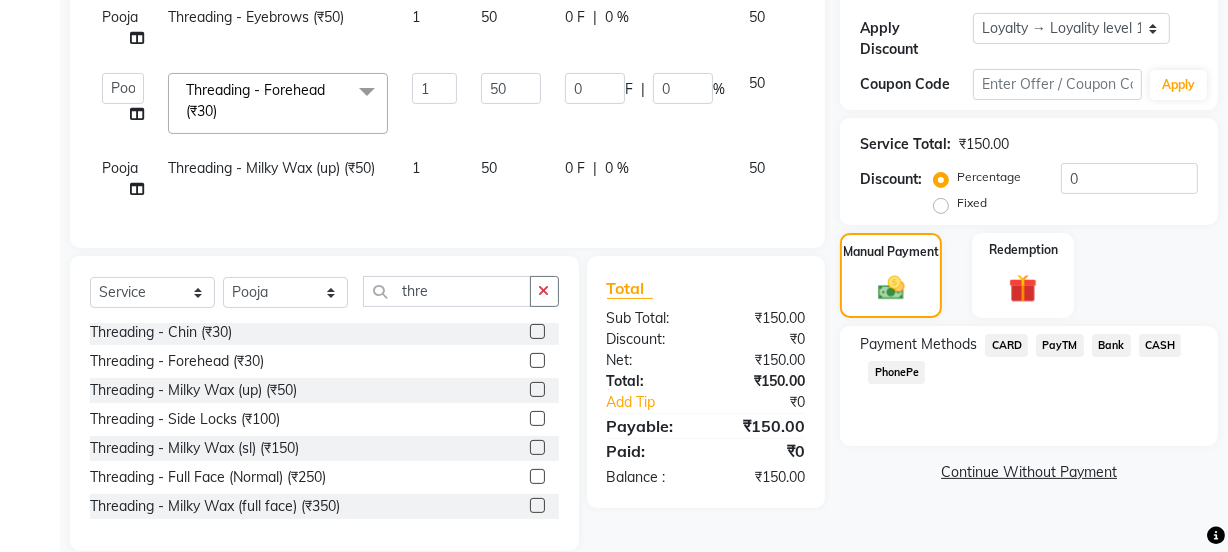 drag, startPoint x: 1058, startPoint y: 320, endPoint x: 1059, endPoint y: 334, distance: 14.035668 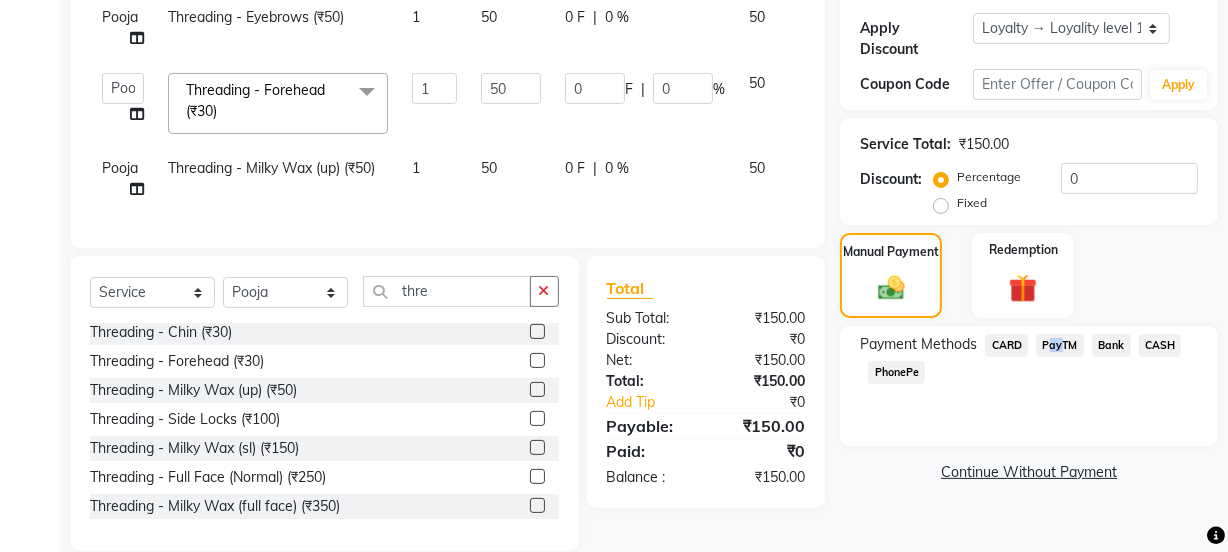 click on "PayTM" 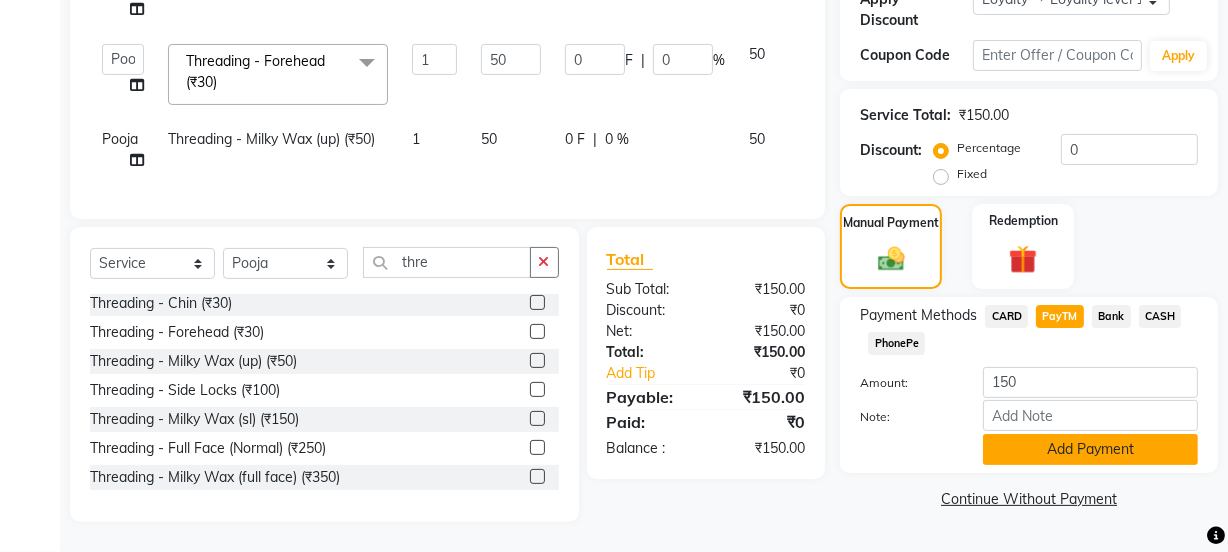click on "Add Payment" 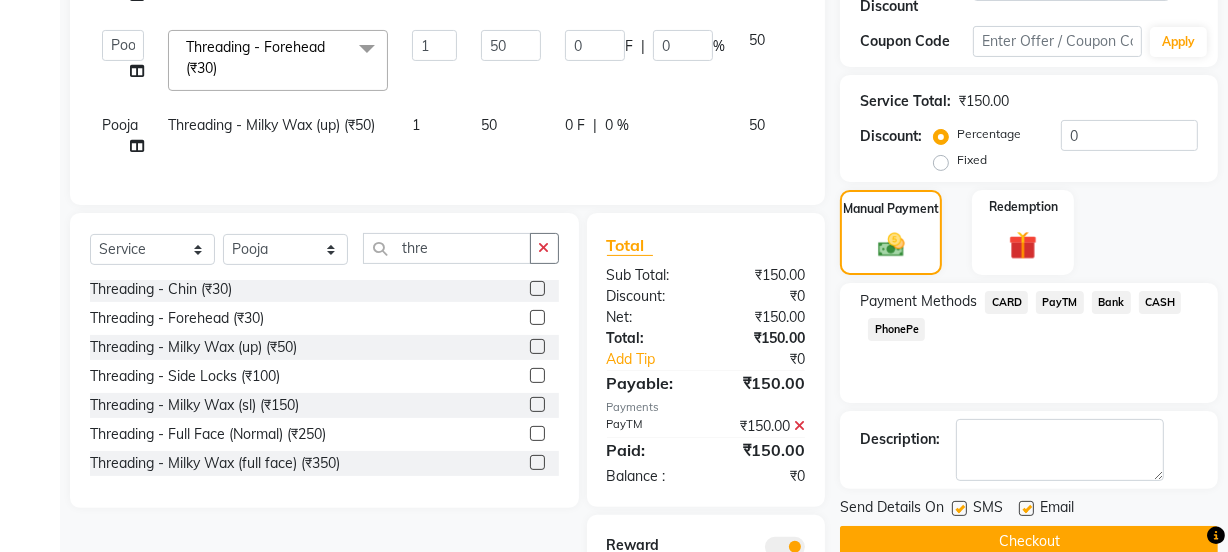 scroll, scrollTop: 516, scrollLeft: 0, axis: vertical 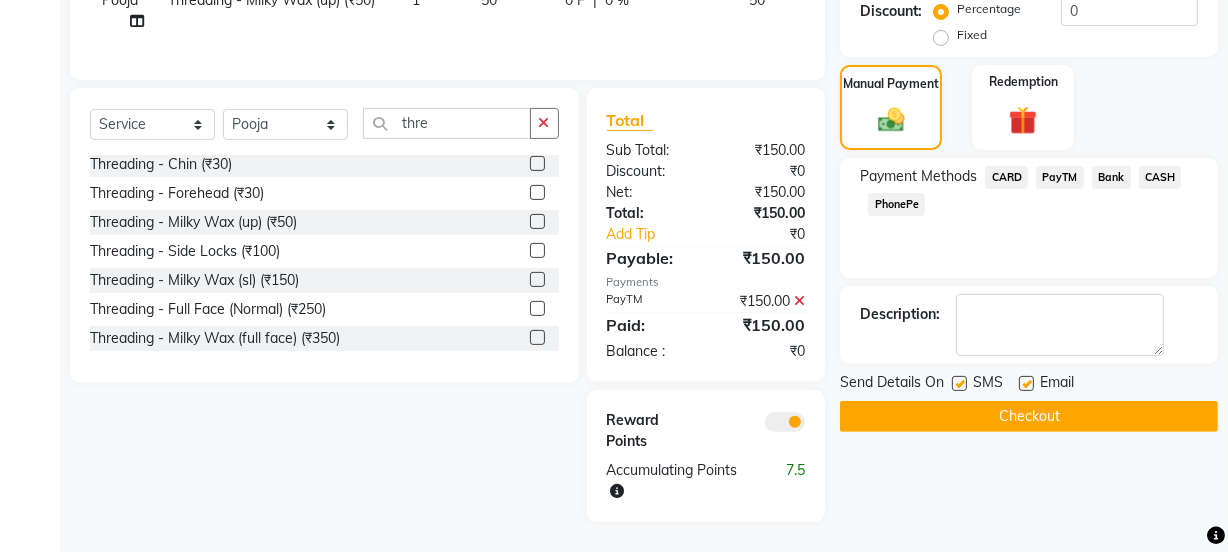 click on "Email" 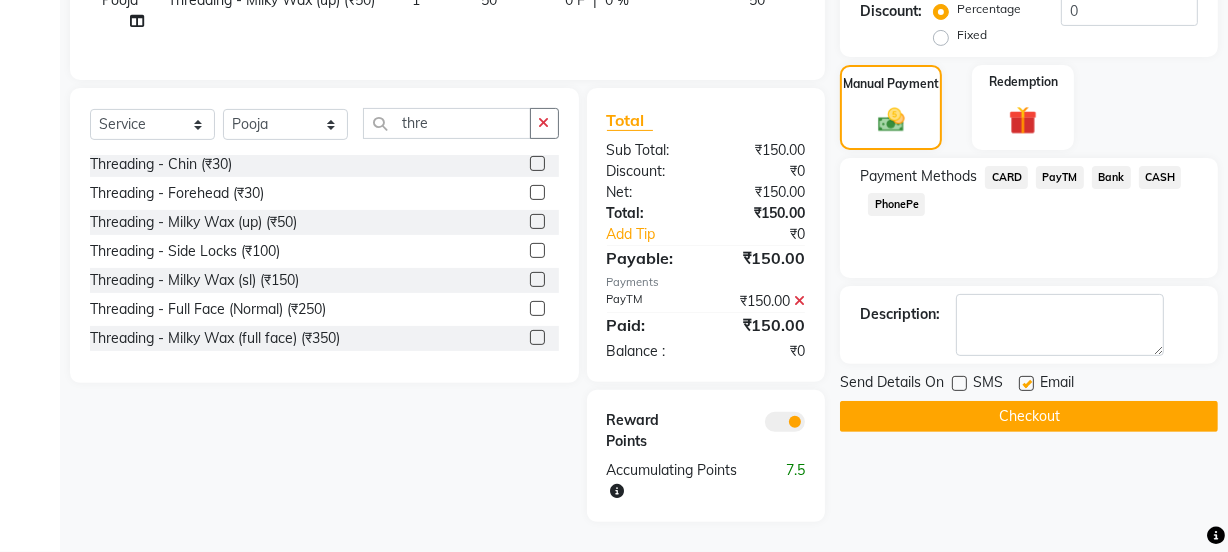 click 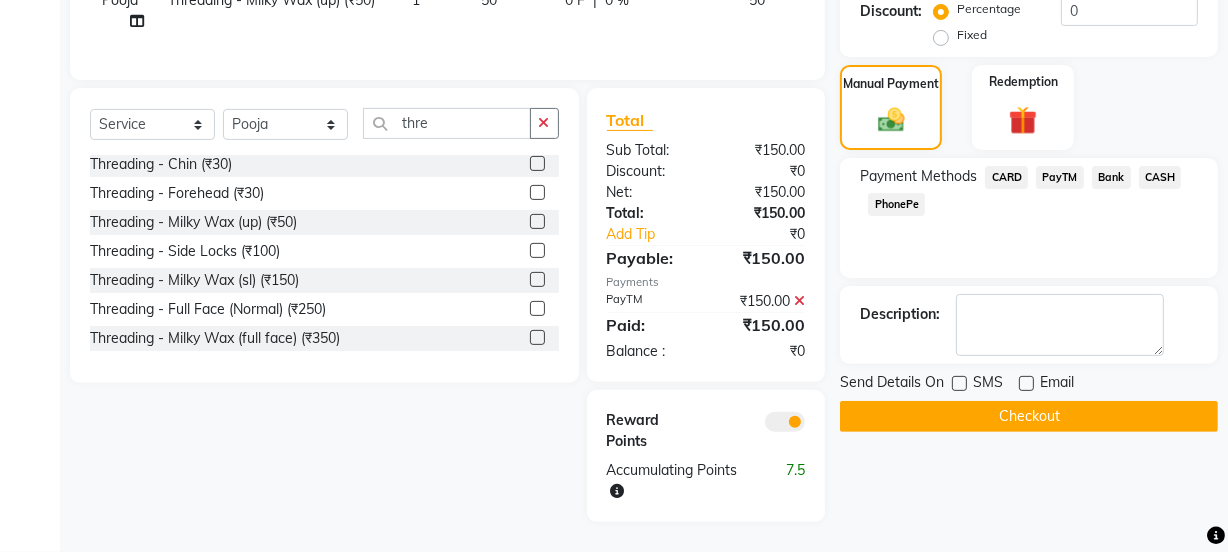 click on "Checkout" 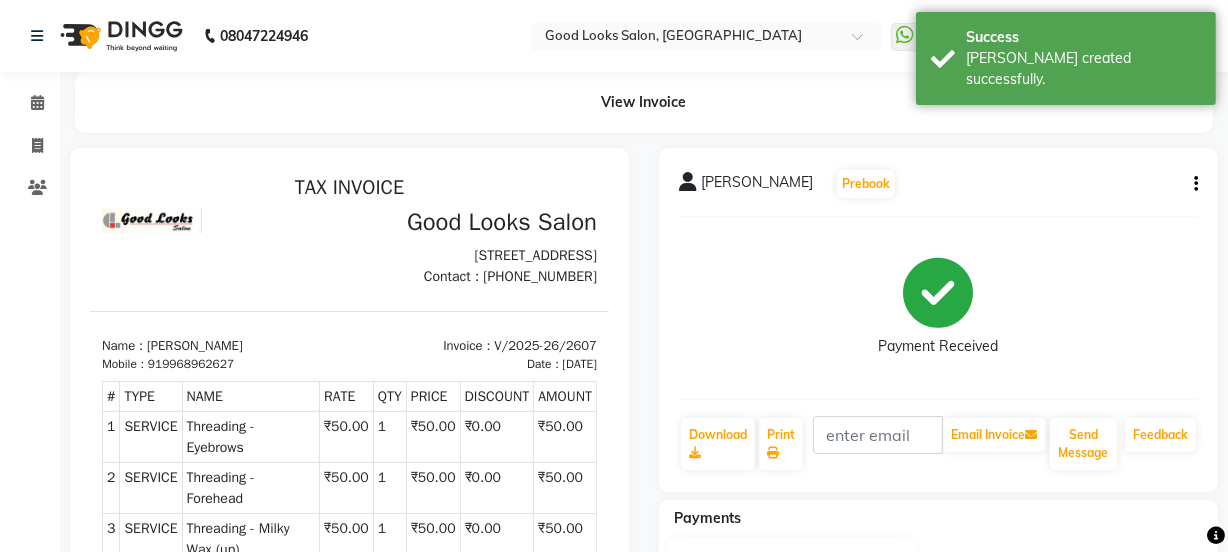 scroll, scrollTop: 0, scrollLeft: 0, axis: both 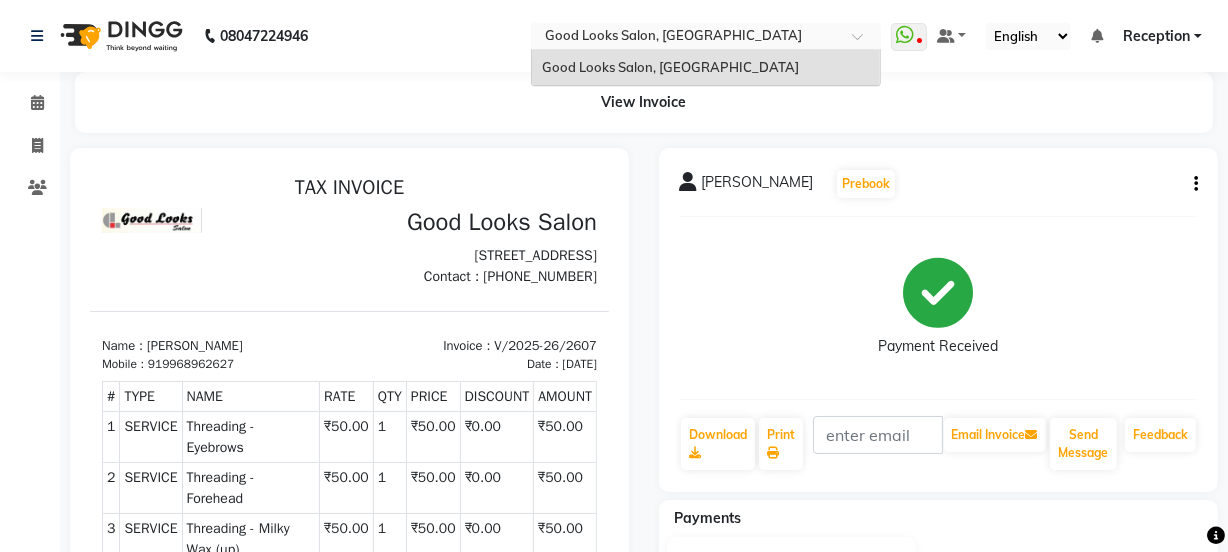click at bounding box center (686, 38) 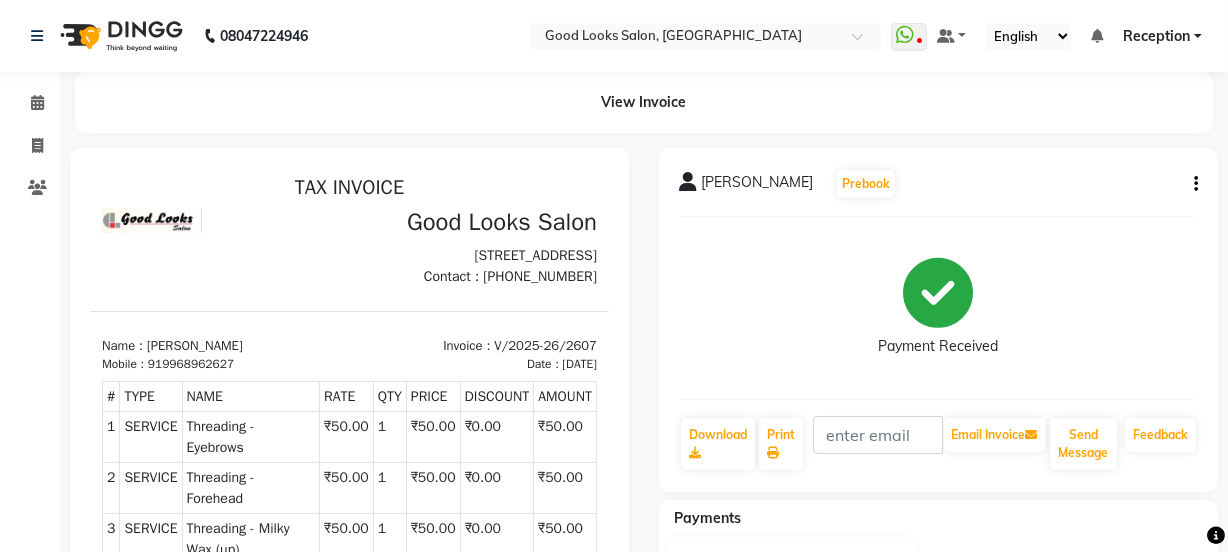 click on "08047224946 Select Location × Good Looks Salon, Vikaspuri  WhatsApp Status  ✕ Status:  Disconnected Recent Service Activity: [DATE]     05:30 AM  08047224946 Whatsapp Settings Default Panel My Panel English ENGLISH Español العربية मराठी हिंदी ગુજરાતી தமிழ் 中文 Notifications nothing to show Reception Manage Profile Change Password Sign out  Version:3.15.4" 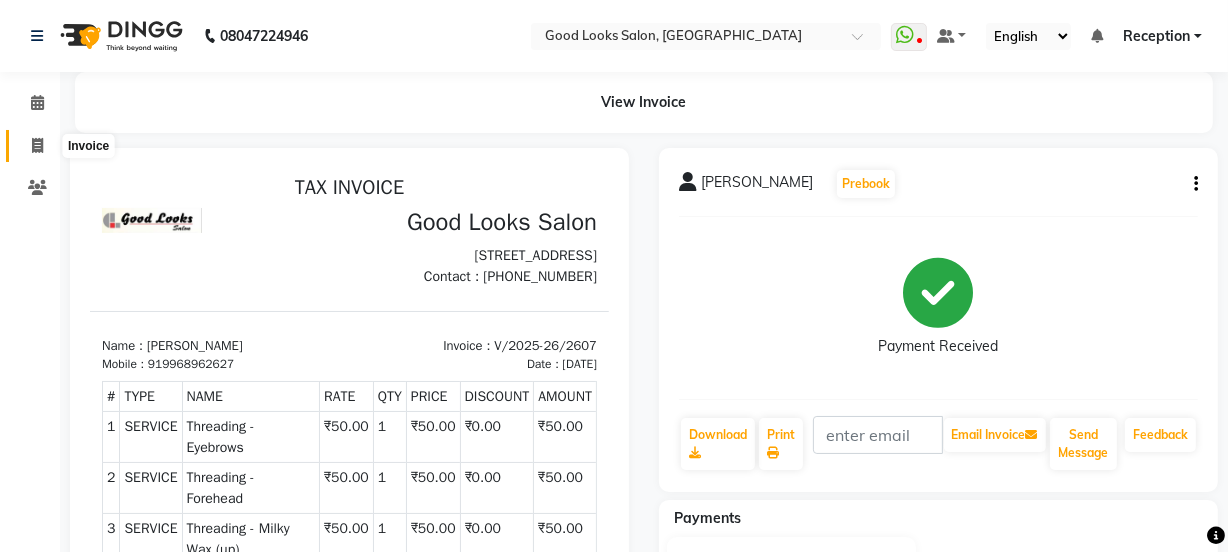 click 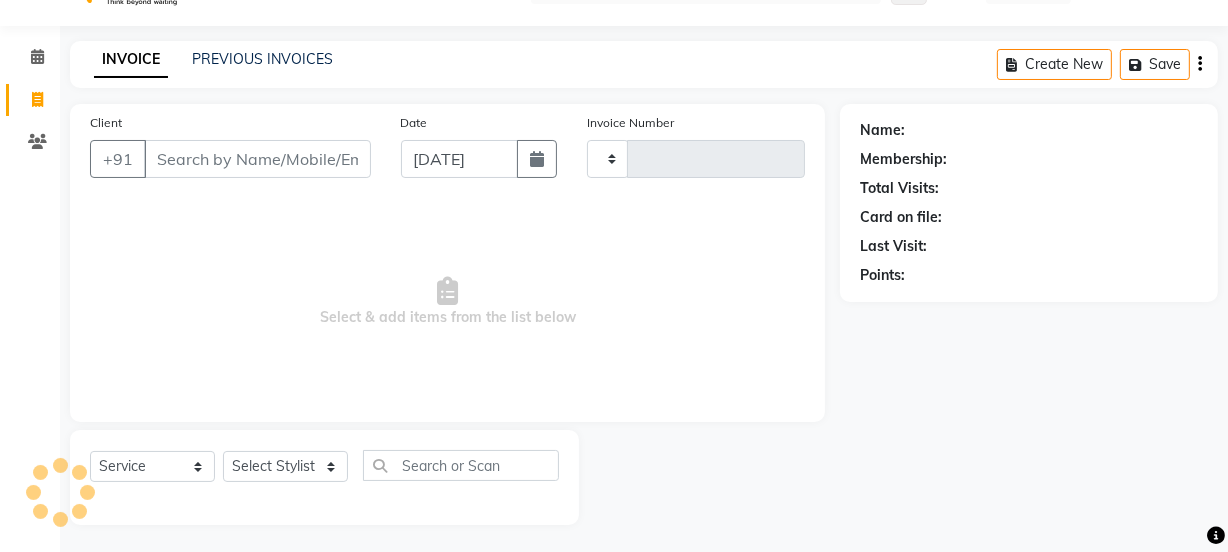 type on "2608" 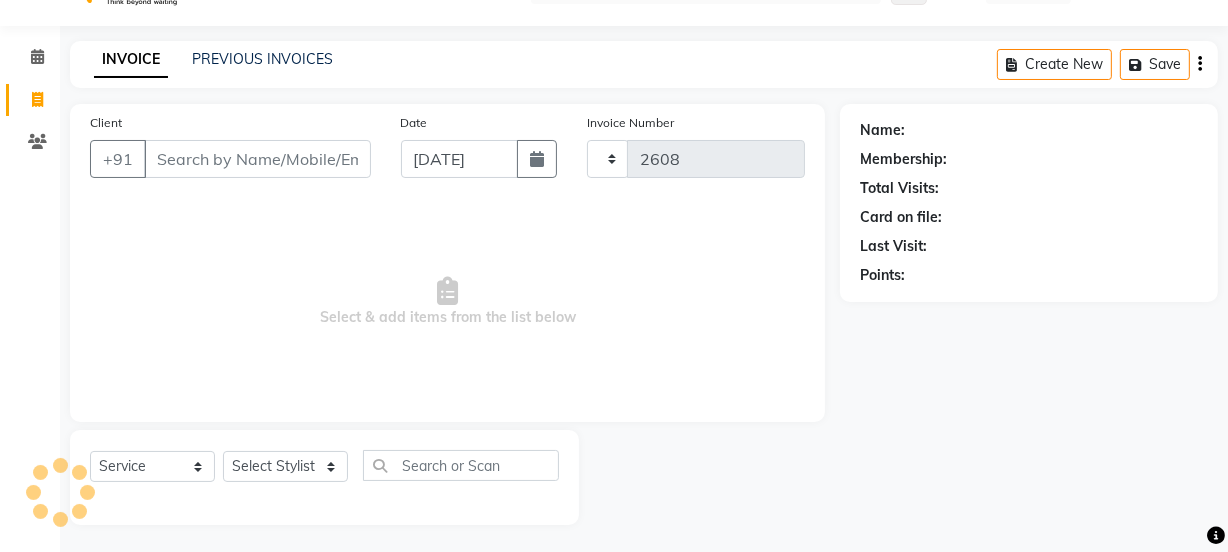 select on "4230" 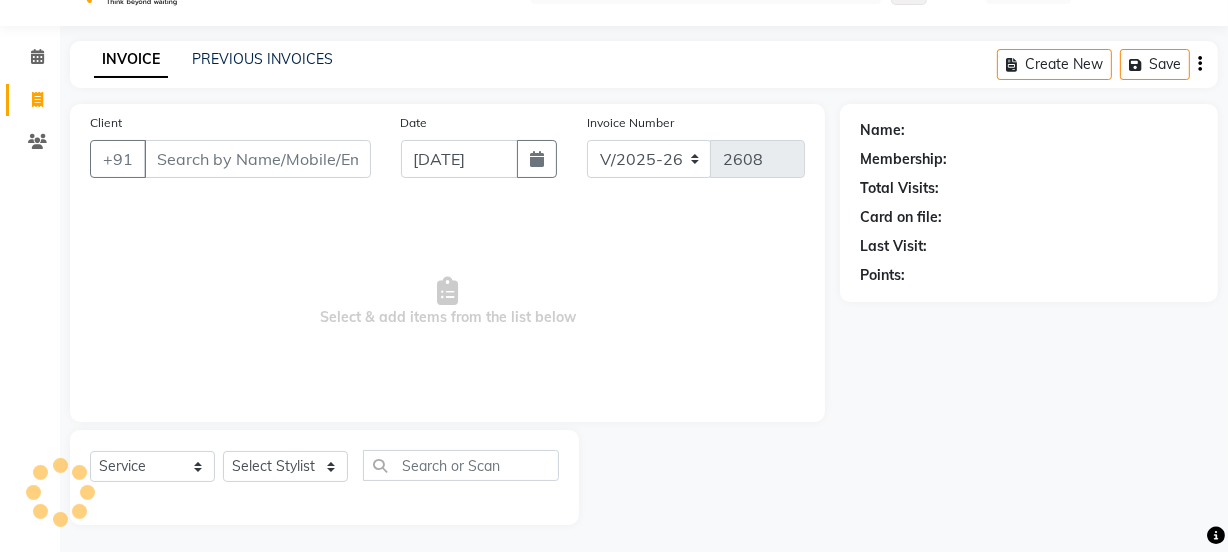 scroll, scrollTop: 50, scrollLeft: 0, axis: vertical 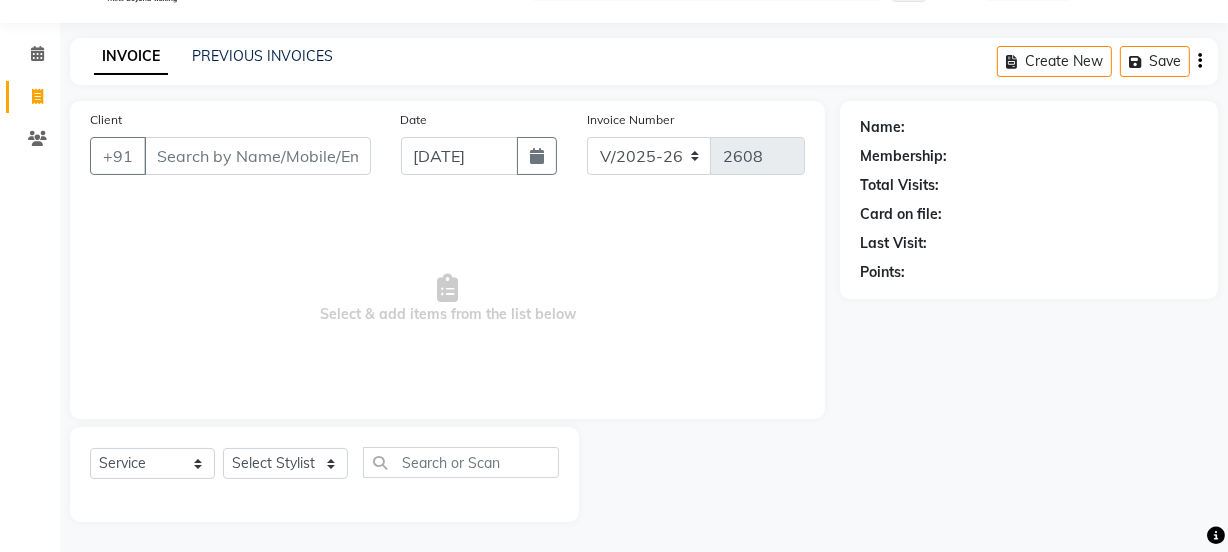 click on "Client" at bounding box center (257, 156) 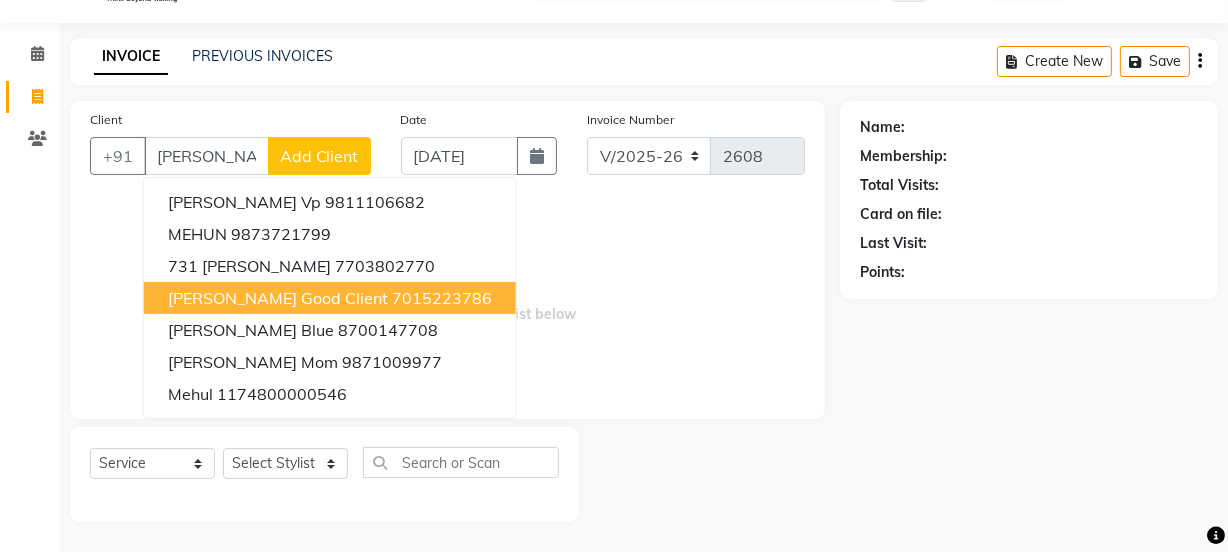 click on "7015223786" at bounding box center (442, 298) 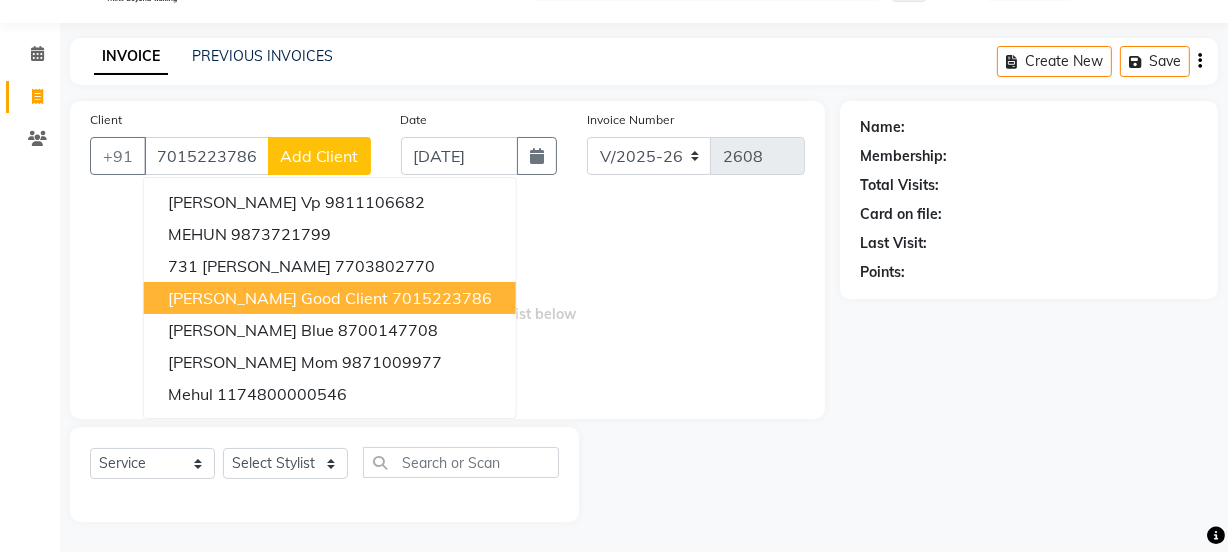 type on "7015223786" 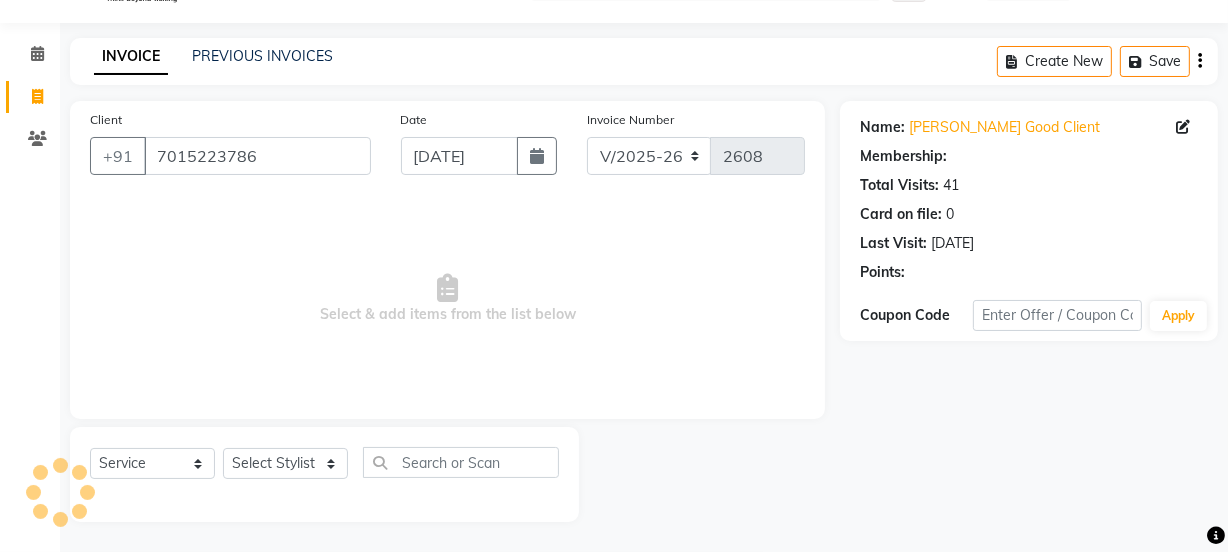 select on "1: Object" 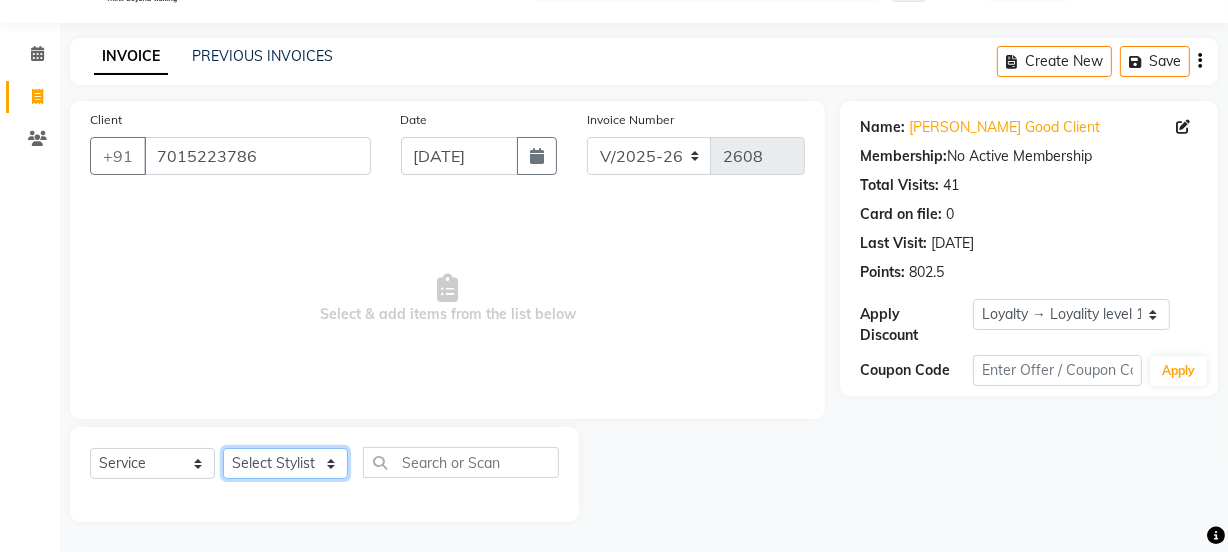 click on "Select Stylist Jyoti kaif Manager [PERSON_NAME] 2 Reception [PERSON_NAME] [PERSON_NAME] SUNNY [PERSON_NAME]" 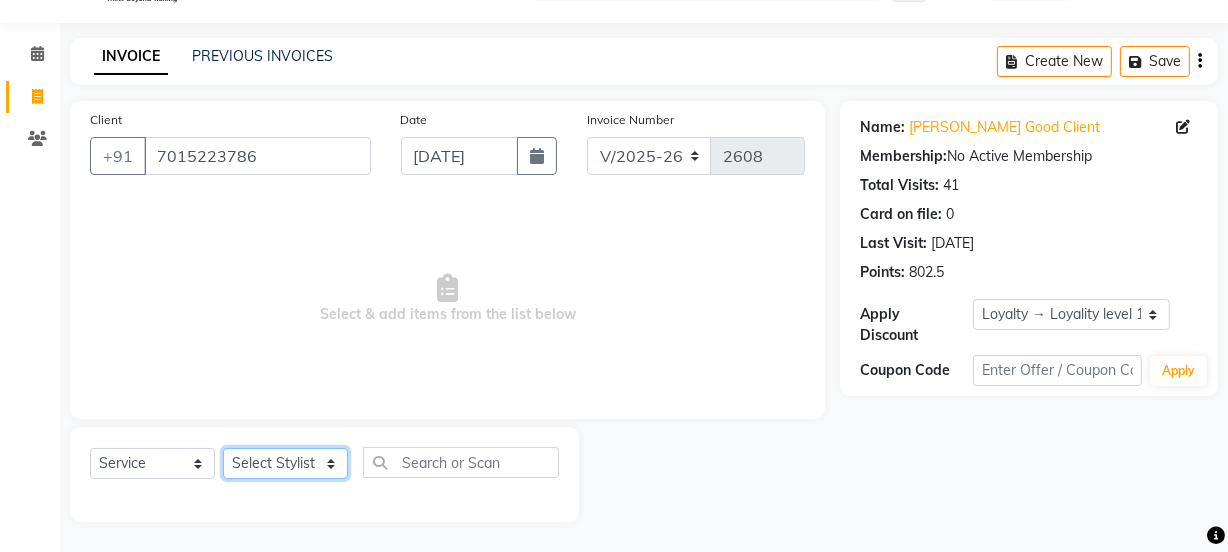 select on "85314" 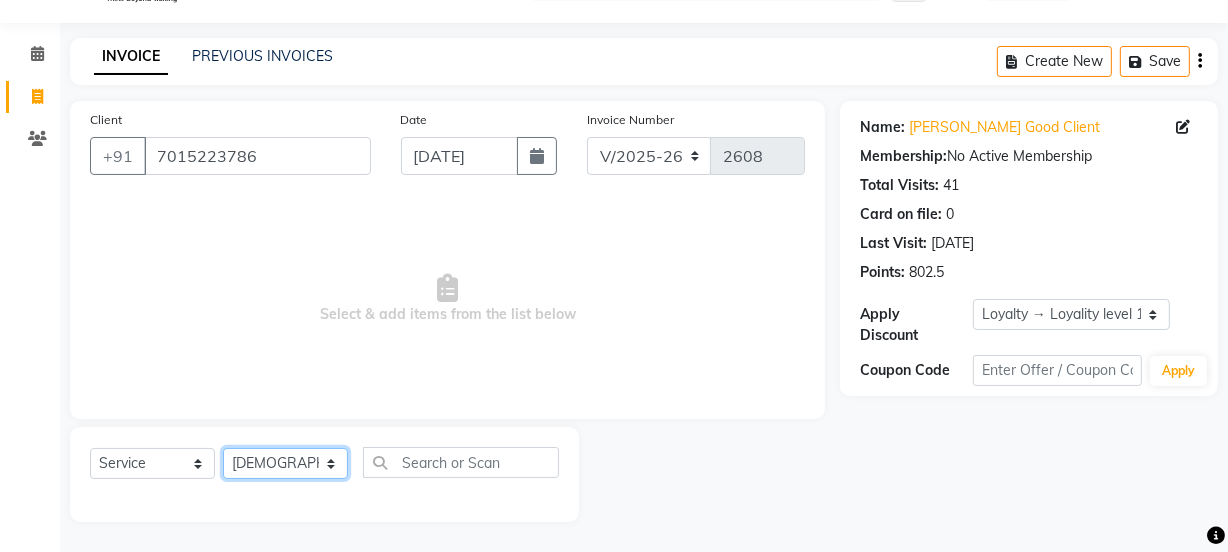 click on "Select Stylist Jyoti kaif Manager [PERSON_NAME] 2 Reception [PERSON_NAME] [PERSON_NAME] SUNNY [PERSON_NAME]" 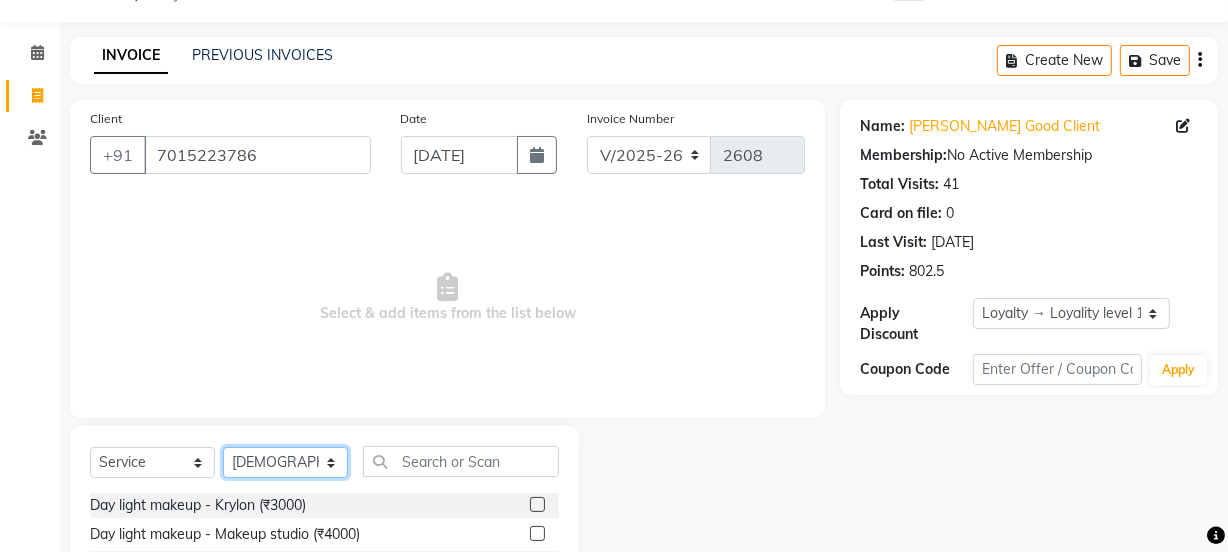 click on "Select Stylist Jyoti kaif Manager [PERSON_NAME] 2 Reception [PERSON_NAME] [PERSON_NAME] SUNNY [PERSON_NAME]" 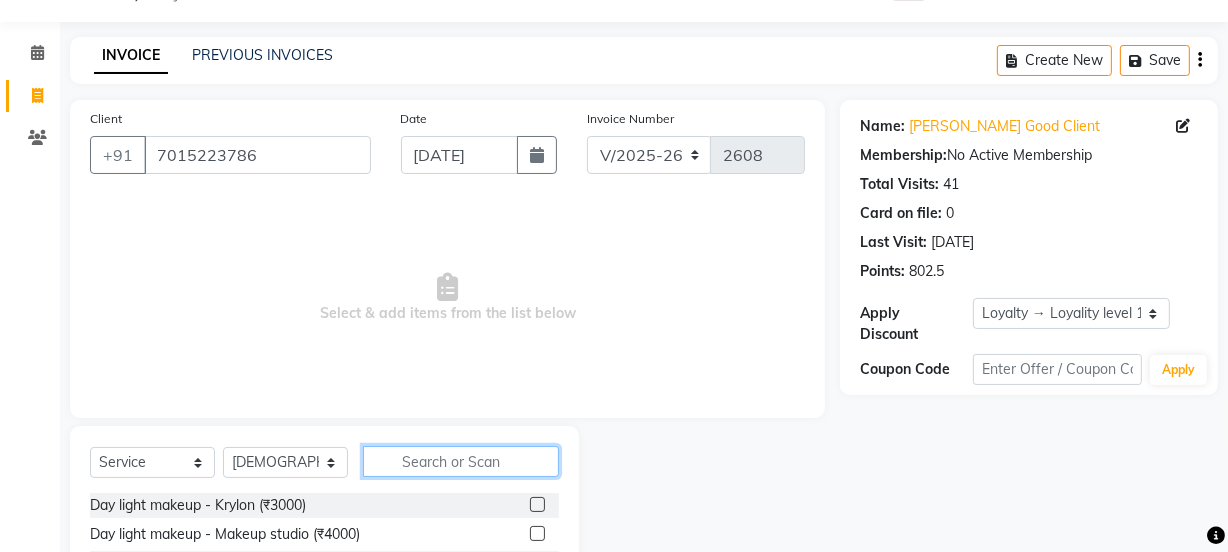 click 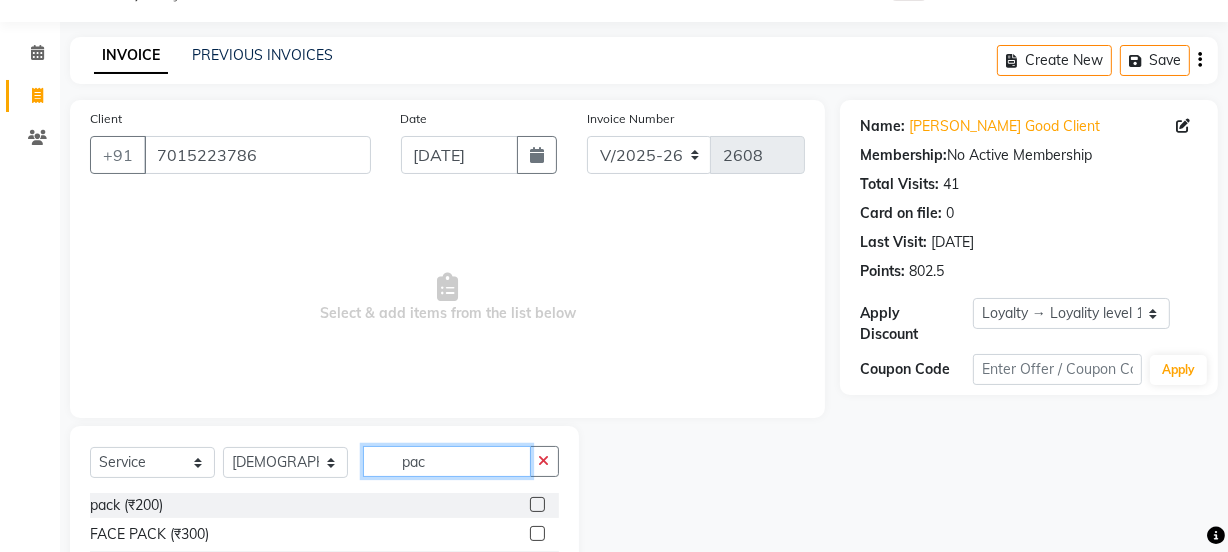 scroll, scrollTop: 250, scrollLeft: 0, axis: vertical 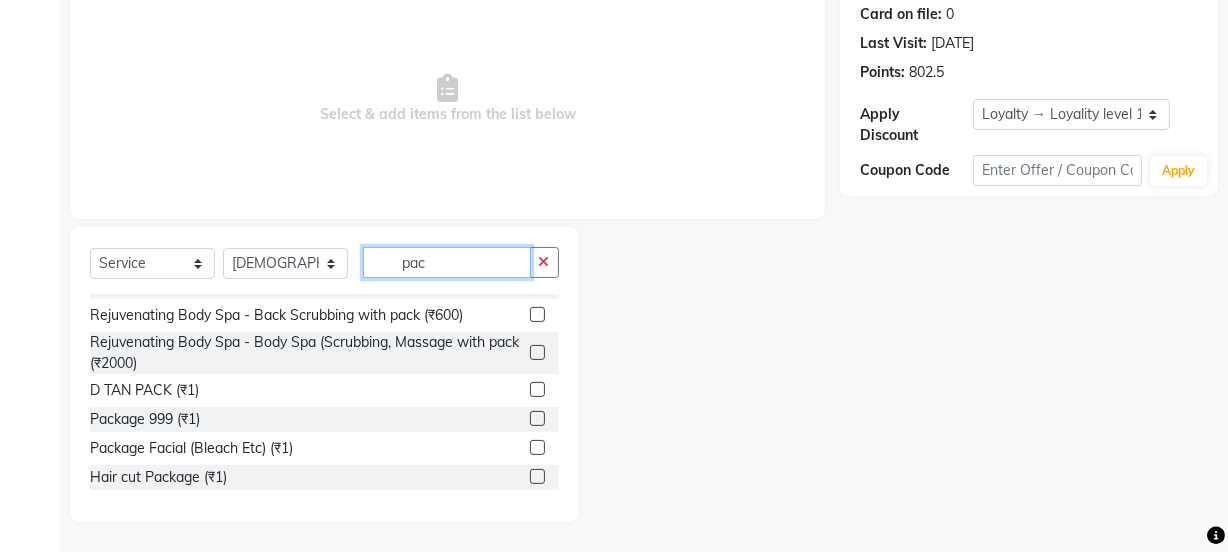 type on "pac" 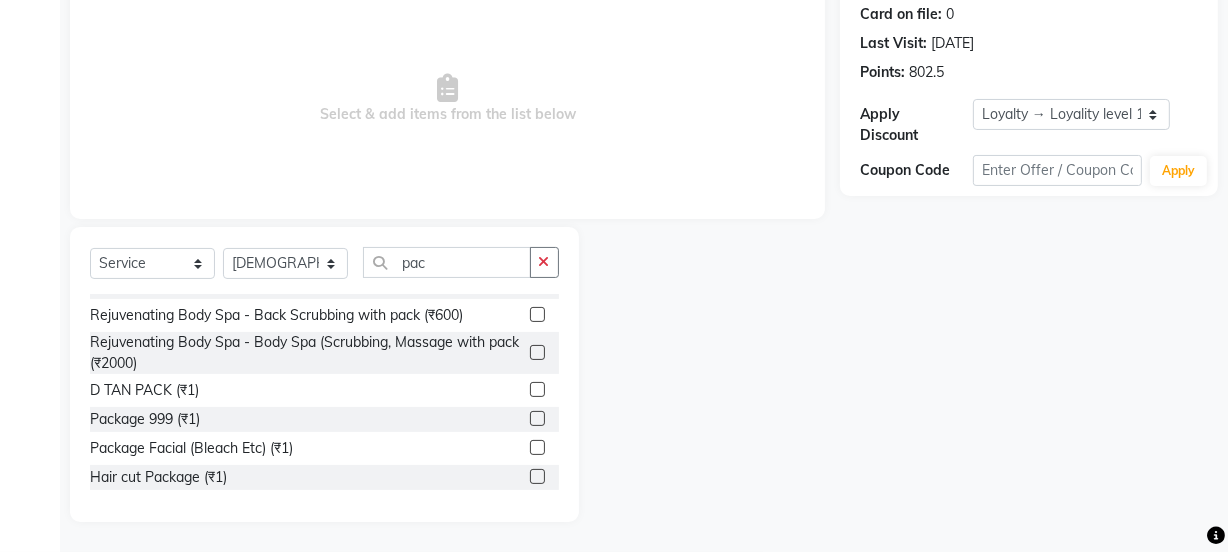 click 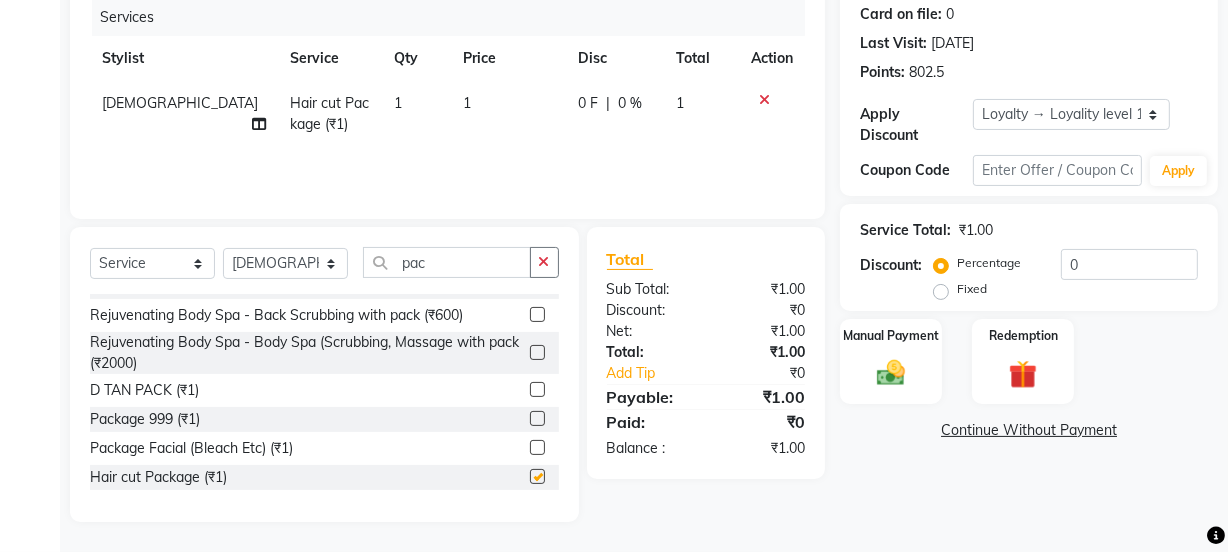 checkbox on "false" 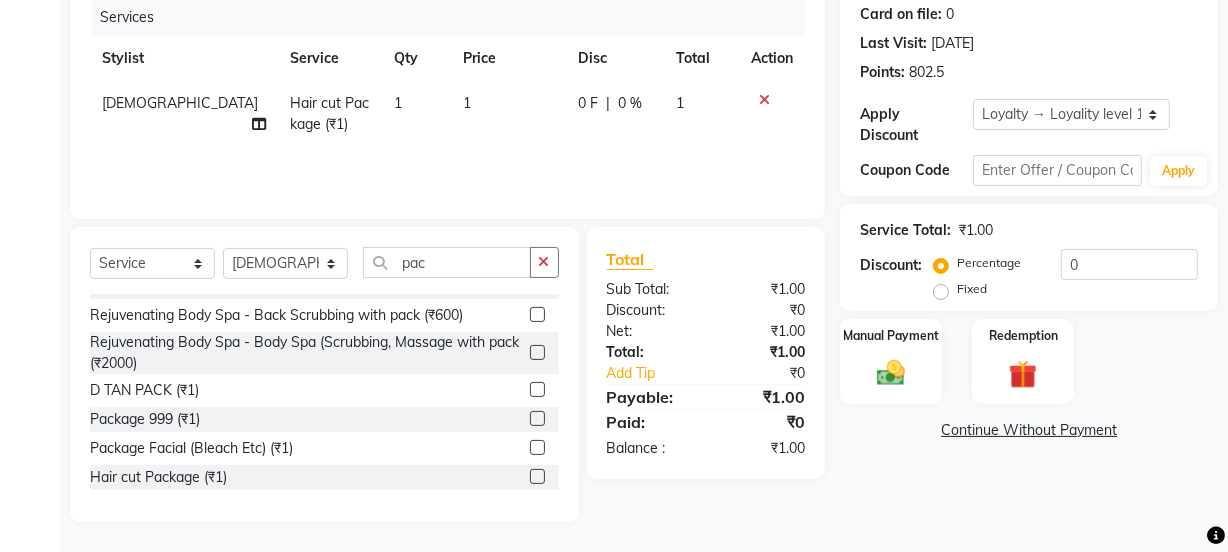 click on "1" 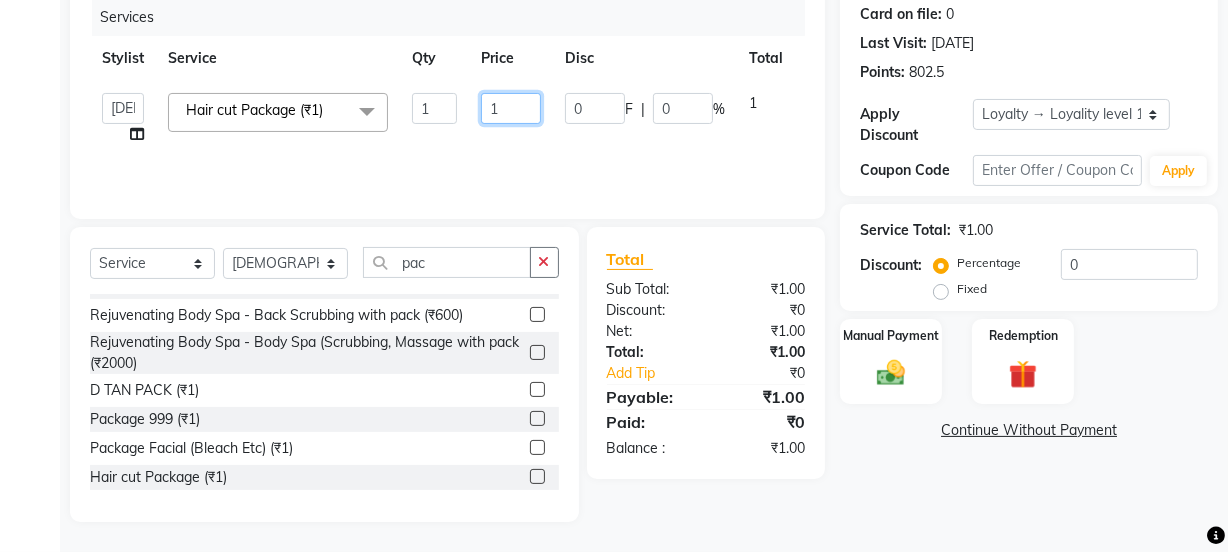 click on "1" 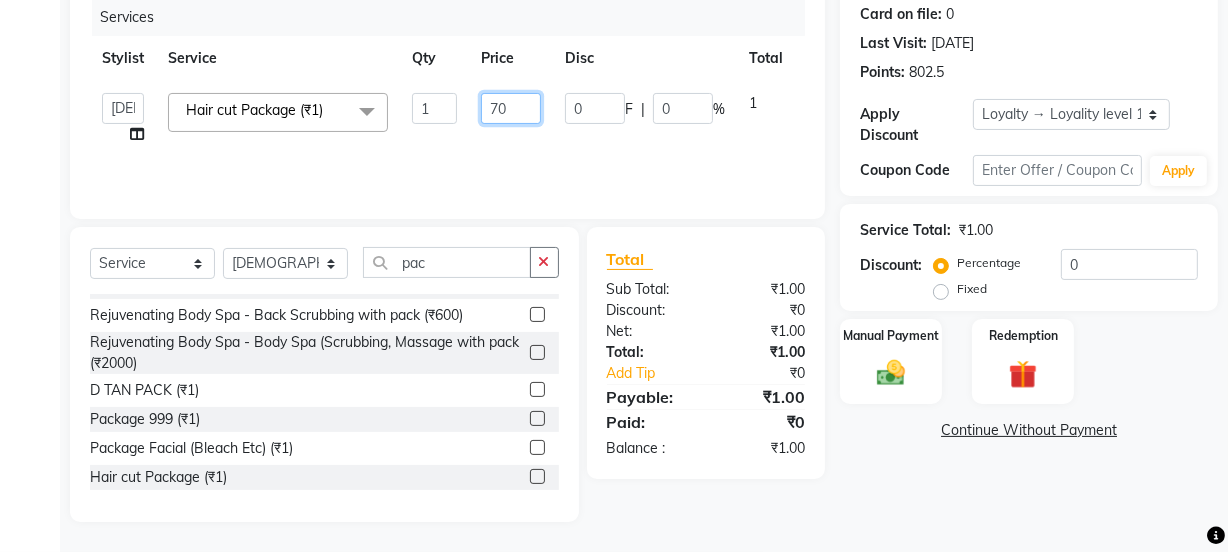 type on "700" 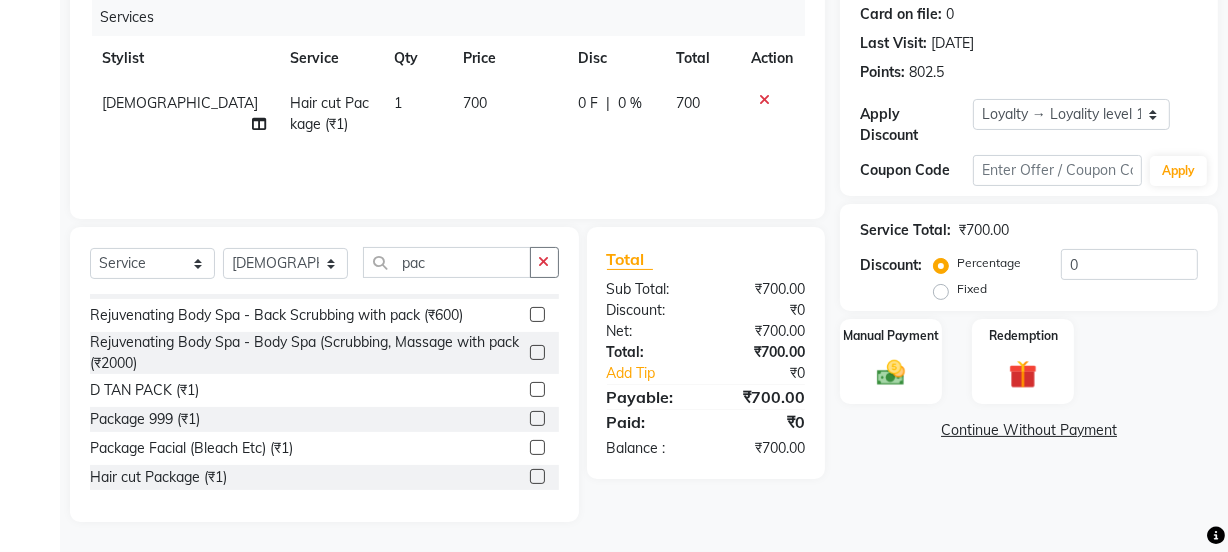 click on "700" 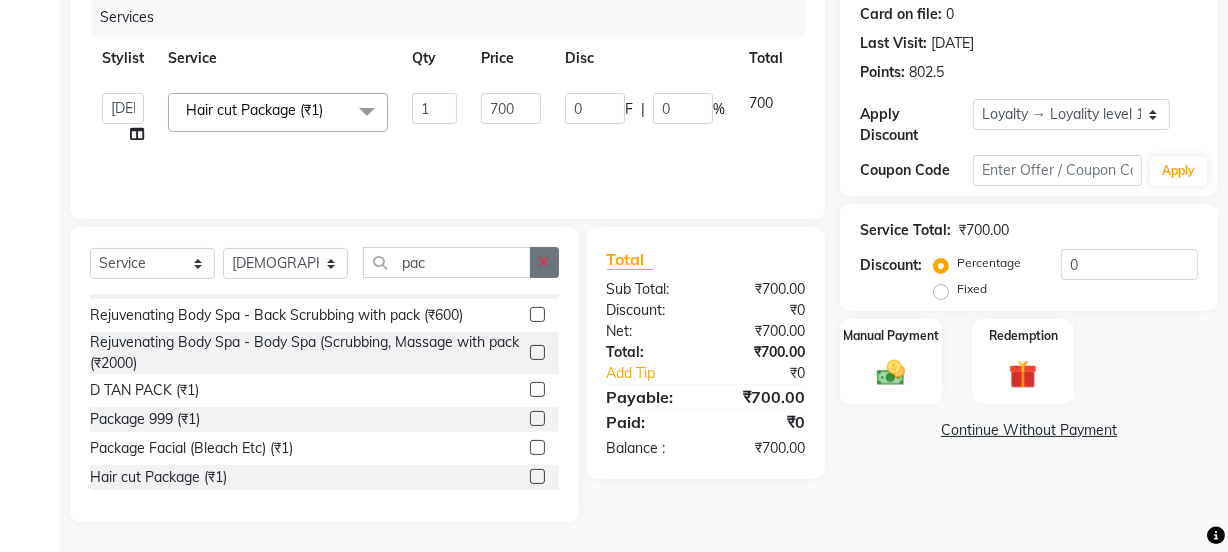 click 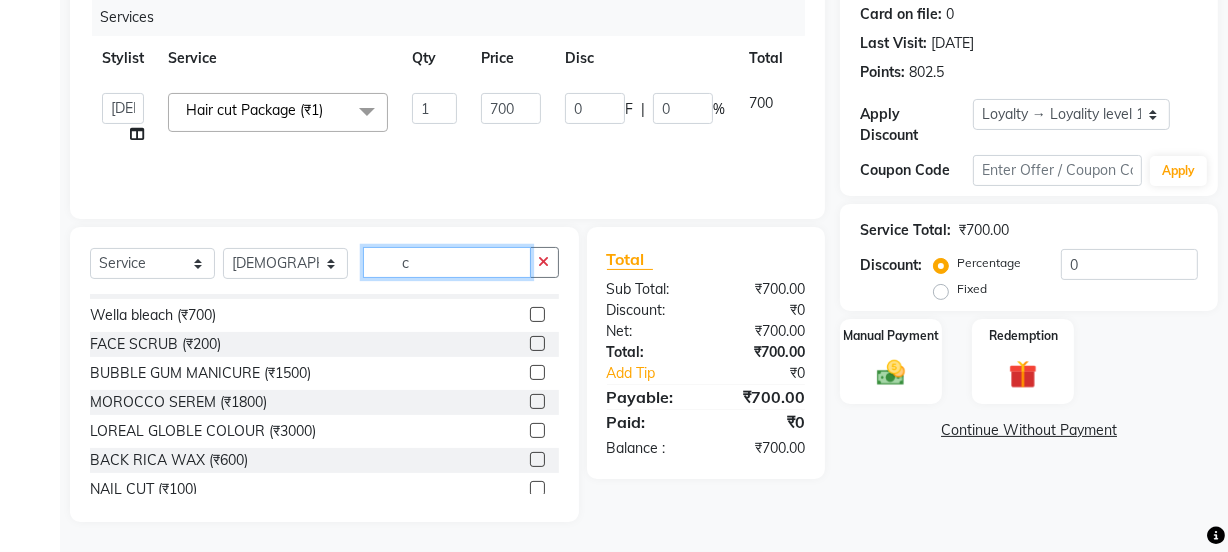 scroll, scrollTop: 0, scrollLeft: 0, axis: both 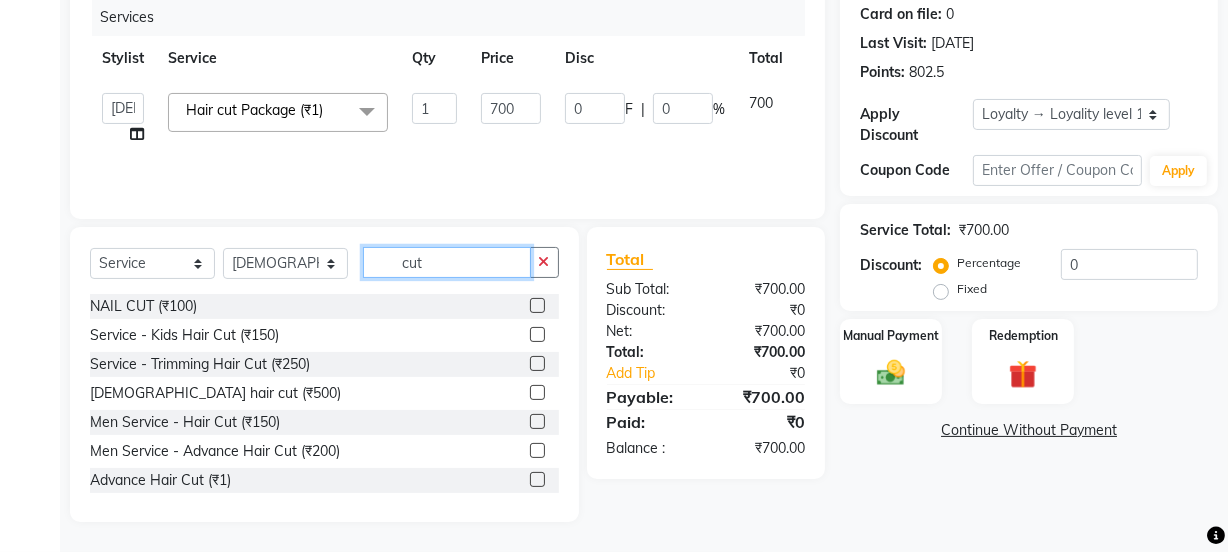 type on "cut" 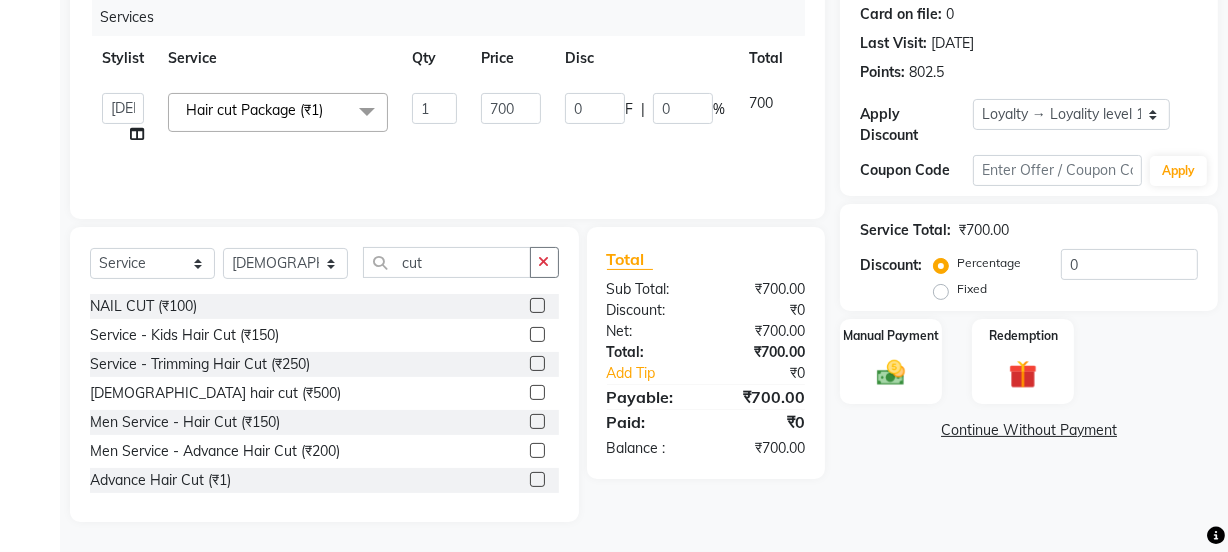 click 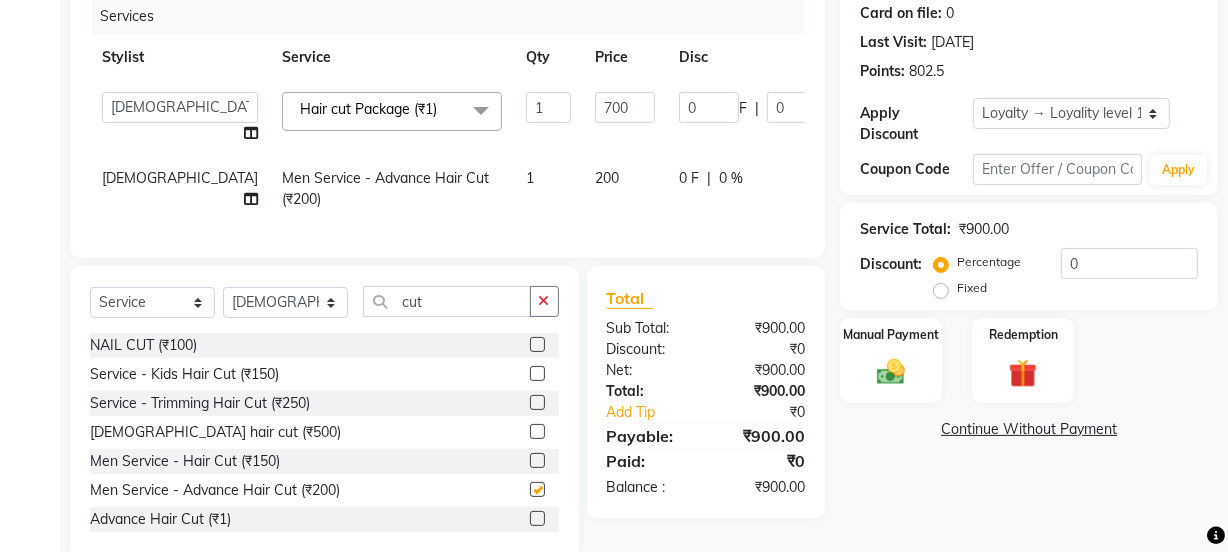 checkbox on "false" 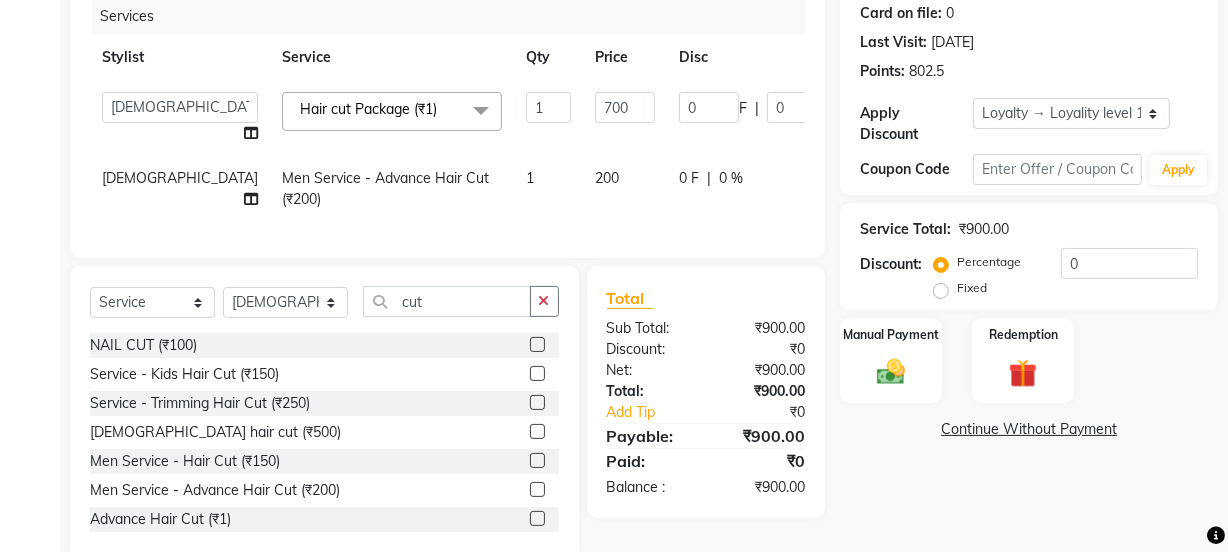 click on "200" 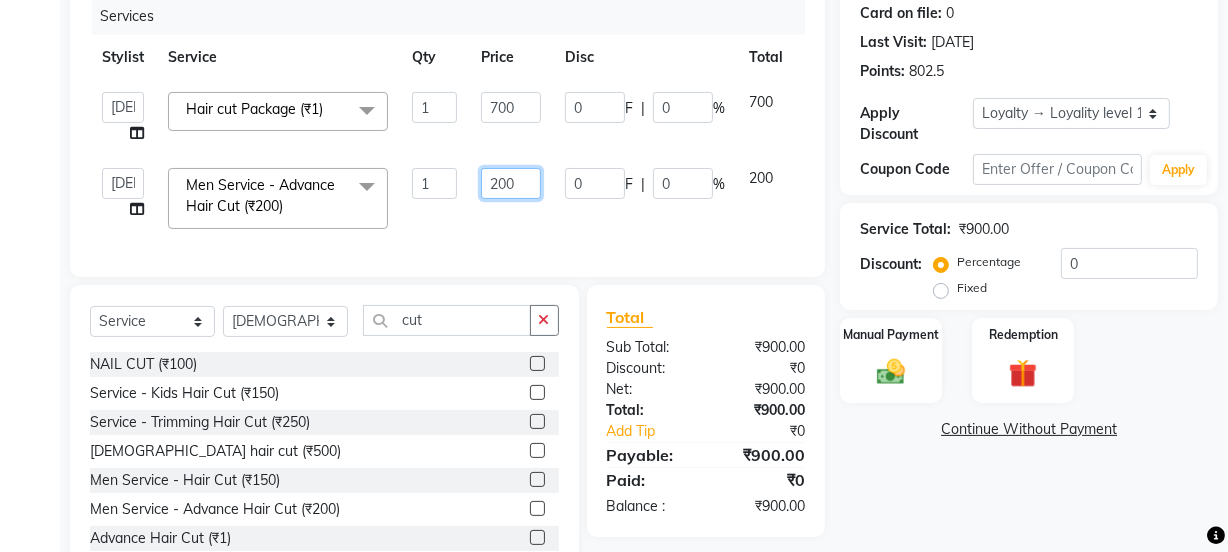 drag, startPoint x: 509, startPoint y: 180, endPoint x: 475, endPoint y: 183, distance: 34.132095 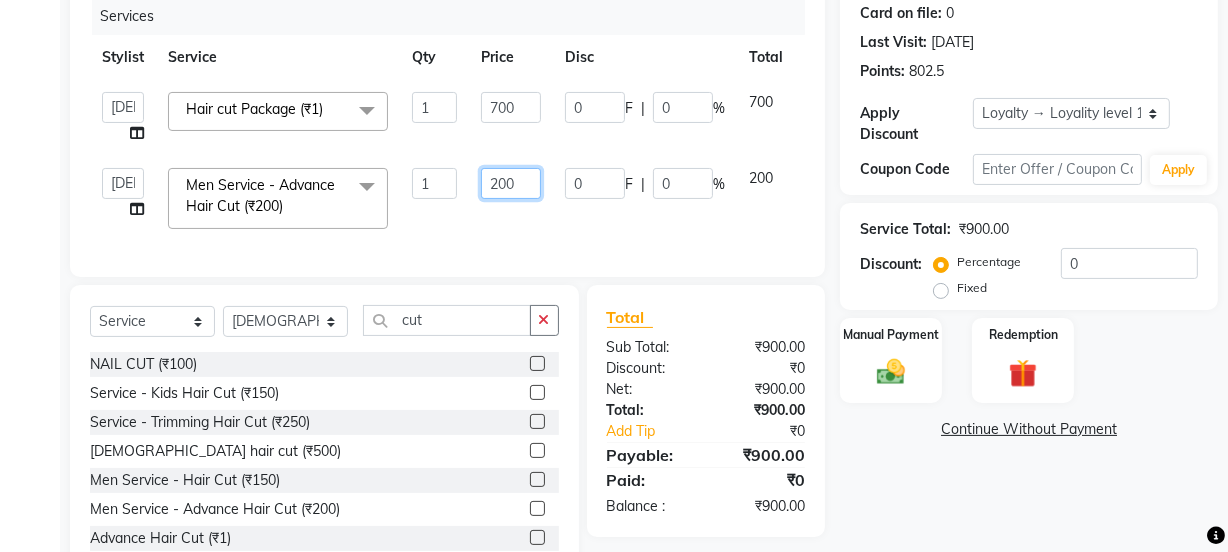 click on "200" 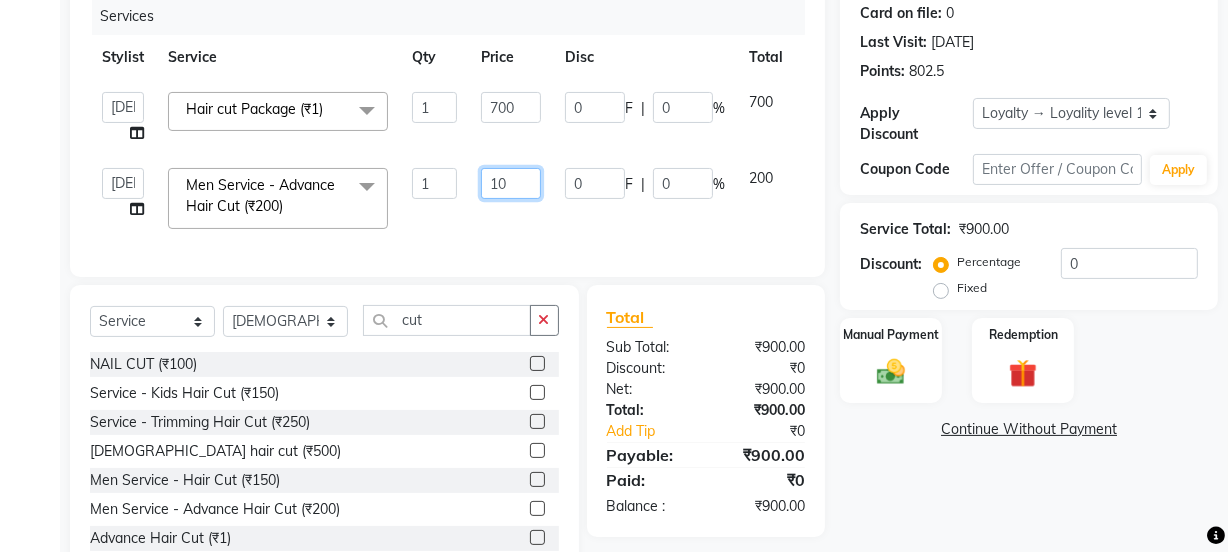 type on "100" 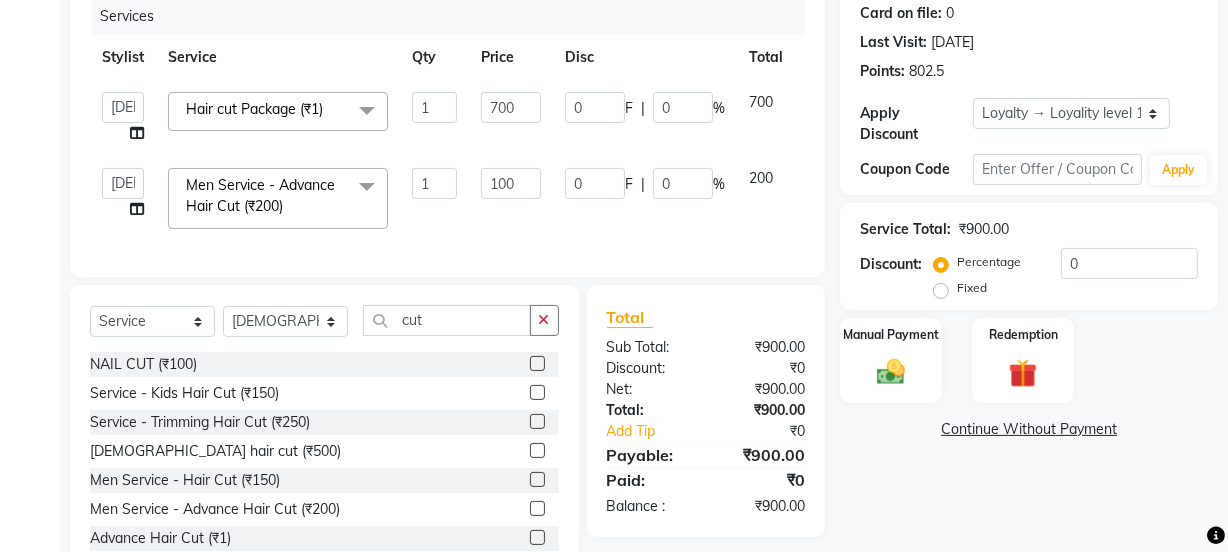 click on "Services Stylist Service Qty Price Disc Total Action  Jyoti   kaif   Manager   Pooja   [PERSON_NAME]   Raman 2   Reception   [PERSON_NAME]   [PERSON_NAME]   SUNNY   [PERSON_NAME]  Hair cut Package (₹1)  x Day light makeup  - Krylon (₹3000) Day light makeup  - Makeup studio (₹4000) Day light makeup  - Air brush (₹5000) Frount trimming (₹200) NANO (₹6000) Schwarzkopf root touch (₹1200) Full Arms Bleach (₹500) Bubble gum pedicure (₹1200) Wella bleach (₹700) FACE SCRUB (₹200) EYELESH (₹500) KANPEKI (₹3000) TANINO [MEDICAL_DATA] (₹7000) BUBBLE GUM MANICURE (₹1500) TMT MASK (₹8001) MOROCCO SEREM (₹1800) LOREAL GLOBLE COLOUR (₹3000) BACK RICA WAX (₹600) NAIL CUT (₹100) PROTIN SPA G (₹1500) FOOT MASSAGE (₹300) STOMACH WAX (₹200) BACK TRIMMING (₹150) TWACHA FACIAL (₹1500) MACADAMIA SPA (₹3000) FULL BODY TRIMMING (₹100) THREADING [DEMOGRAPHIC_DATA] (₹100) BLUETOX (₹6000) lower lips (₹30) NOSE WAX (₹50) CHIN WAX (₹50) UNDER ARMS TRIMMING (₹50) ELBOWS (₹100) FROUNT BLEACH (₹400)" 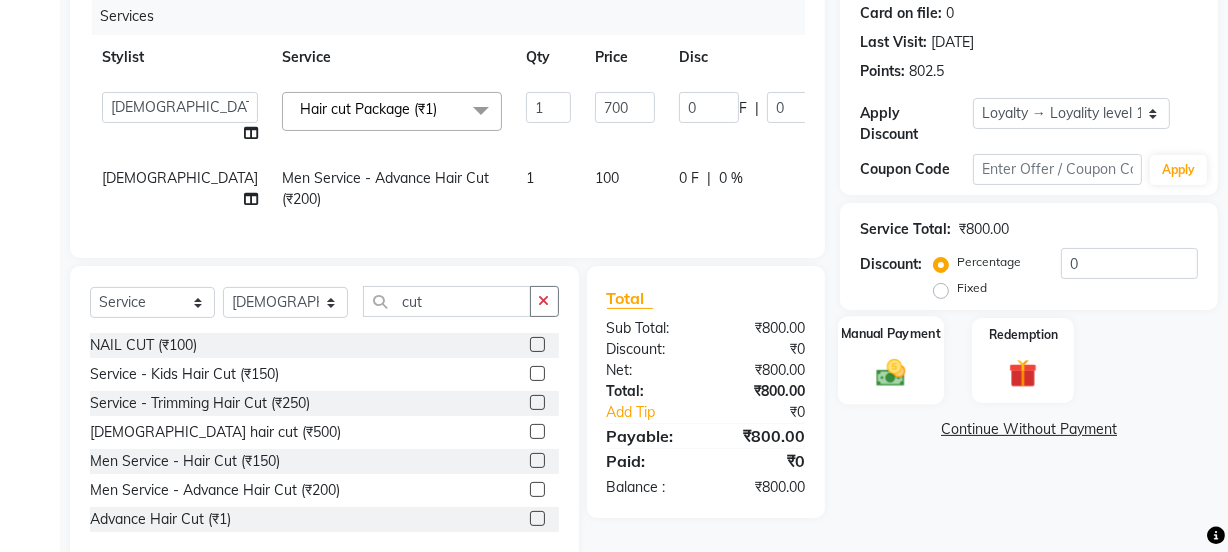 click on "Manual Payment" 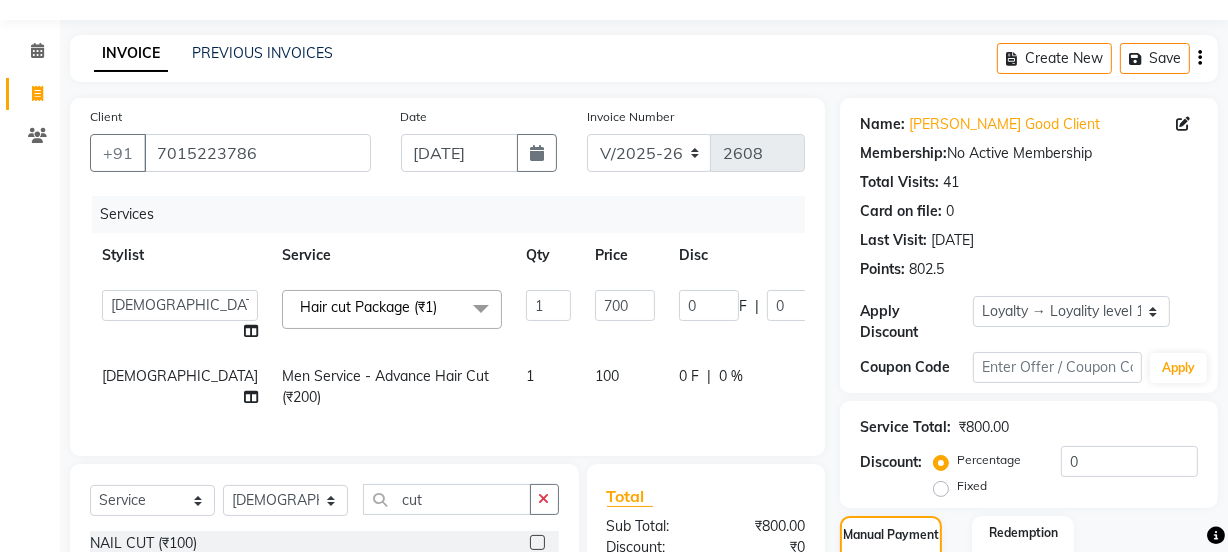scroll, scrollTop: 0, scrollLeft: 0, axis: both 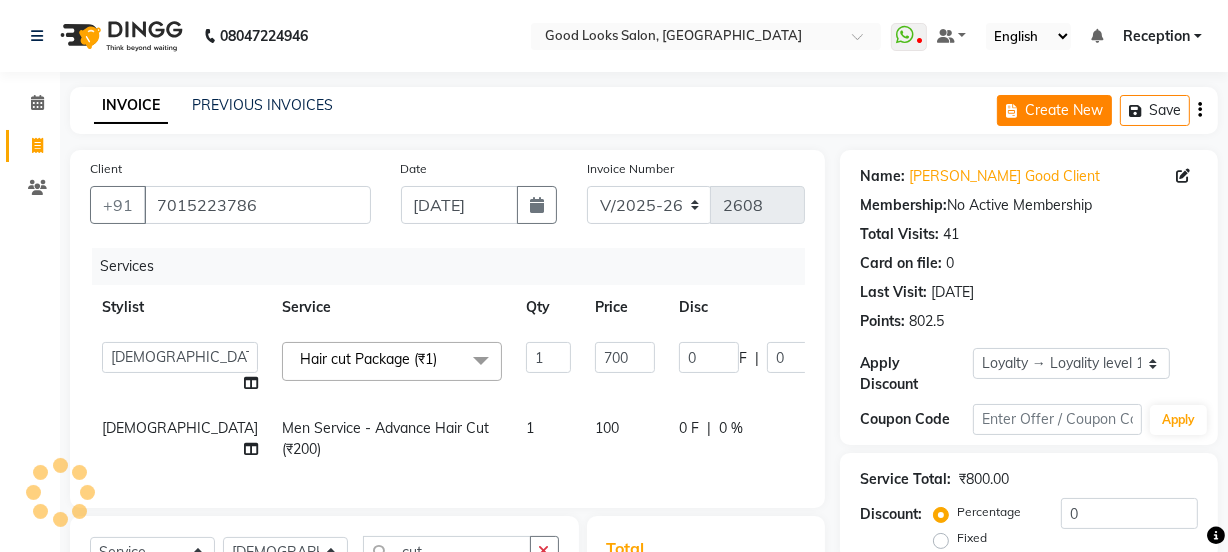 click on "Create New" 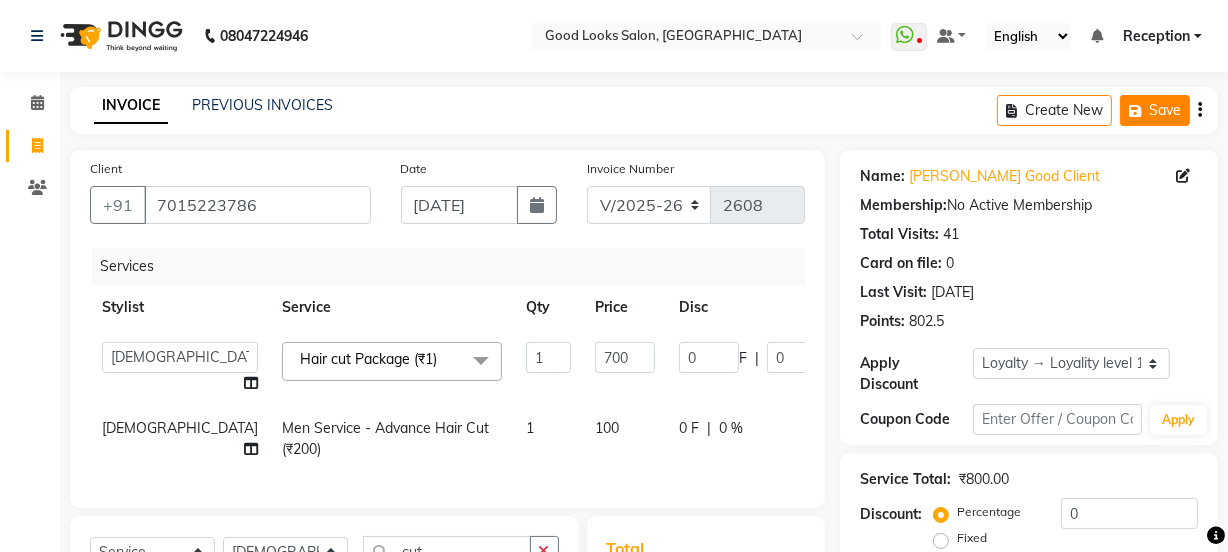 click on "Save" 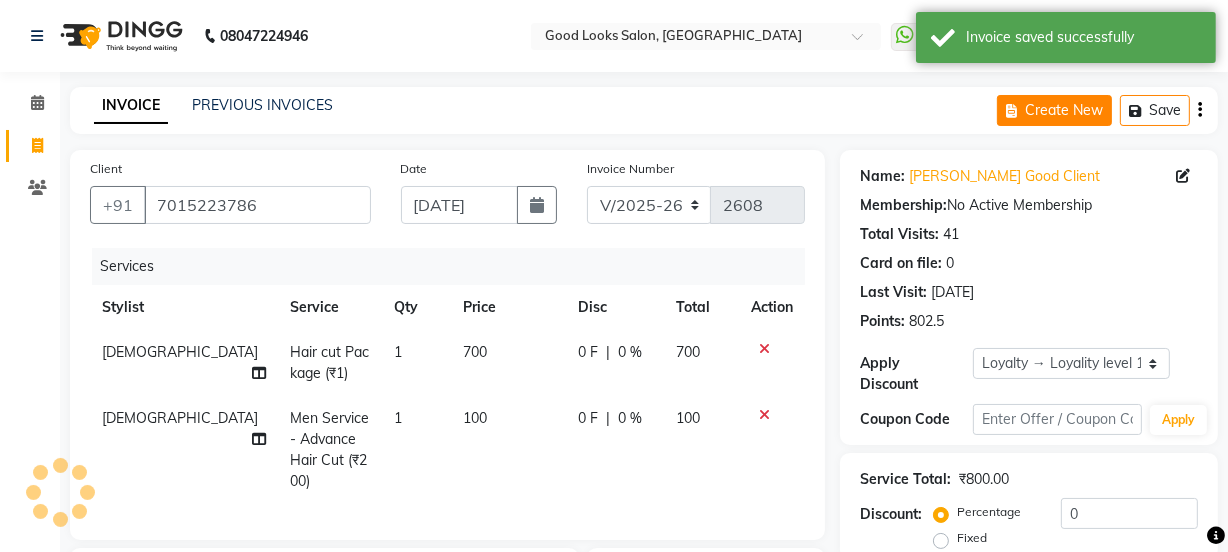 click 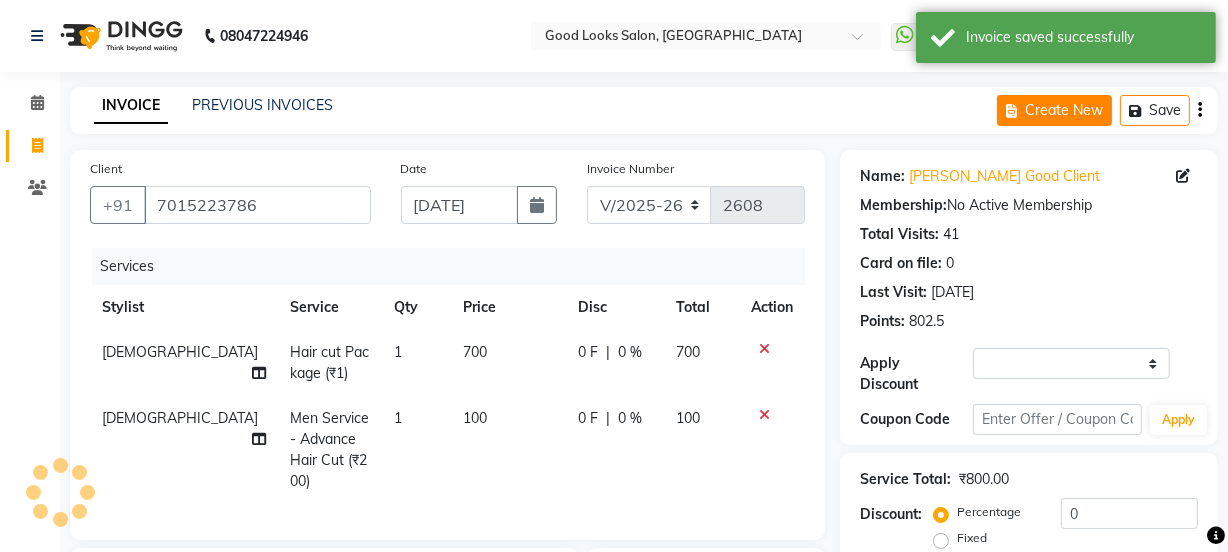 select on "service" 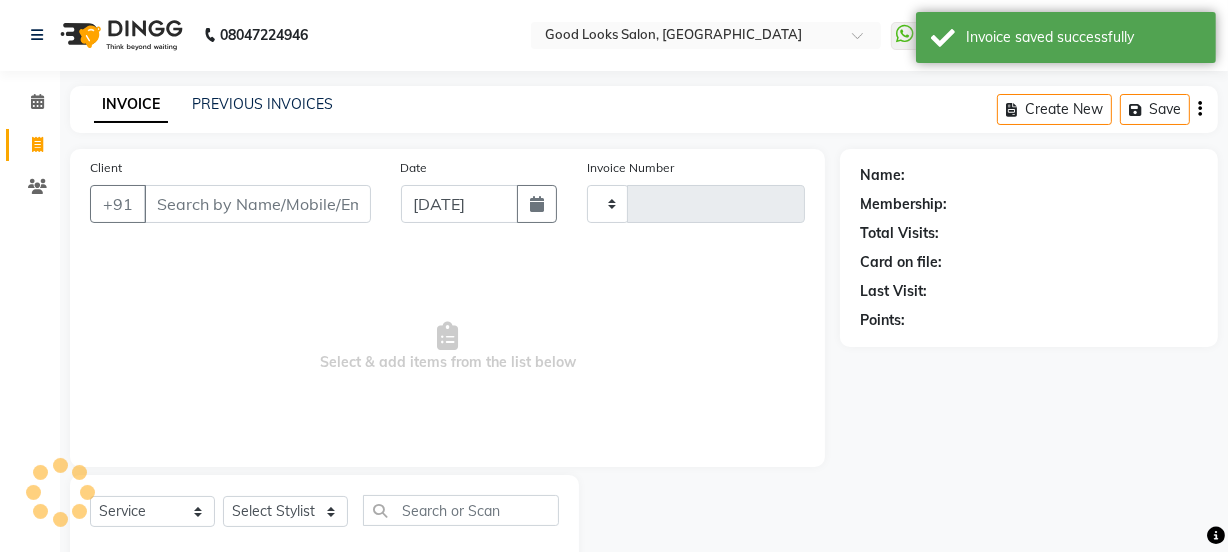 type on "2608" 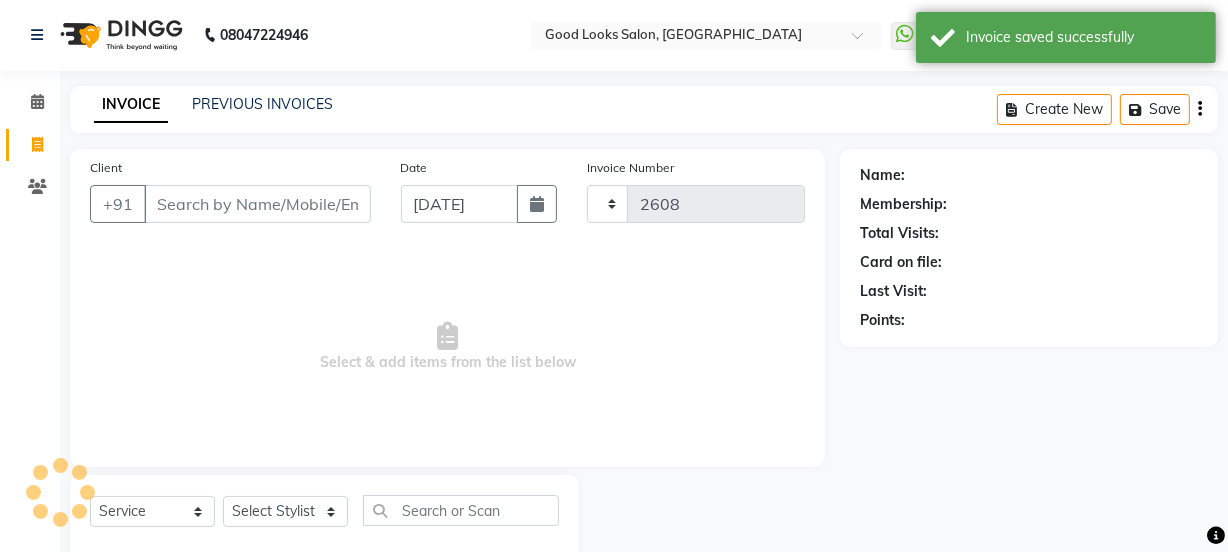 scroll, scrollTop: 50, scrollLeft: 0, axis: vertical 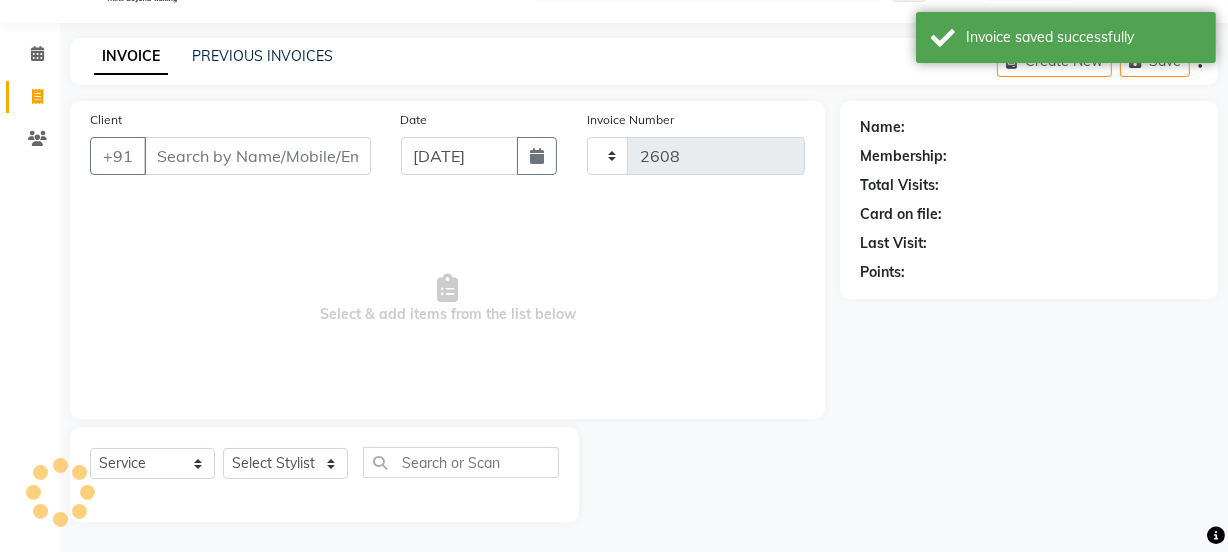 select on "4230" 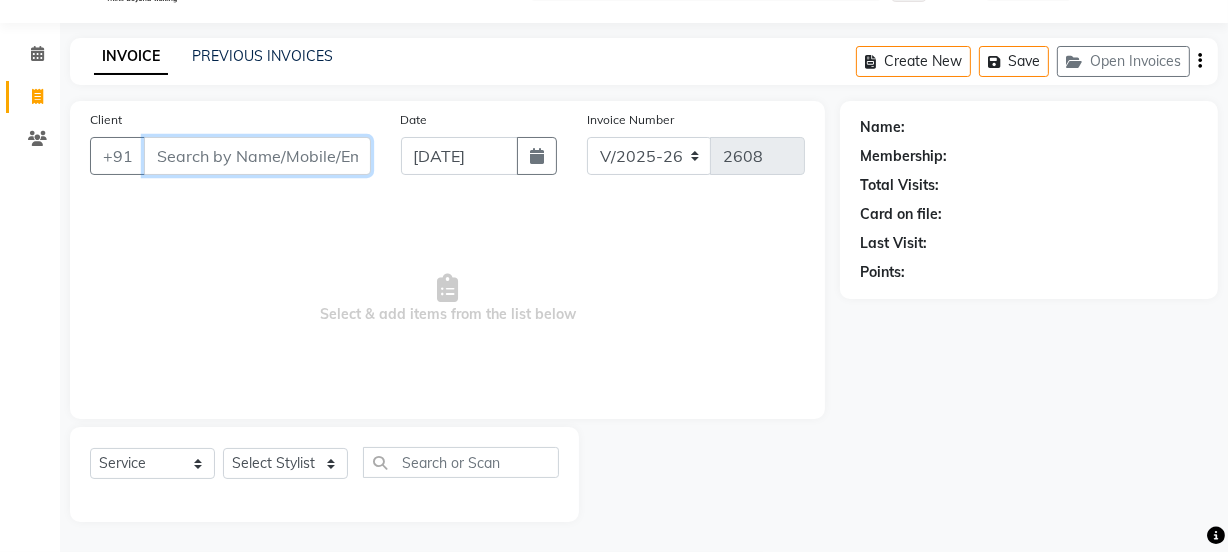 click on "Client" at bounding box center [257, 156] 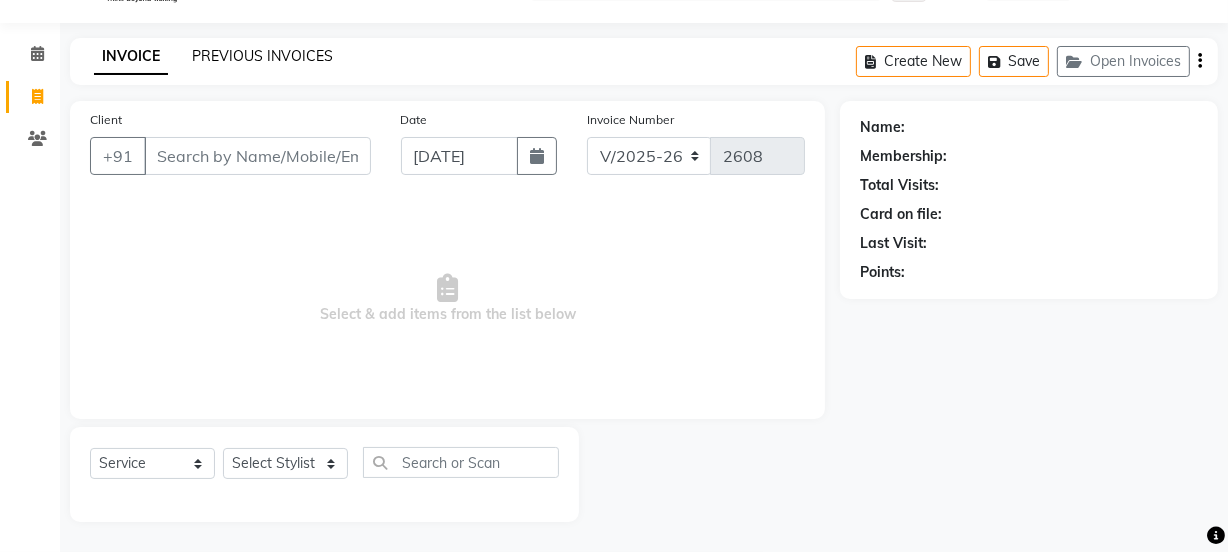 click on "PREVIOUS INVOICES" 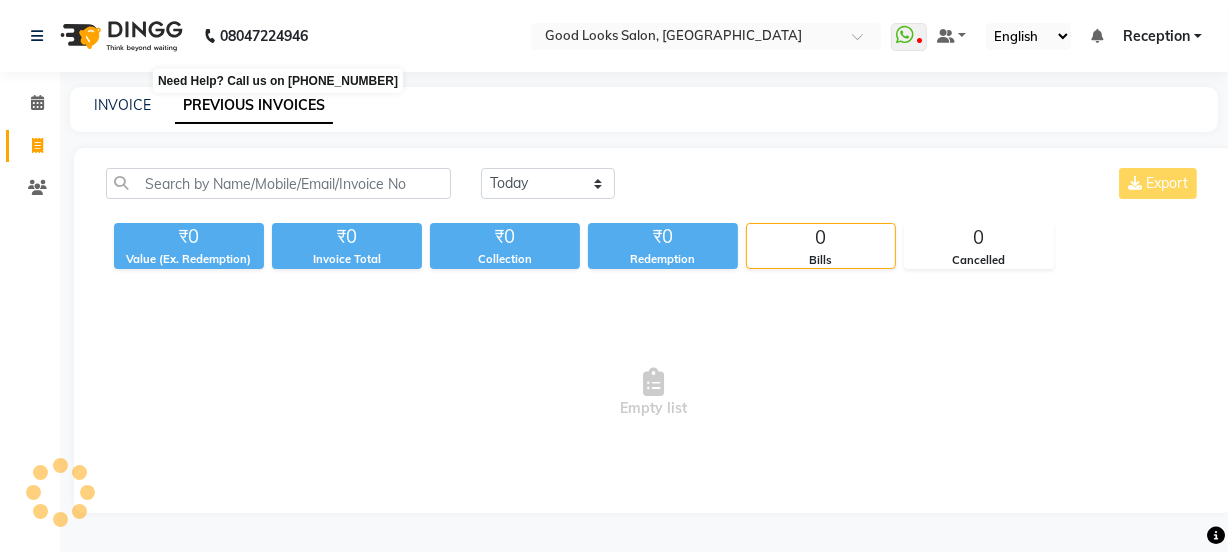 scroll, scrollTop: 0, scrollLeft: 0, axis: both 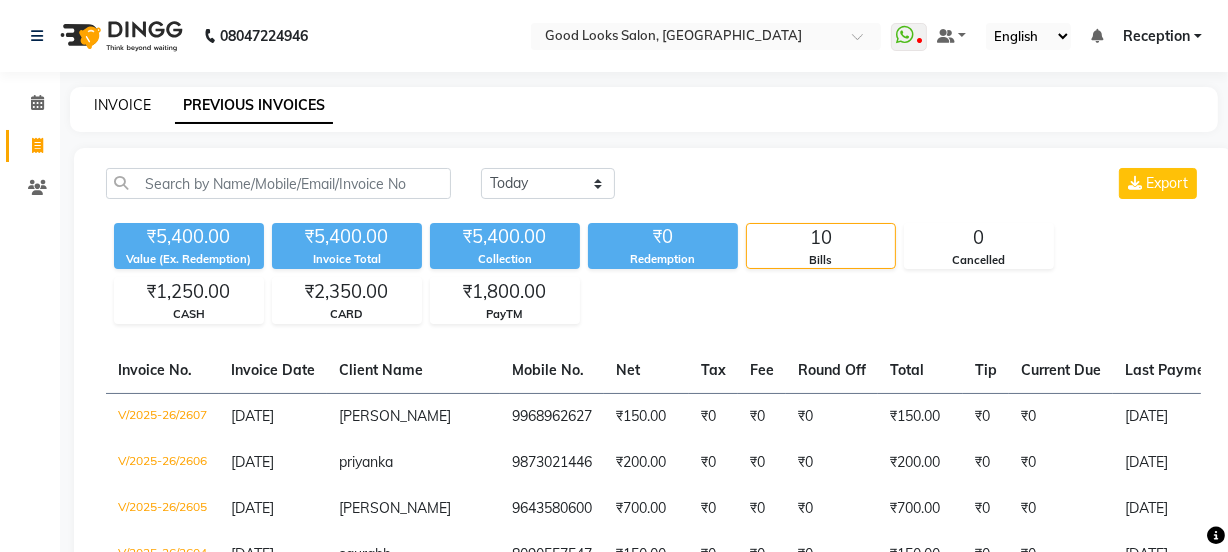 click on "INVOICE" 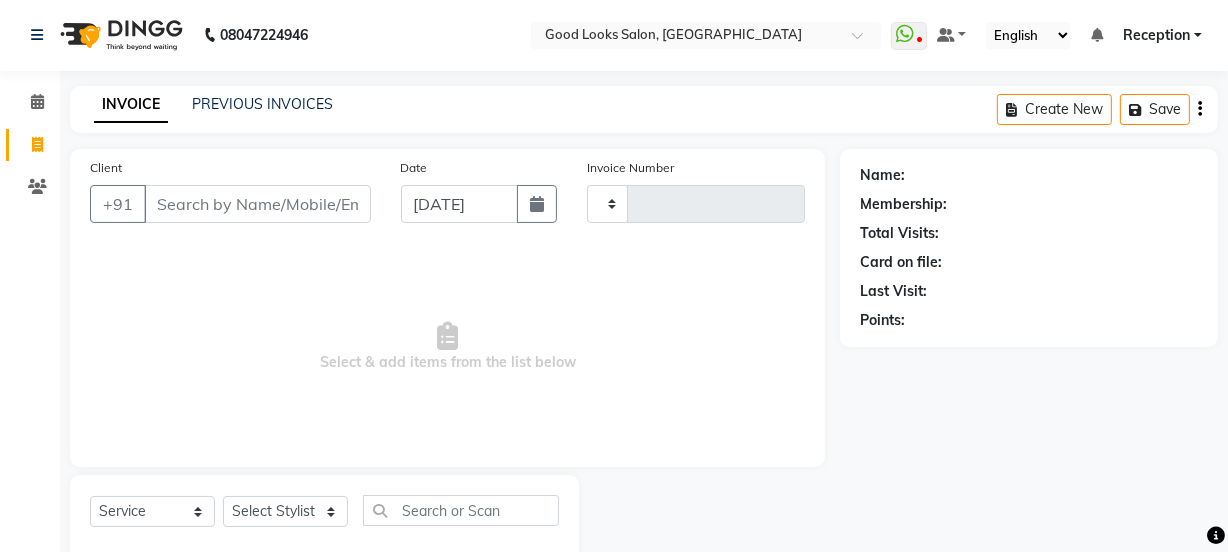 type on "2608" 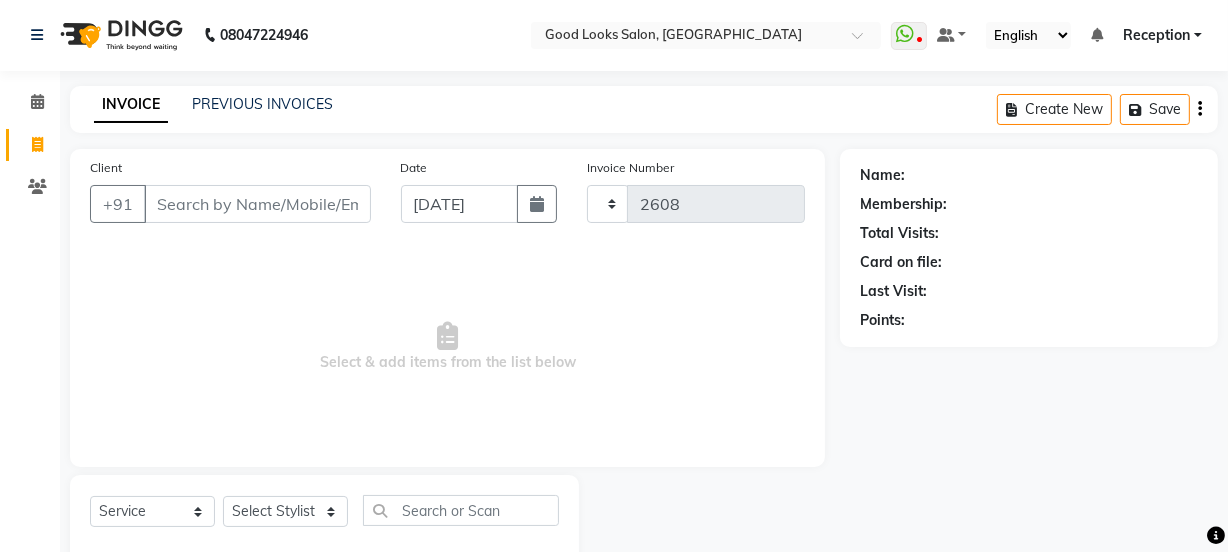 select on "4230" 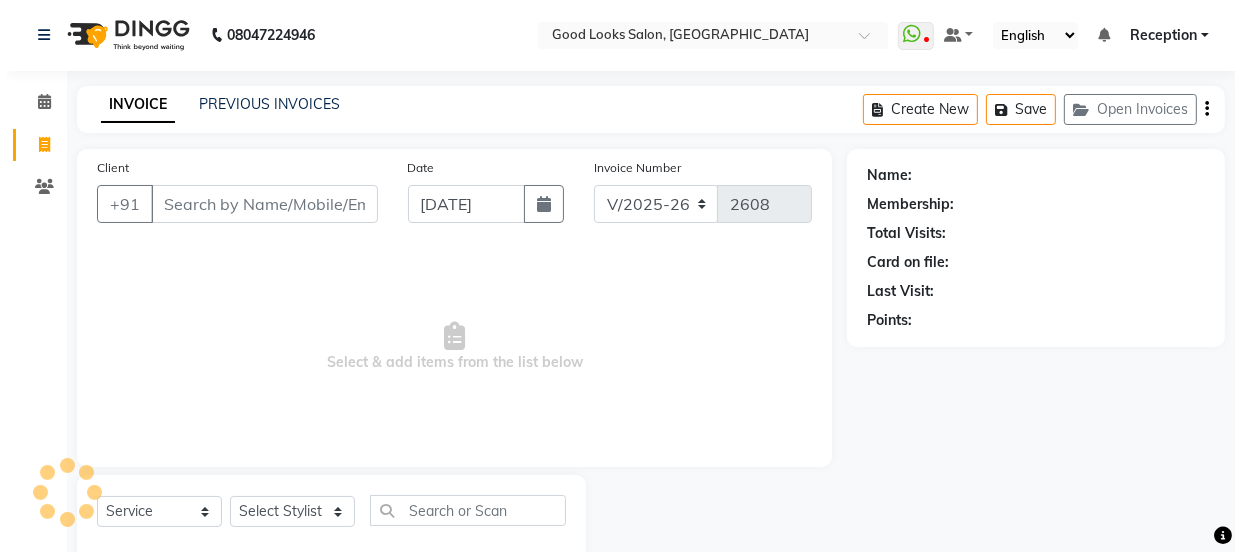 scroll, scrollTop: 50, scrollLeft: 0, axis: vertical 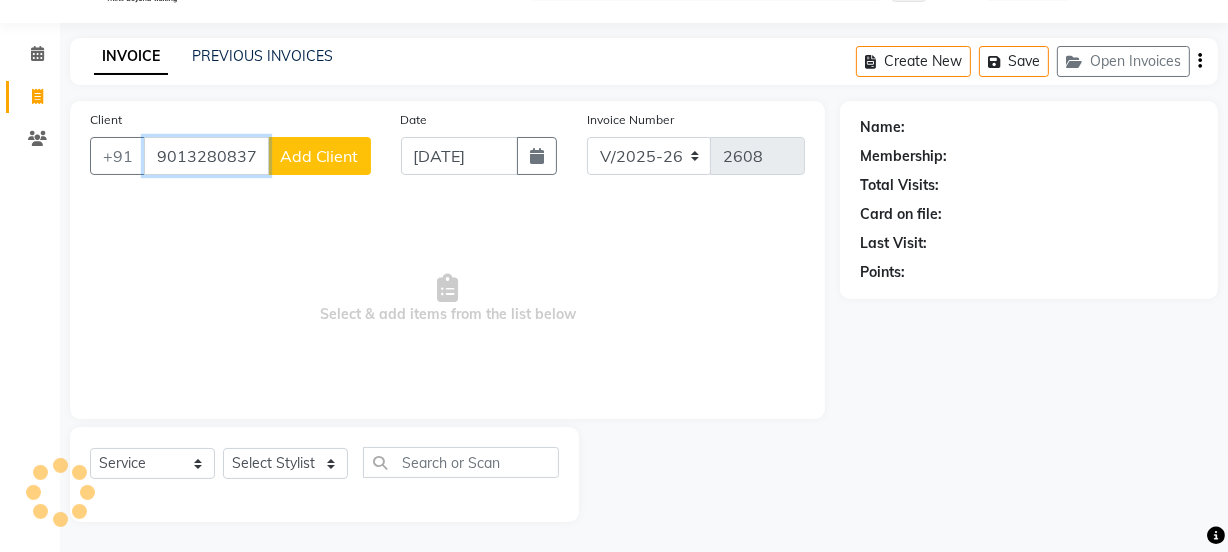 type on "9013280837" 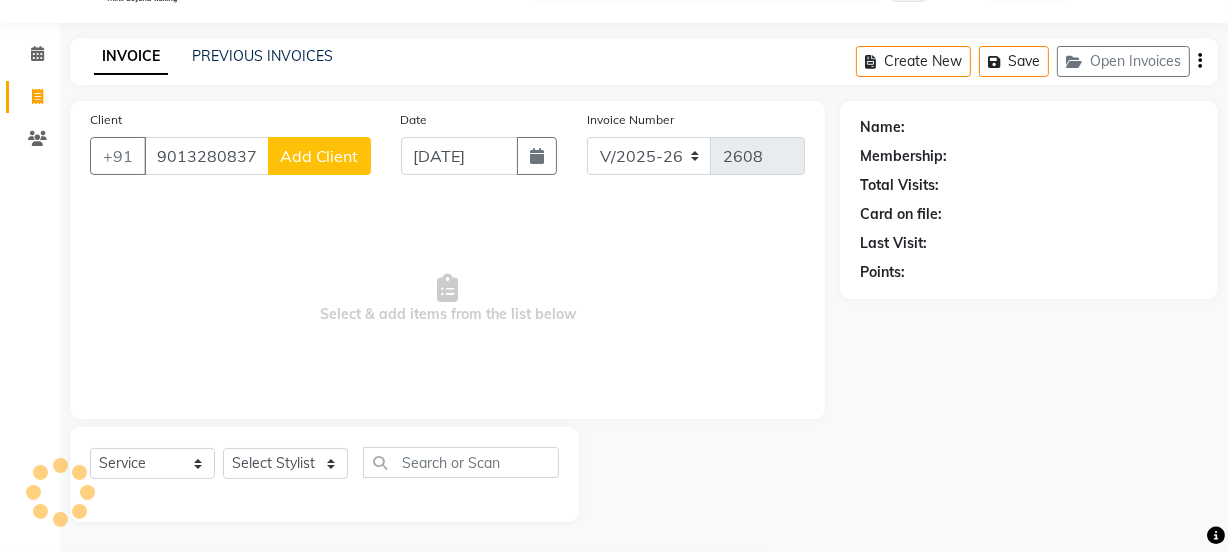 click on "Add Client" 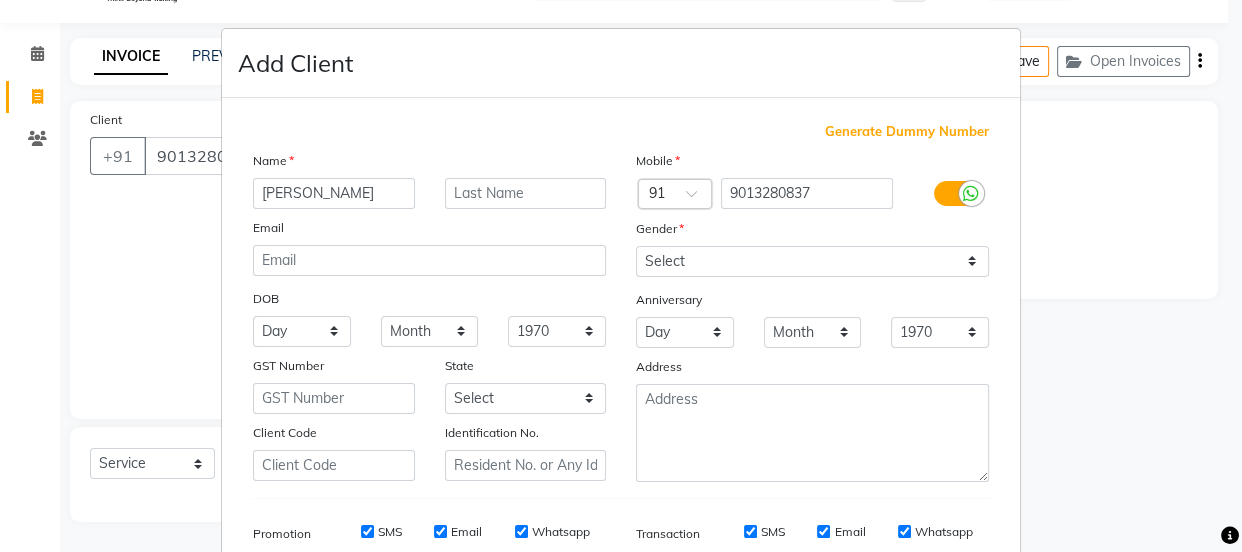 type on "[PERSON_NAME]" 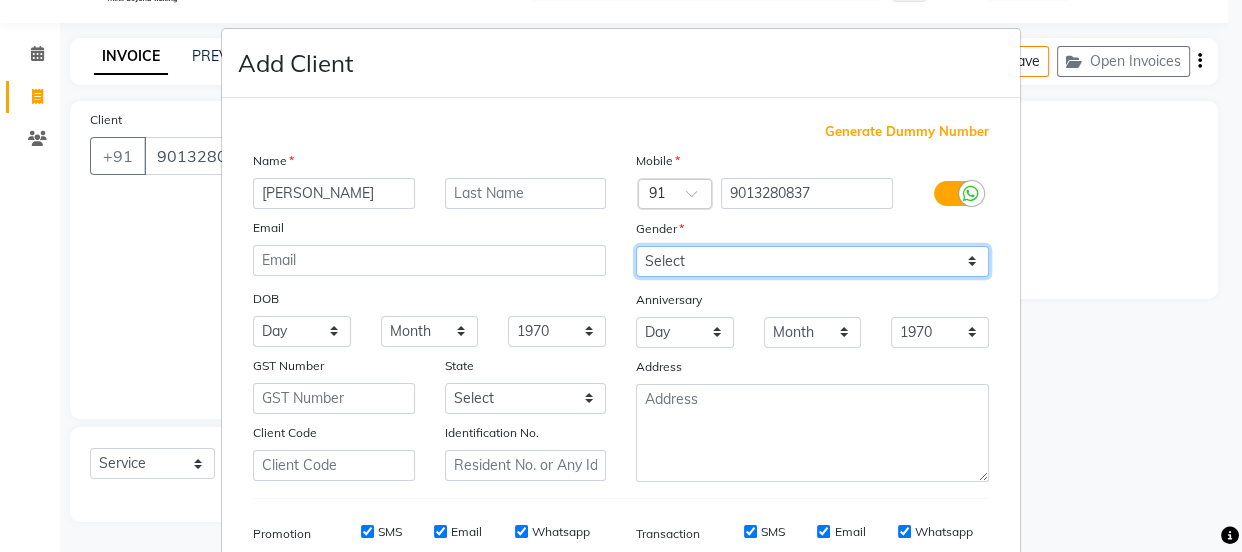 click on "Select [DEMOGRAPHIC_DATA] [DEMOGRAPHIC_DATA] Other Prefer Not To Say" at bounding box center (812, 261) 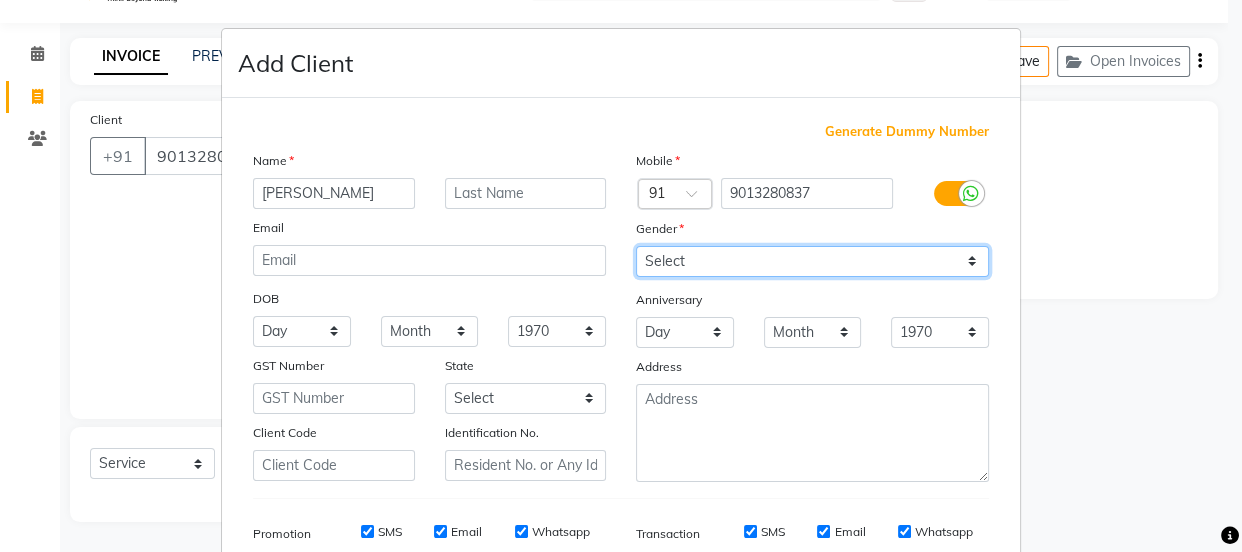 select on "[DEMOGRAPHIC_DATA]" 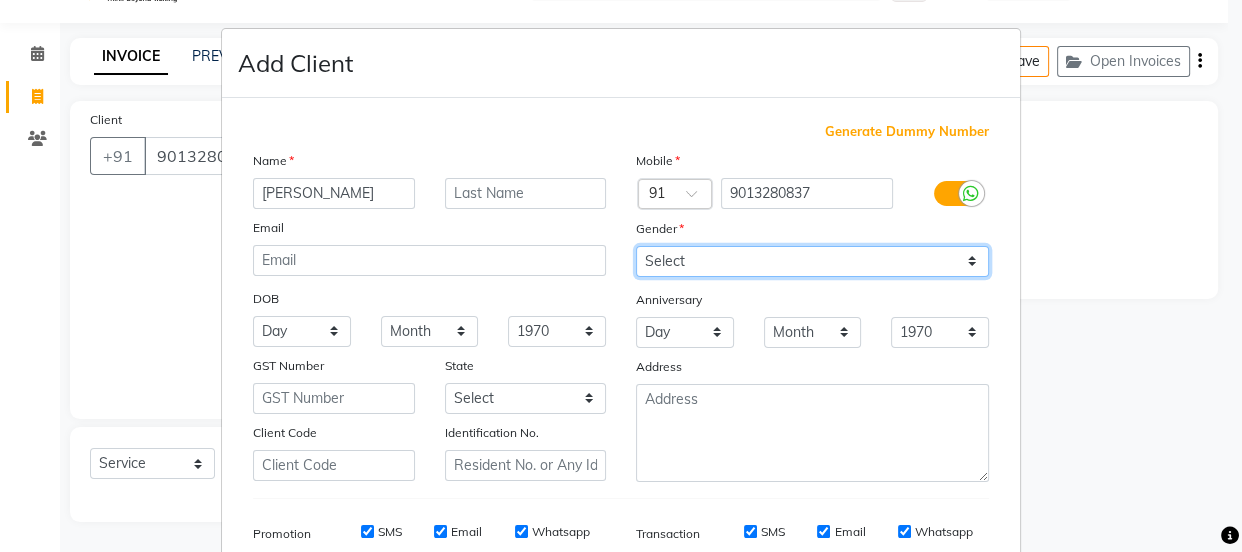click on "Select [DEMOGRAPHIC_DATA] [DEMOGRAPHIC_DATA] Other Prefer Not To Say" at bounding box center (812, 261) 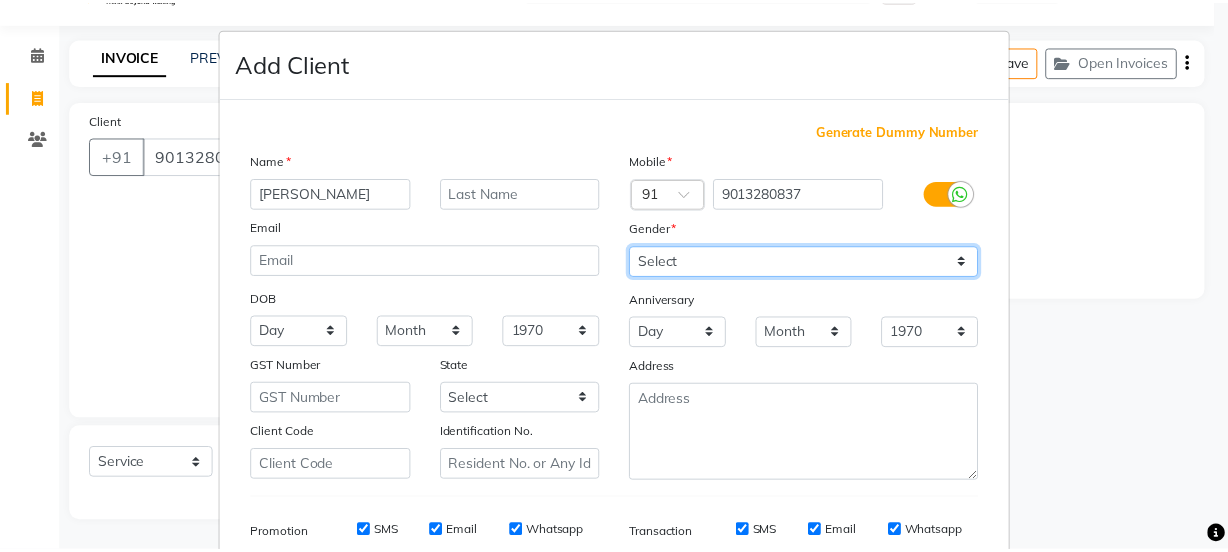 scroll, scrollTop: 301, scrollLeft: 0, axis: vertical 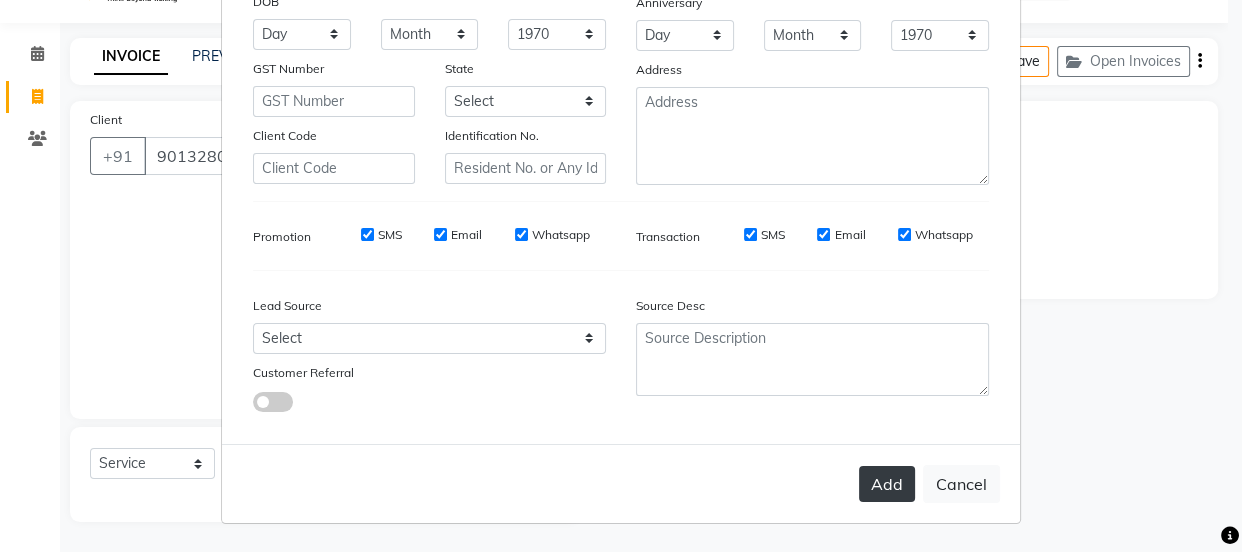 click on "Add" at bounding box center (887, 484) 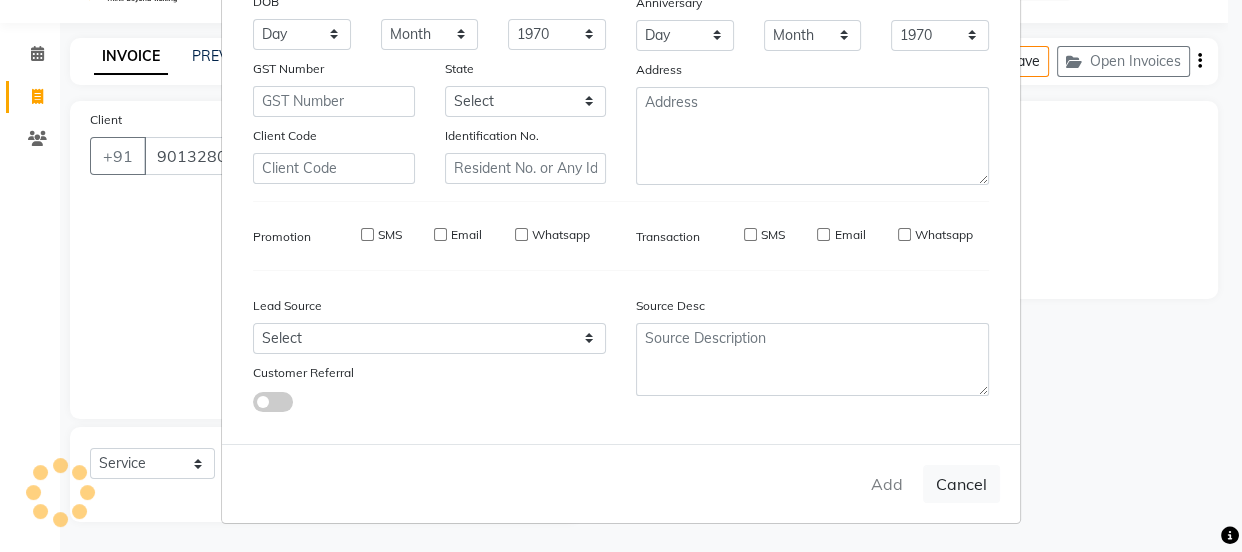 type 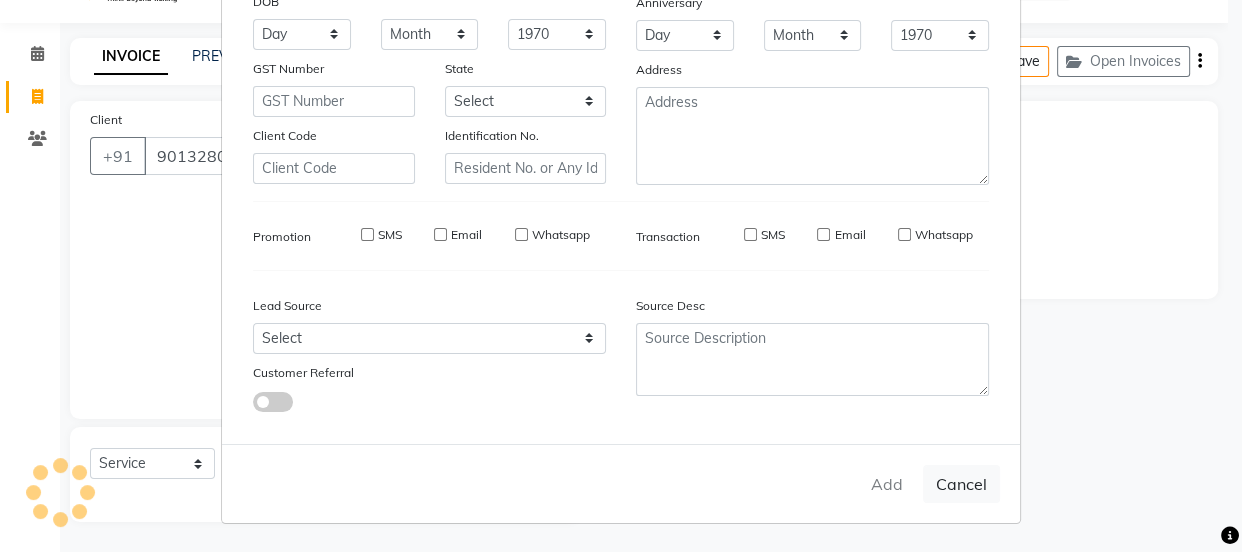 select 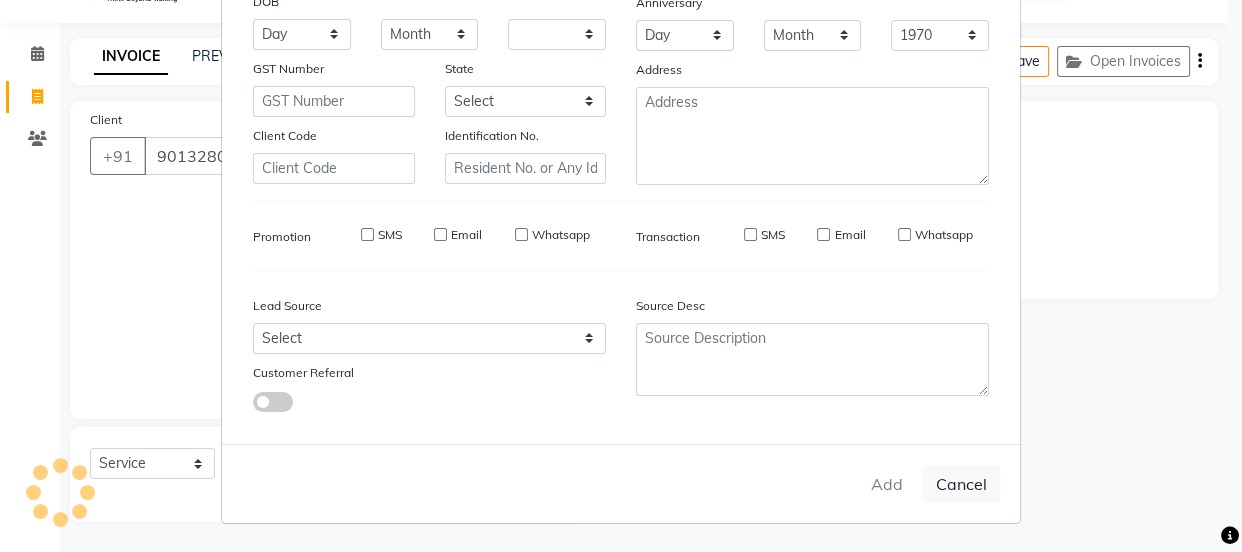 select 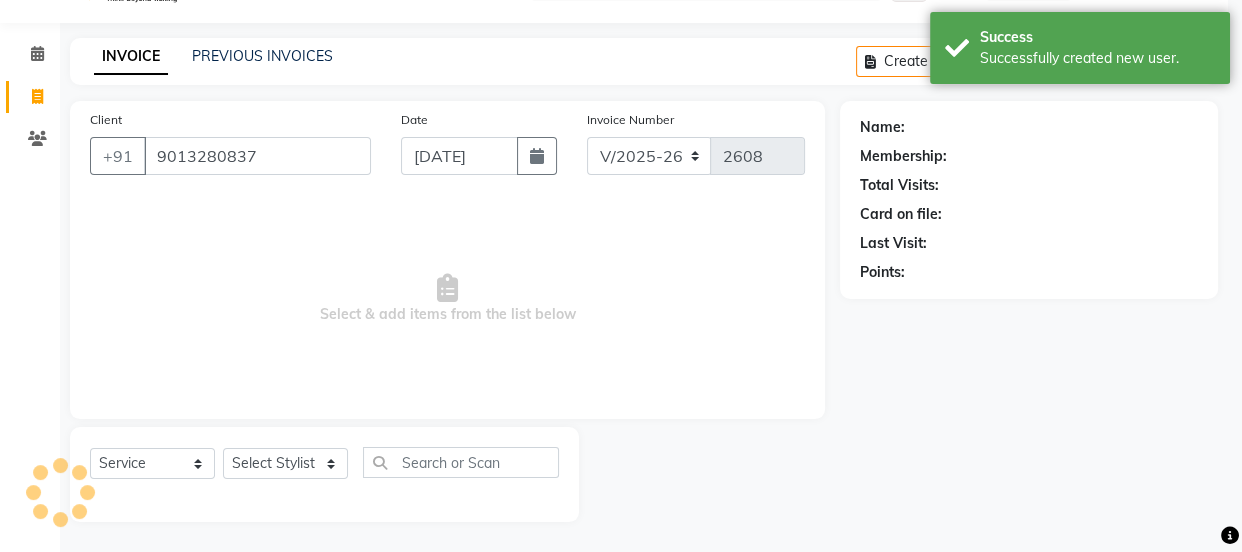 select on "1: Object" 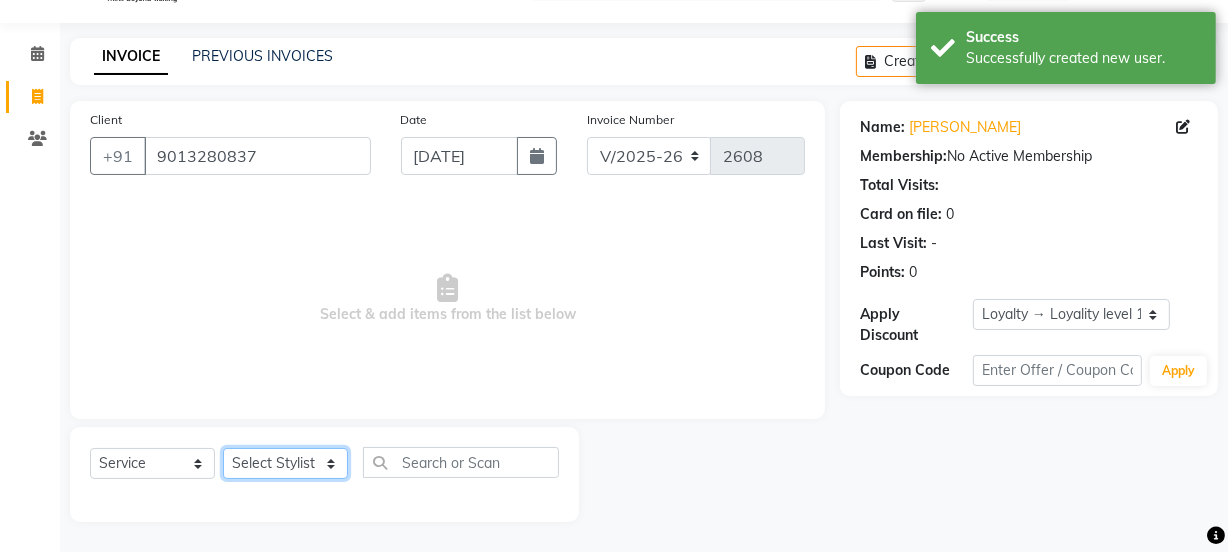 click on "Select Stylist Jyoti kaif Manager [PERSON_NAME] 2 Reception [PERSON_NAME] [PERSON_NAME] SUNNY [PERSON_NAME]" 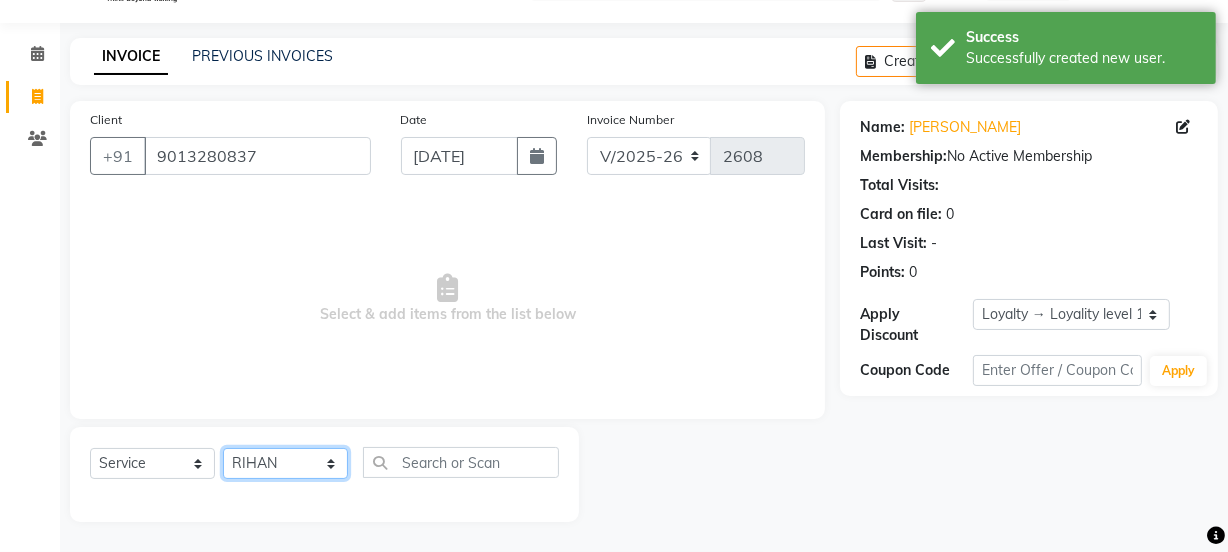 click on "Select Stylist Jyoti kaif Manager [PERSON_NAME] 2 Reception [PERSON_NAME] [PERSON_NAME] SUNNY [PERSON_NAME]" 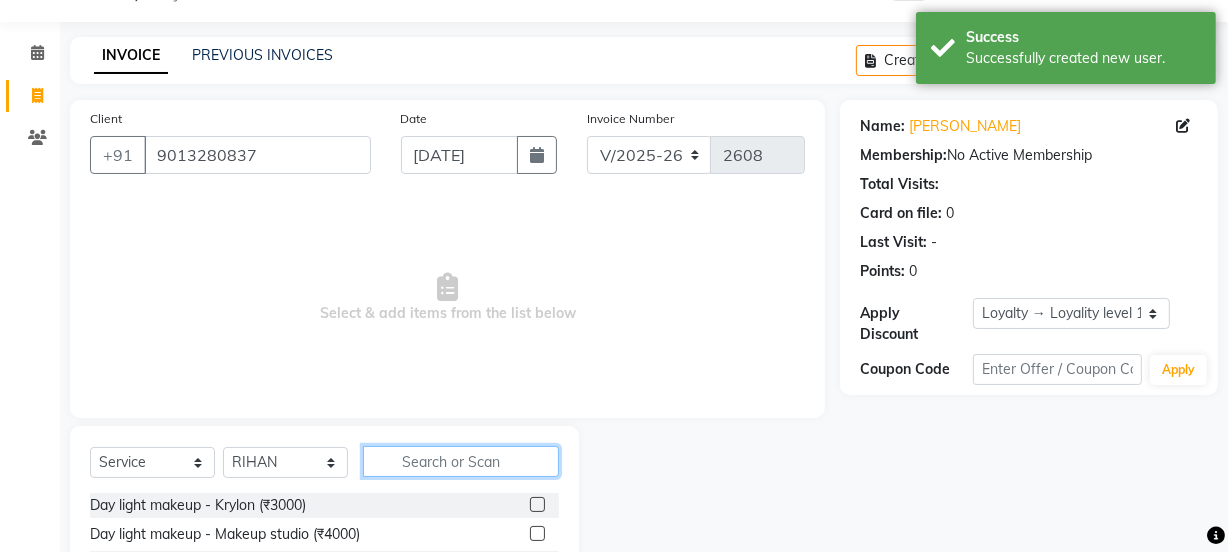 click 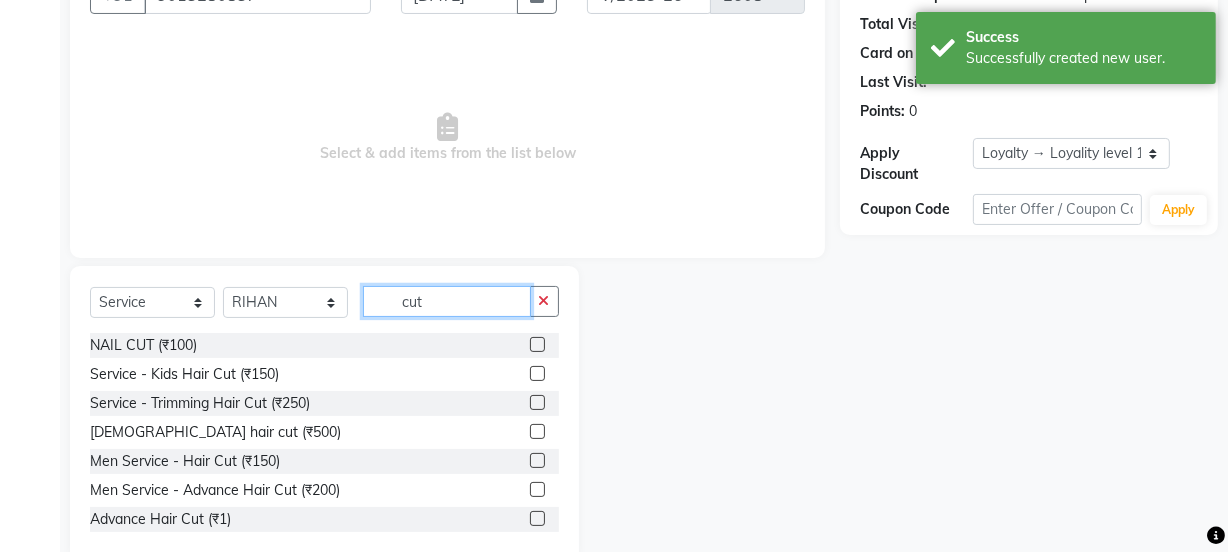 scroll, scrollTop: 250, scrollLeft: 0, axis: vertical 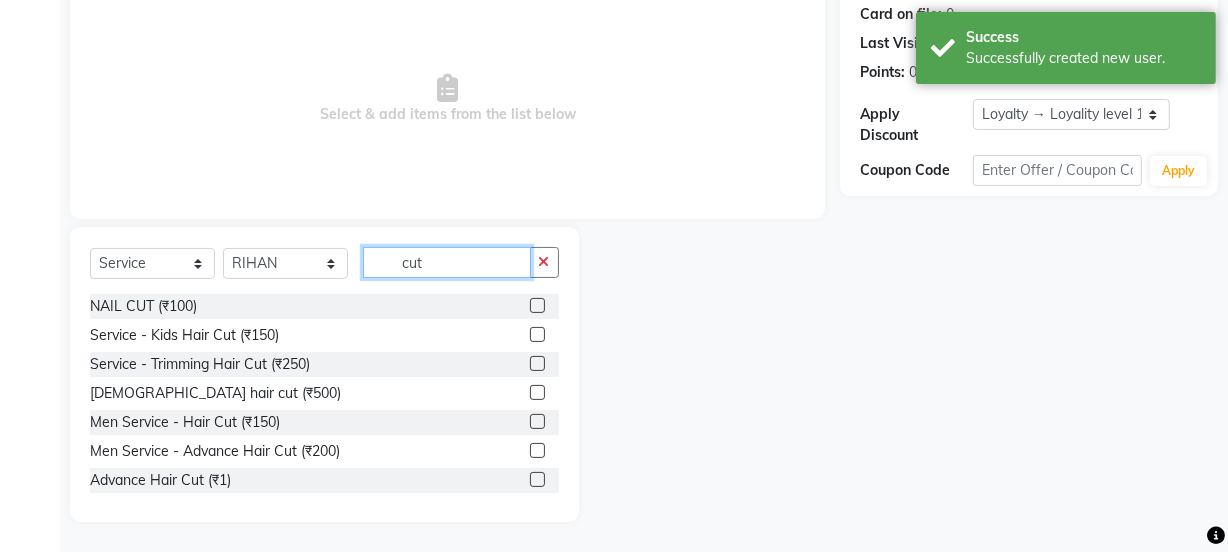 type on "cut" 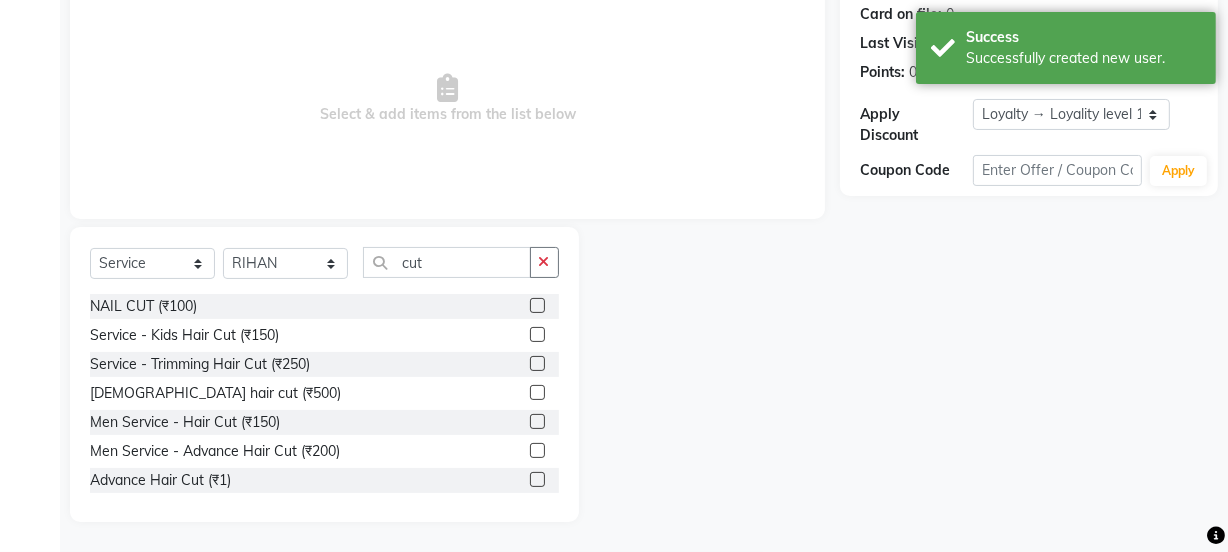 click 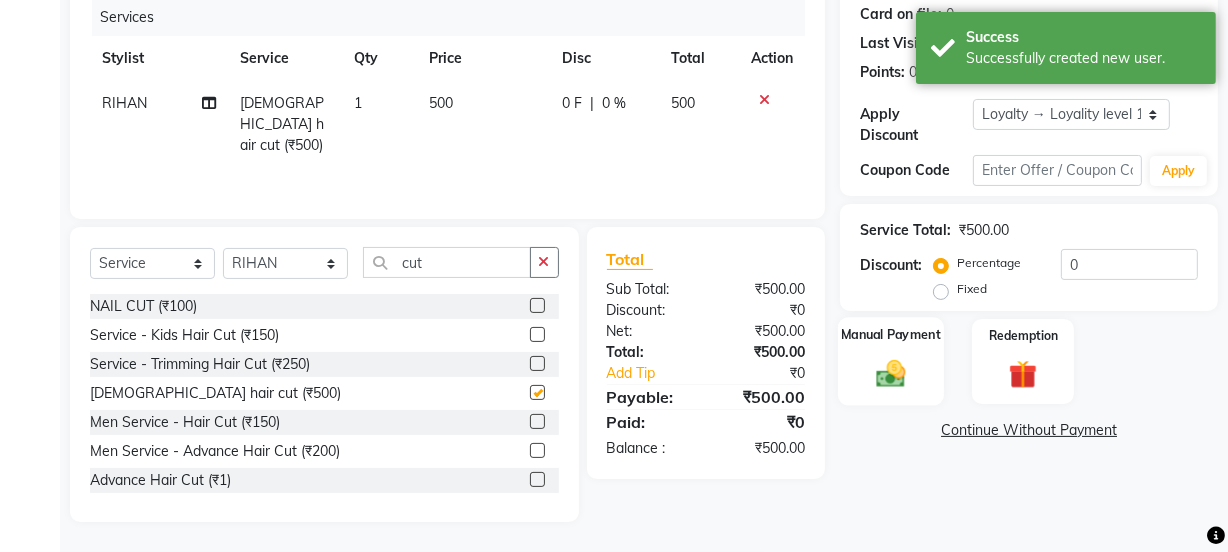 checkbox on "false" 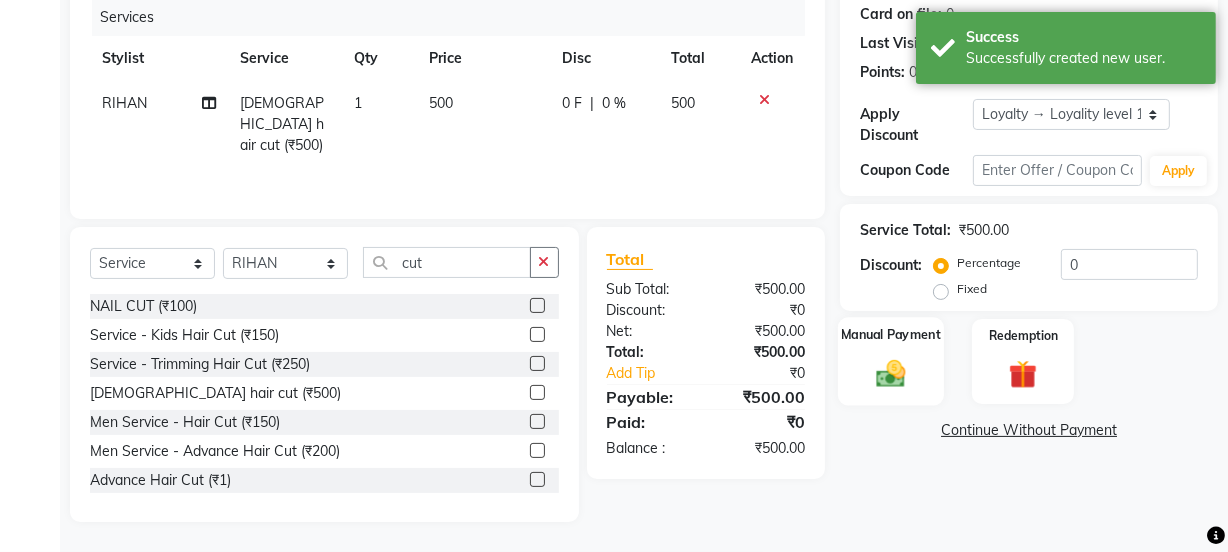 click 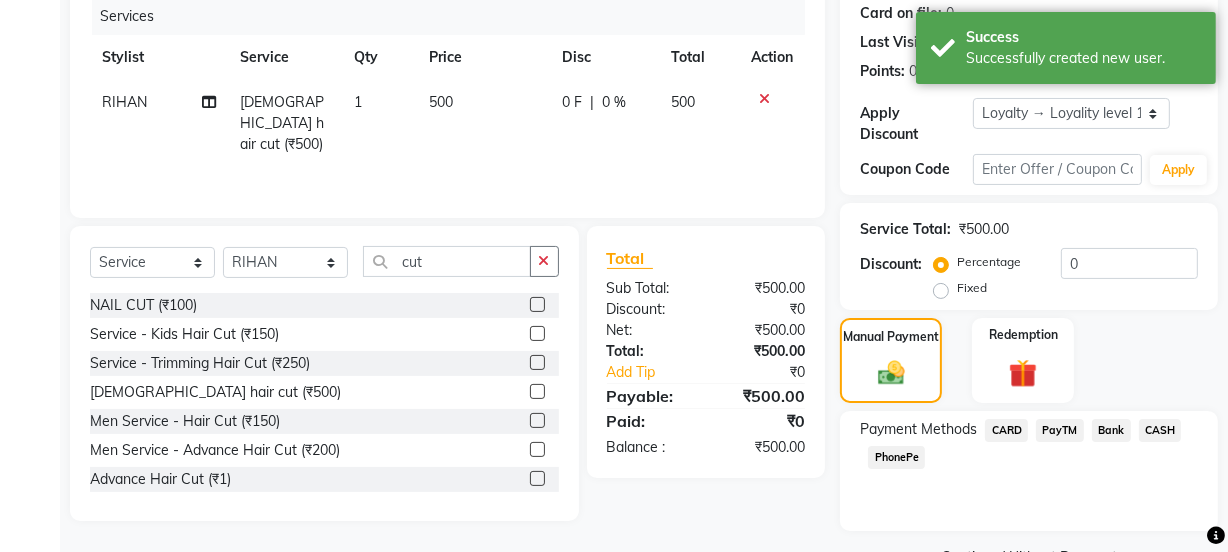 click on "PayTM" 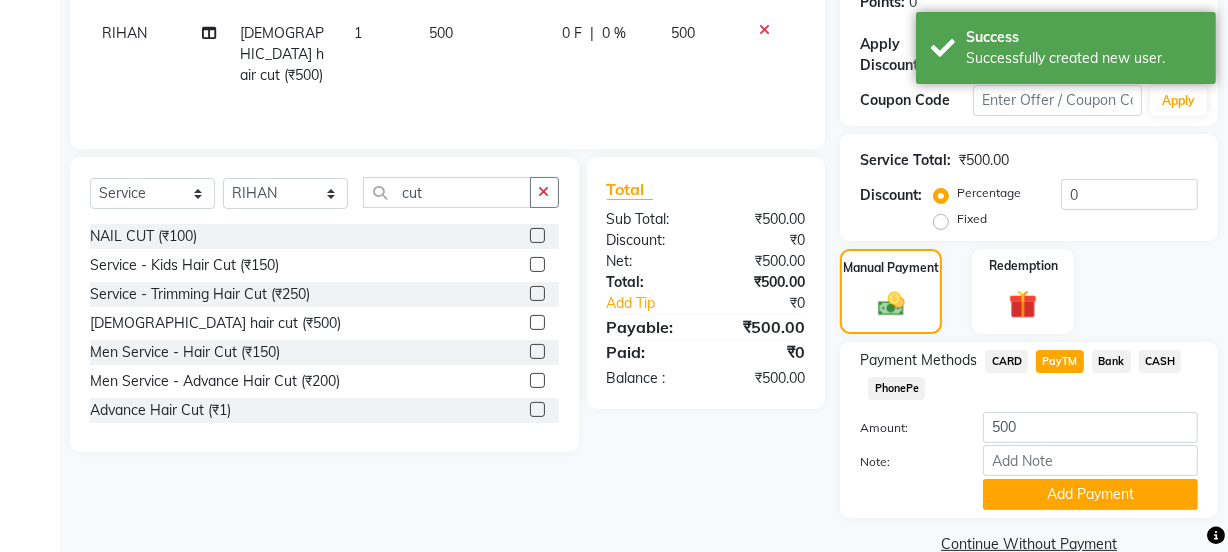 scroll, scrollTop: 356, scrollLeft: 0, axis: vertical 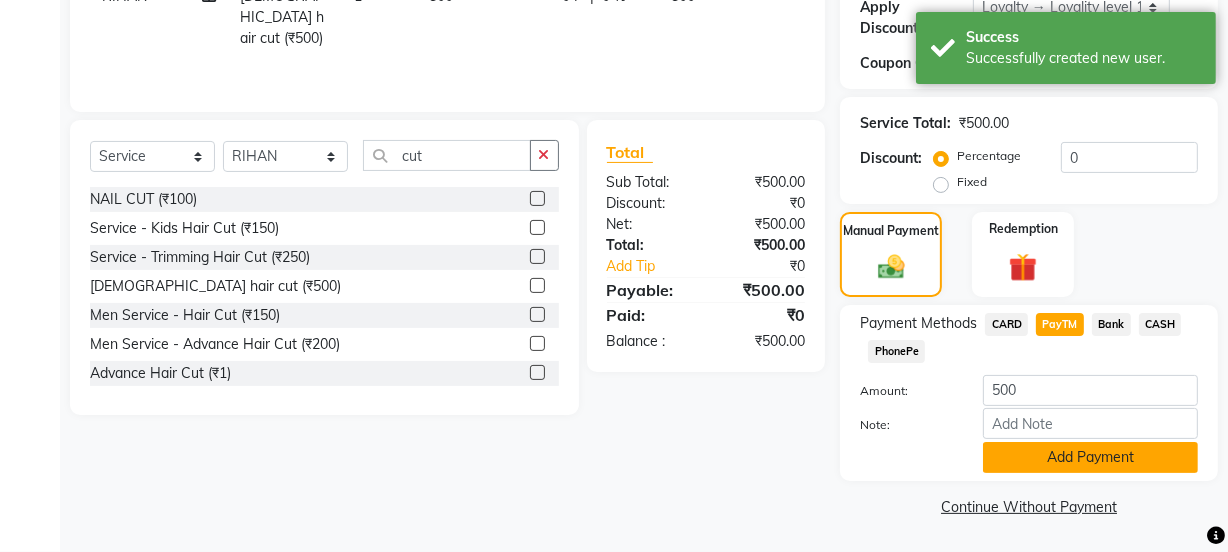 click on "Add Payment" 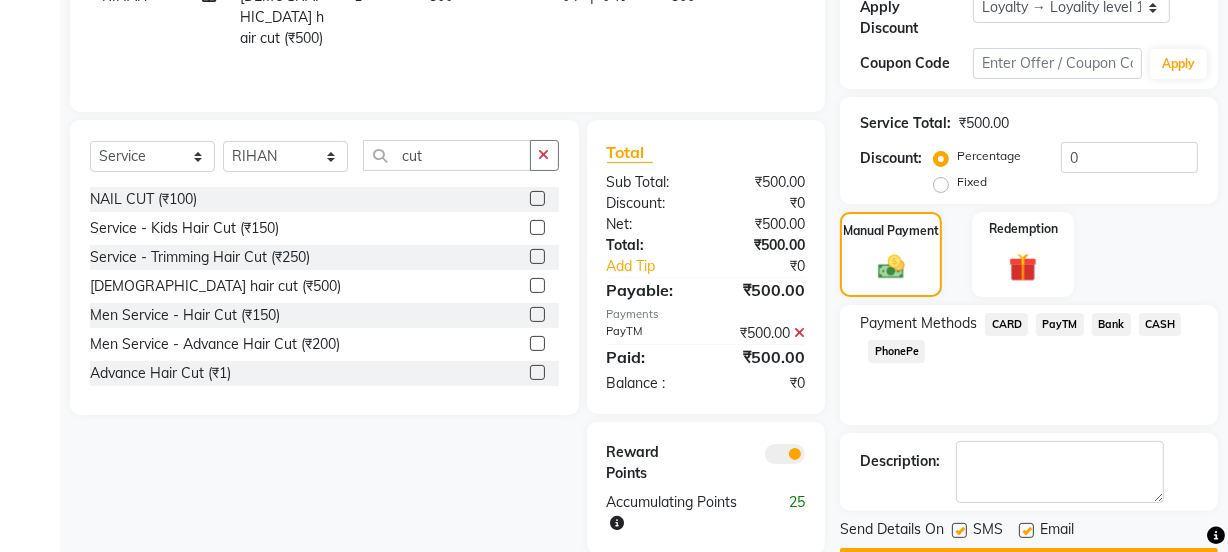 click on "Name: [PERSON_NAME]  Membership:  No Active Membership  Total Visits:   Card on file:  0 Last Visit:   - Points:   0  Apply Discount Select  Loyalty → Loyality level 1  Coupon Code Apply Service Total:  ₹500.00  Discount:  Percentage   Fixed  0 Manual Payment Redemption Payment Methods  CARD   PayTM   Bank   CASH   PhonePe  Description:                  Send Details On SMS Email  Checkout" 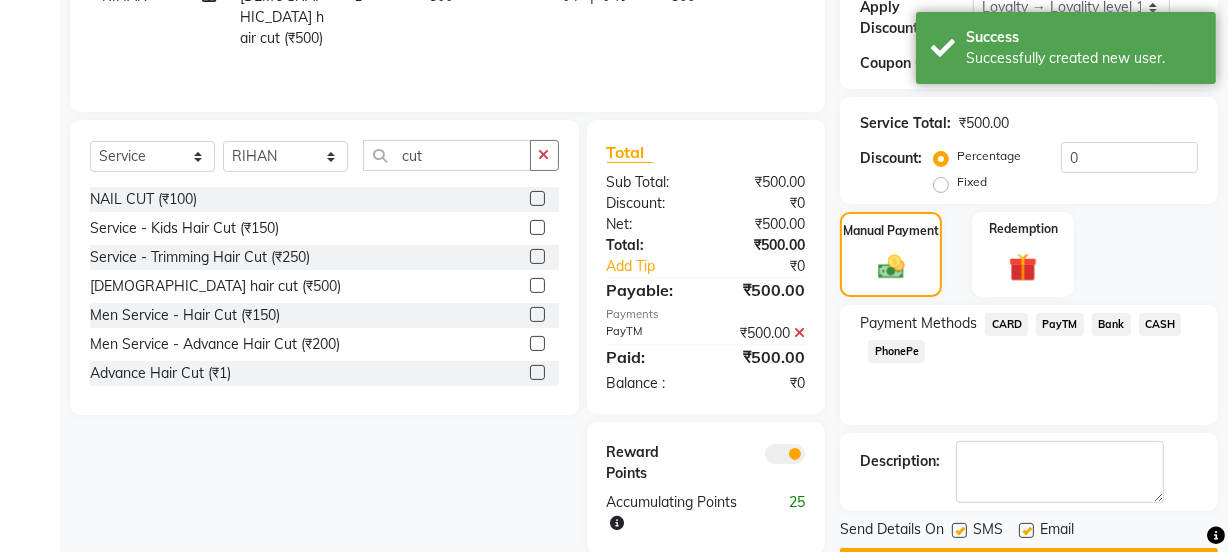 click 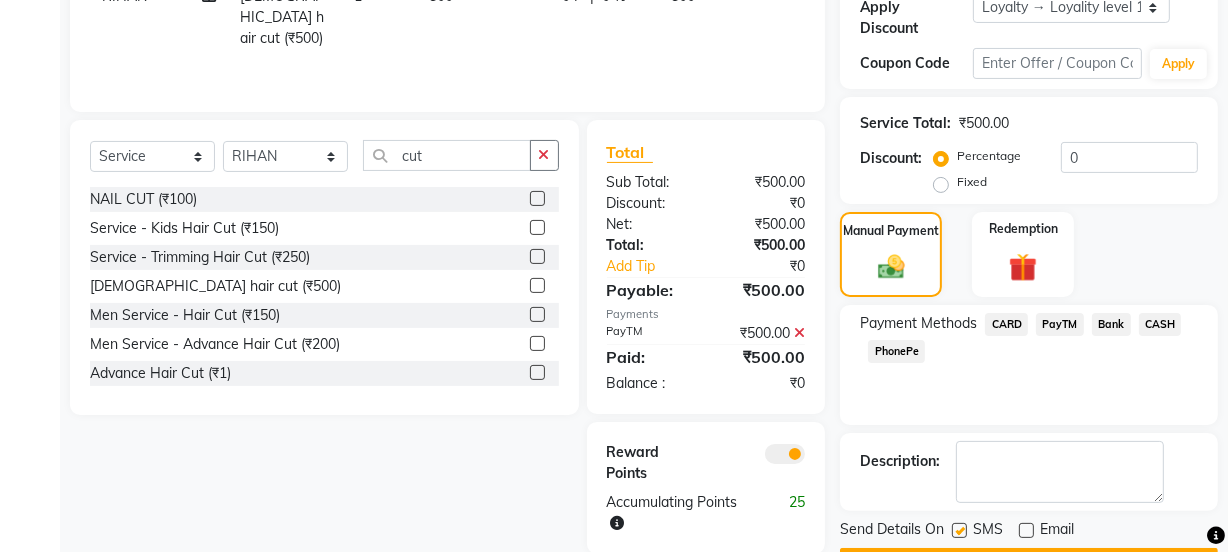 click 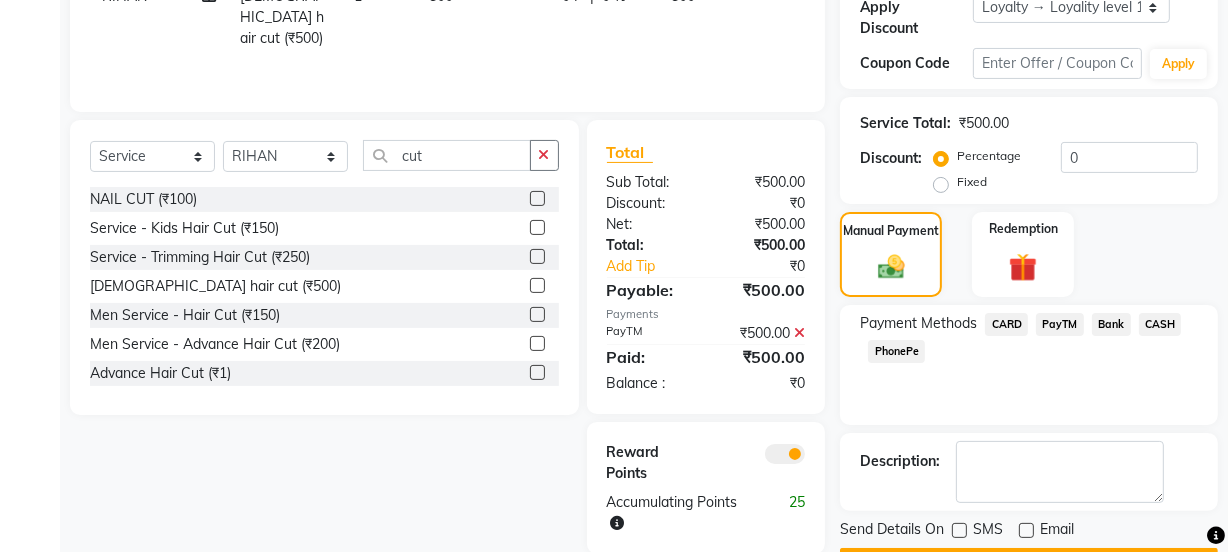 scroll, scrollTop: 412, scrollLeft: 0, axis: vertical 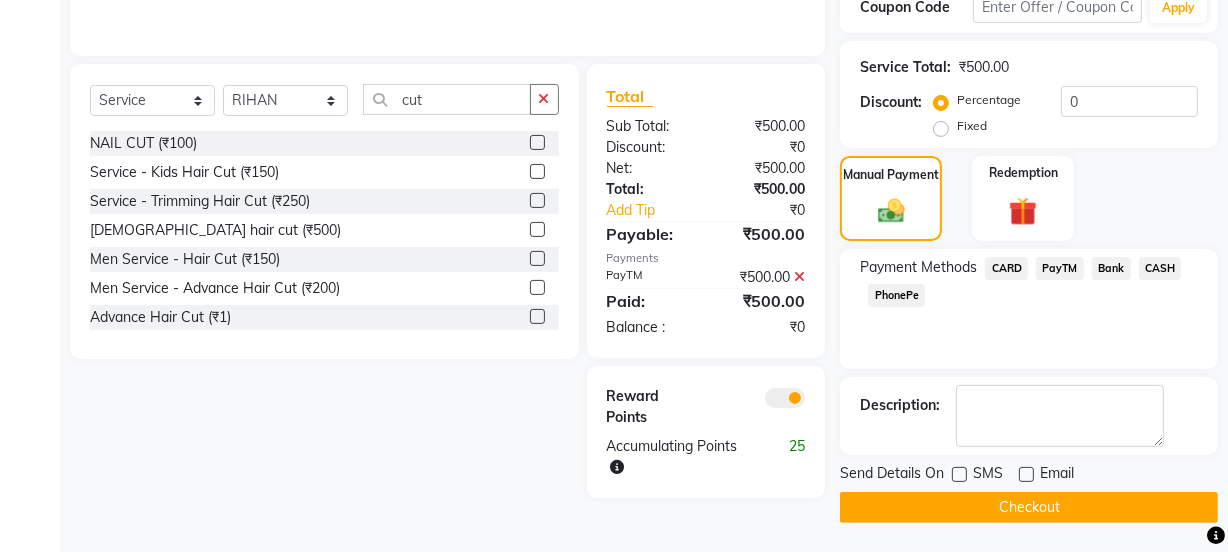 click on "Checkout" 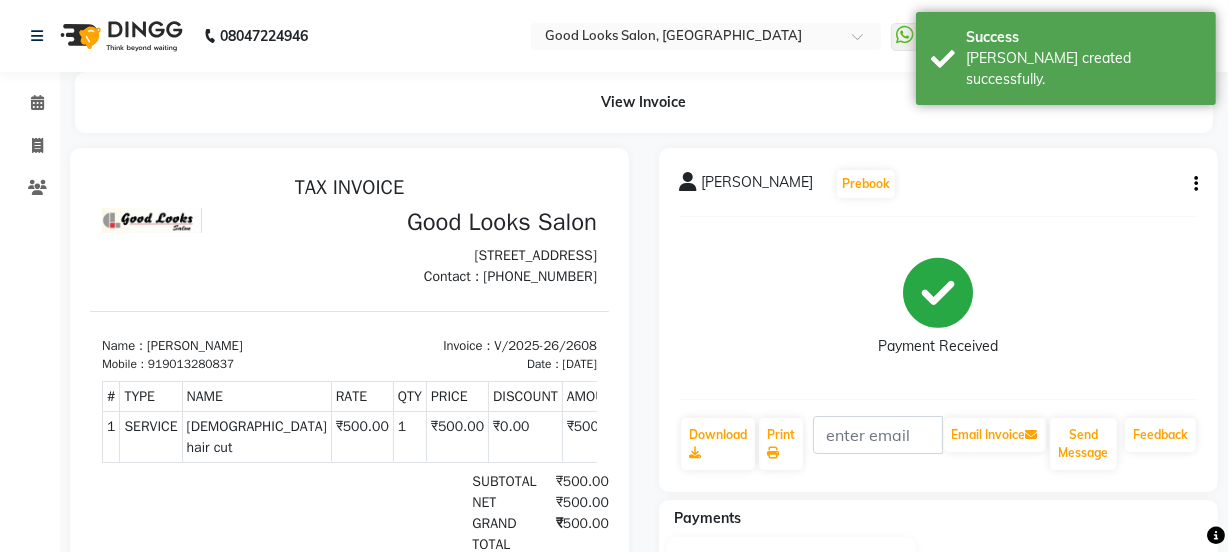 scroll, scrollTop: 0, scrollLeft: 0, axis: both 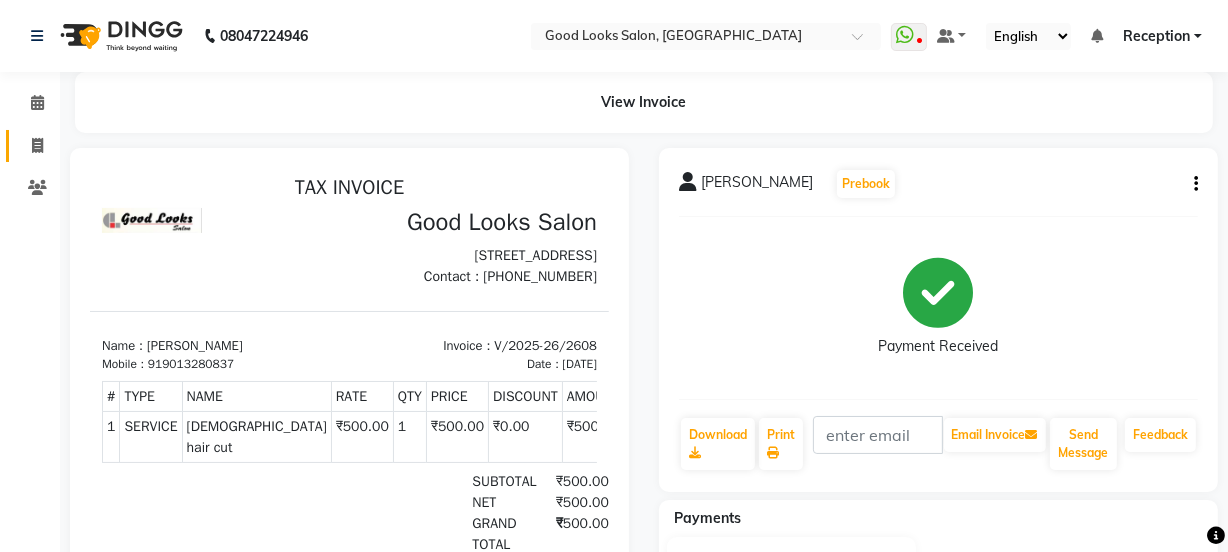 click on "Invoice" 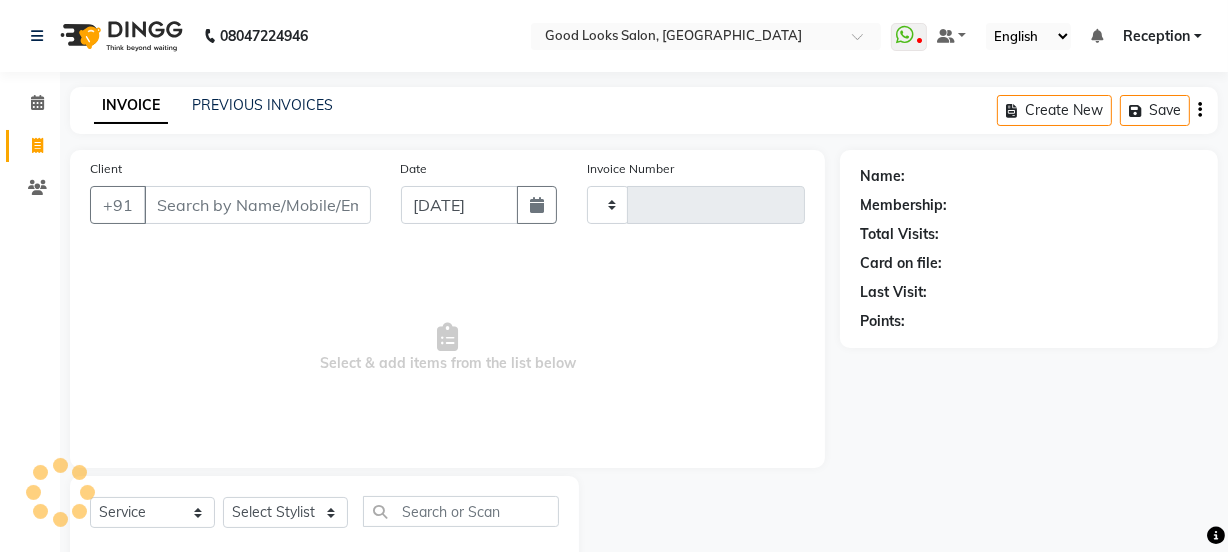 type on "2609" 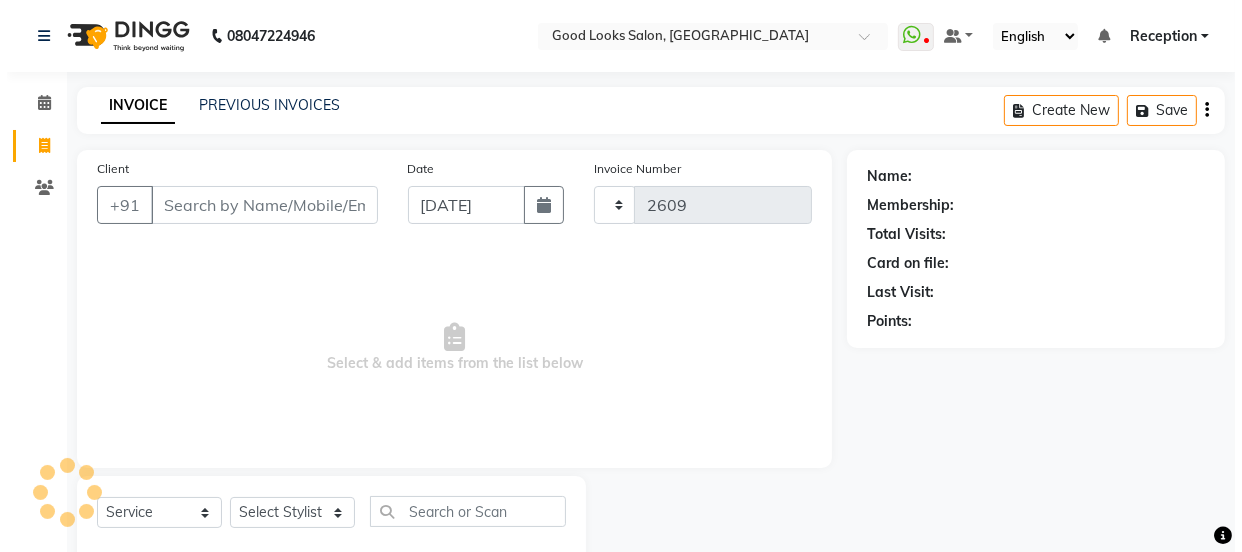 scroll, scrollTop: 50, scrollLeft: 0, axis: vertical 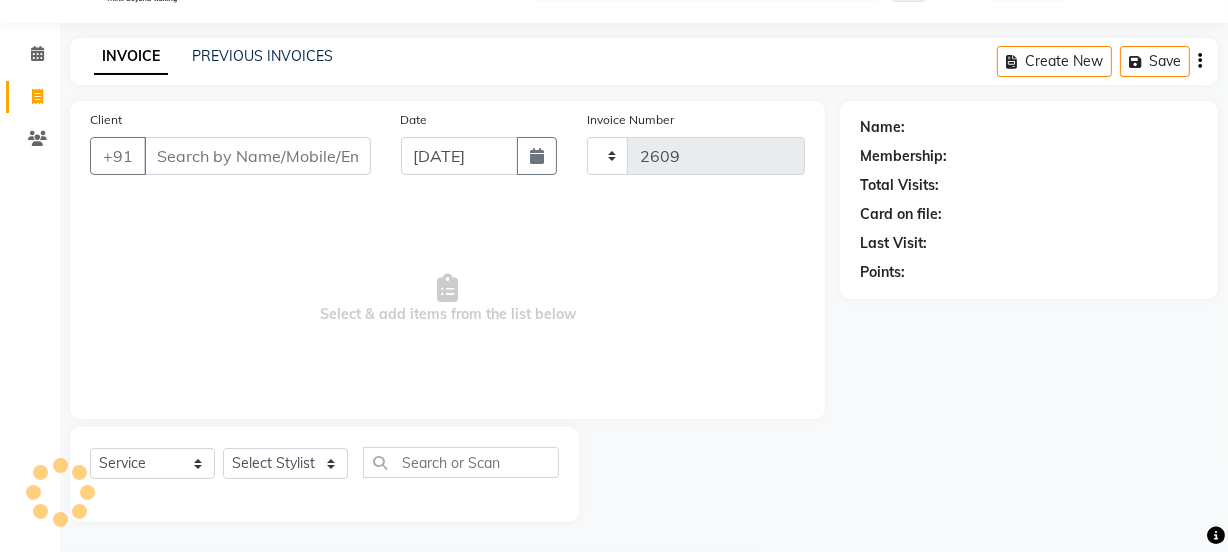 select on "4230" 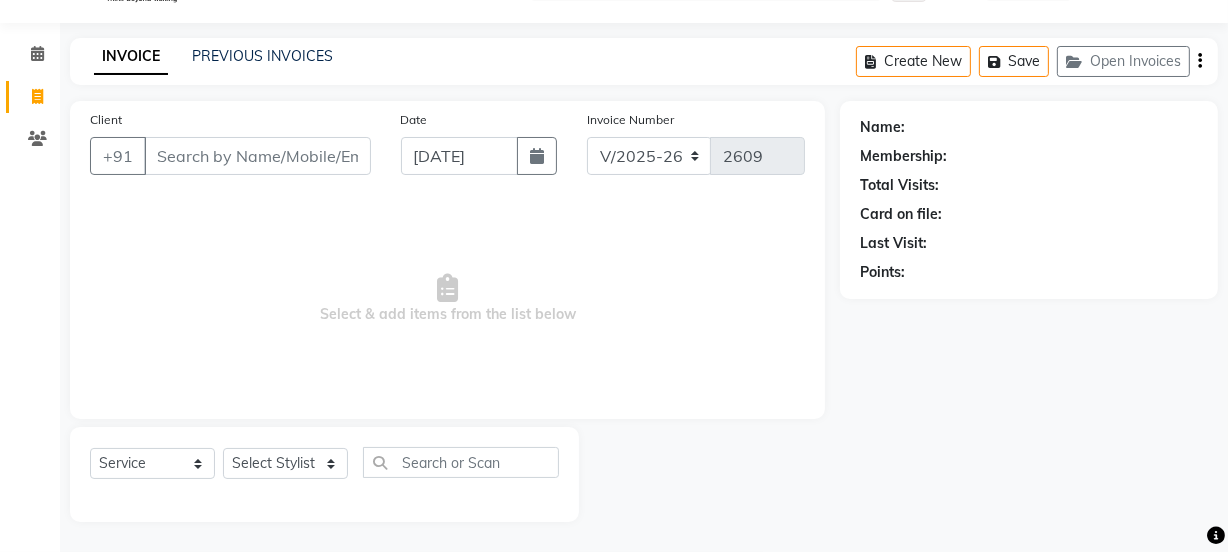click on "Create New   Save   Open Invoices" 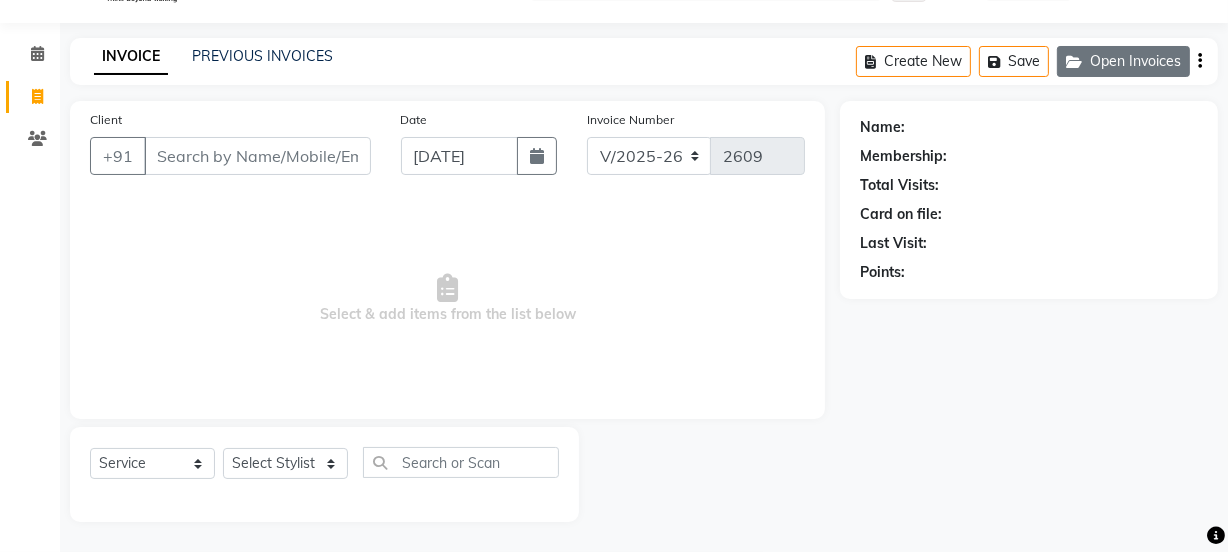 click on "Open Invoices" 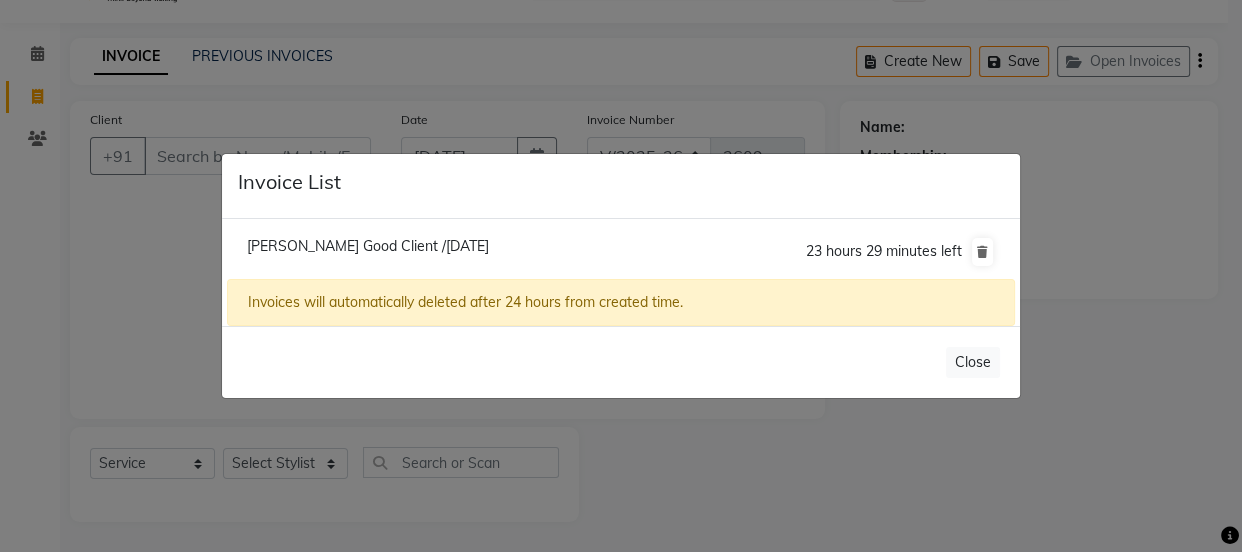 click on "[PERSON_NAME] Good Client /[DATE]" 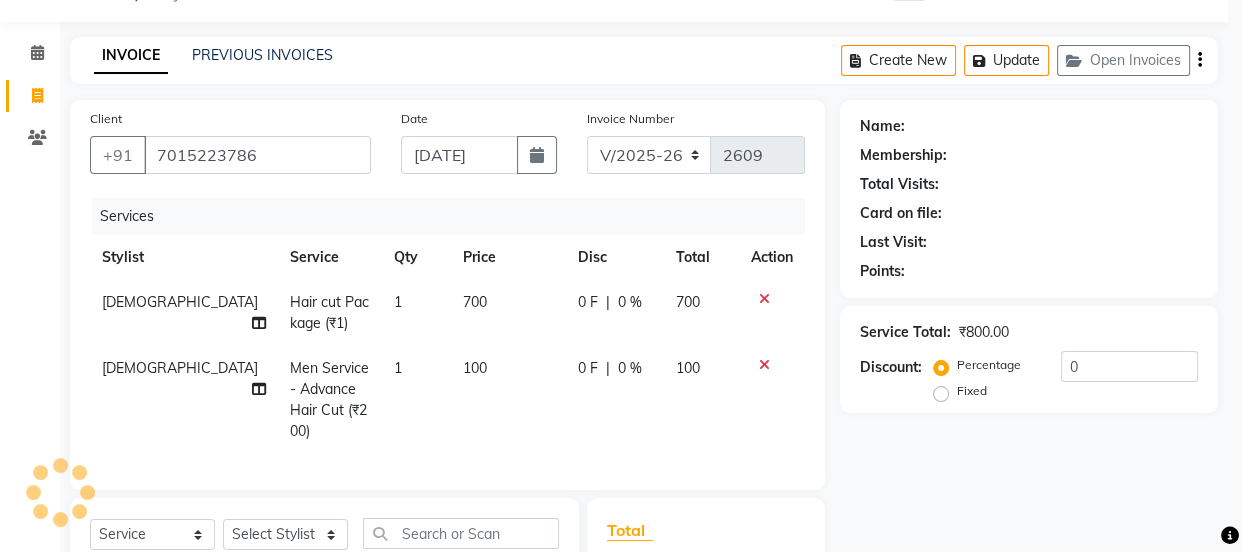 select on "1: Object" 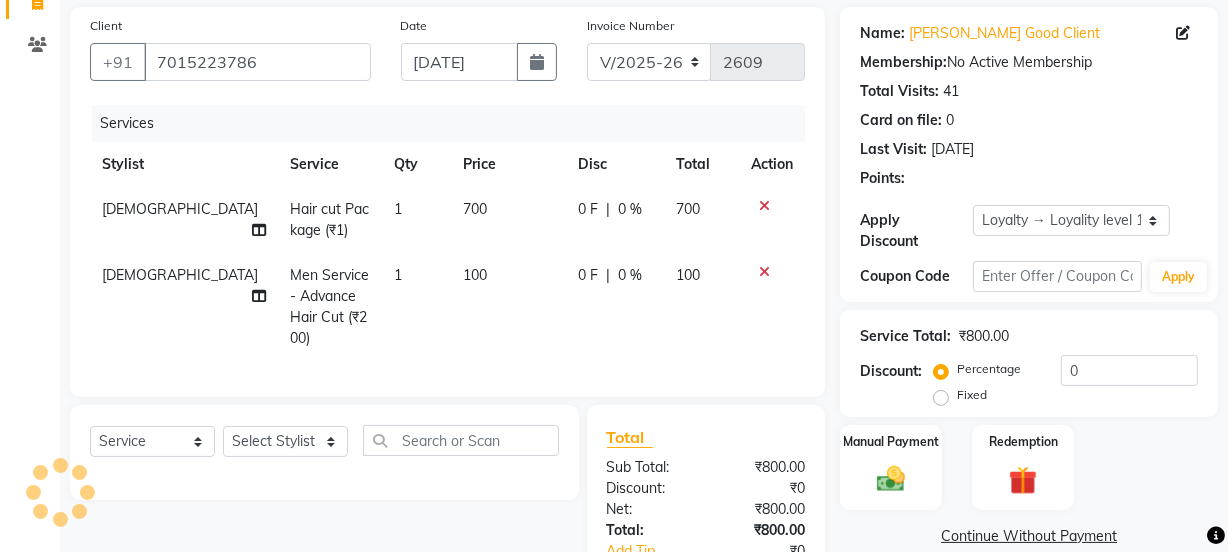 scroll, scrollTop: 270, scrollLeft: 0, axis: vertical 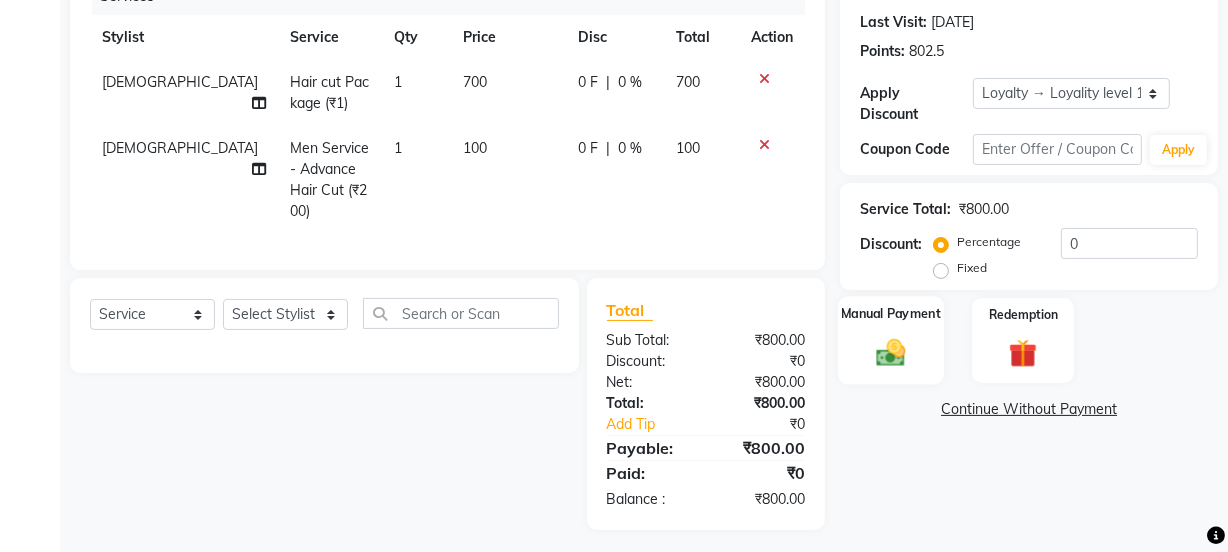 click on "Manual Payment" 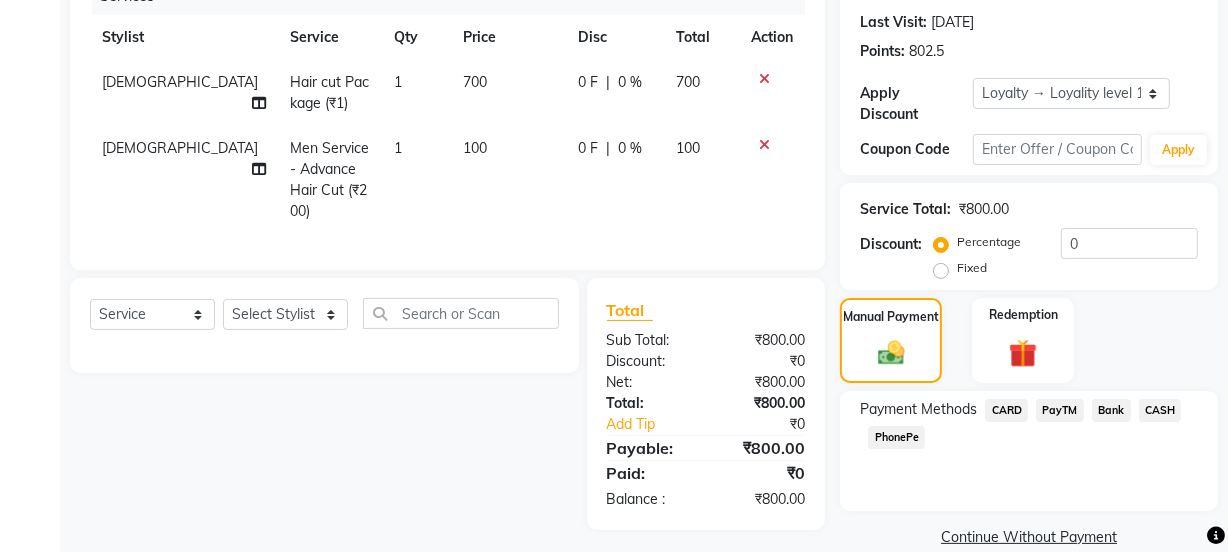 click on "CASH" 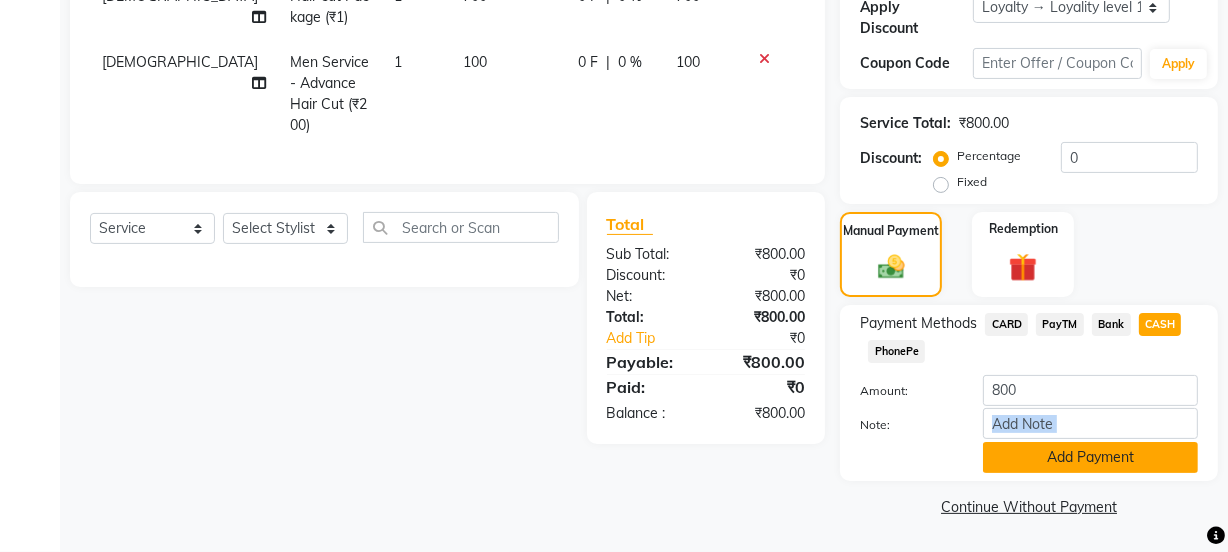 click on "Amount: 800 Note: Add Payment" 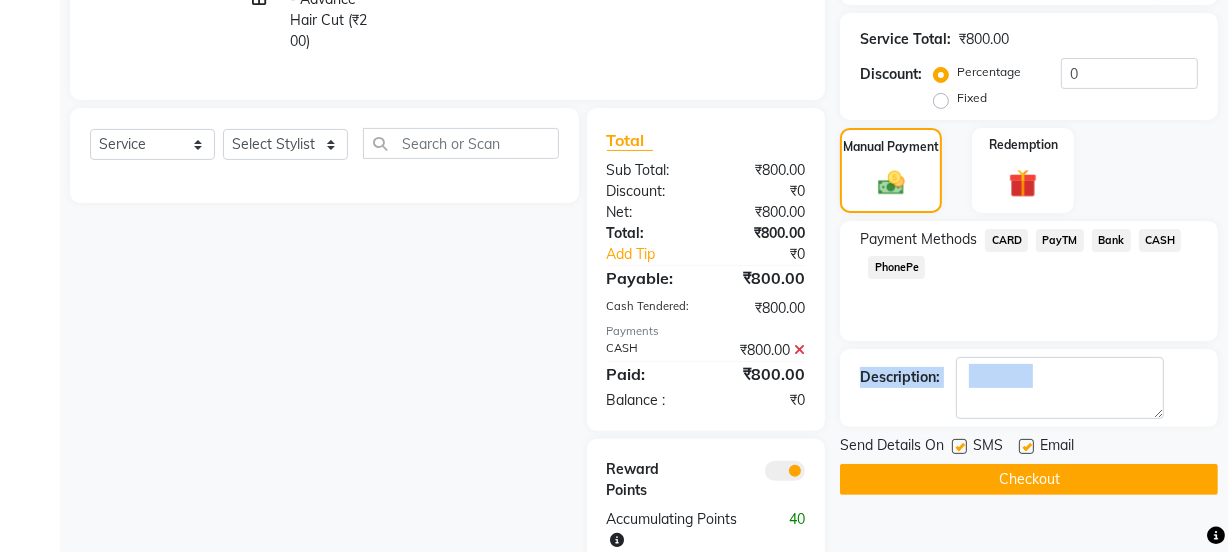 scroll, scrollTop: 481, scrollLeft: 0, axis: vertical 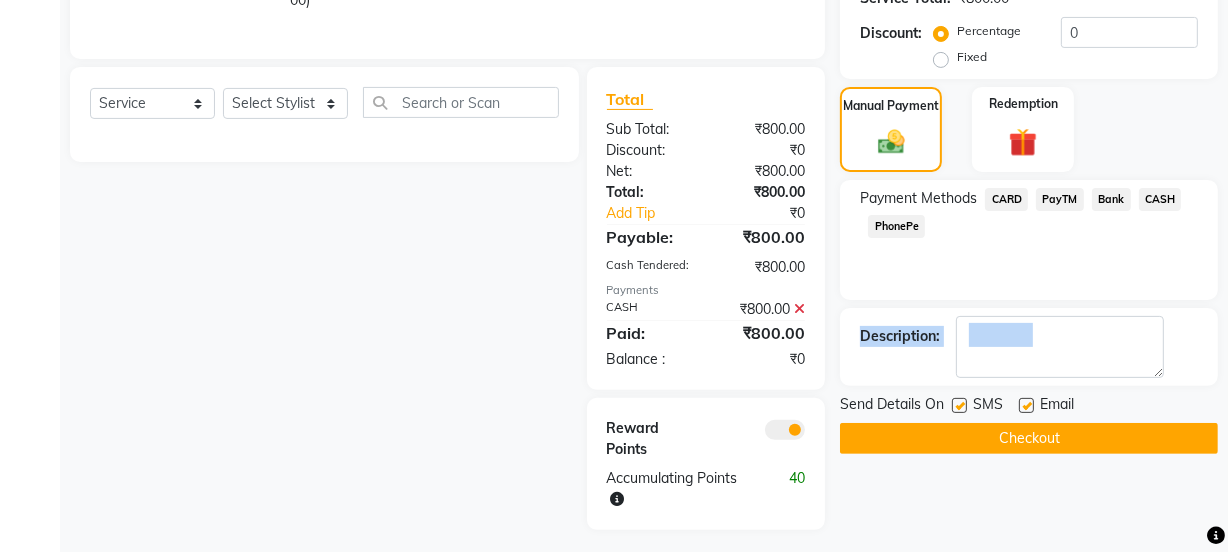 click 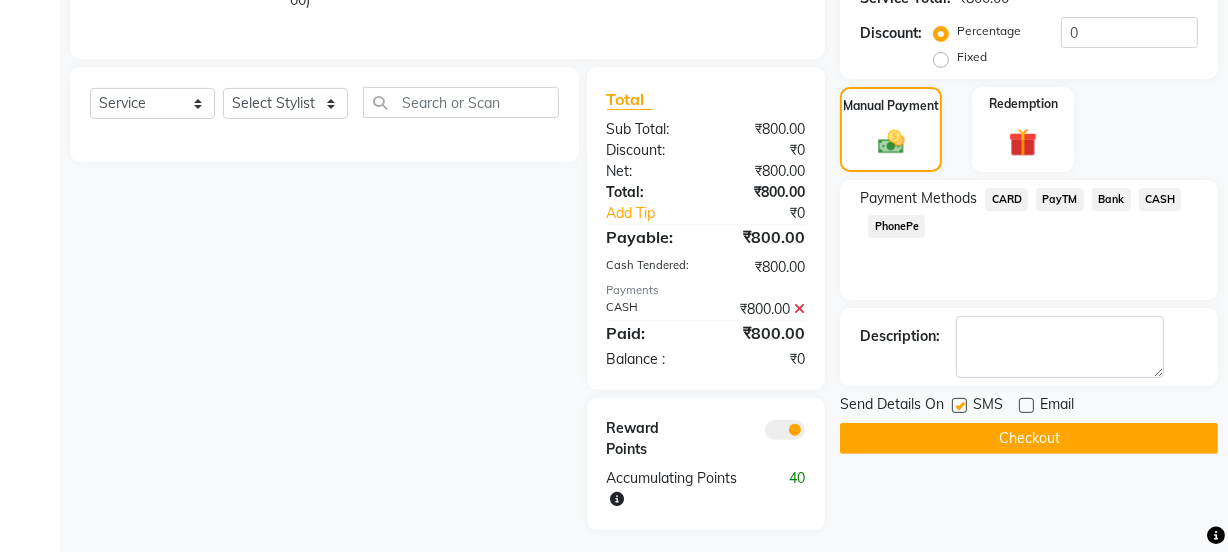 click 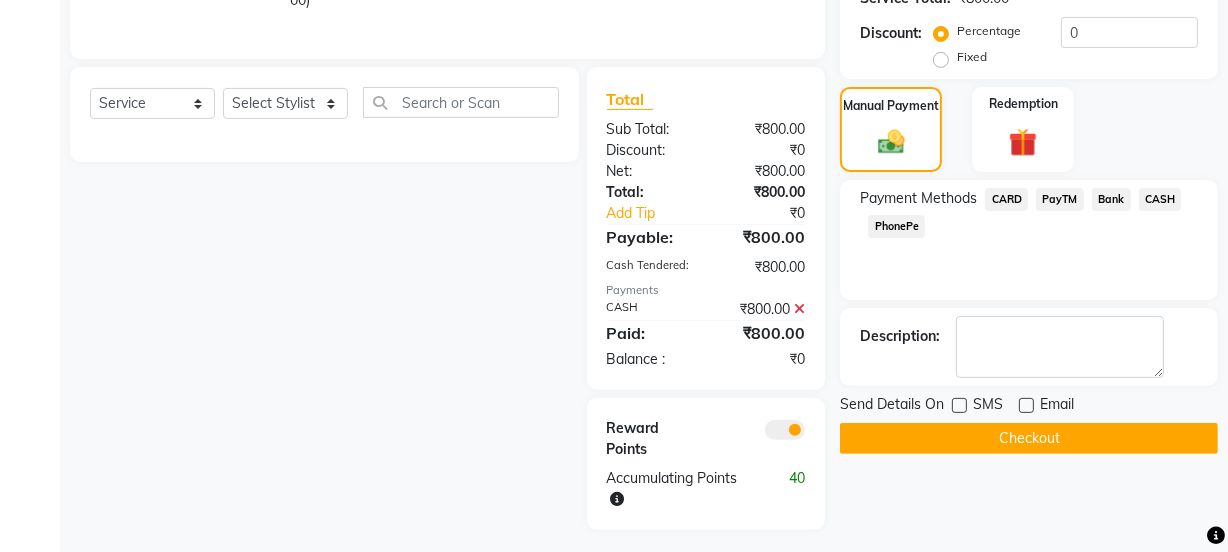 click on "Checkout" 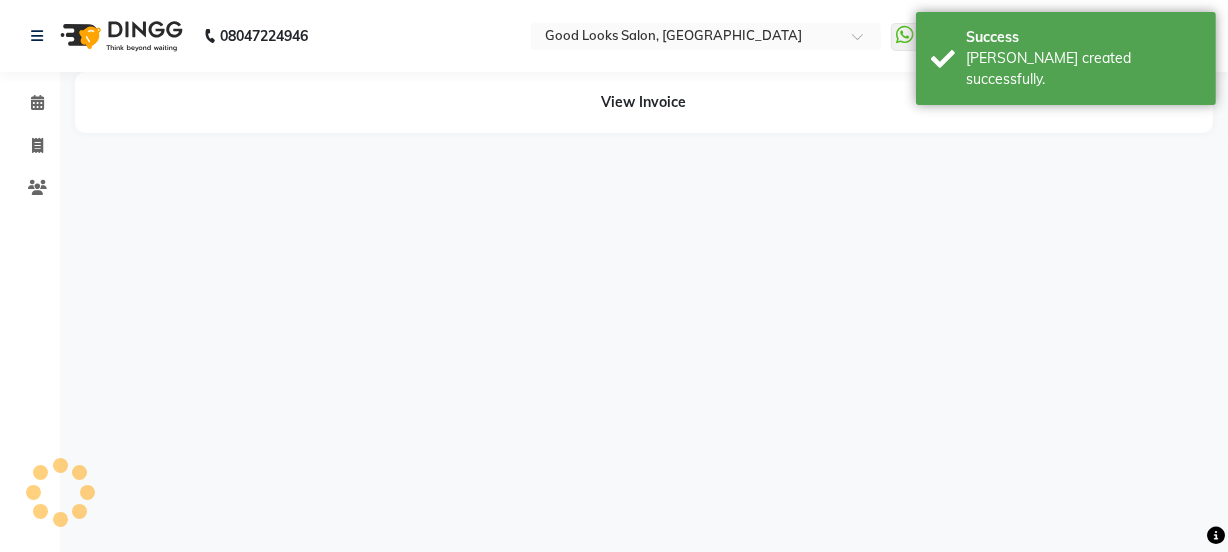 scroll, scrollTop: 0, scrollLeft: 0, axis: both 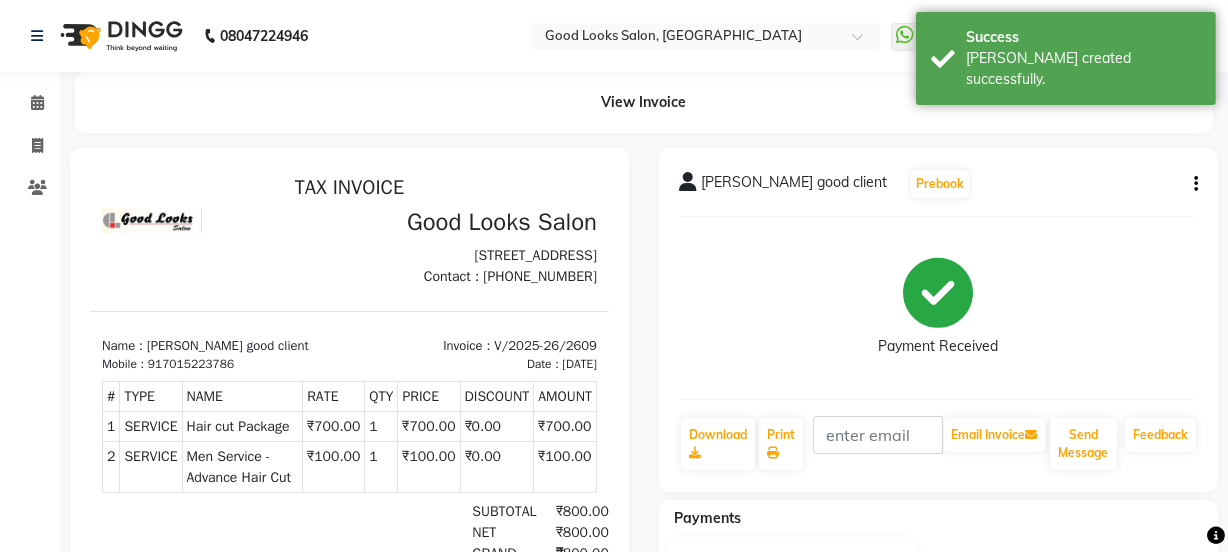 click on "Calendar  Invoice  Clients Completed InProgress Upcoming Dropped Tentative Check-In Confirm Bookings Segments Page Builder" 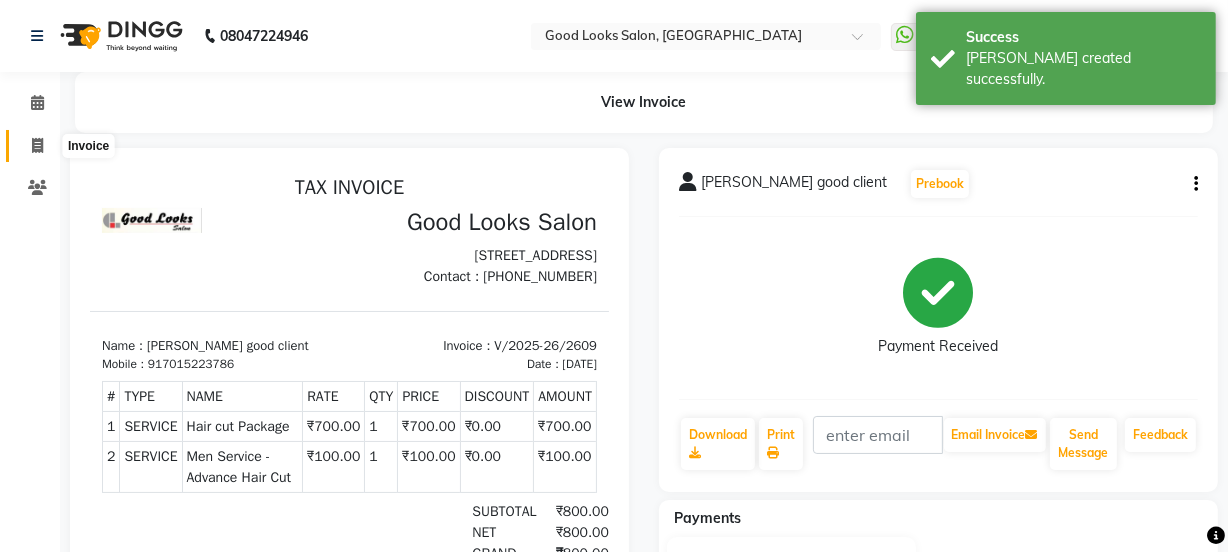 click 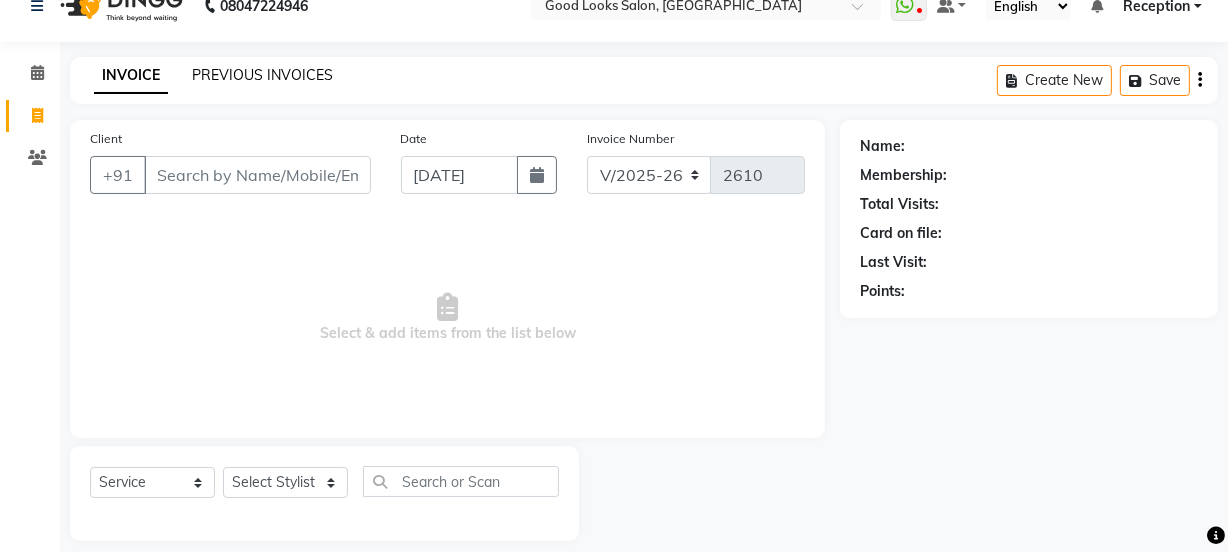 scroll, scrollTop: 0, scrollLeft: 0, axis: both 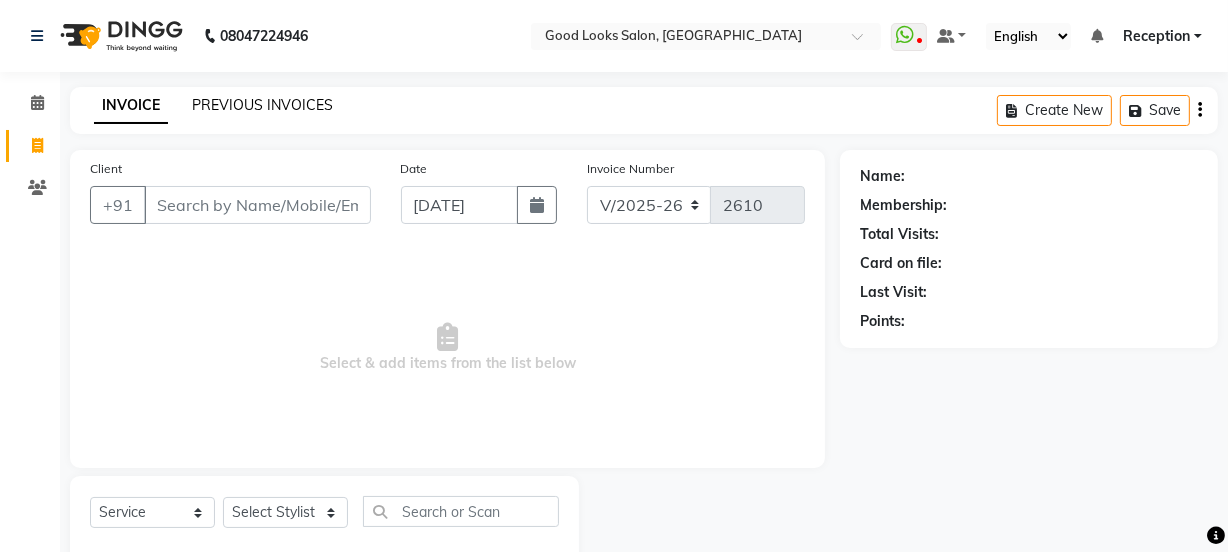 click on "PREVIOUS INVOICES" 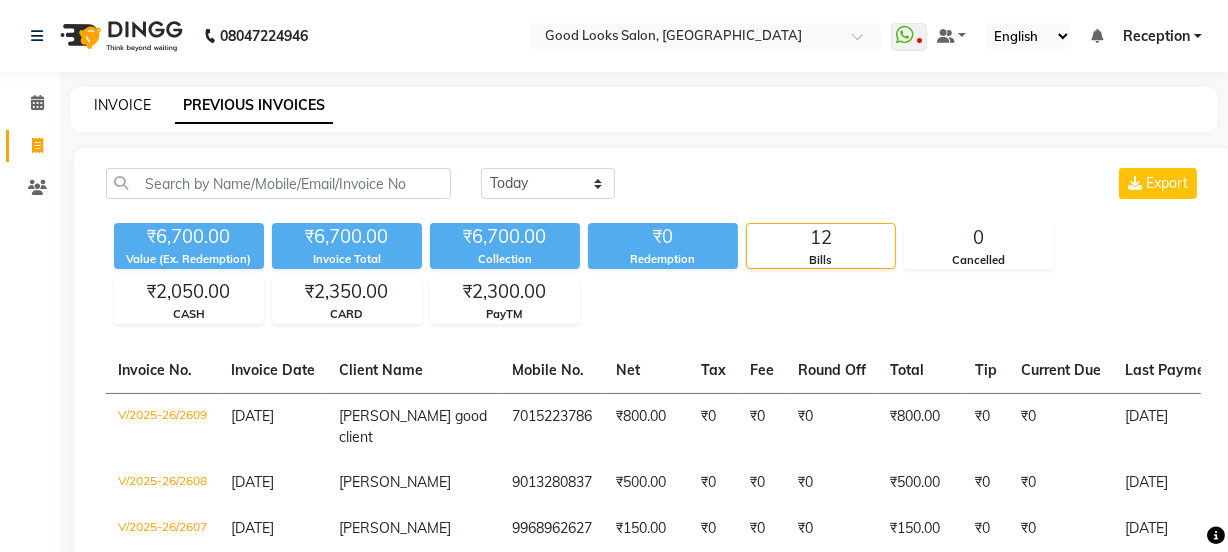 click on "INVOICE" 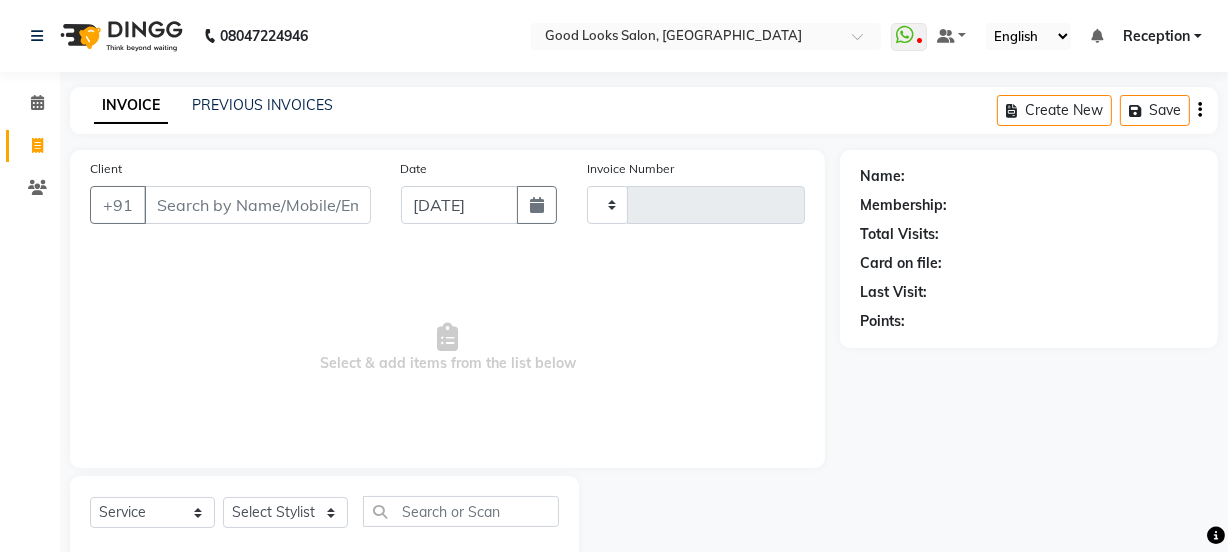 scroll, scrollTop: 50, scrollLeft: 0, axis: vertical 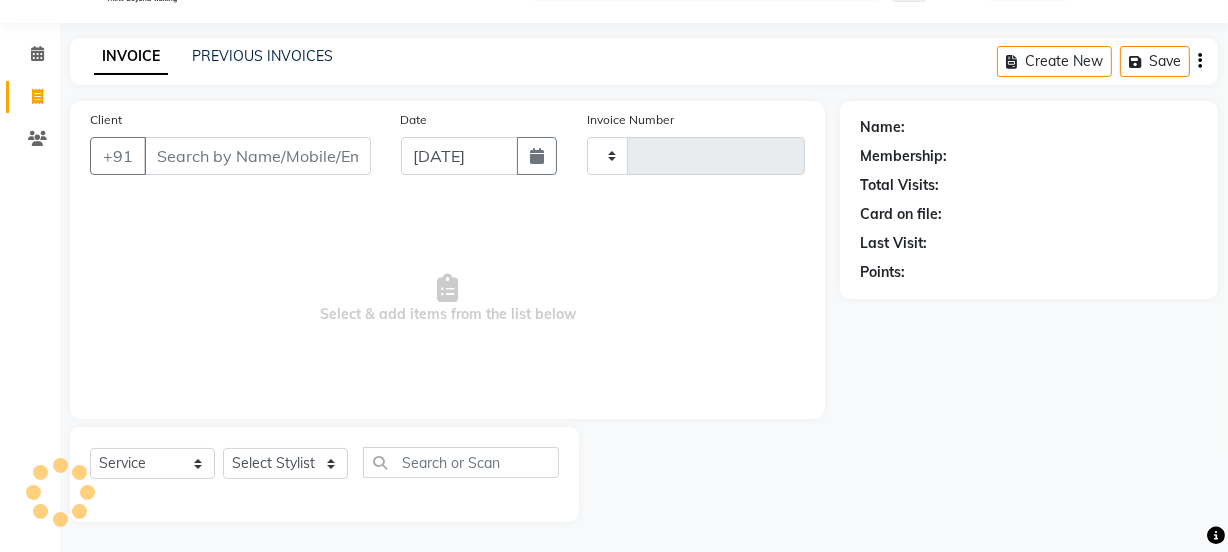 type on "2610" 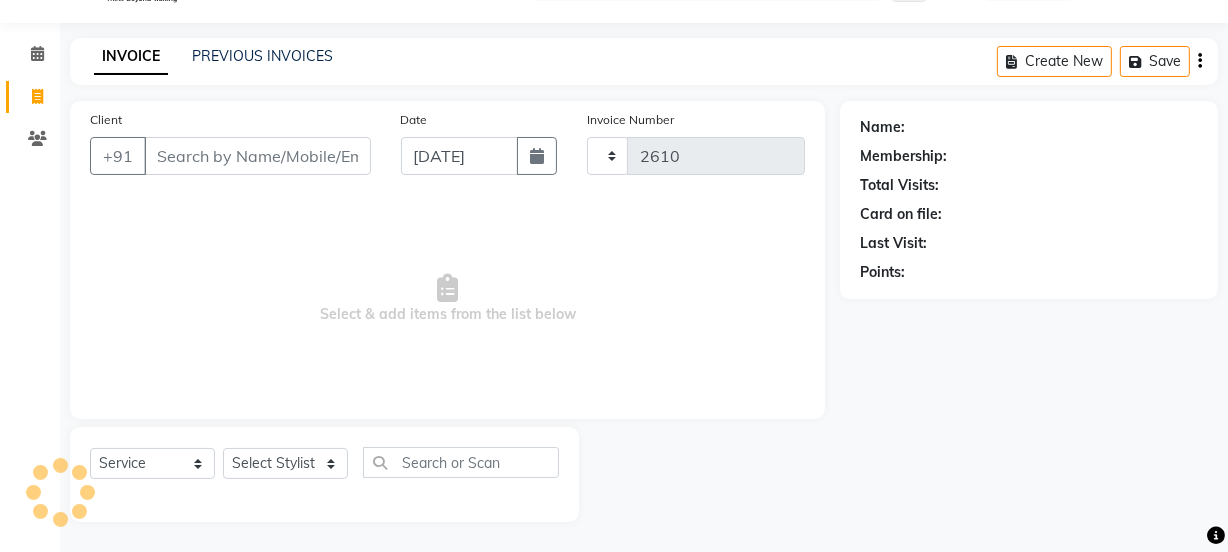 select on "4230" 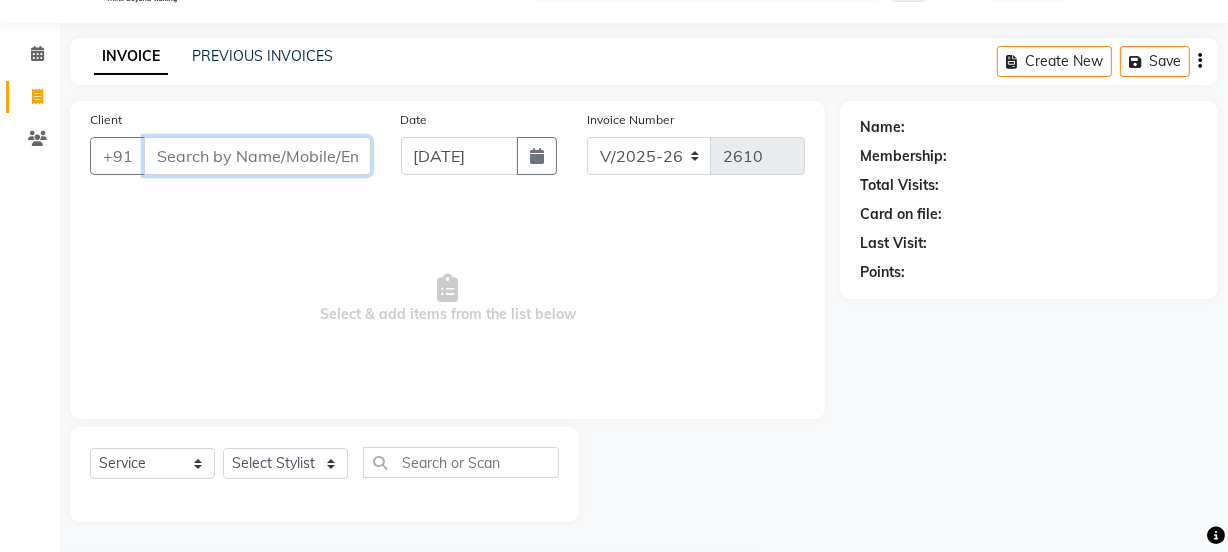 click on "Client" at bounding box center [257, 156] 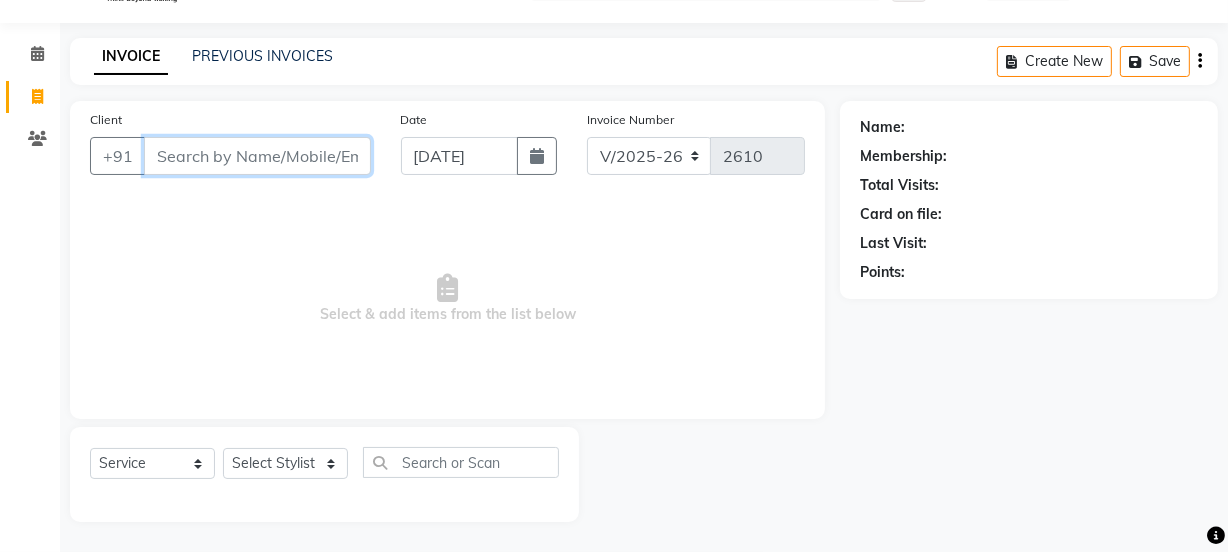 click on "Client" at bounding box center (257, 156) 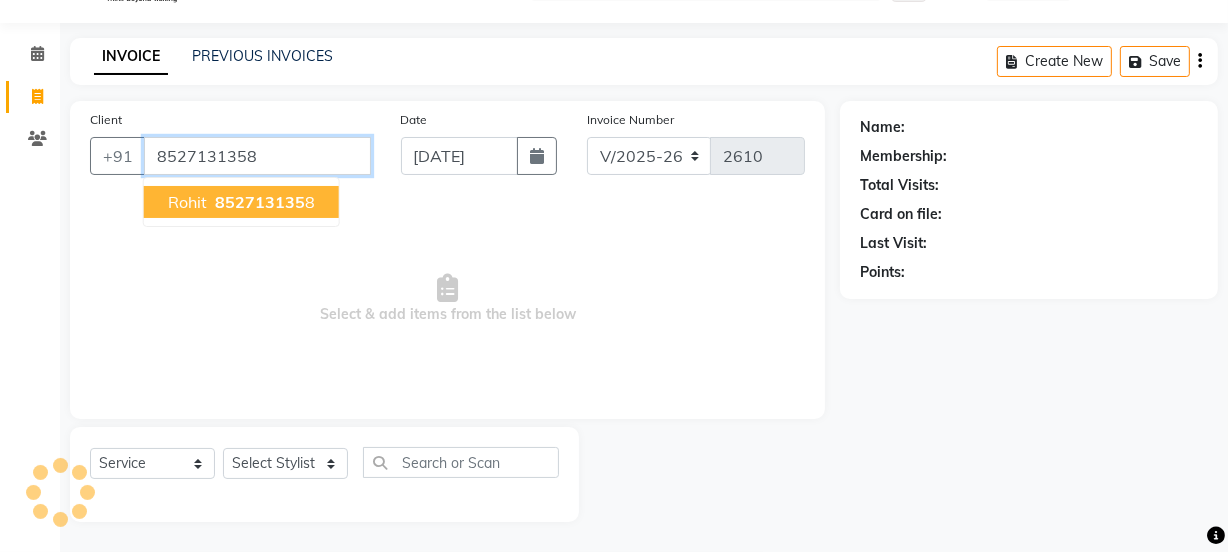 type on "8527131358" 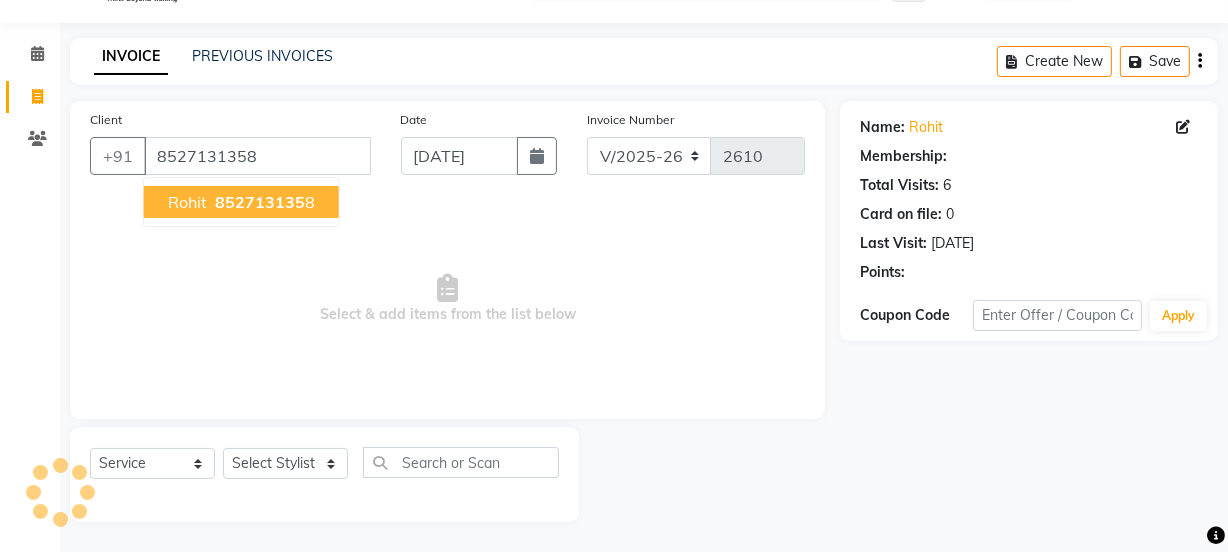 select on "1: Object" 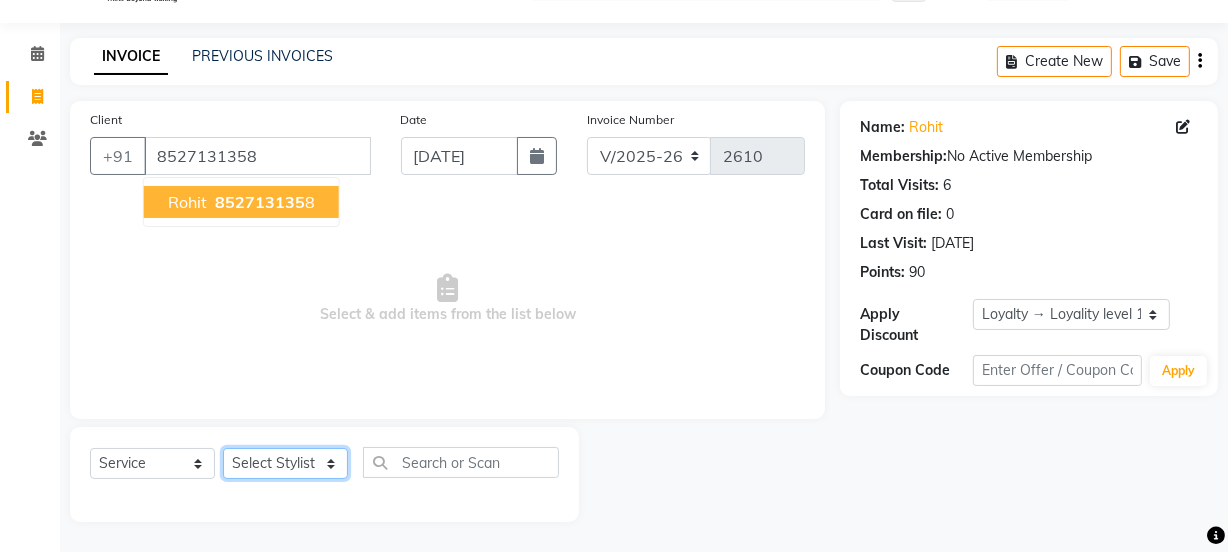 click on "Select Stylist Jyoti kaif Manager [PERSON_NAME] 2 Reception [PERSON_NAME] [PERSON_NAME] SUNNY [PERSON_NAME]" 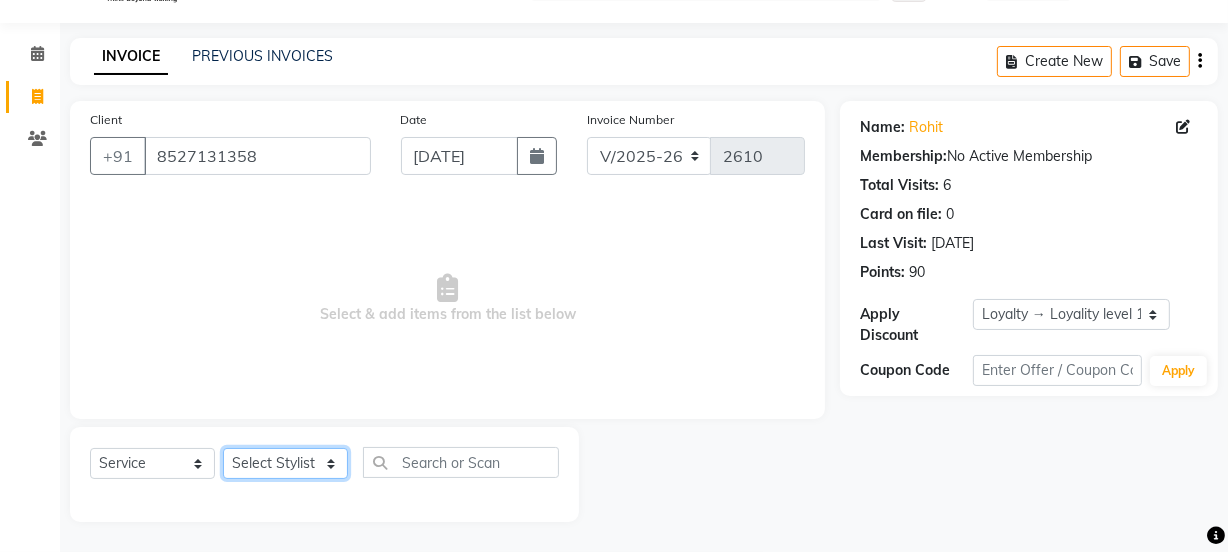 select on "83552" 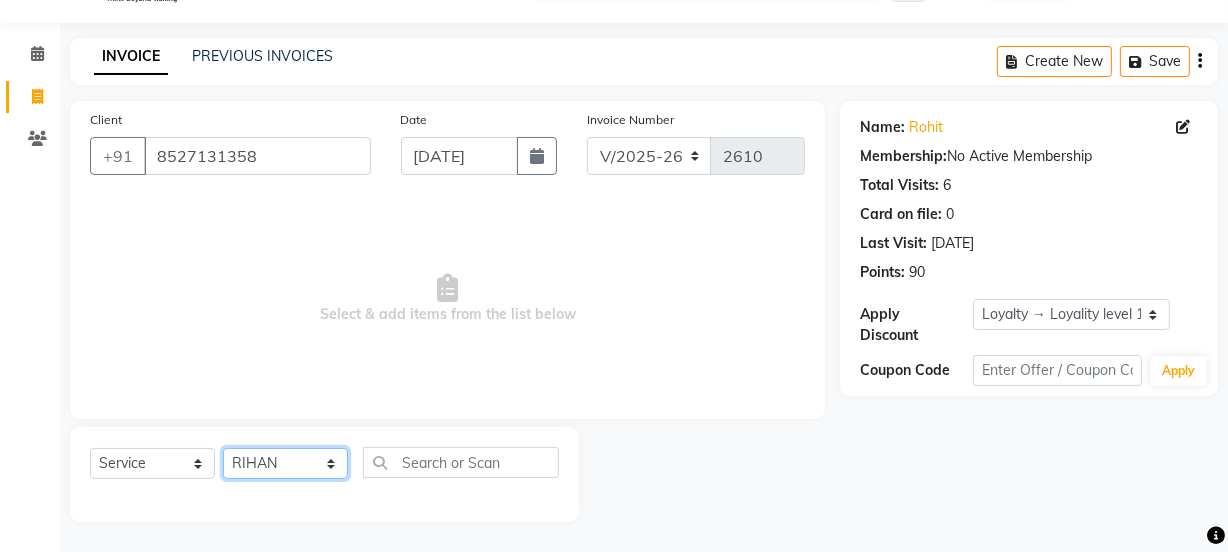 click on "Select Stylist Jyoti kaif Manager [PERSON_NAME] 2 Reception [PERSON_NAME] [PERSON_NAME] SUNNY [PERSON_NAME]" 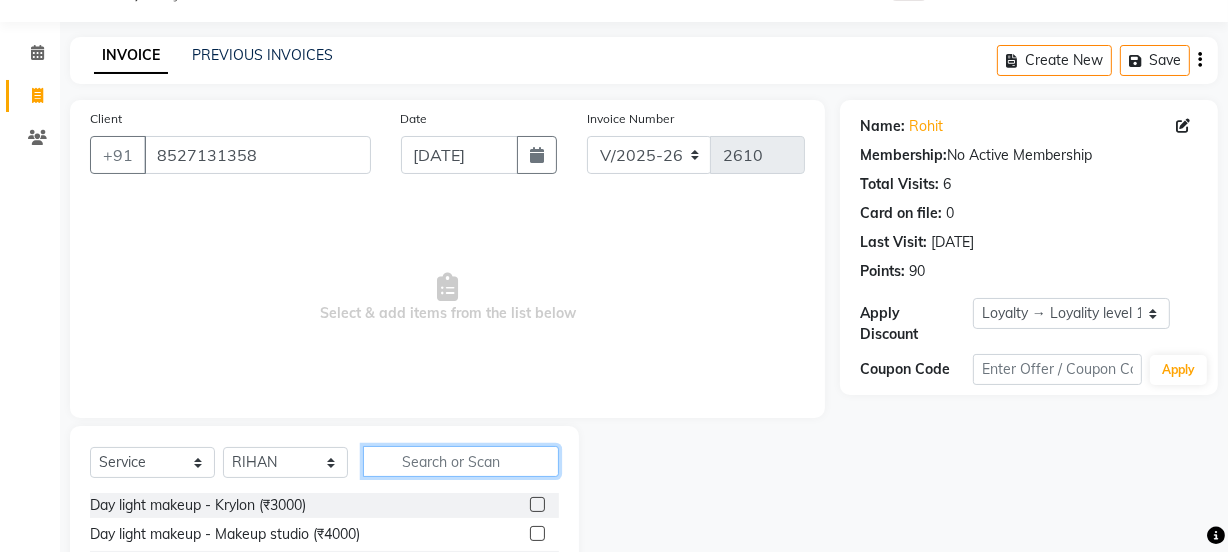 click 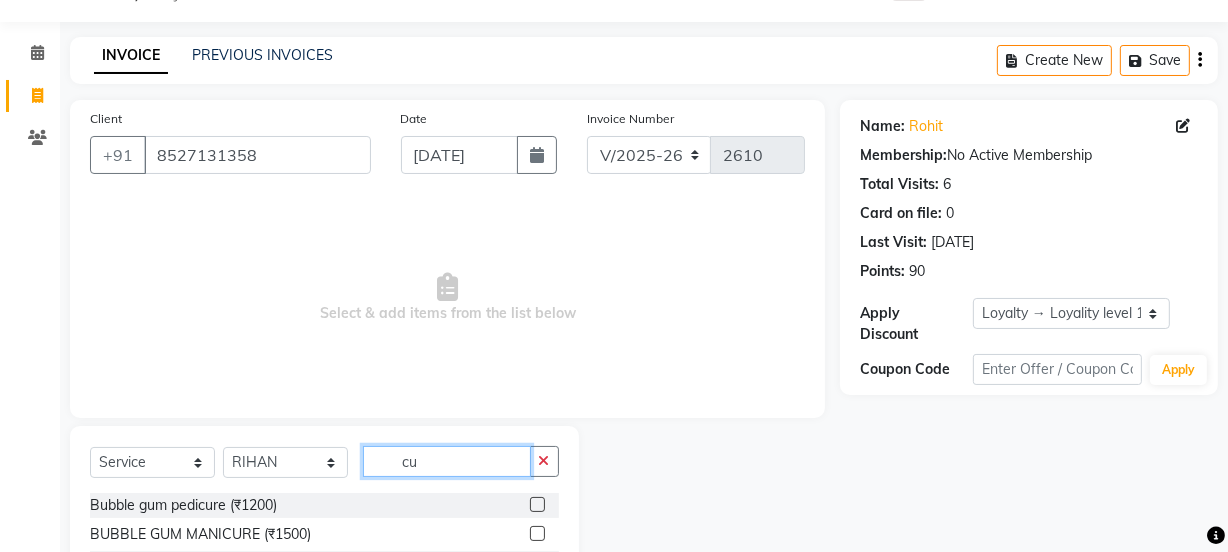 type on "c" 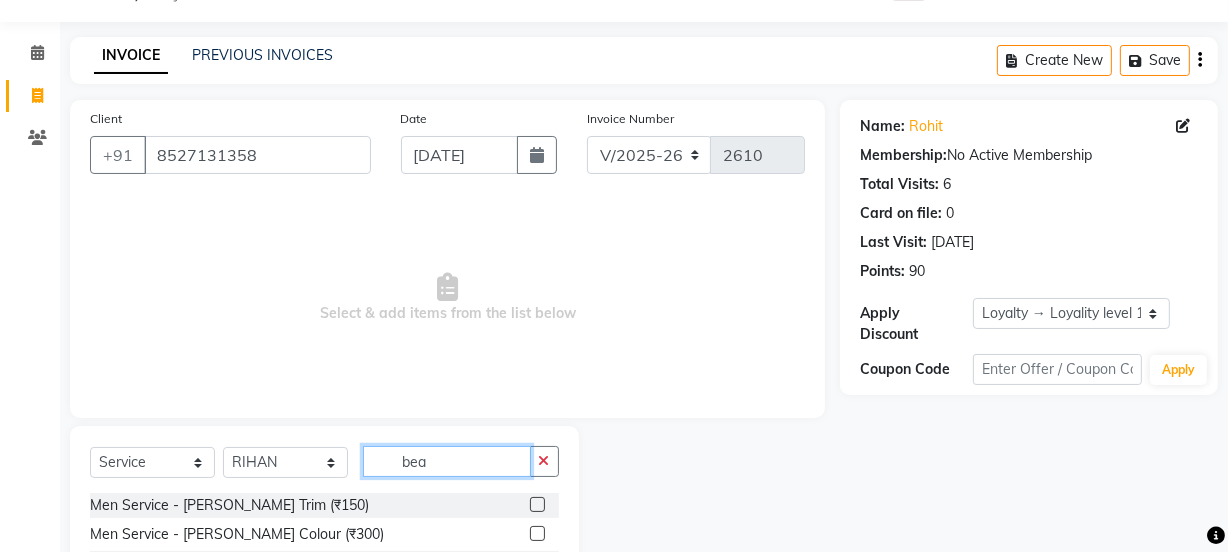 type on "bea" 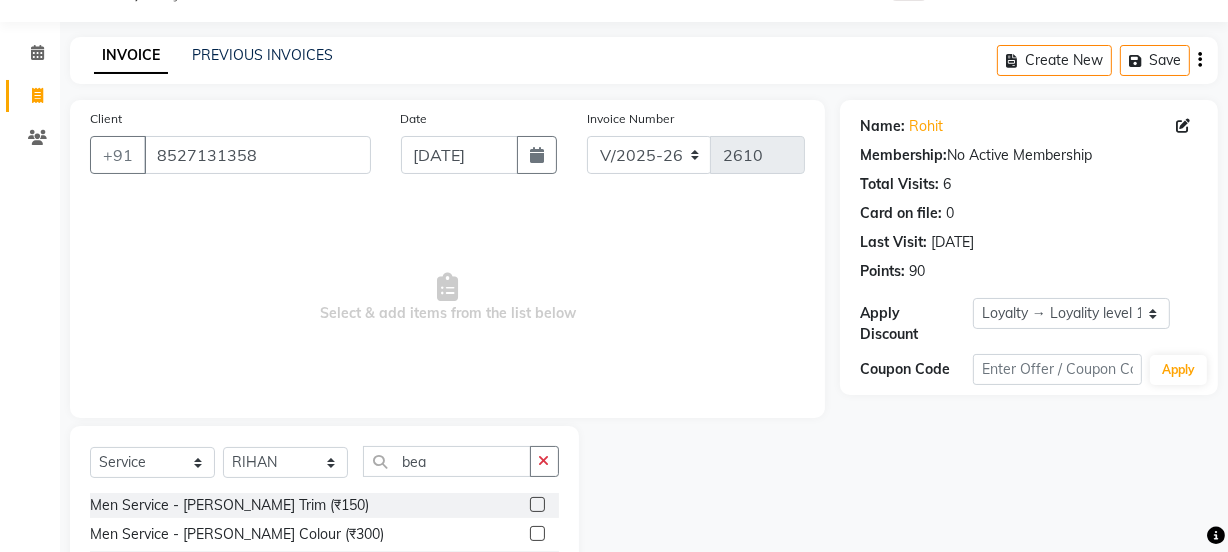 click 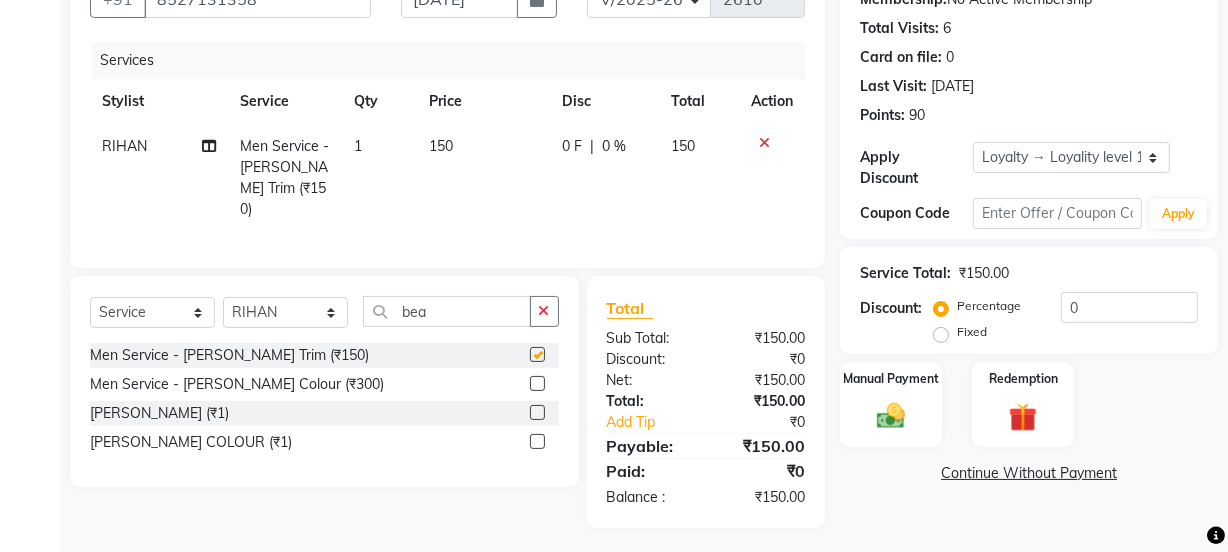 checkbox on "false" 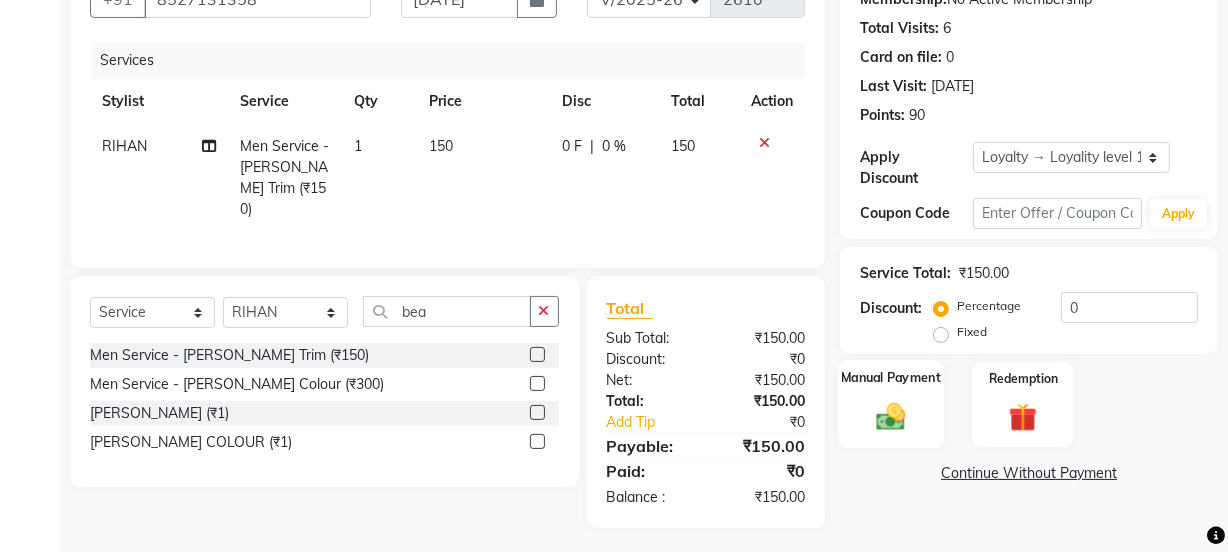 click on "Manual Payment" 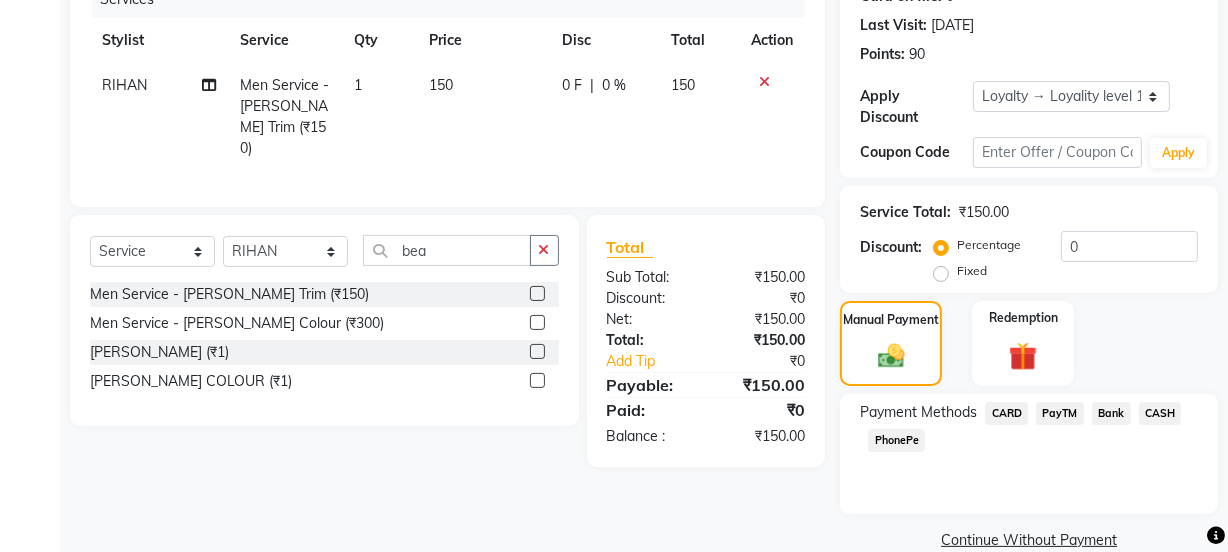 scroll, scrollTop: 300, scrollLeft: 0, axis: vertical 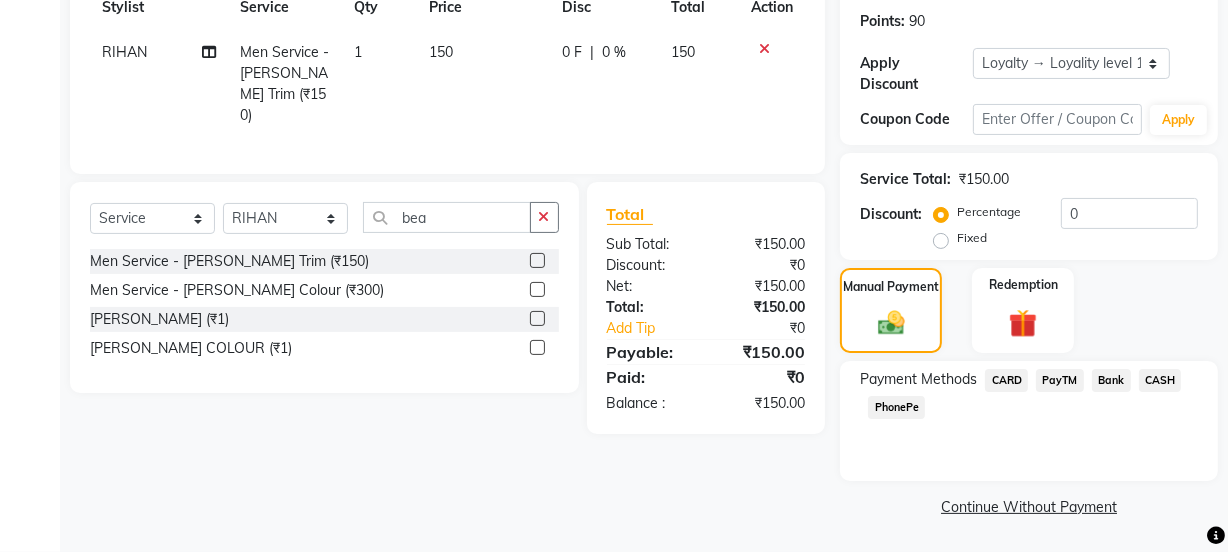 click on "PayTM" 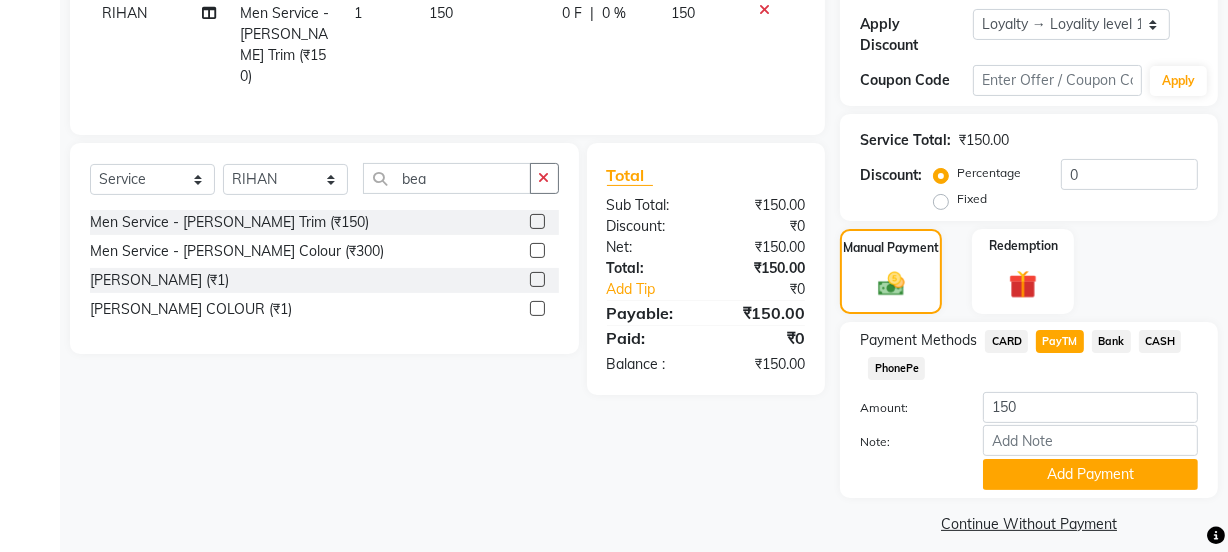 scroll, scrollTop: 356, scrollLeft: 0, axis: vertical 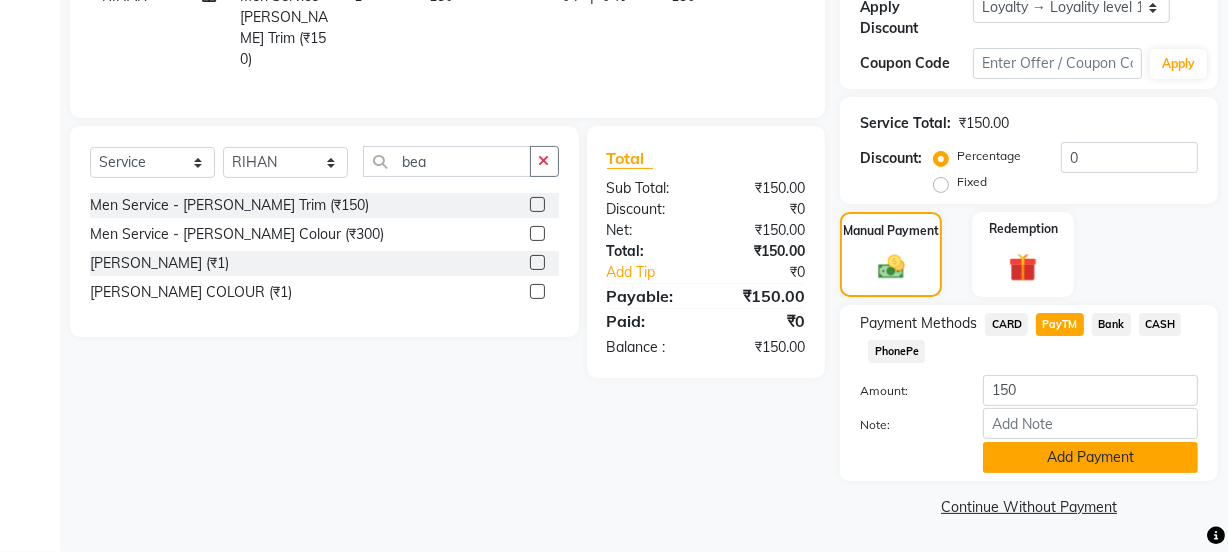 click on "Add Payment" 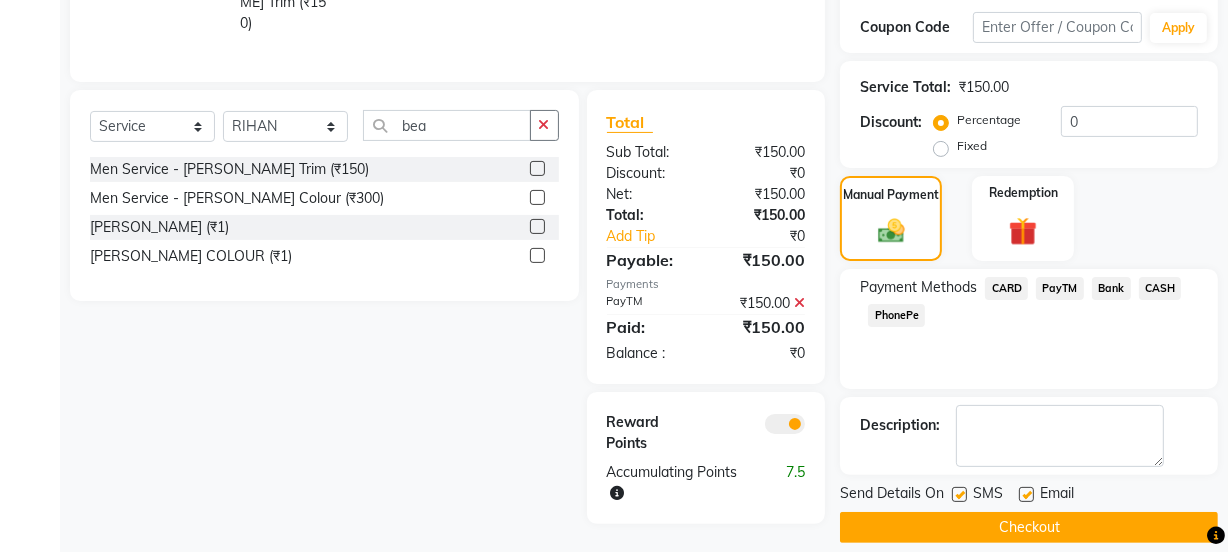 scroll, scrollTop: 412, scrollLeft: 0, axis: vertical 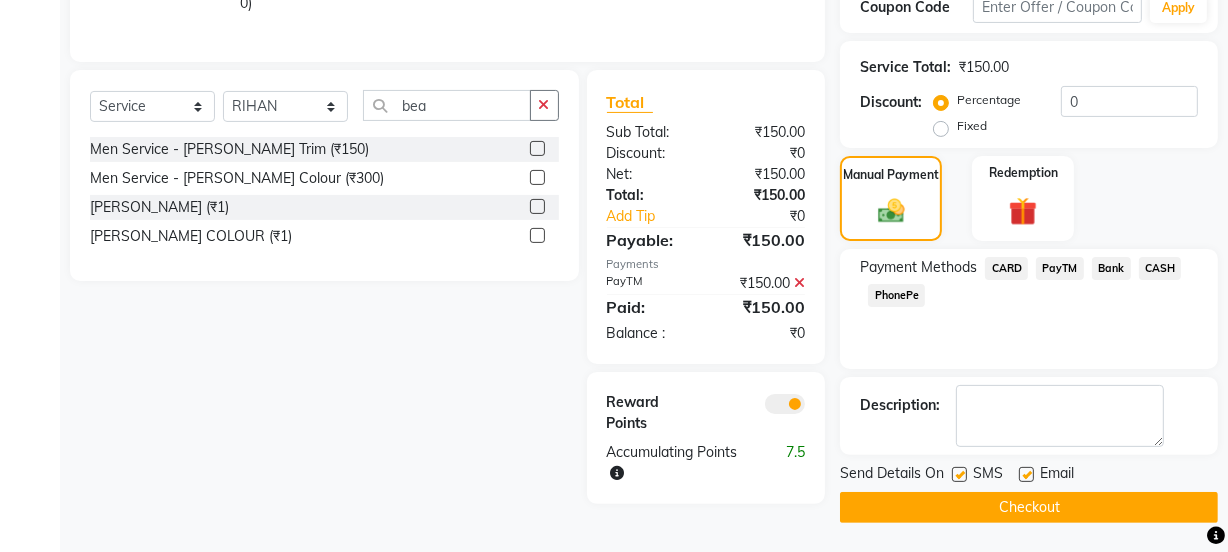 click 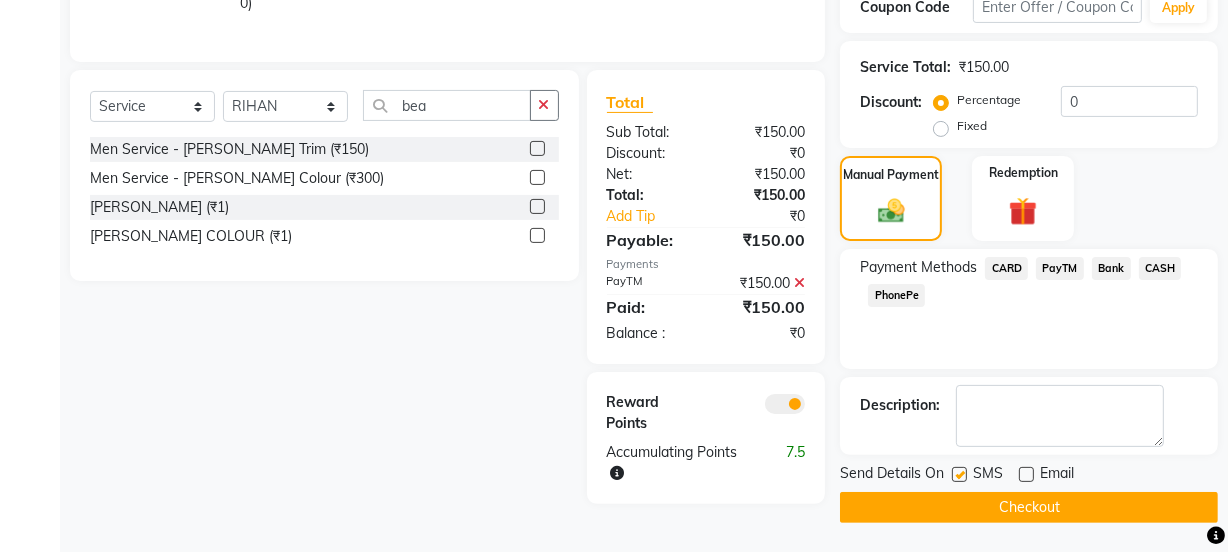 click on "SMS" 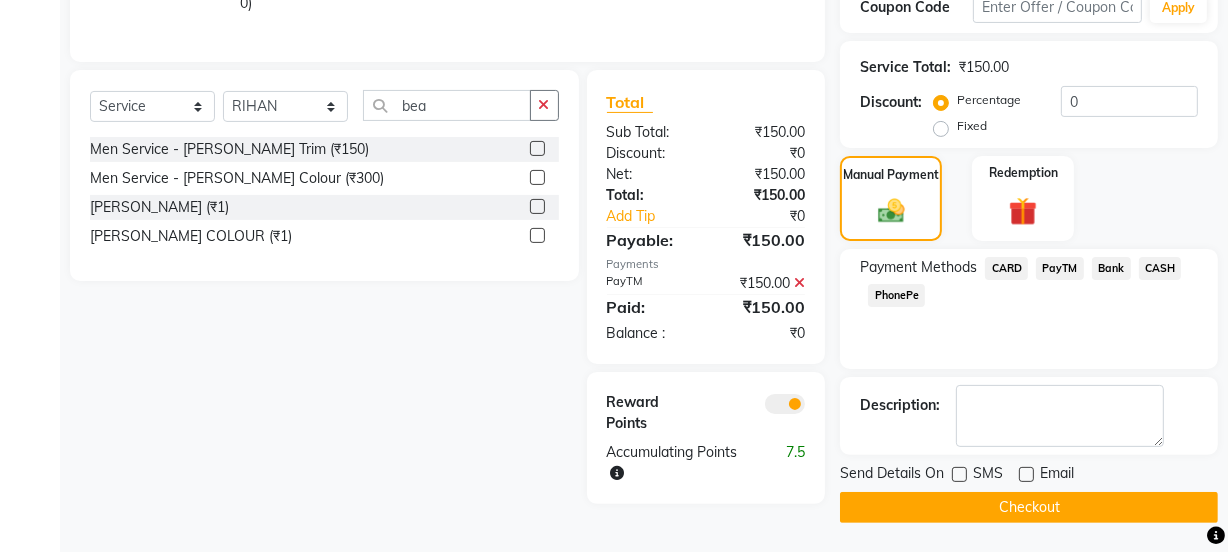 click on "Checkout" 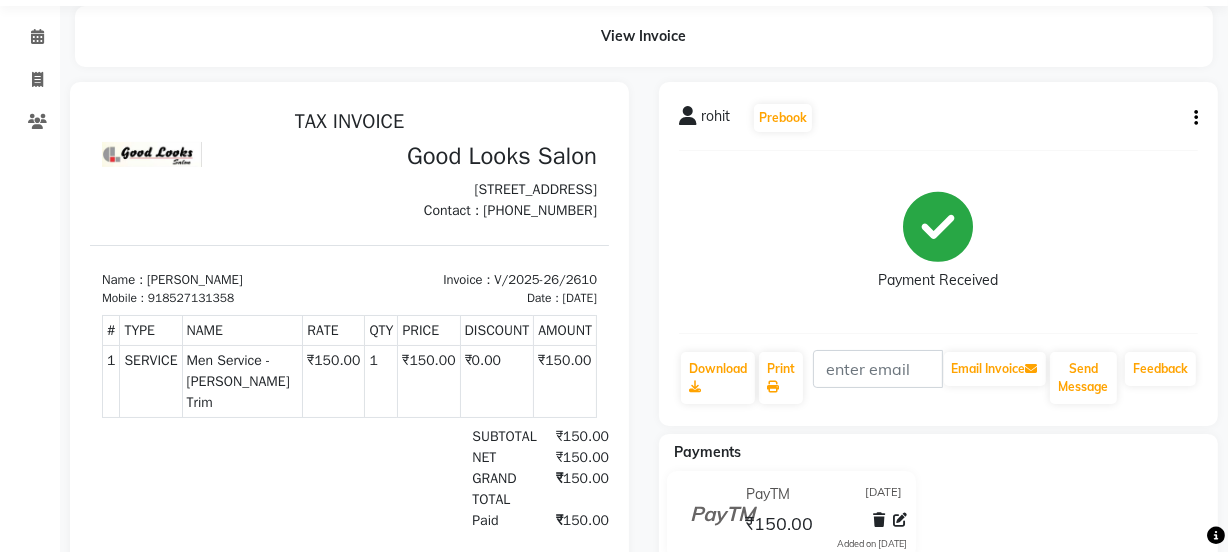 scroll, scrollTop: 0, scrollLeft: 0, axis: both 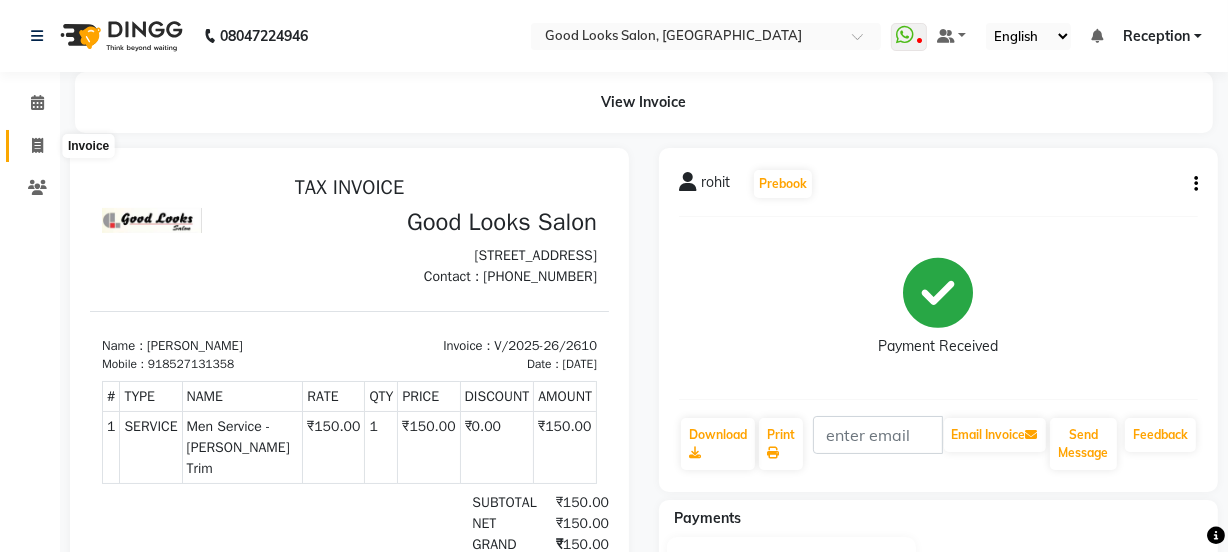 click 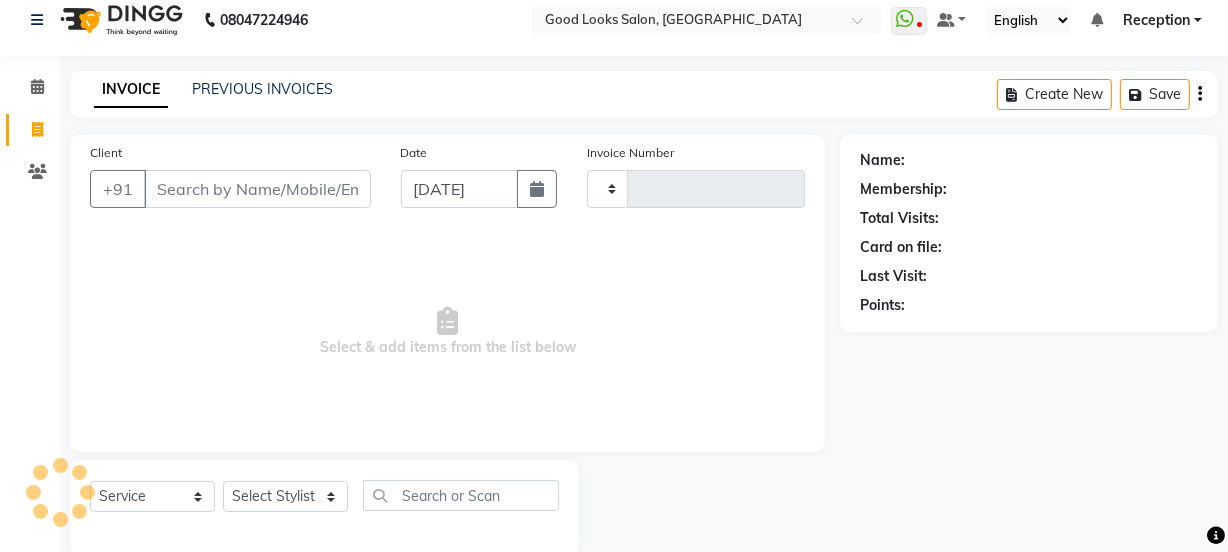 type on "2611" 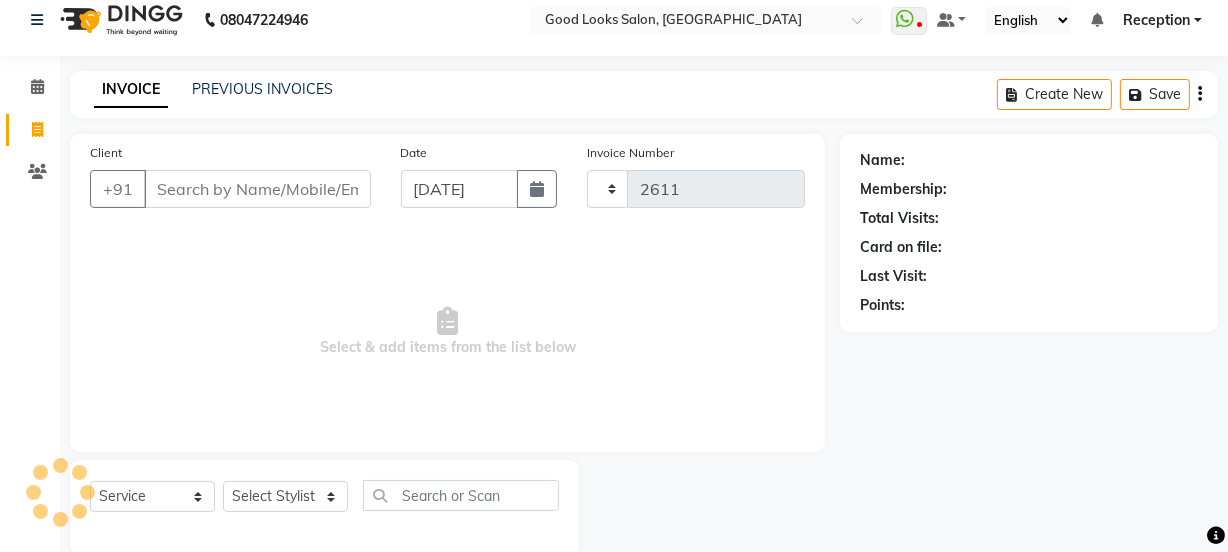 select on "4230" 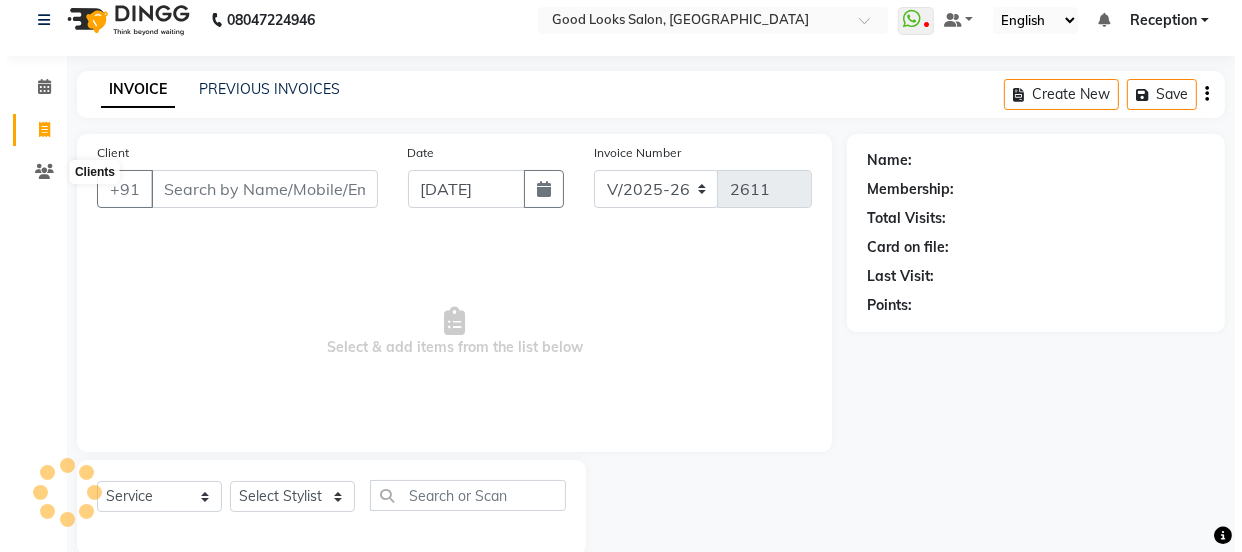 scroll, scrollTop: 50, scrollLeft: 0, axis: vertical 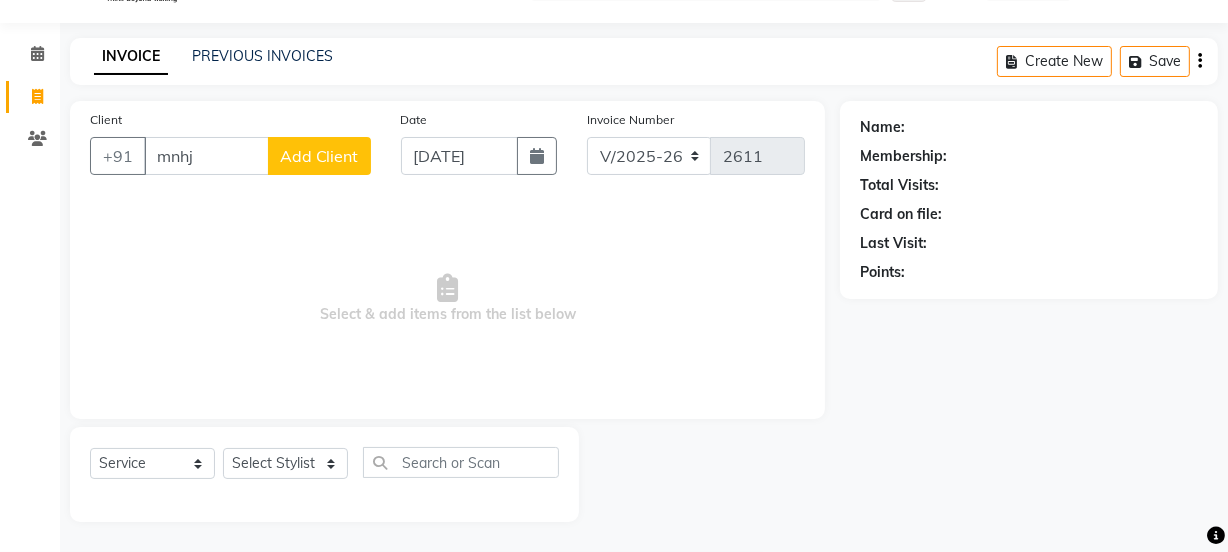 type on "mnhj" 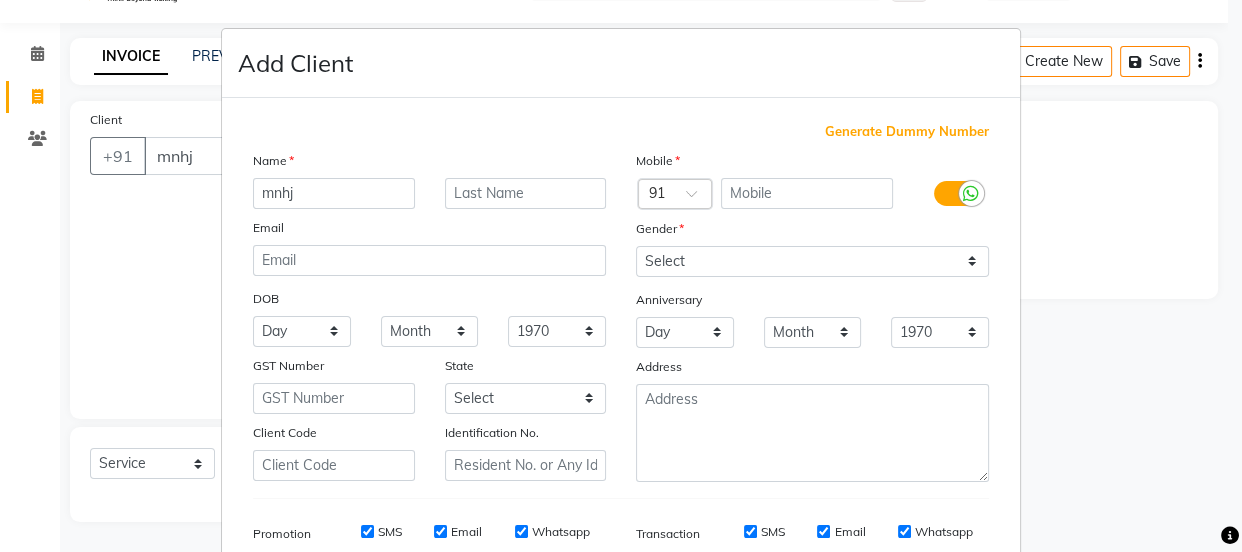 click on "Generate Dummy Number" at bounding box center [907, 132] 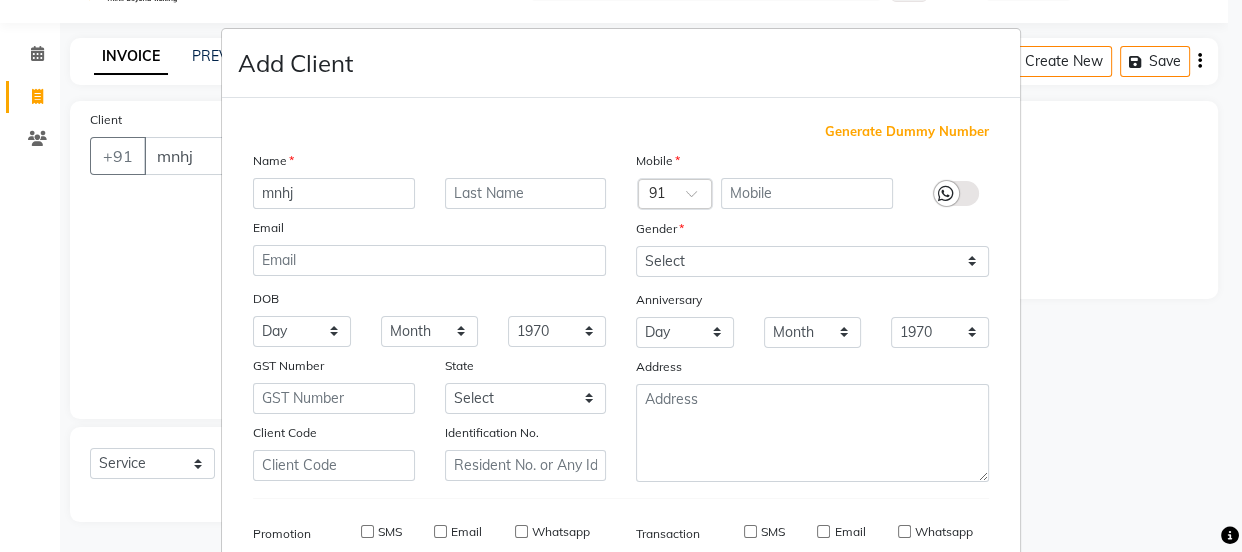 type on "1174800000921" 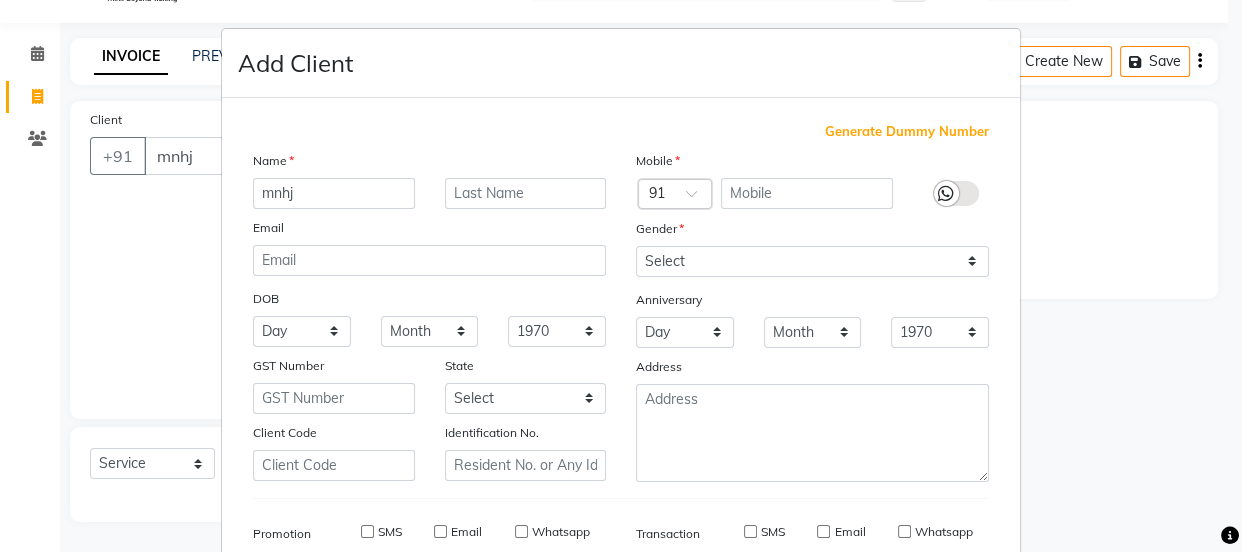 checkbox on "false" 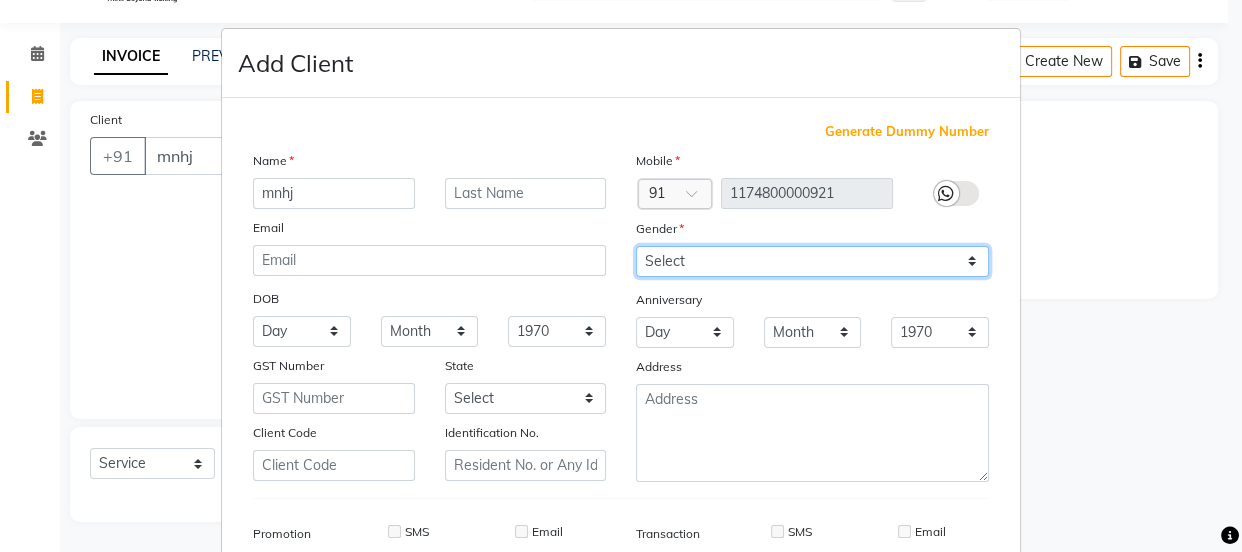 click on "Select [DEMOGRAPHIC_DATA] [DEMOGRAPHIC_DATA] Other Prefer Not To Say" at bounding box center (812, 261) 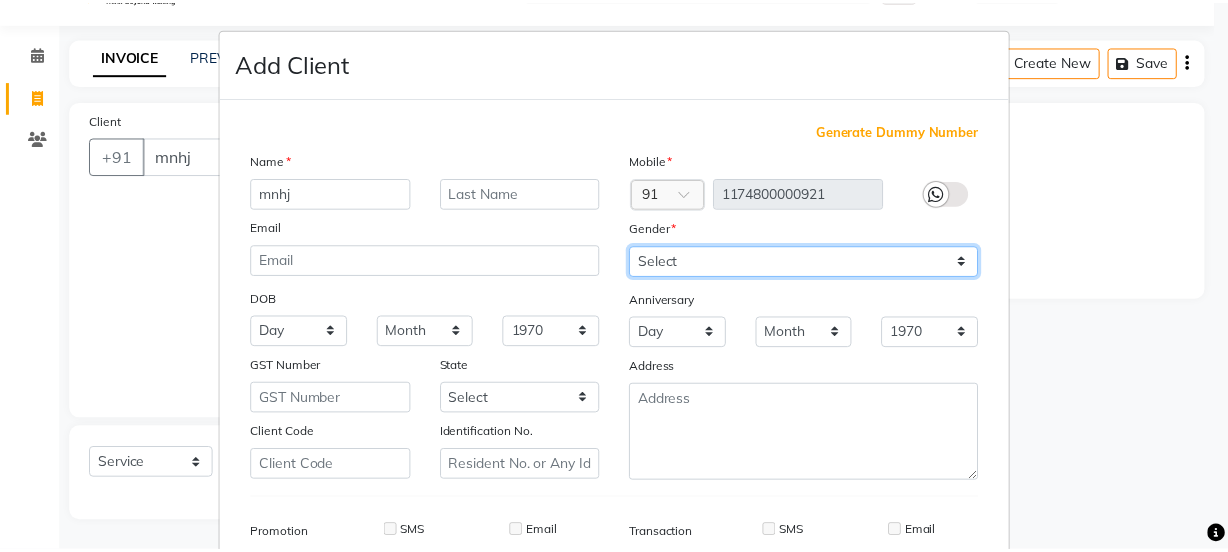 scroll, scrollTop: 301, scrollLeft: 0, axis: vertical 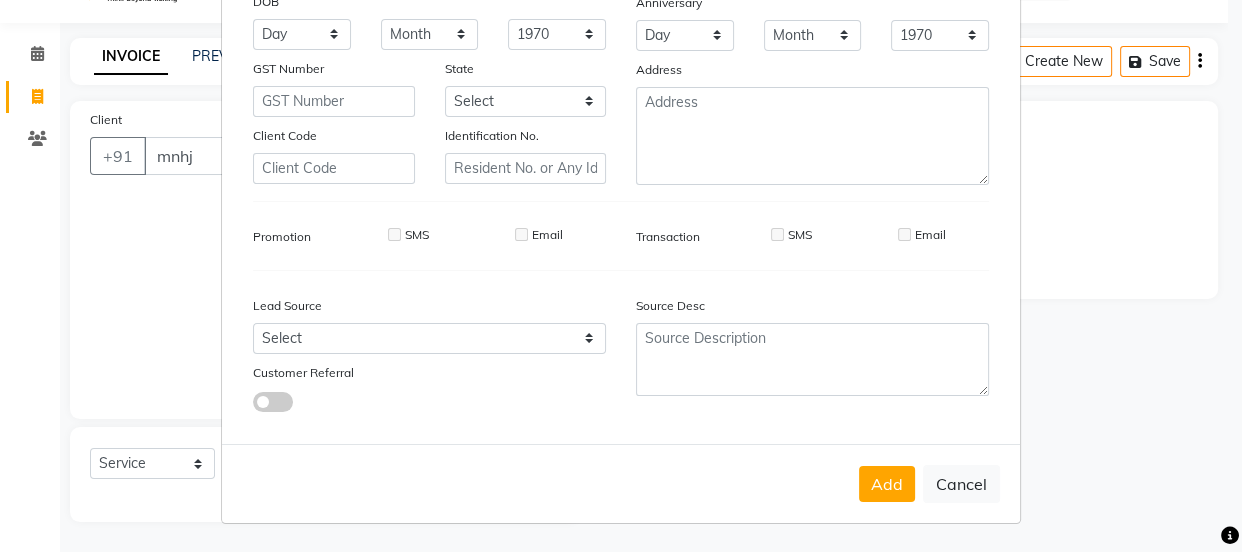 click on "Add   Cancel" at bounding box center (621, 483) 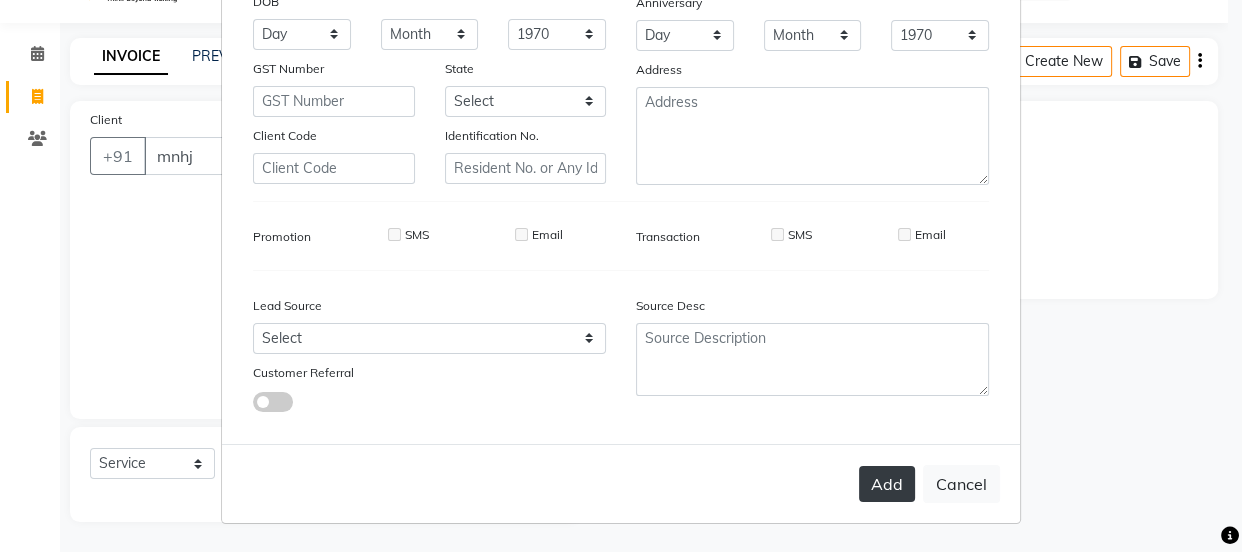 click on "Add" at bounding box center [887, 484] 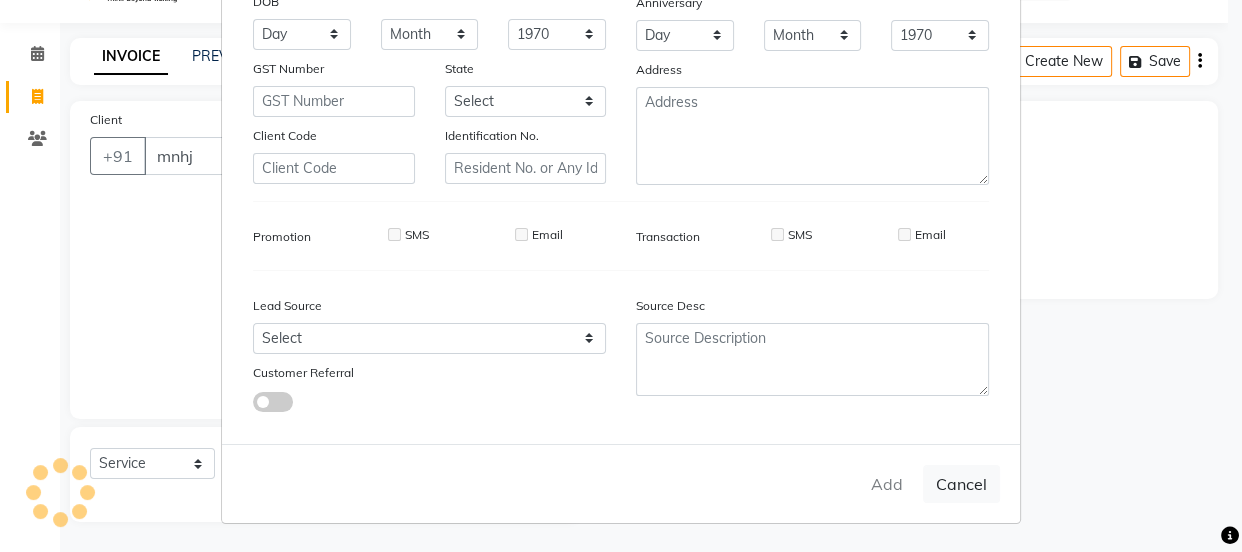 type on "1174800000921" 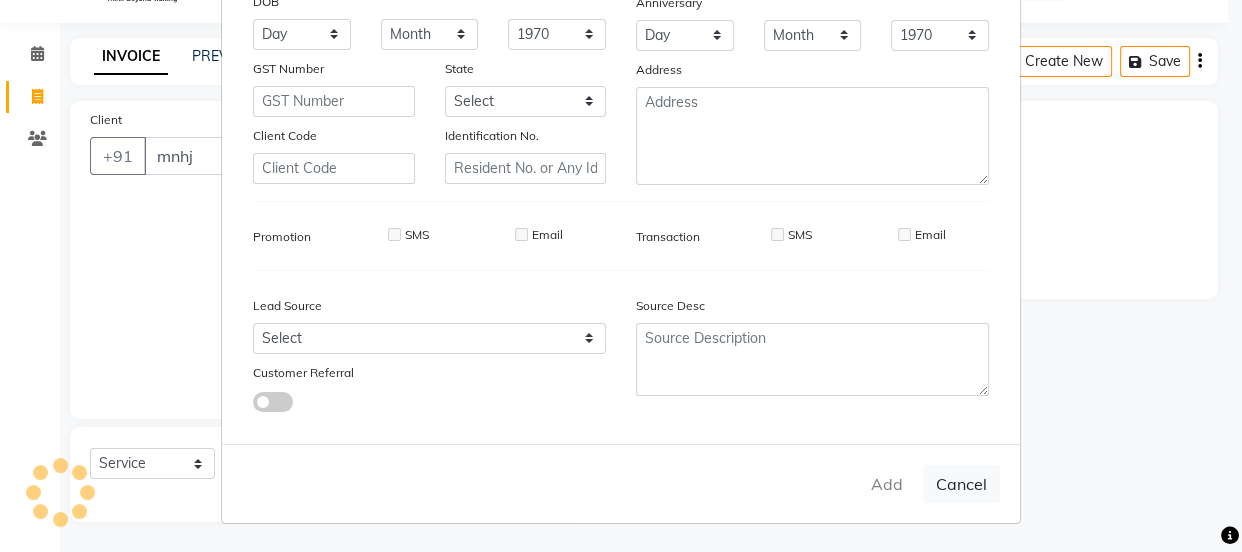type 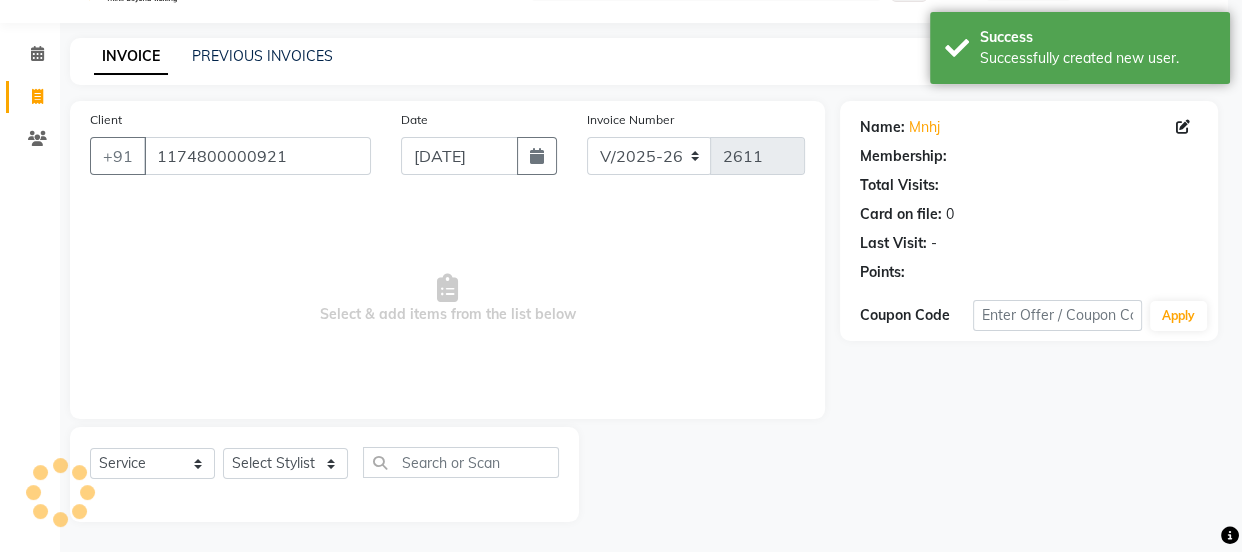select on "1: Object" 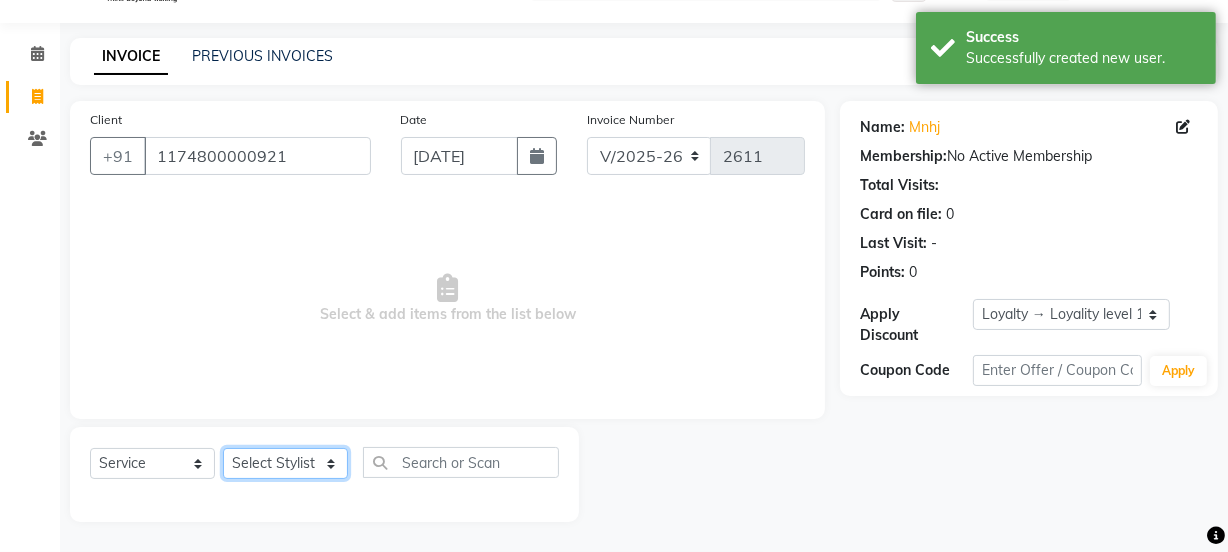 click on "Select Stylist Jyoti kaif Manager [PERSON_NAME] 2 Reception [PERSON_NAME] [PERSON_NAME] SUNNY [PERSON_NAME]" 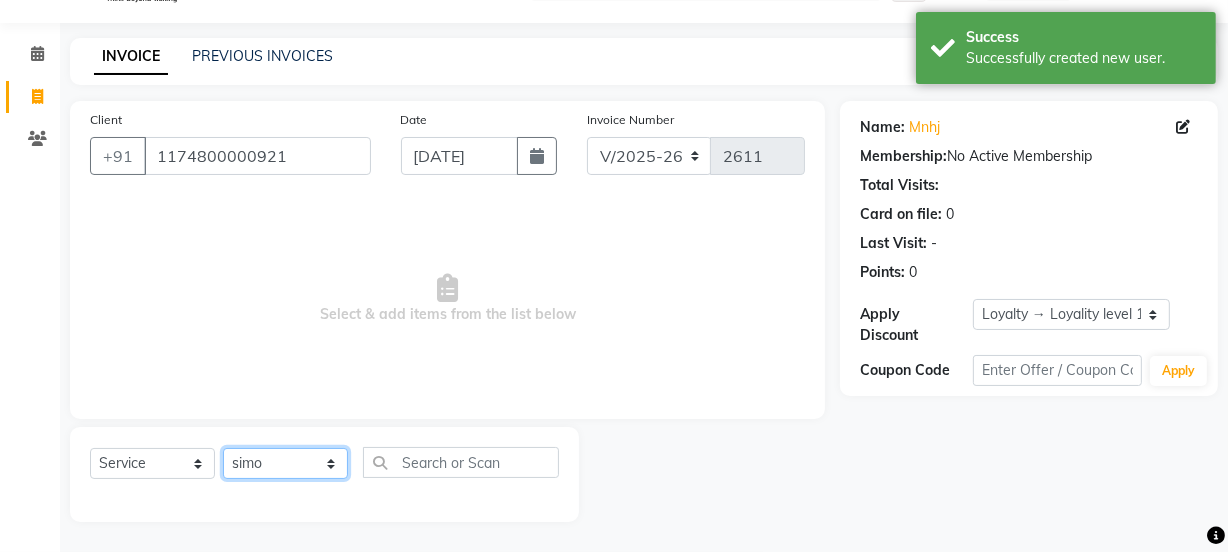 click on "Select Stylist Jyoti kaif Manager [PERSON_NAME] 2 Reception [PERSON_NAME] [PERSON_NAME] SUNNY [PERSON_NAME]" 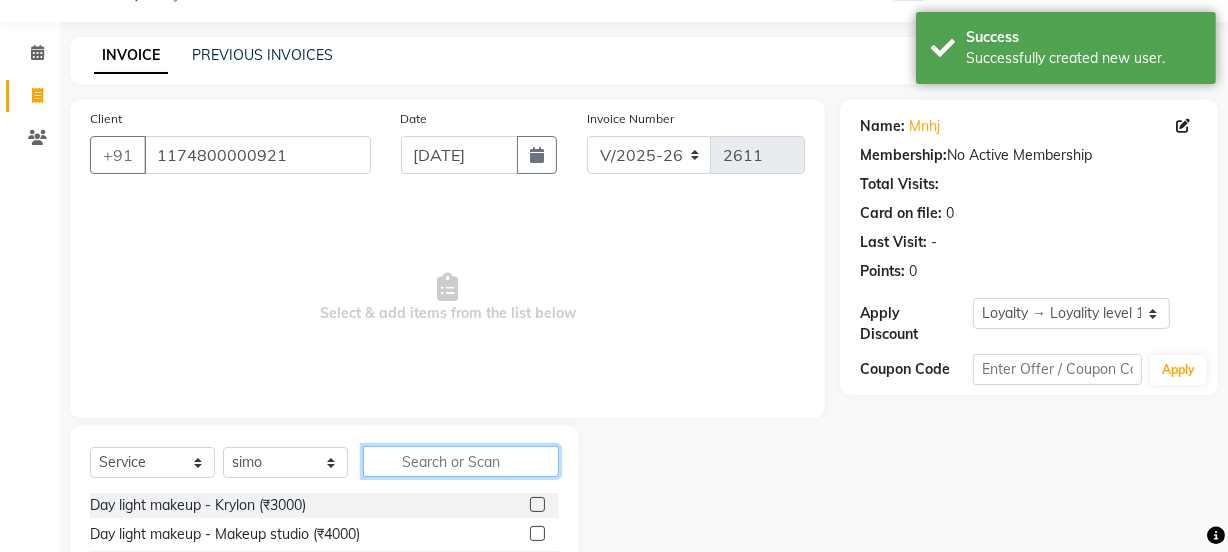 click 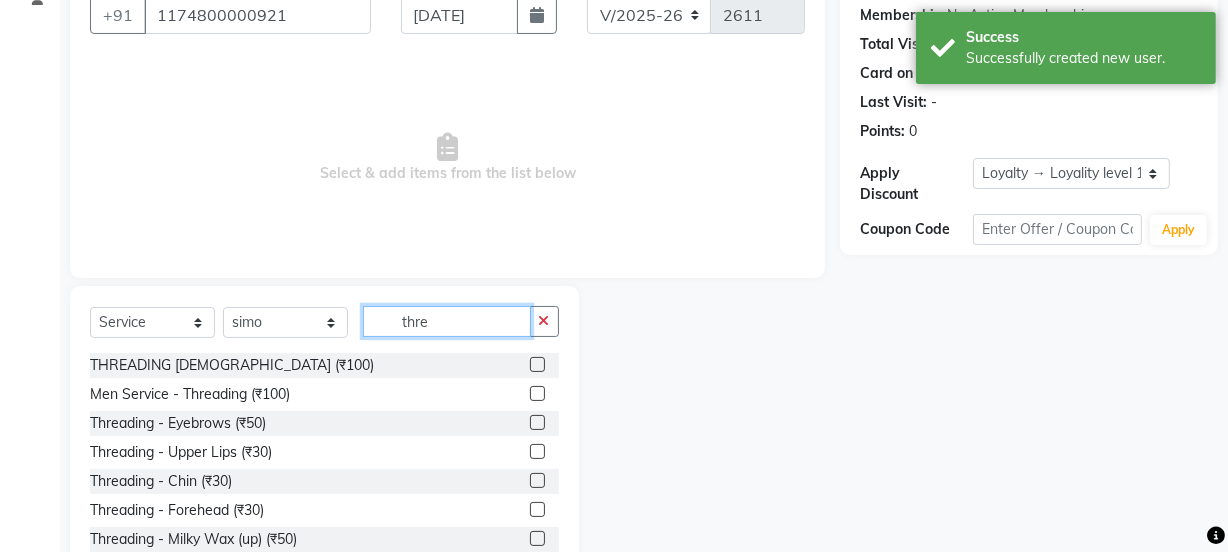 scroll, scrollTop: 250, scrollLeft: 0, axis: vertical 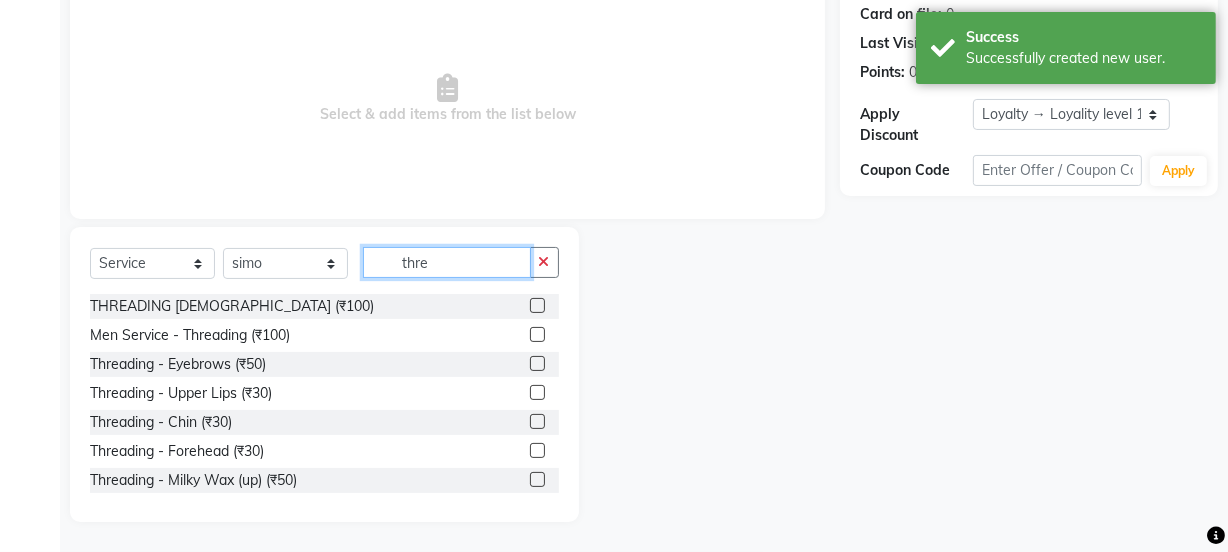 type on "thre" 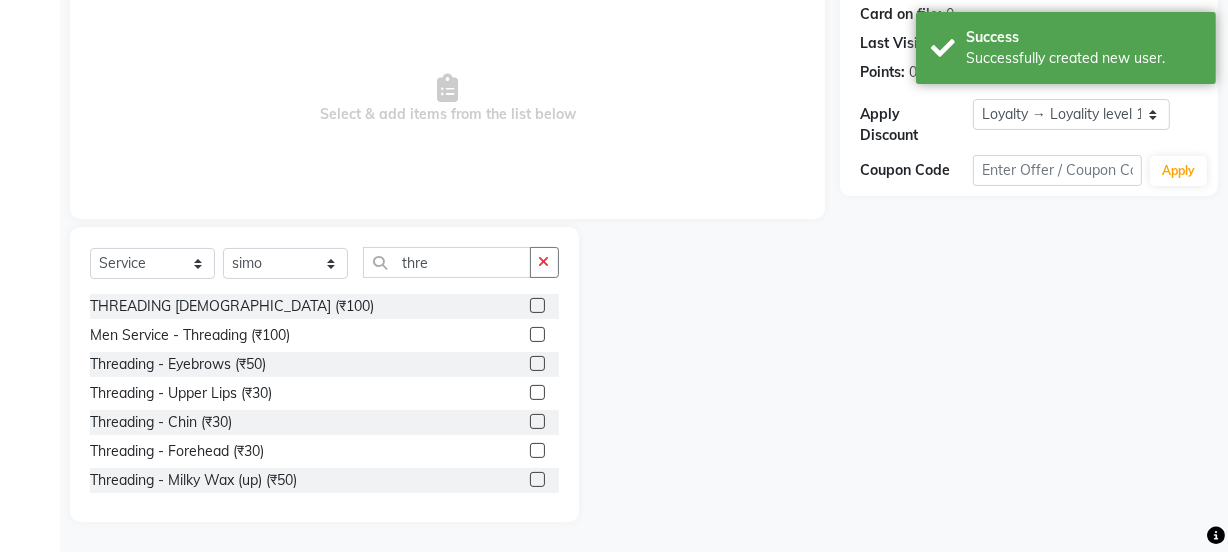click 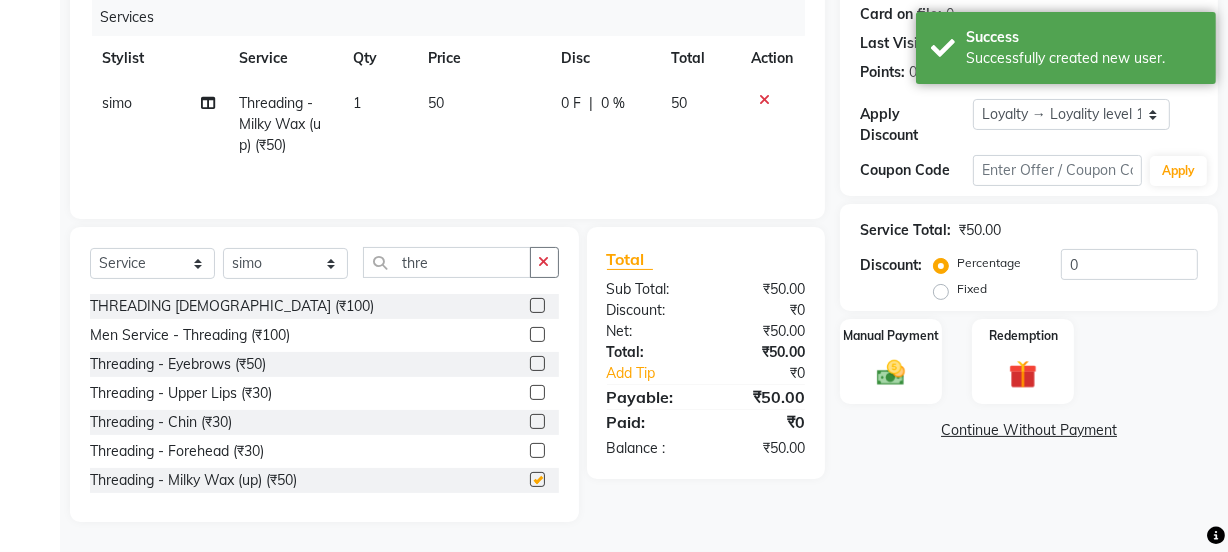 checkbox on "false" 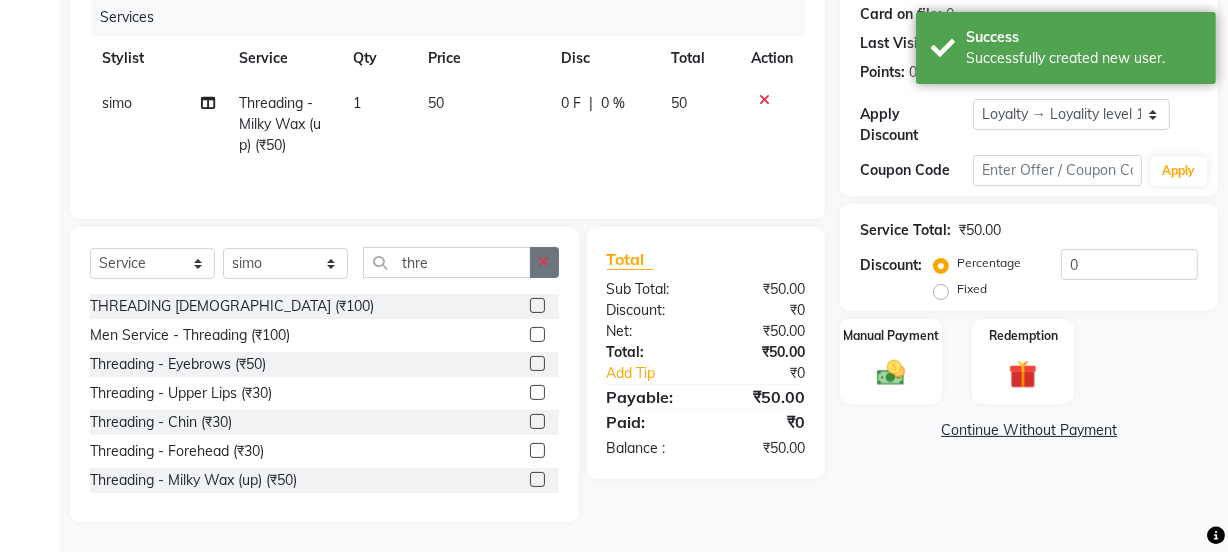 click 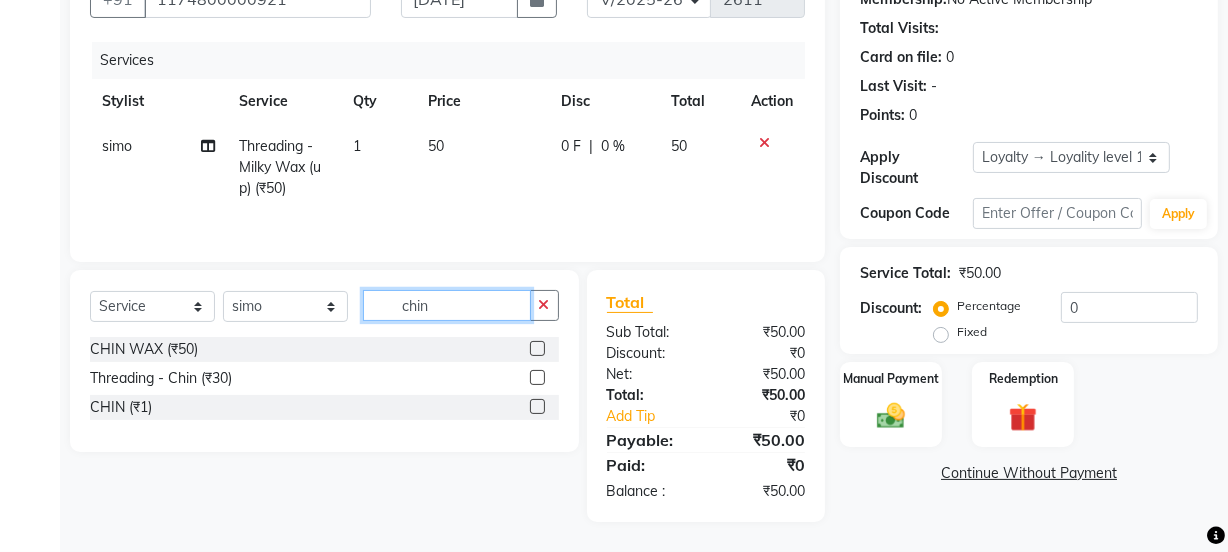scroll, scrollTop: 206, scrollLeft: 0, axis: vertical 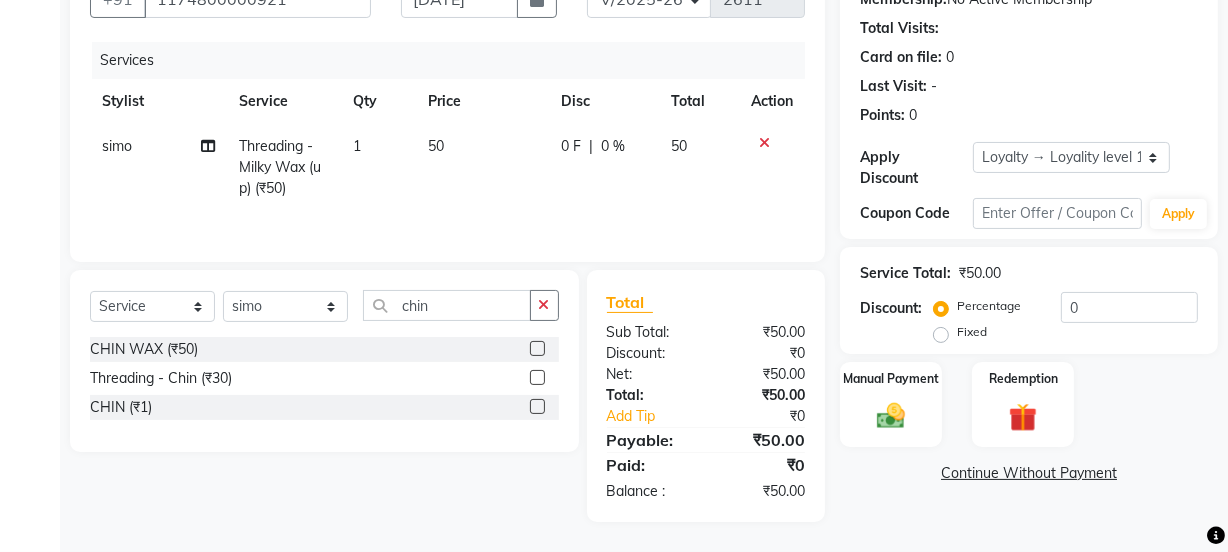 click 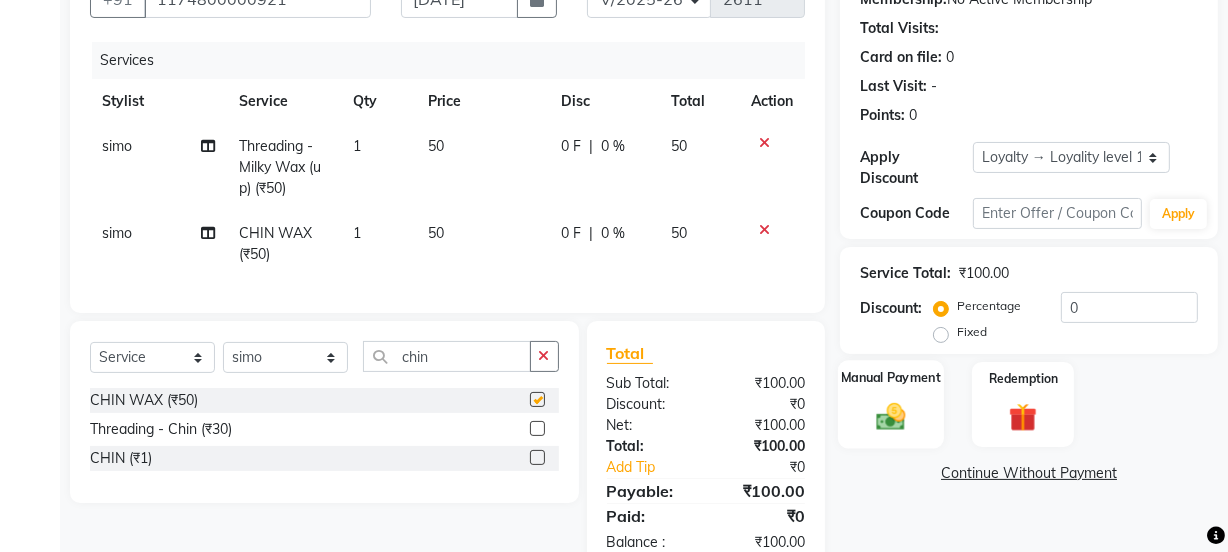 click 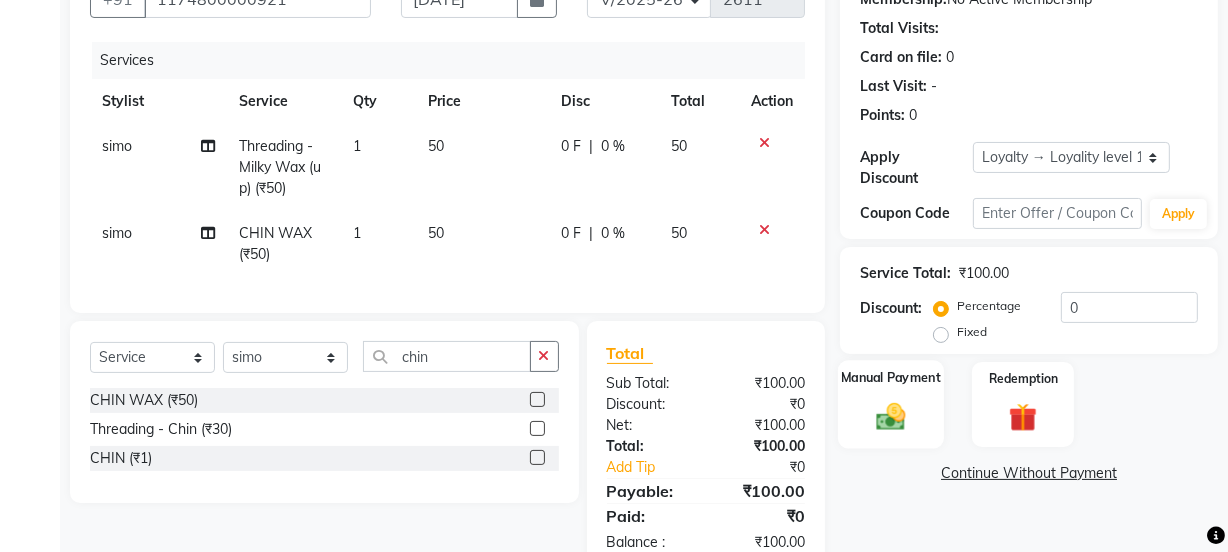 checkbox on "false" 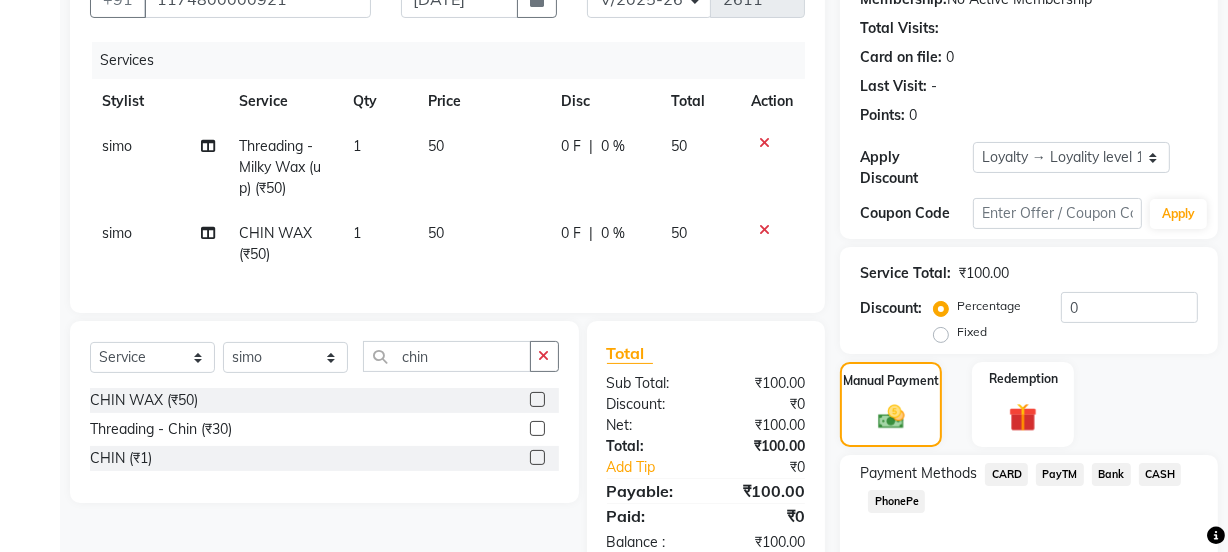 click on "CASH" 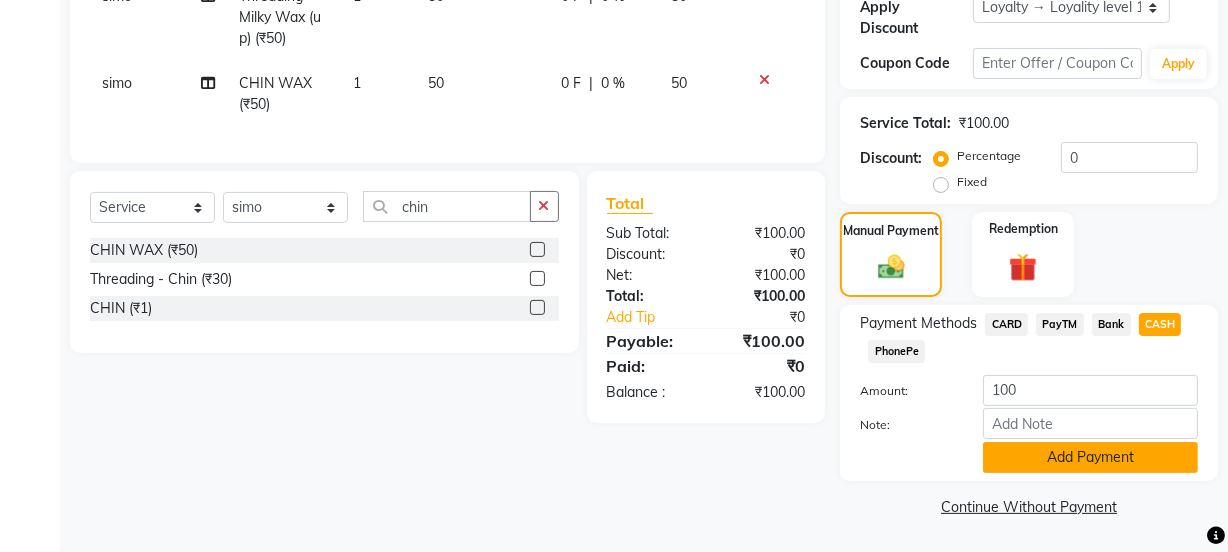 click on "Add Payment" 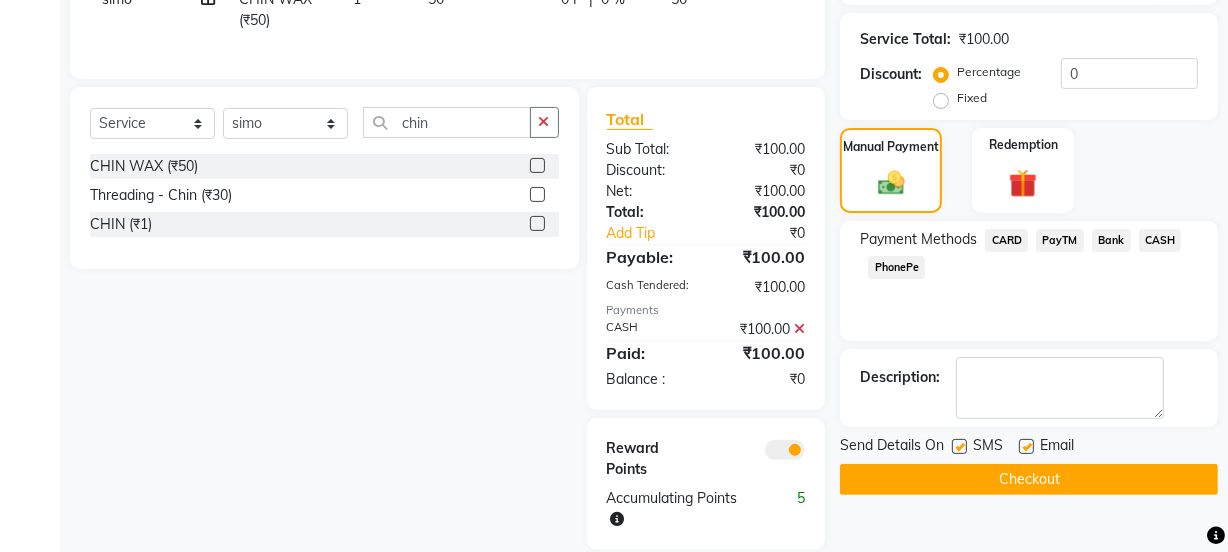 scroll, scrollTop: 481, scrollLeft: 0, axis: vertical 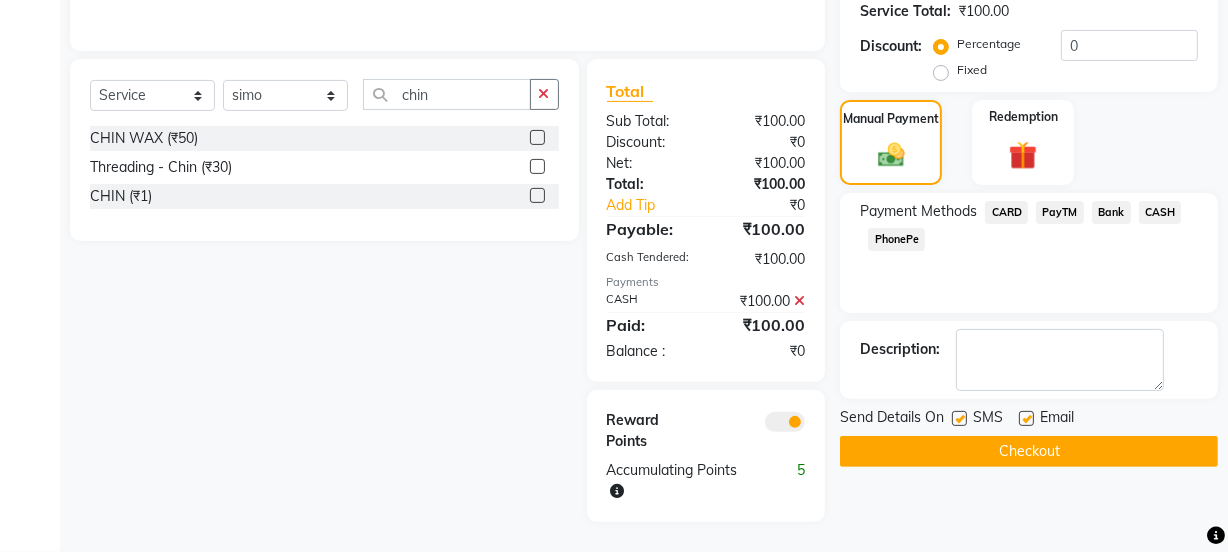 click 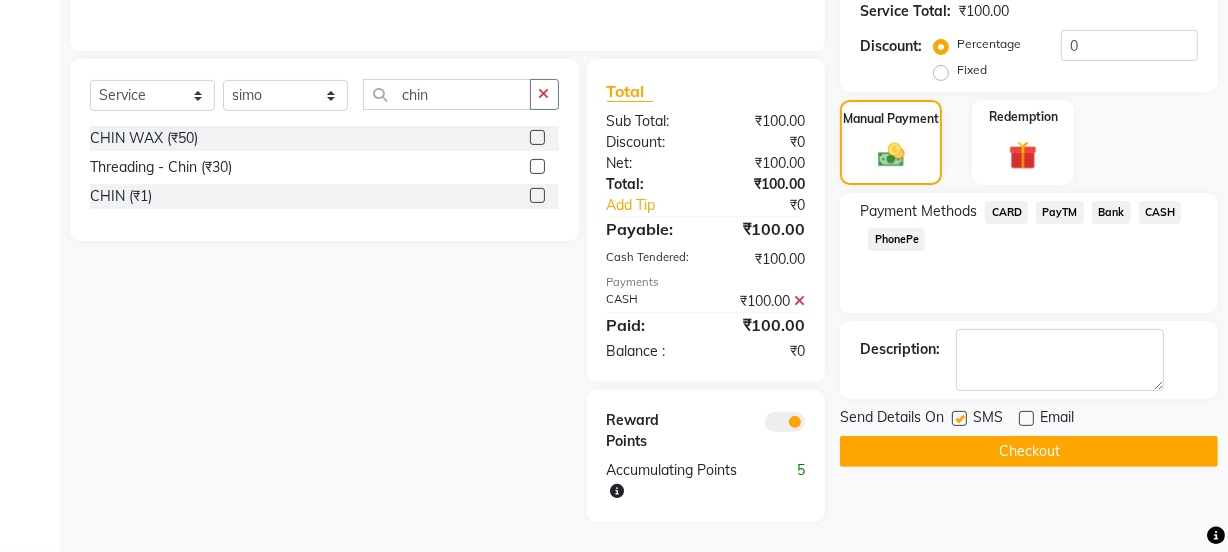 click 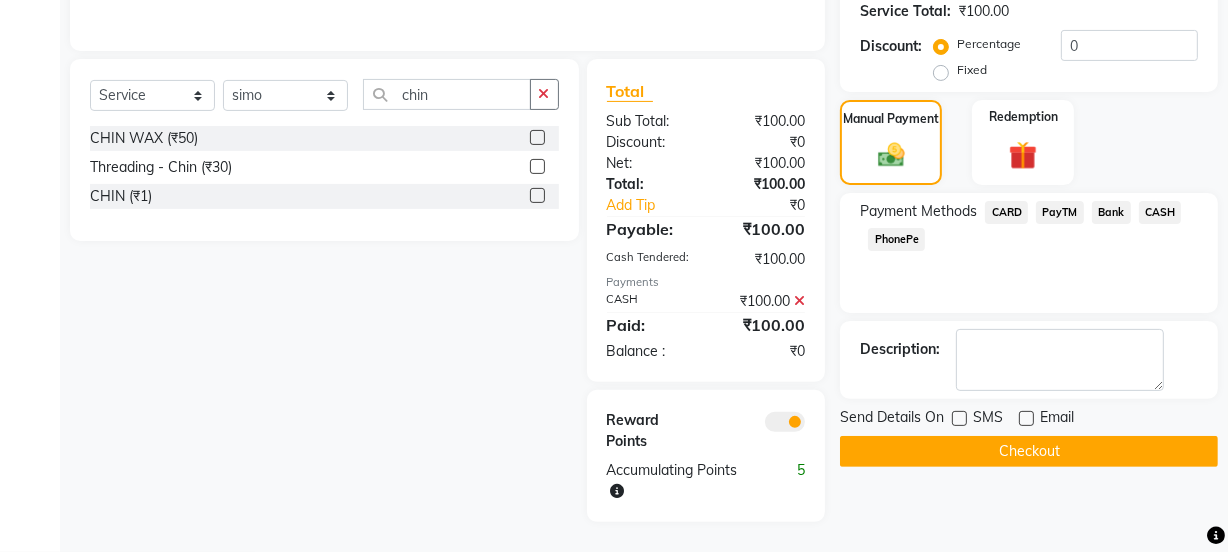 click on "Checkout" 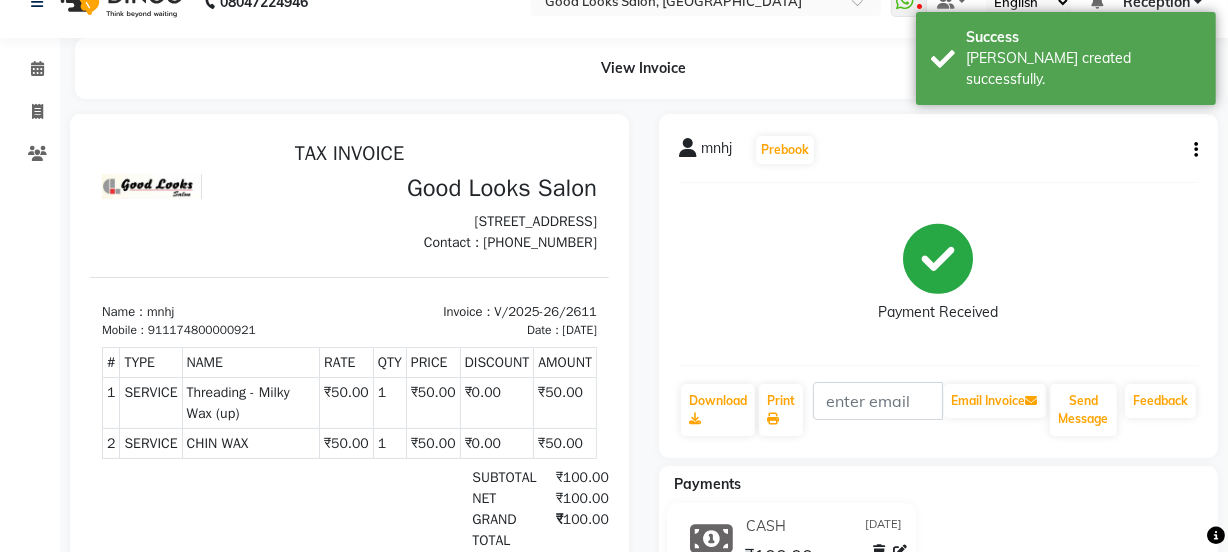 scroll, scrollTop: 0, scrollLeft: 0, axis: both 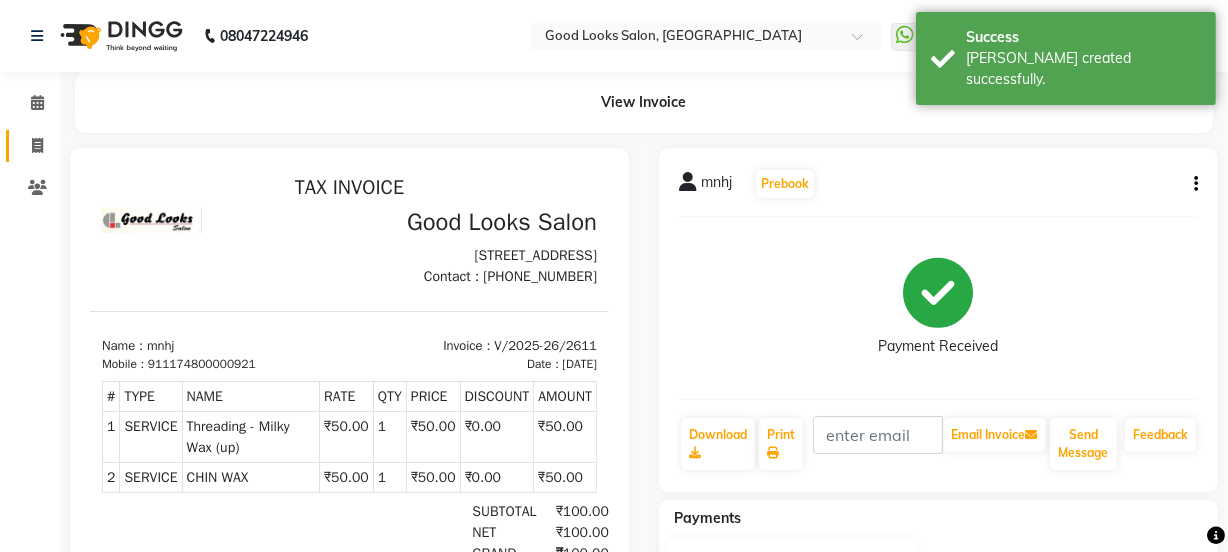 click on "Invoice" 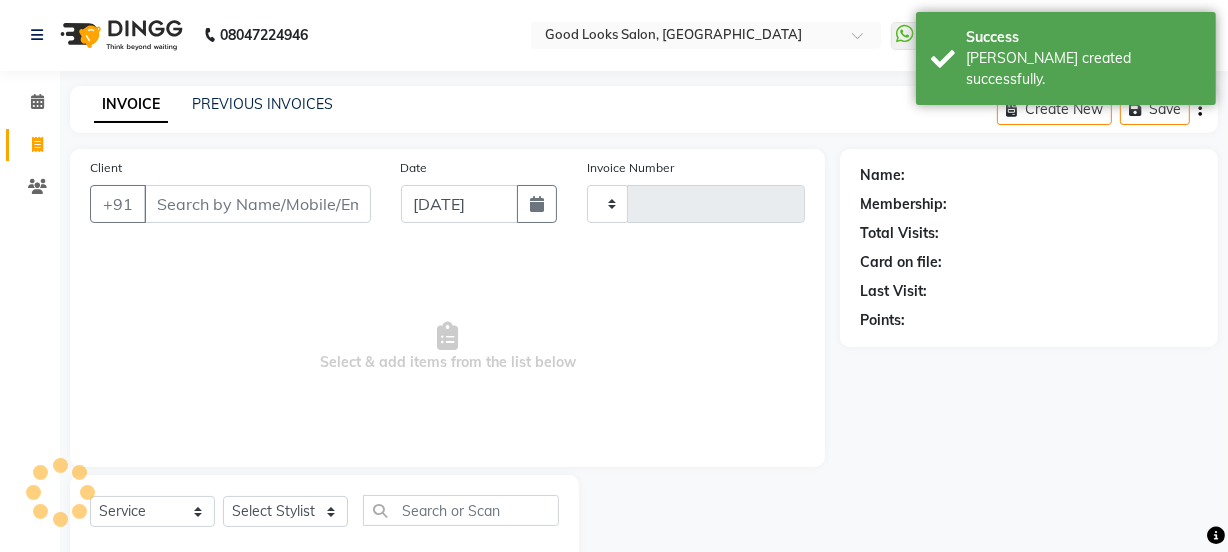 type on "2612" 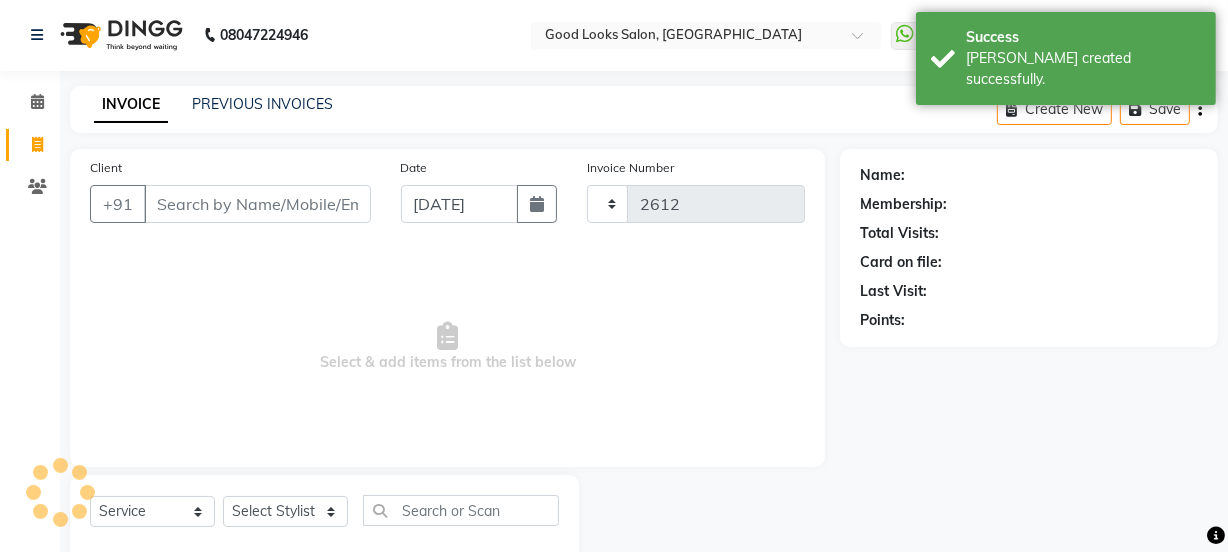 scroll, scrollTop: 50, scrollLeft: 0, axis: vertical 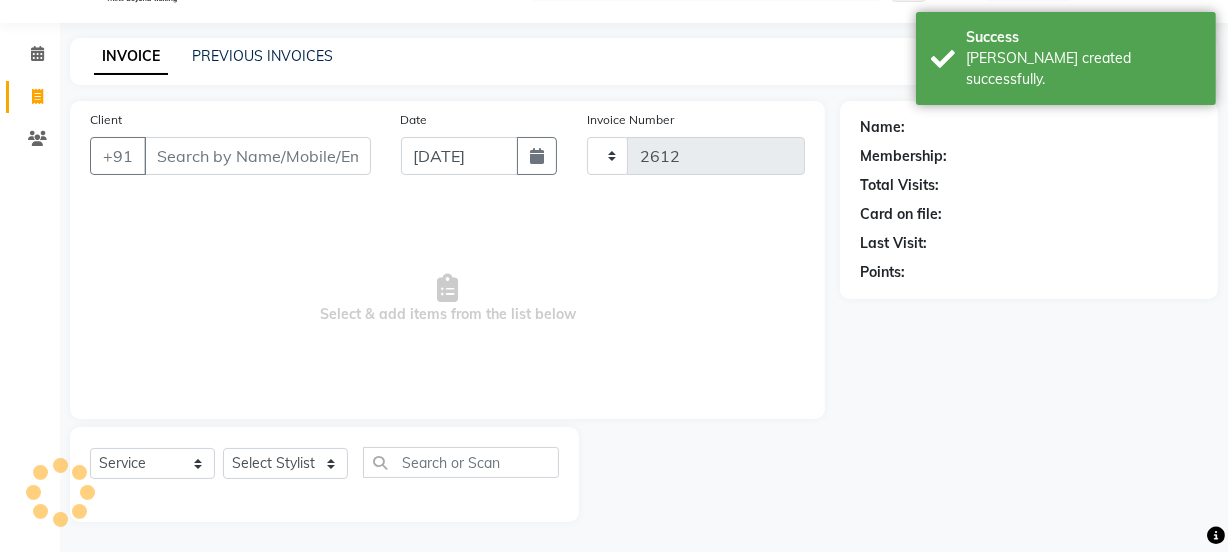 select on "4230" 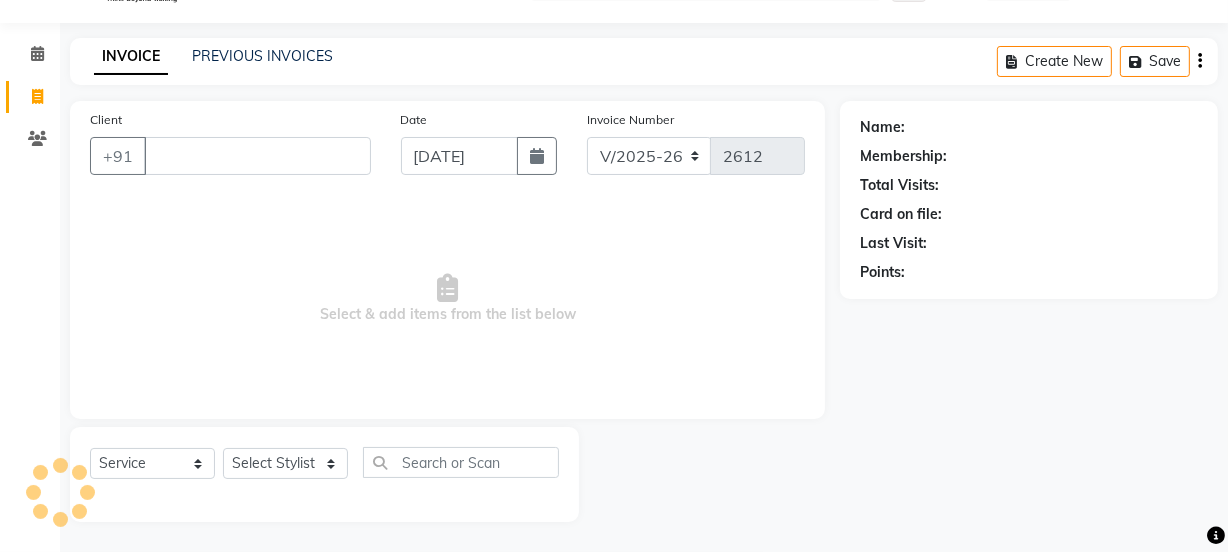 type 